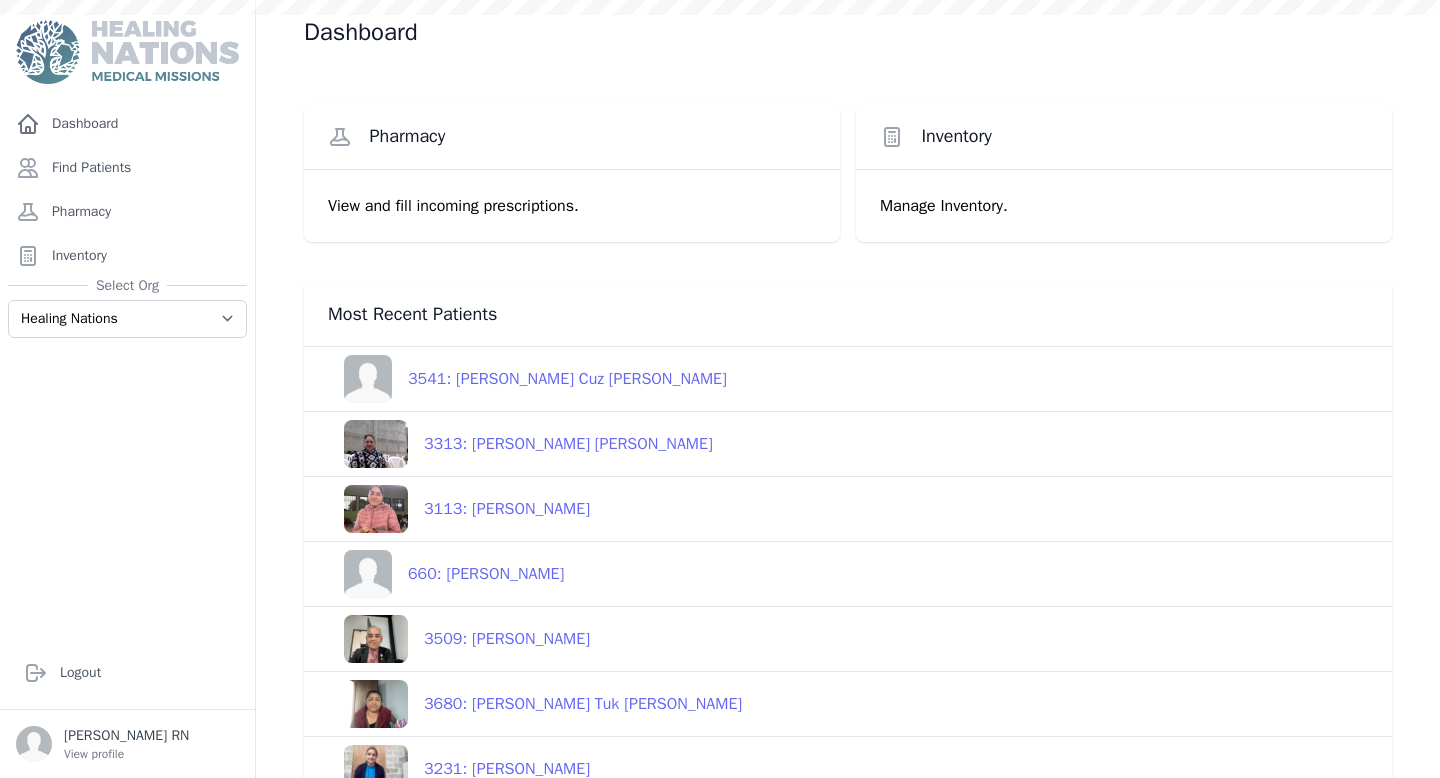 scroll, scrollTop: 0, scrollLeft: 0, axis: both 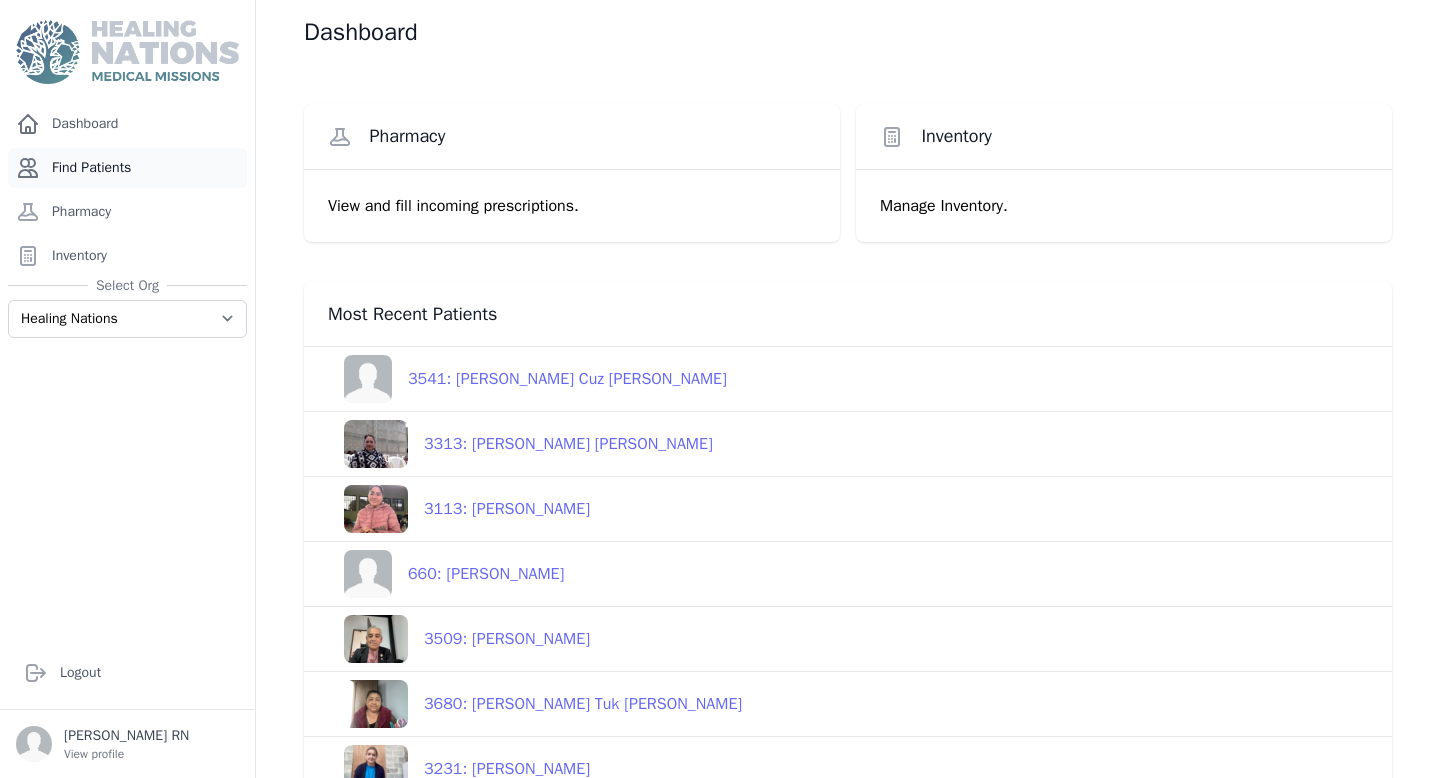 click on "Find Patients" at bounding box center [127, 168] 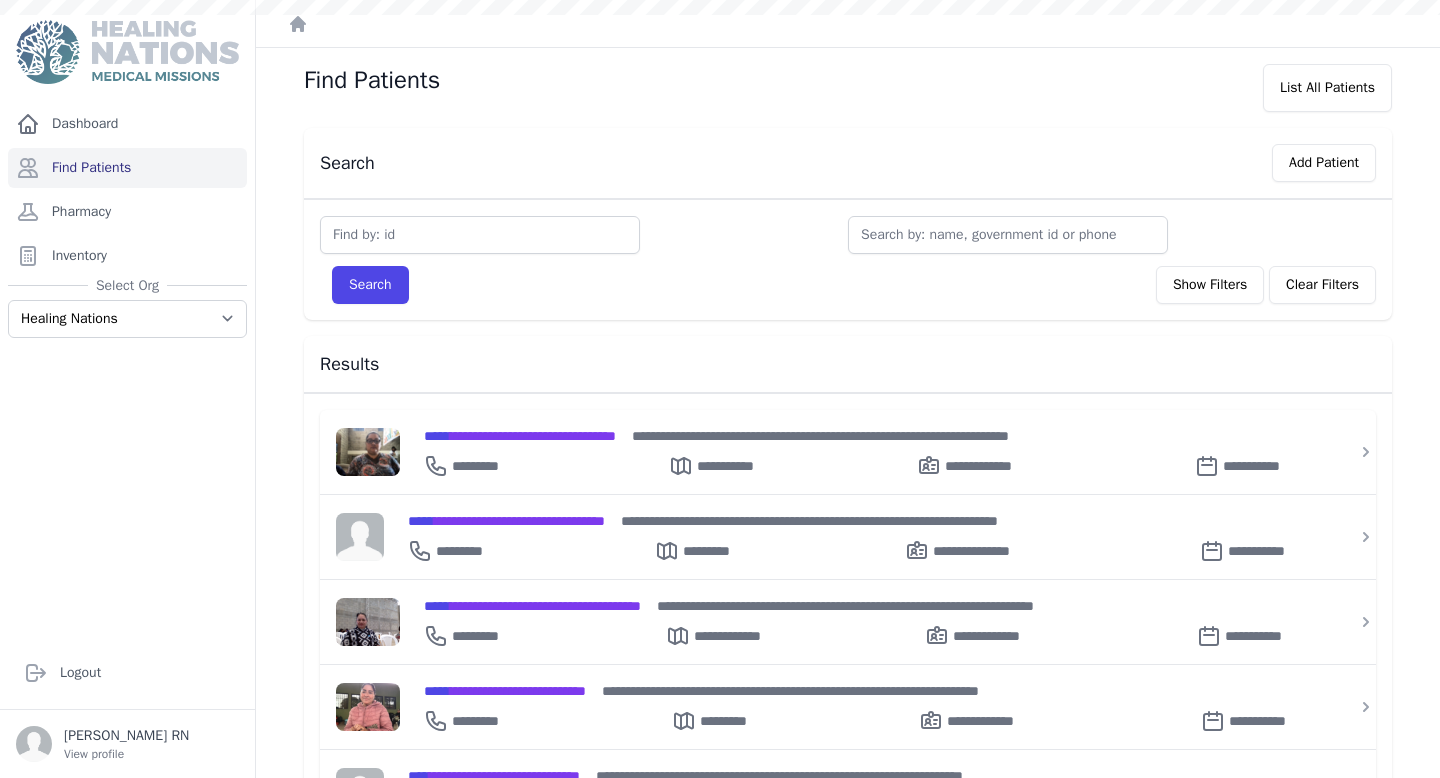 scroll, scrollTop: 0, scrollLeft: 0, axis: both 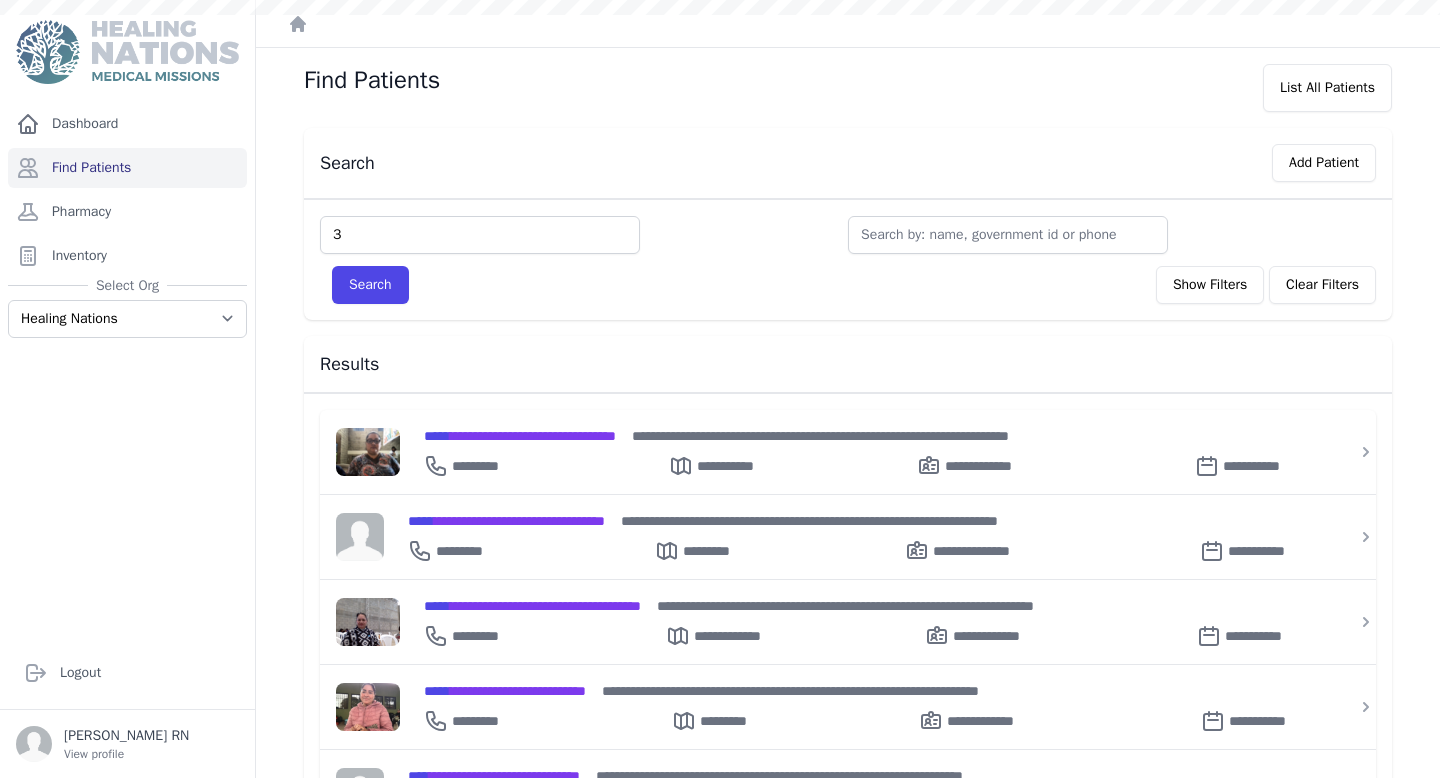 type on "3" 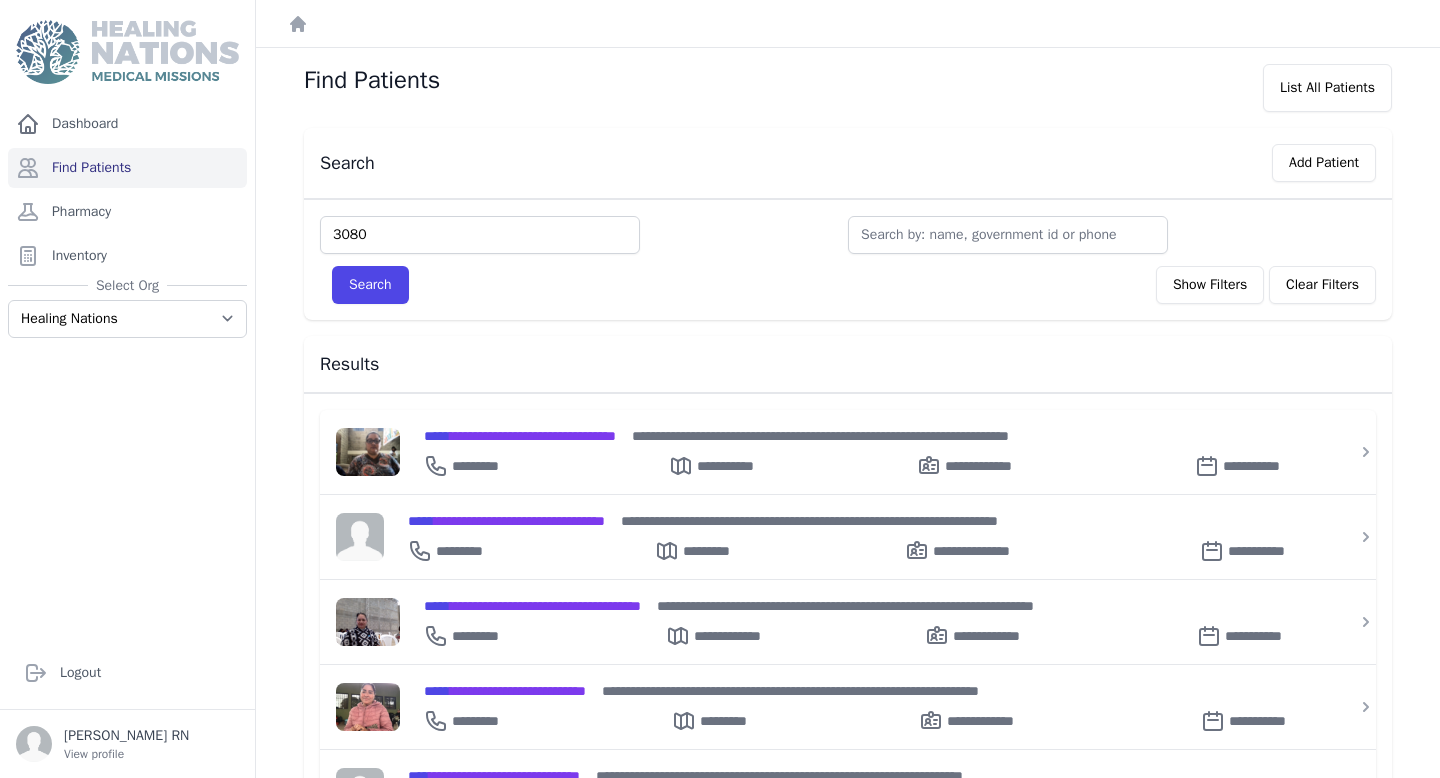 type on "3080" 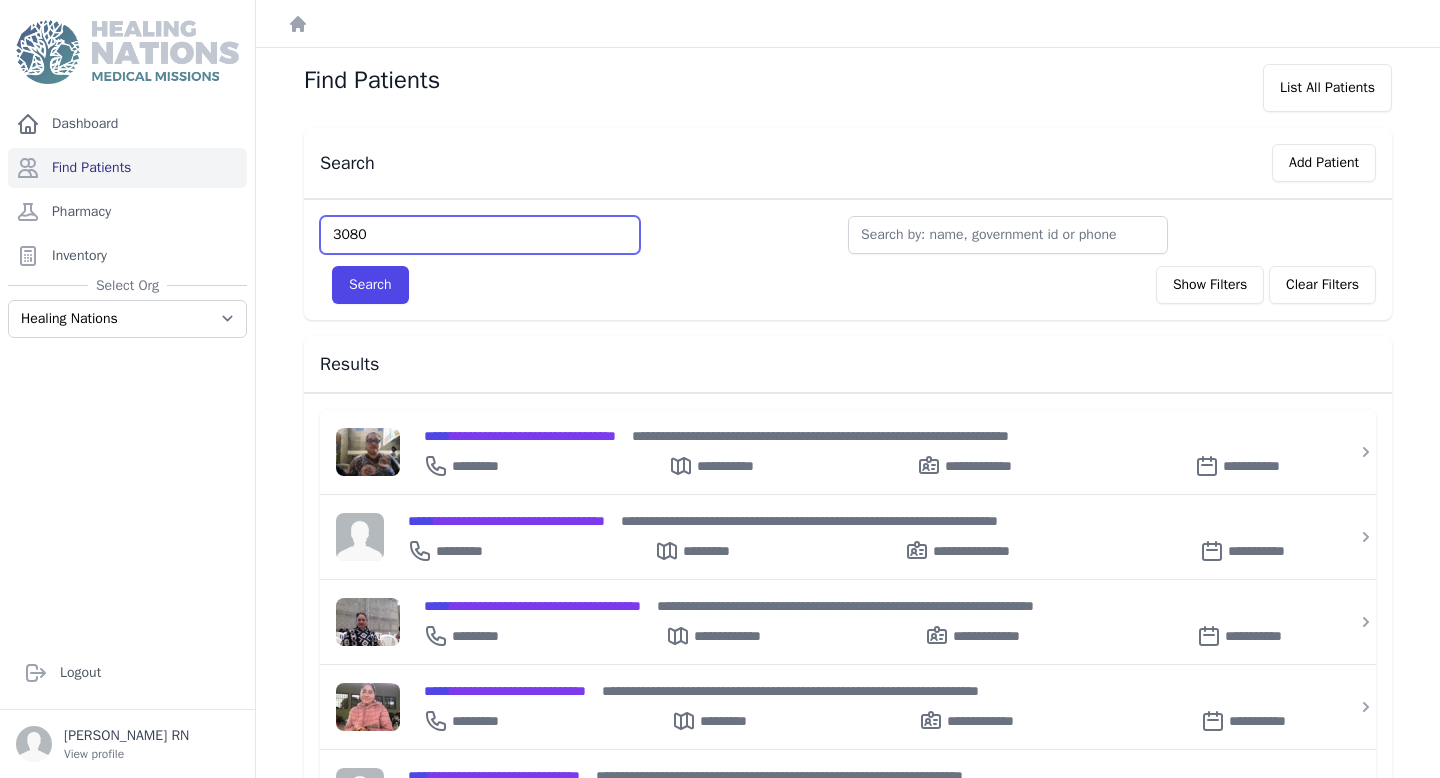 type 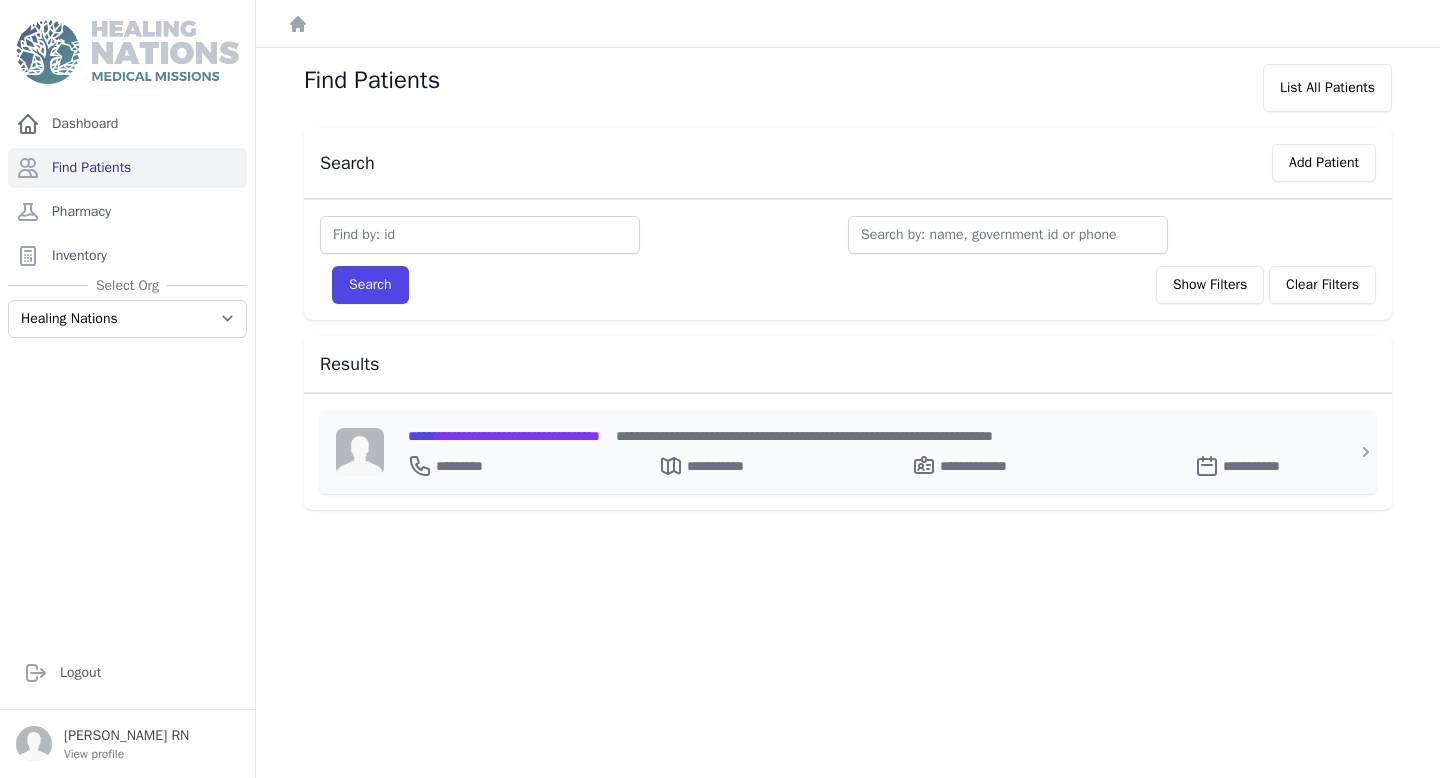 click on "**********" at bounding box center [504, 436] 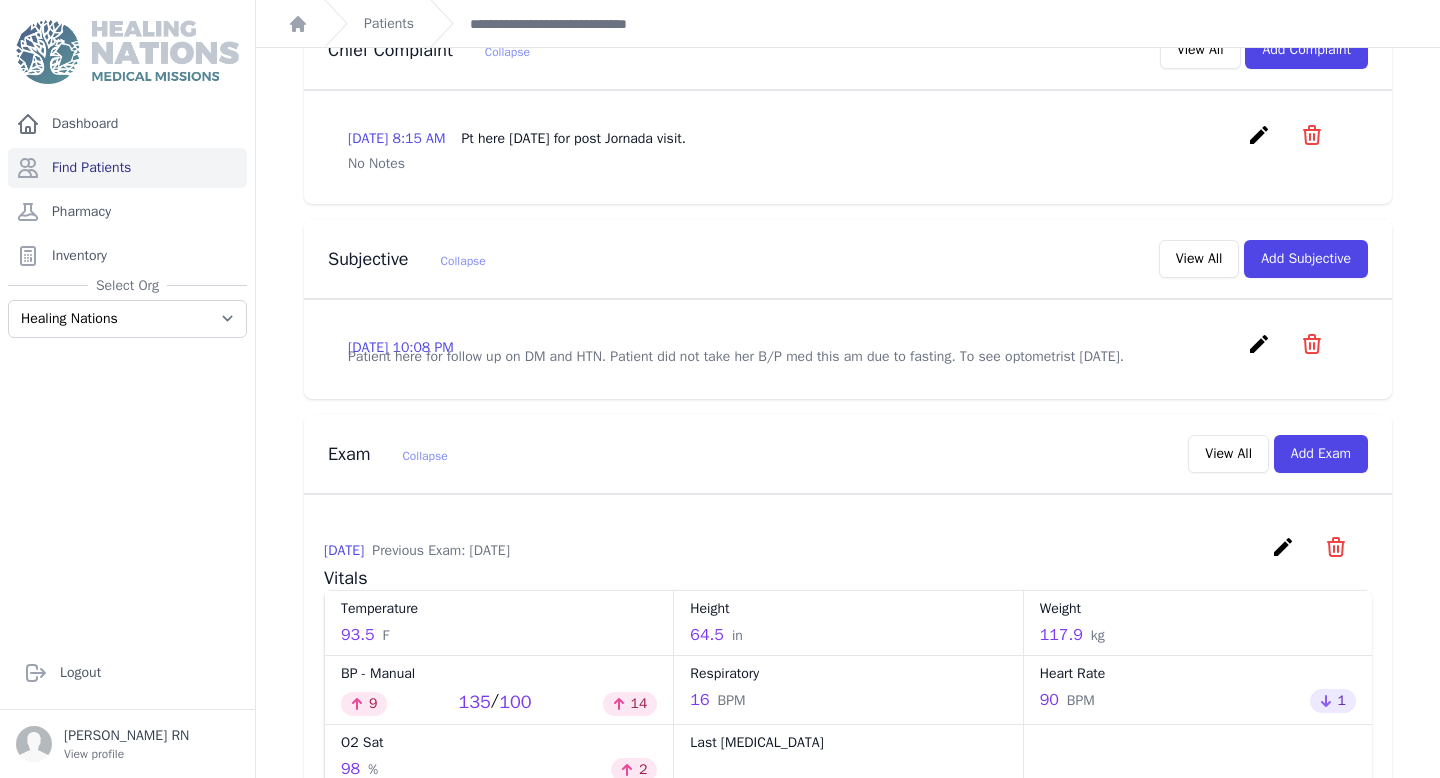 scroll, scrollTop: 183, scrollLeft: 0, axis: vertical 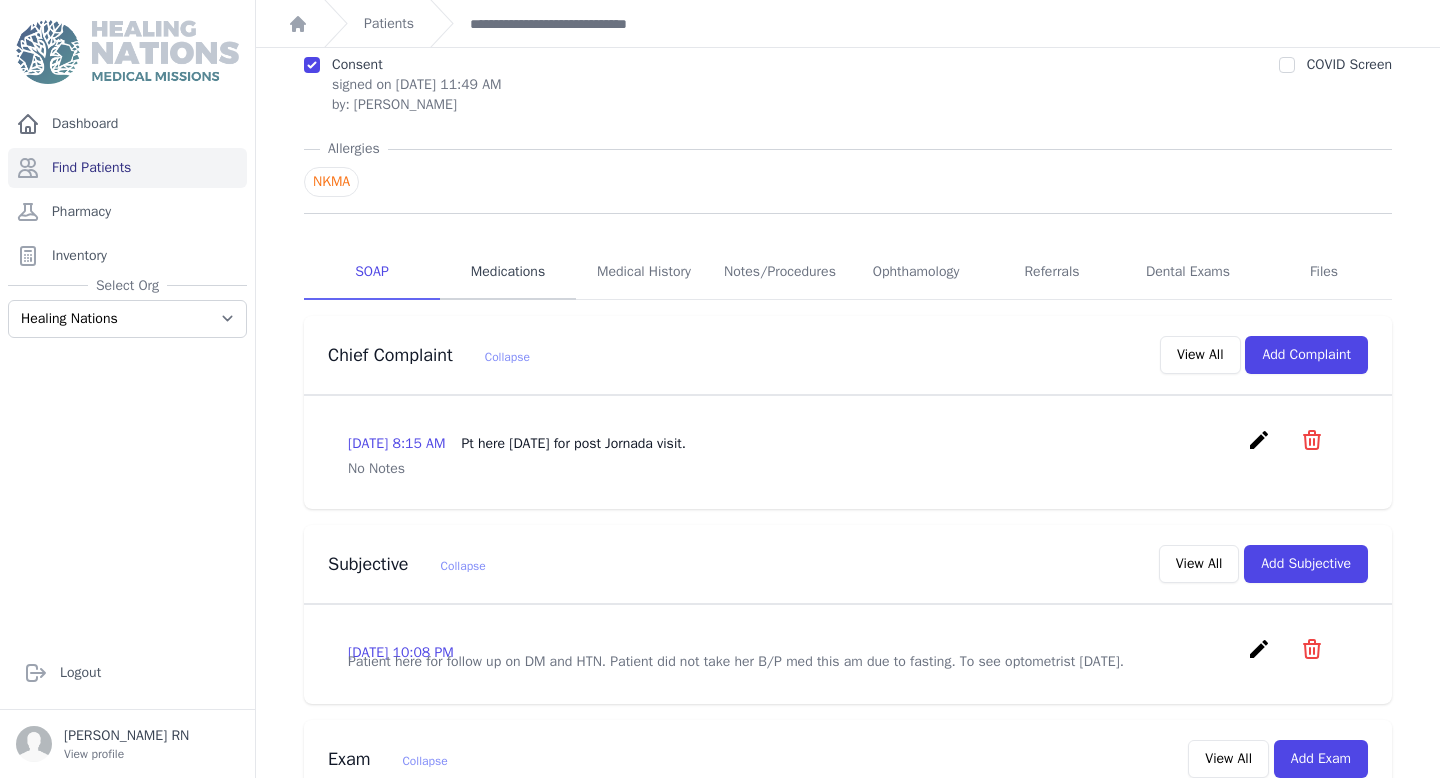 click on "Medications" at bounding box center [508, 273] 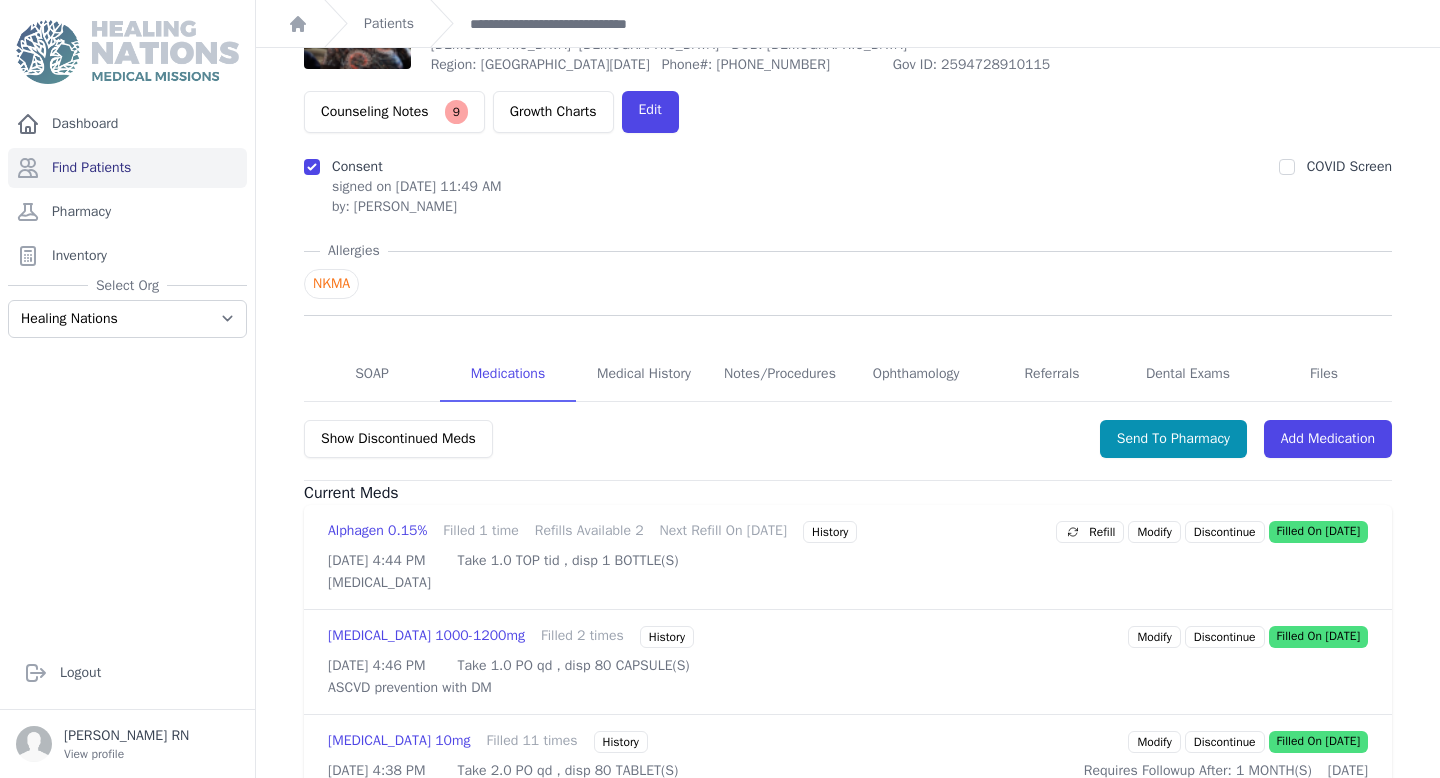 scroll, scrollTop: 110, scrollLeft: 0, axis: vertical 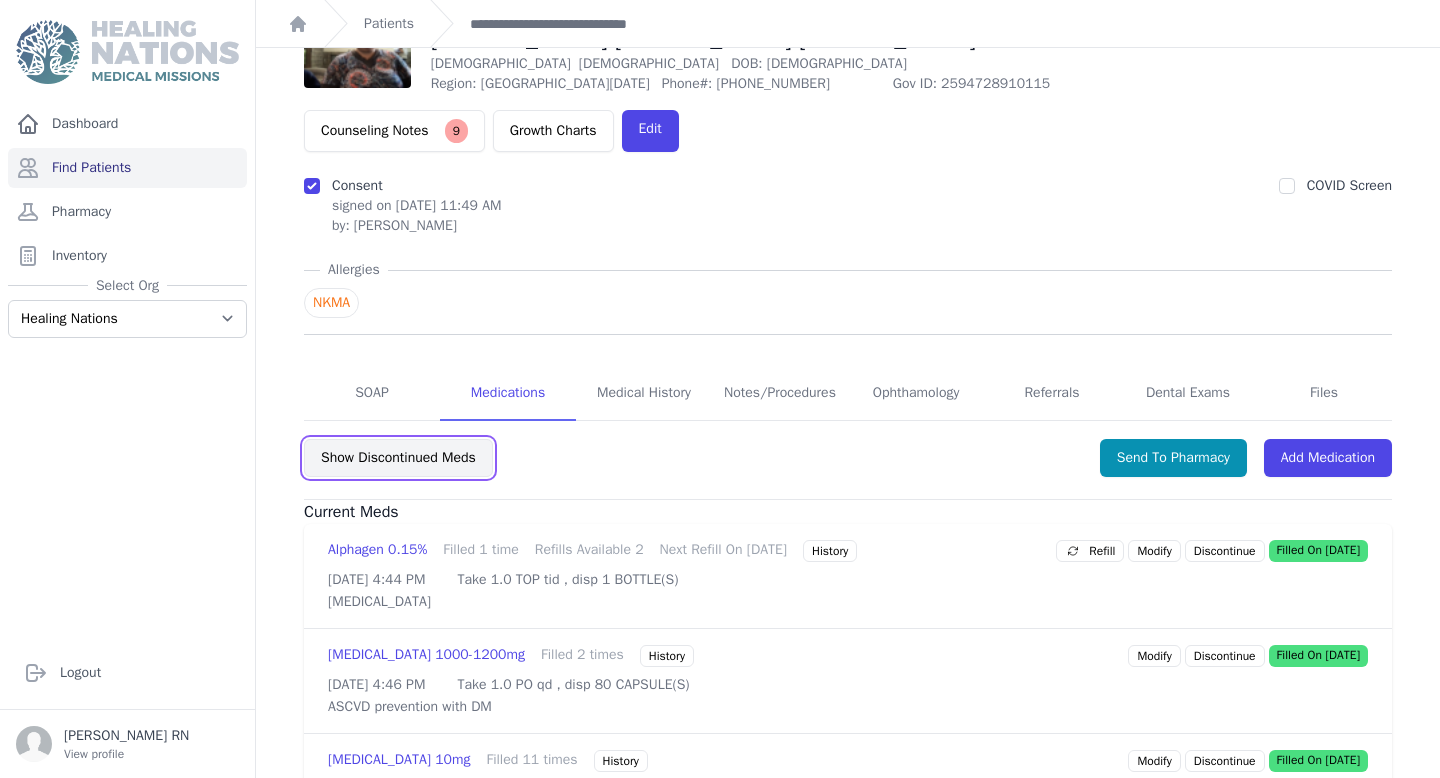 click on "Show Discontinued Meds" at bounding box center [398, 458] 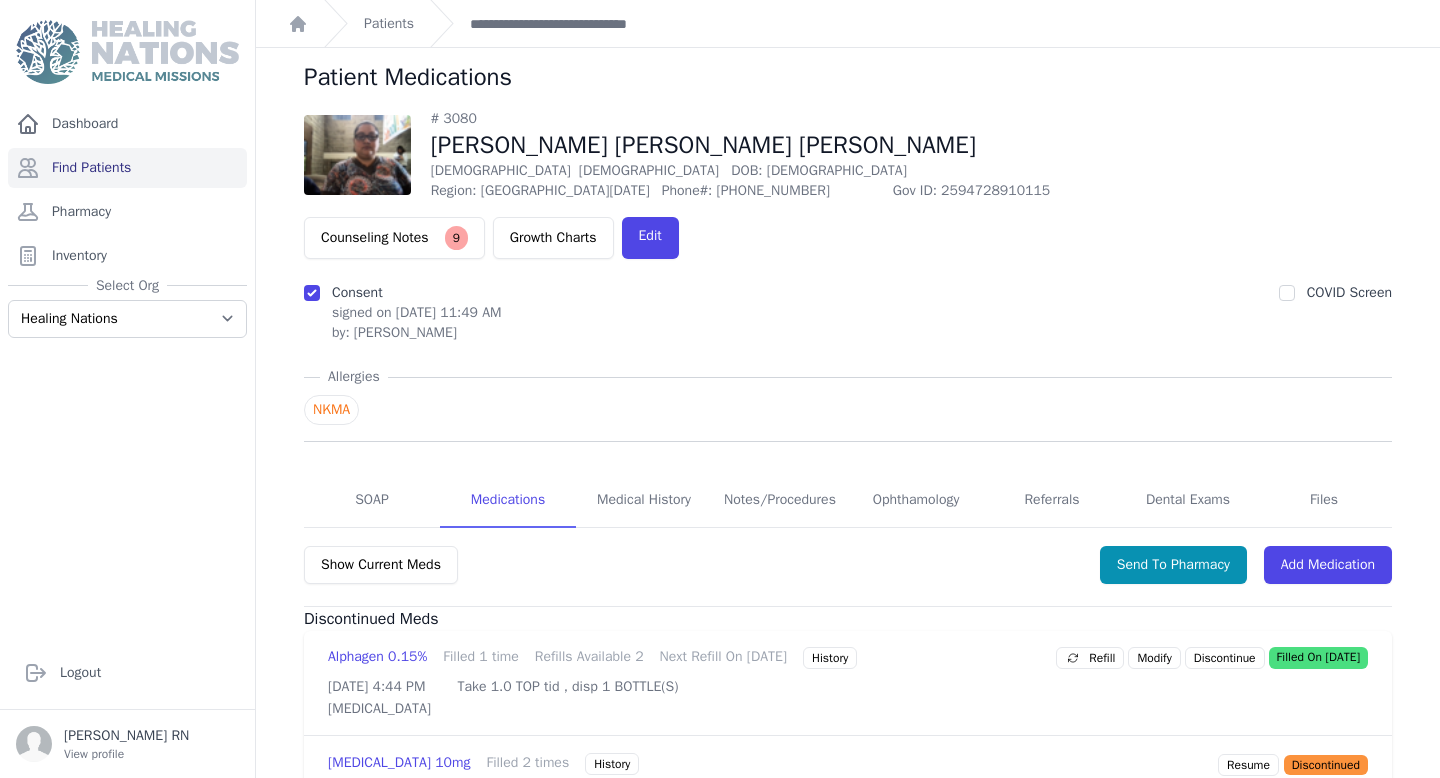 scroll, scrollTop: 0, scrollLeft: 0, axis: both 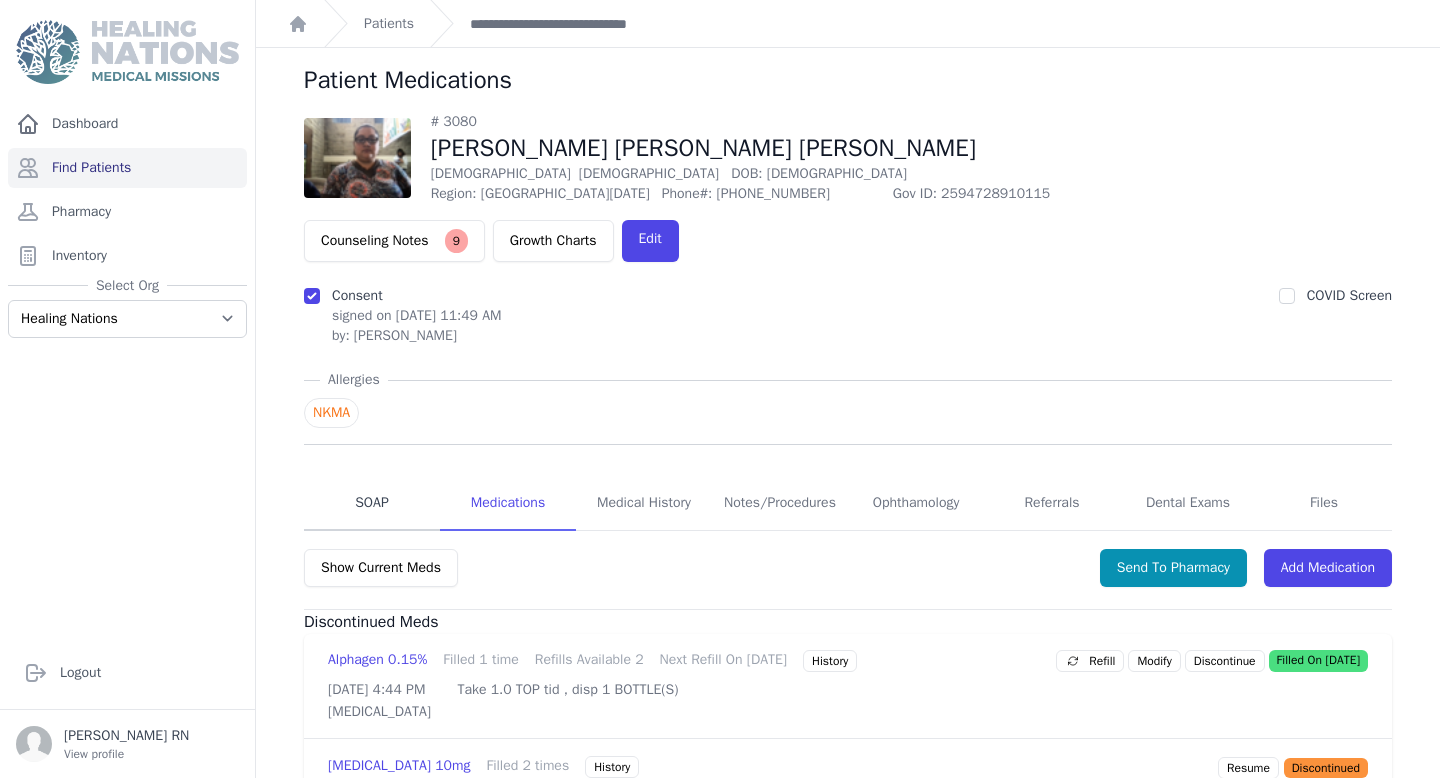 click on "SOAP" at bounding box center [372, 504] 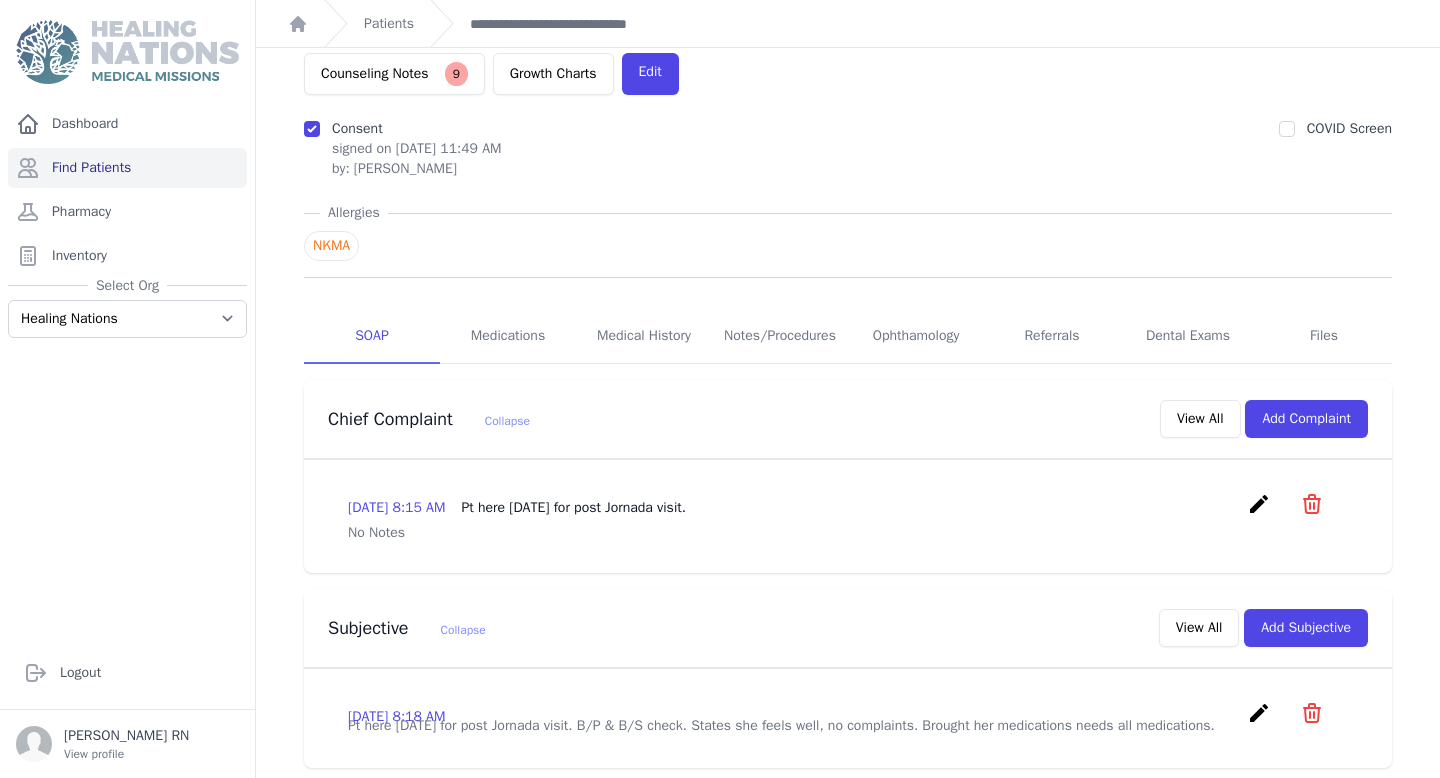 scroll, scrollTop: 15, scrollLeft: 0, axis: vertical 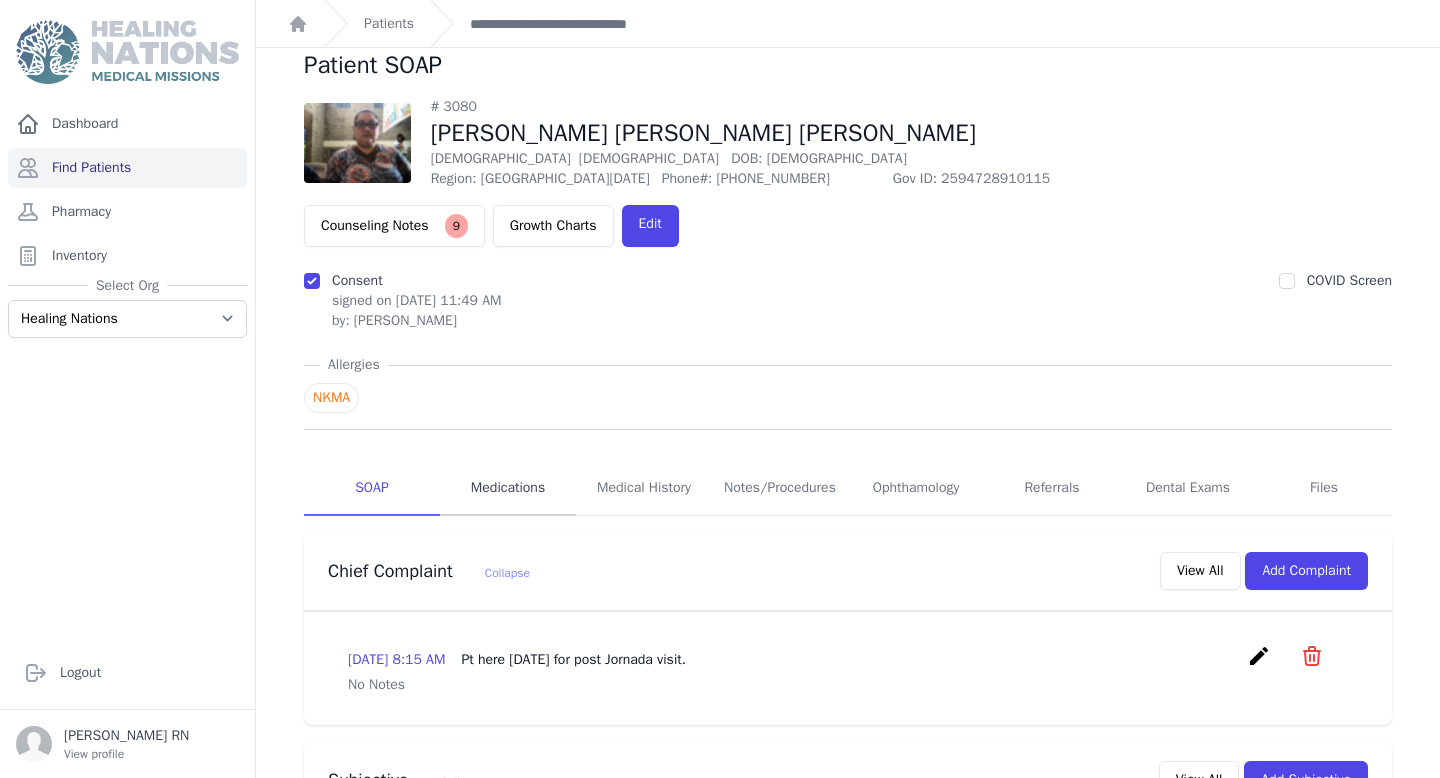 click on "Medications" at bounding box center [508, 489] 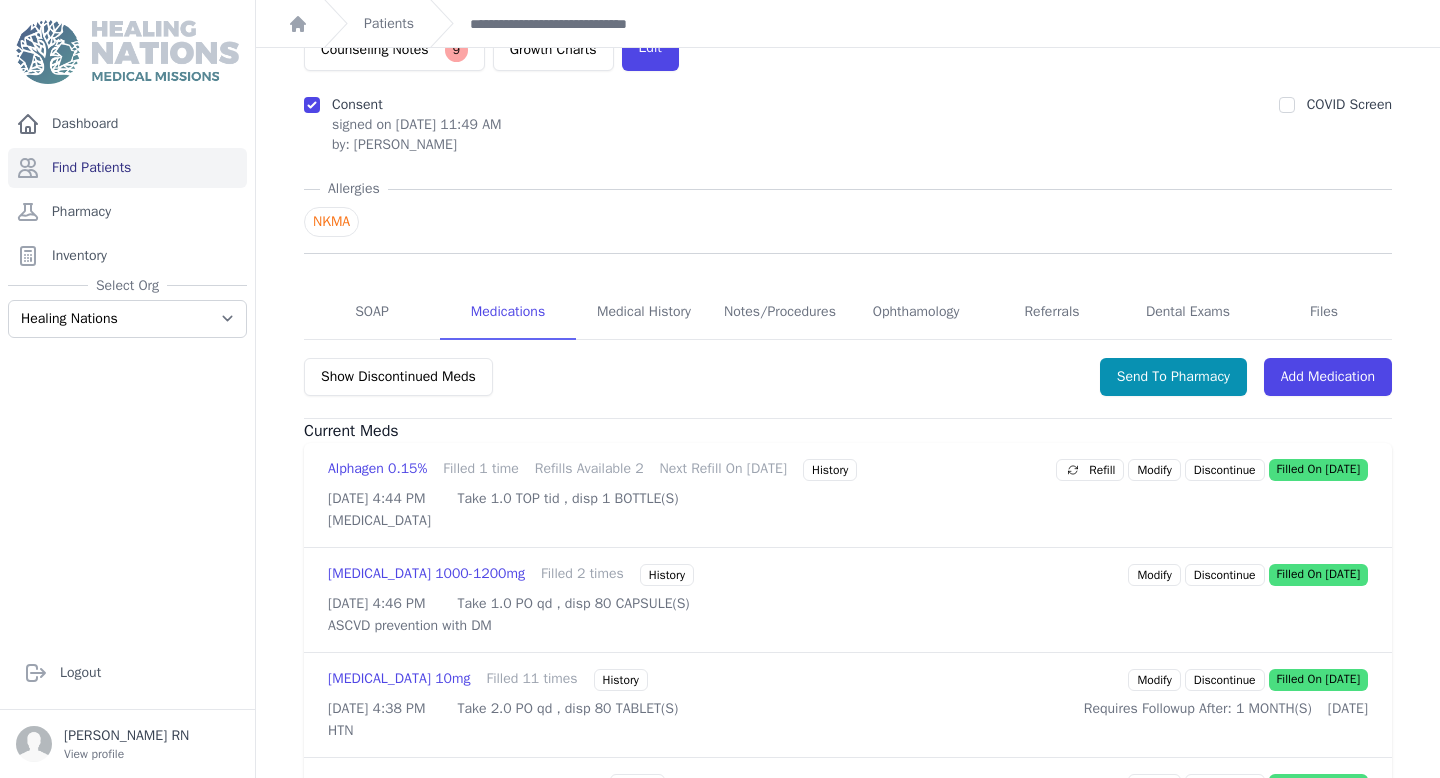 scroll, scrollTop: 0, scrollLeft: 0, axis: both 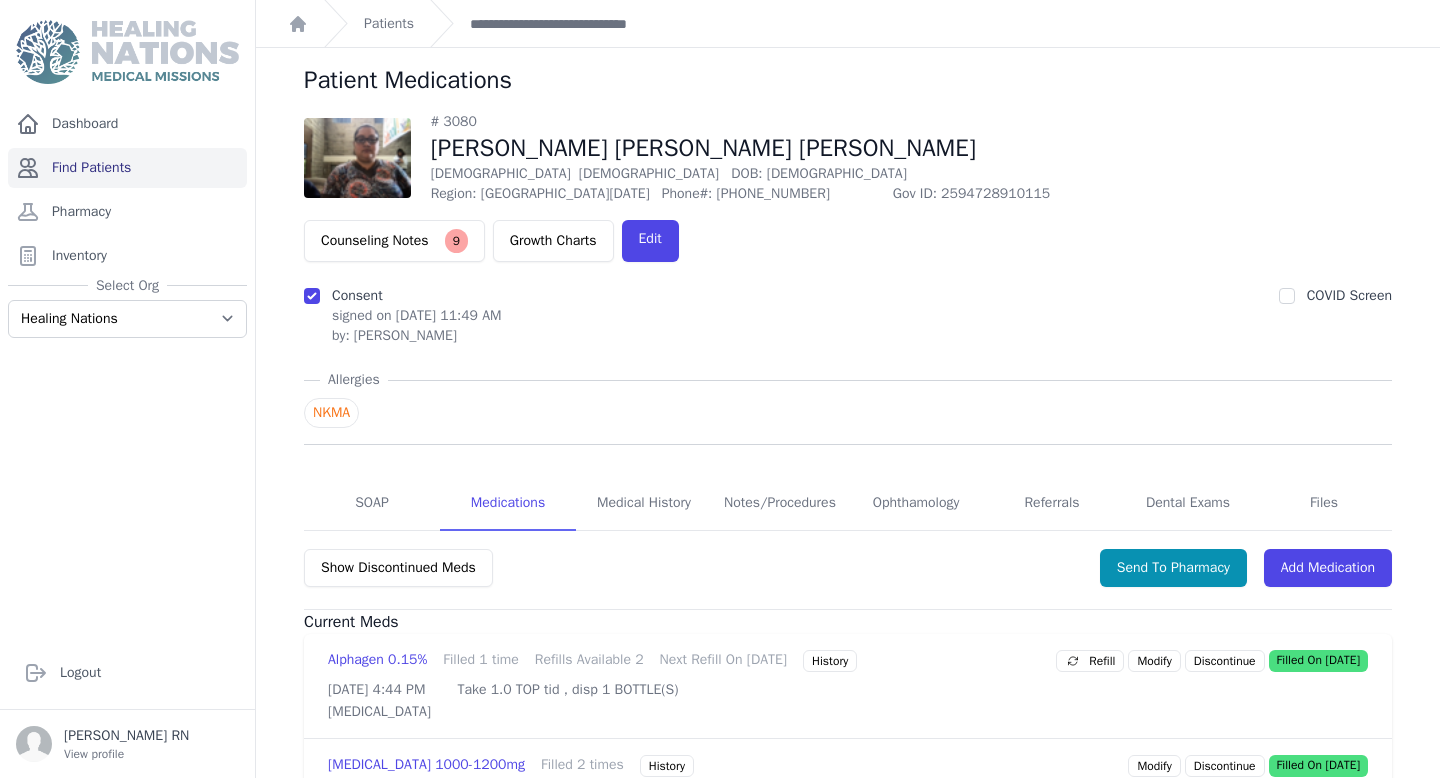 click on "Find Patients" at bounding box center [127, 168] 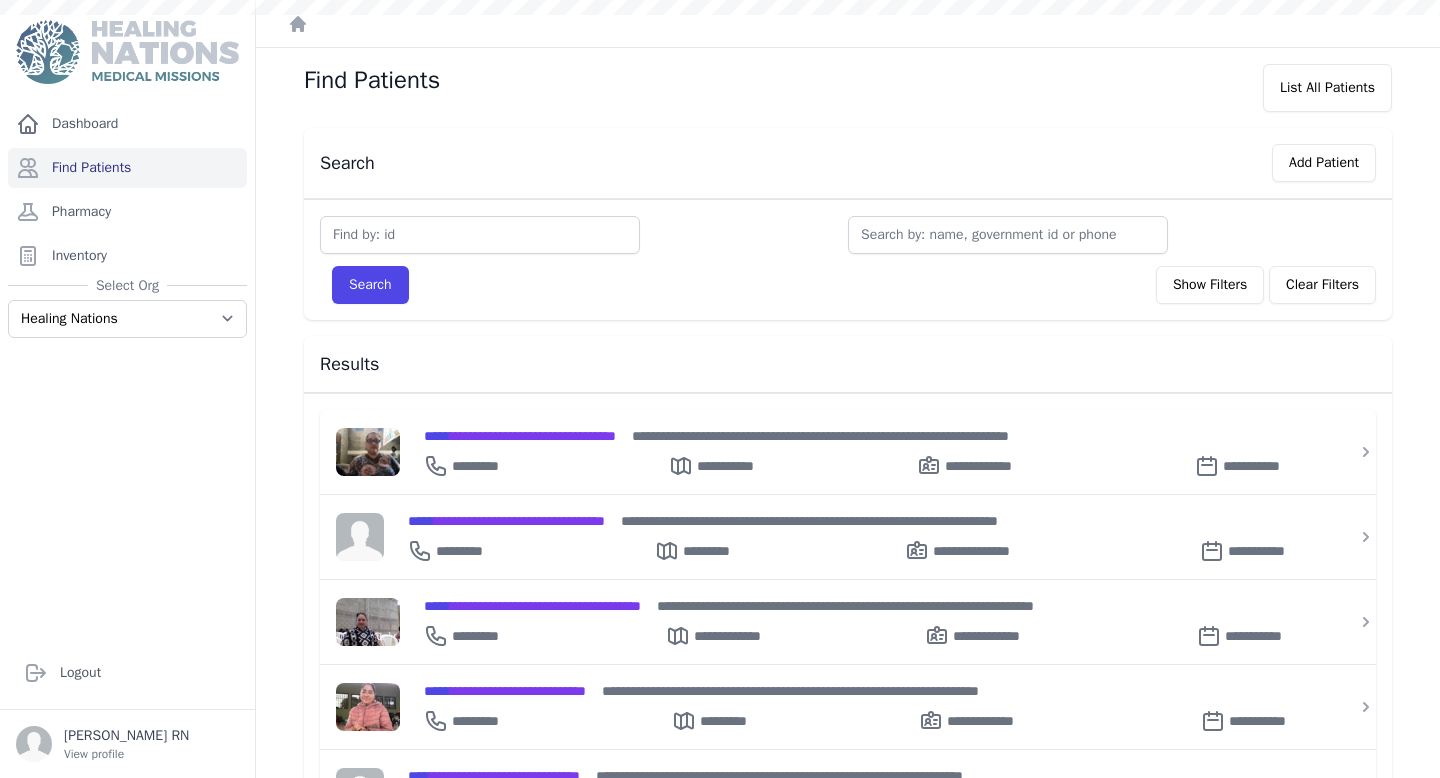 scroll, scrollTop: 0, scrollLeft: 0, axis: both 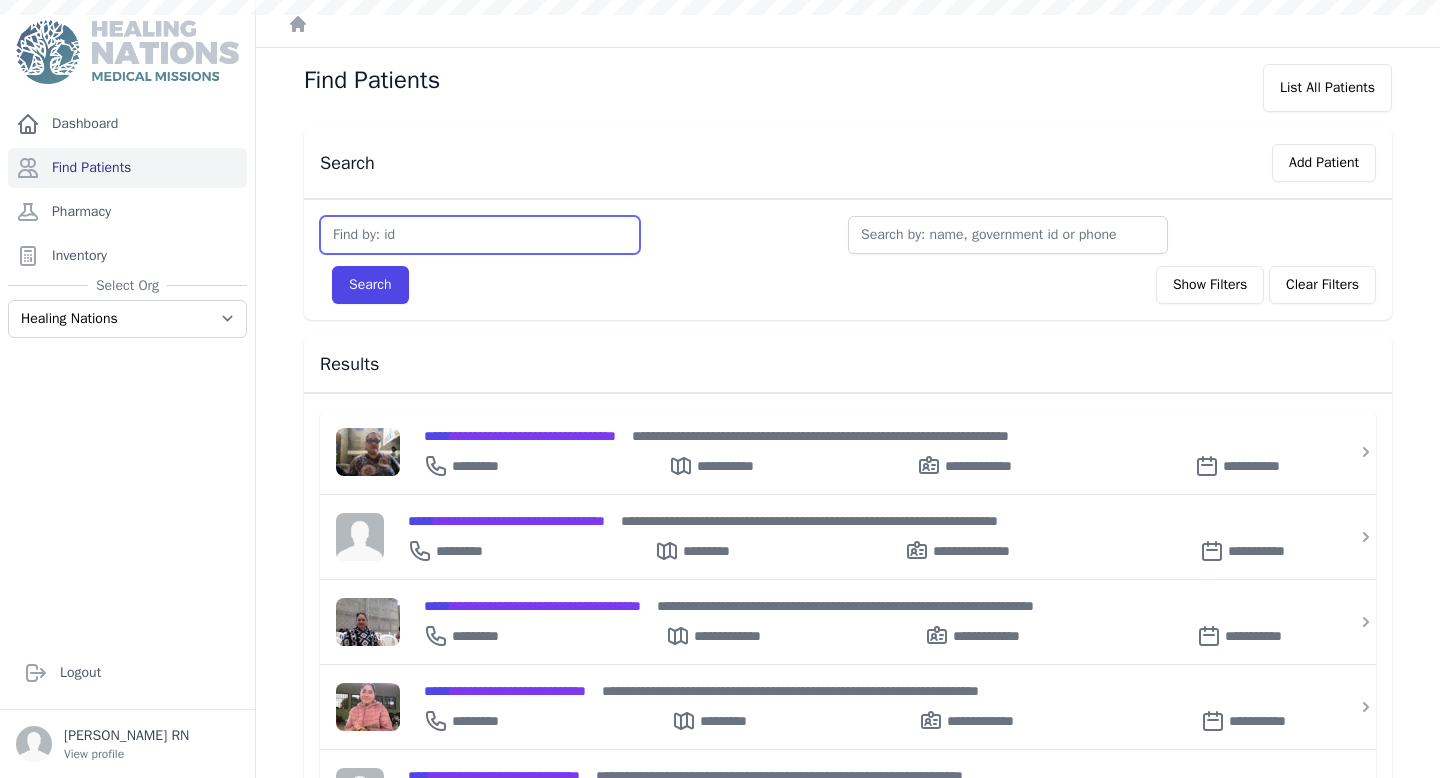 click at bounding box center (480, 235) 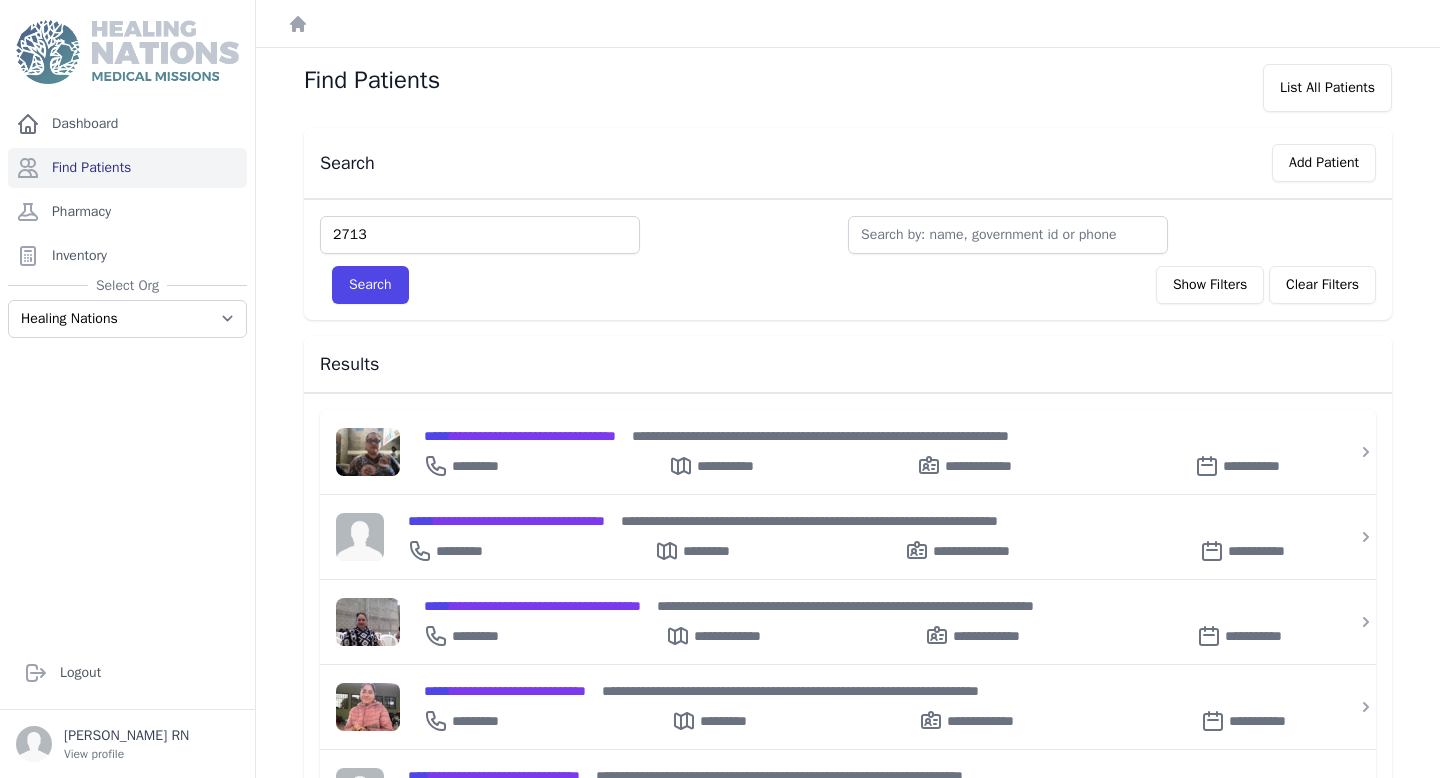 type on "2713" 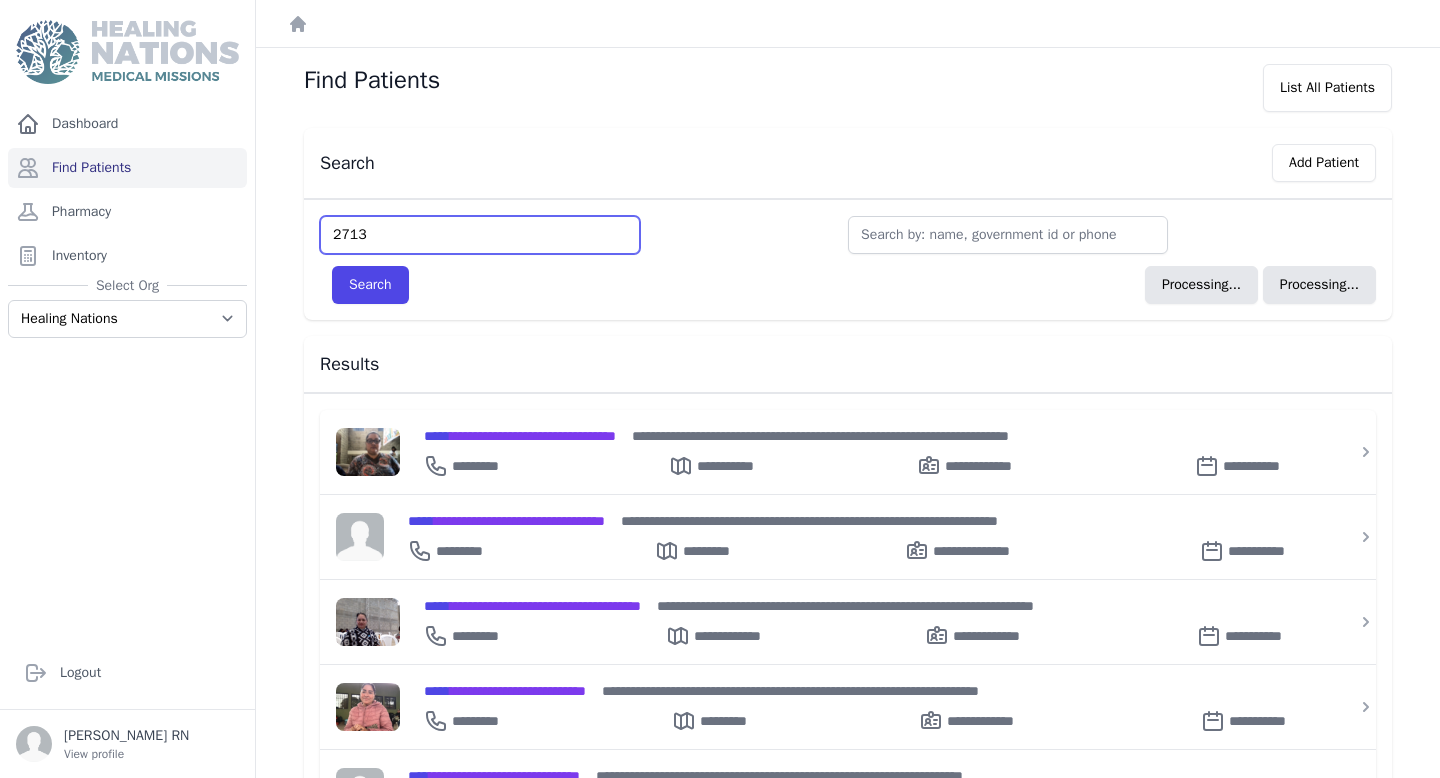 type 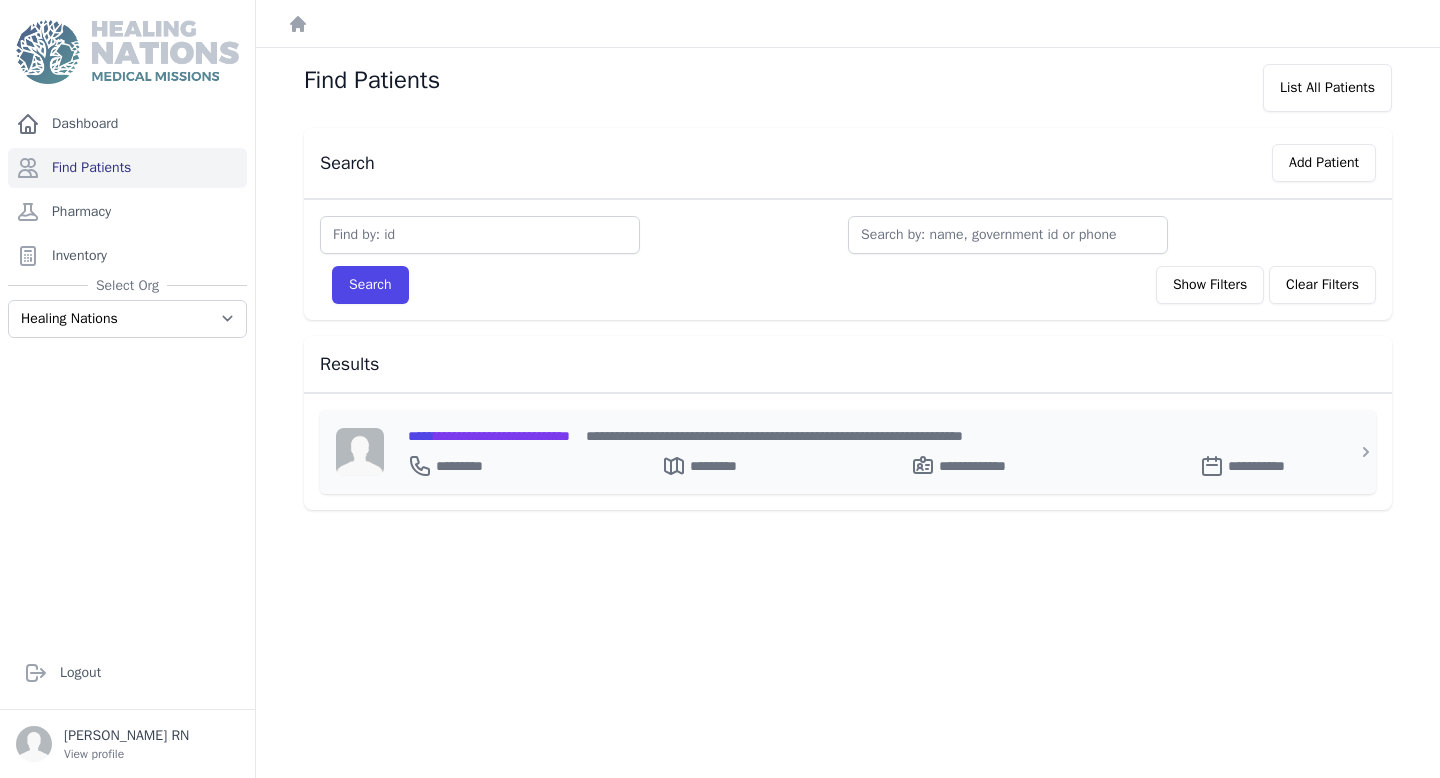 click on "**********" at bounding box center (489, 436) 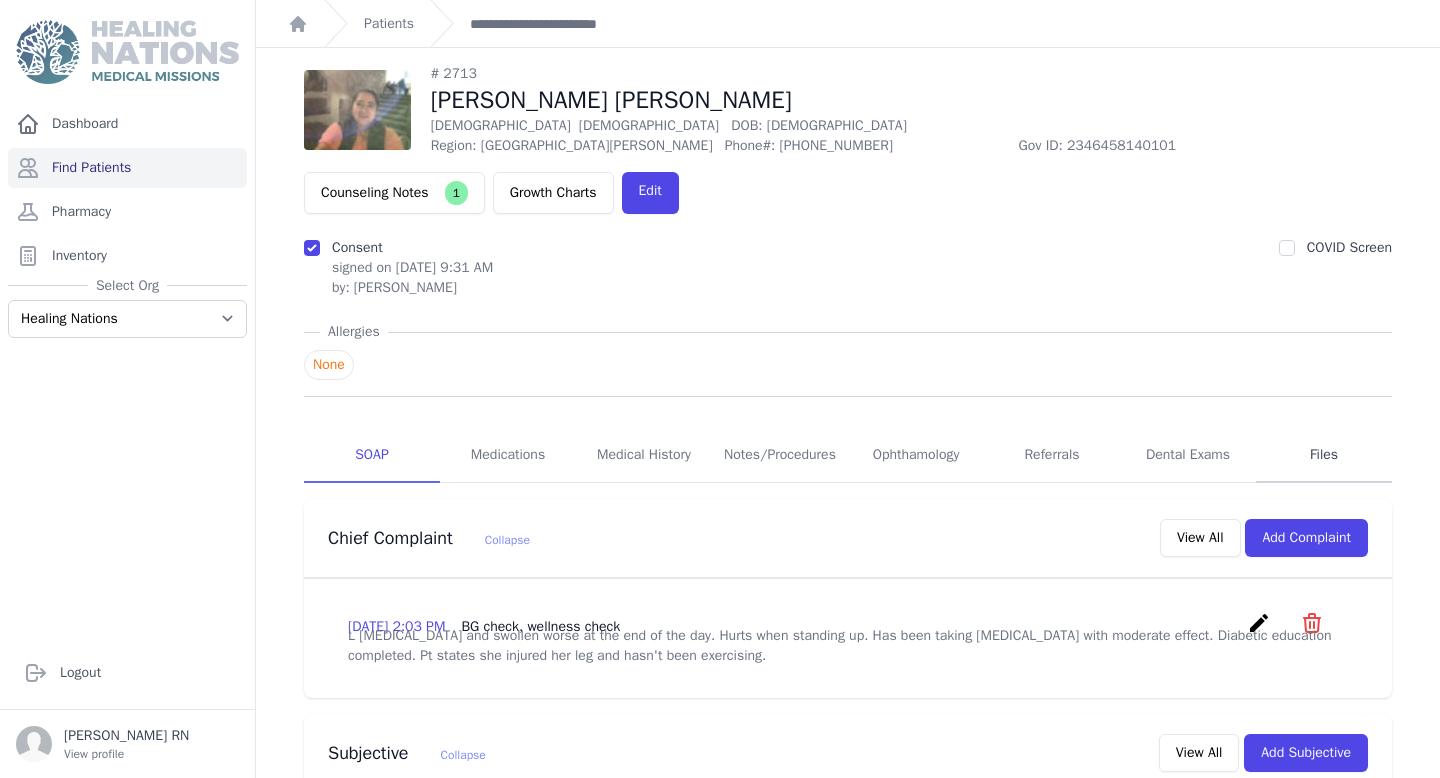 click on "Files" at bounding box center (1324, 456) 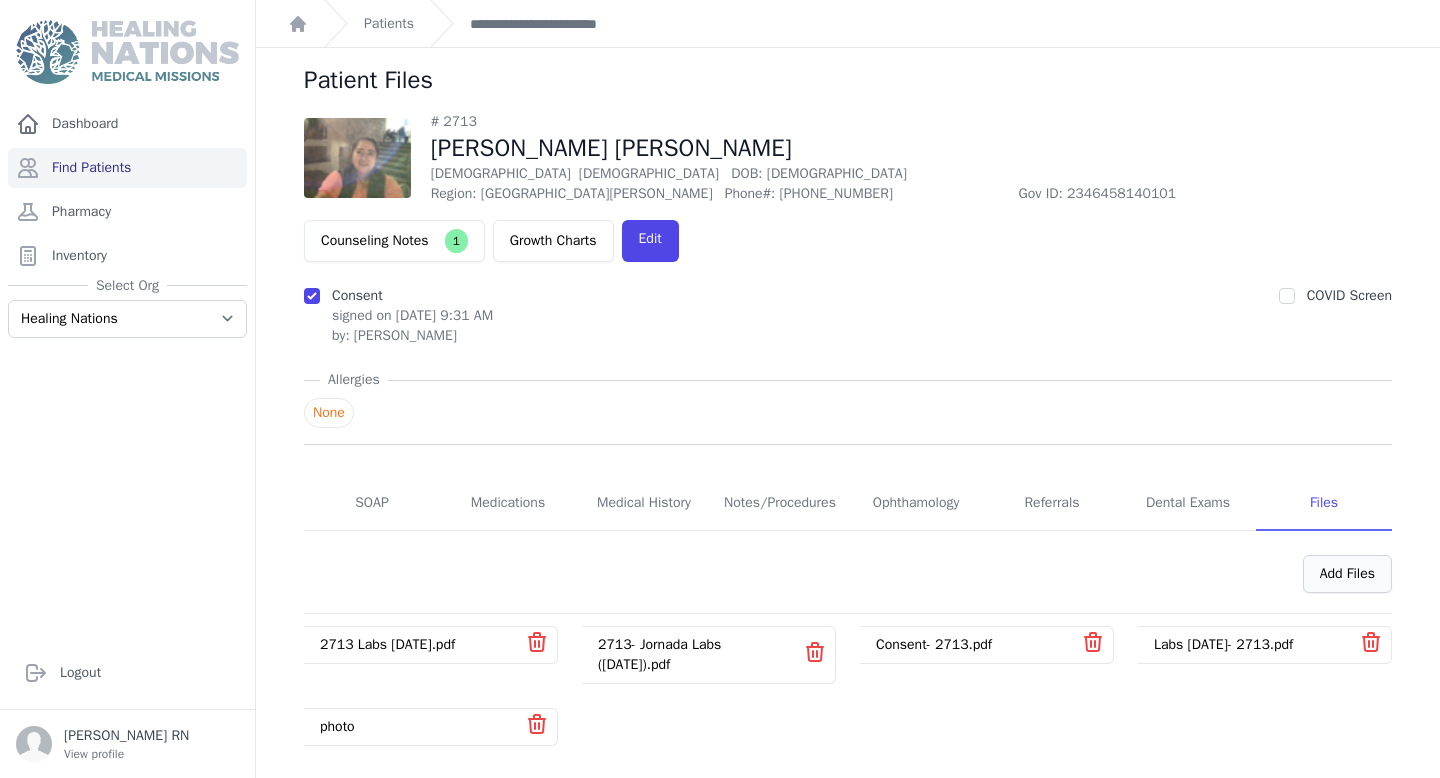 click on "Add Files" at bounding box center (1347, 574) 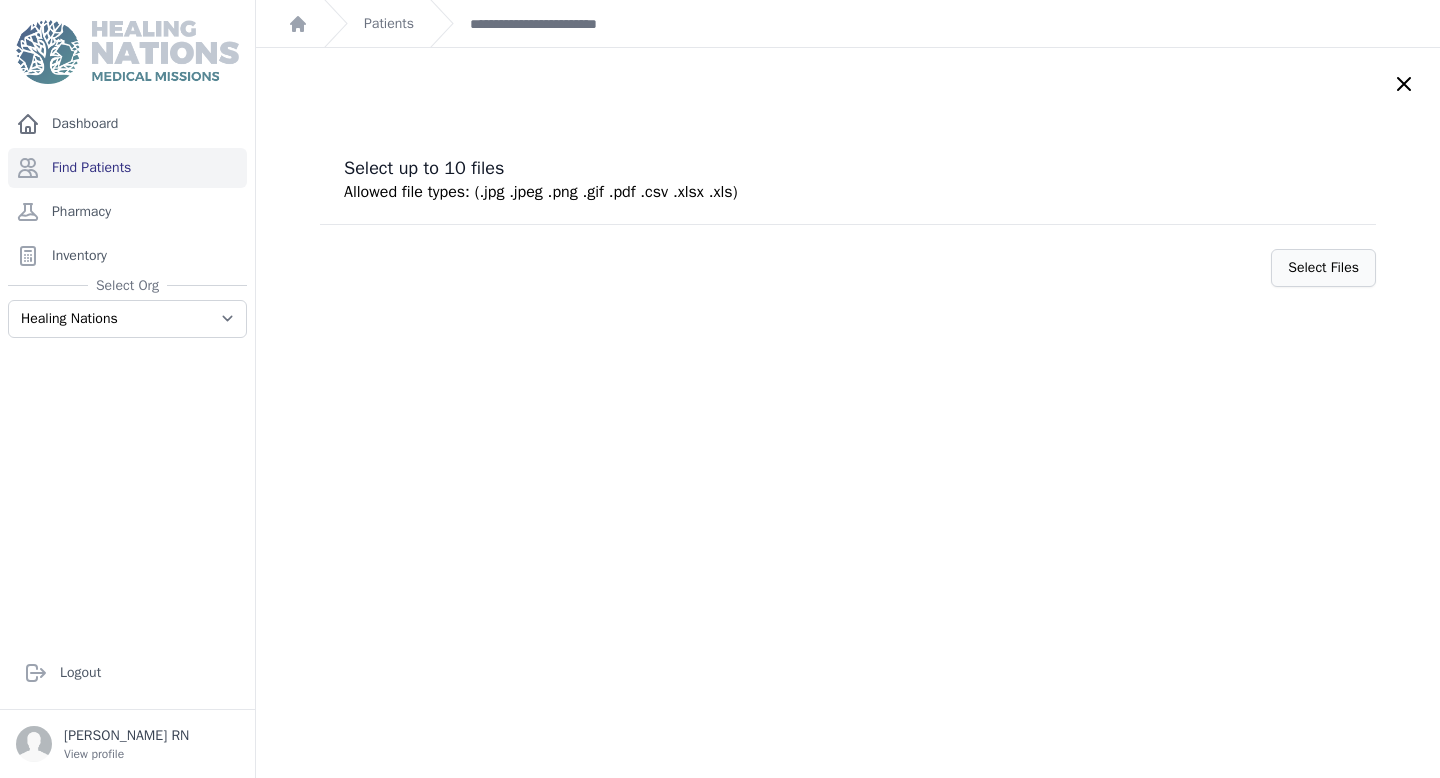 click on "Select Files" at bounding box center [1323, 268] 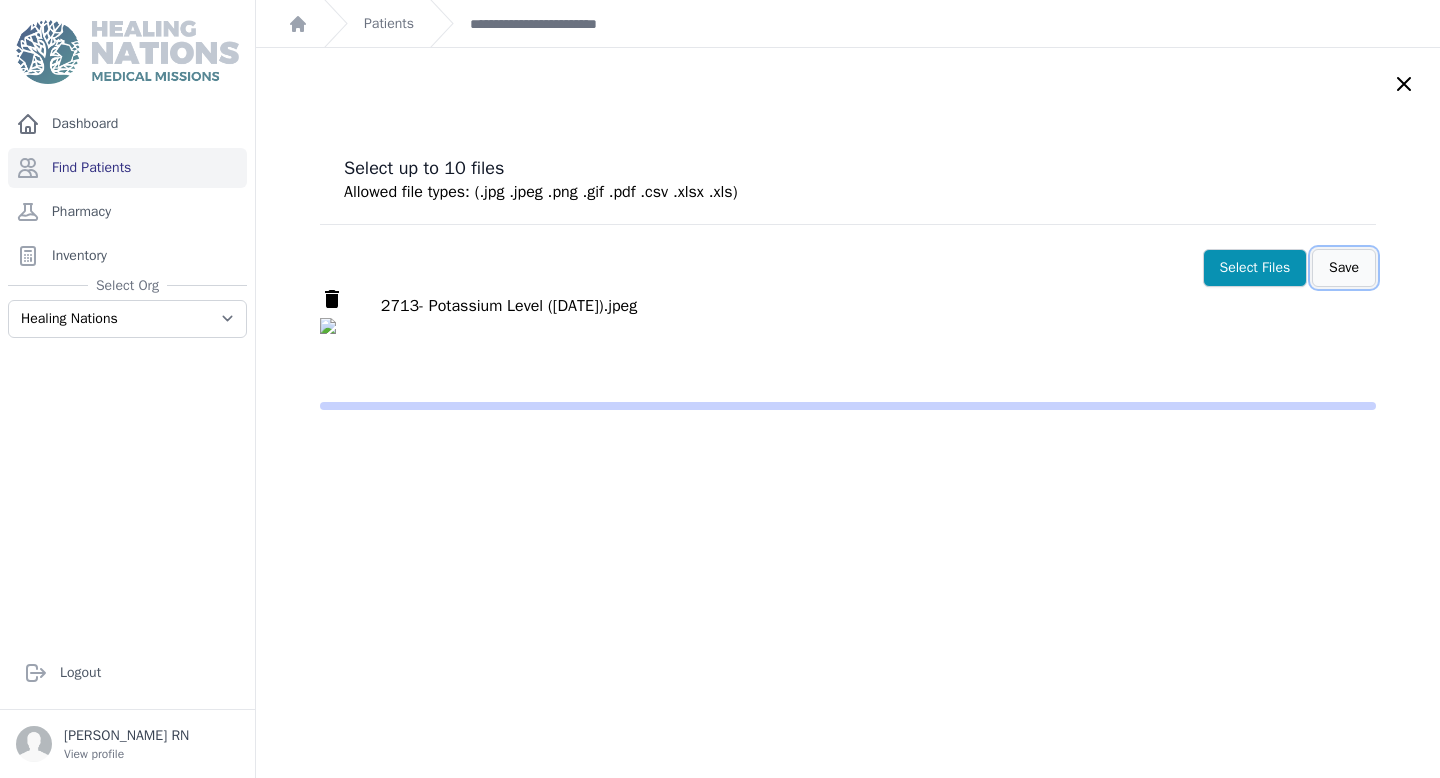click on "Save" at bounding box center (1344, 268) 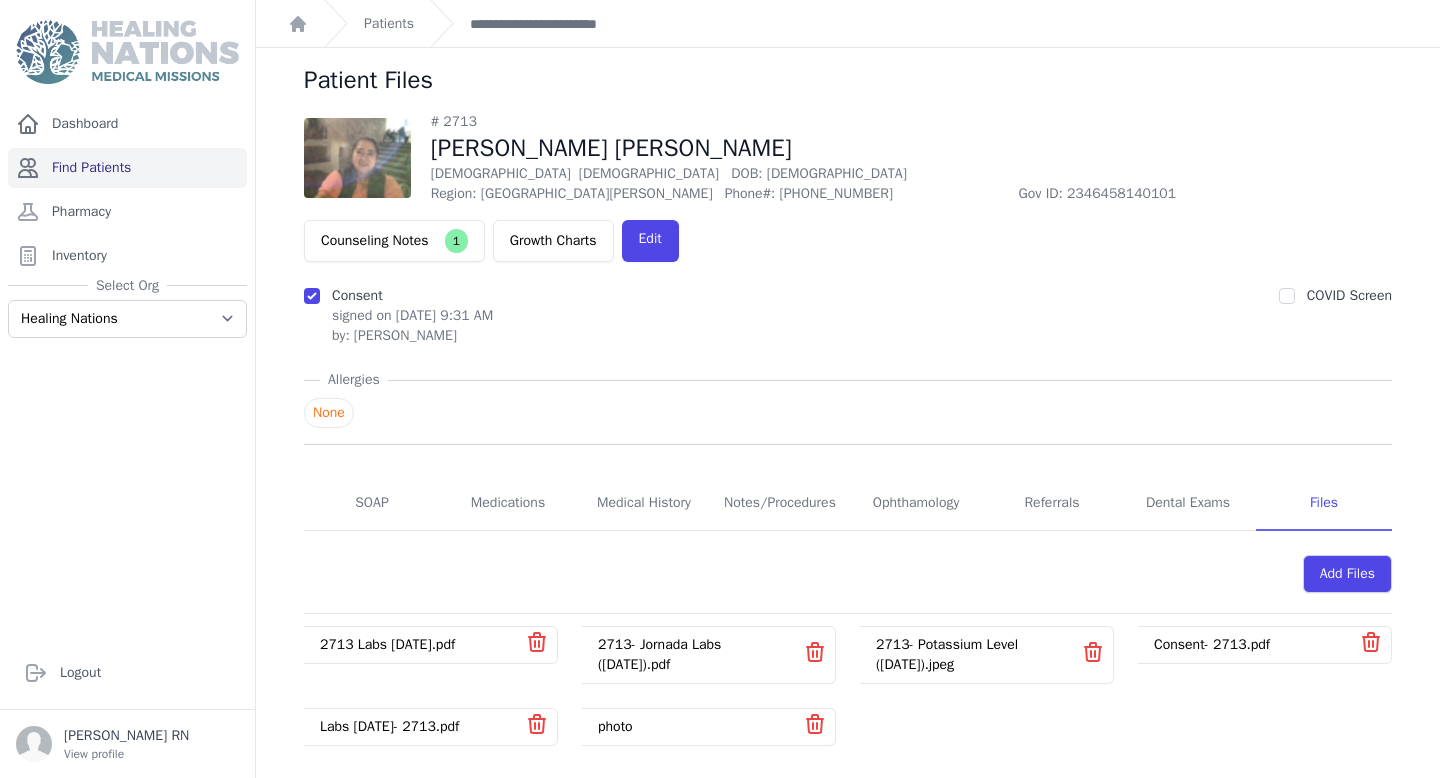 click on "Find Patients" at bounding box center (127, 168) 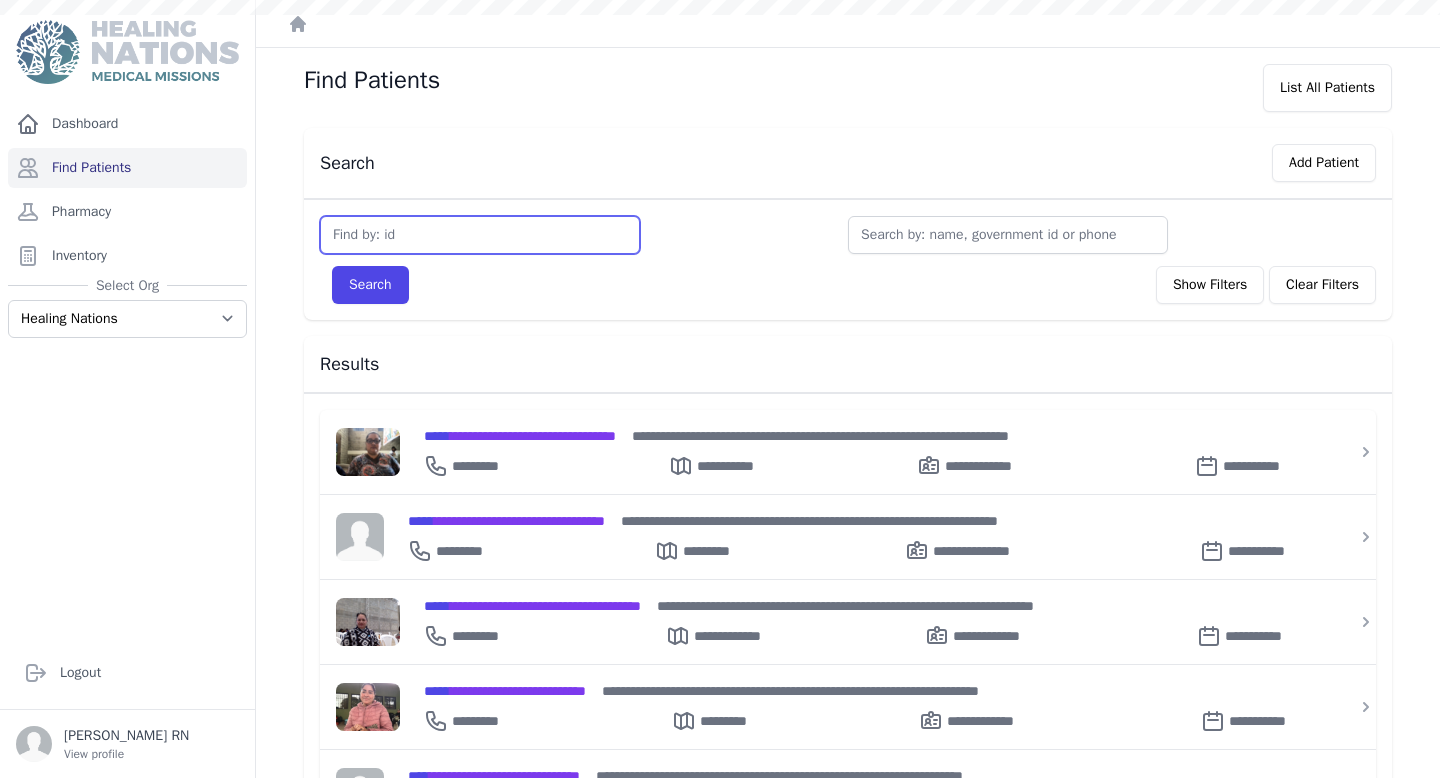 scroll, scrollTop: 0, scrollLeft: 0, axis: both 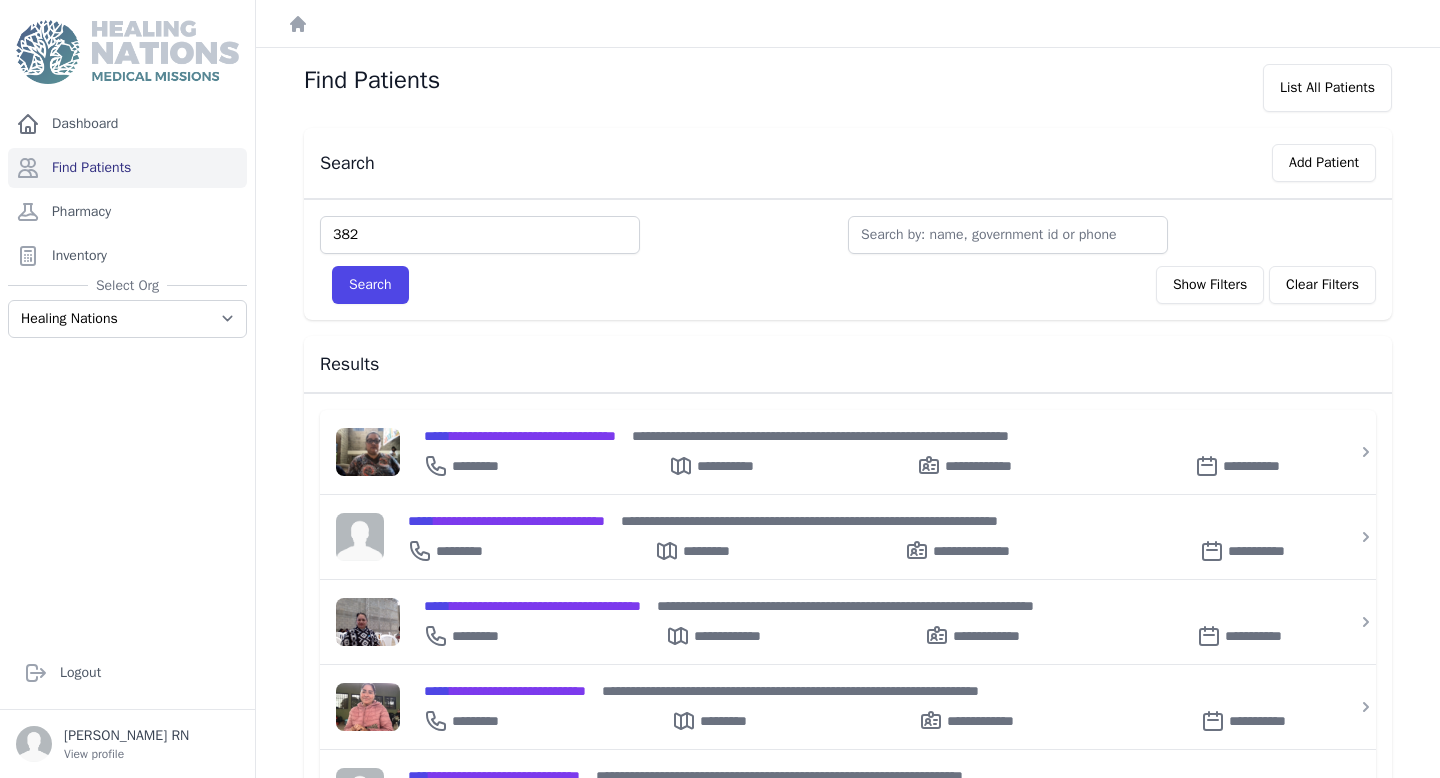 type on "382" 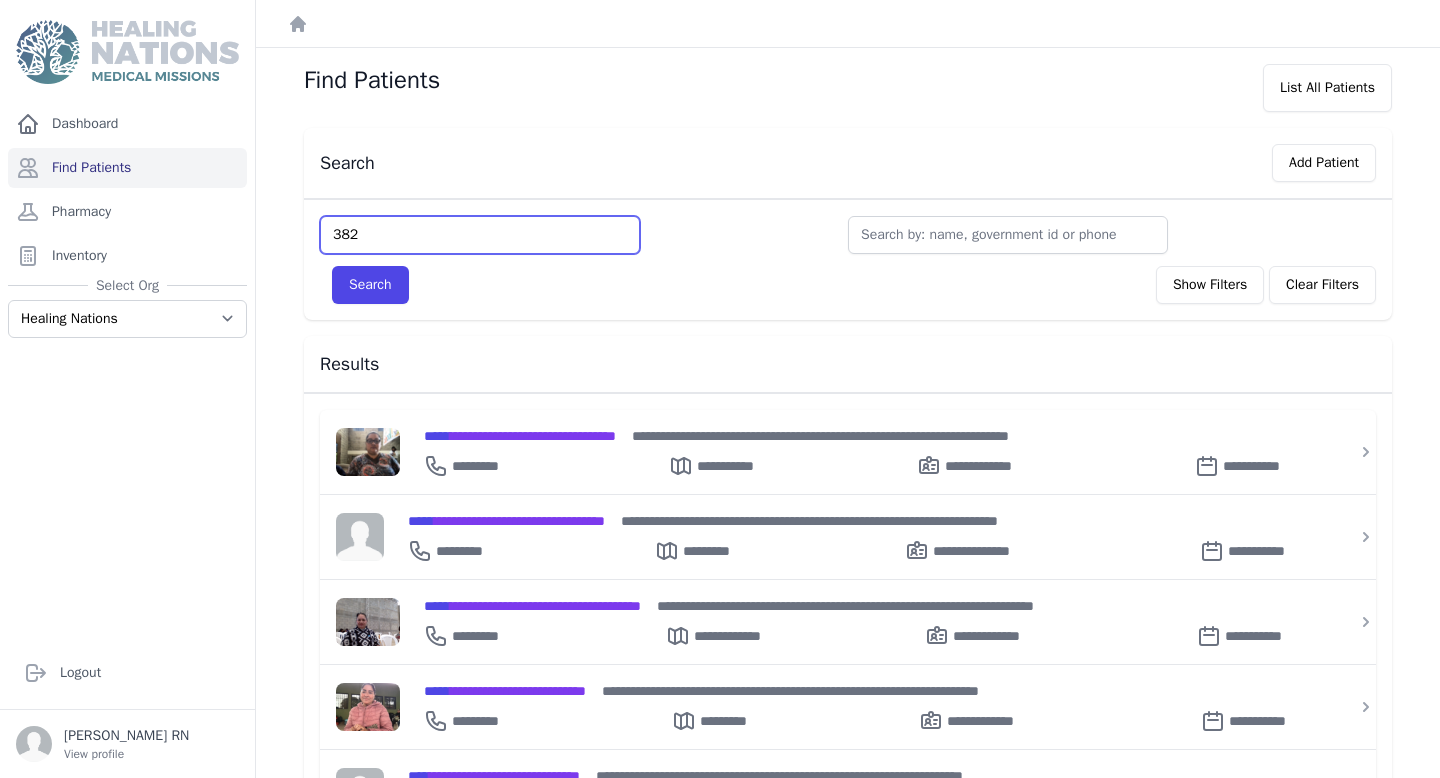 type 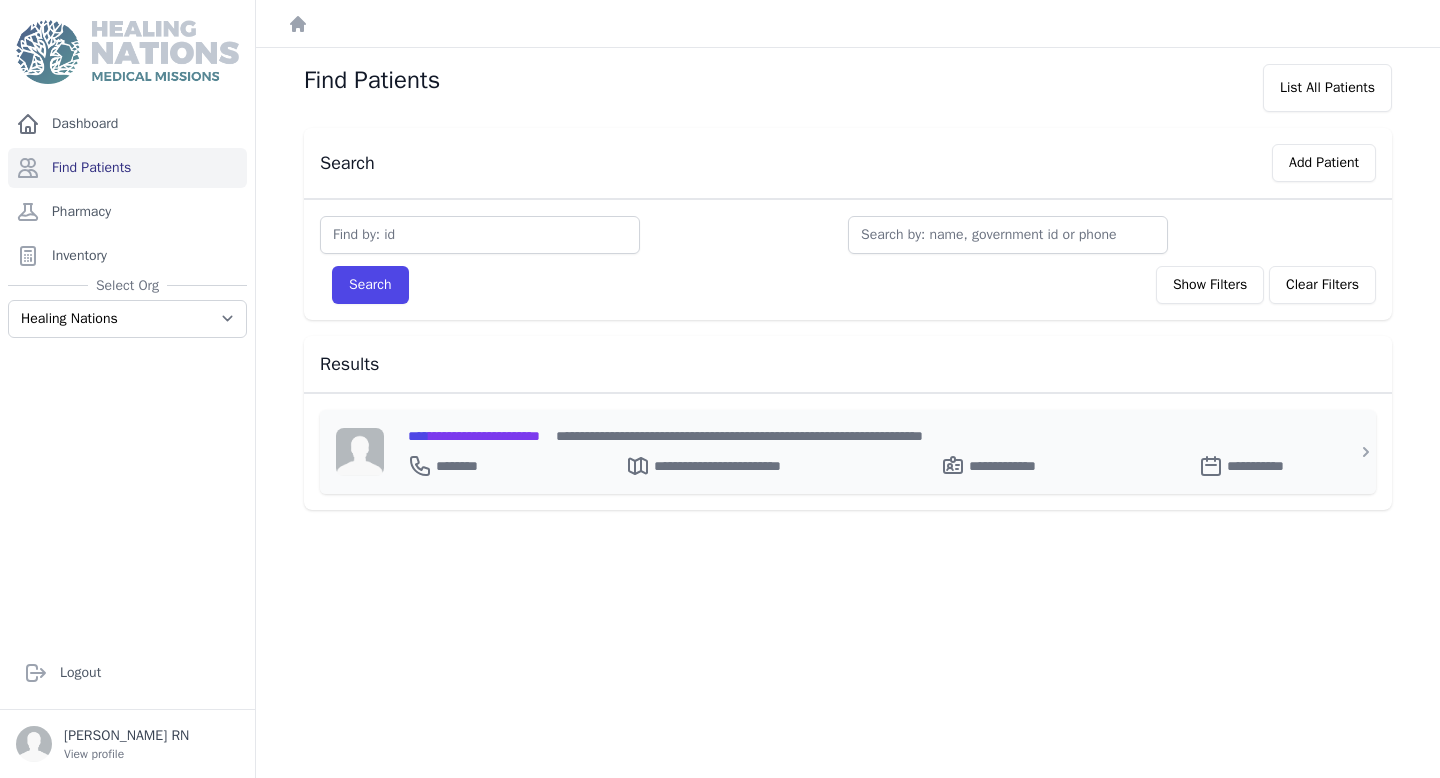 click on "**********" at bounding box center [474, 436] 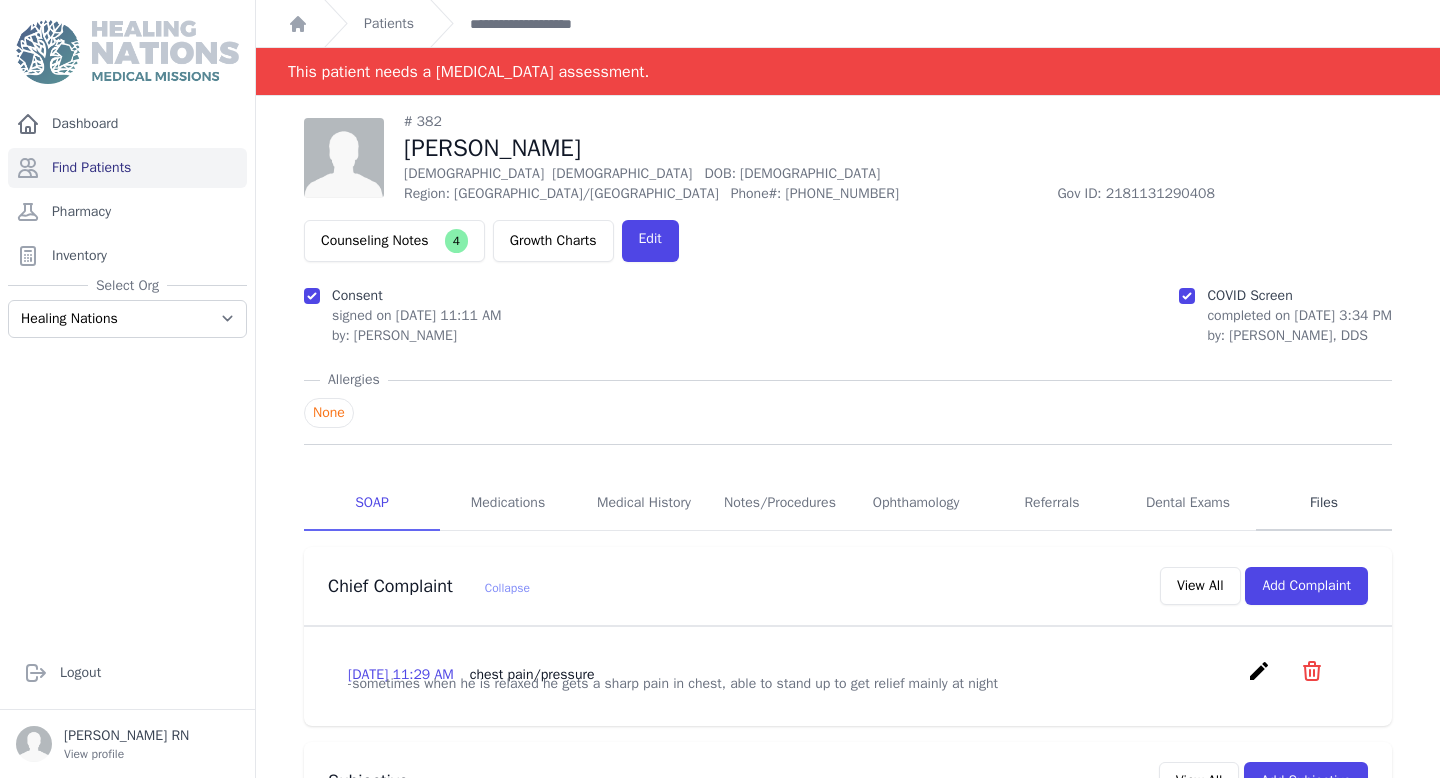 click on "Files" at bounding box center (1324, 504) 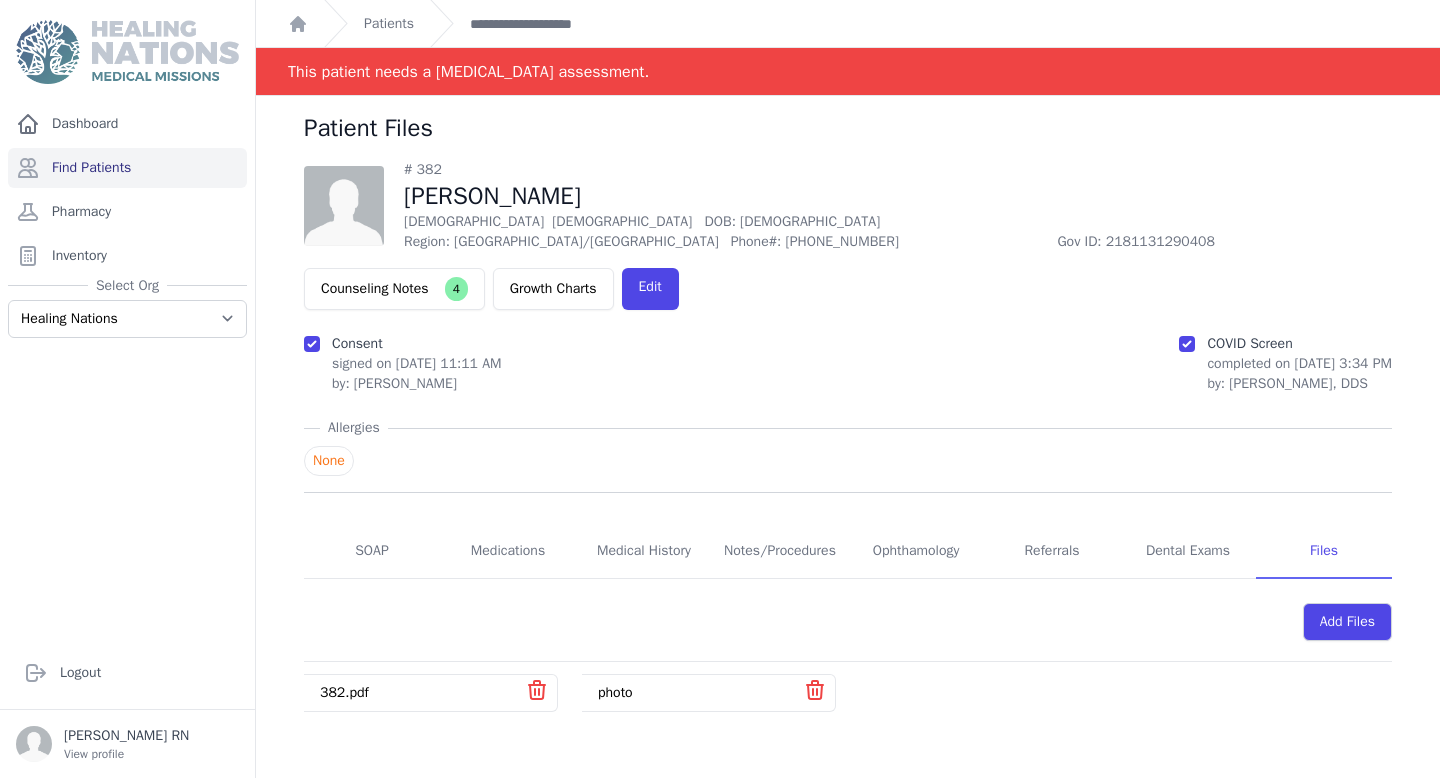 click on "Add Files" at bounding box center (848, 620) 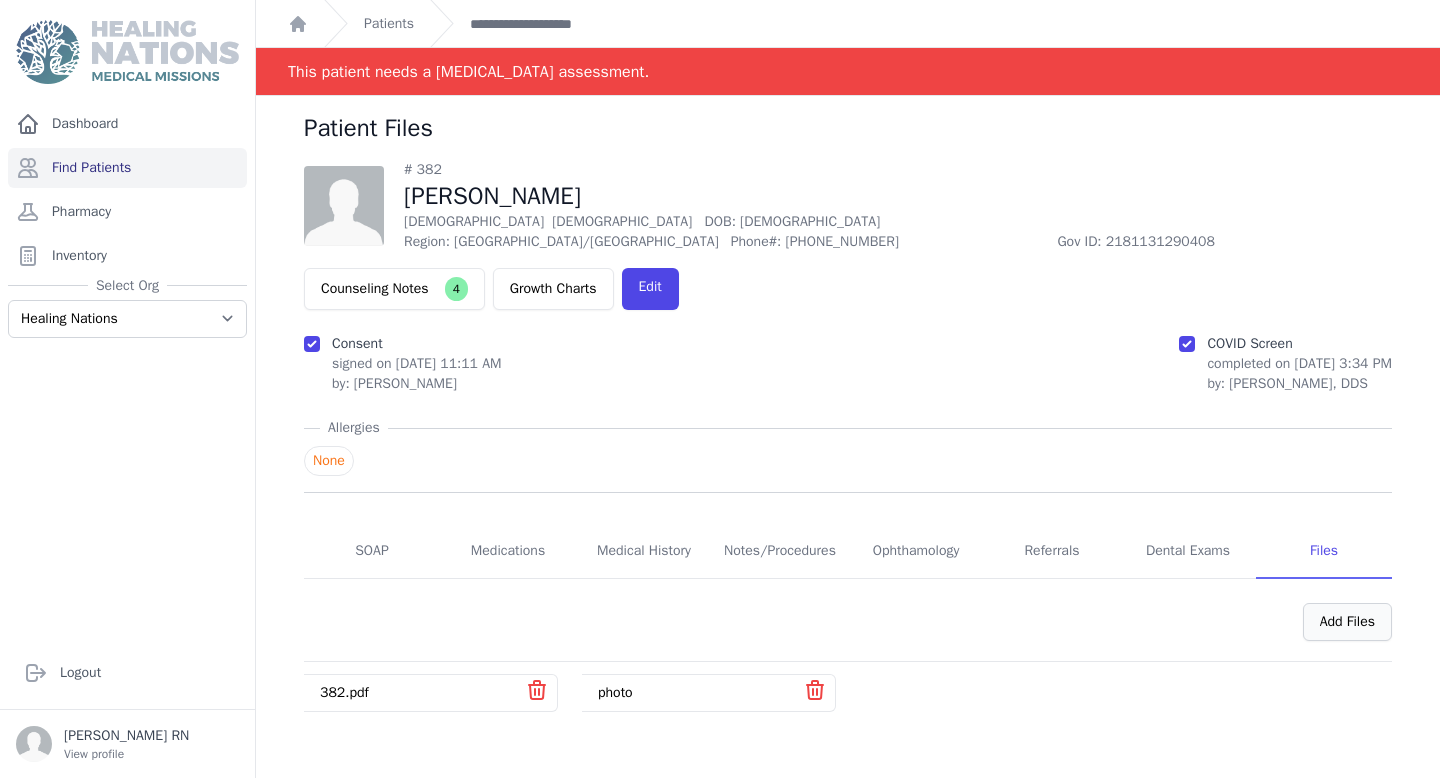click on "Add Files" at bounding box center (1347, 622) 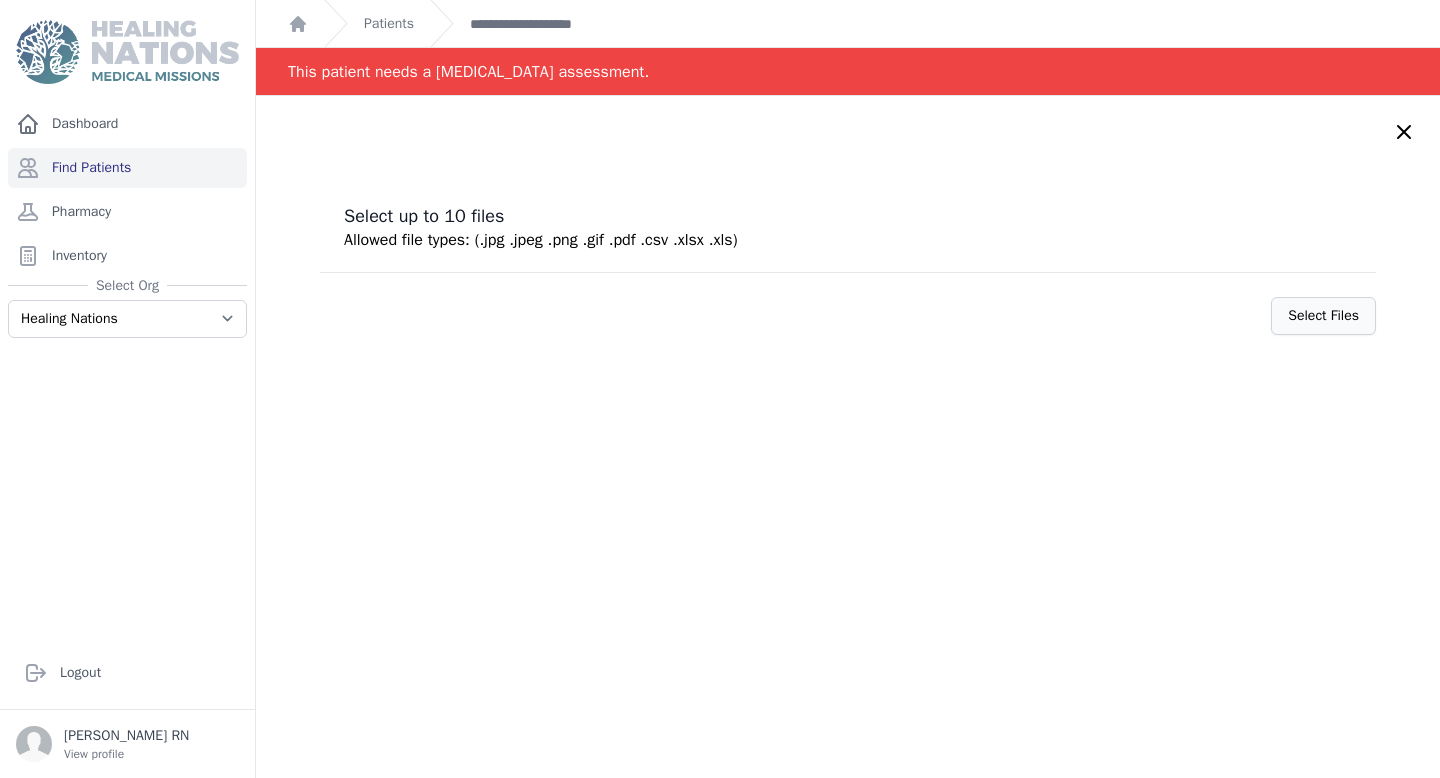 click on "Select Files" at bounding box center [1323, 316] 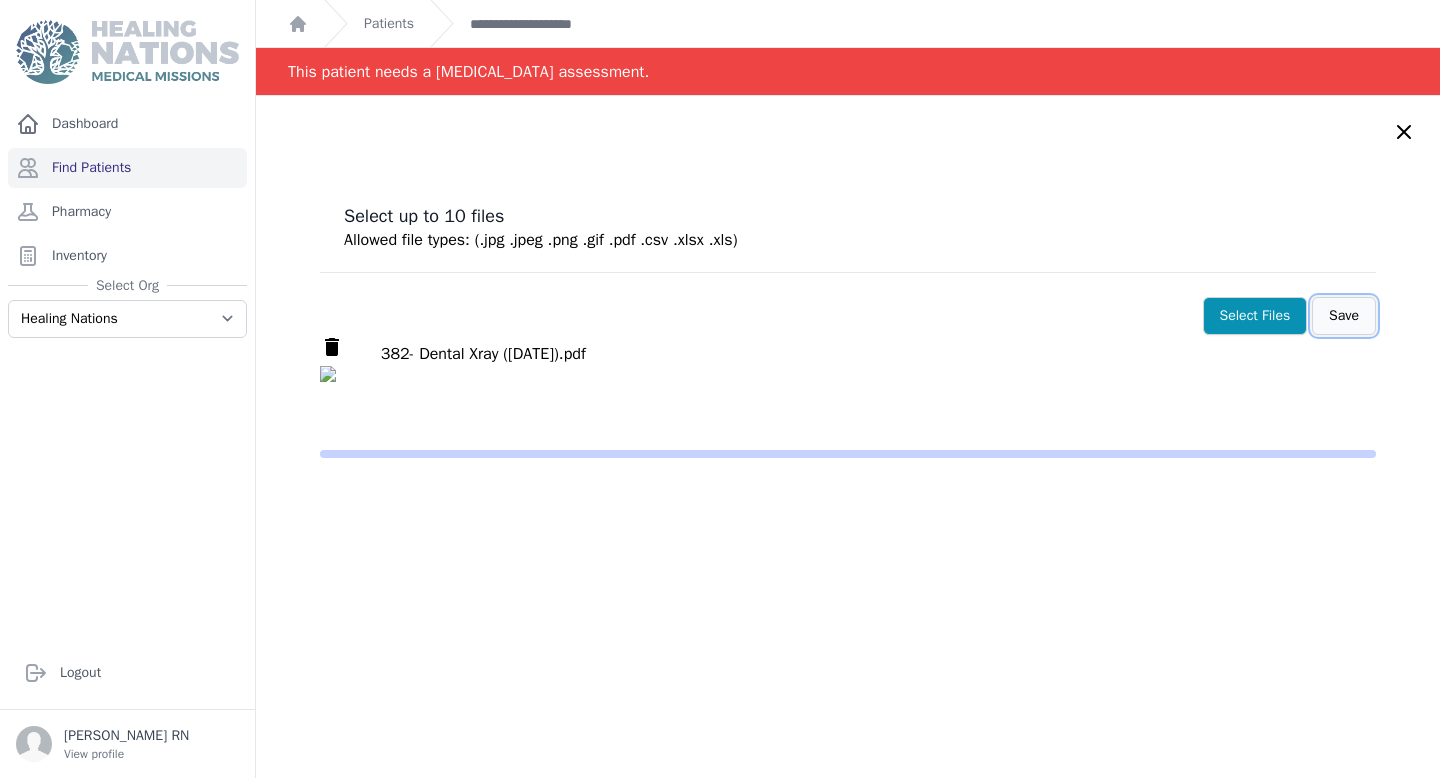 click on "Save" at bounding box center [1344, 316] 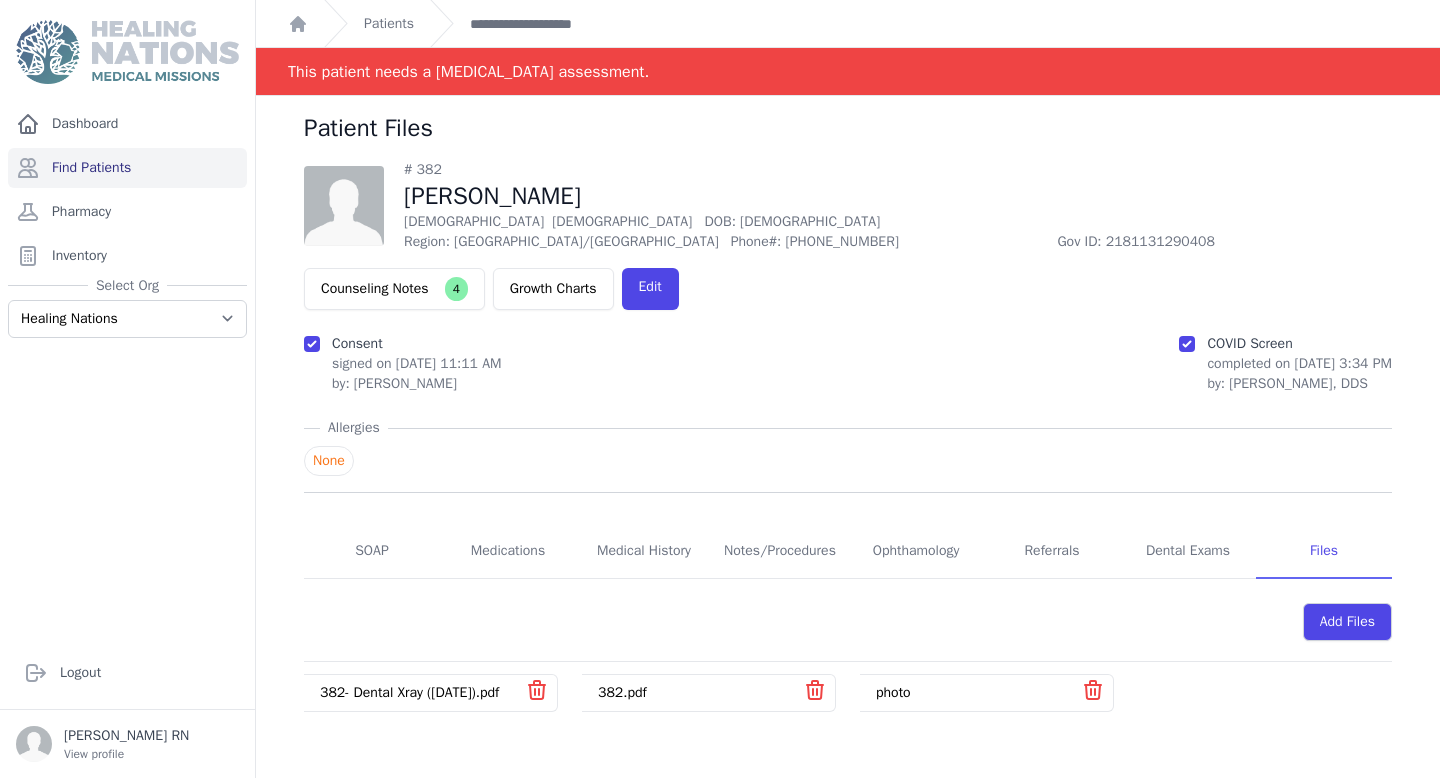 scroll, scrollTop: 96, scrollLeft: 0, axis: vertical 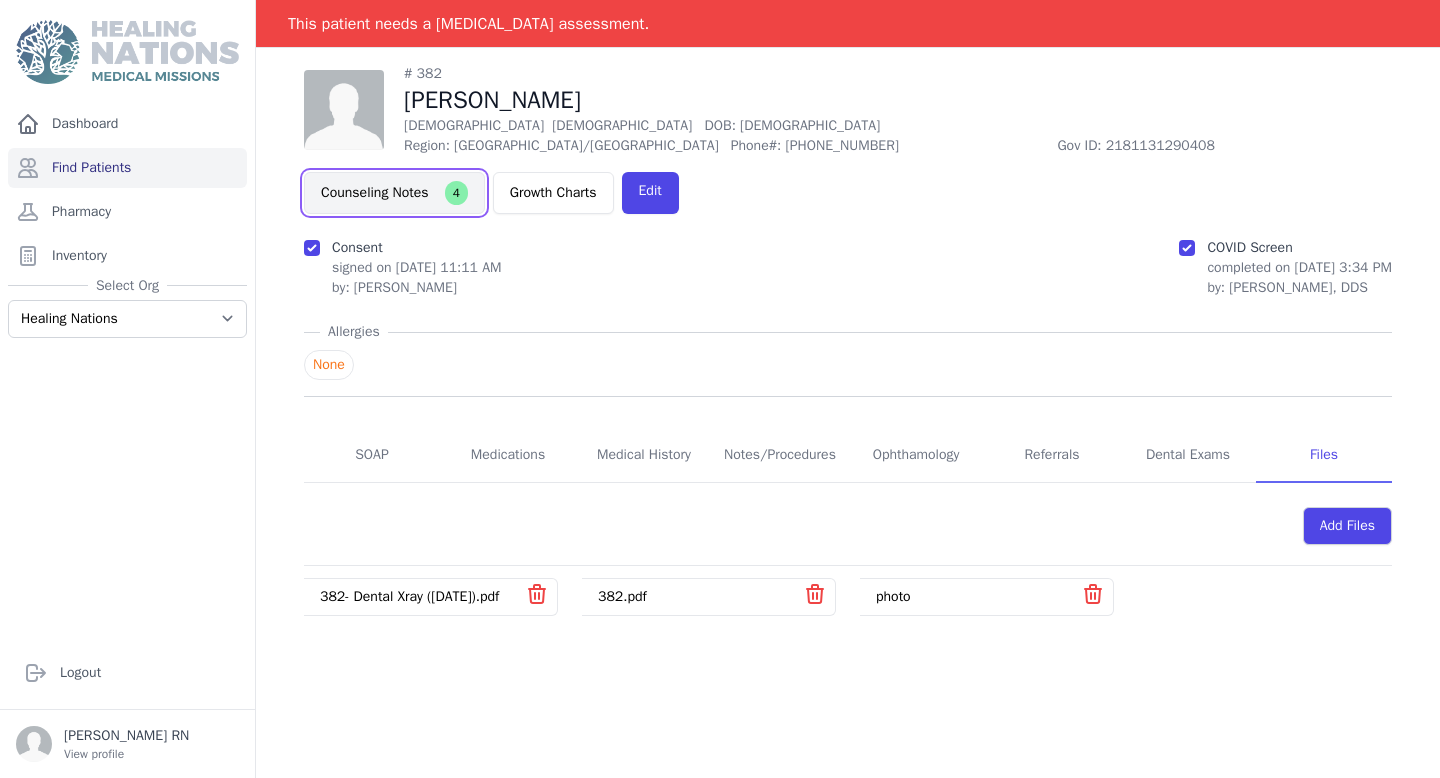 click on "Counseling Notes
4" at bounding box center (394, 193) 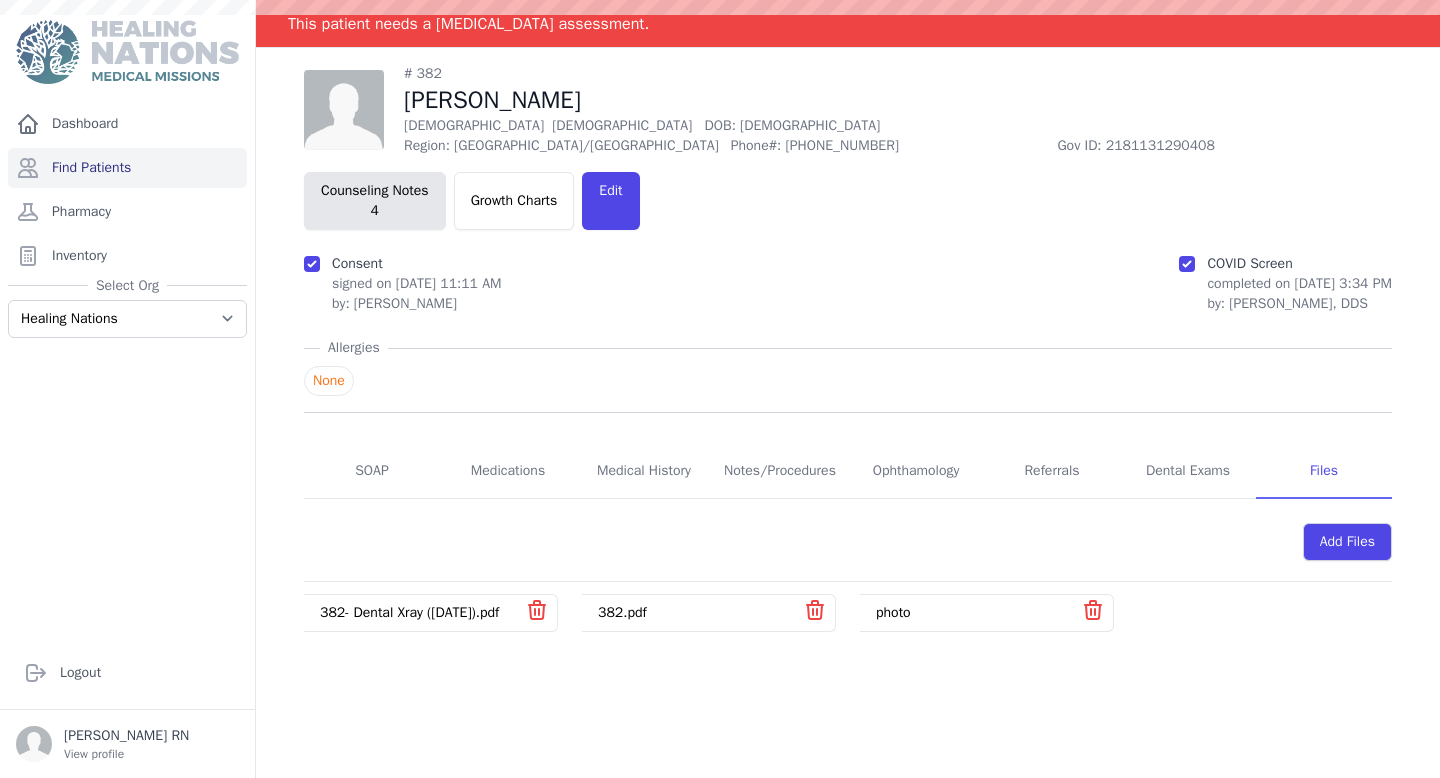 scroll, scrollTop: 0, scrollLeft: 0, axis: both 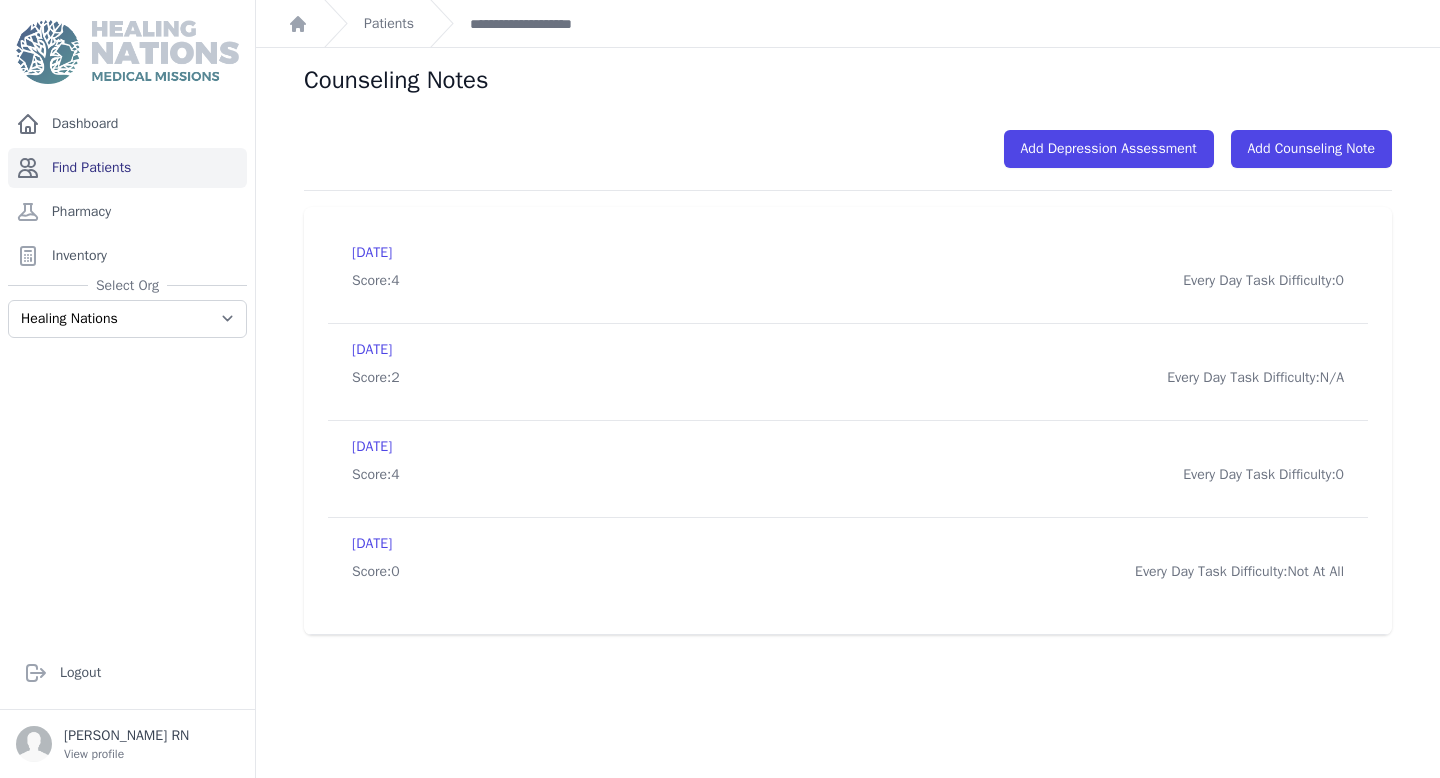 click on "Find Patients" at bounding box center [127, 168] 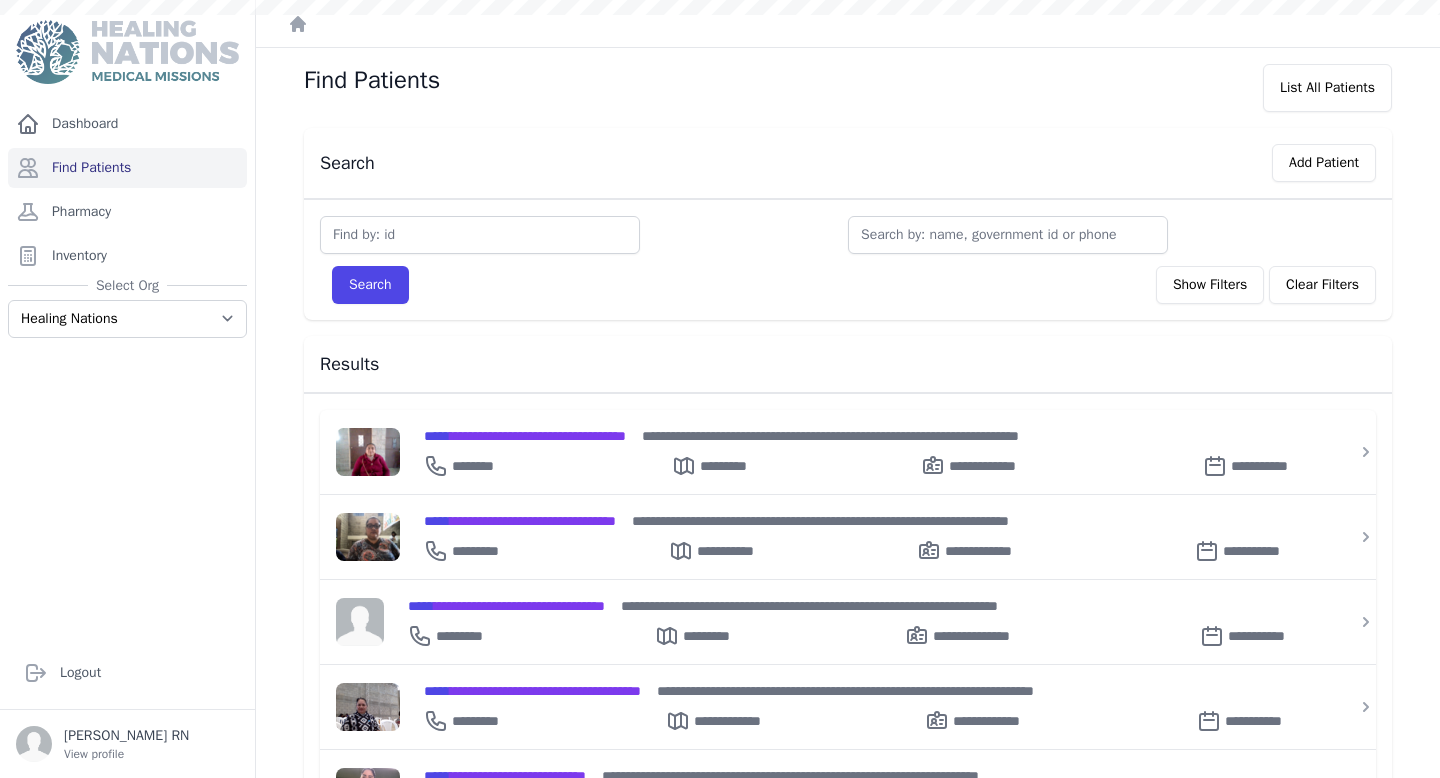 scroll, scrollTop: 0, scrollLeft: 0, axis: both 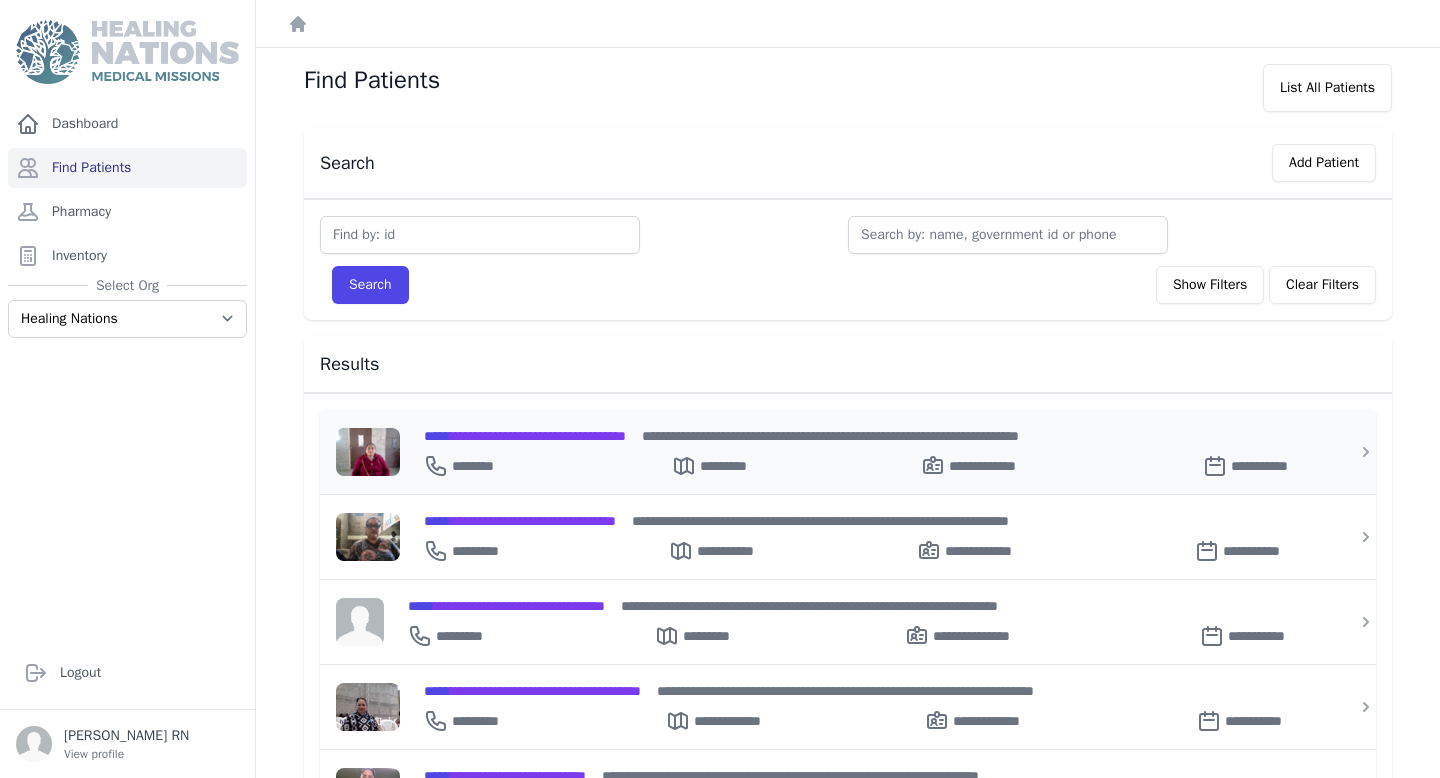 click on "**********" at bounding box center (525, 436) 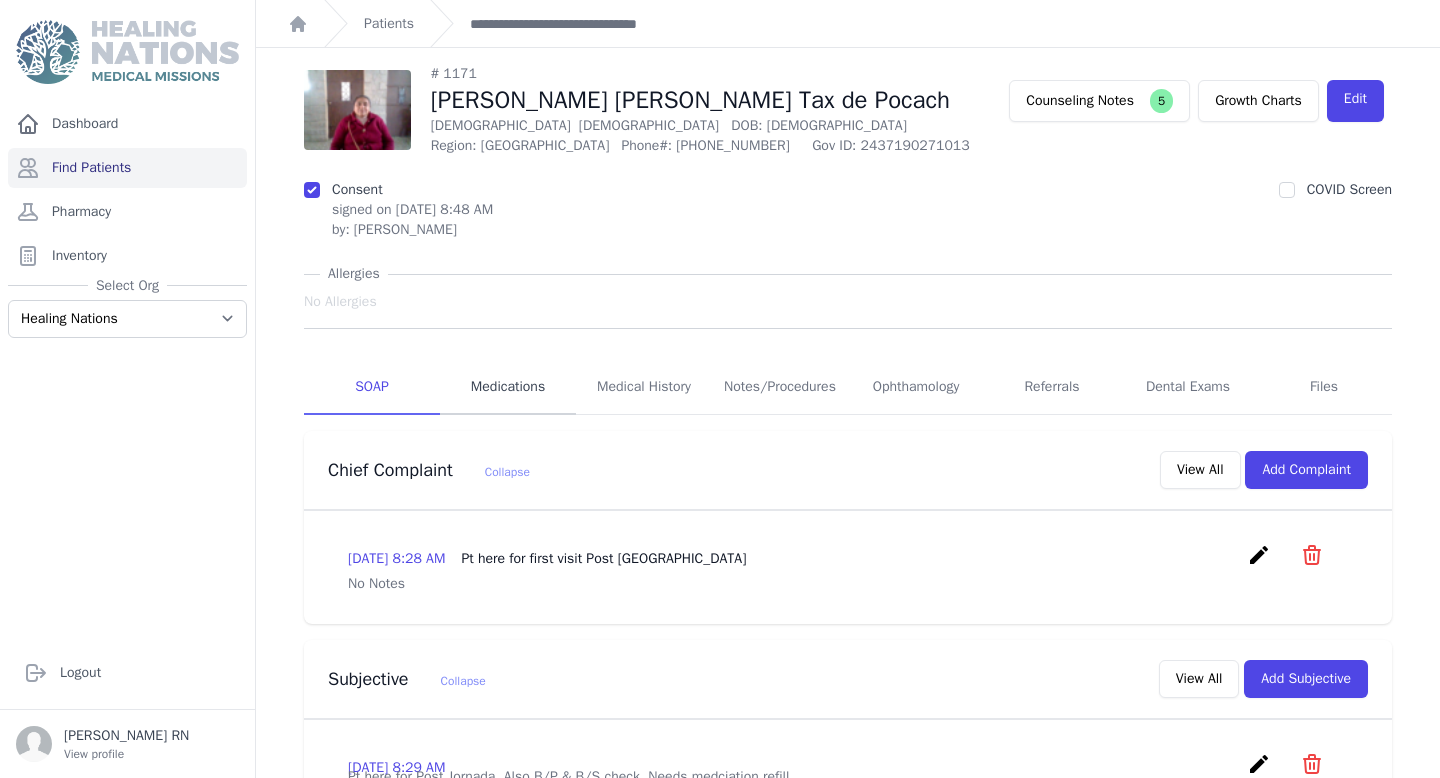 click on "Medications" at bounding box center (508, 388) 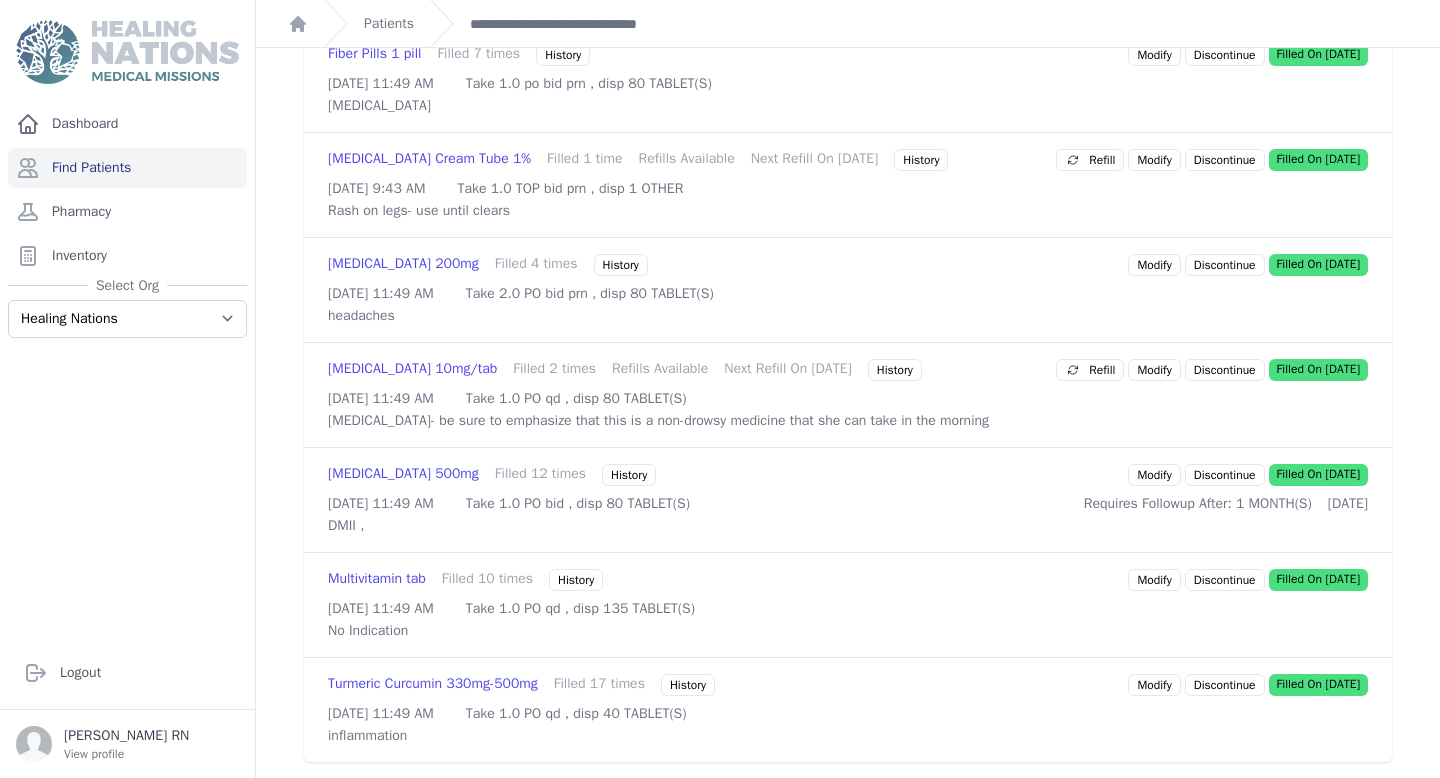 scroll, scrollTop: 950, scrollLeft: 0, axis: vertical 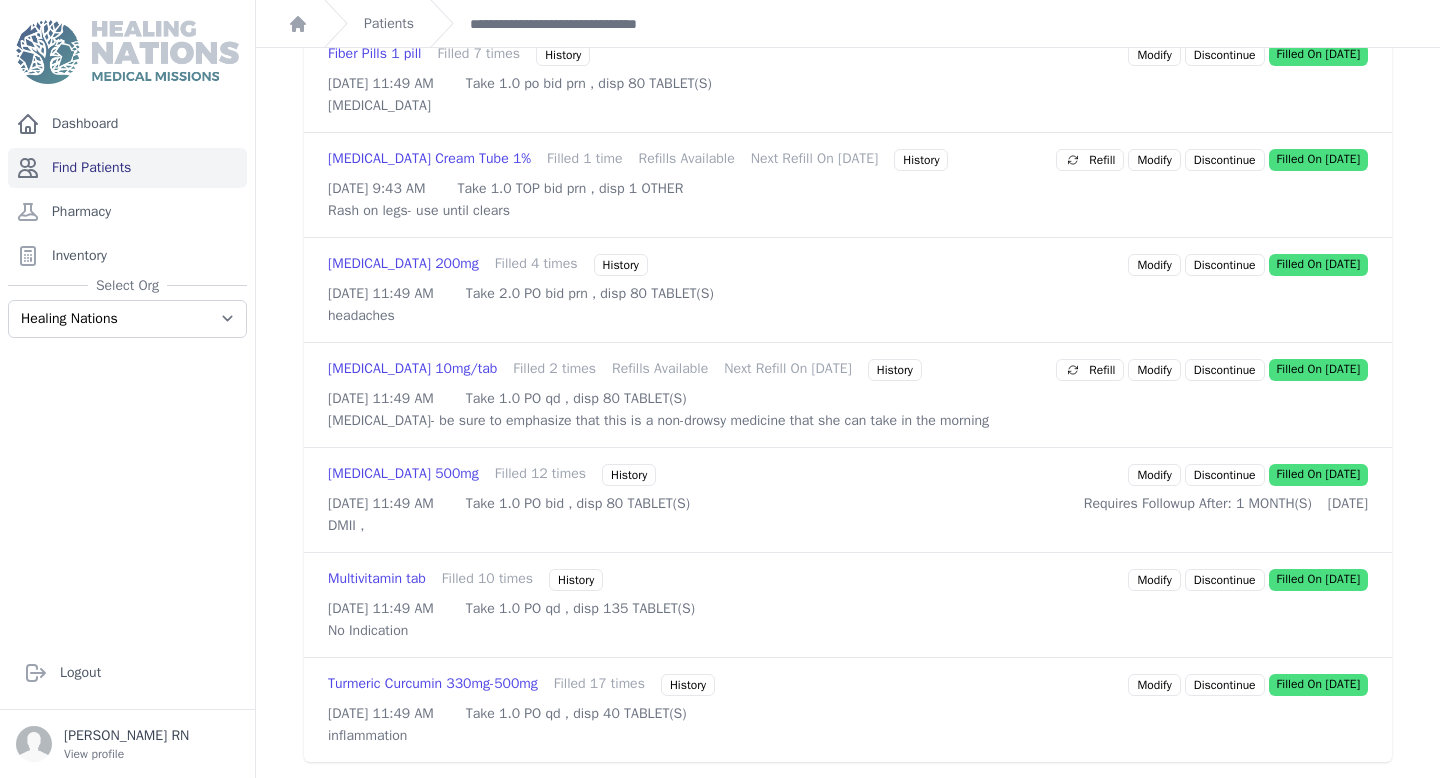 click on "Find Patients" at bounding box center (127, 168) 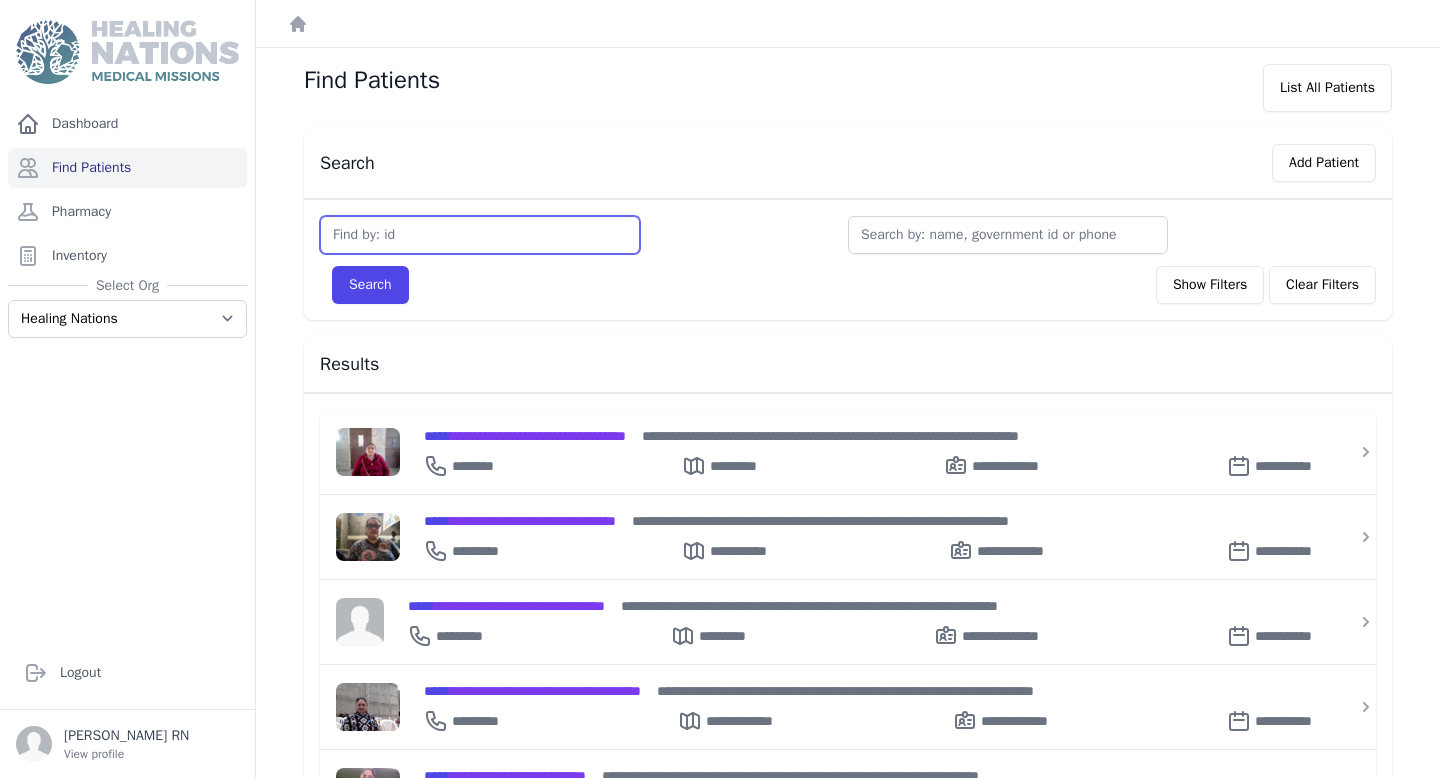 click at bounding box center [480, 235] 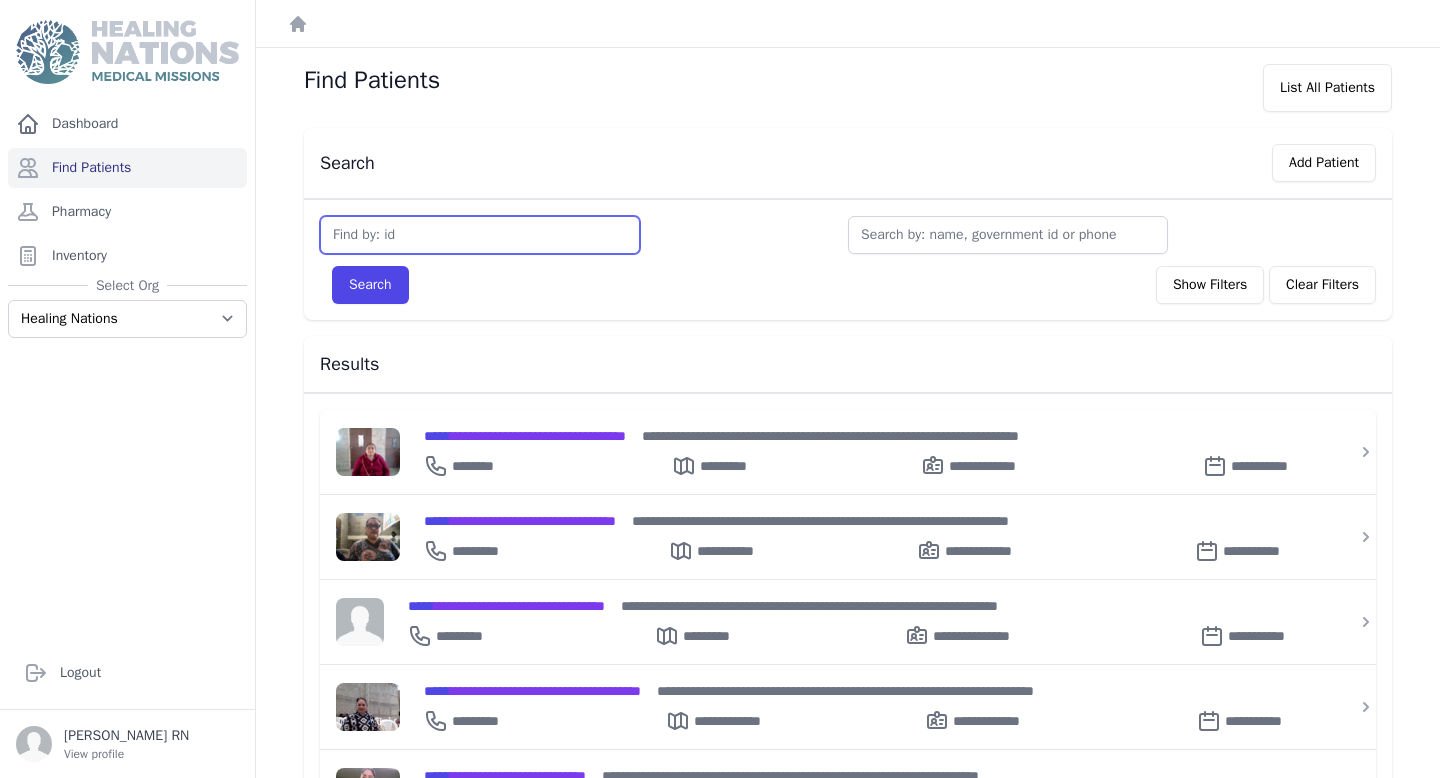 scroll, scrollTop: 0, scrollLeft: 0, axis: both 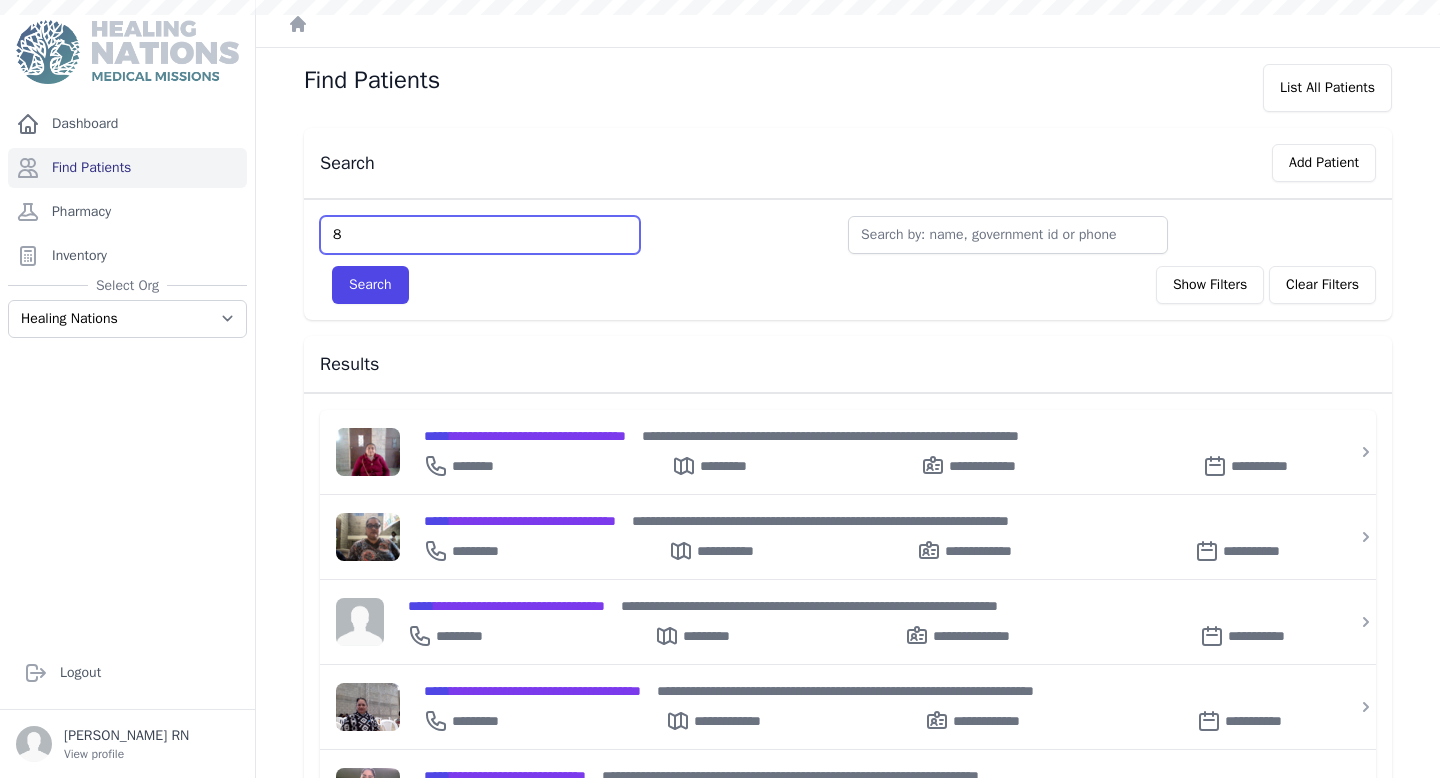 type on "8" 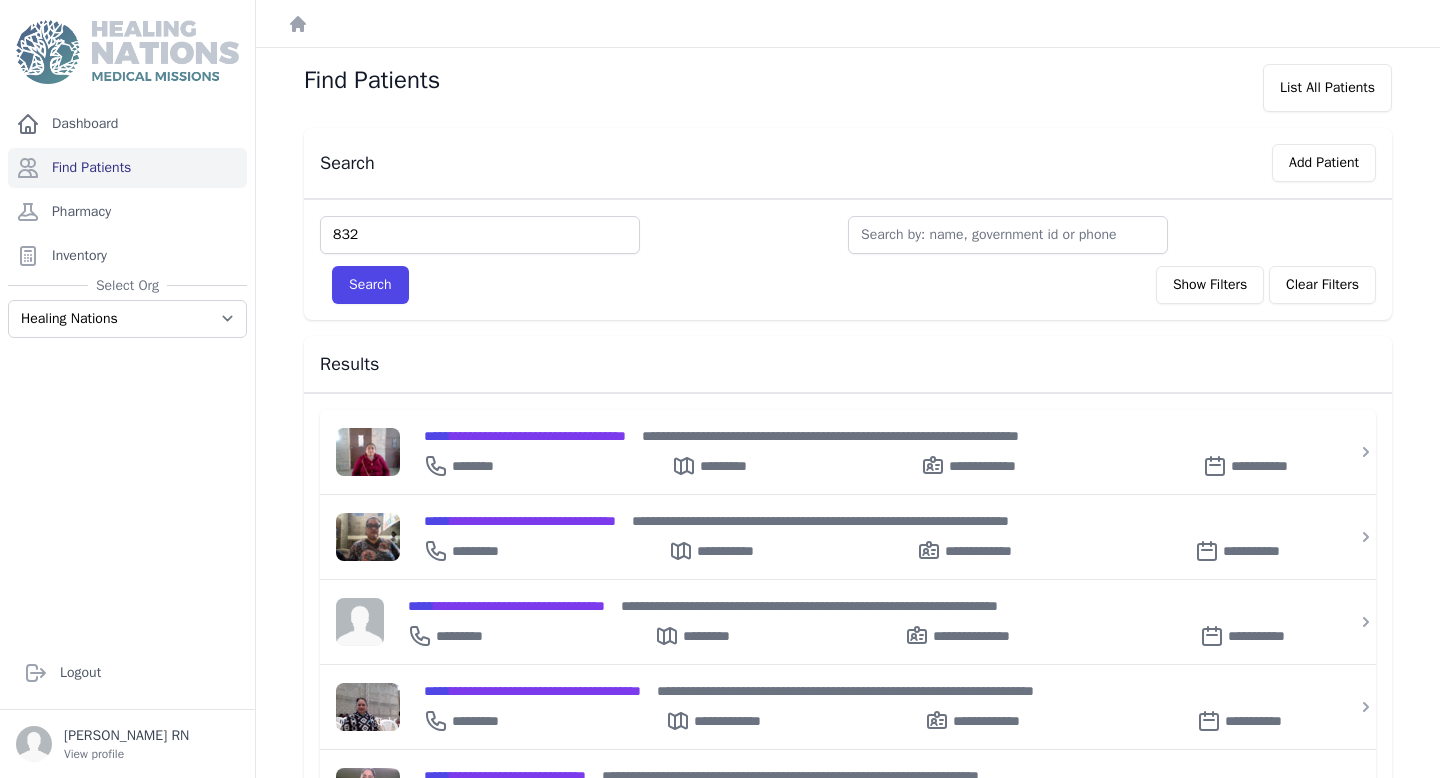 type on "832" 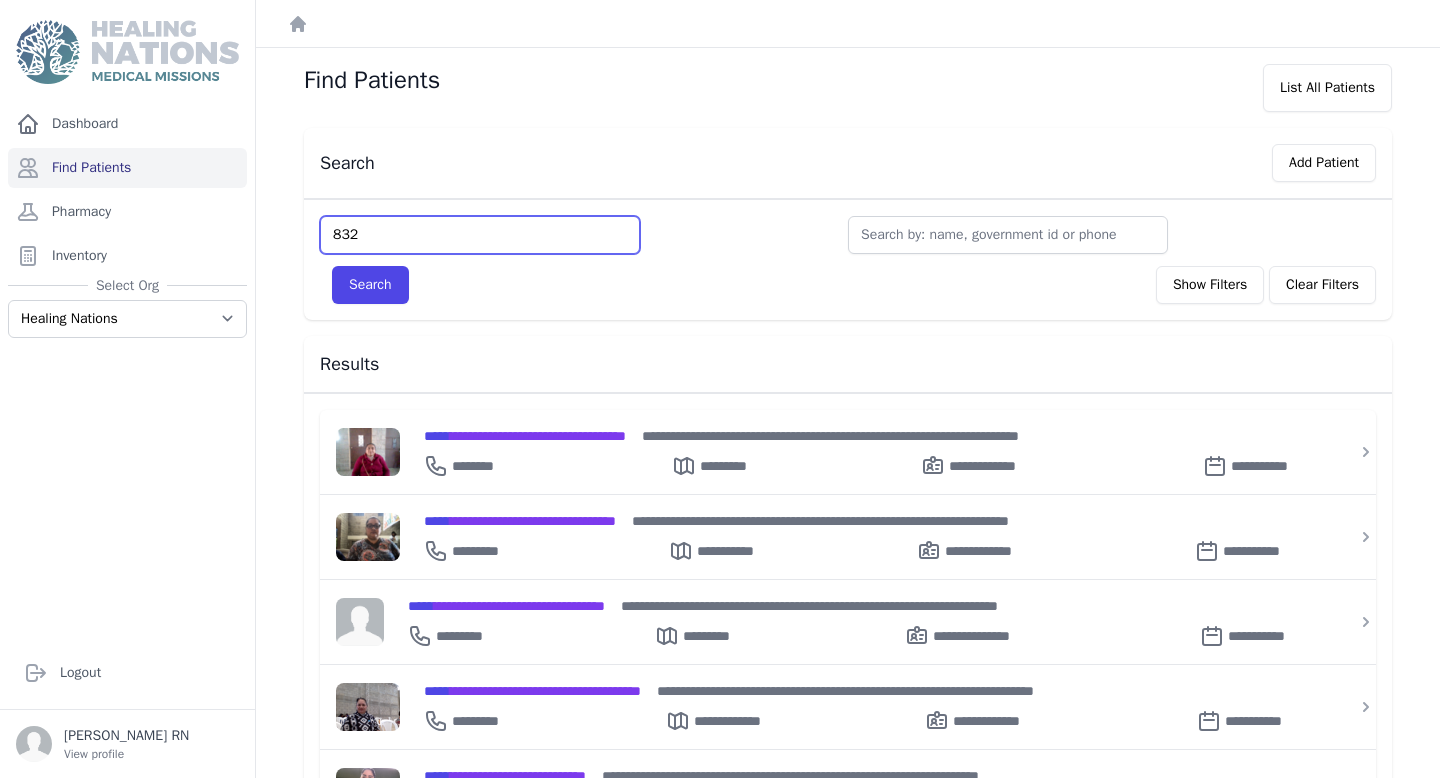 type 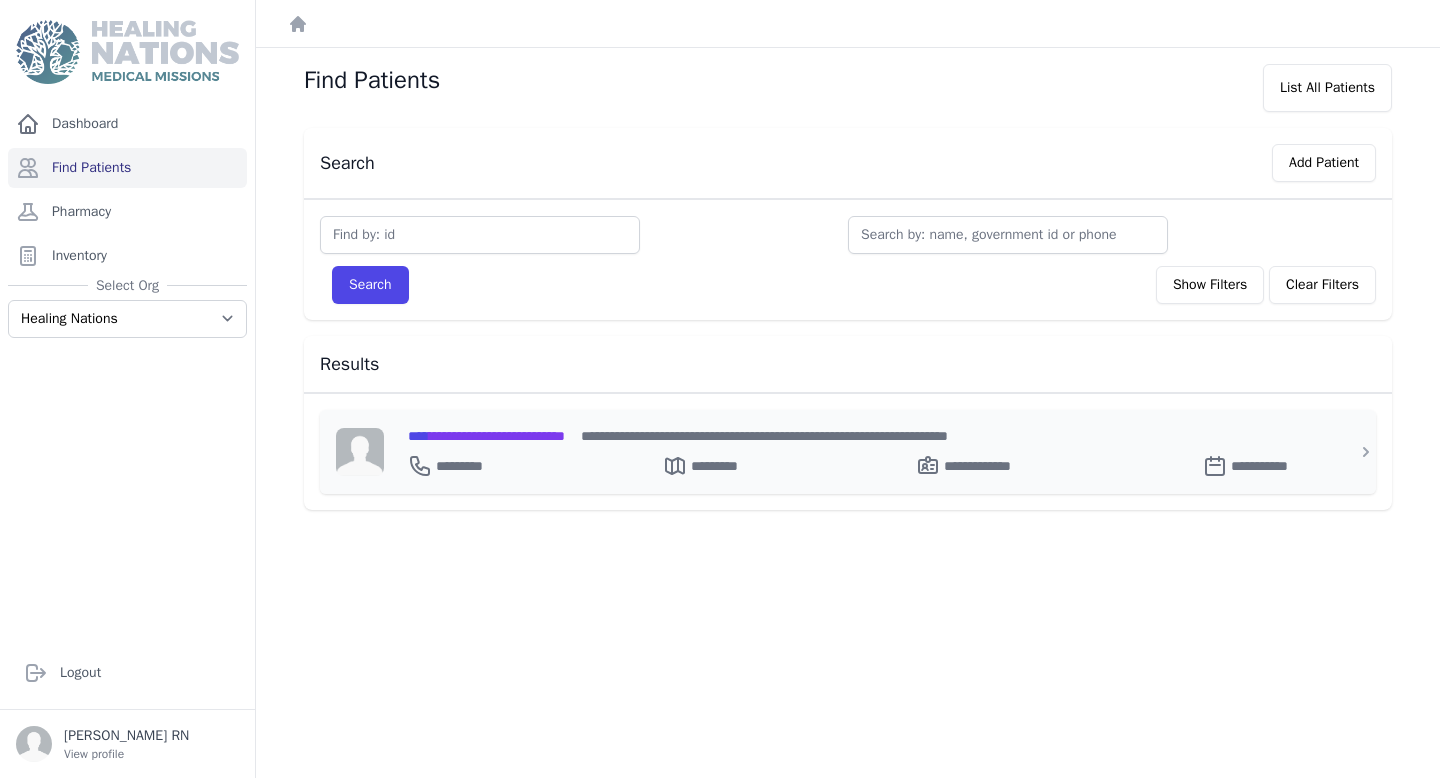 click on "**********" at bounding box center [486, 436] 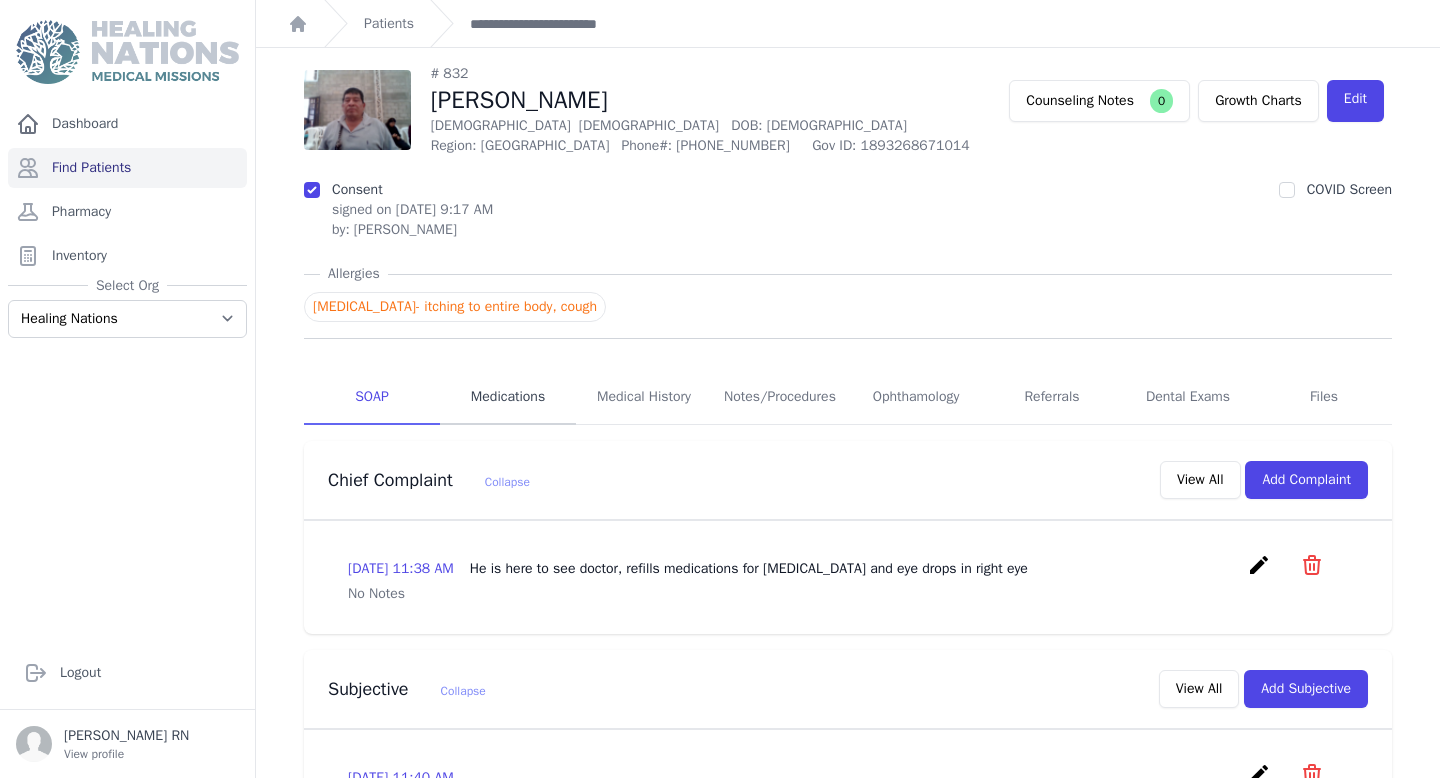 click on "Medications" at bounding box center (508, 398) 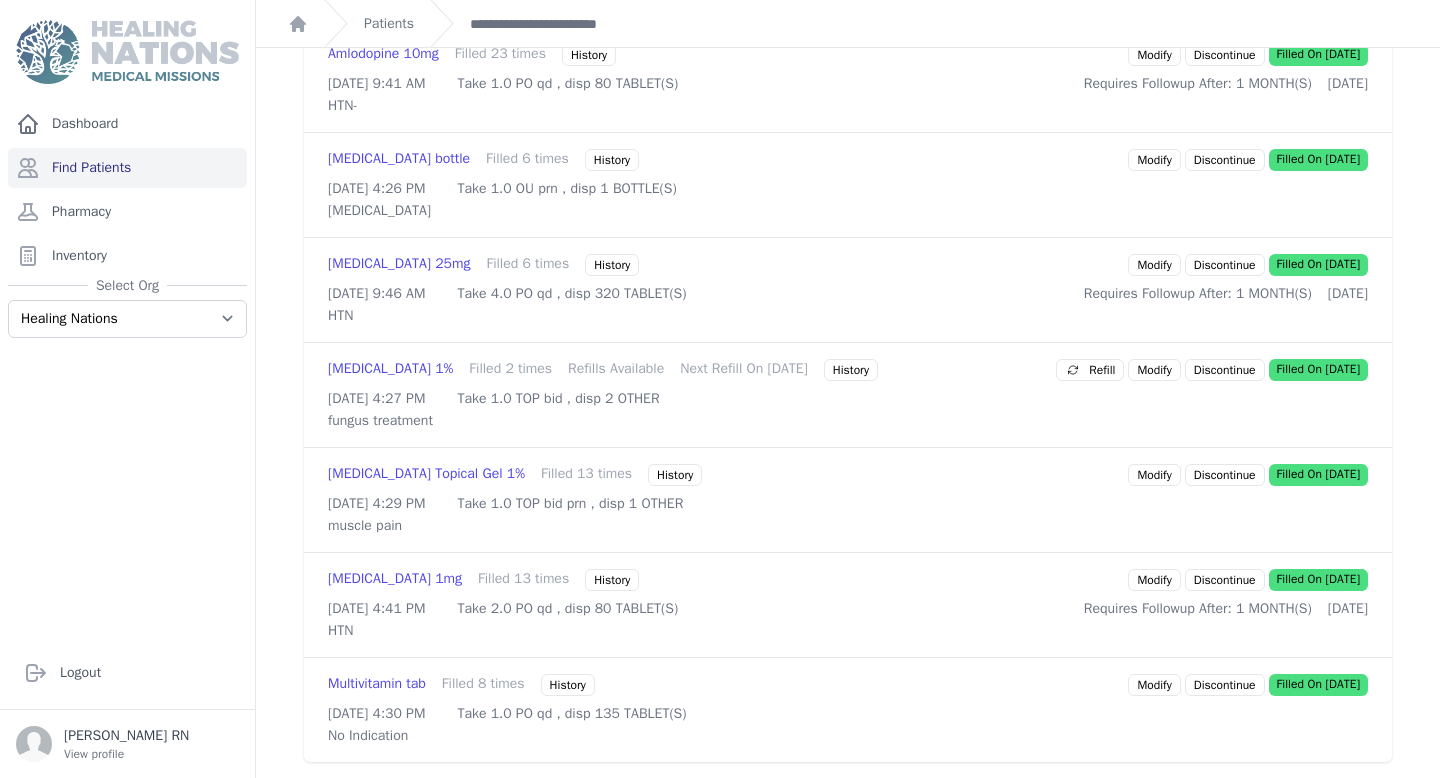 scroll, scrollTop: 688, scrollLeft: 0, axis: vertical 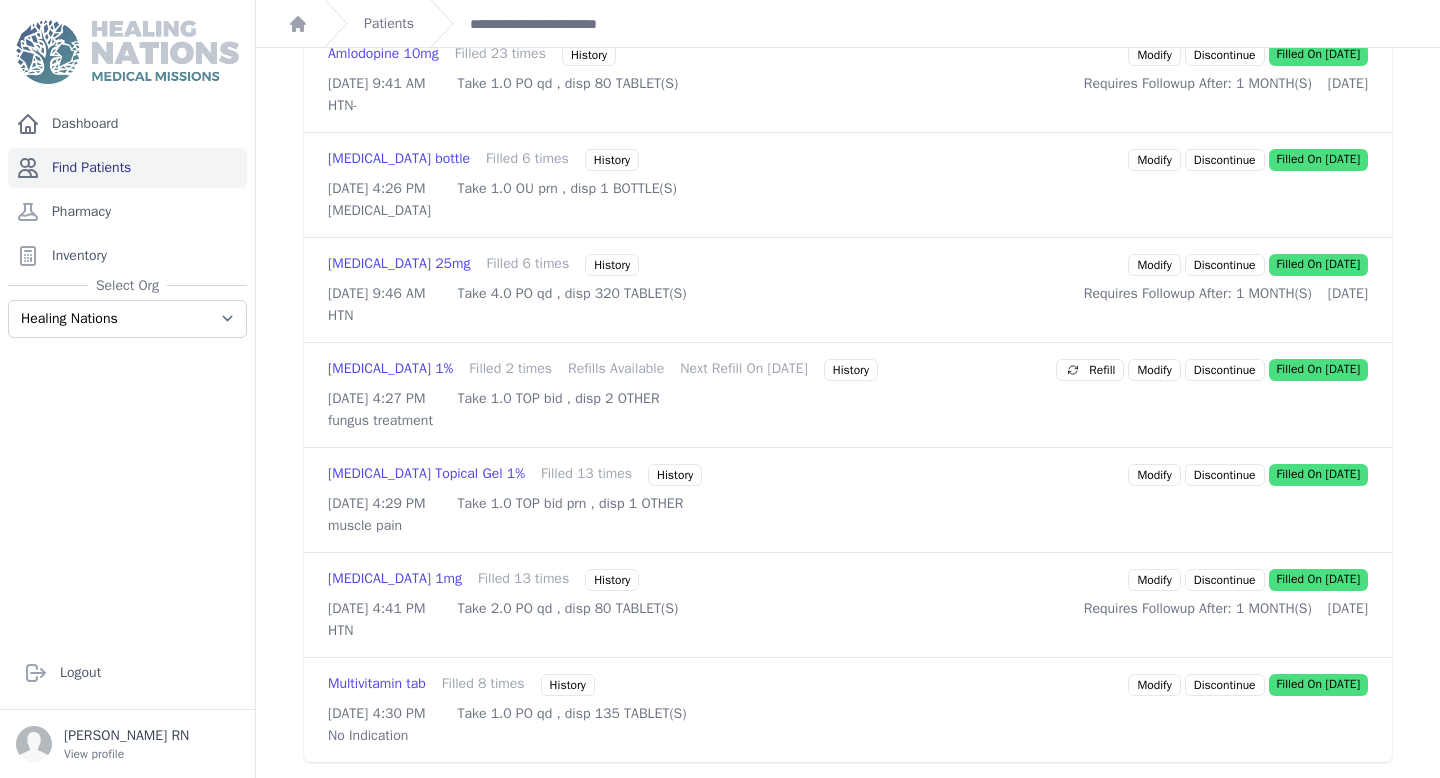 click on "Find Patients" at bounding box center [127, 168] 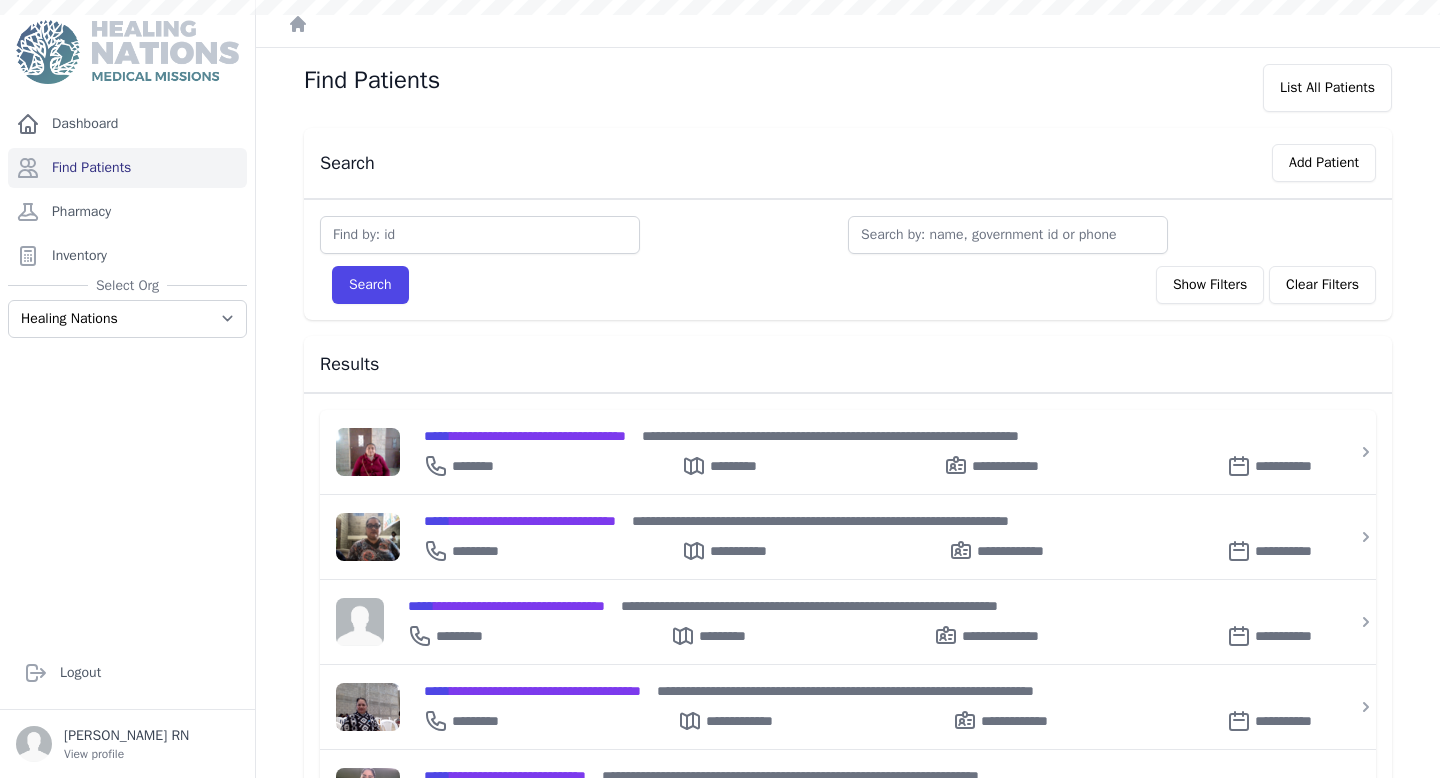 scroll, scrollTop: 0, scrollLeft: 0, axis: both 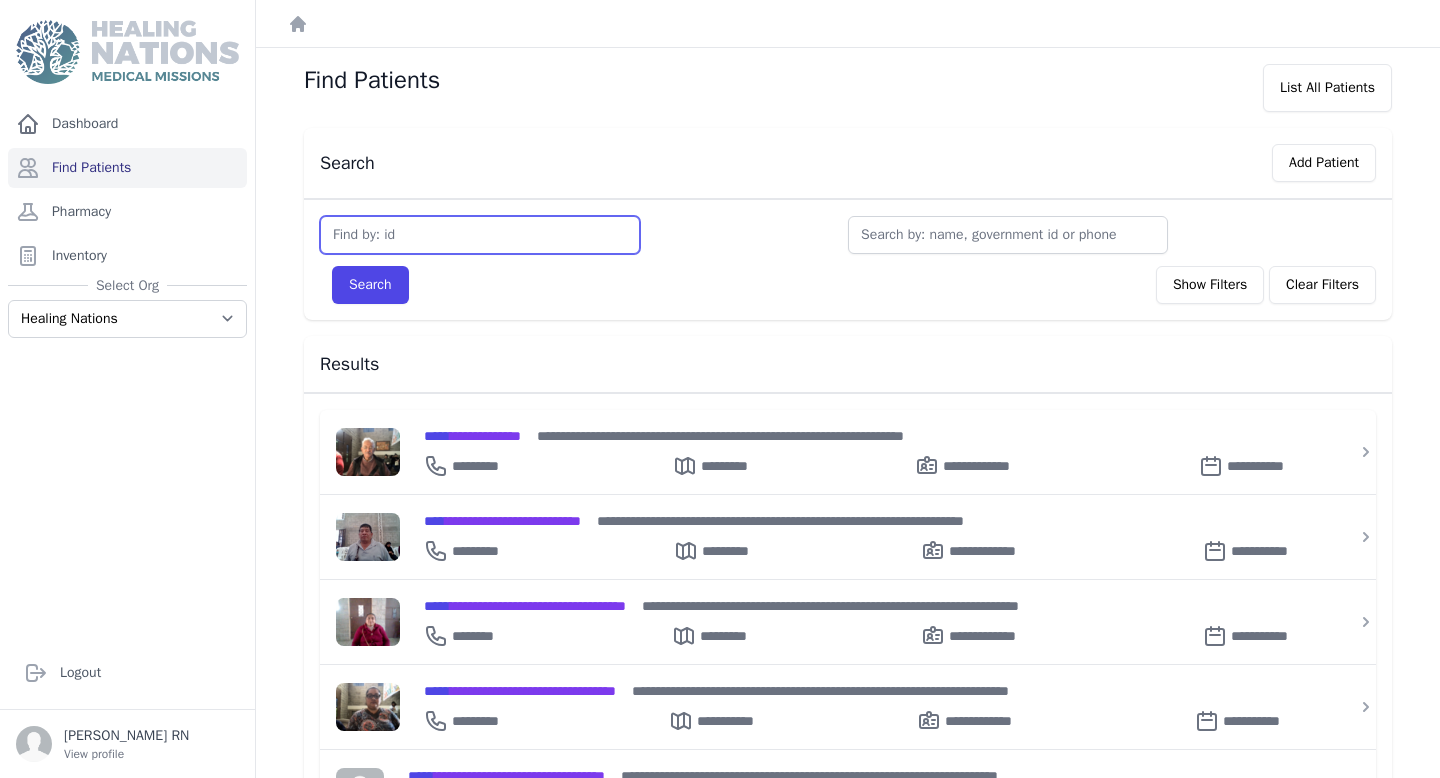 click at bounding box center (480, 235) 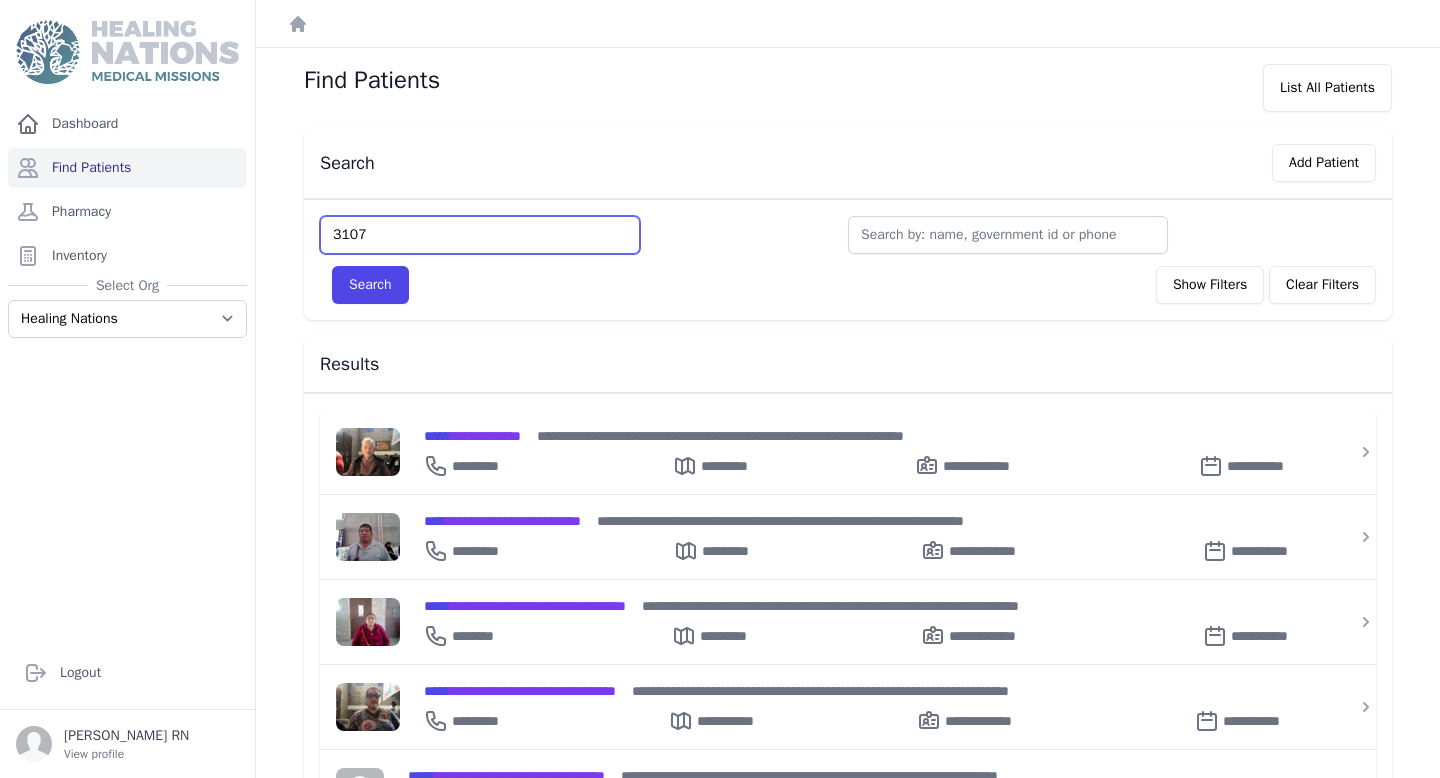 type on "3107" 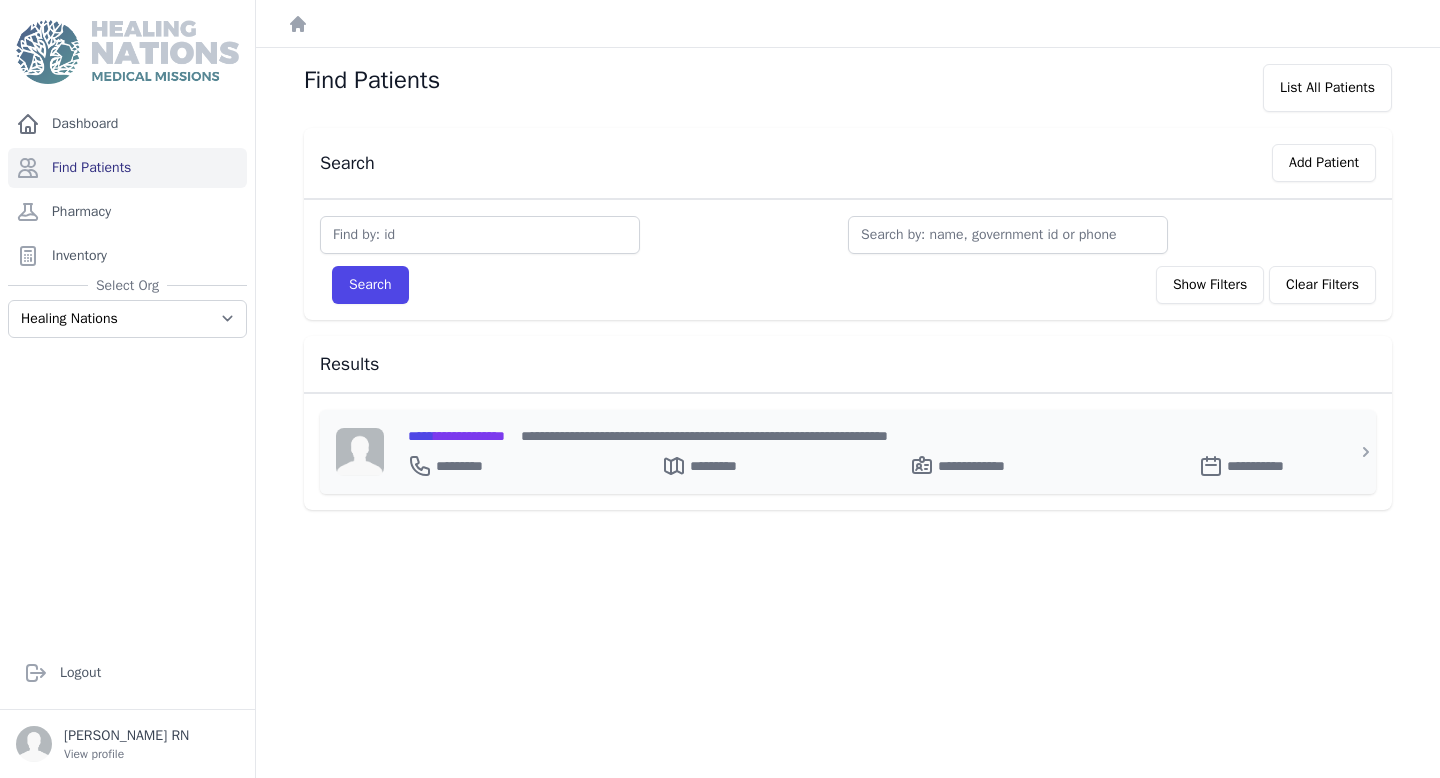 click on "**********" at bounding box center (456, 436) 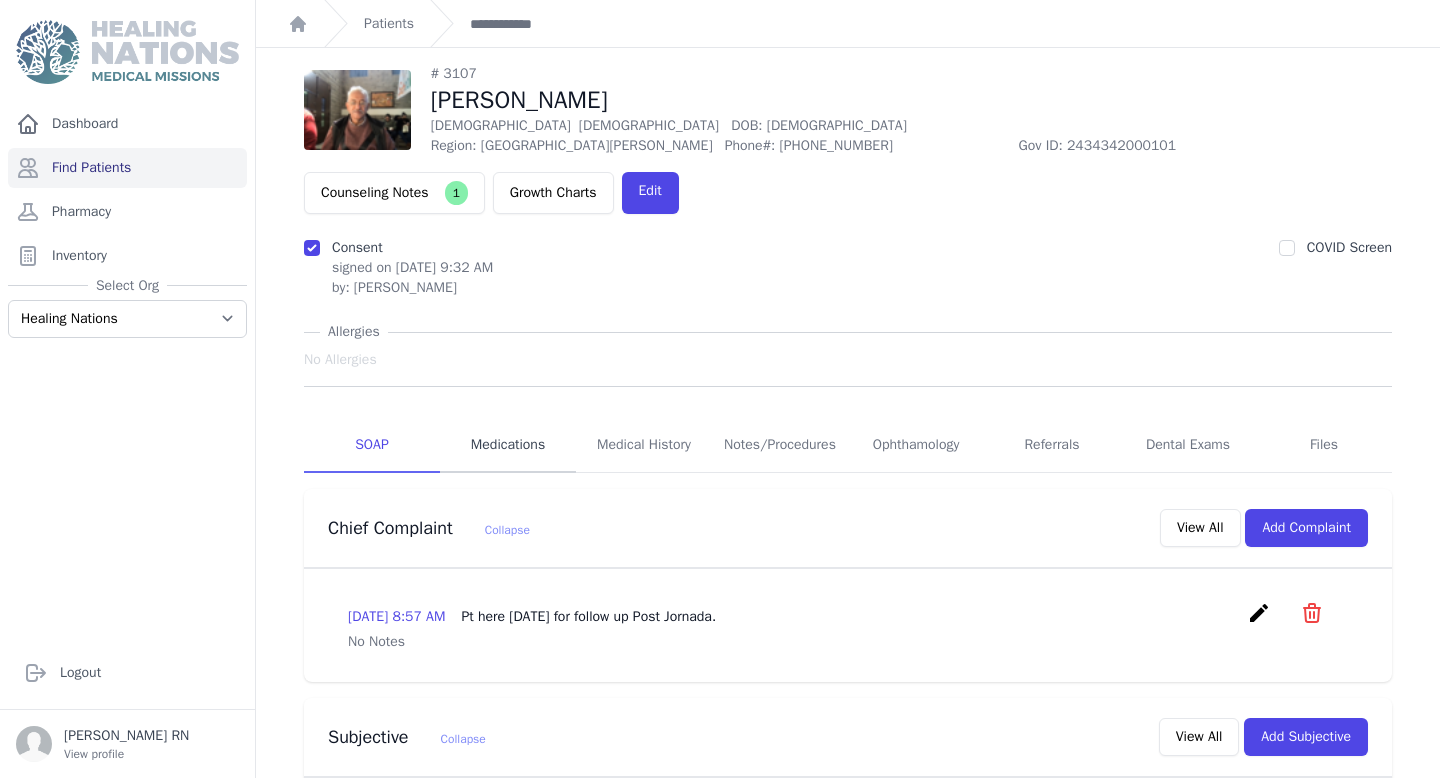click on "Medications" at bounding box center [508, 446] 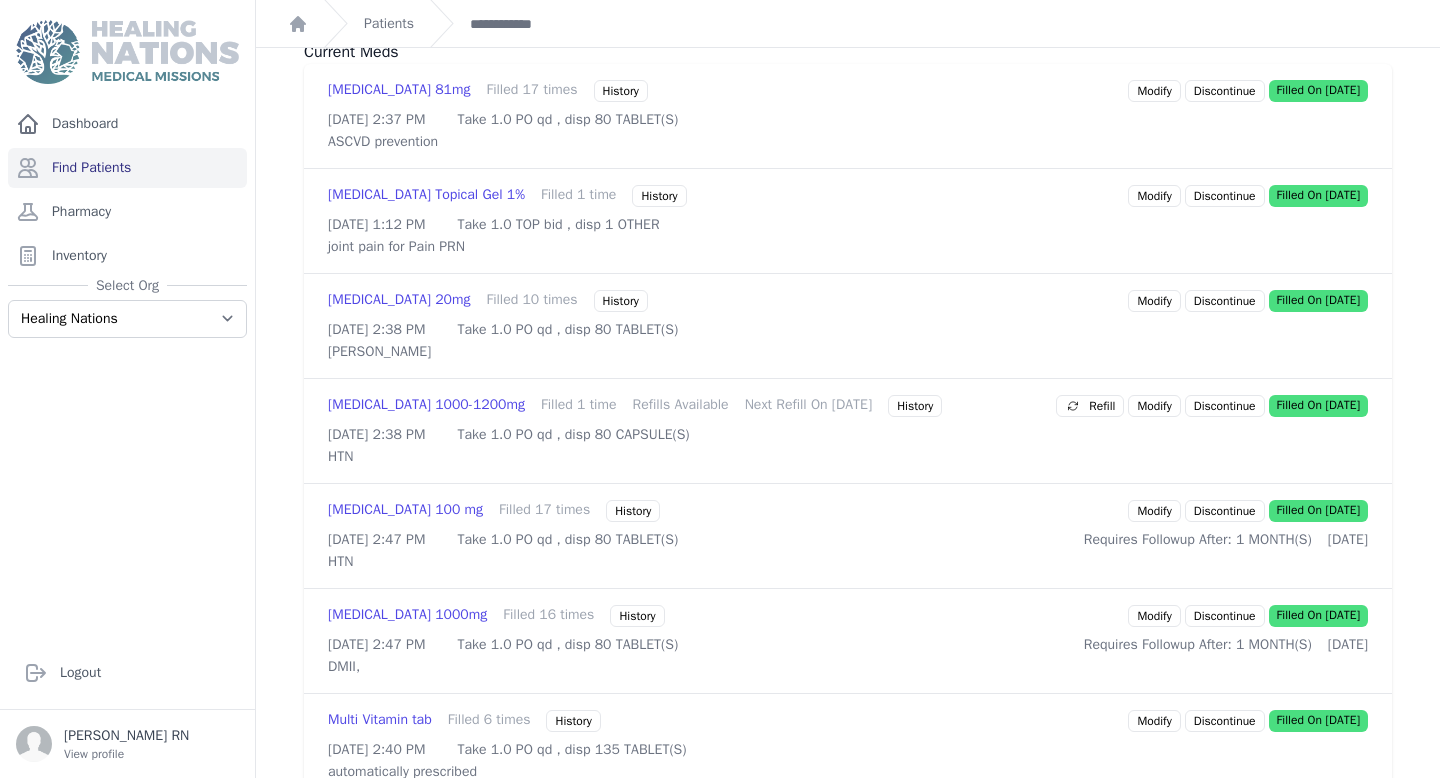 scroll, scrollTop: 568, scrollLeft: 0, axis: vertical 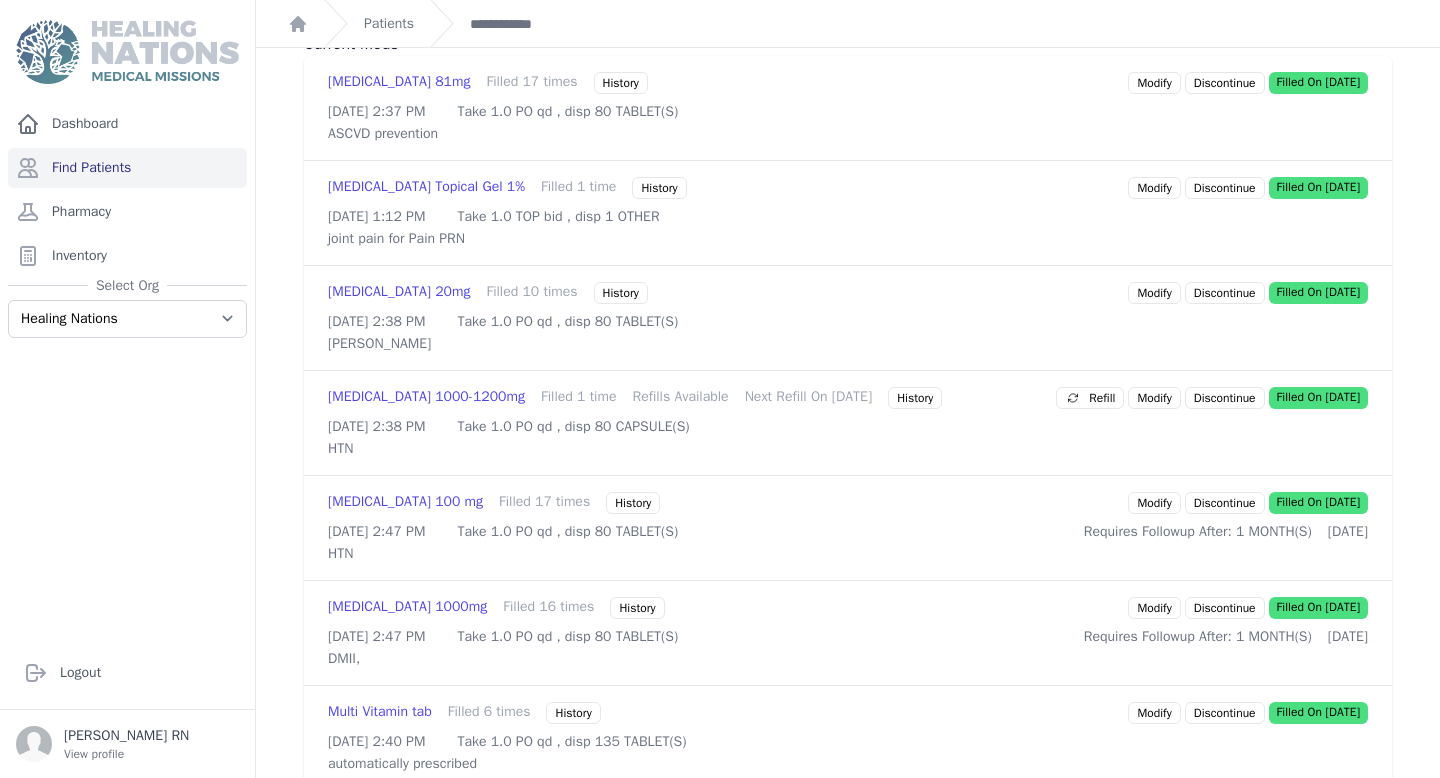 click on "DMII," at bounding box center (848, 659) 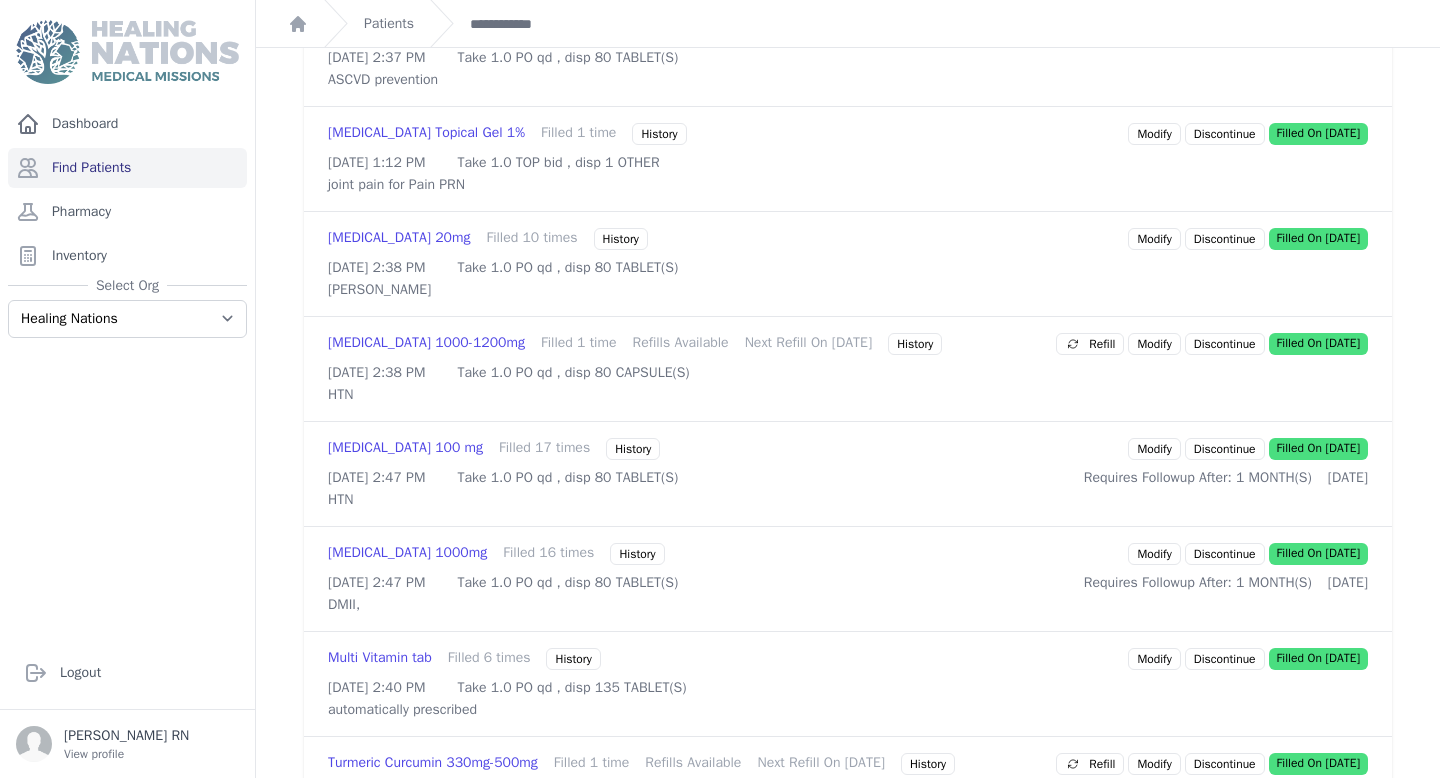 scroll, scrollTop: 624, scrollLeft: 0, axis: vertical 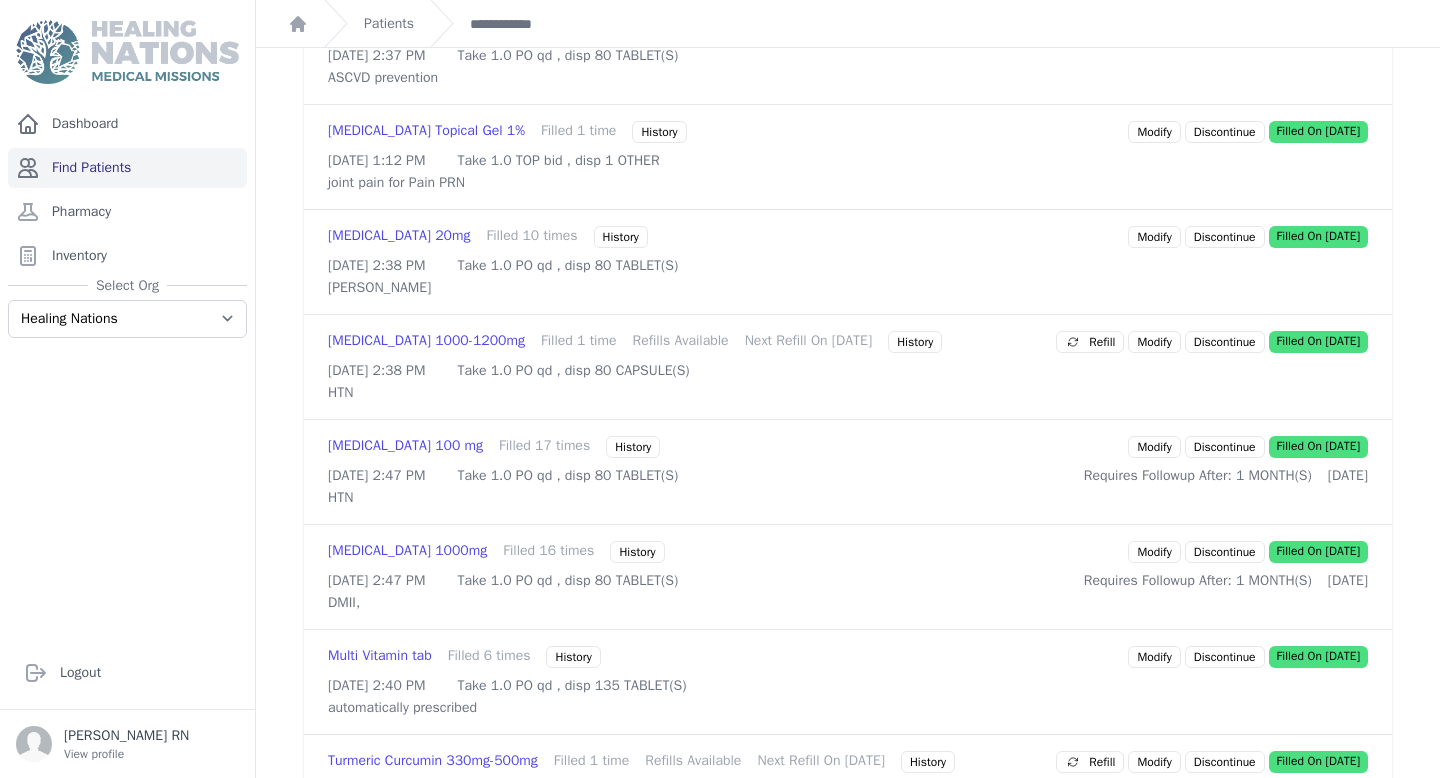 click on "Find Patients" at bounding box center [127, 168] 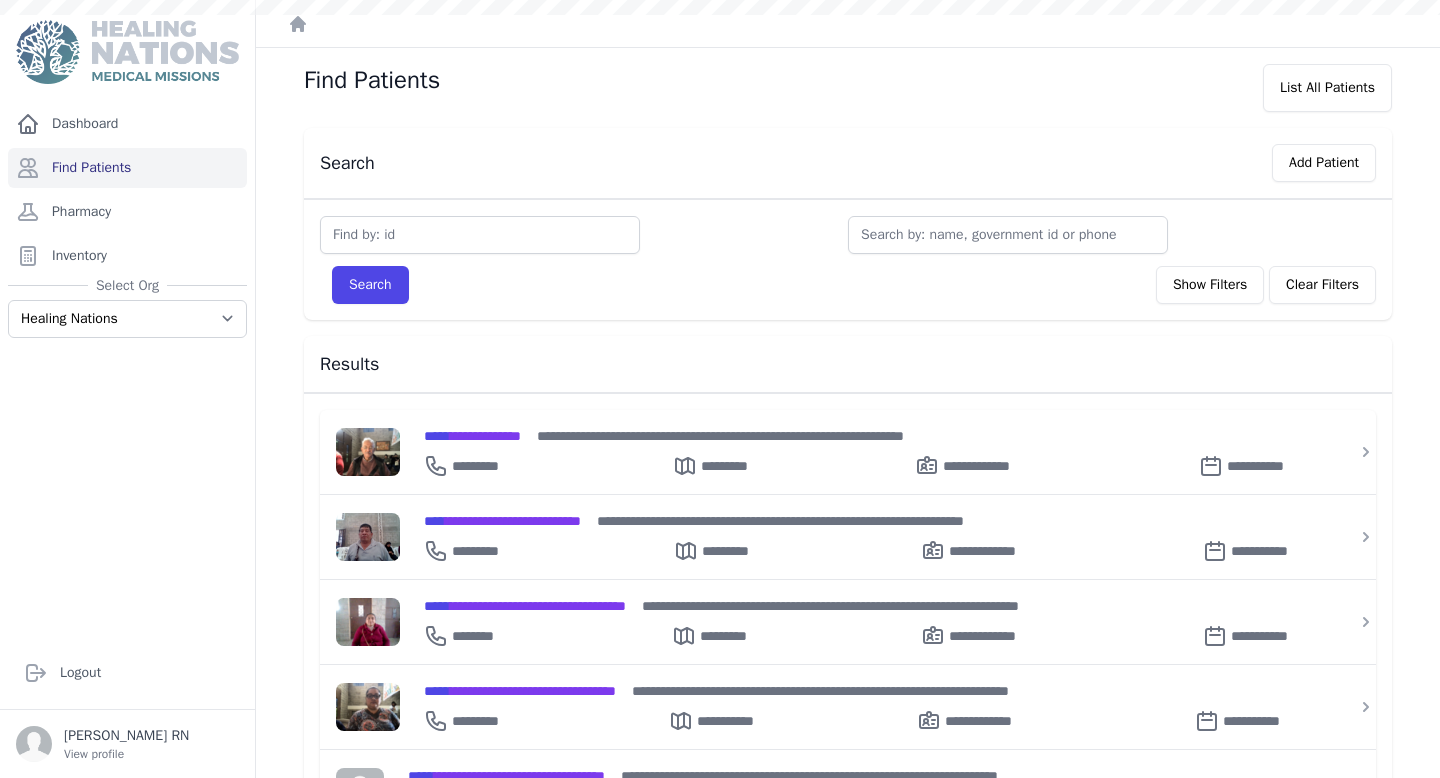 scroll, scrollTop: 0, scrollLeft: 0, axis: both 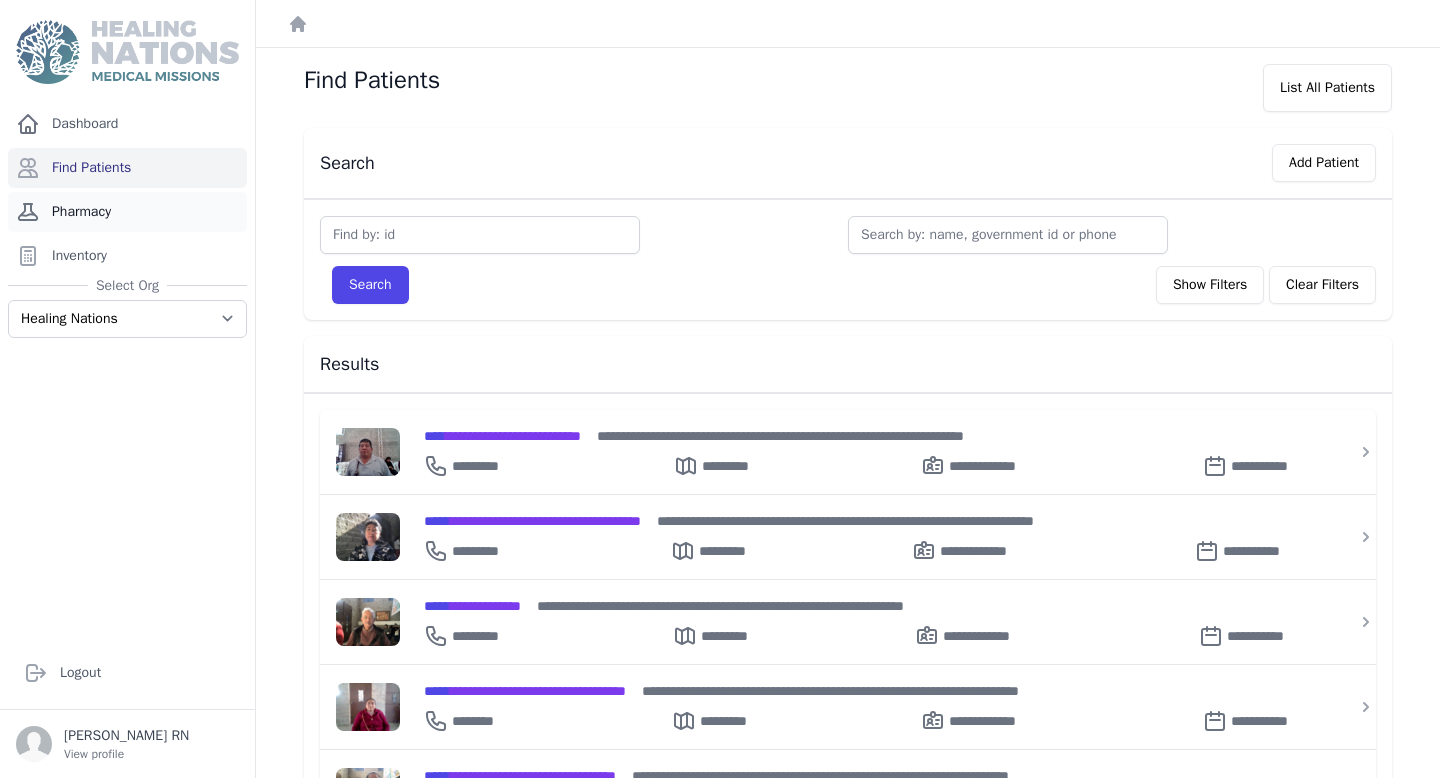 click on "Pharmacy" at bounding box center [127, 212] 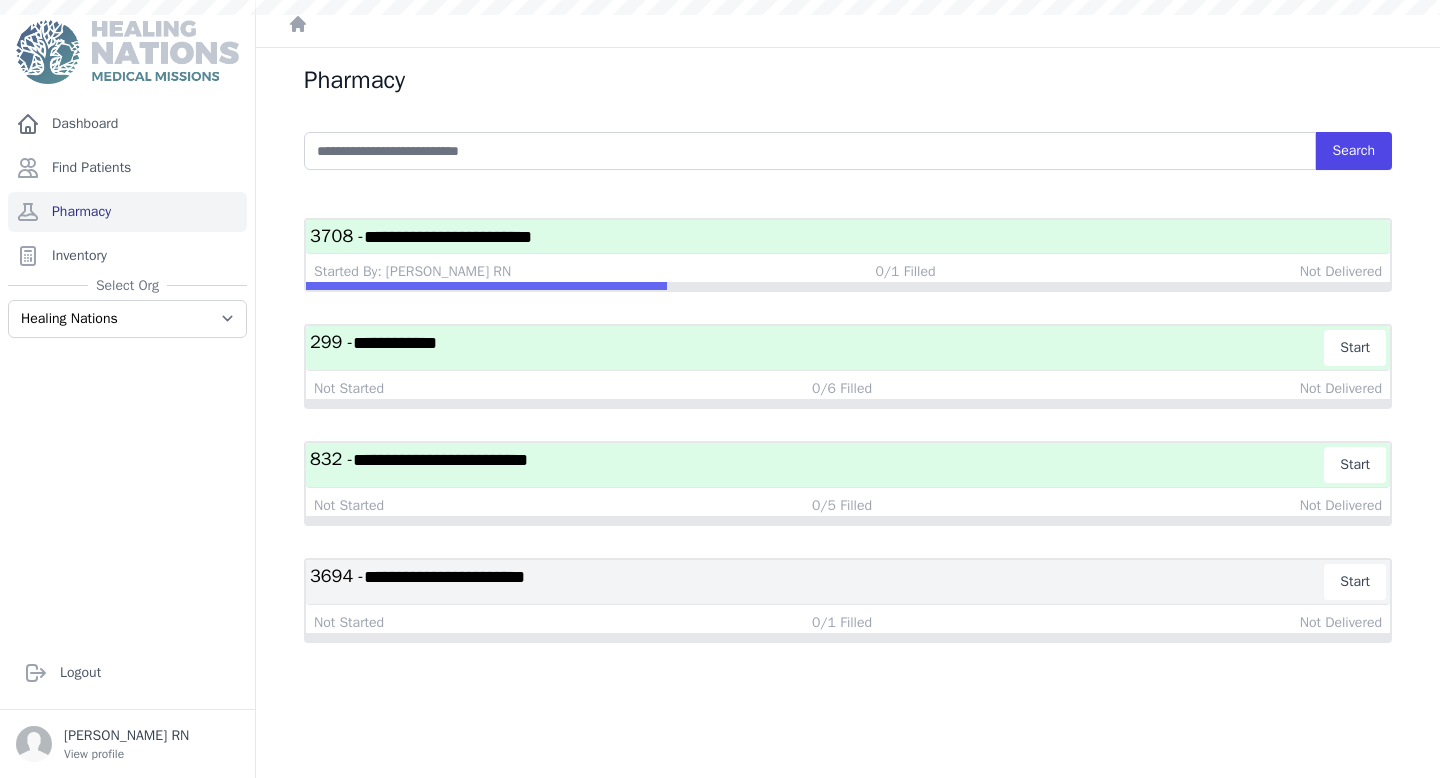 scroll, scrollTop: 0, scrollLeft: 0, axis: both 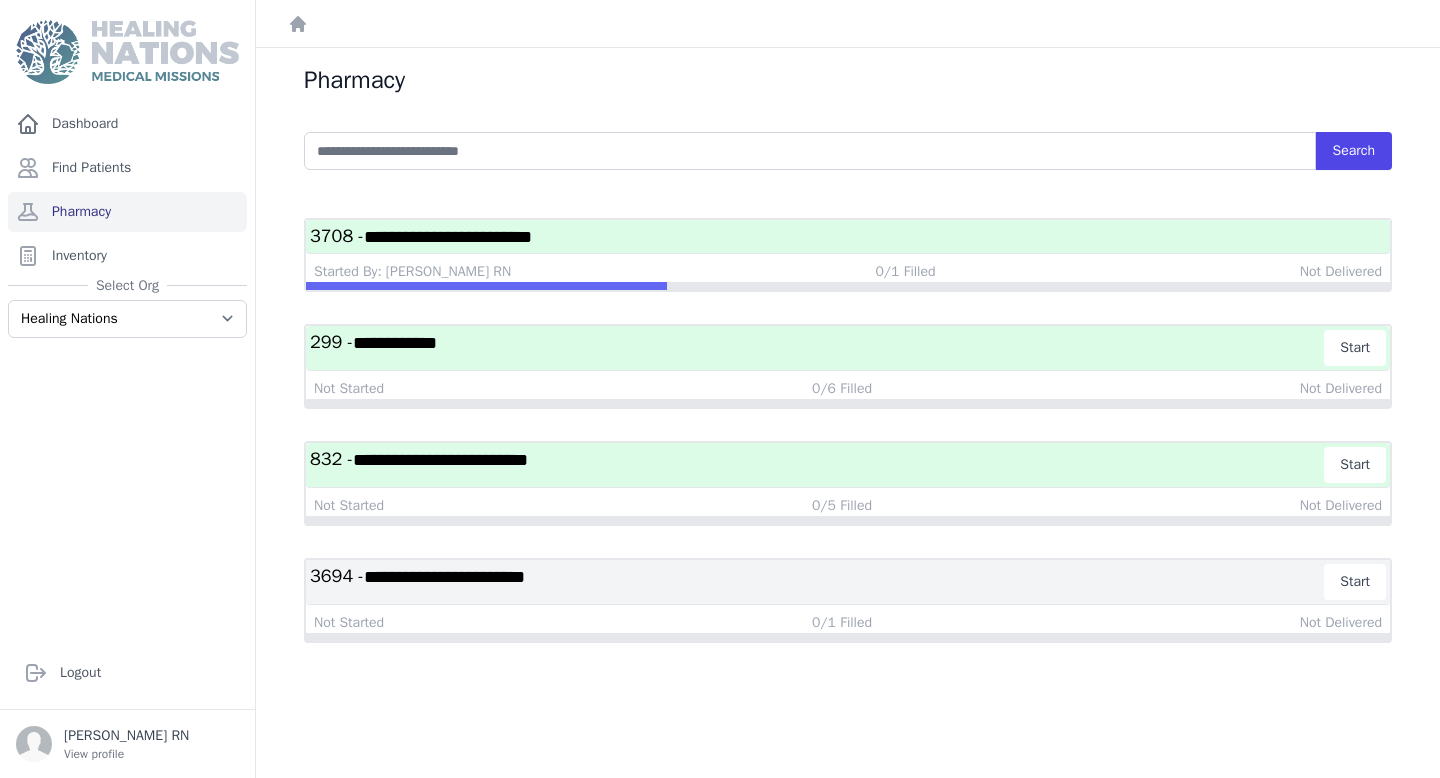 click on "**********" at bounding box center (817, 465) 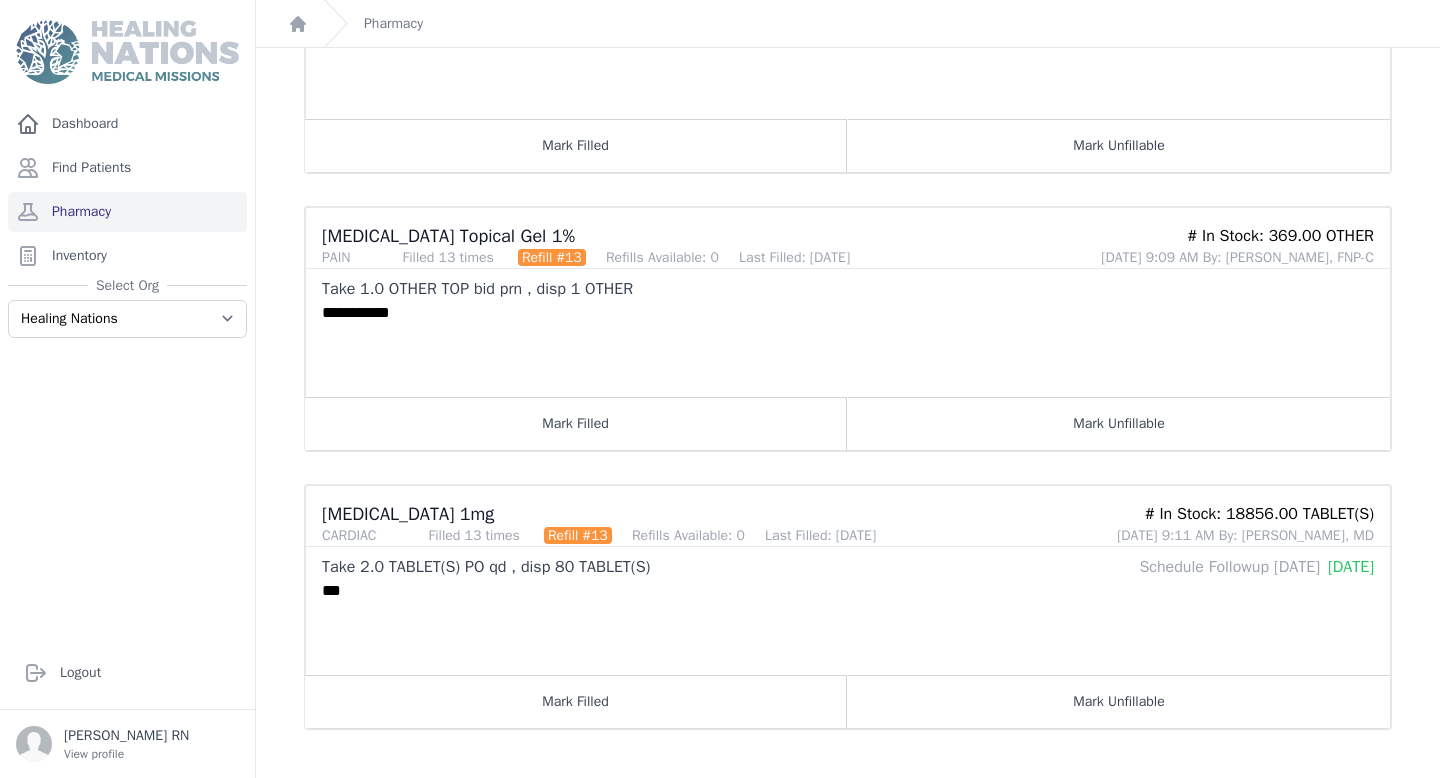 scroll, scrollTop: 0, scrollLeft: 0, axis: both 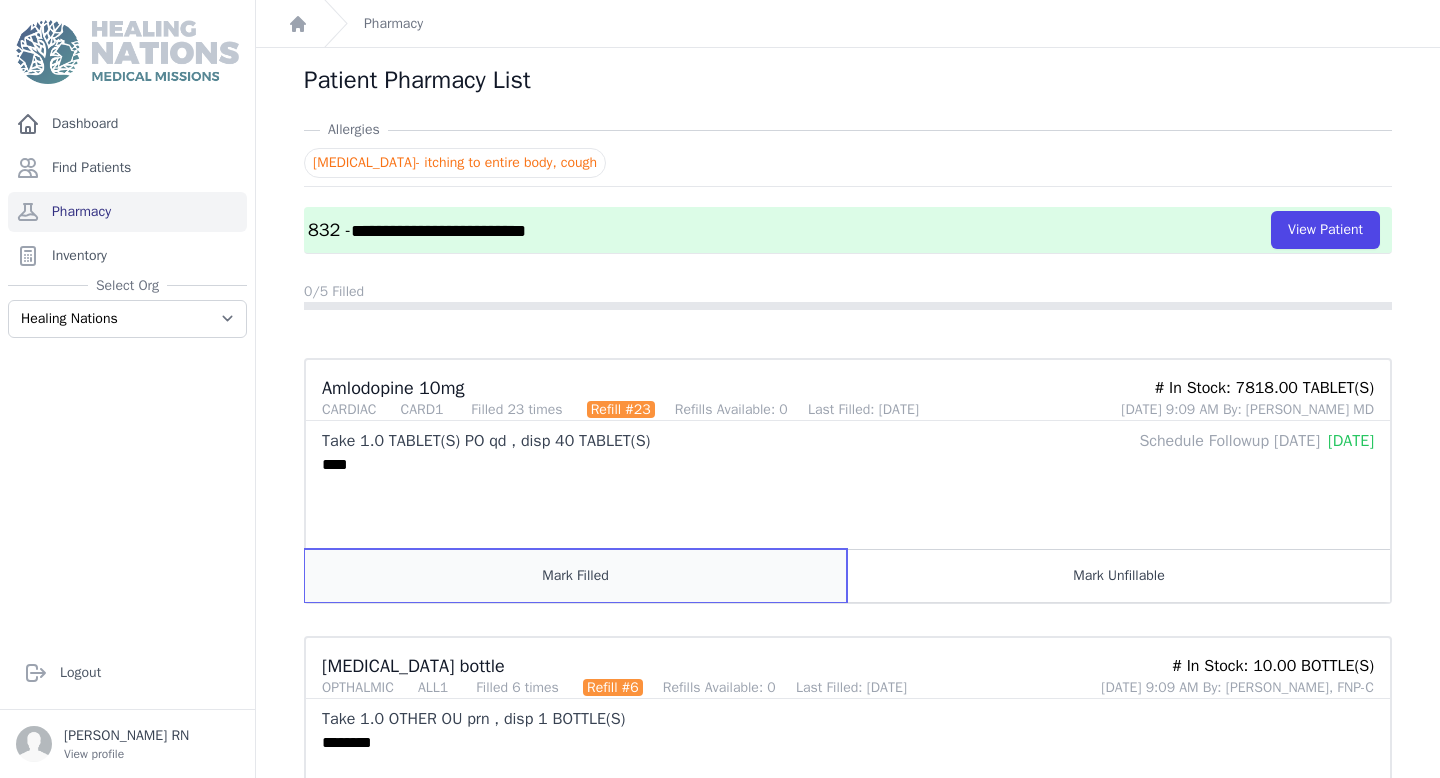 click on "Mark Filled" at bounding box center (576, 575) 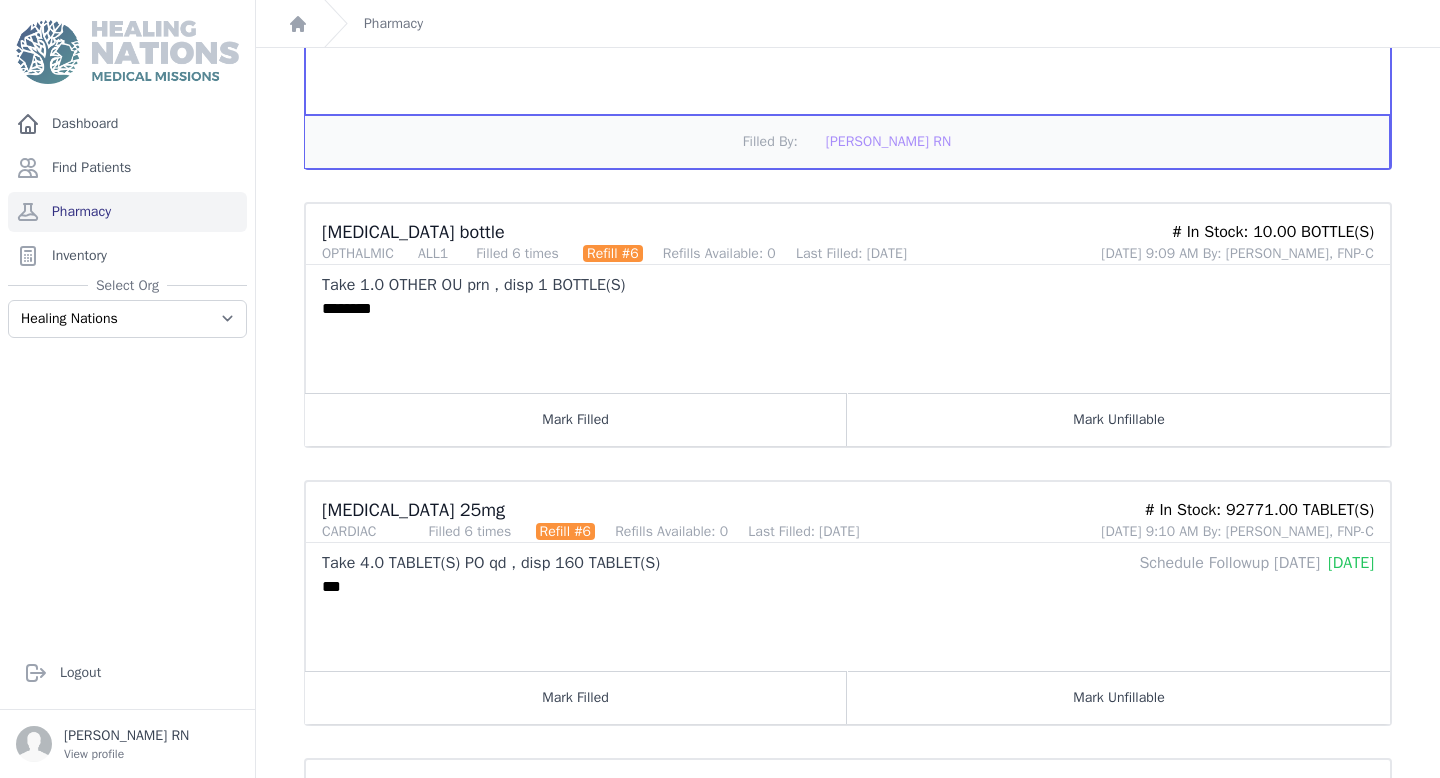 scroll, scrollTop: 459, scrollLeft: 0, axis: vertical 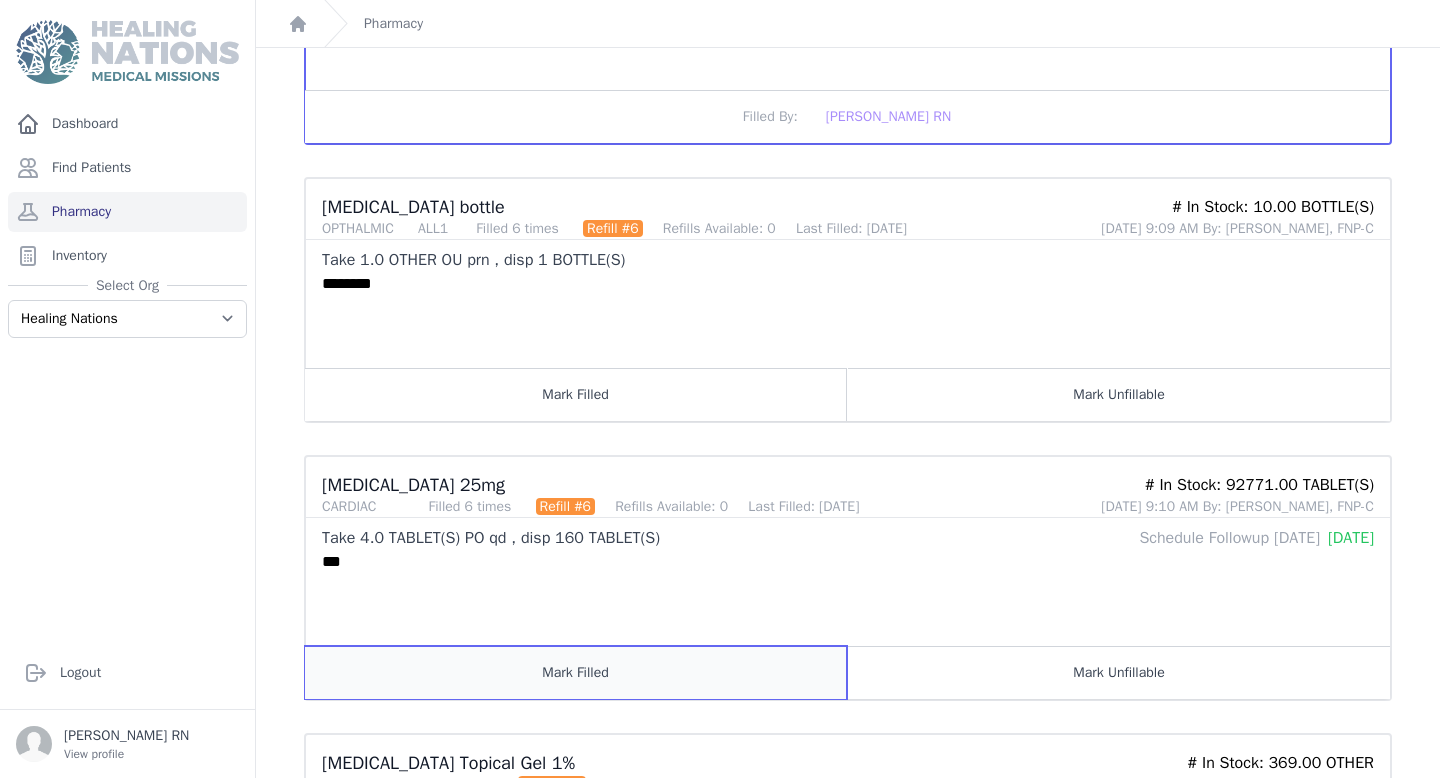 click on "Mark Filled" at bounding box center [576, 672] 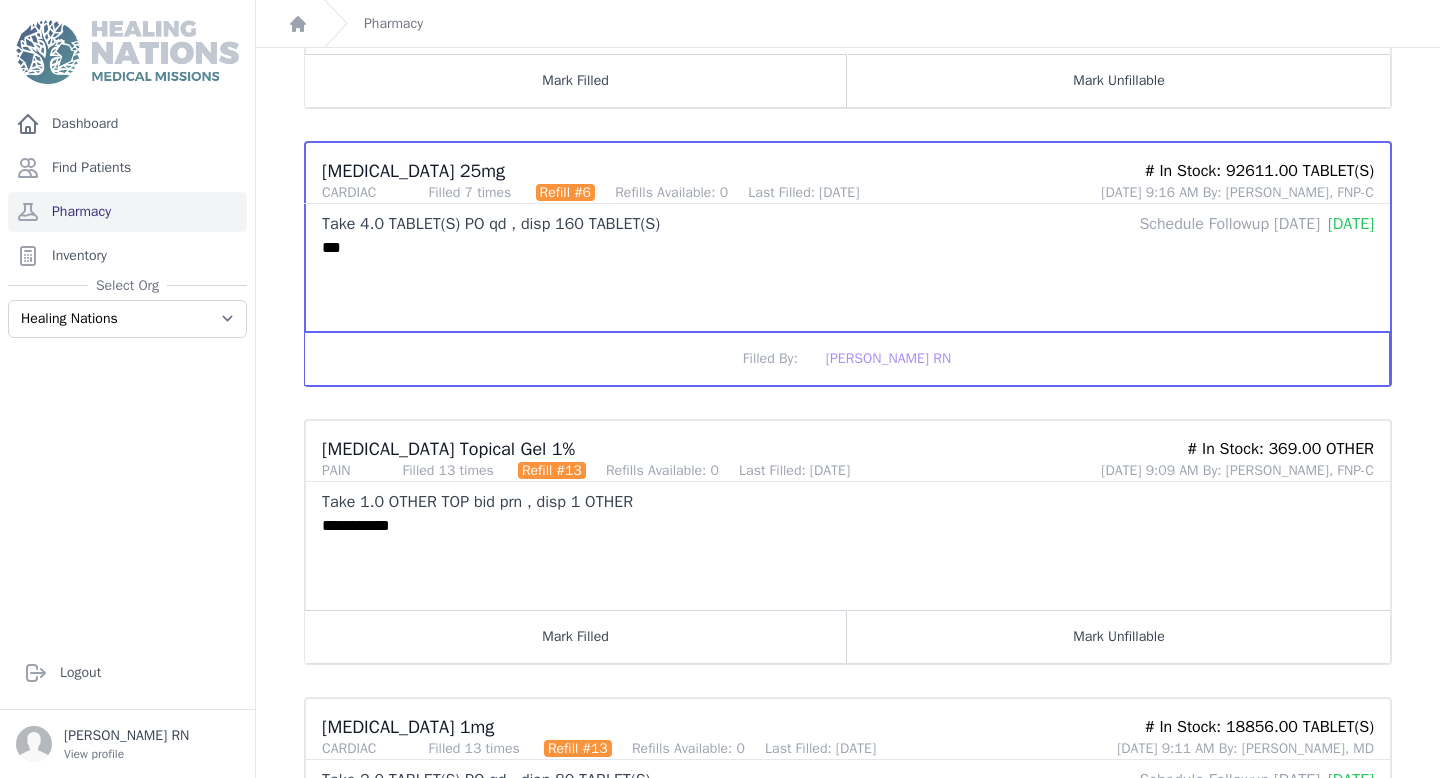 scroll, scrollTop: 775, scrollLeft: 0, axis: vertical 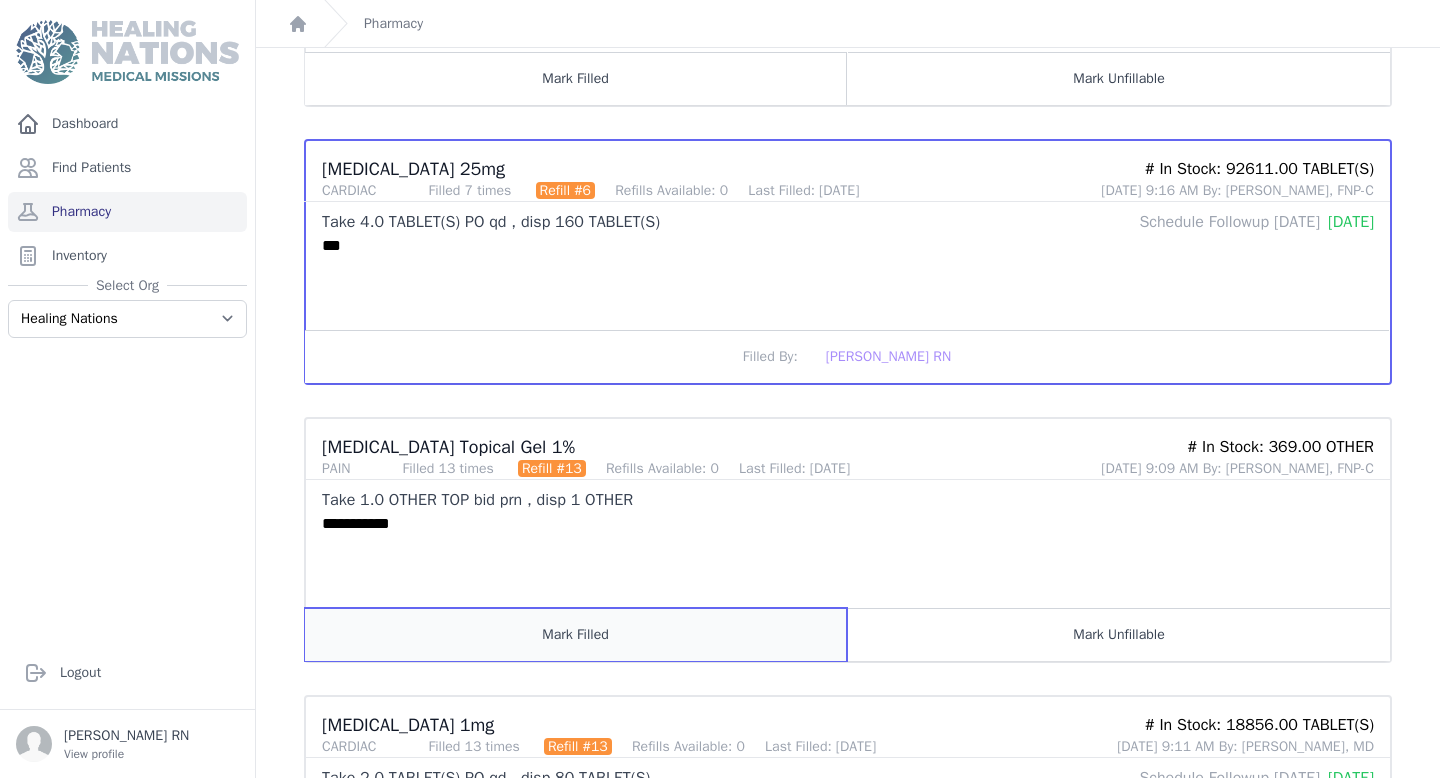 click on "Mark Filled" at bounding box center [576, 634] 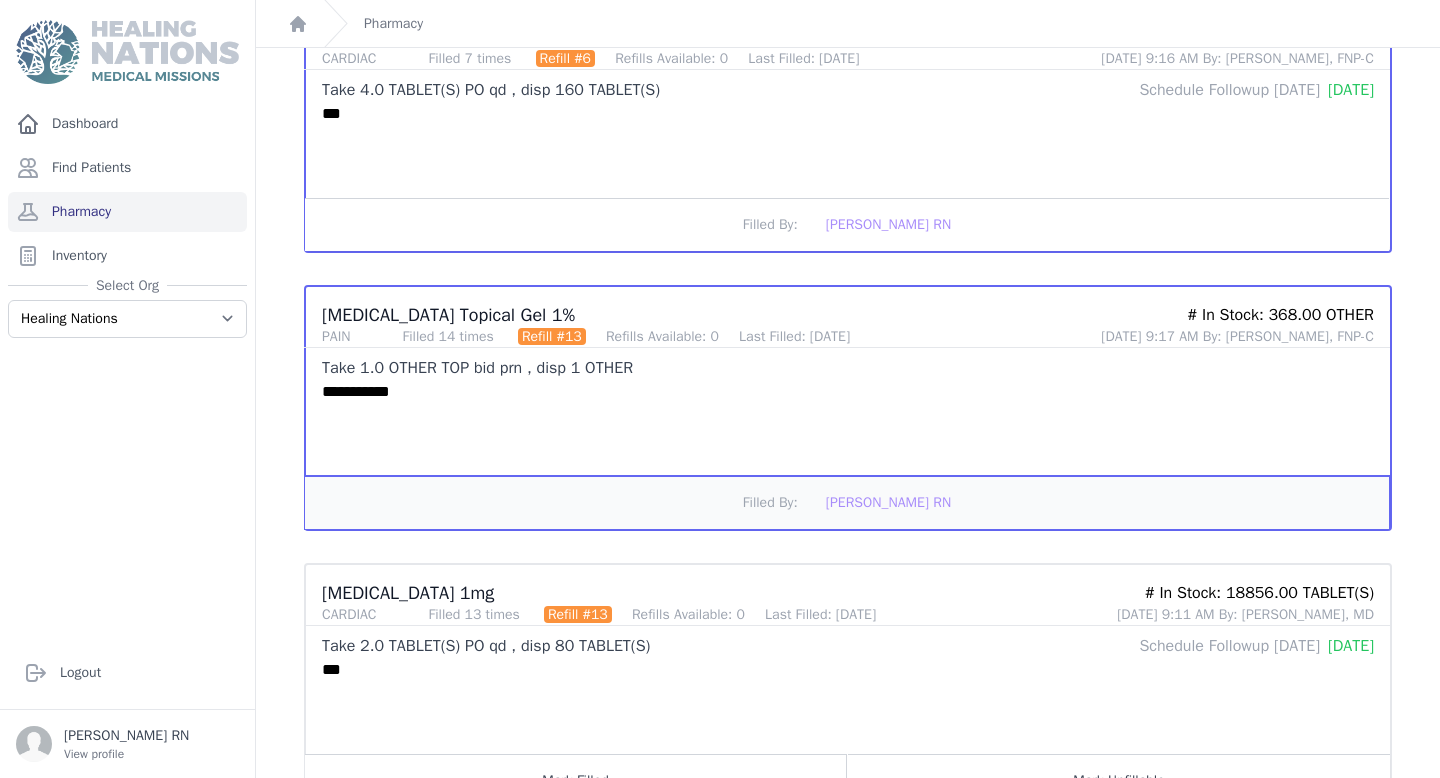 scroll, scrollTop: 986, scrollLeft: 0, axis: vertical 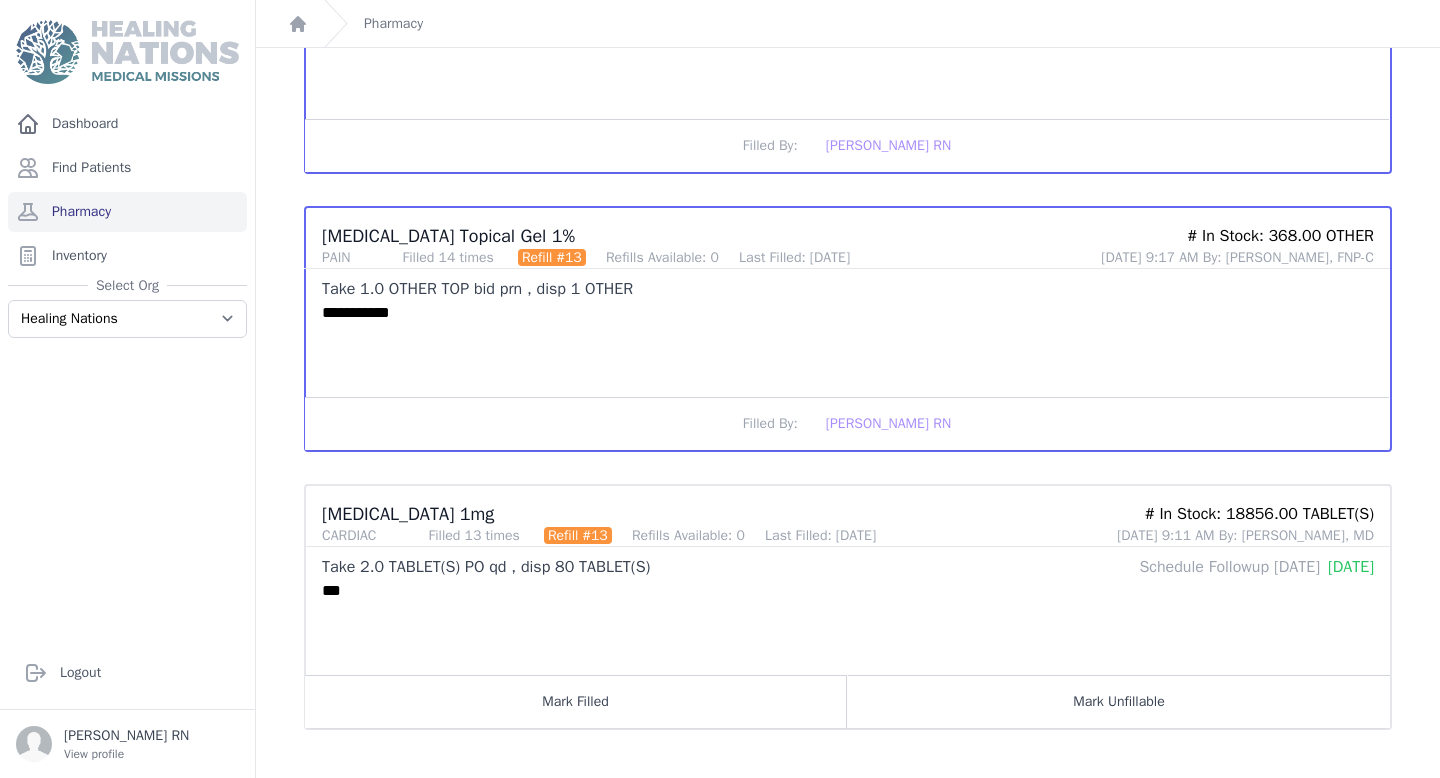 click on "Amlodopine 10mg
CARDIAC
CARD1
Filled 24 times
Refill #23
Refills Available: 0
Last Filled: 2025-Jul-24
# In Stock: 7778.00 TABLET(S)
2025-Jul-24 9:16 AM By: Randy Watson MD
Take
1.0
TABLET(S)
PO
qd
, disp
40
TABLET(S)
Schedule Followup in 1 MONTH(S)
2021-Aug-26
****
Filled By:
Caitlin McDonald RN
Artificial Tears  bottle
OPTHALMIC" at bounding box center [848, 51] 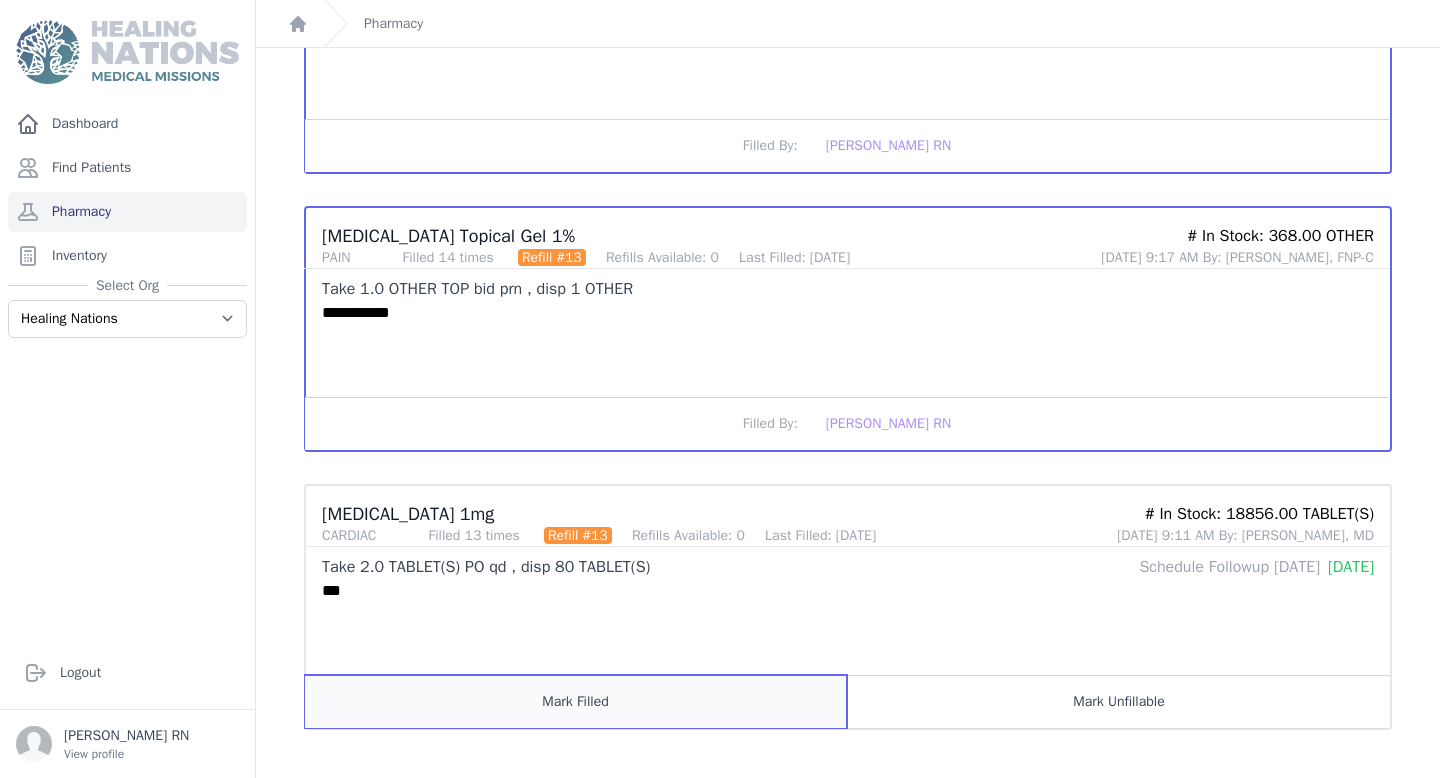 click on "Mark Filled" at bounding box center (576, 701) 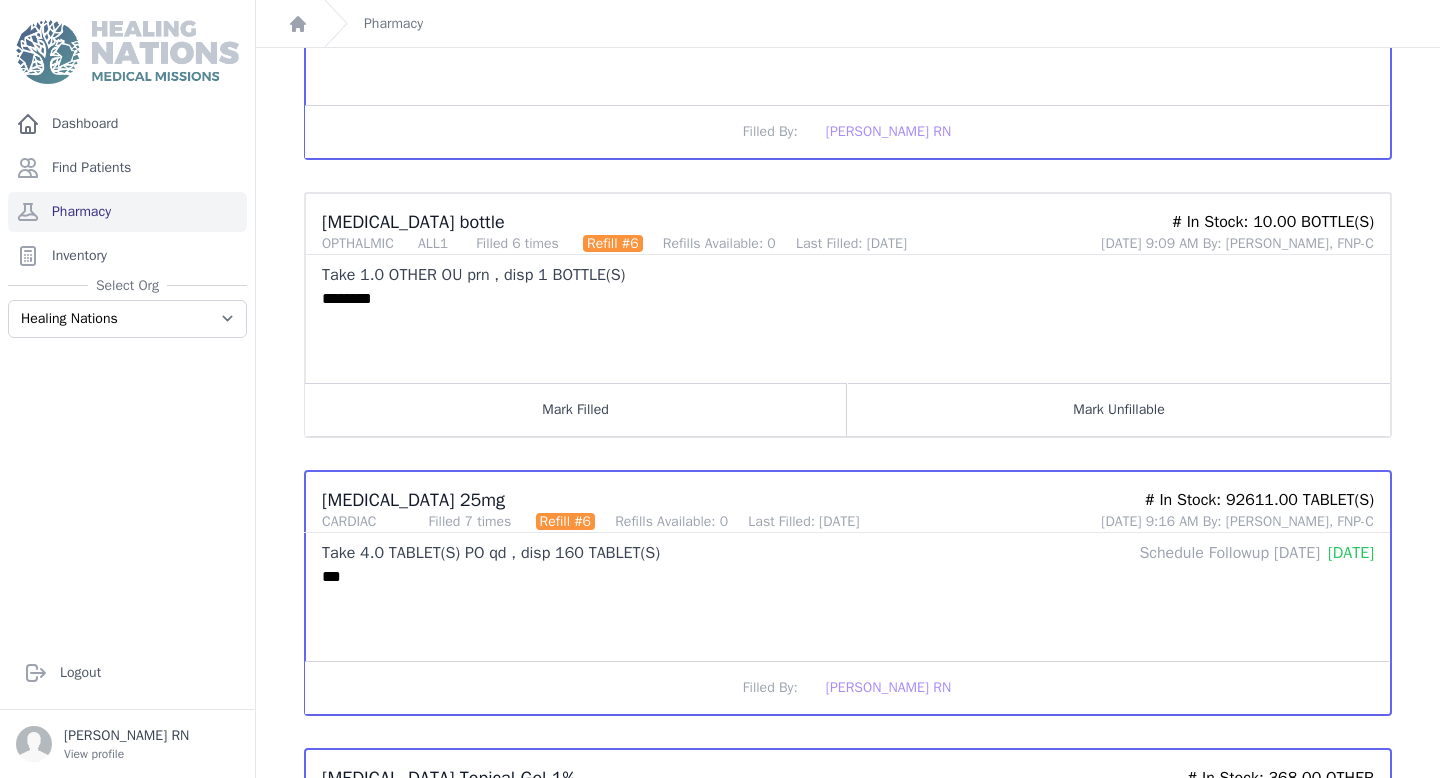 scroll, scrollTop: 442, scrollLeft: 0, axis: vertical 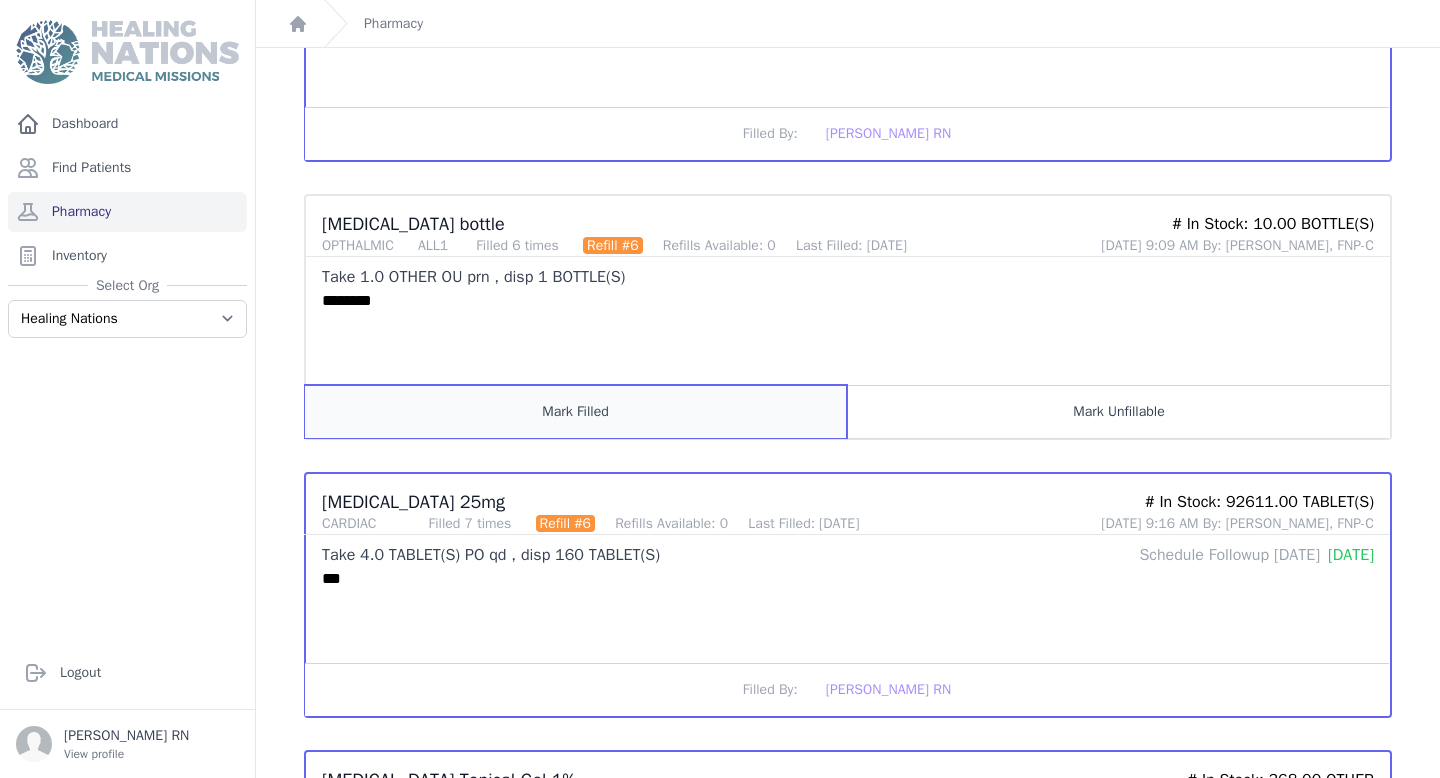 click on "Mark Filled" at bounding box center [576, 411] 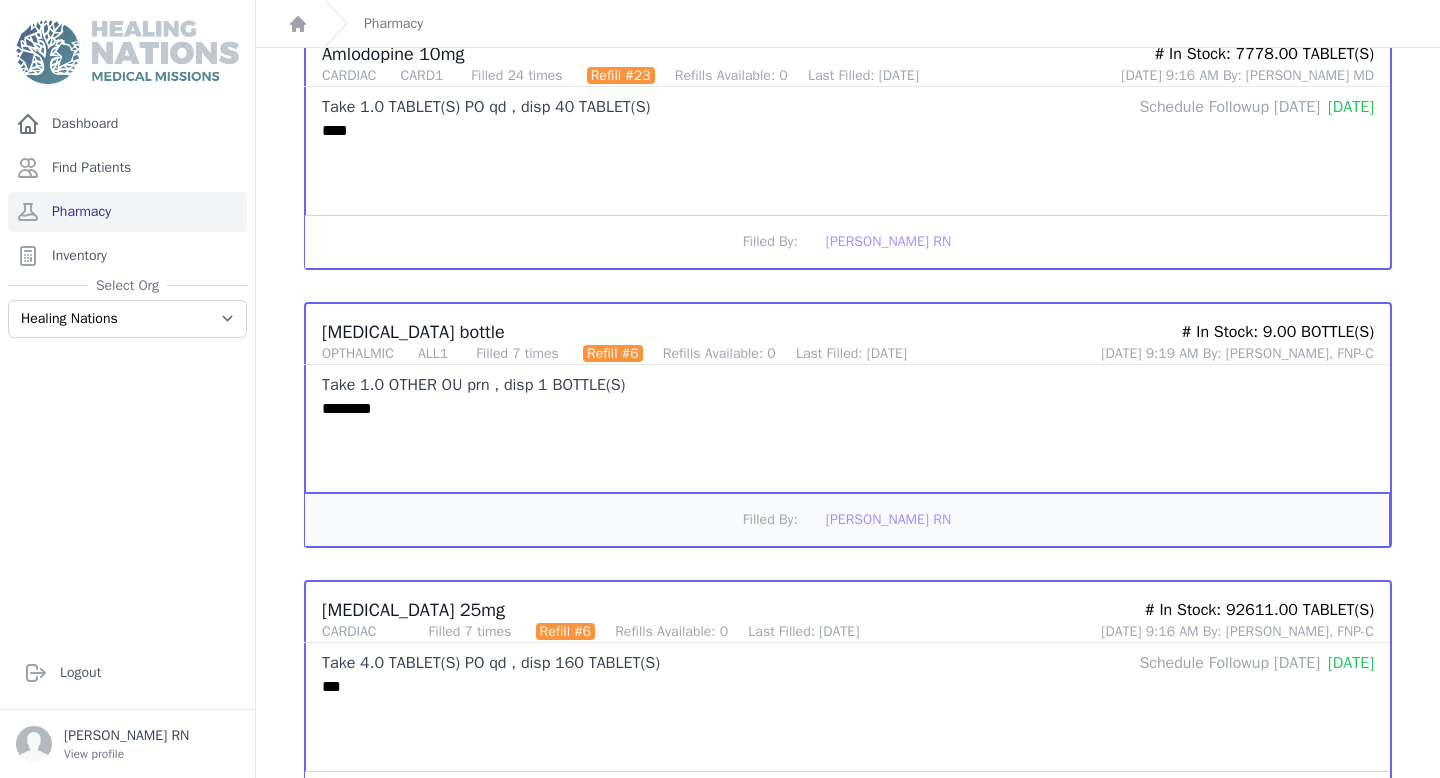 scroll, scrollTop: 0, scrollLeft: 0, axis: both 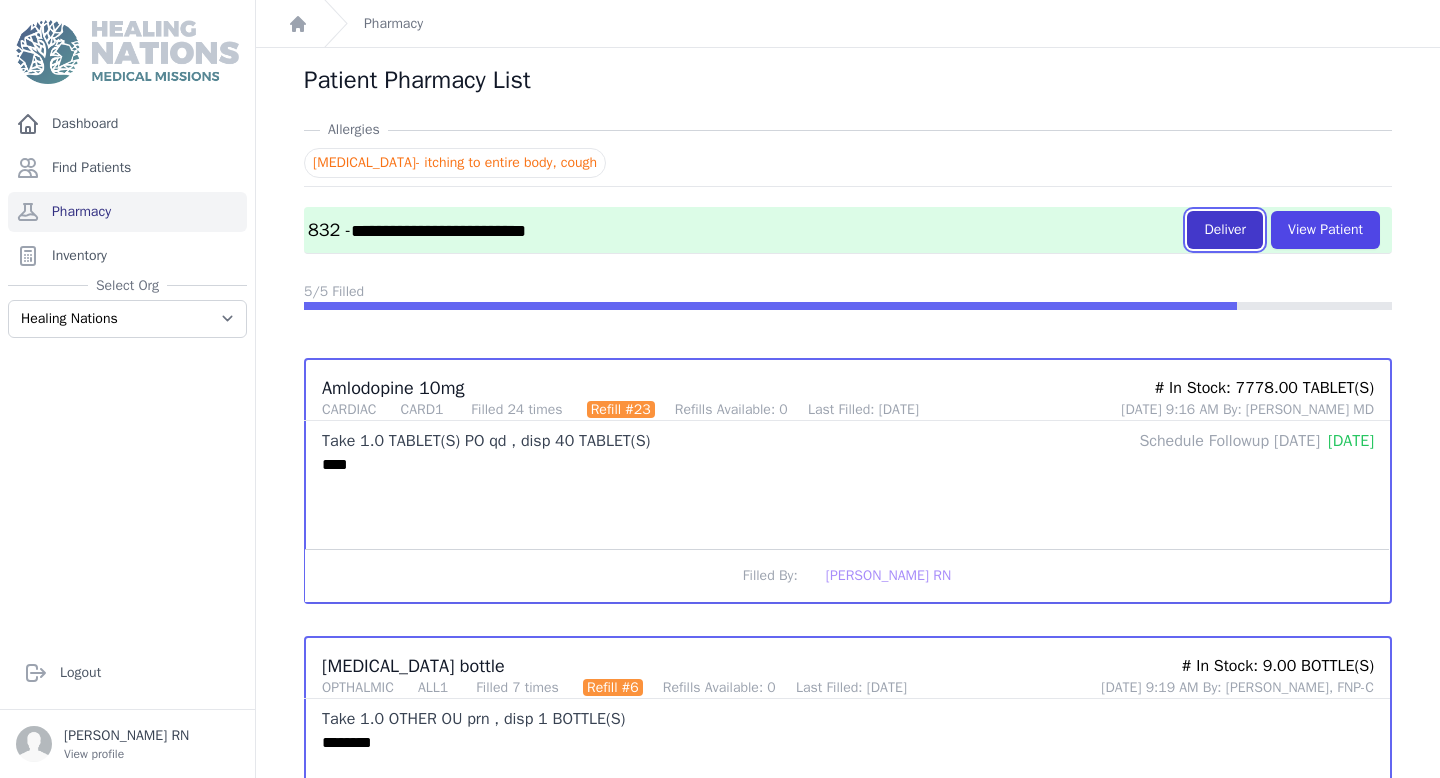 click on "Deliver" at bounding box center (1225, 230) 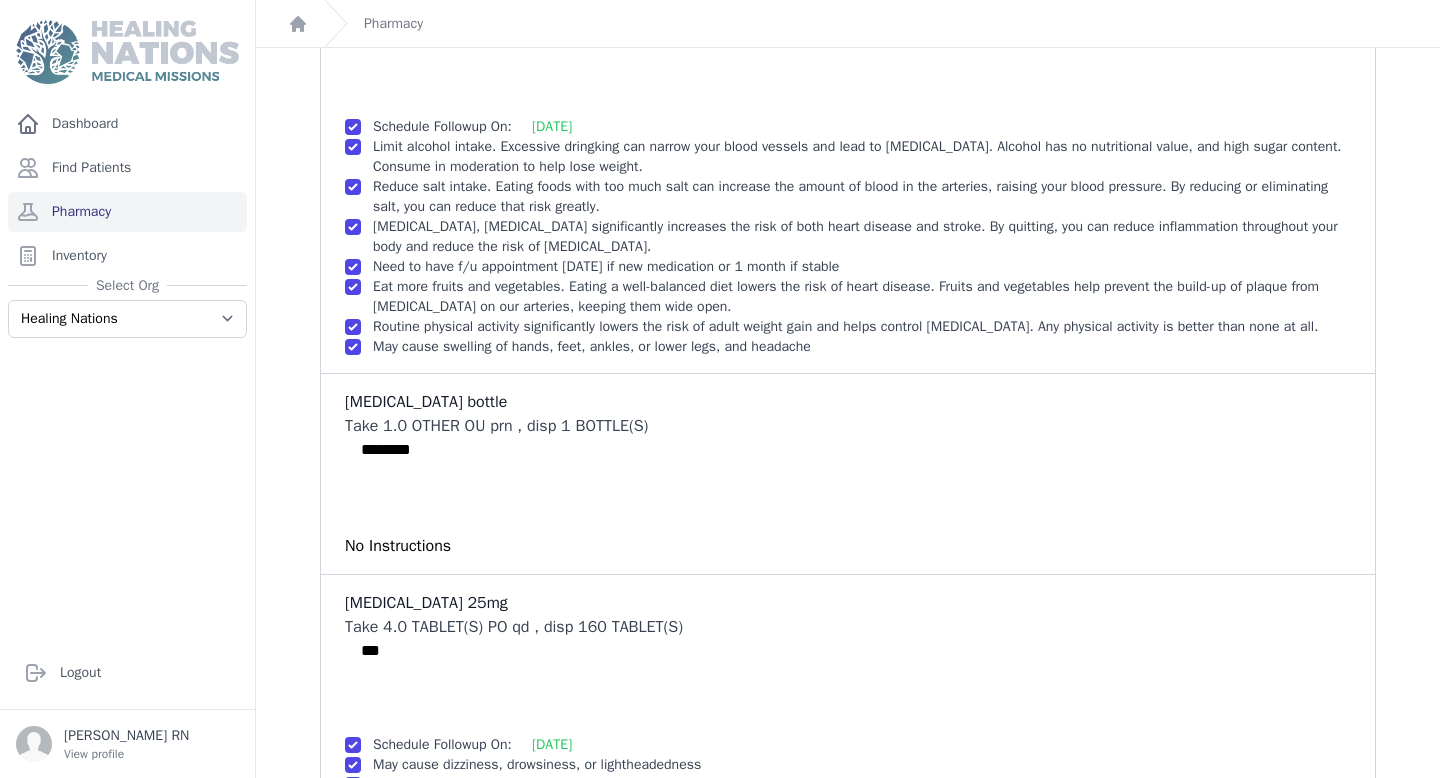 scroll, scrollTop: 458, scrollLeft: 0, axis: vertical 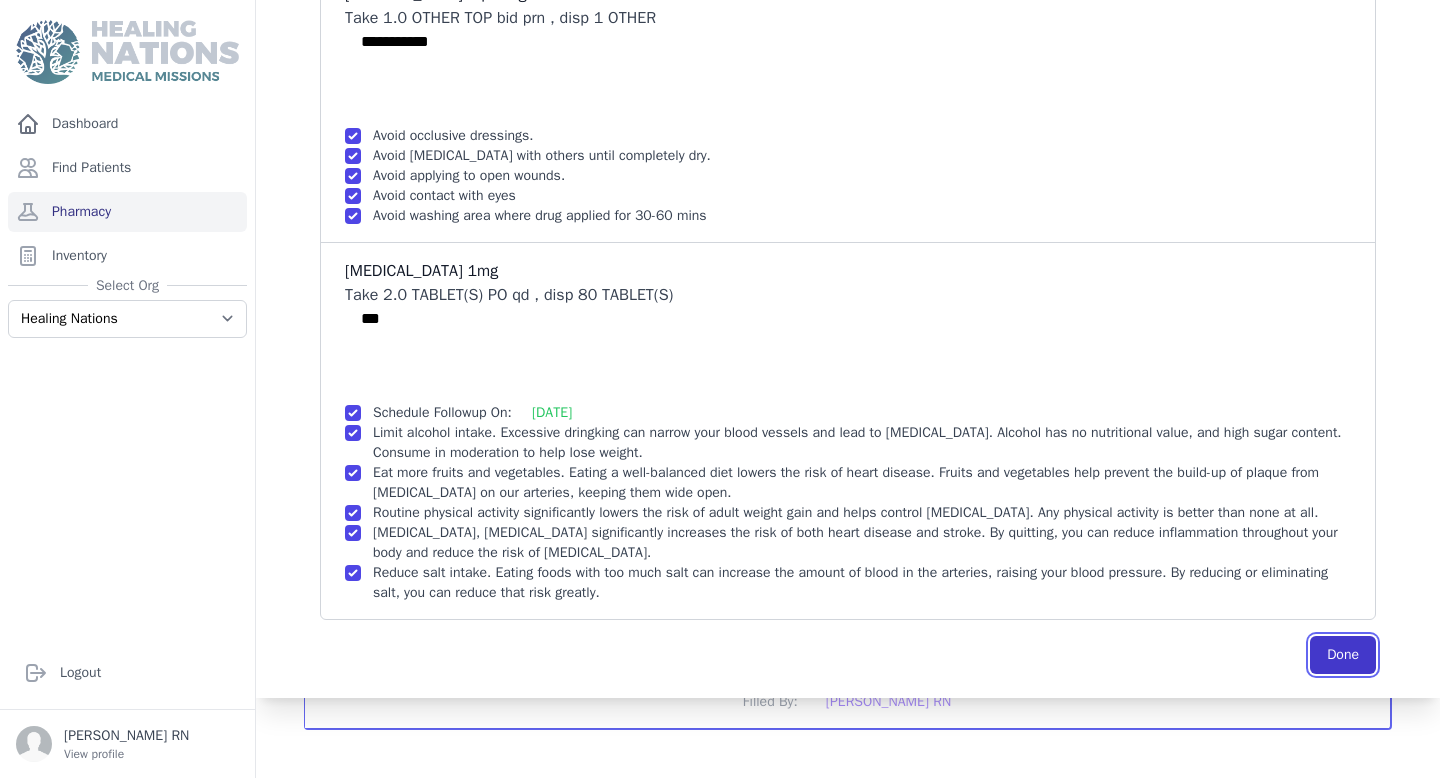 click on "Done" at bounding box center (1343, 655) 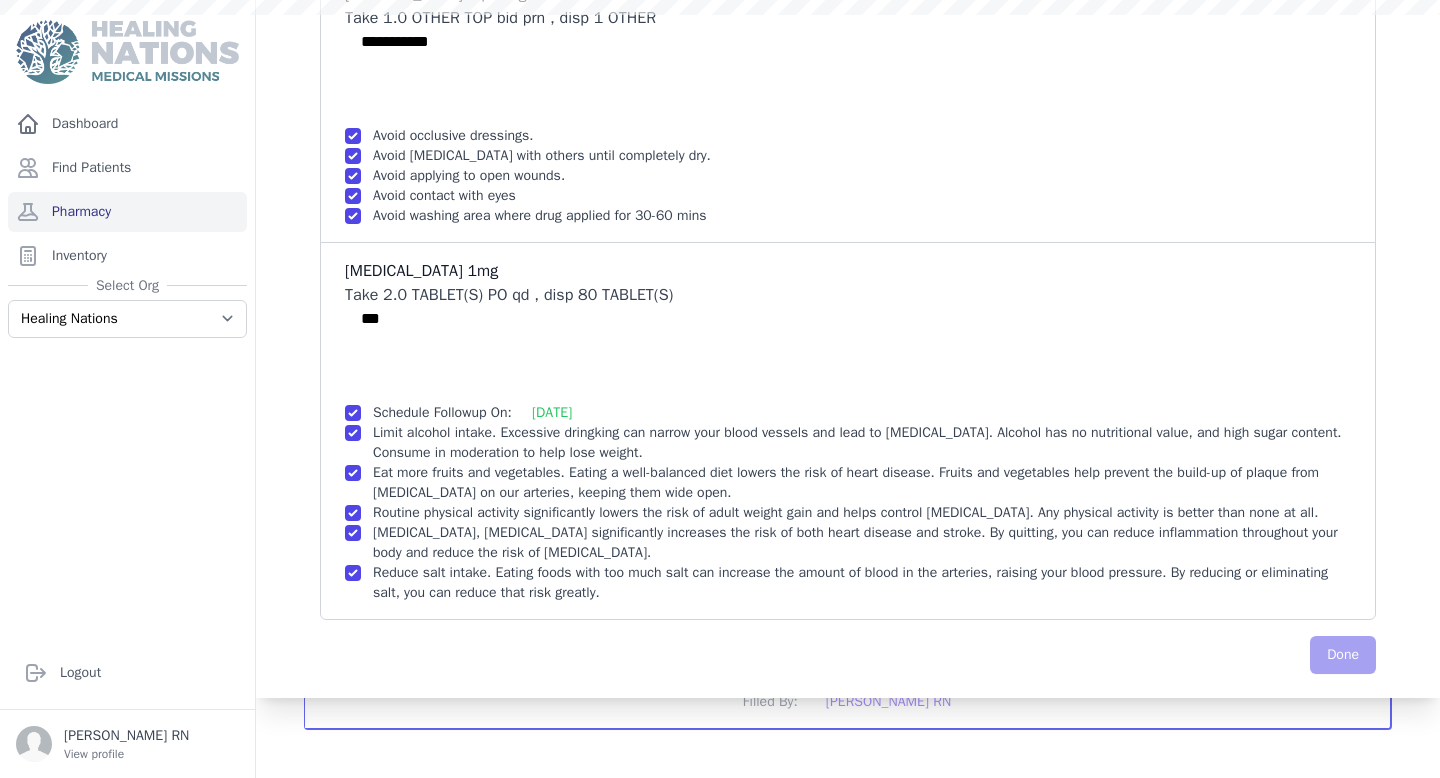 scroll, scrollTop: 0, scrollLeft: 0, axis: both 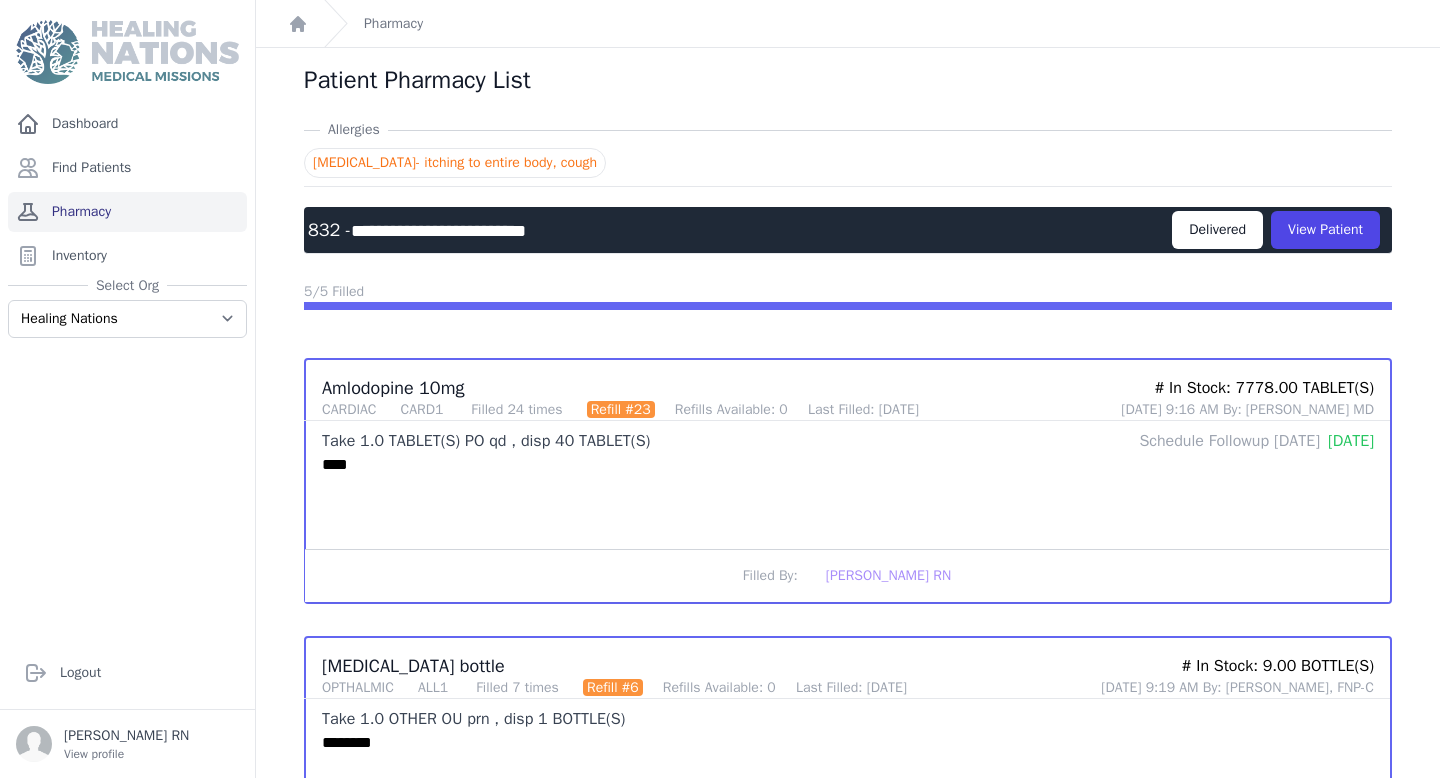 click on "Pharmacy" at bounding box center [127, 212] 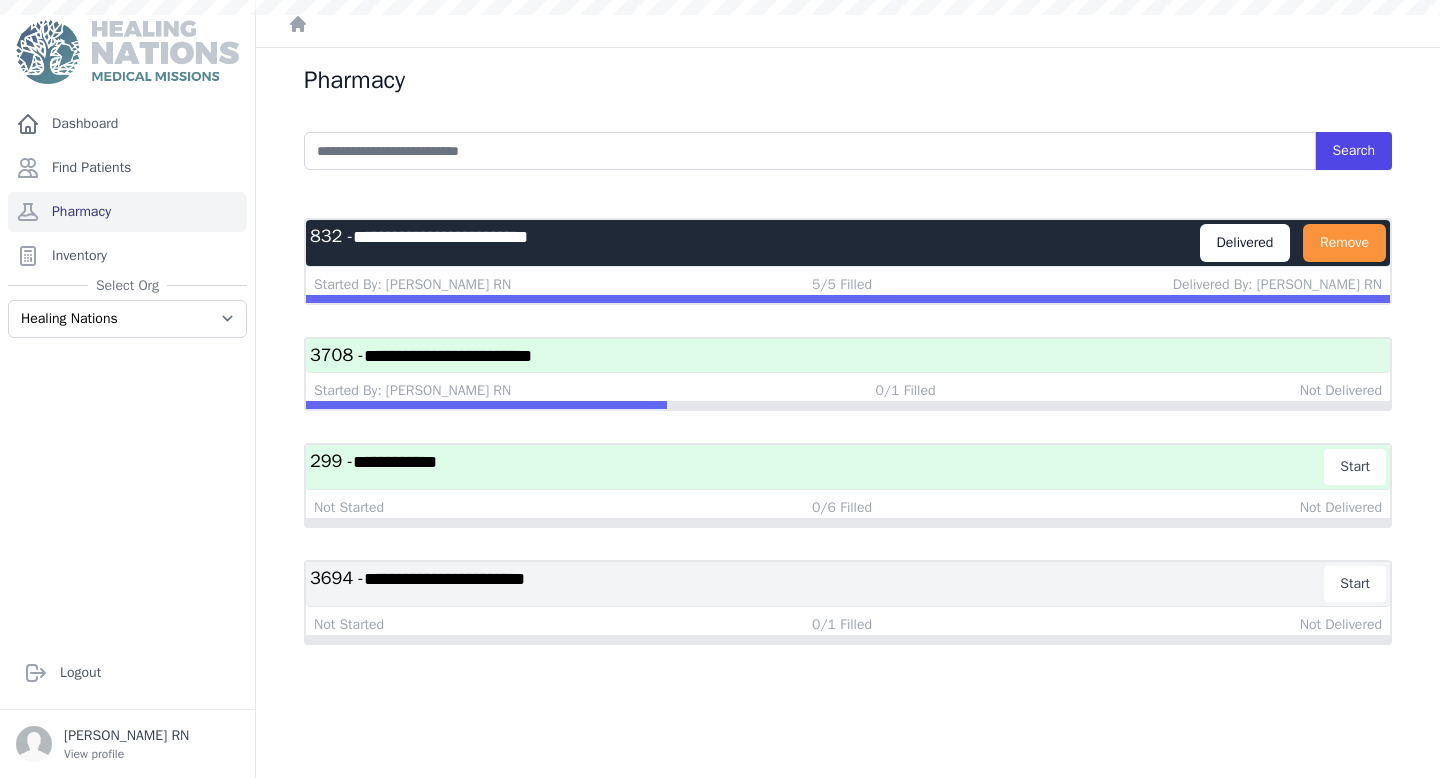scroll, scrollTop: 0, scrollLeft: 0, axis: both 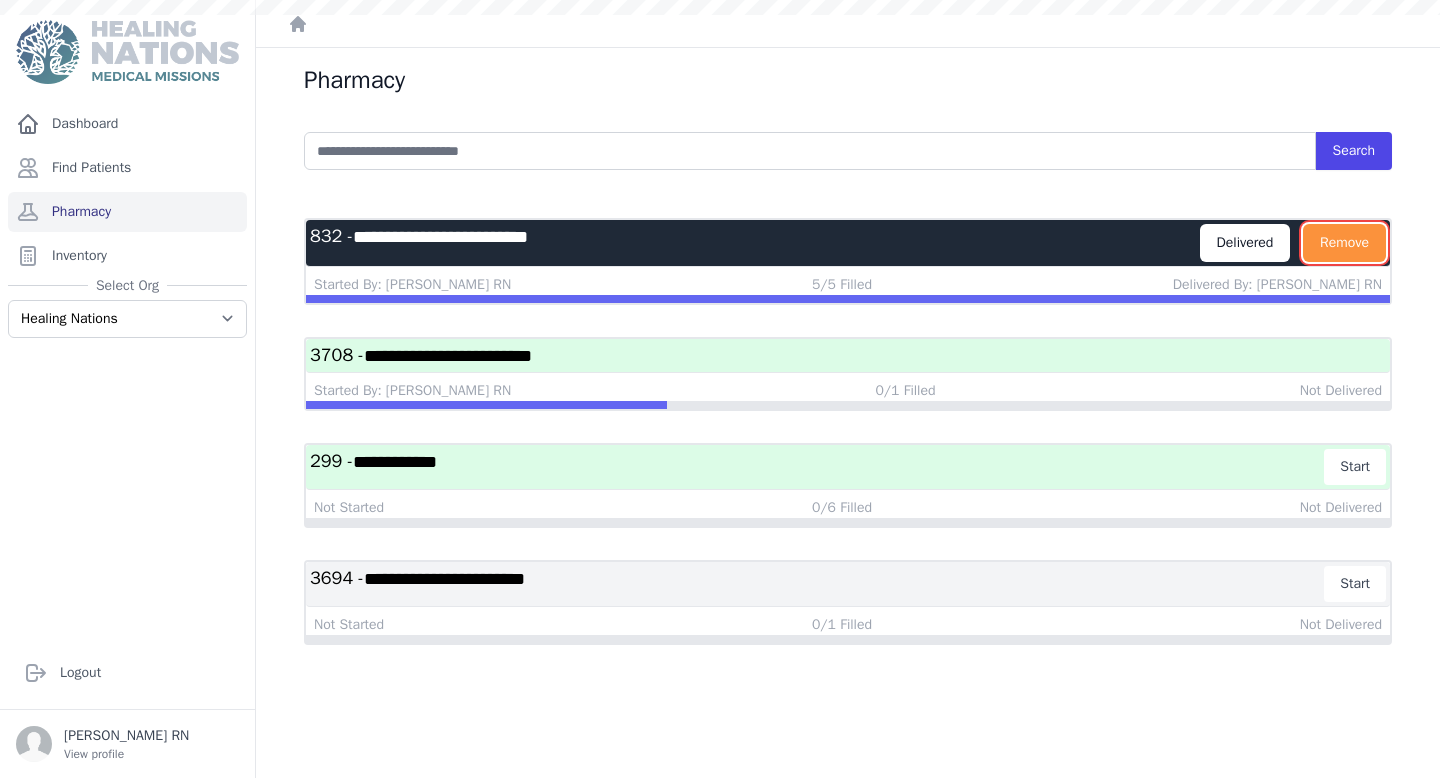 click on "Remove" at bounding box center [1344, 243] 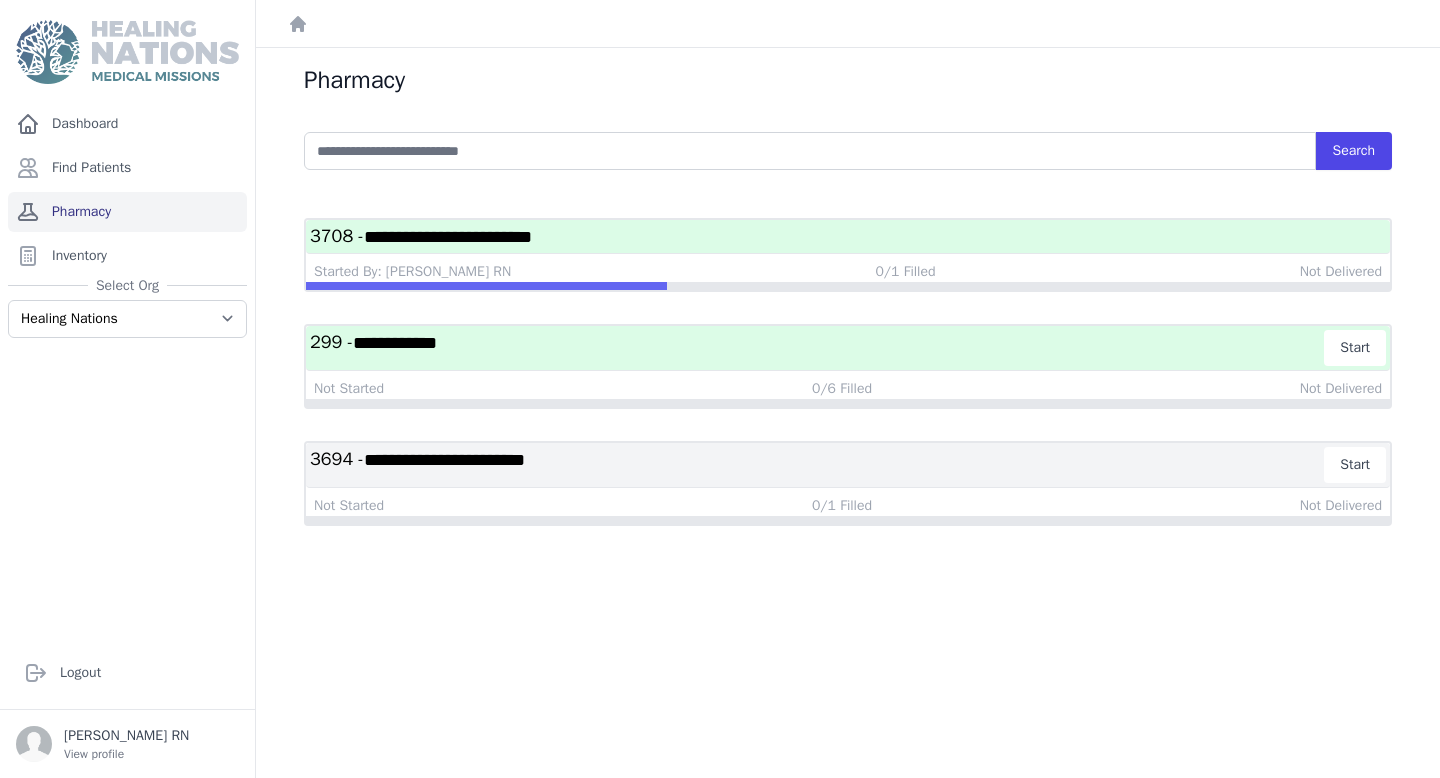 click on "Pharmacy" at bounding box center (127, 212) 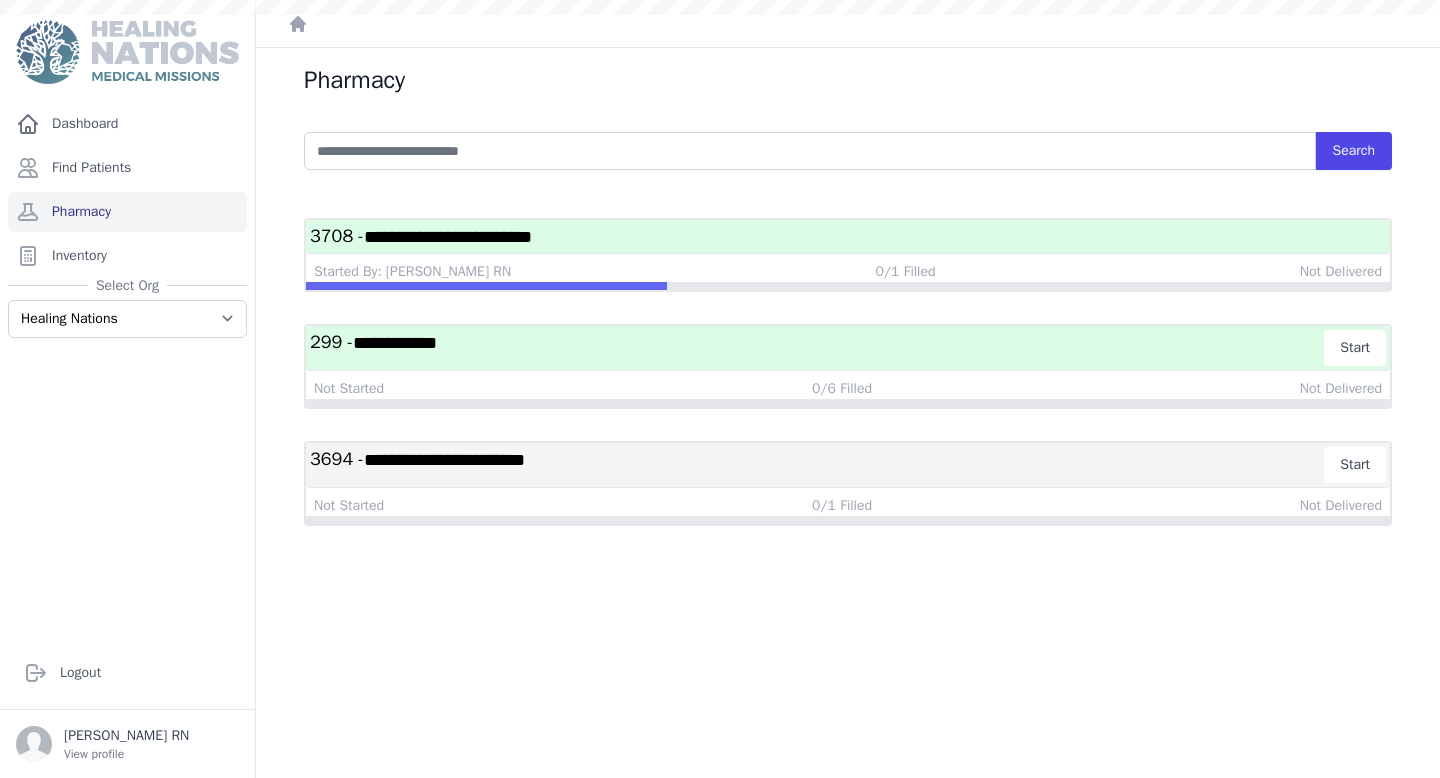 scroll, scrollTop: 0, scrollLeft: 0, axis: both 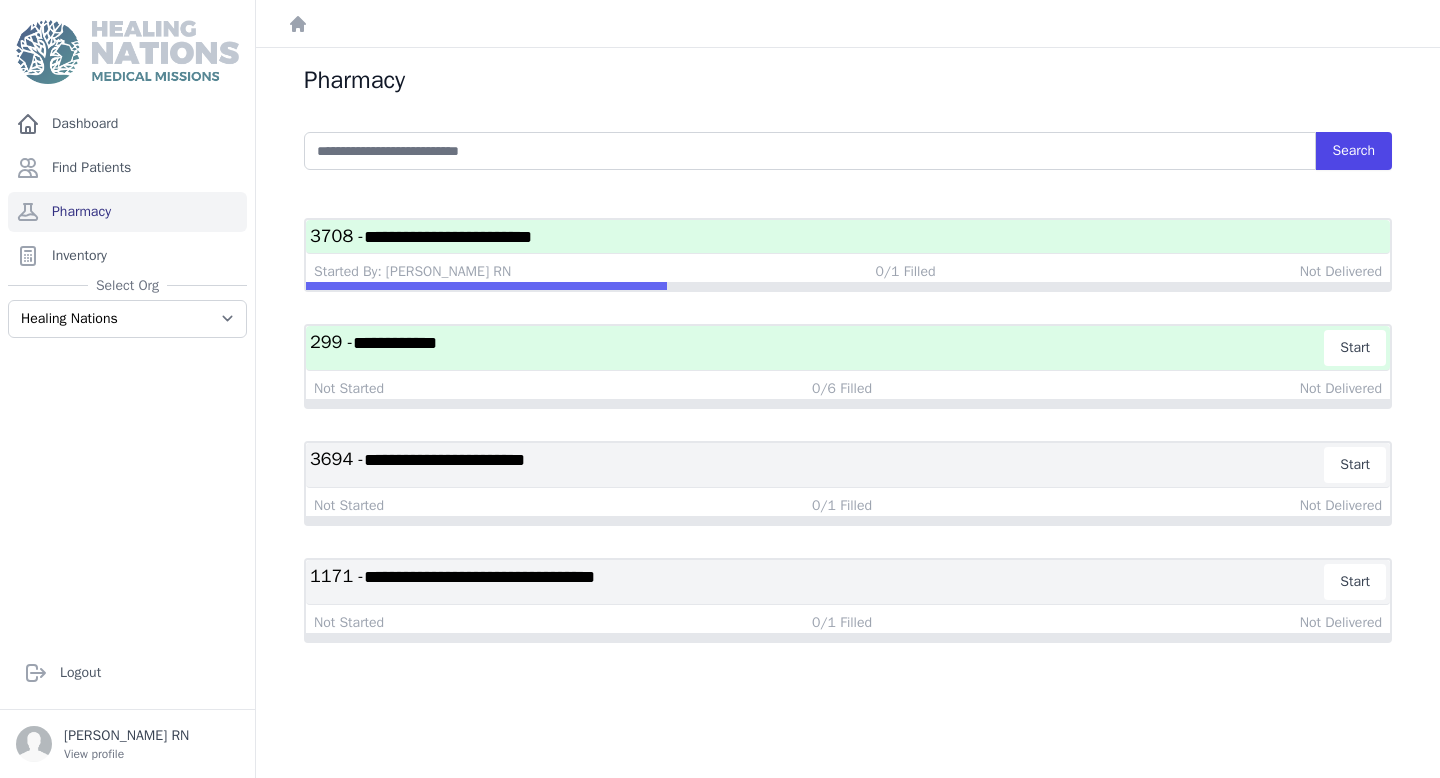 click on "**********" at bounding box center [479, 577] 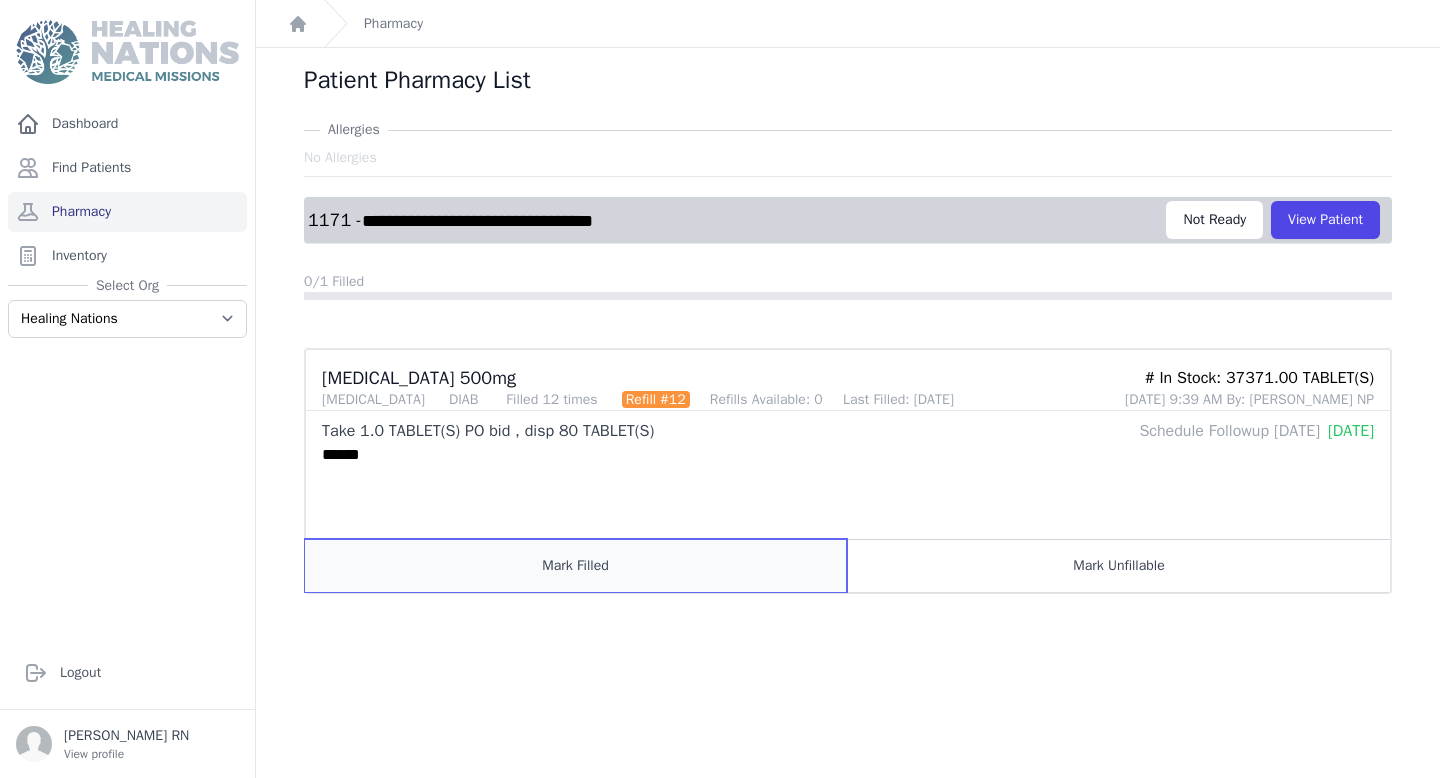 click on "Mark Filled" at bounding box center (576, 565) 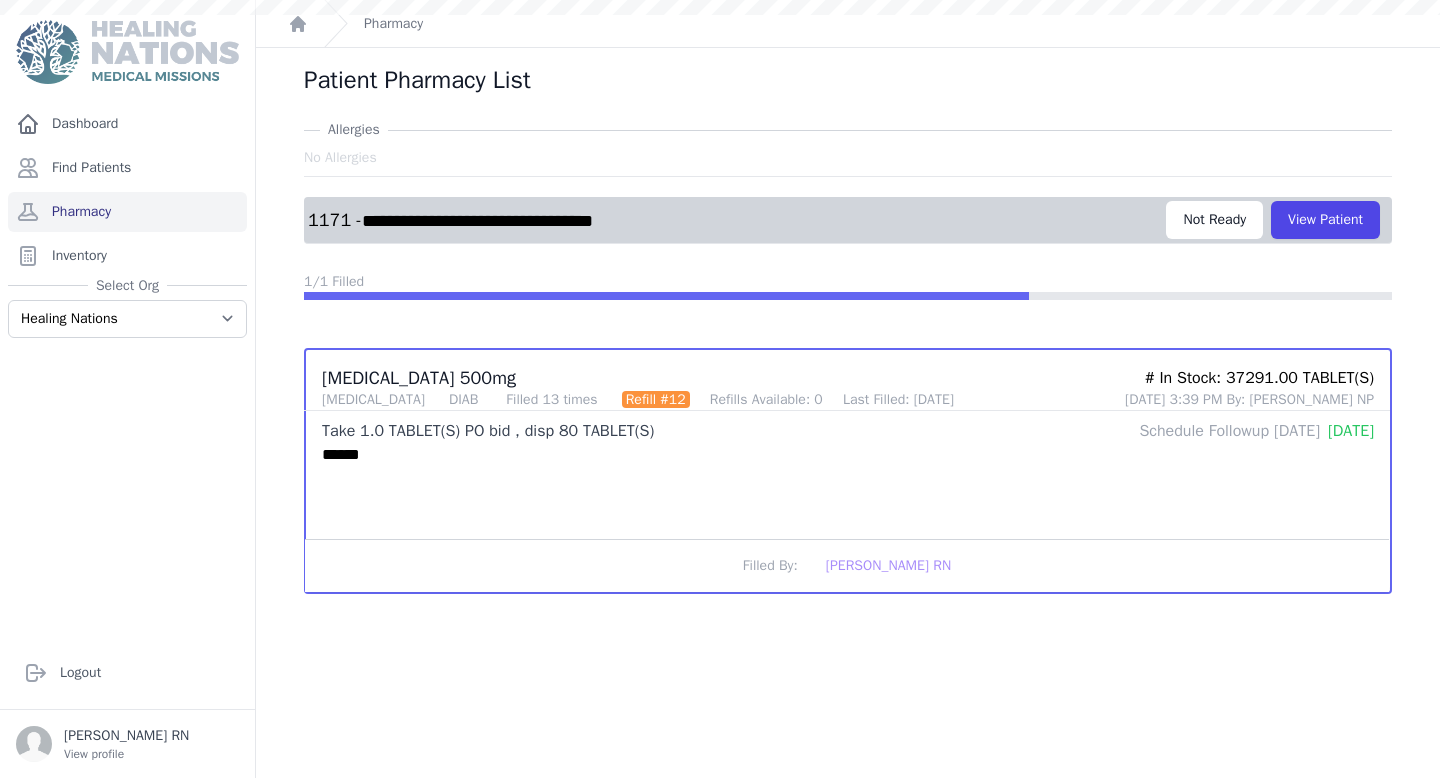 scroll, scrollTop: 0, scrollLeft: 0, axis: both 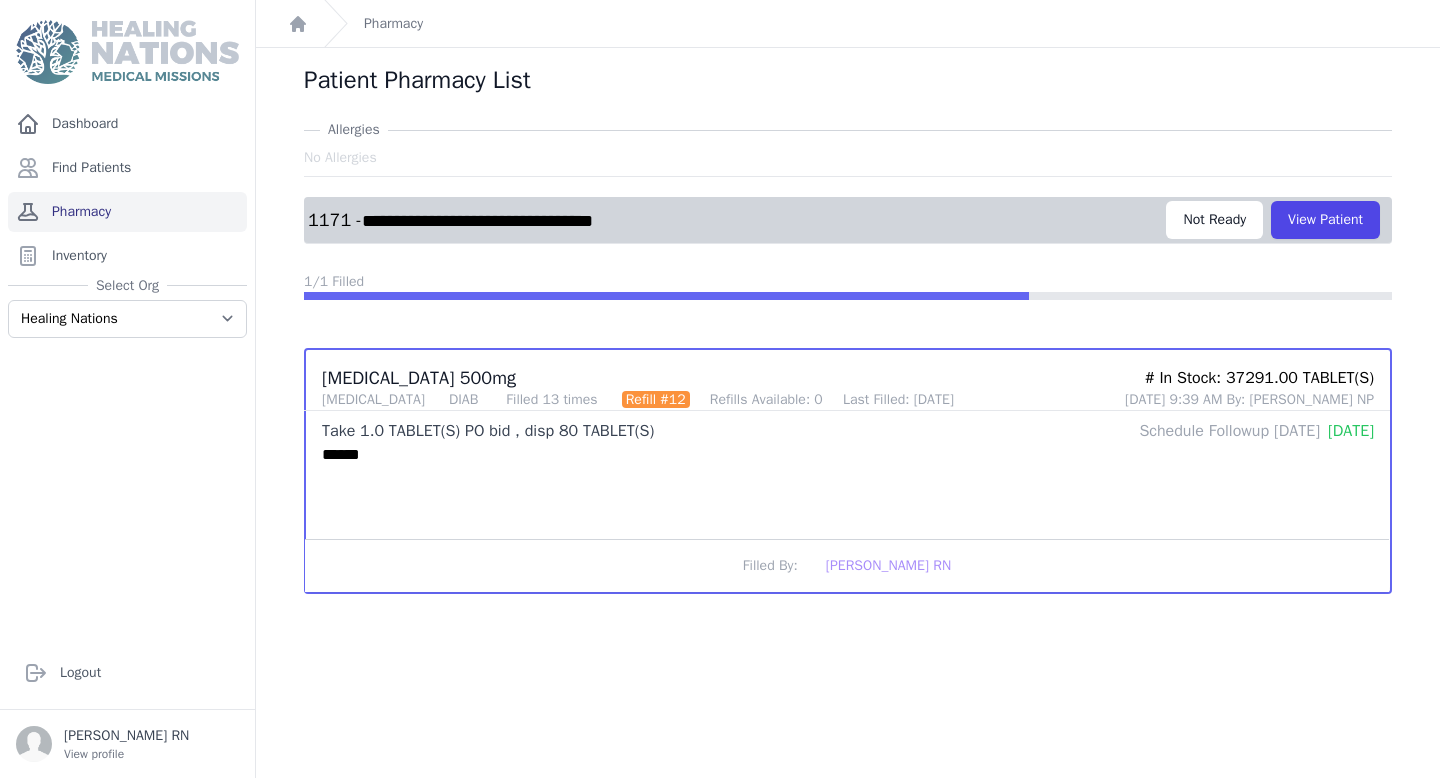 click on "Pharmacy" at bounding box center [127, 212] 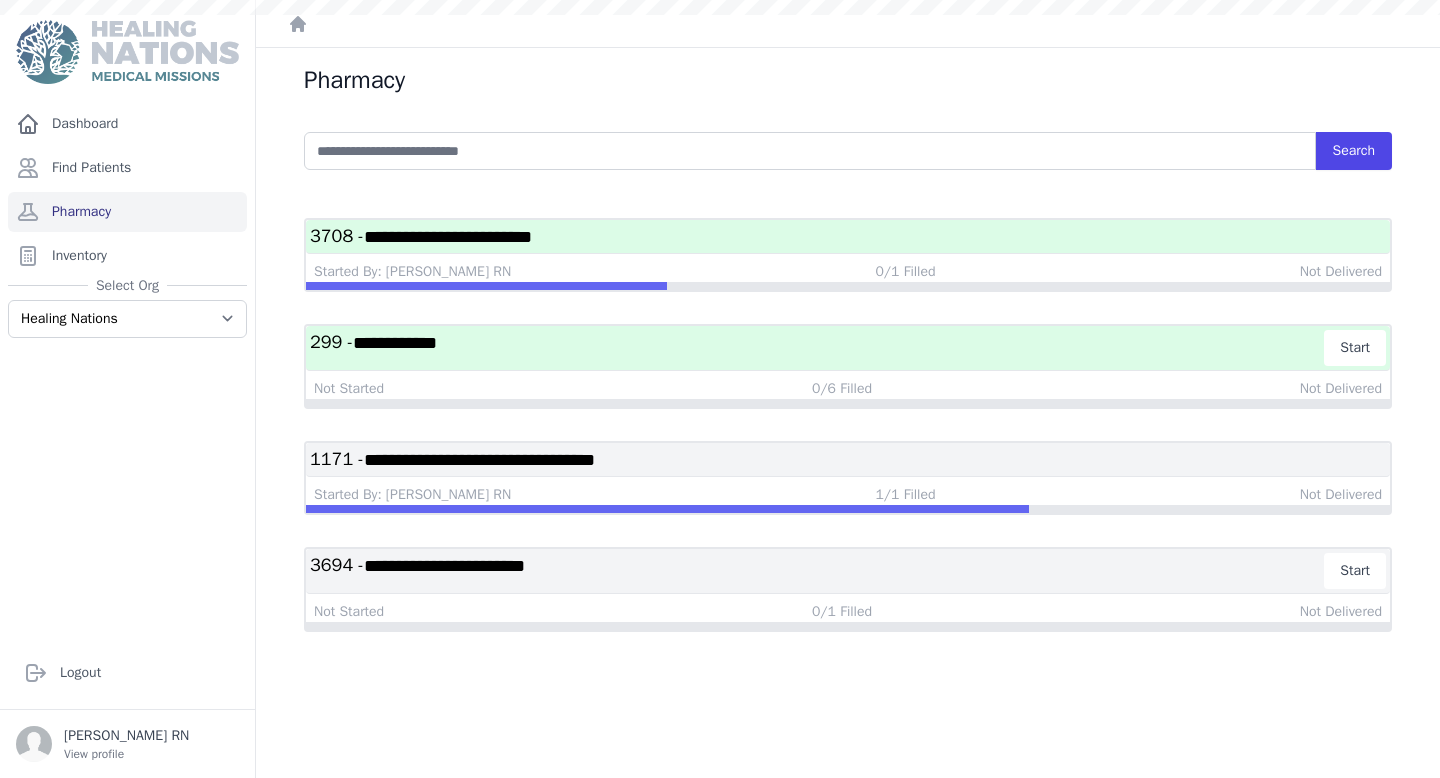 scroll, scrollTop: 0, scrollLeft: 0, axis: both 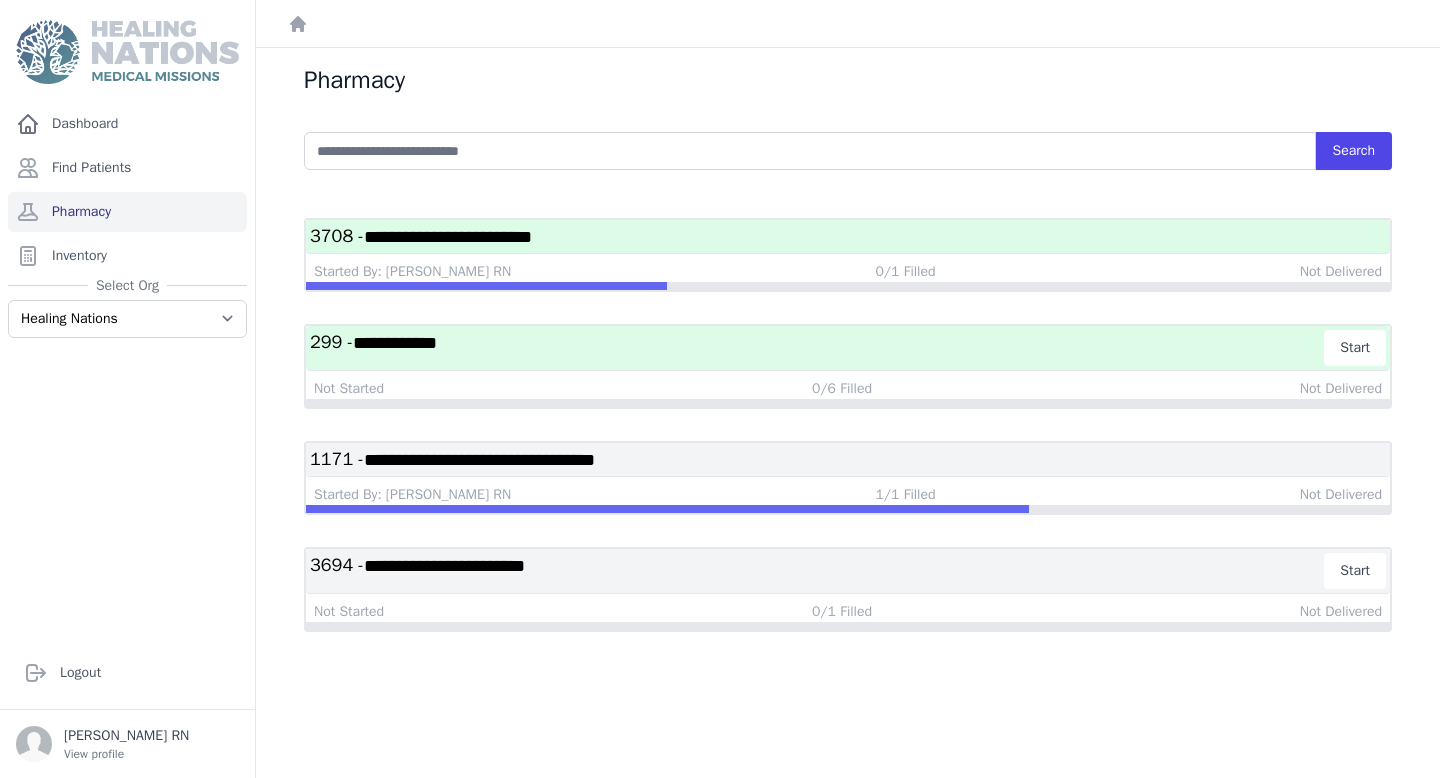 click on "**********" at bounding box center [848, 236] 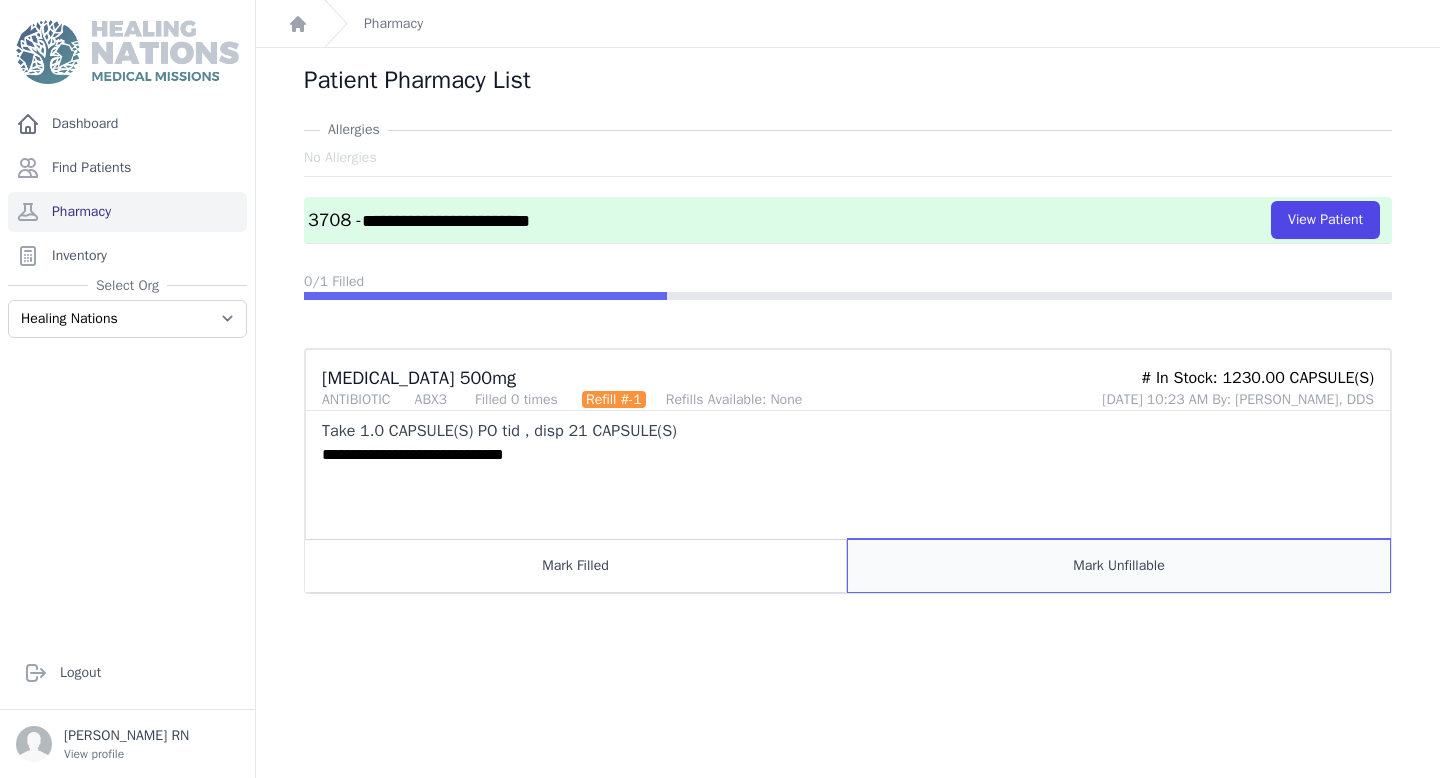 click on "Mark Unfillable" at bounding box center [1119, 565] 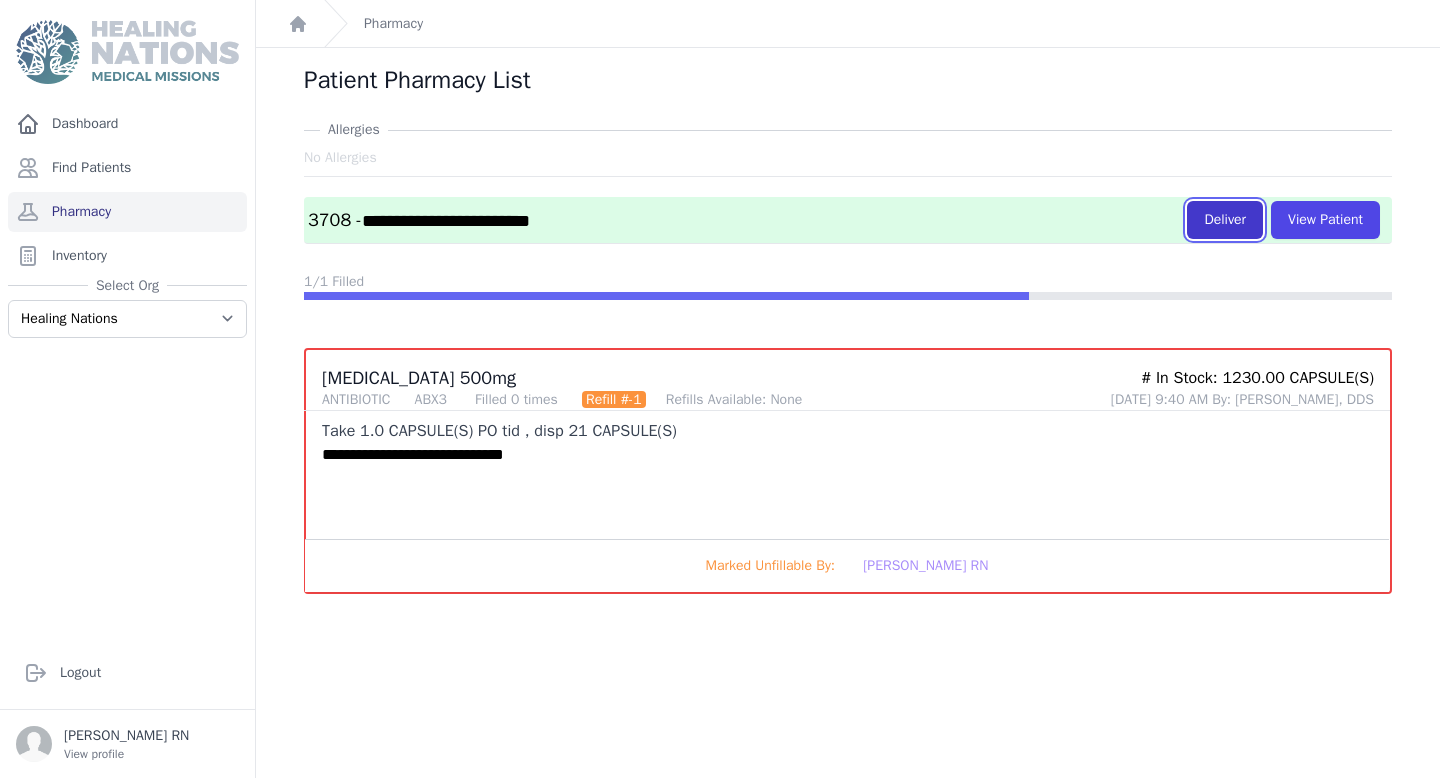 click on "Deliver" at bounding box center [1225, 220] 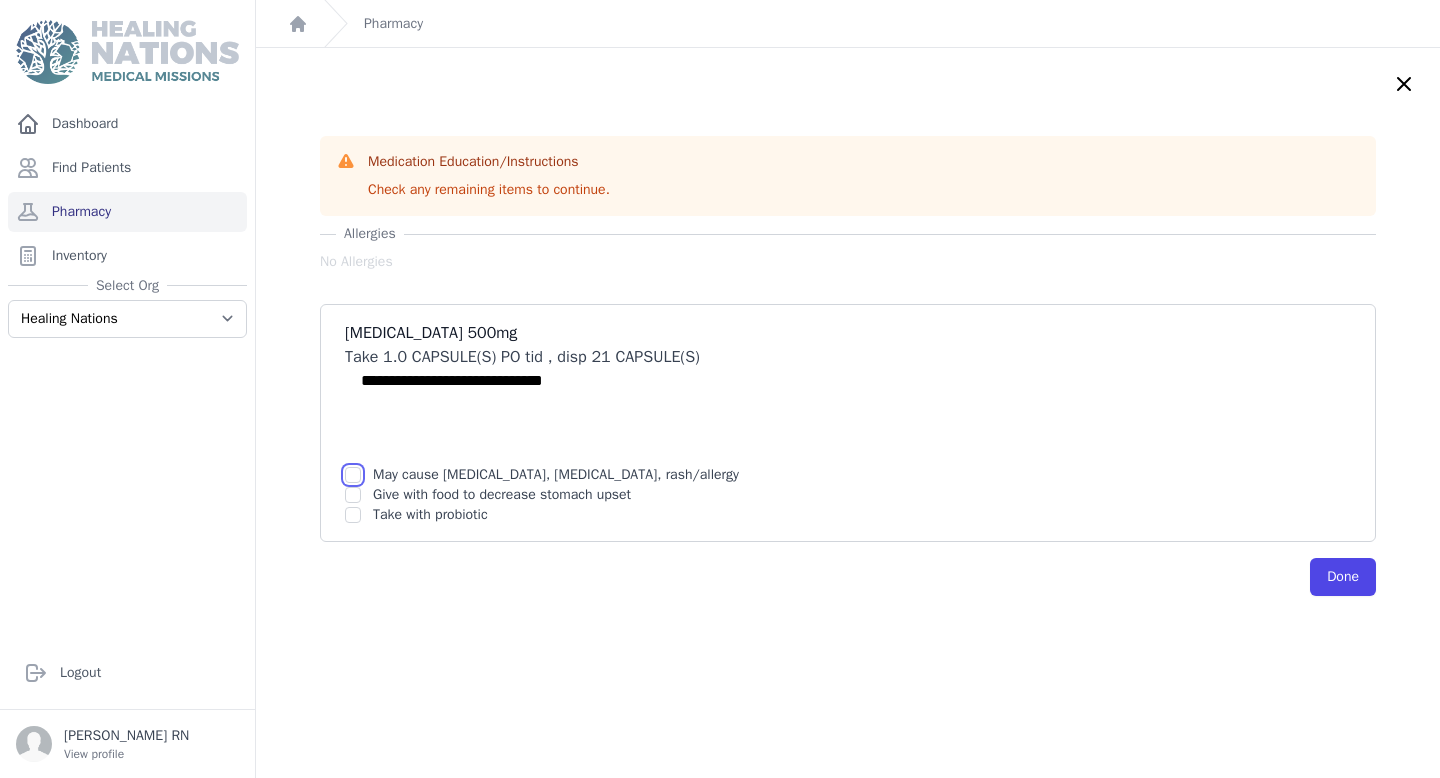 click at bounding box center [353, 475] 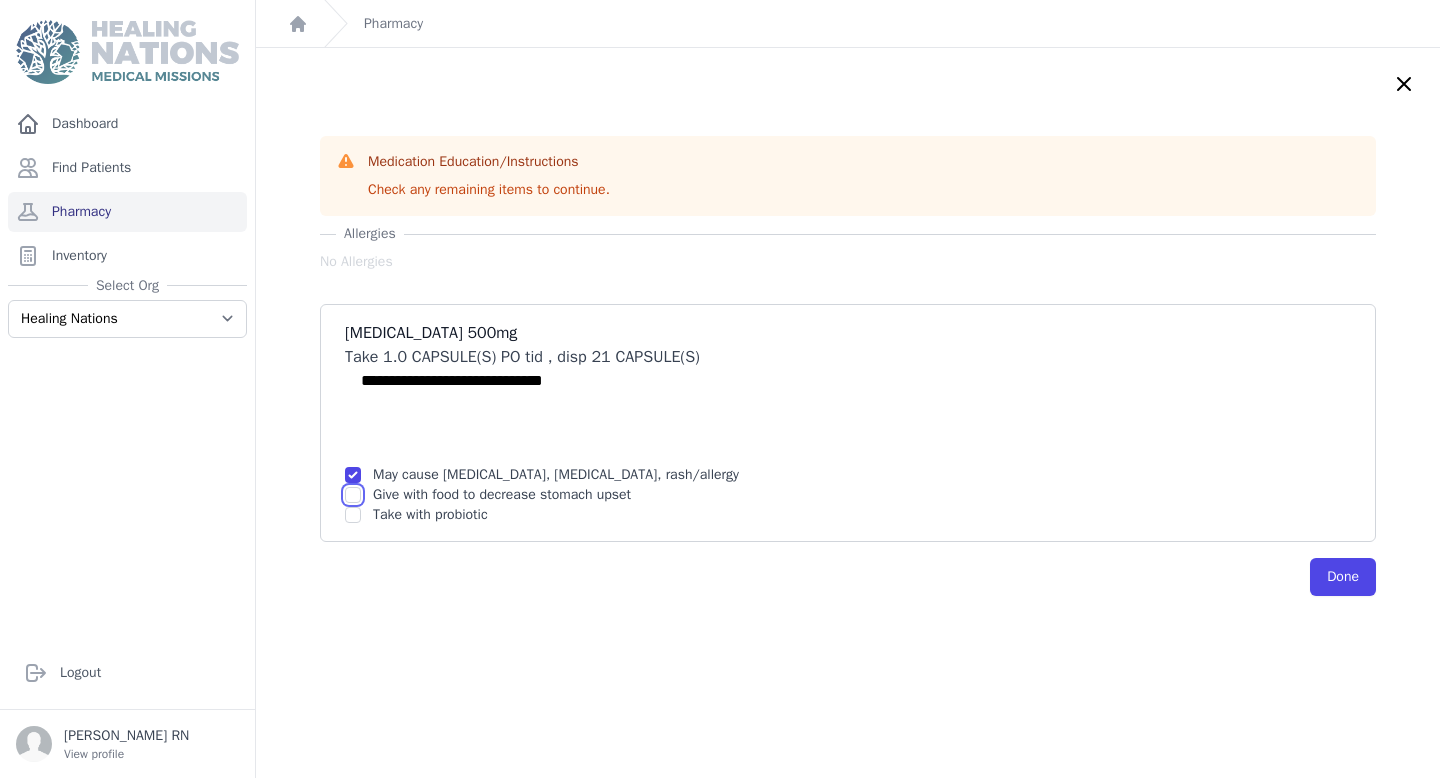 click at bounding box center (353, 475) 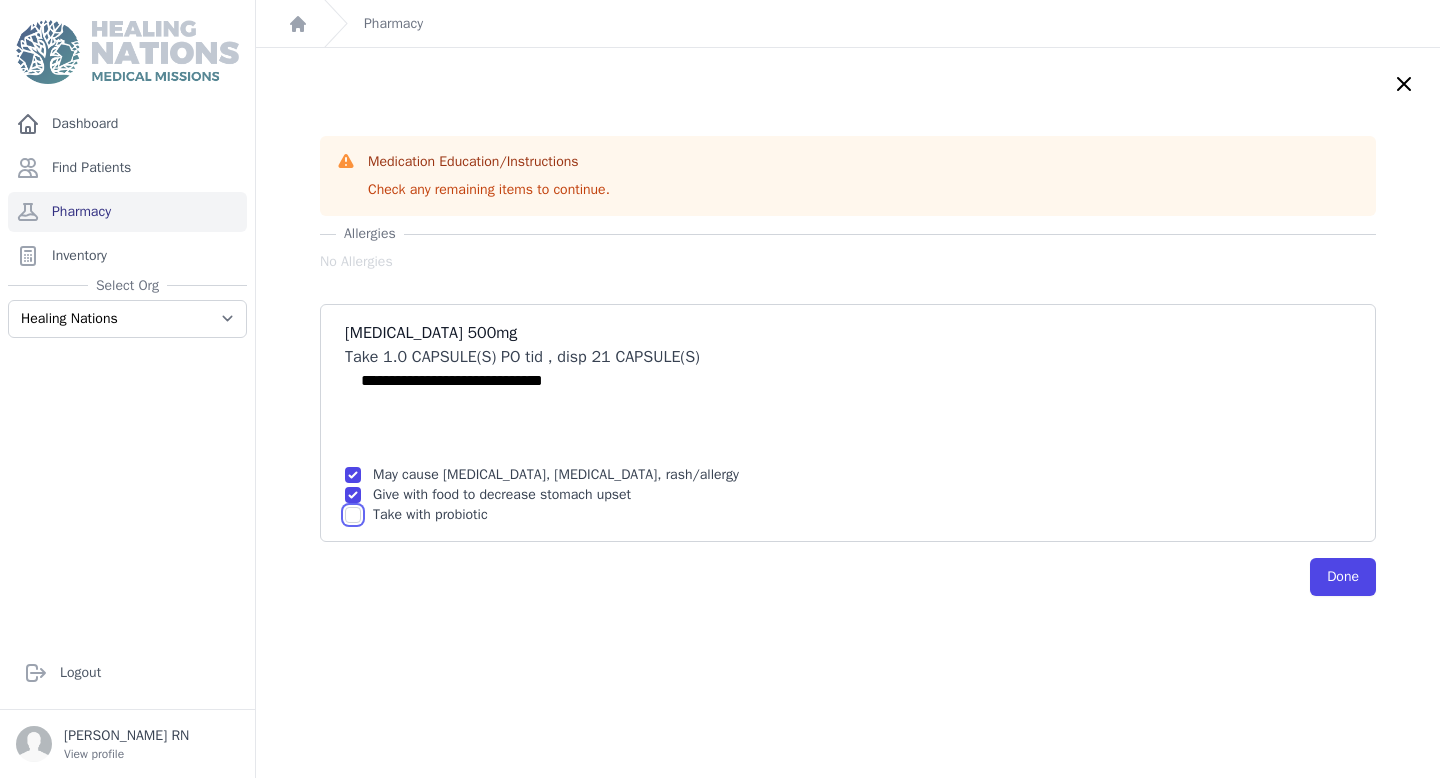 click at bounding box center (353, 475) 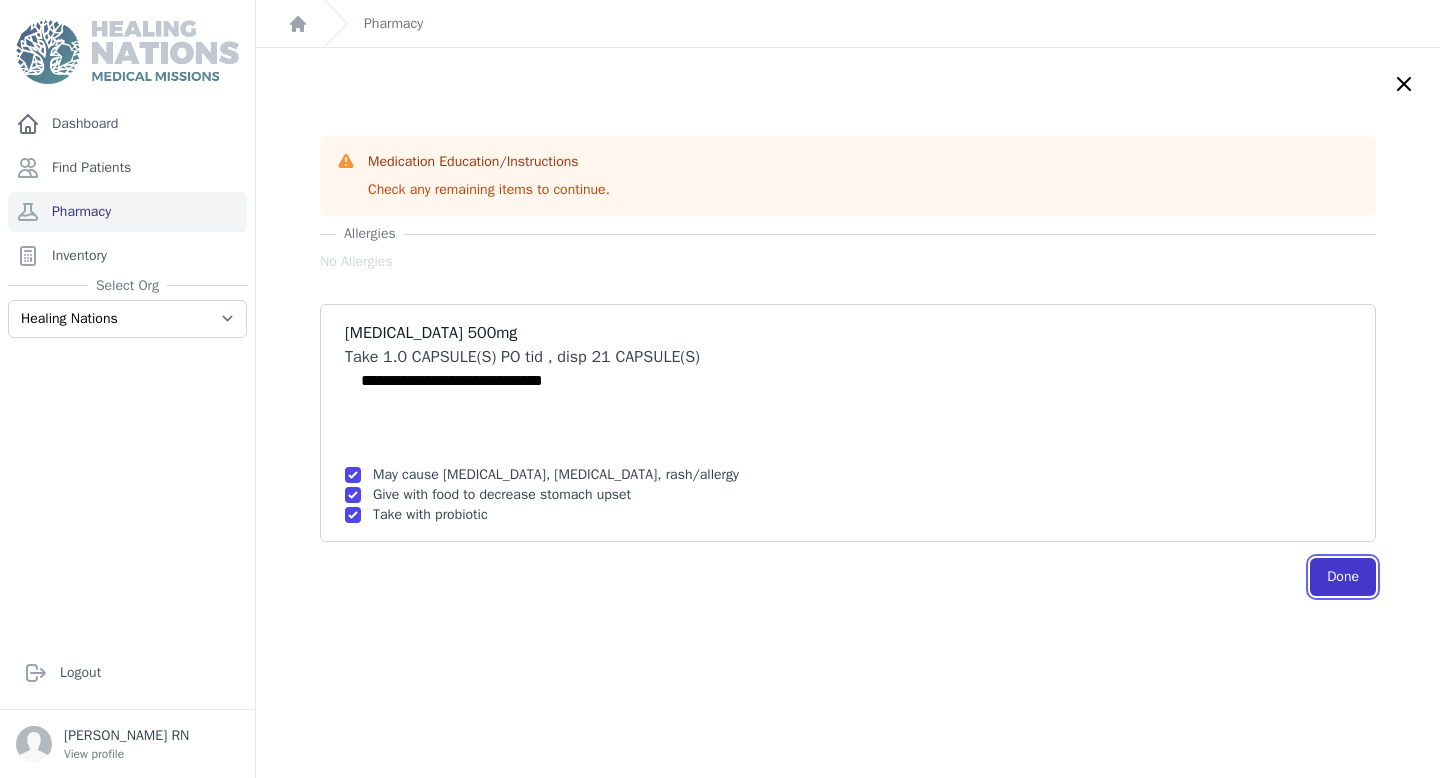 click on "Done" at bounding box center [1343, 577] 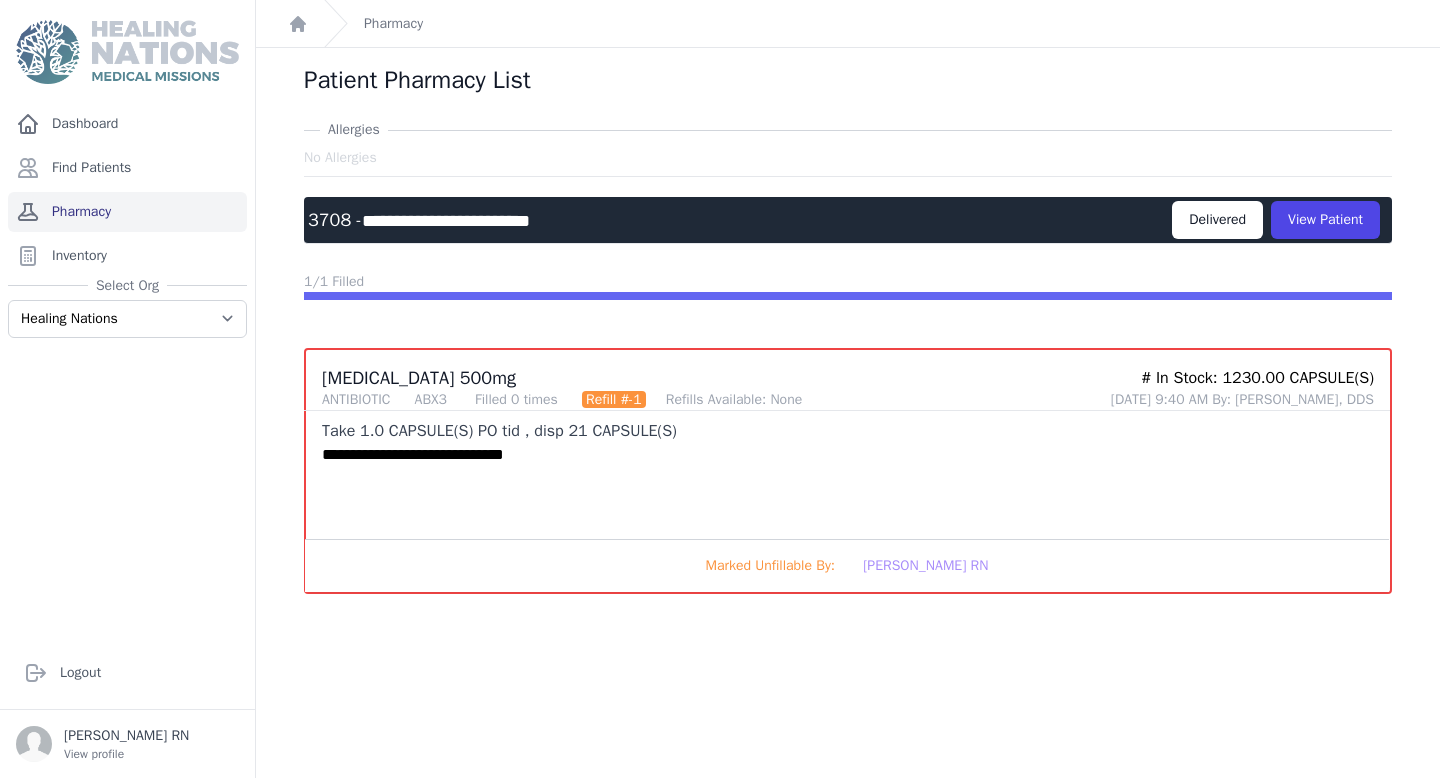 click on "Pharmacy" at bounding box center (127, 212) 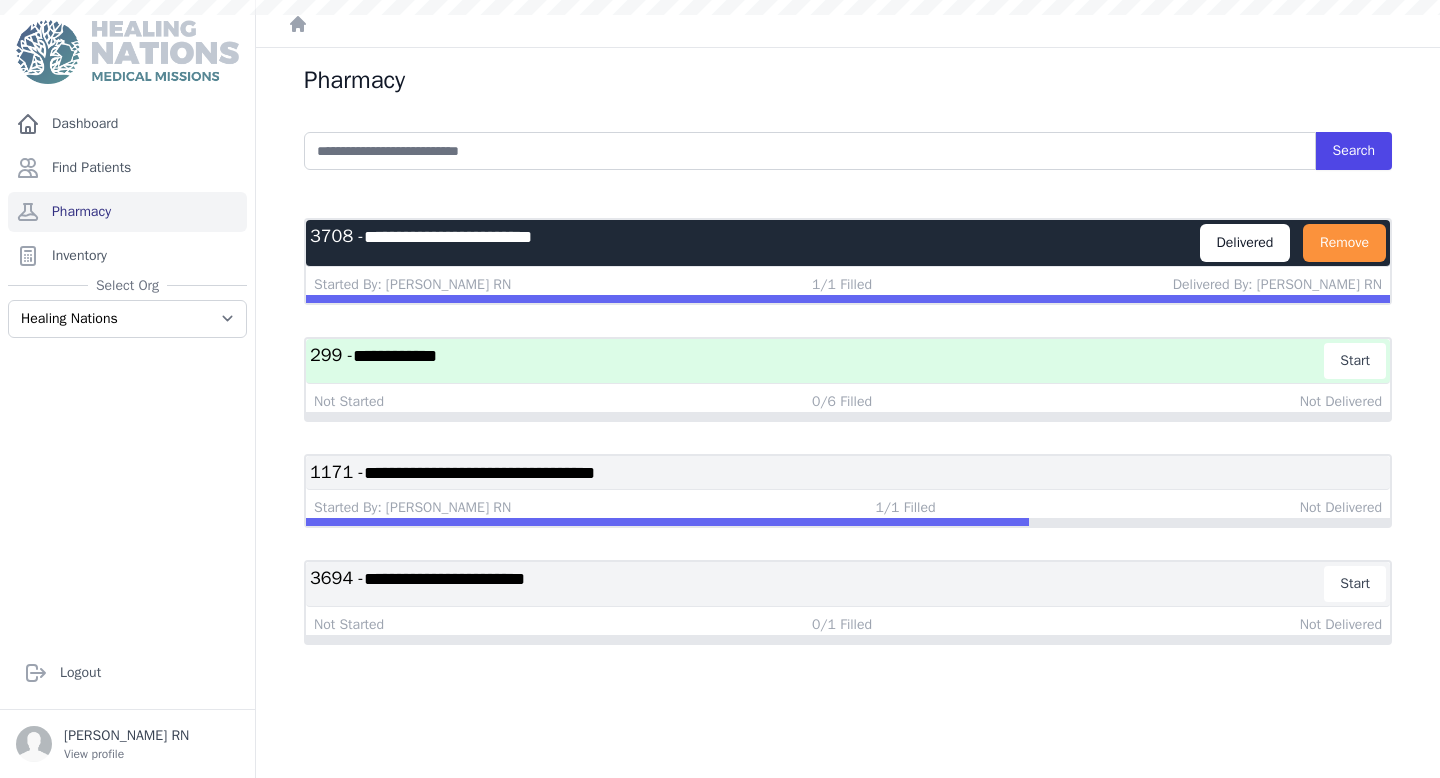 scroll, scrollTop: 0, scrollLeft: 0, axis: both 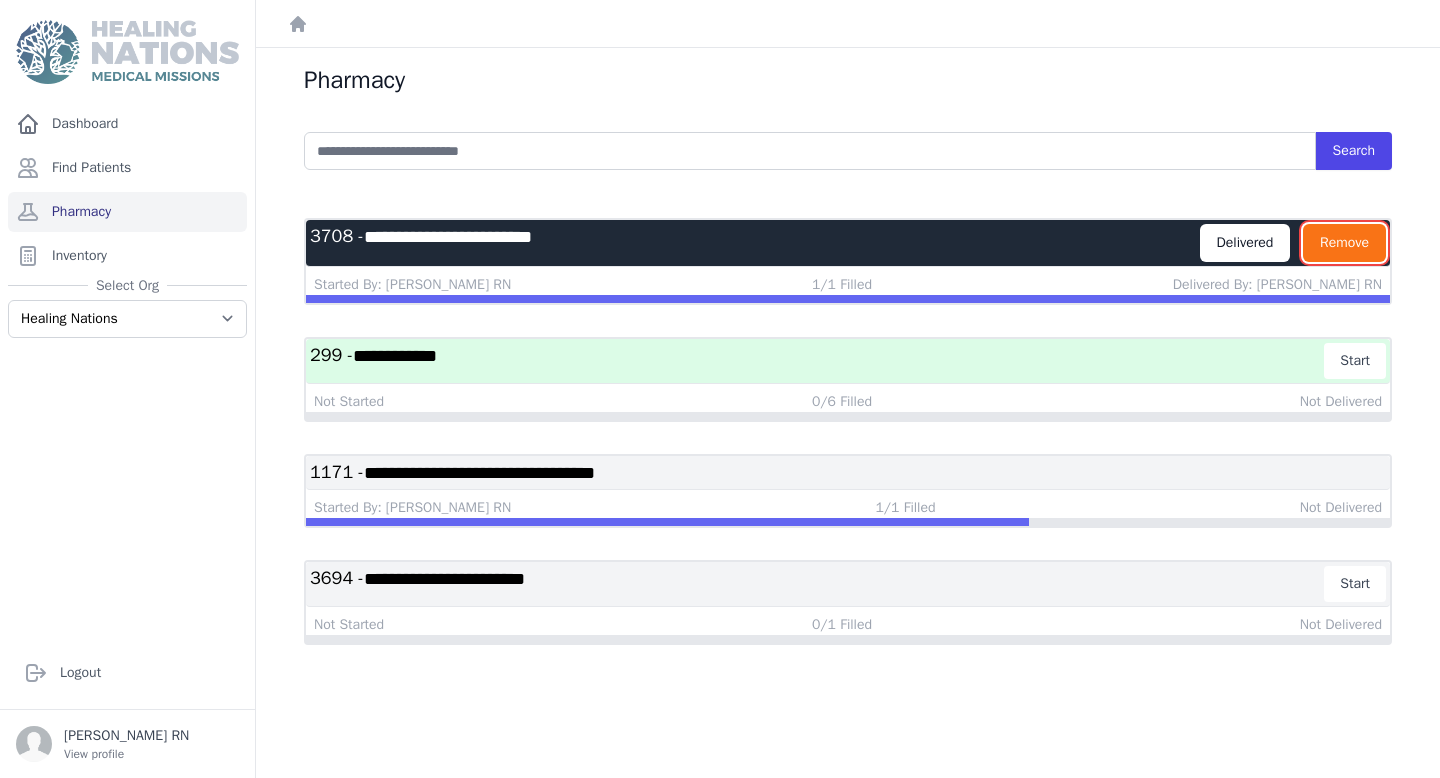 click on "Remove" at bounding box center (1344, 243) 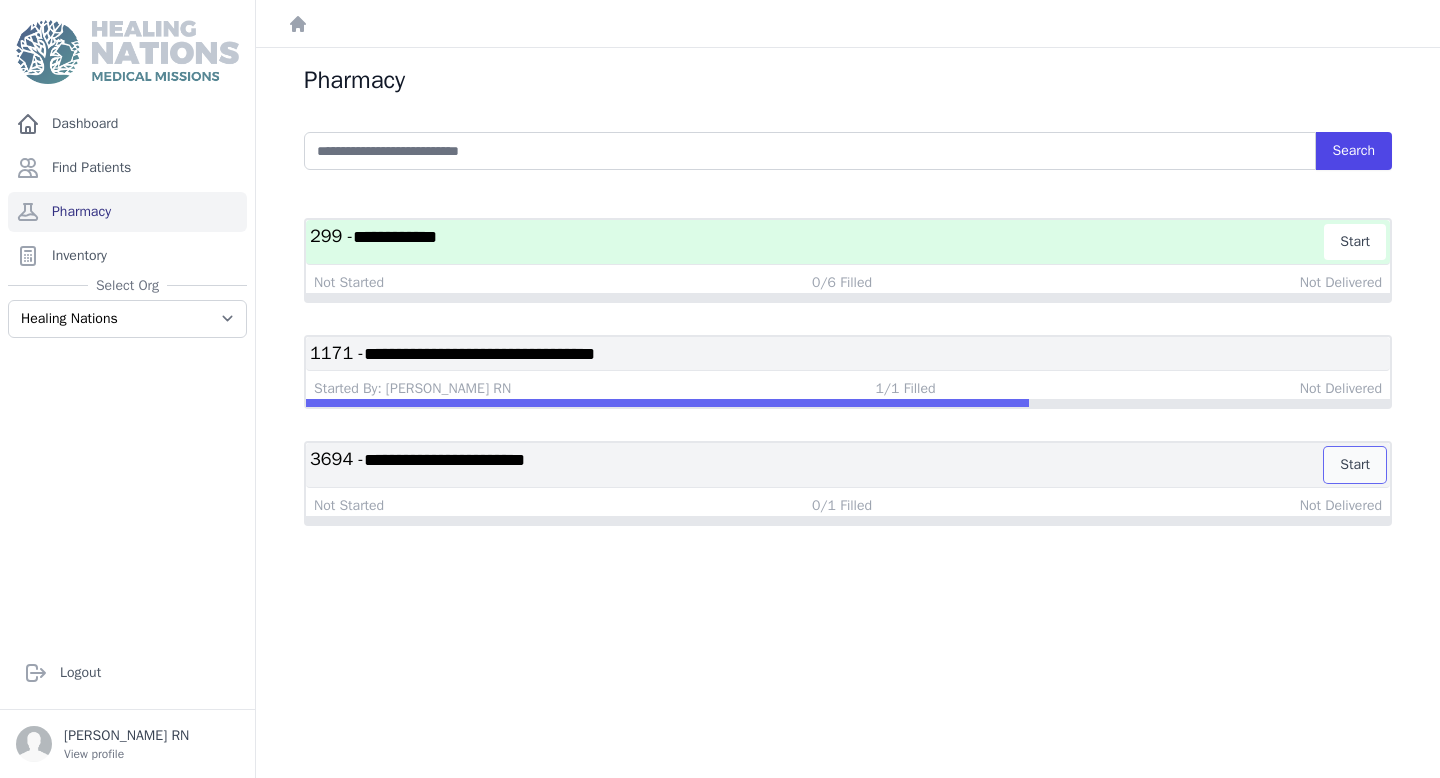 click on "Start" at bounding box center (1355, 465) 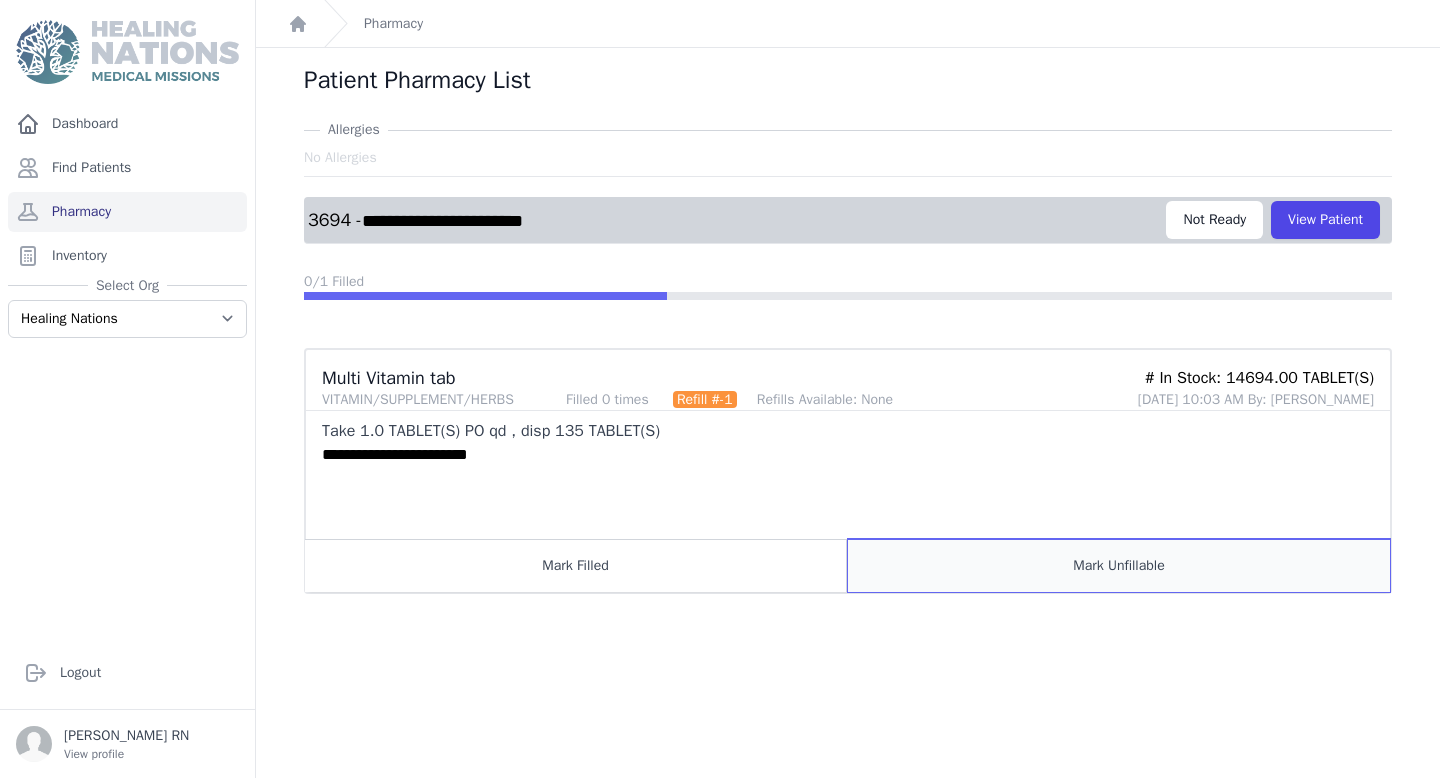 click on "Mark Unfillable" at bounding box center (1119, 565) 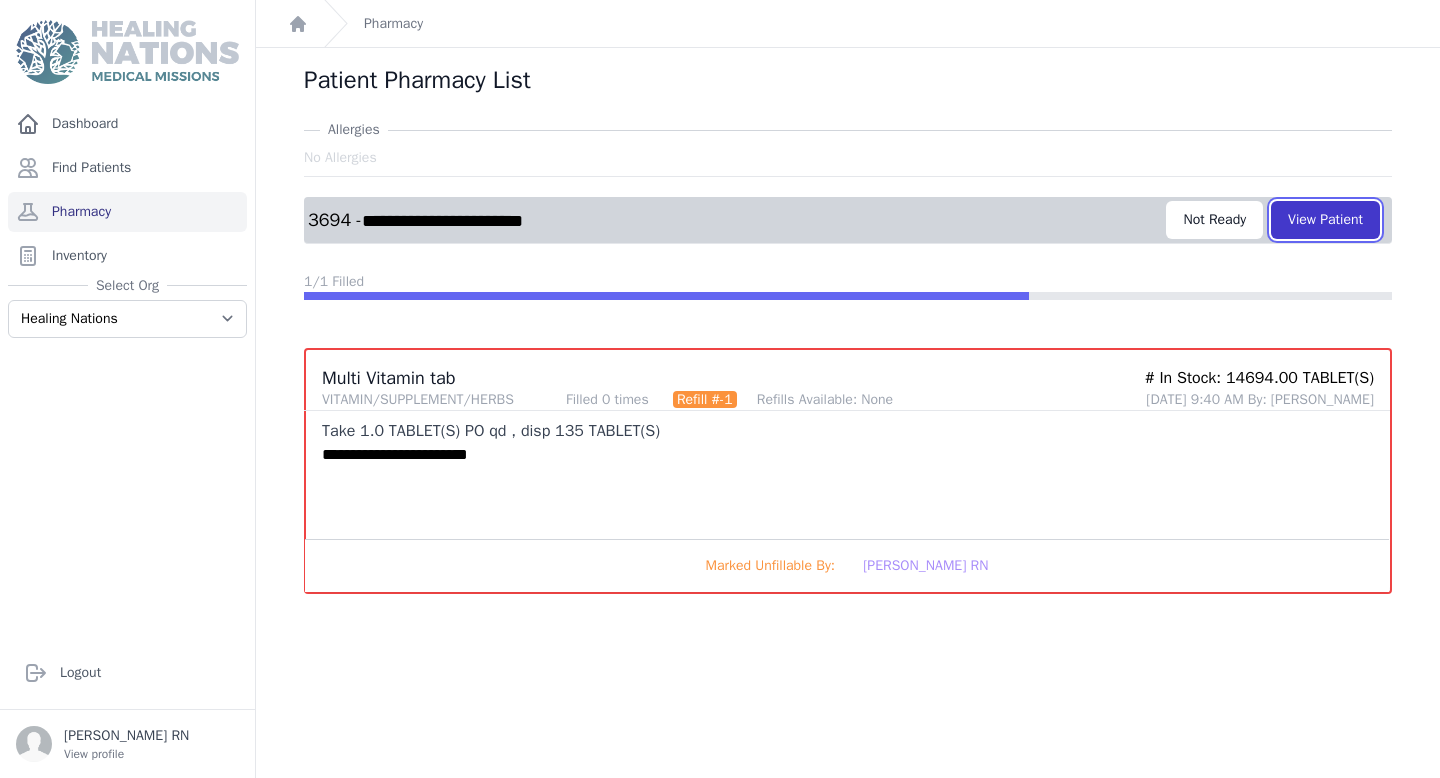 click on "View Patient" at bounding box center [1325, 220] 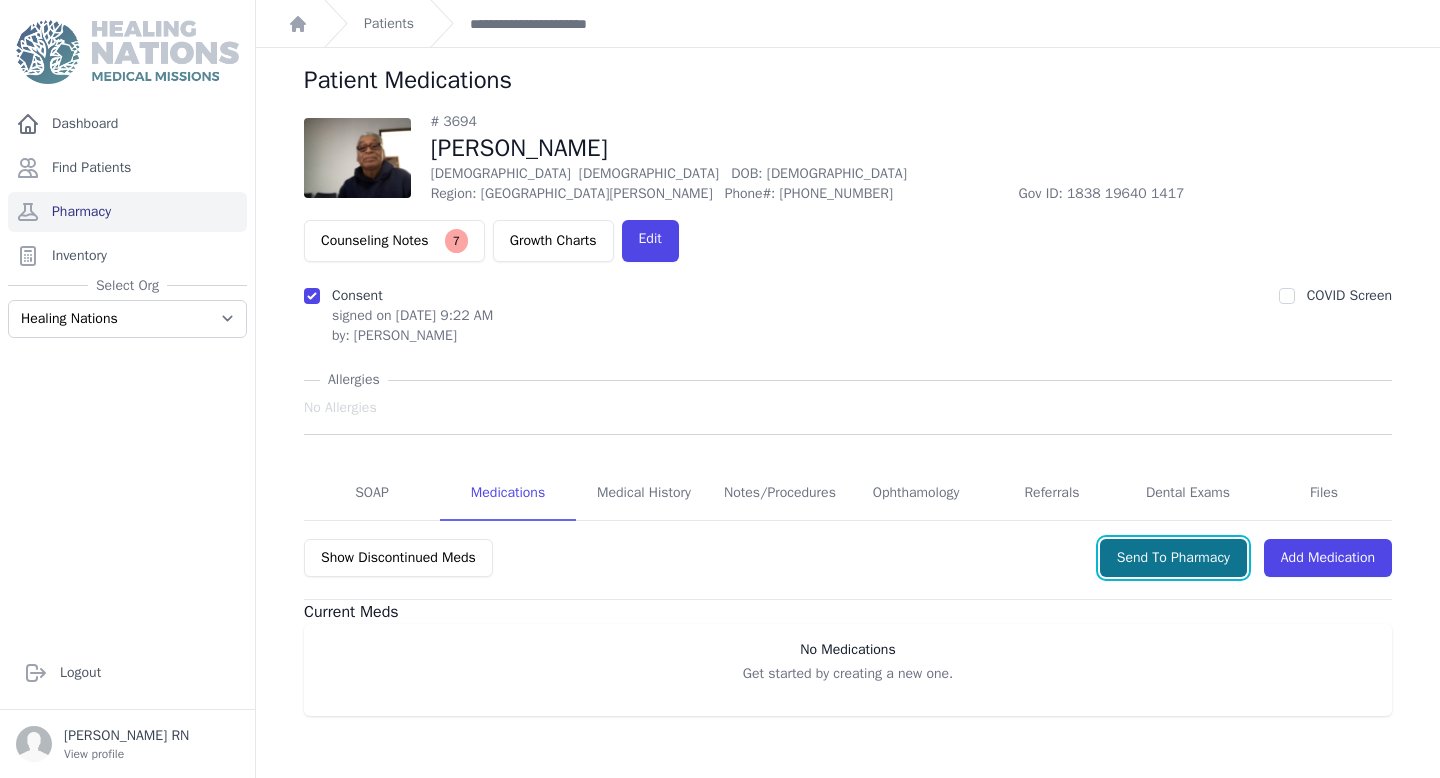 click on "Send To Pharmacy" at bounding box center [1173, 558] 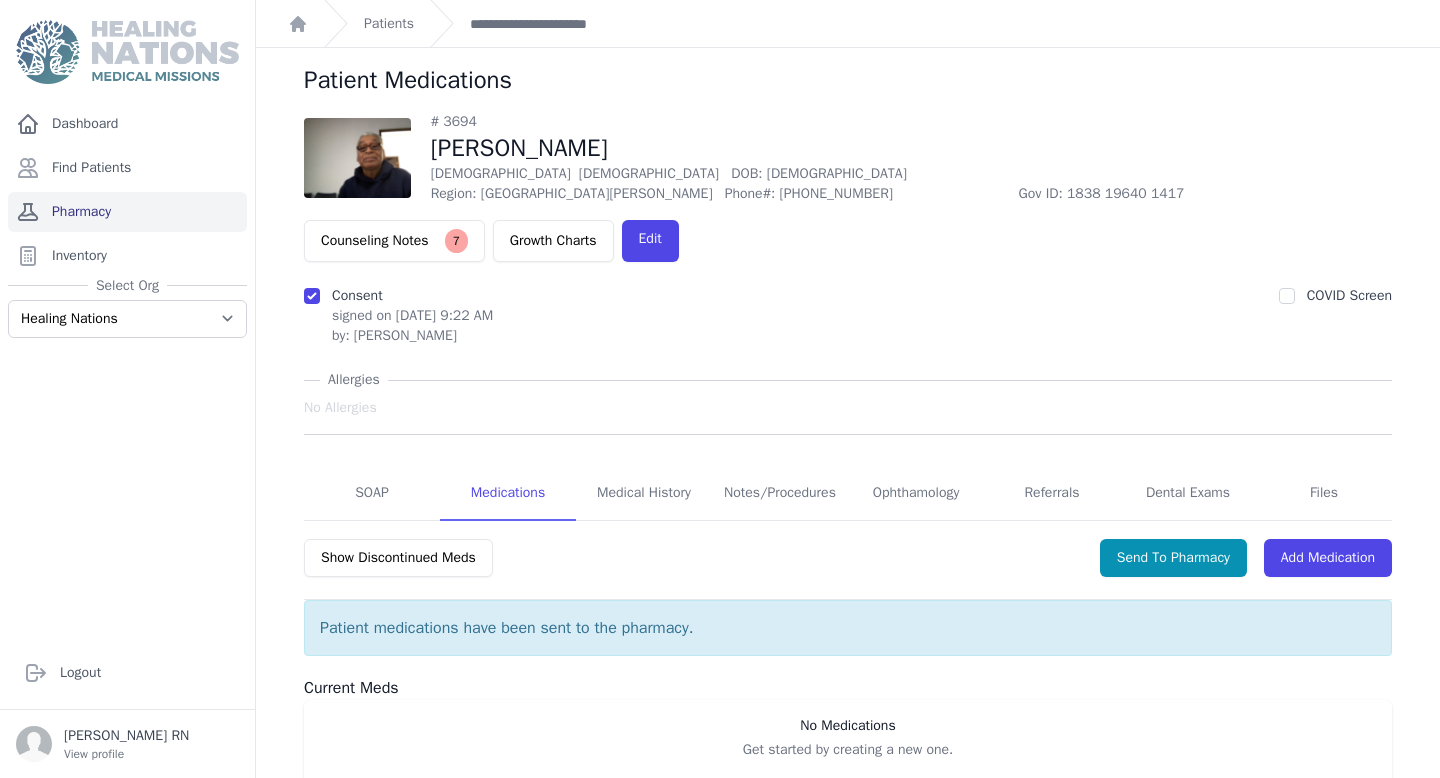 click on "Pharmacy" at bounding box center (127, 212) 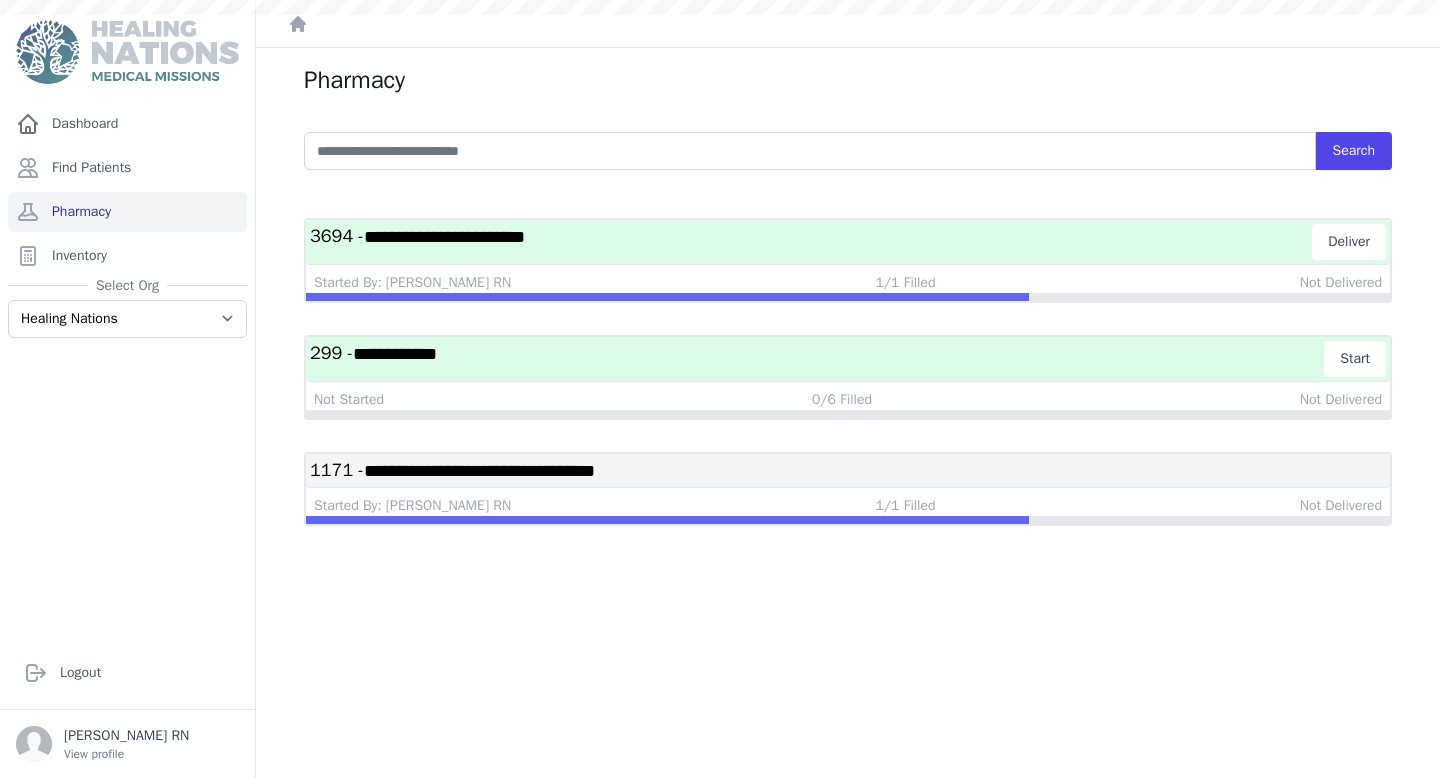 scroll, scrollTop: 0, scrollLeft: 0, axis: both 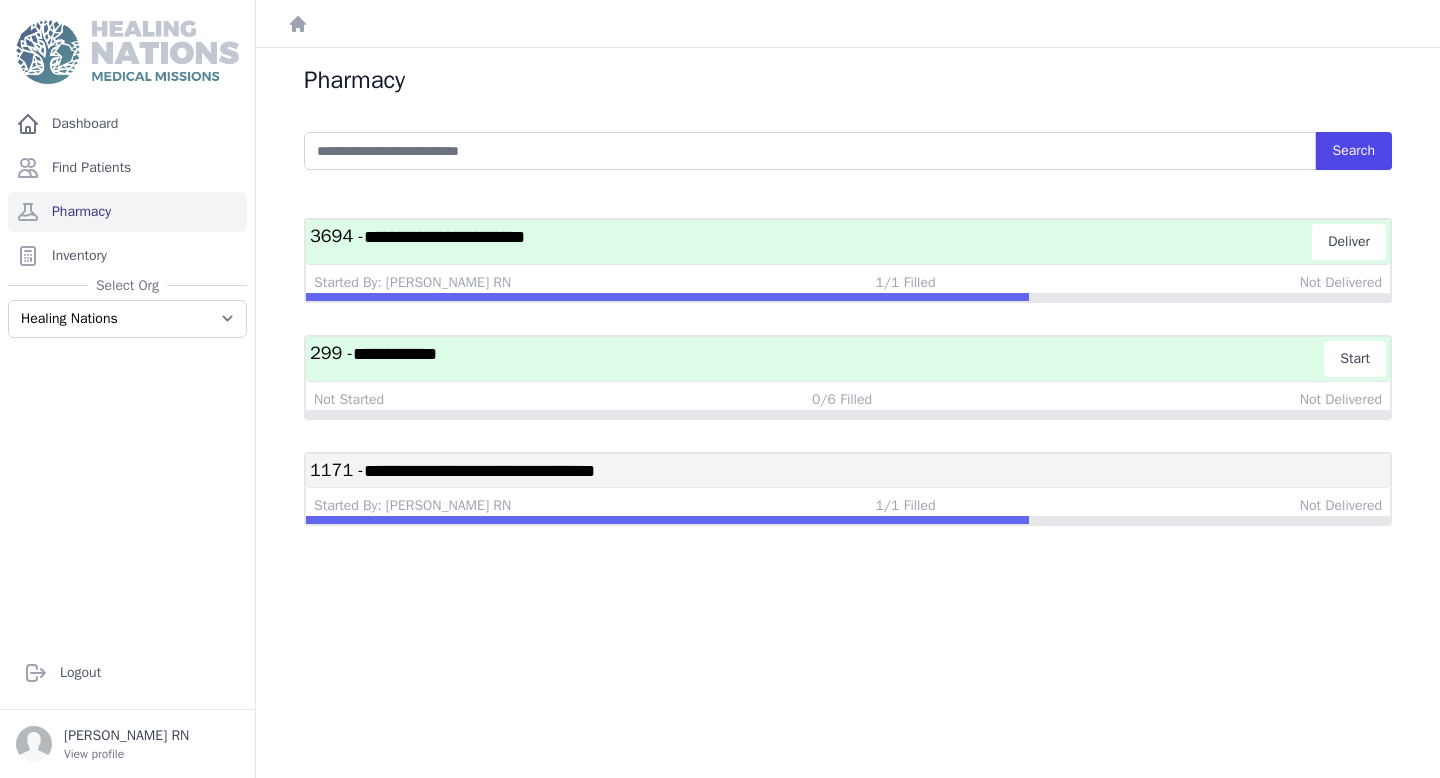 click on "**********" at bounding box center (811, 242) 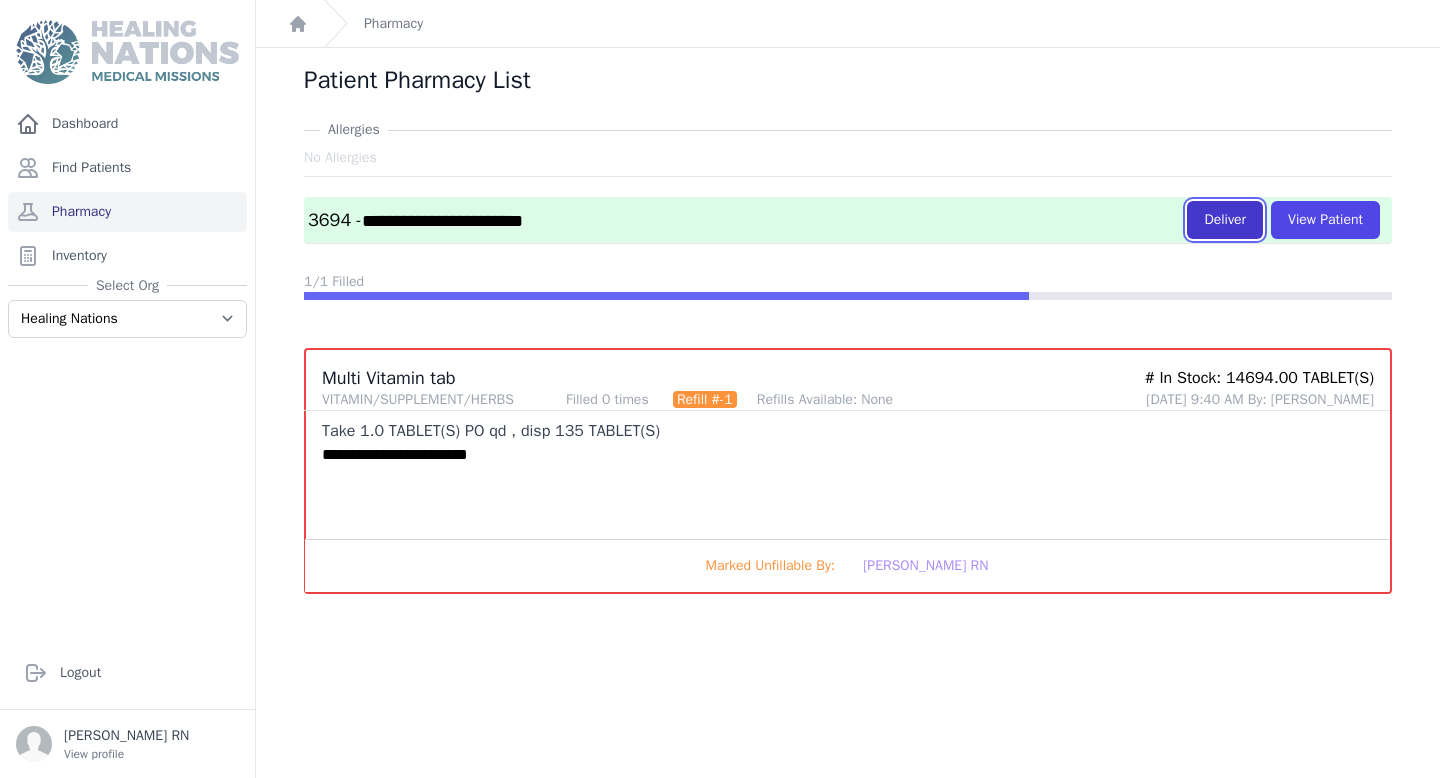 click on "Deliver" at bounding box center (1225, 220) 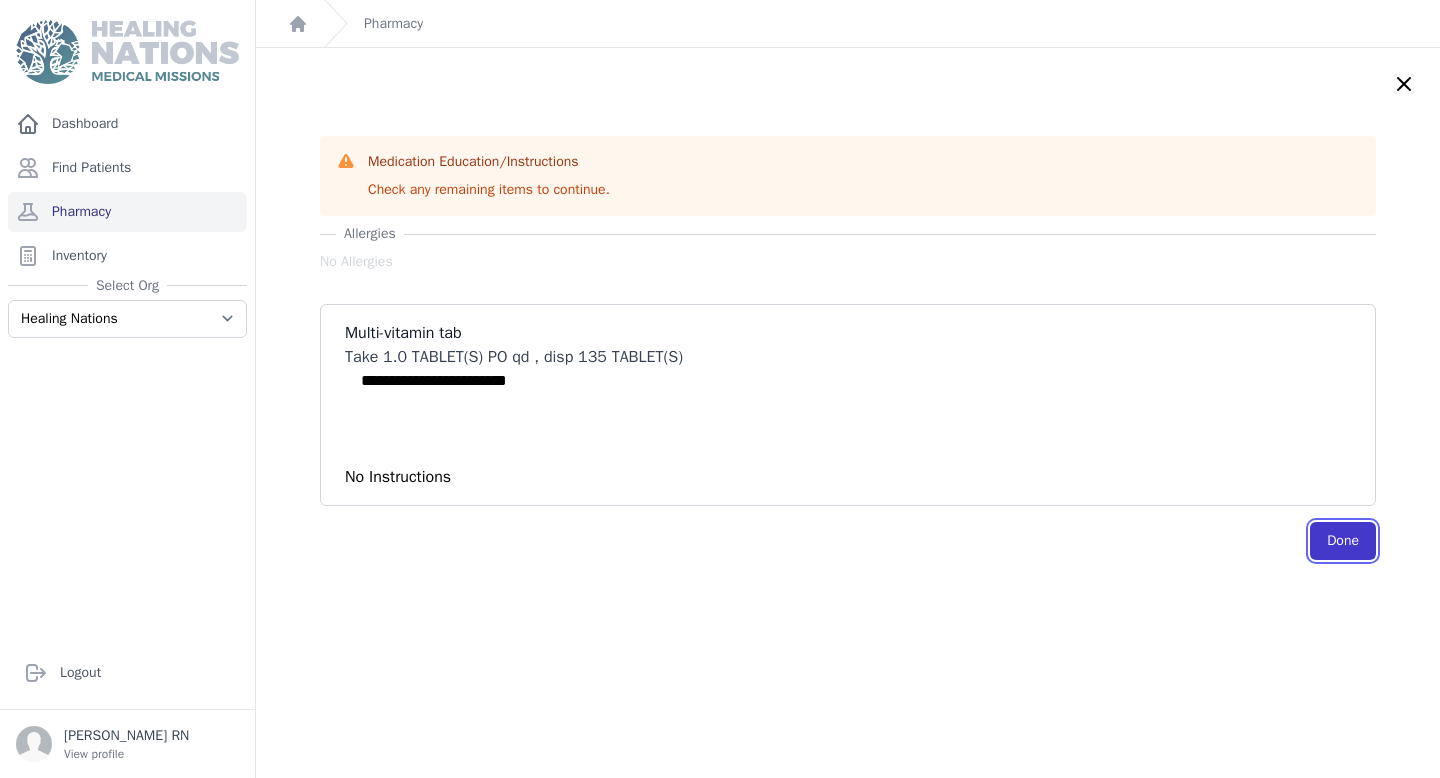 click on "Done" at bounding box center (1343, 541) 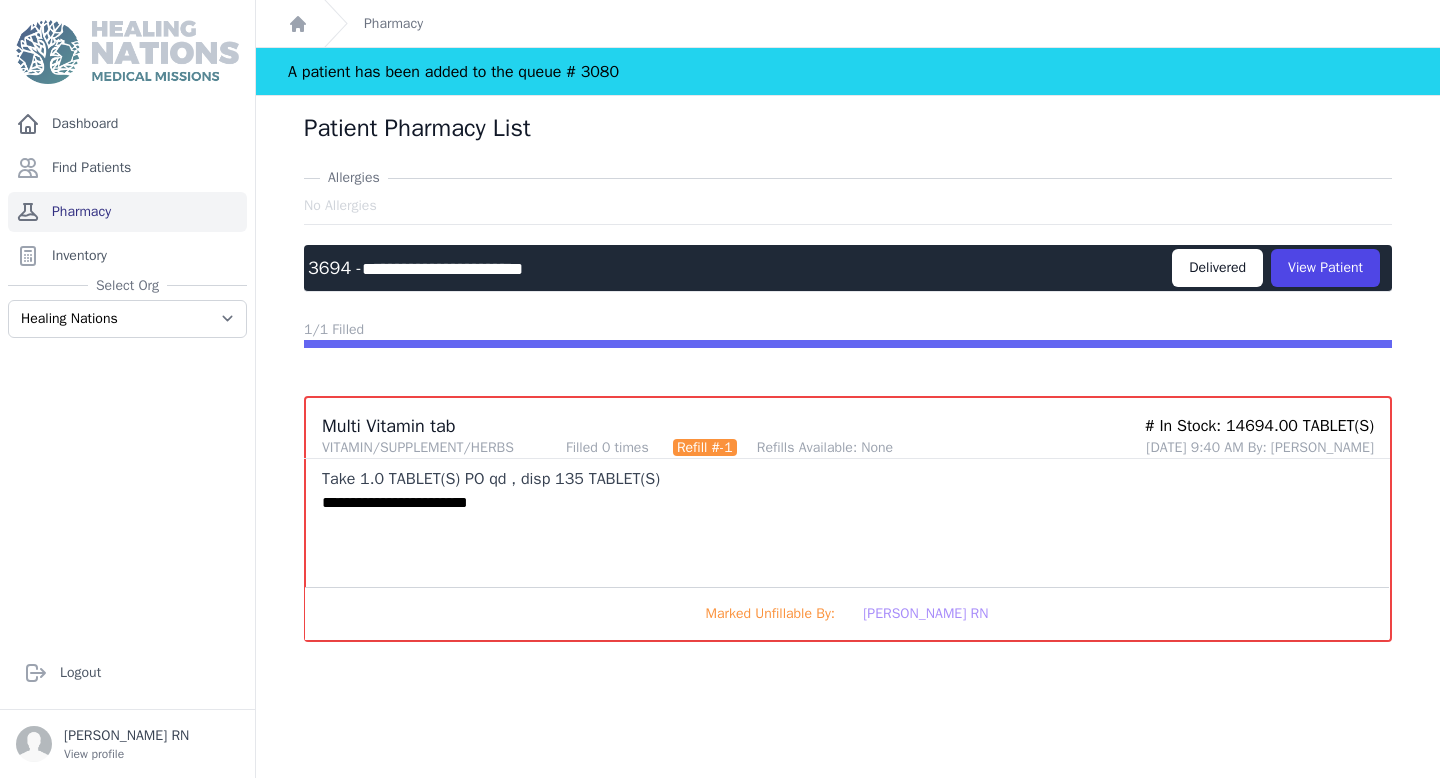 click on "Pharmacy" at bounding box center [127, 212] 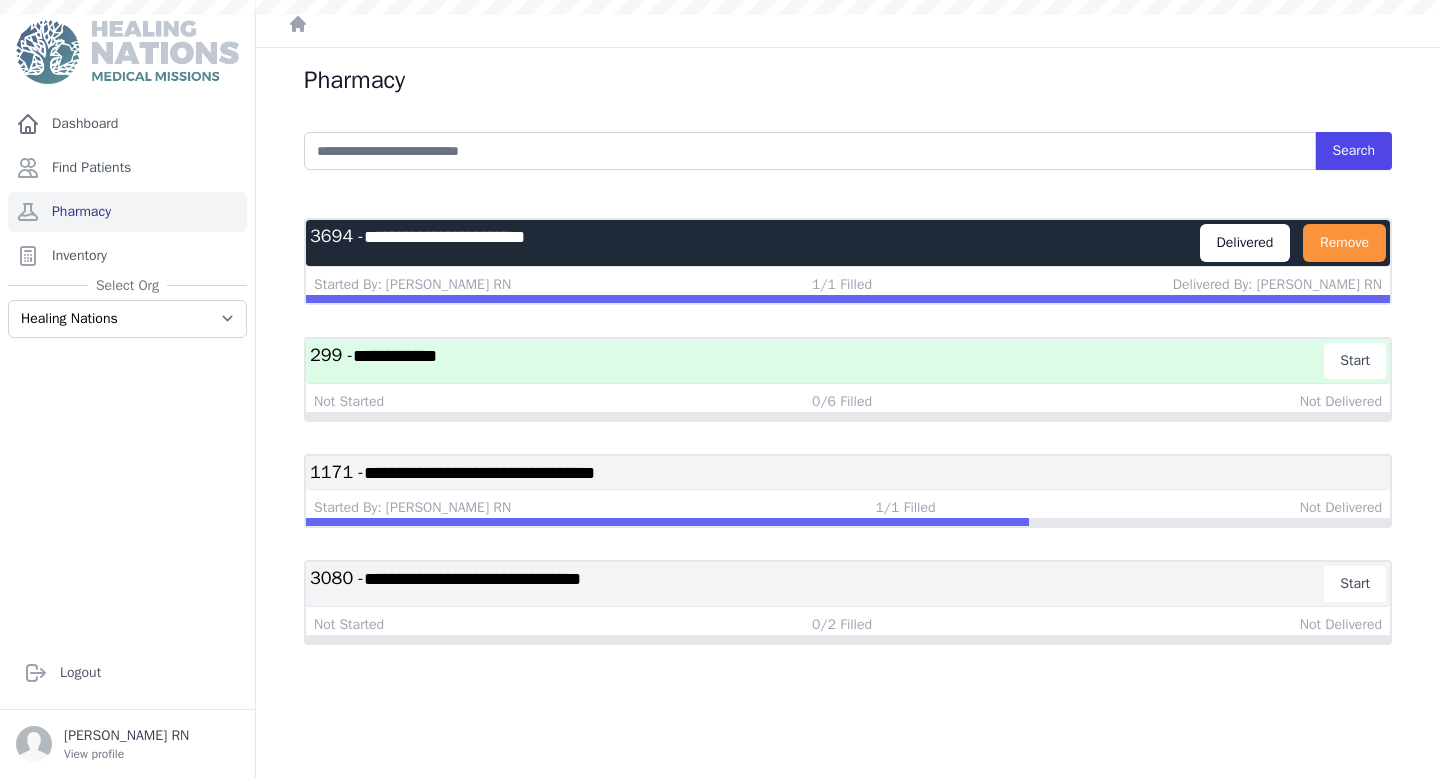 scroll, scrollTop: 0, scrollLeft: 0, axis: both 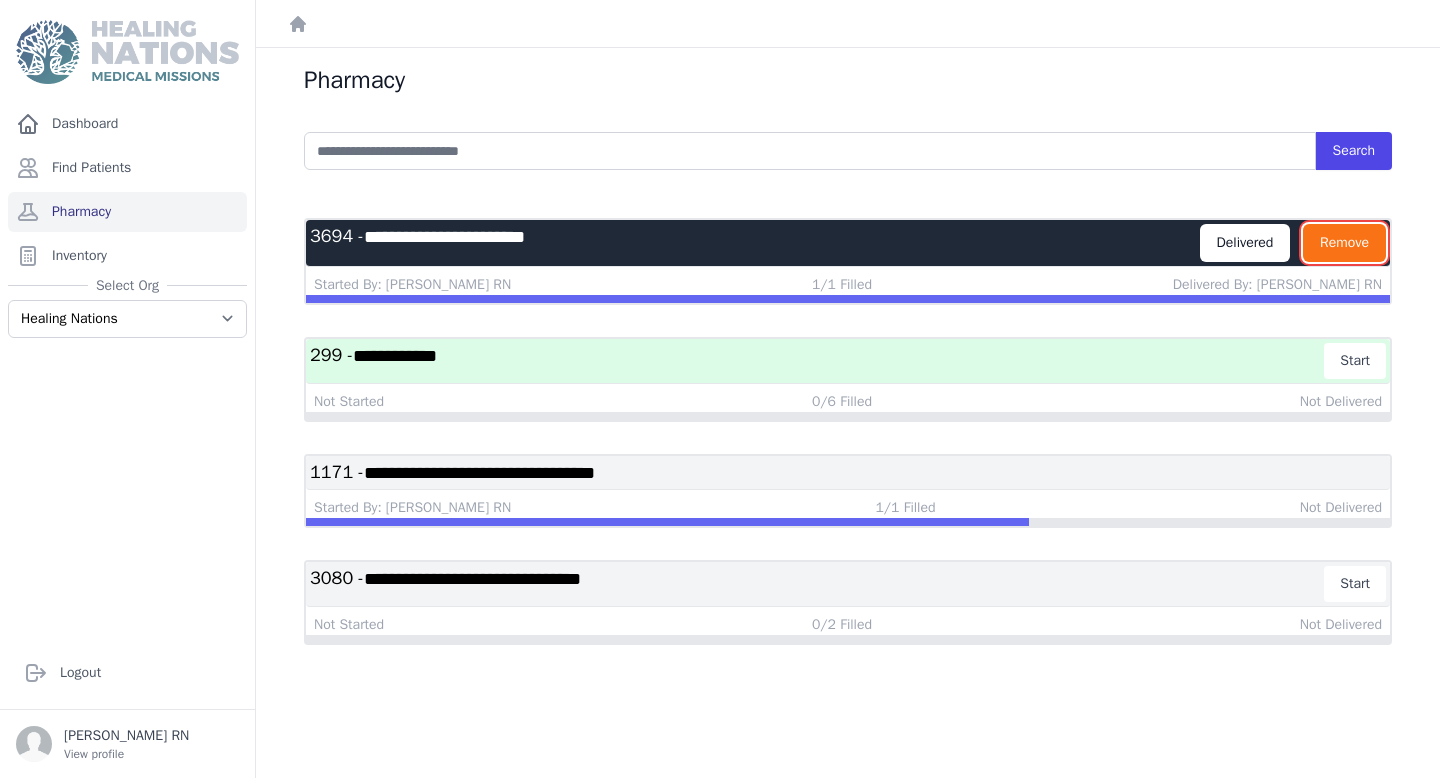 click on "Remove" at bounding box center [1344, 243] 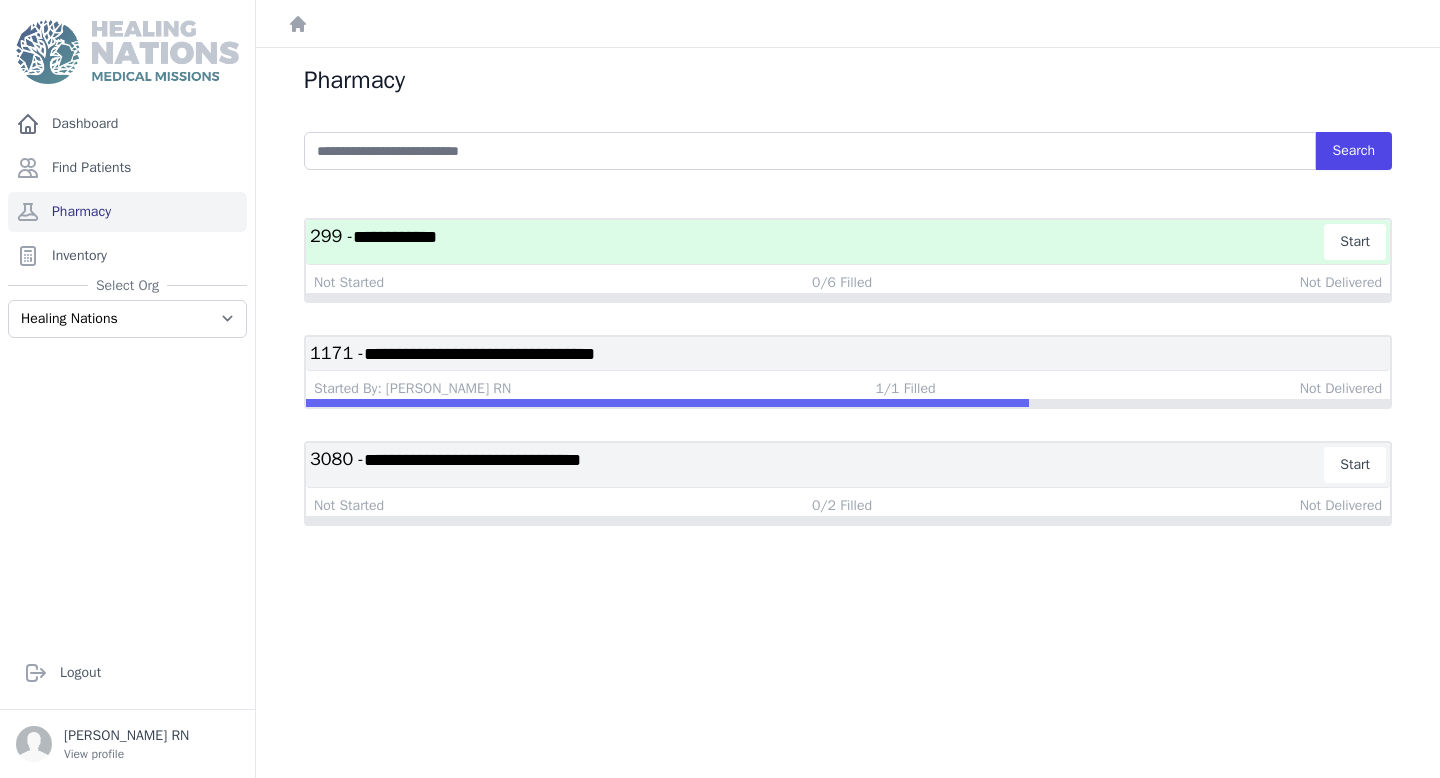 click on "**********" at bounding box center [848, 483] 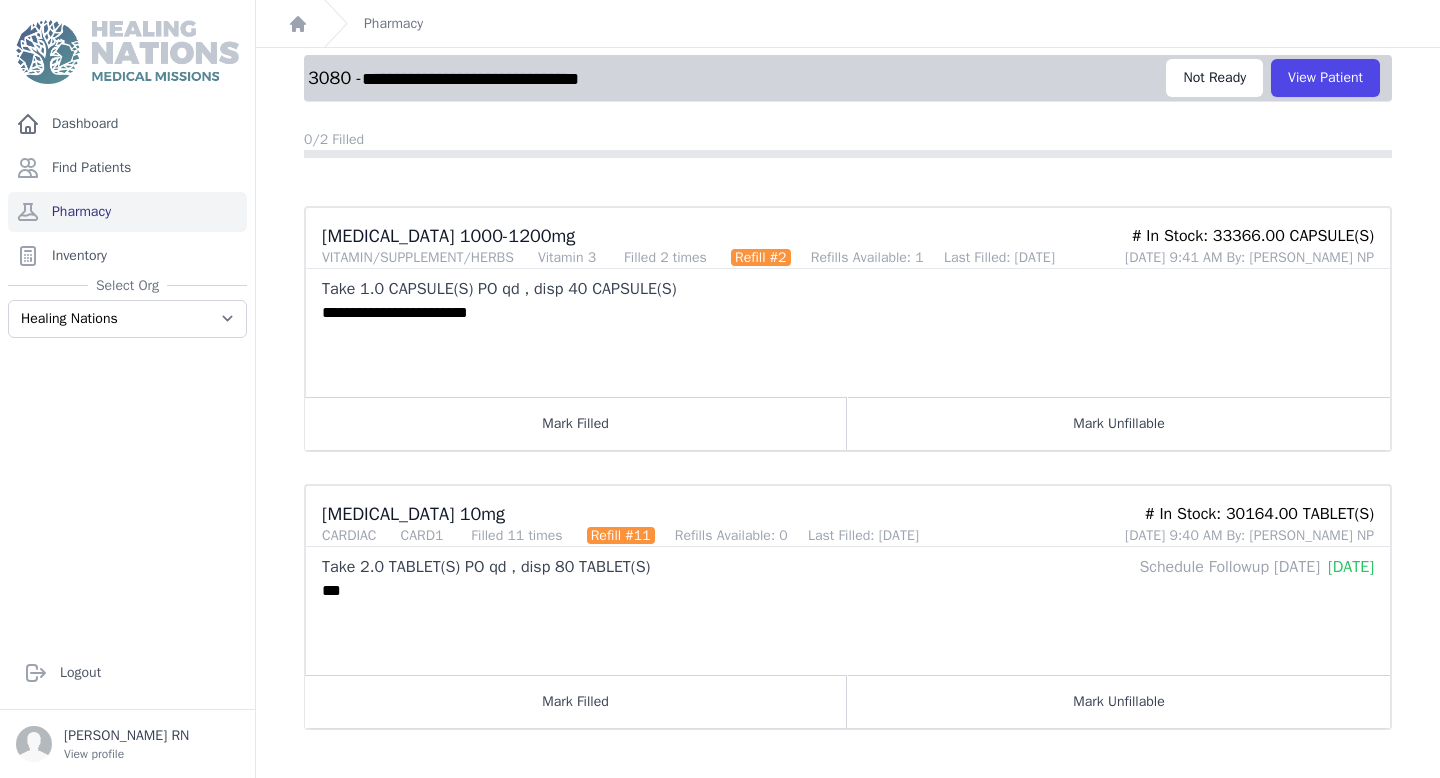 scroll, scrollTop: 0, scrollLeft: 0, axis: both 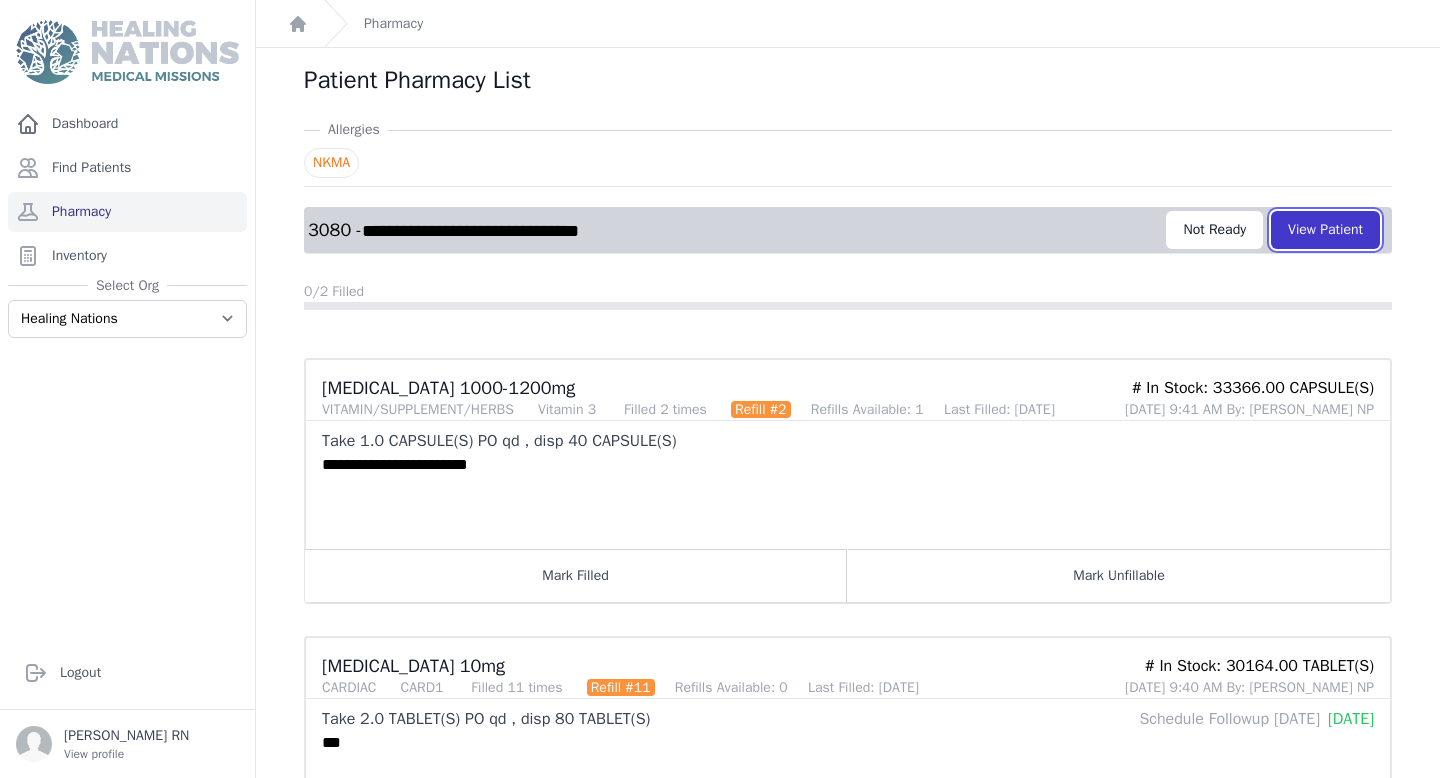 click on "View Patient" at bounding box center [1325, 230] 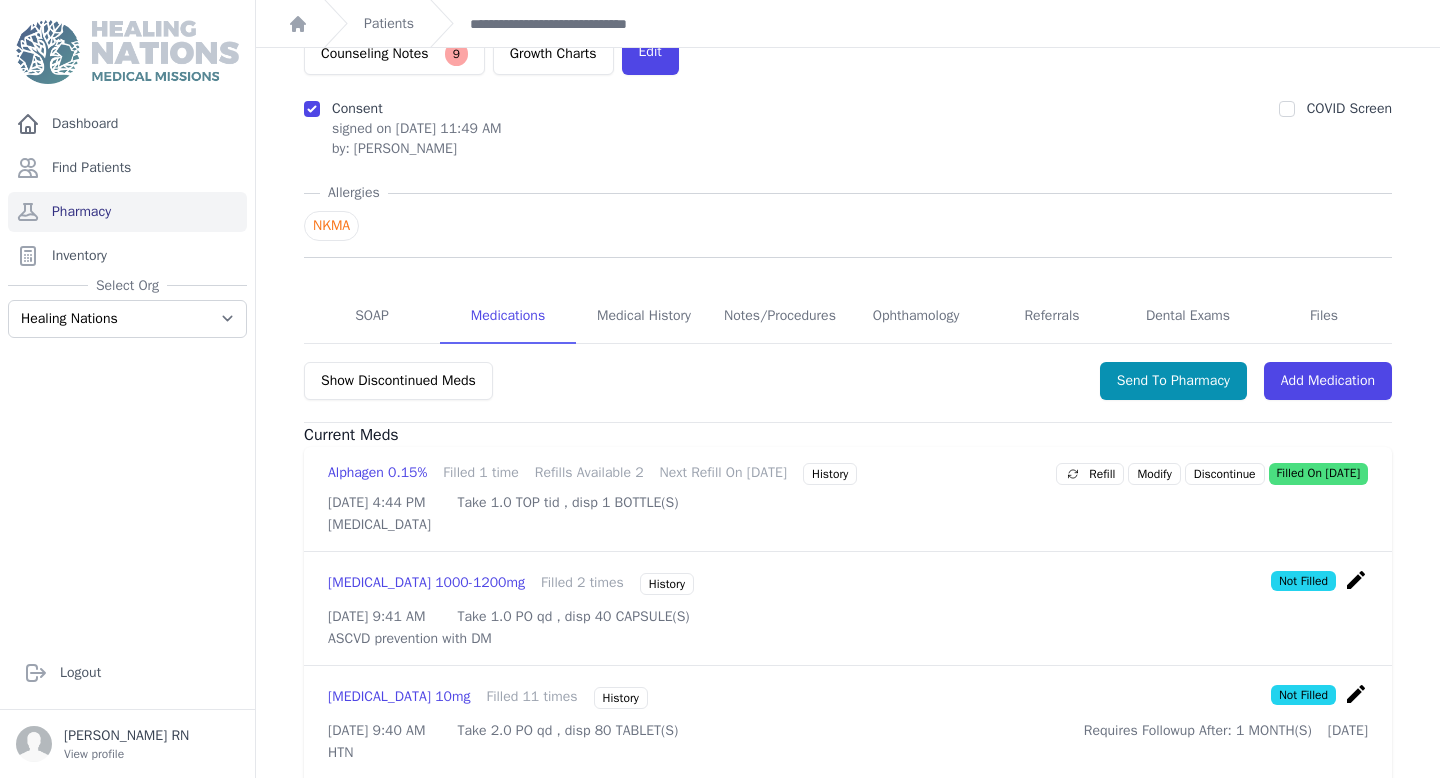 scroll, scrollTop: 0, scrollLeft: 0, axis: both 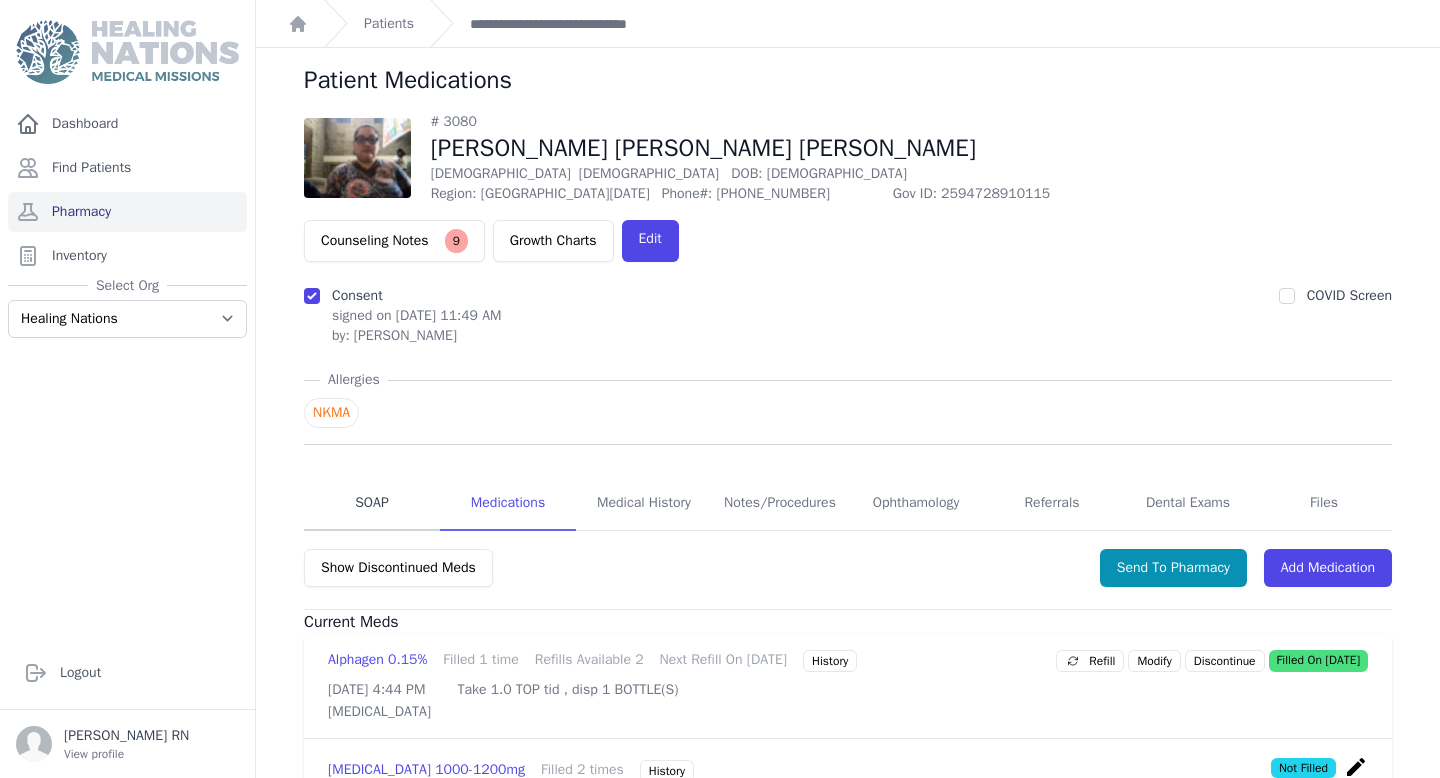 click on "SOAP" at bounding box center (372, 504) 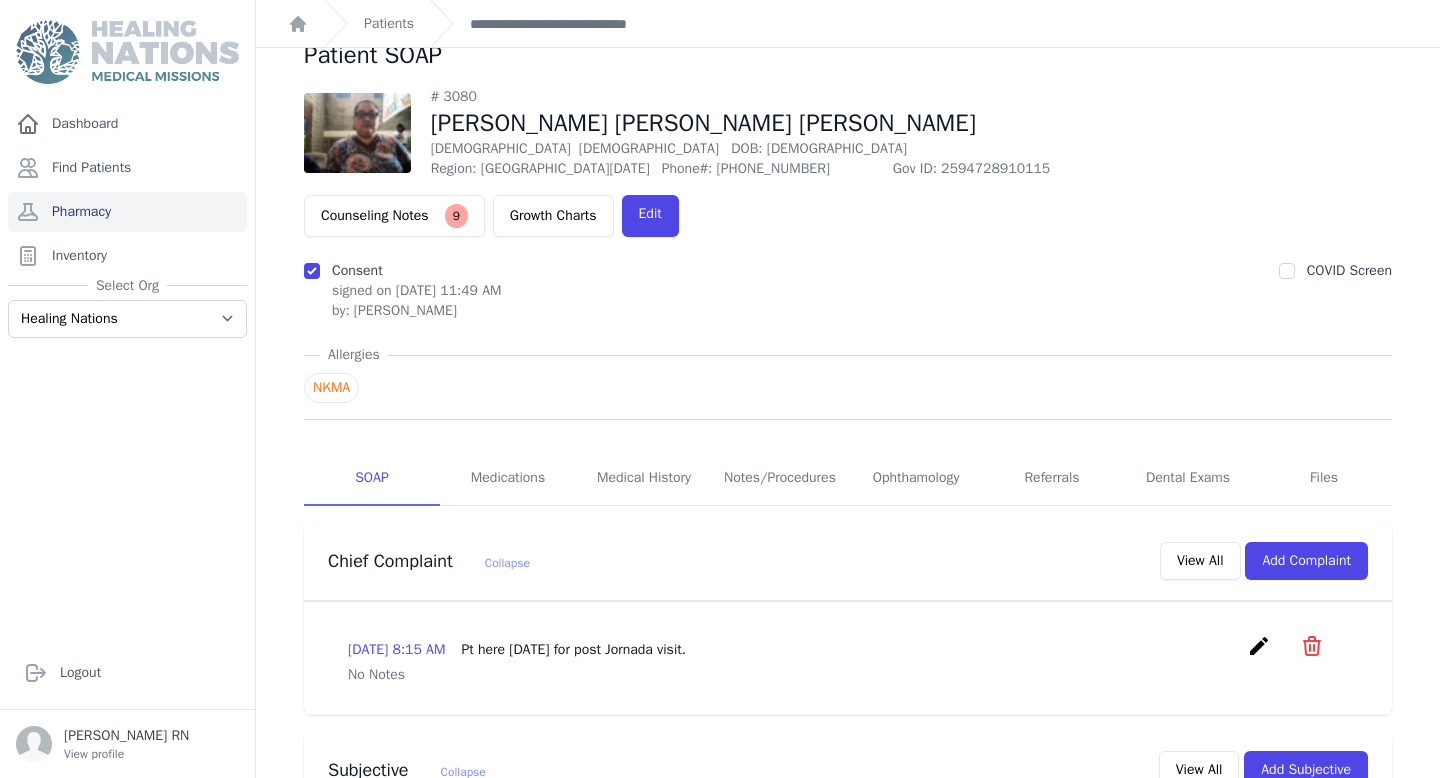 scroll, scrollTop: 0, scrollLeft: 0, axis: both 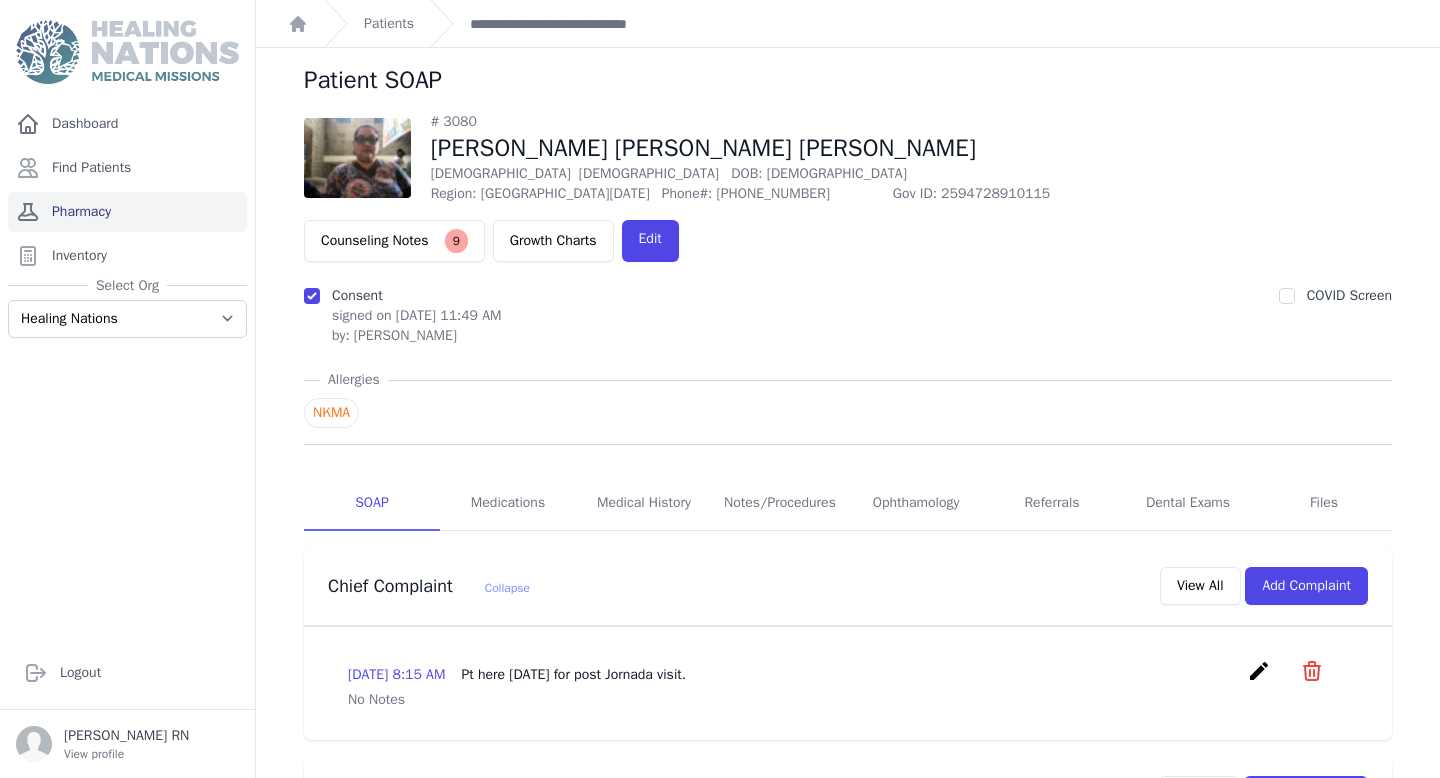 click on "Pharmacy" at bounding box center (127, 212) 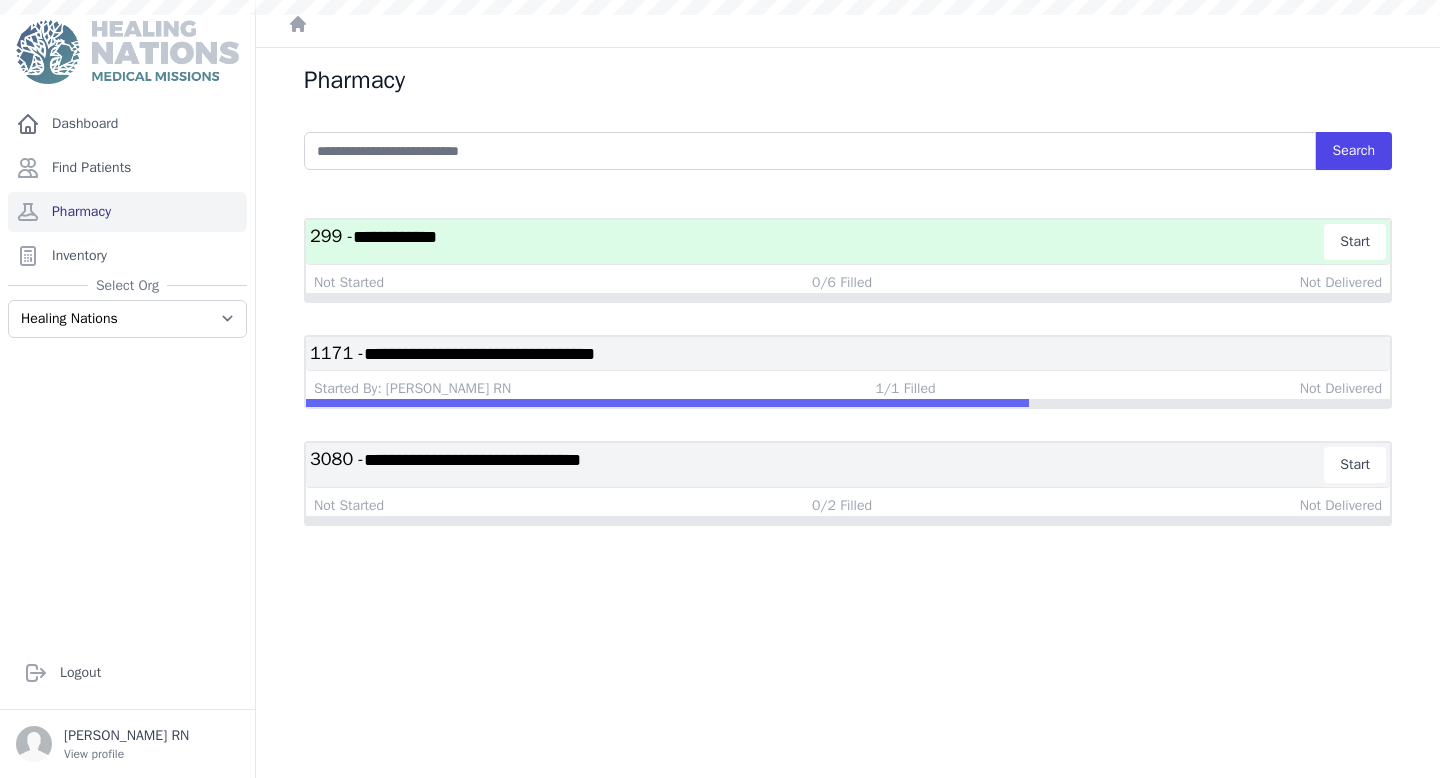 scroll, scrollTop: 0, scrollLeft: 0, axis: both 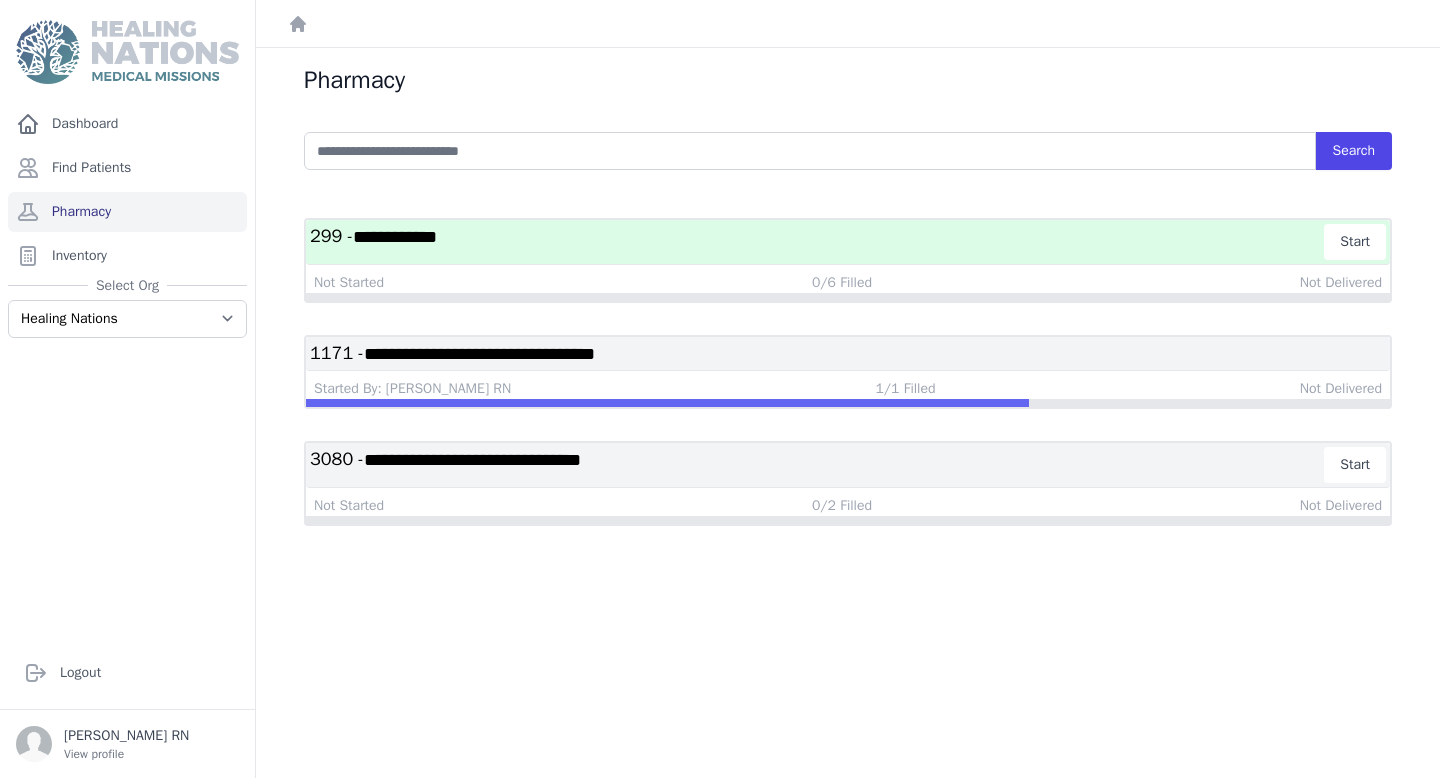 click on "**********" at bounding box center (472, 460) 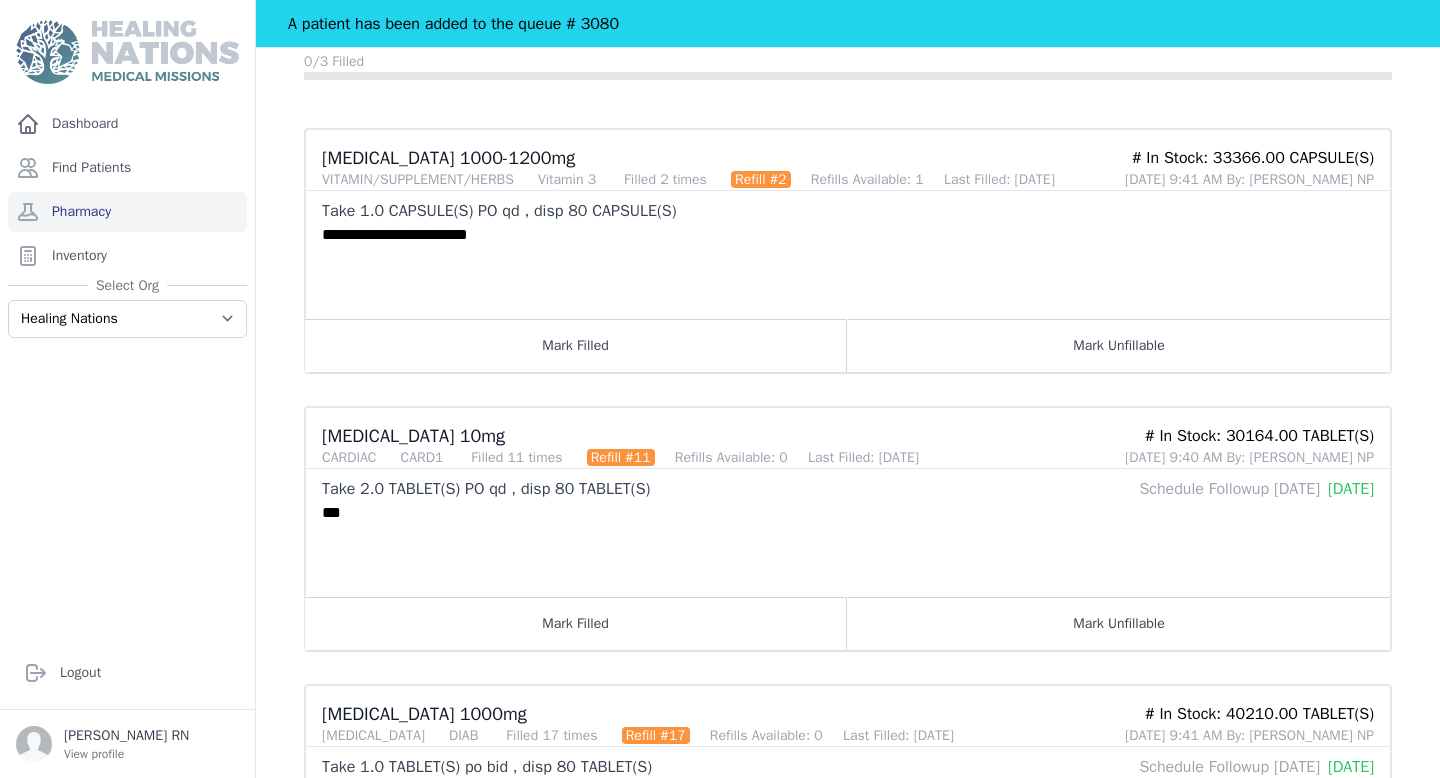 scroll, scrollTop: 0, scrollLeft: 0, axis: both 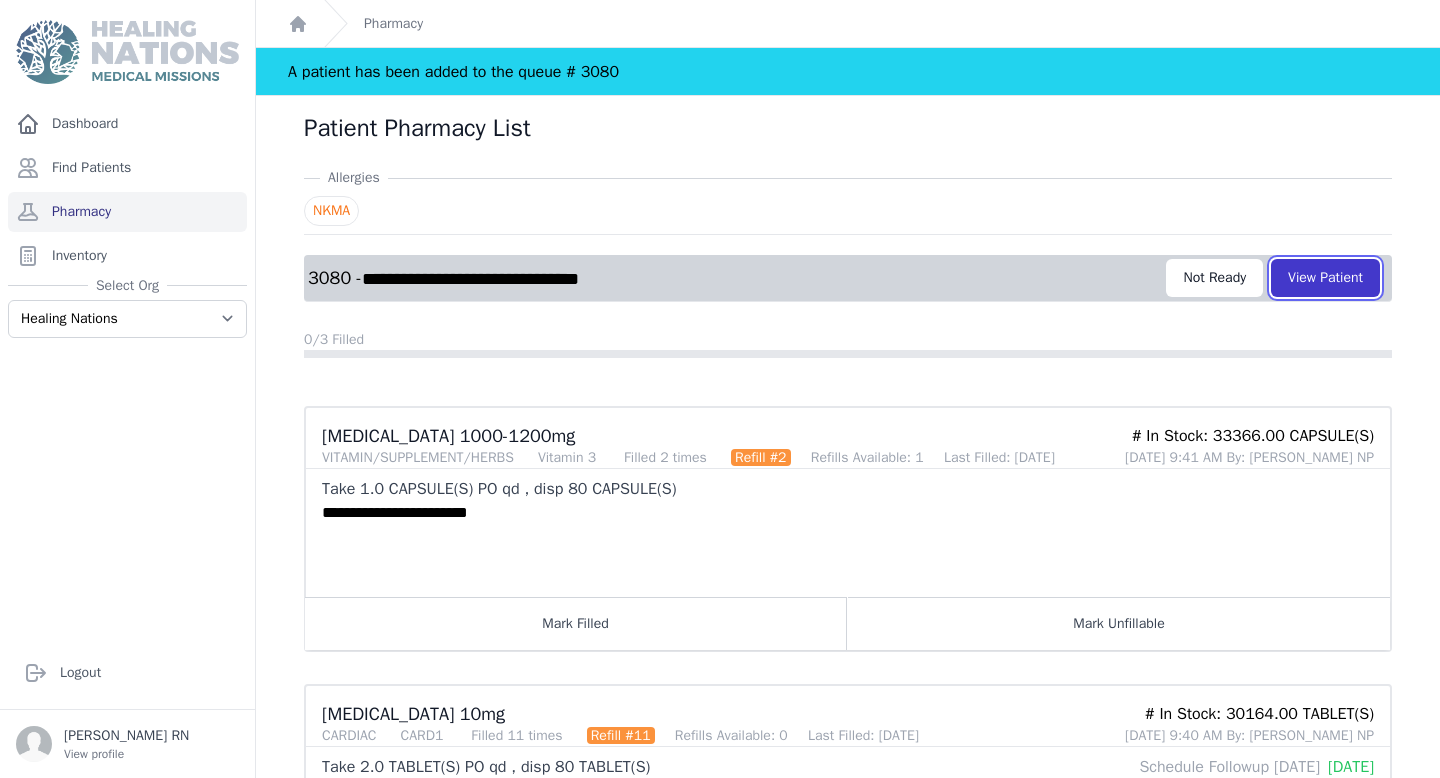 click on "View Patient" at bounding box center (1325, 278) 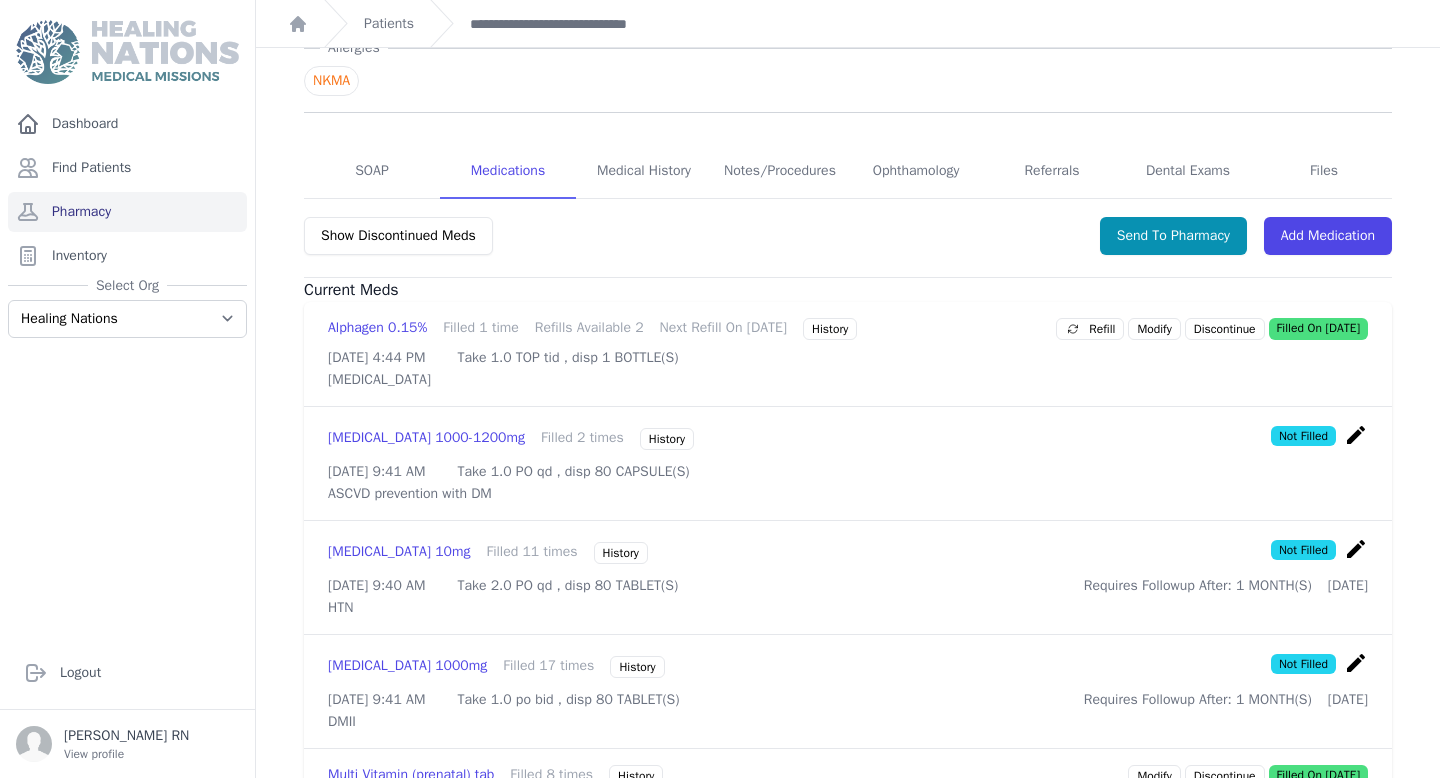 scroll, scrollTop: 348, scrollLeft: 0, axis: vertical 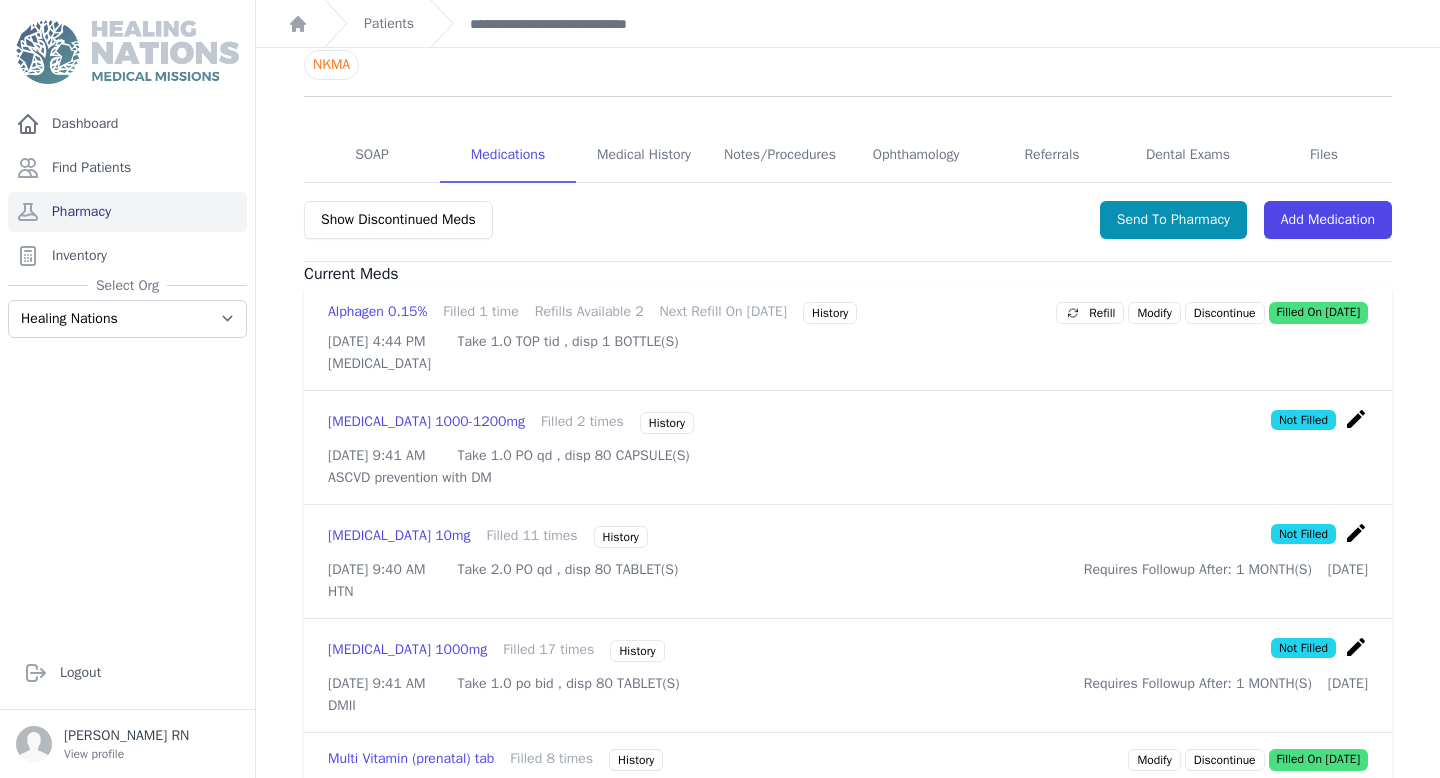 click on "History" at bounding box center [667, 423] 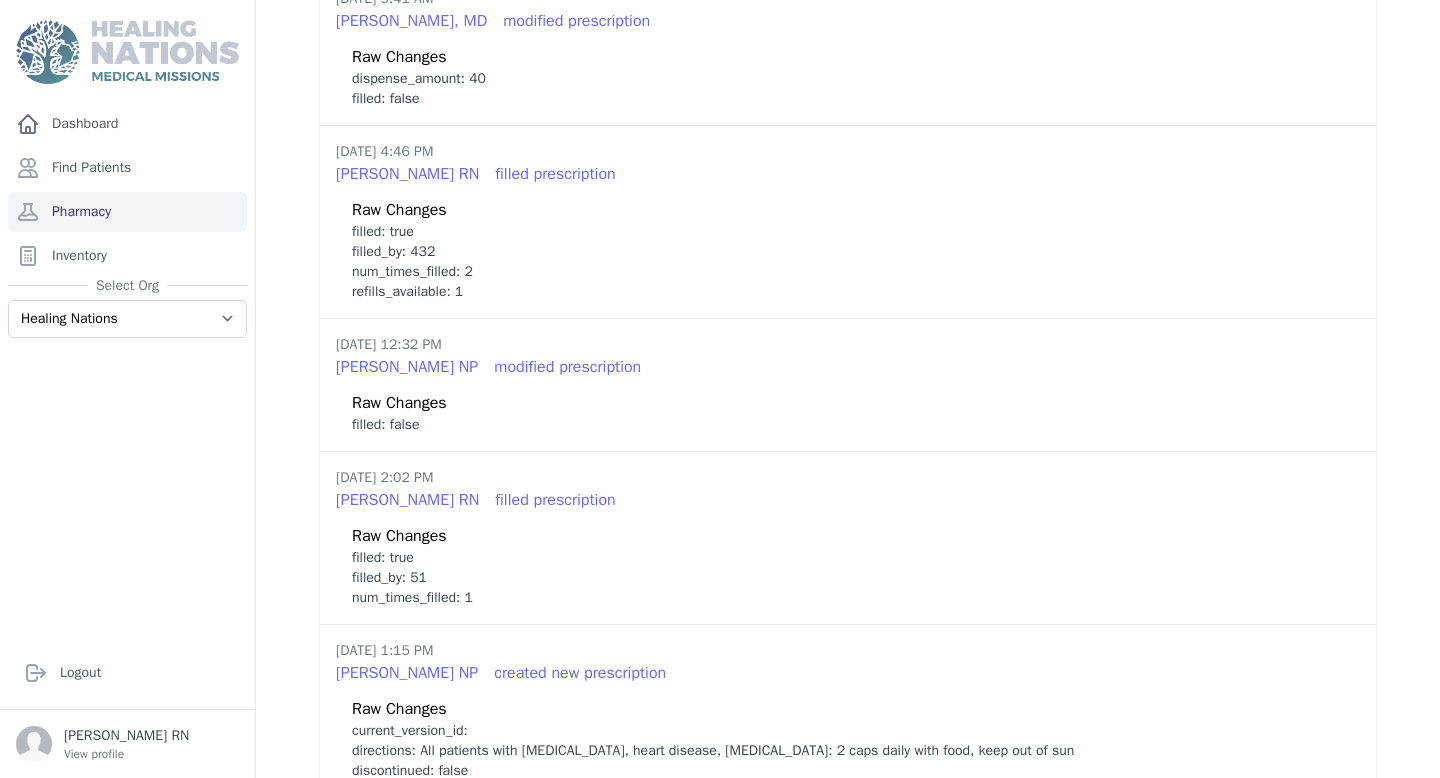 scroll, scrollTop: 0, scrollLeft: 0, axis: both 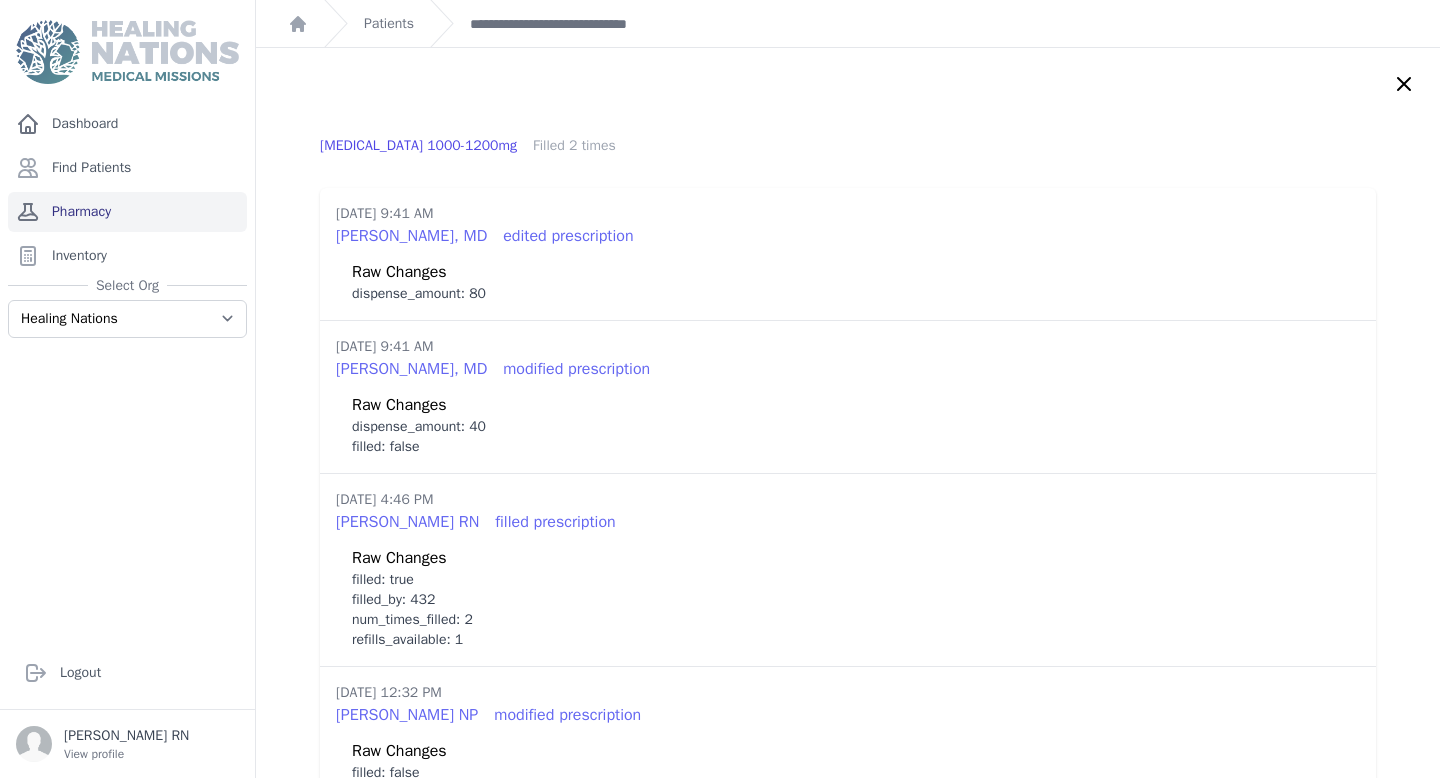 click on "Pharmacy" at bounding box center (127, 212) 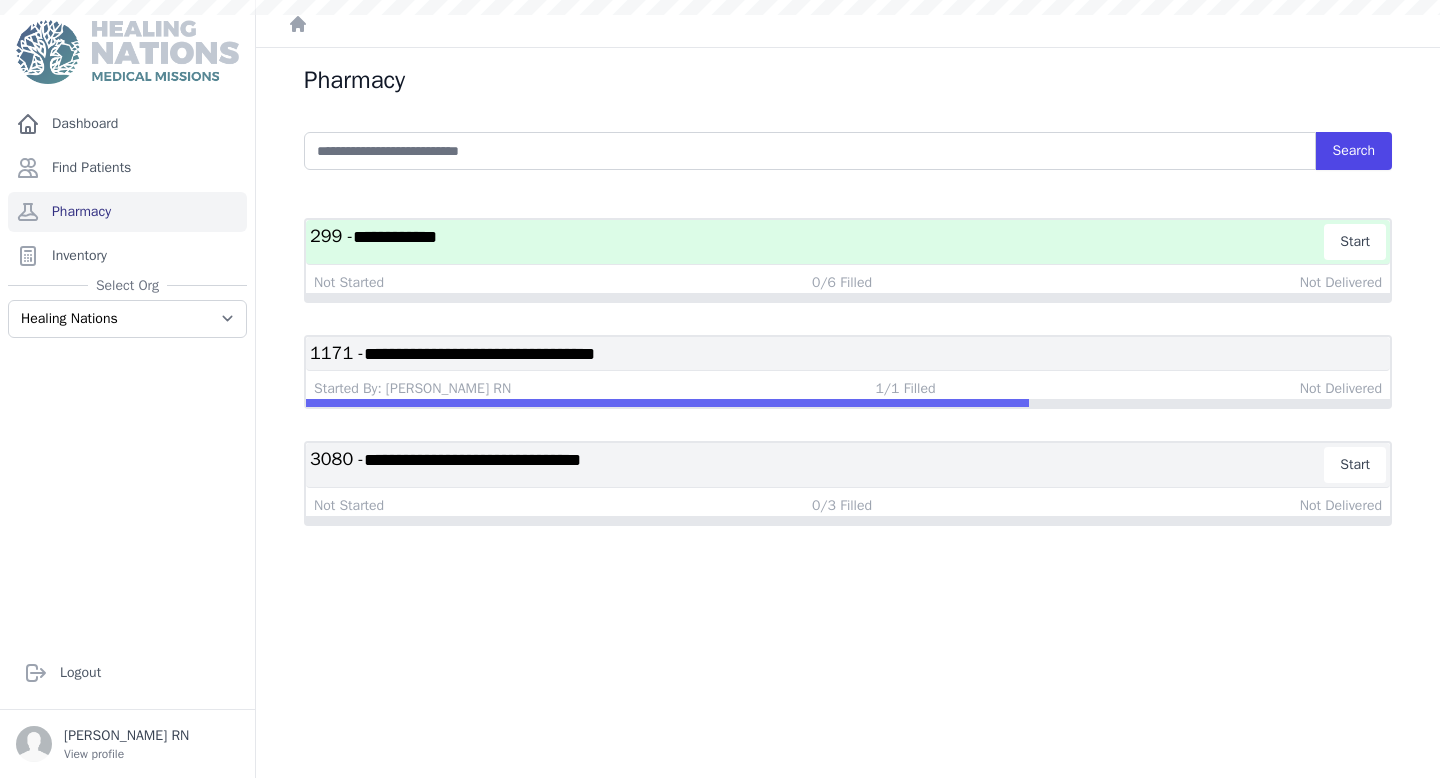 scroll, scrollTop: 0, scrollLeft: 0, axis: both 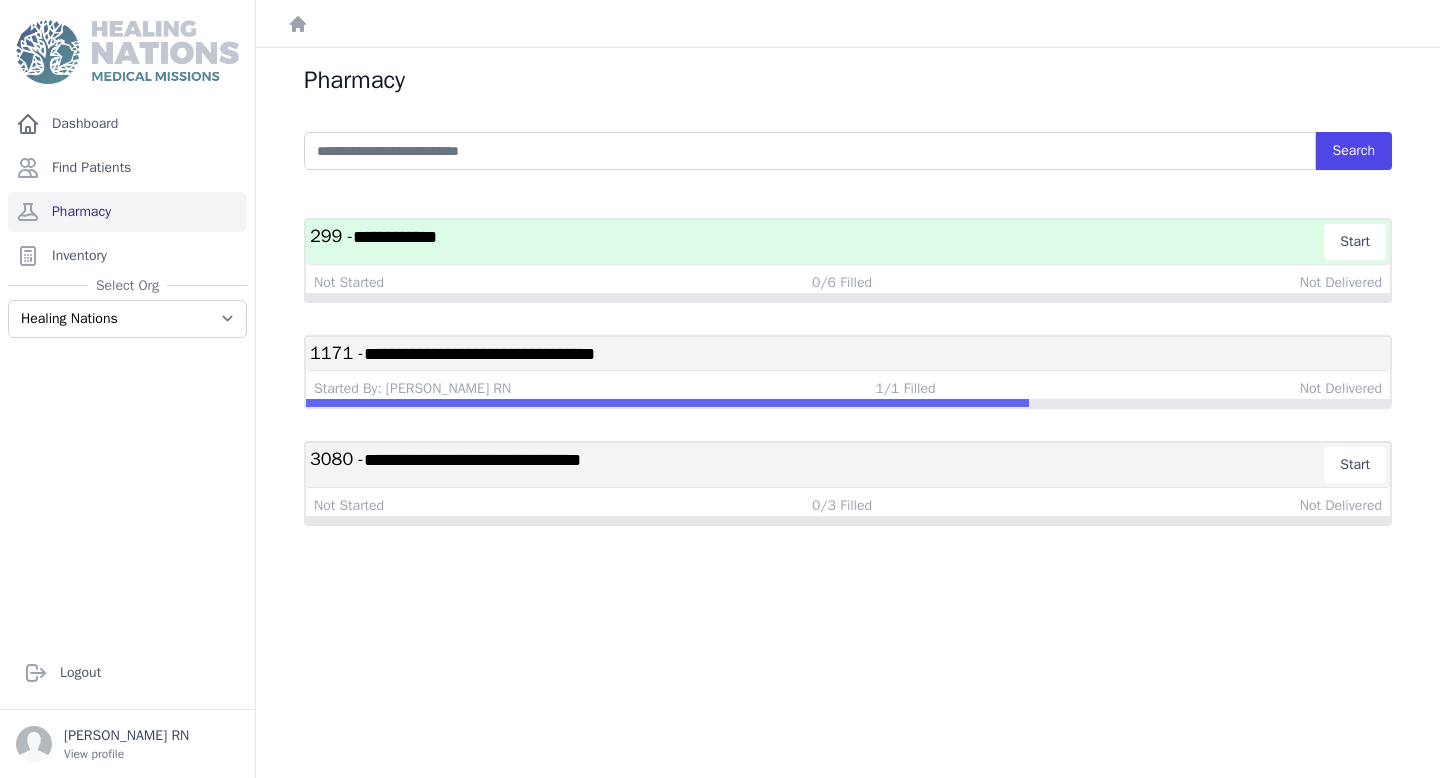 click on "**********" at bounding box center [479, 354] 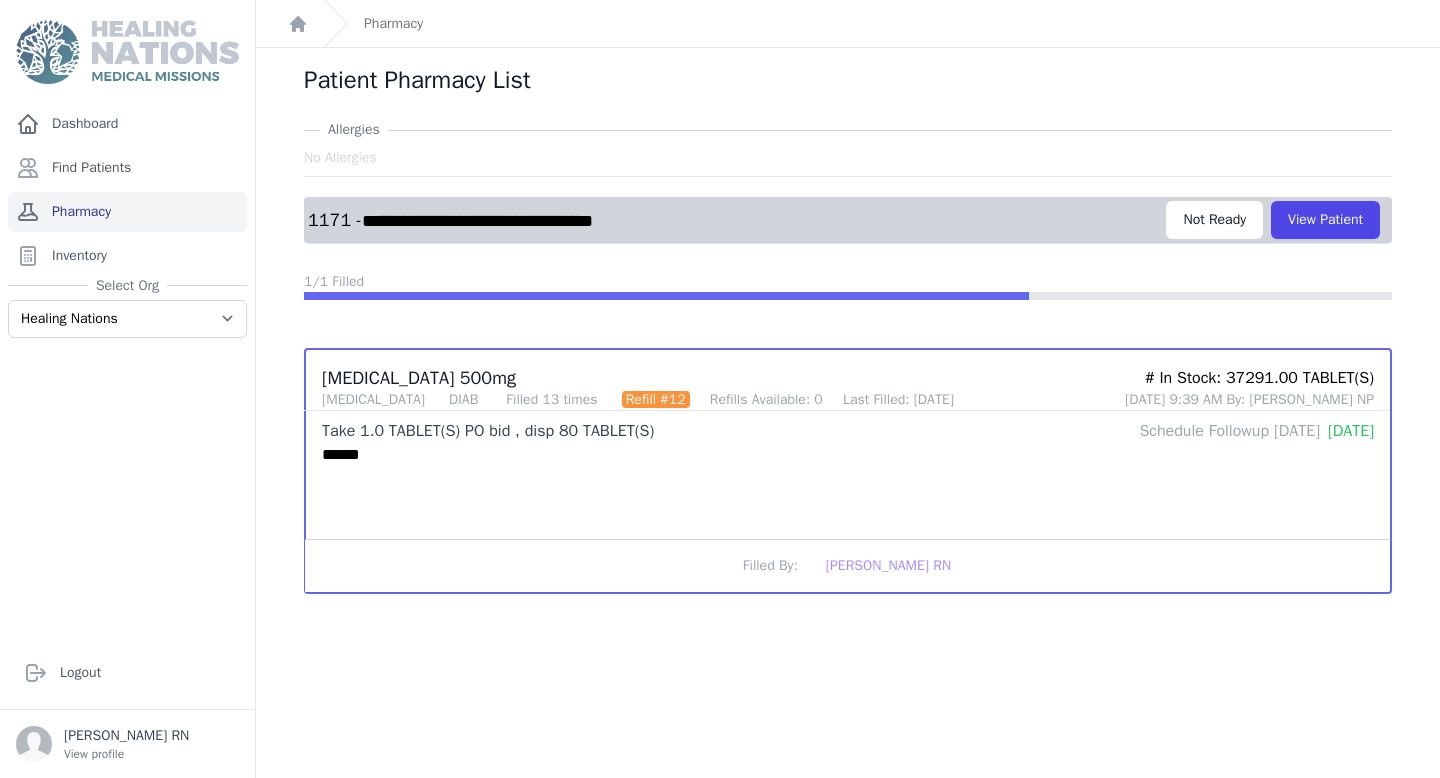 click on "Pharmacy" at bounding box center [127, 212] 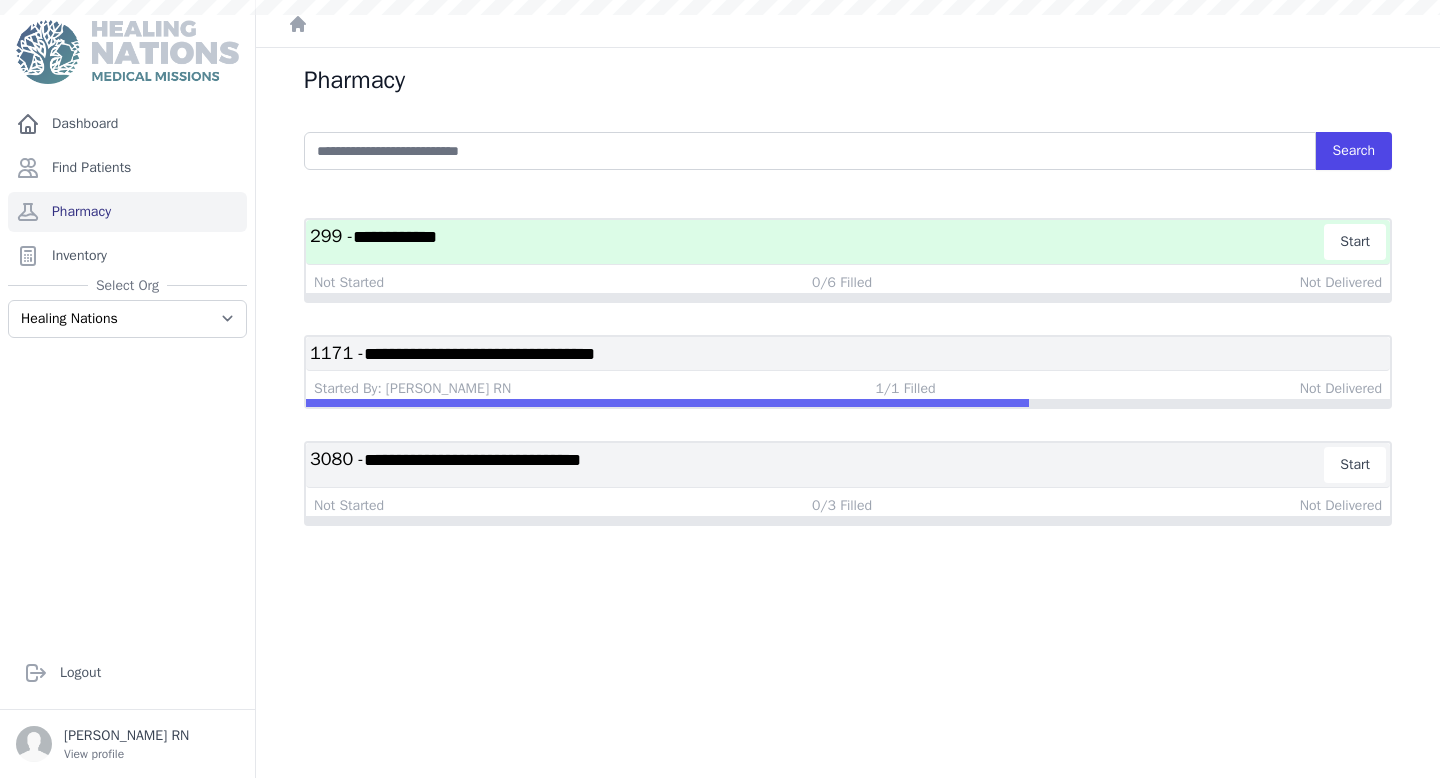 scroll, scrollTop: 0, scrollLeft: 0, axis: both 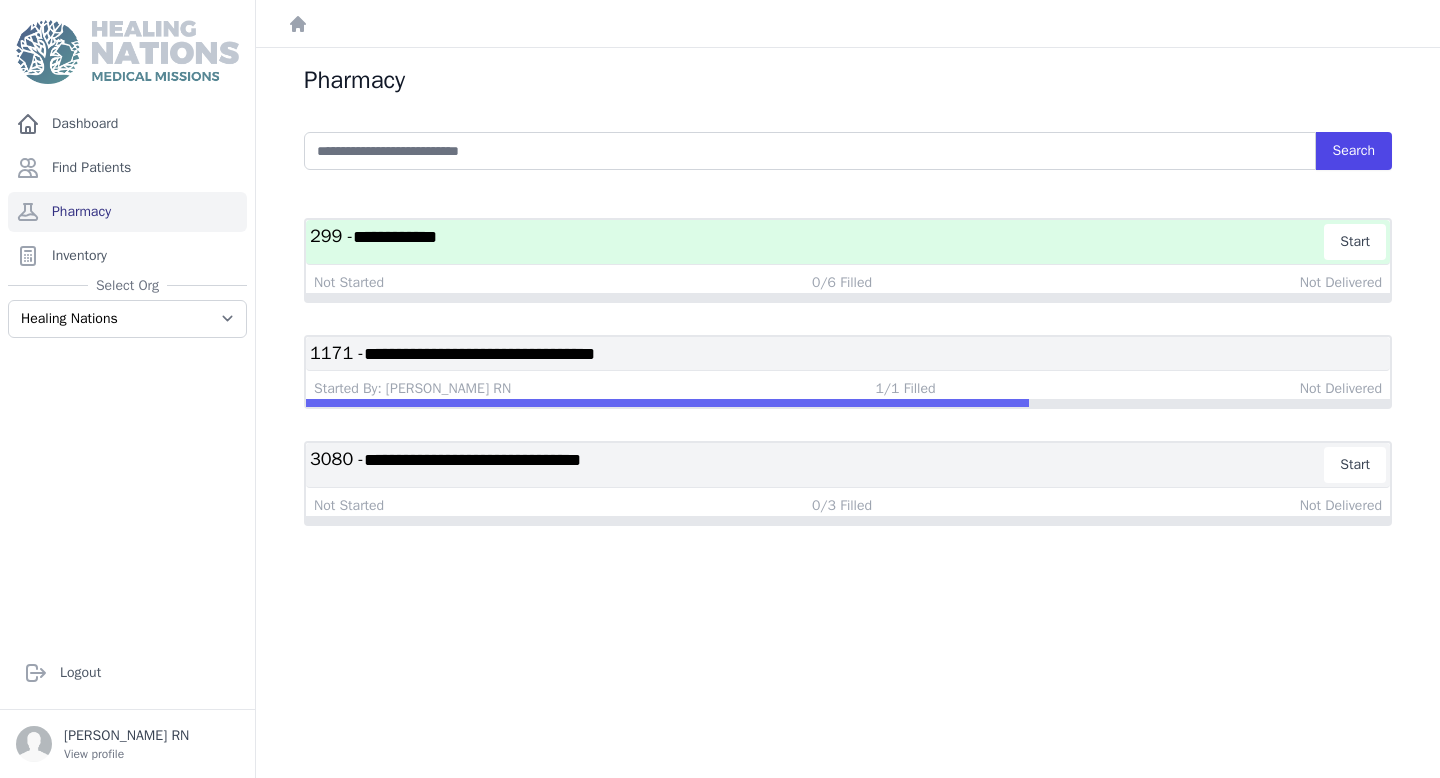 click on "**********" at bounding box center [472, 460] 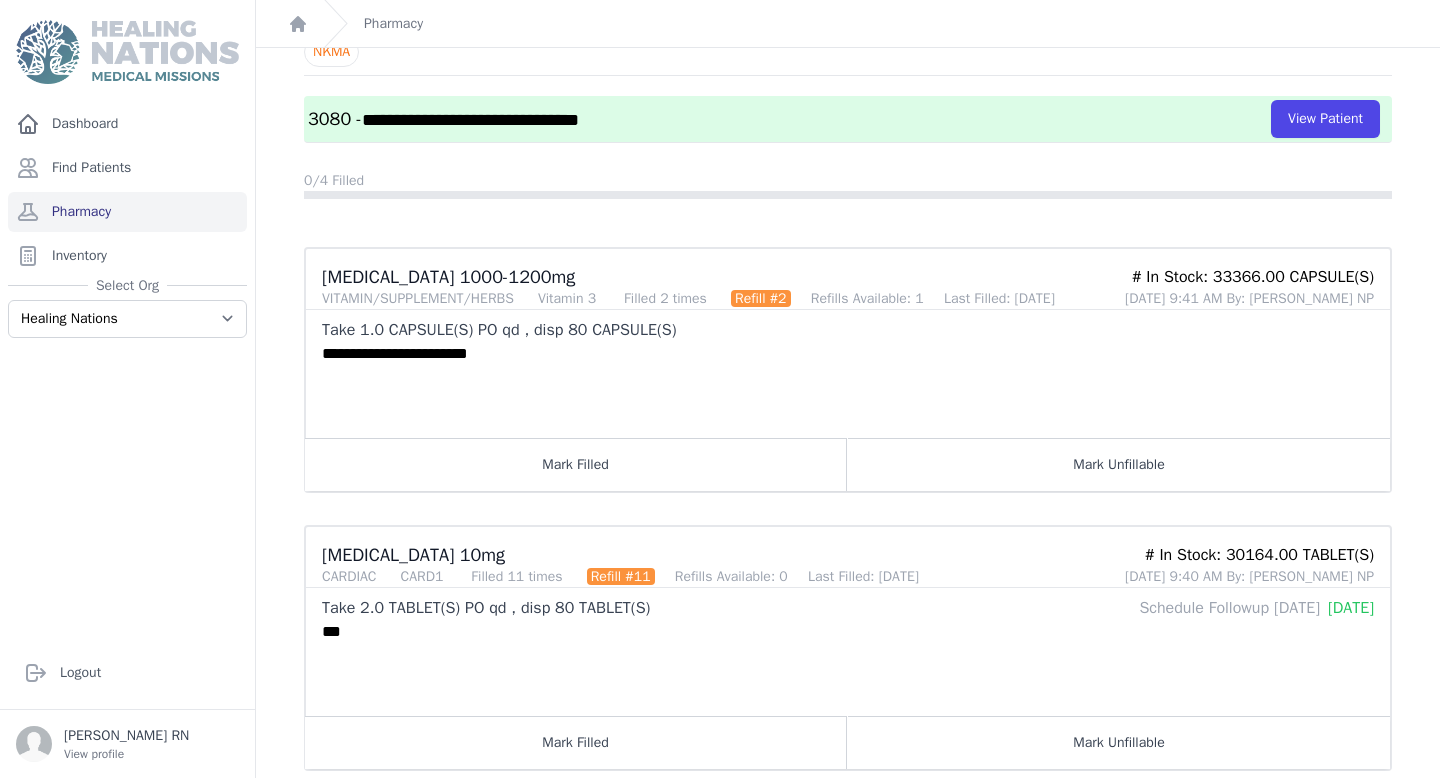 scroll, scrollTop: 0, scrollLeft: 0, axis: both 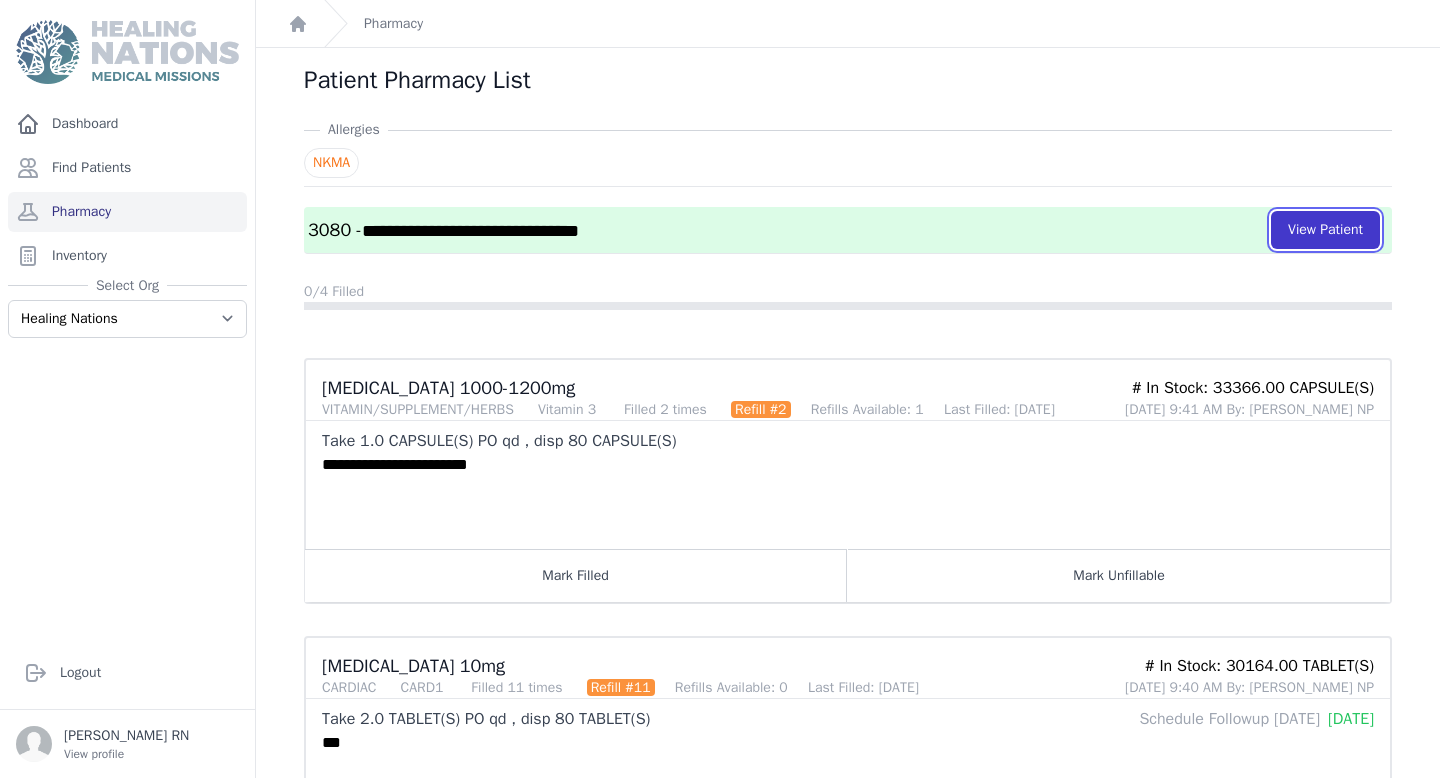 click on "View Patient" at bounding box center (1325, 230) 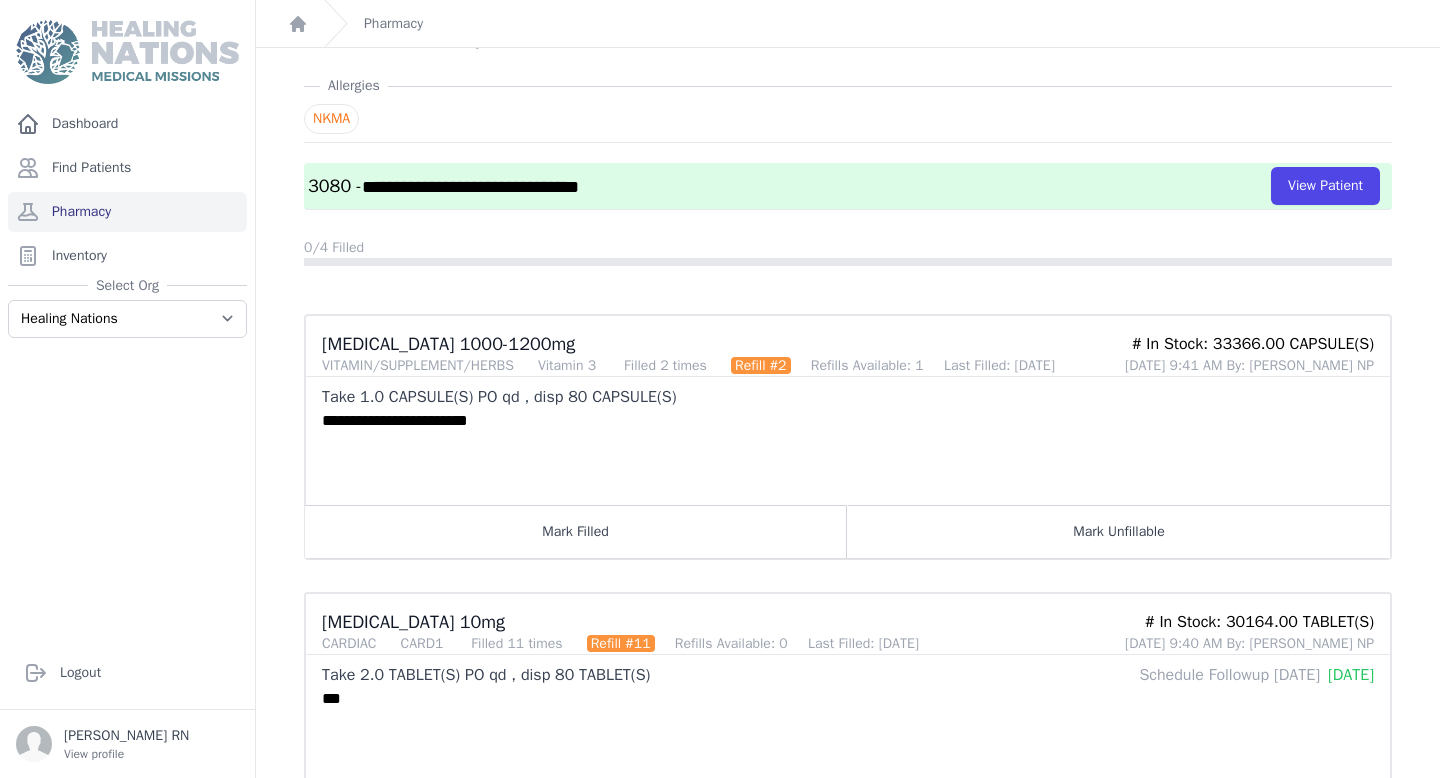 scroll, scrollTop: 45, scrollLeft: 0, axis: vertical 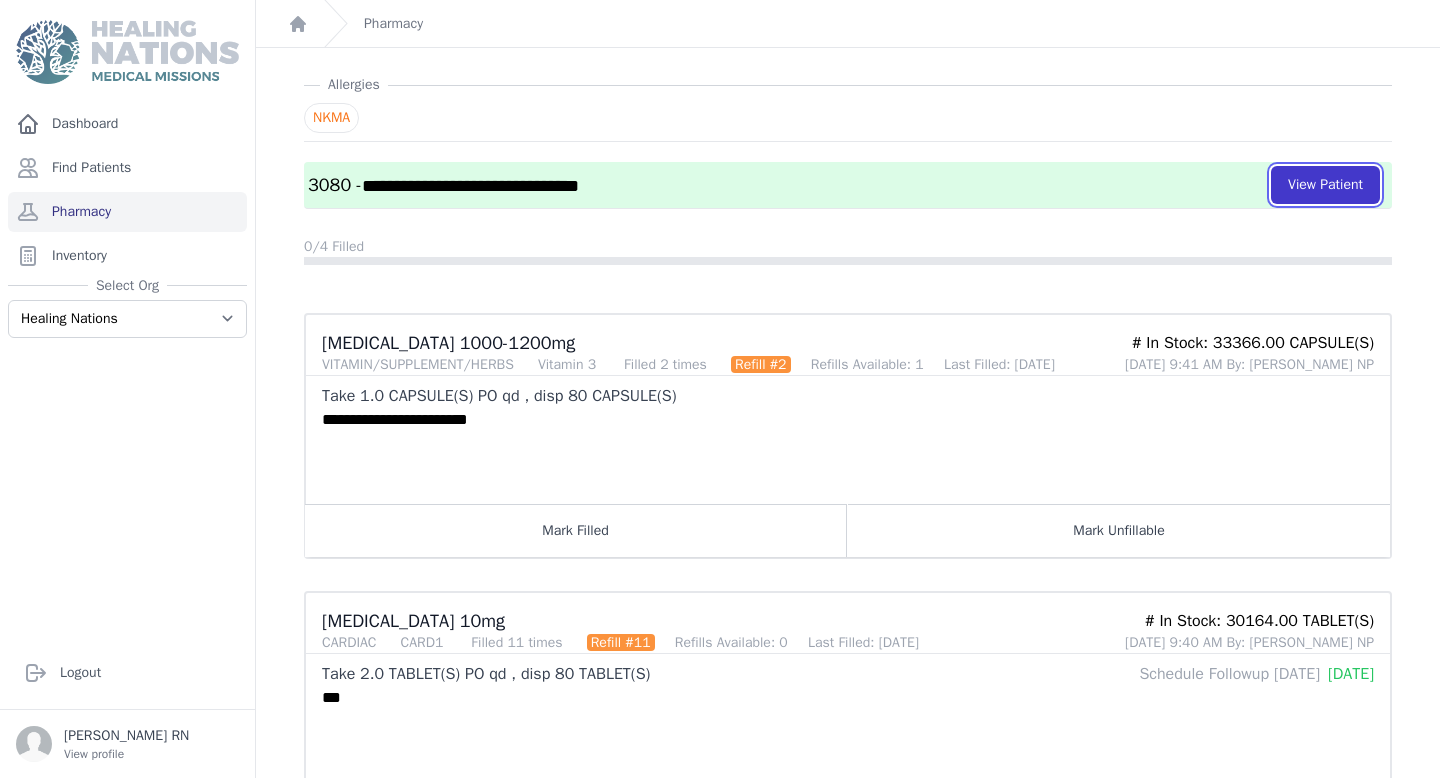 click on "View Patient" at bounding box center [1325, 185] 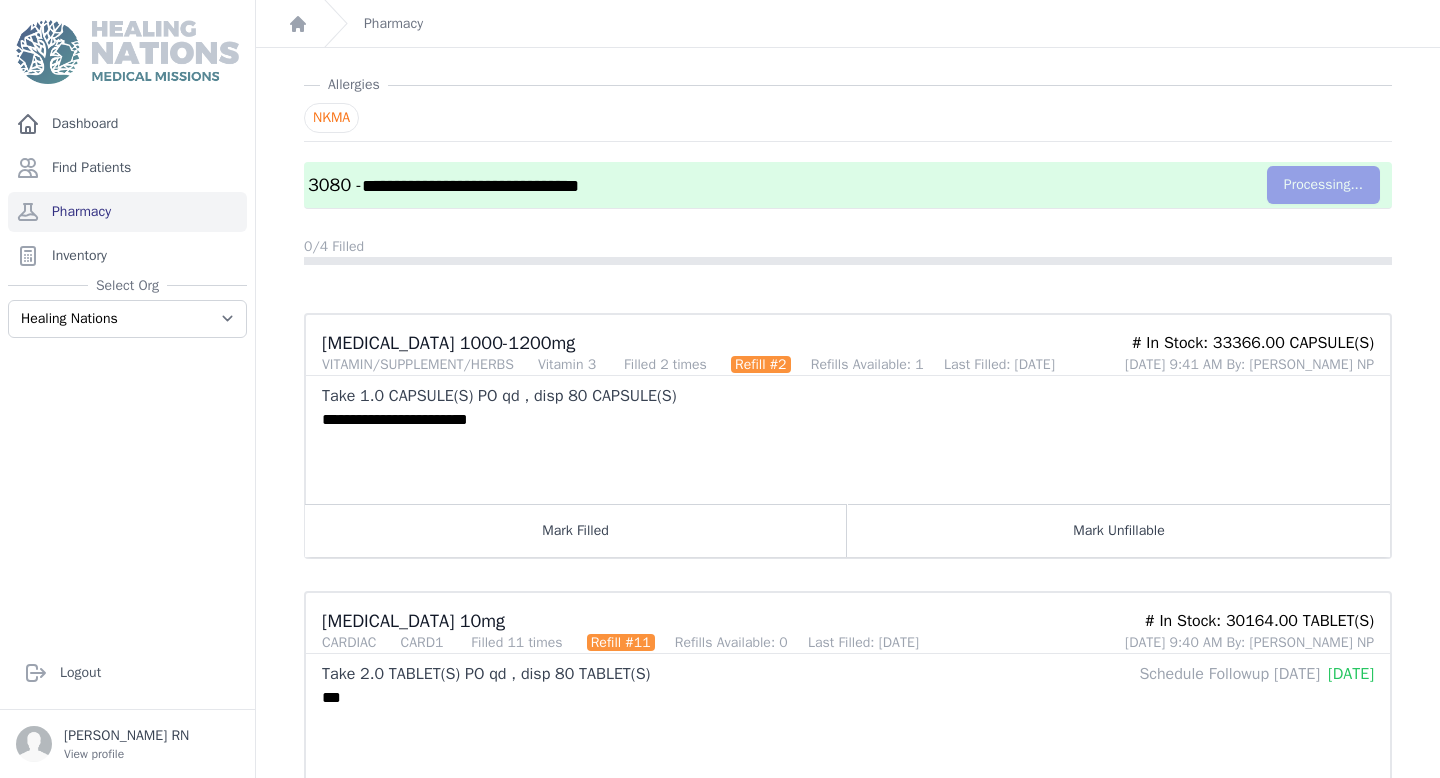 scroll, scrollTop: 0, scrollLeft: 0, axis: both 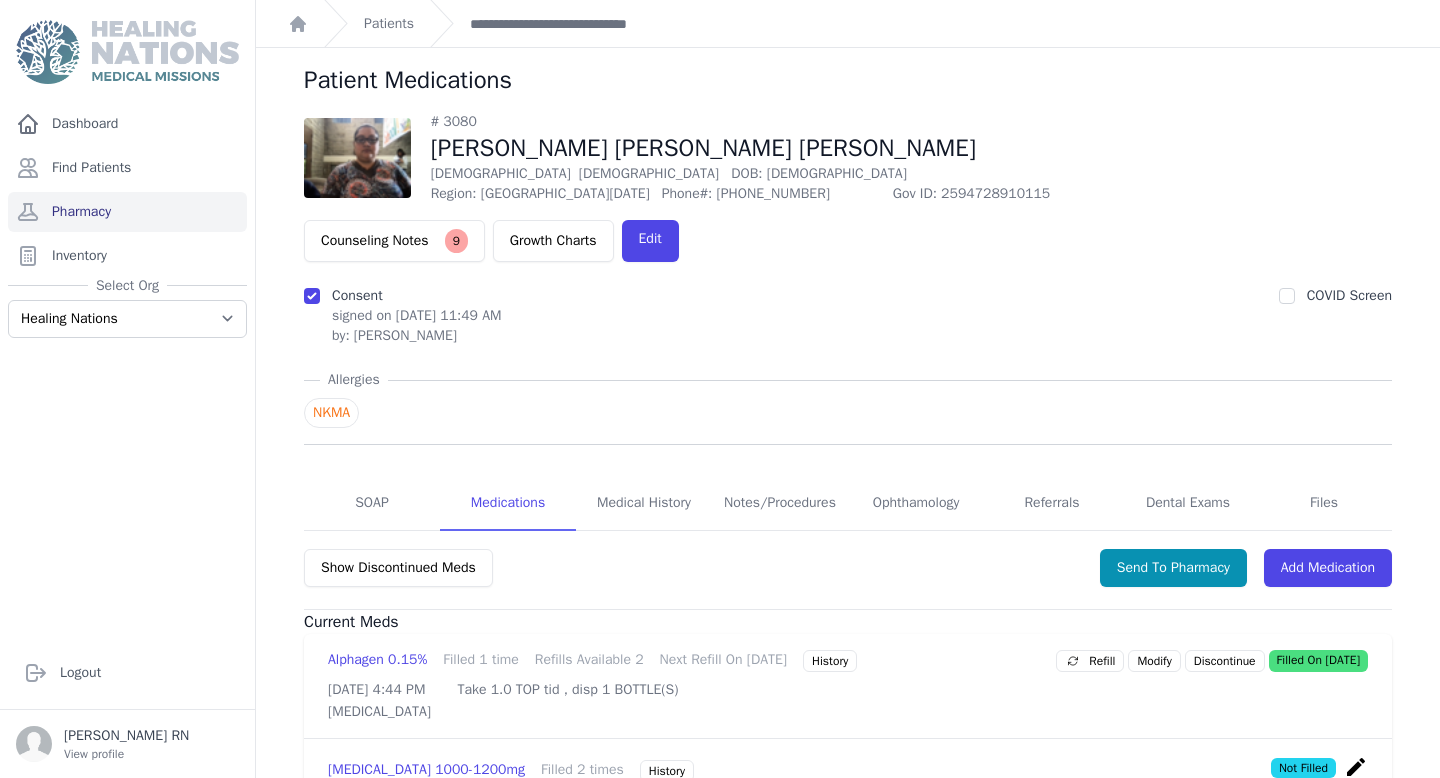 click on "create" at bounding box center [1356, 767] 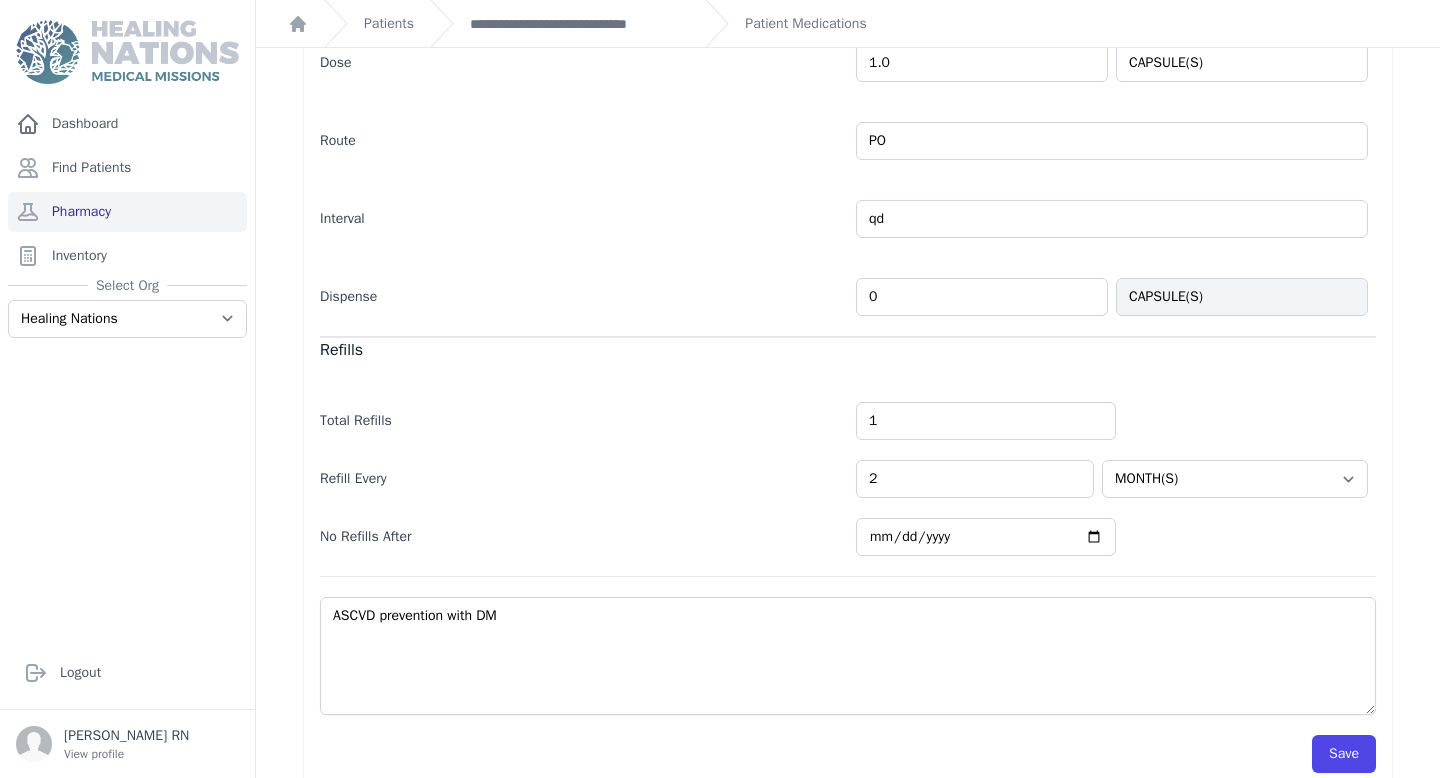 scroll, scrollTop: 456, scrollLeft: 0, axis: vertical 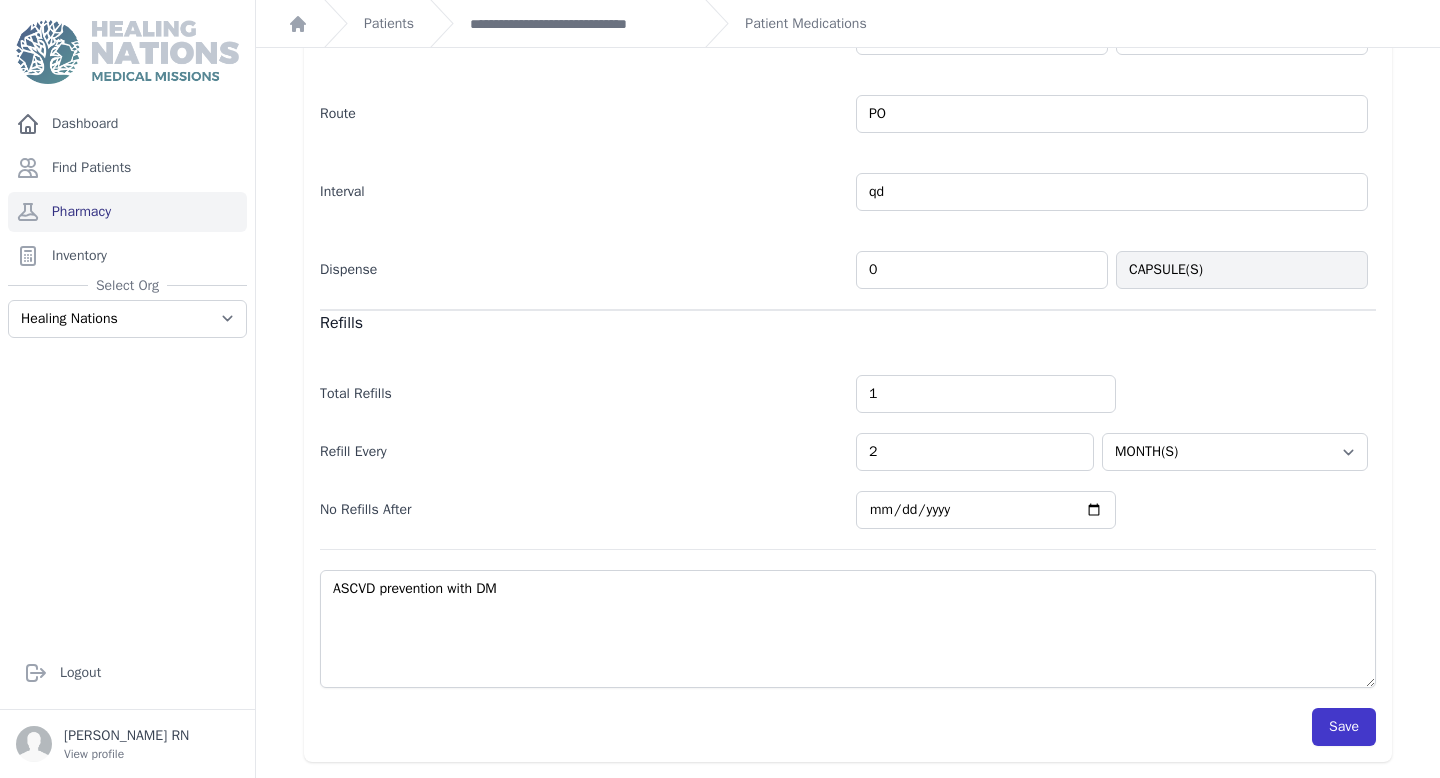 type on "0" 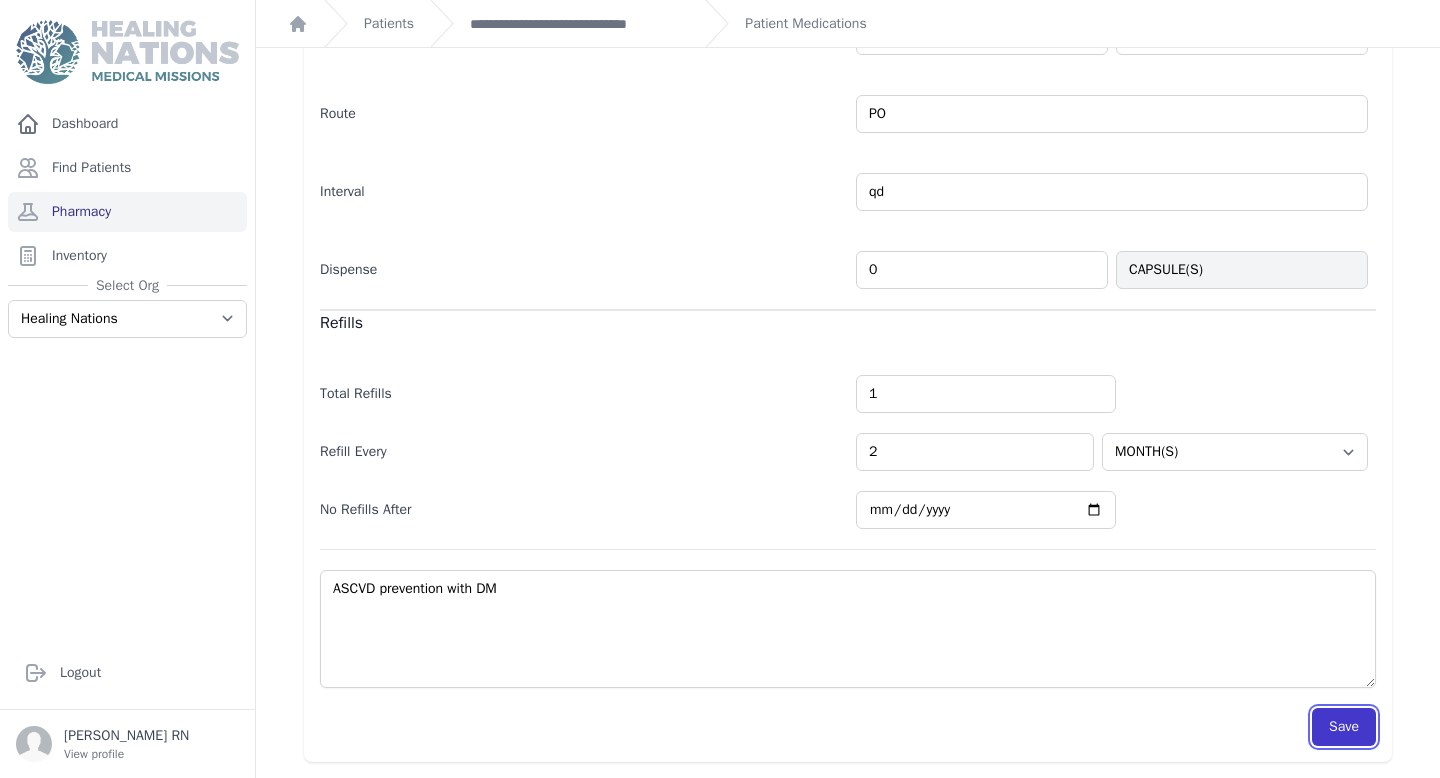 select on "MONTH(S)" 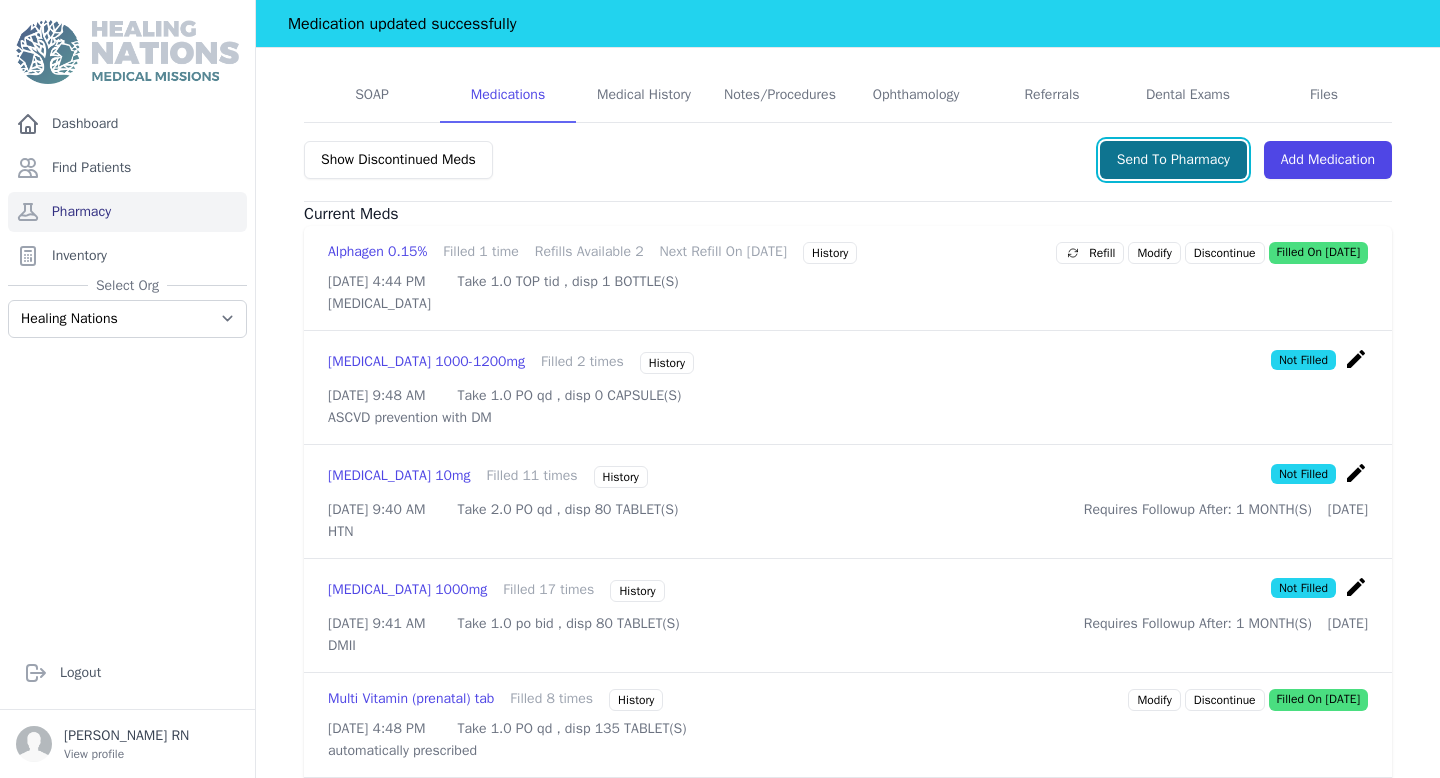 click on "Send To Pharmacy" at bounding box center [1173, 160] 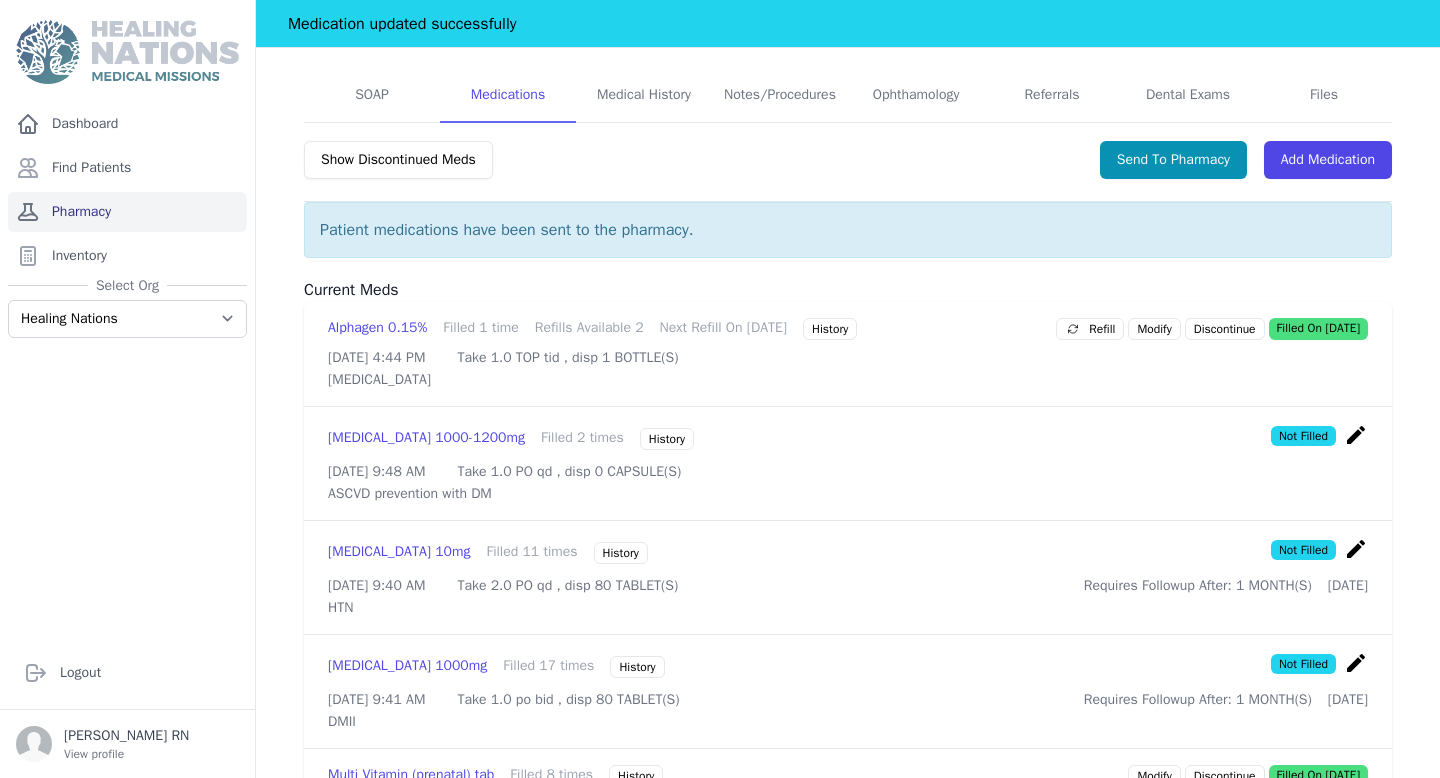 click on "Pharmacy" at bounding box center (127, 212) 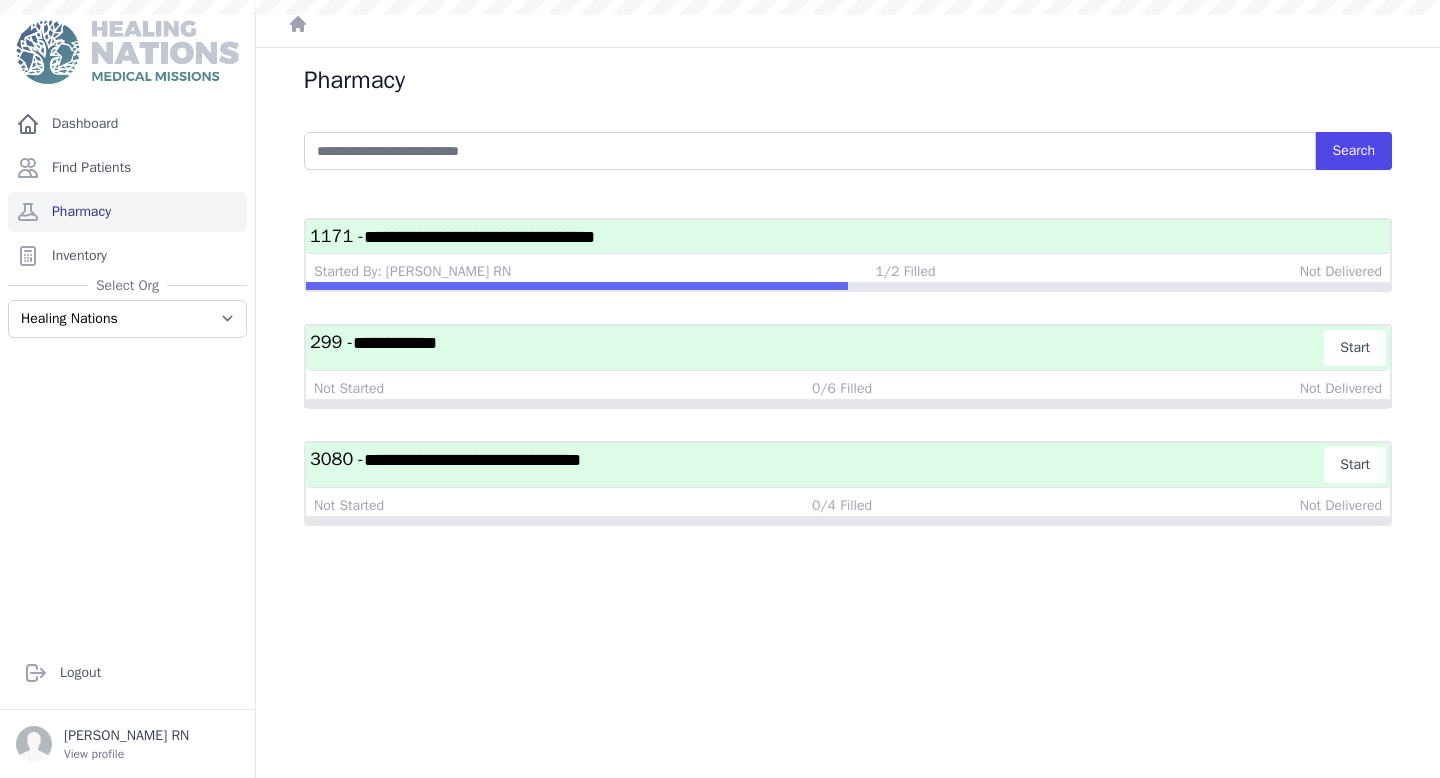 scroll, scrollTop: 0, scrollLeft: 0, axis: both 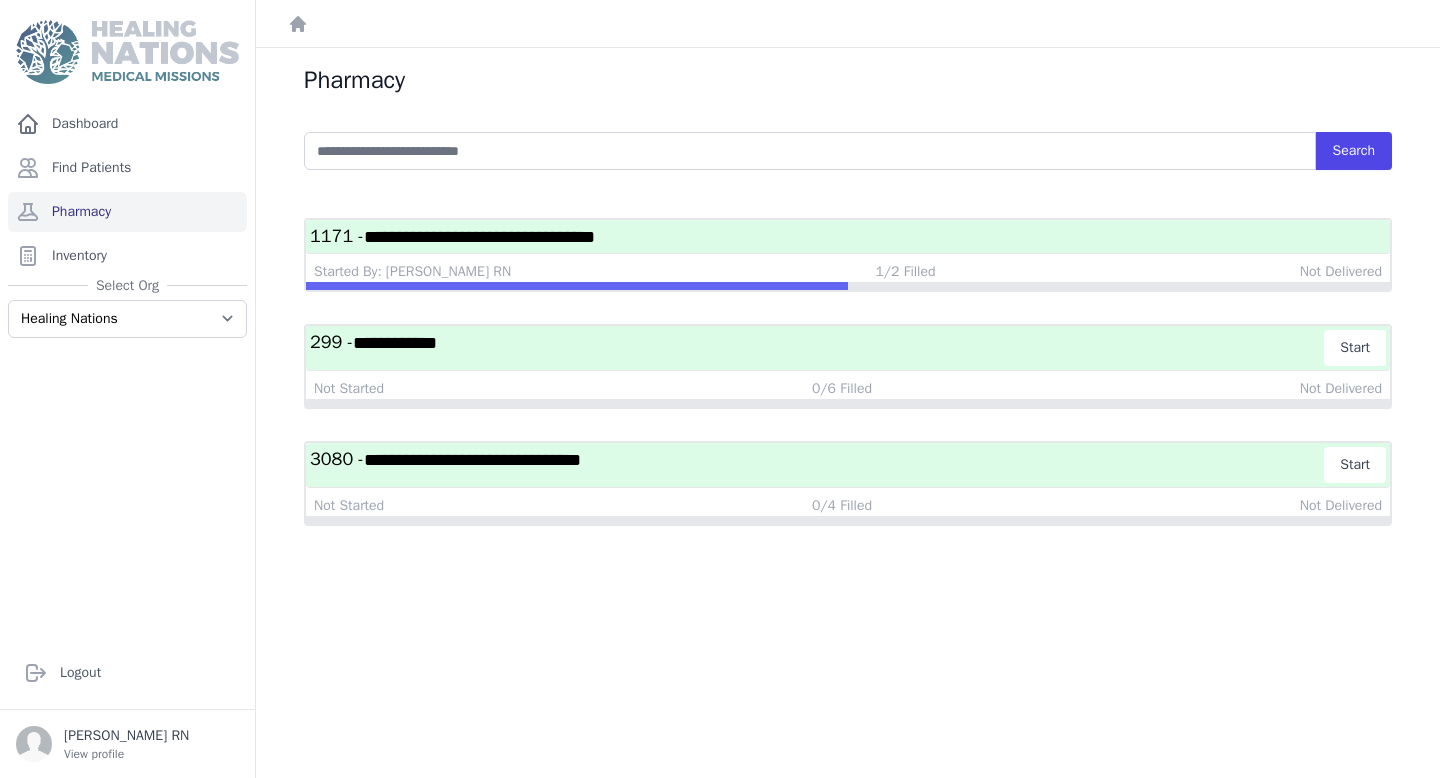 click on "**********" at bounding box center (817, 465) 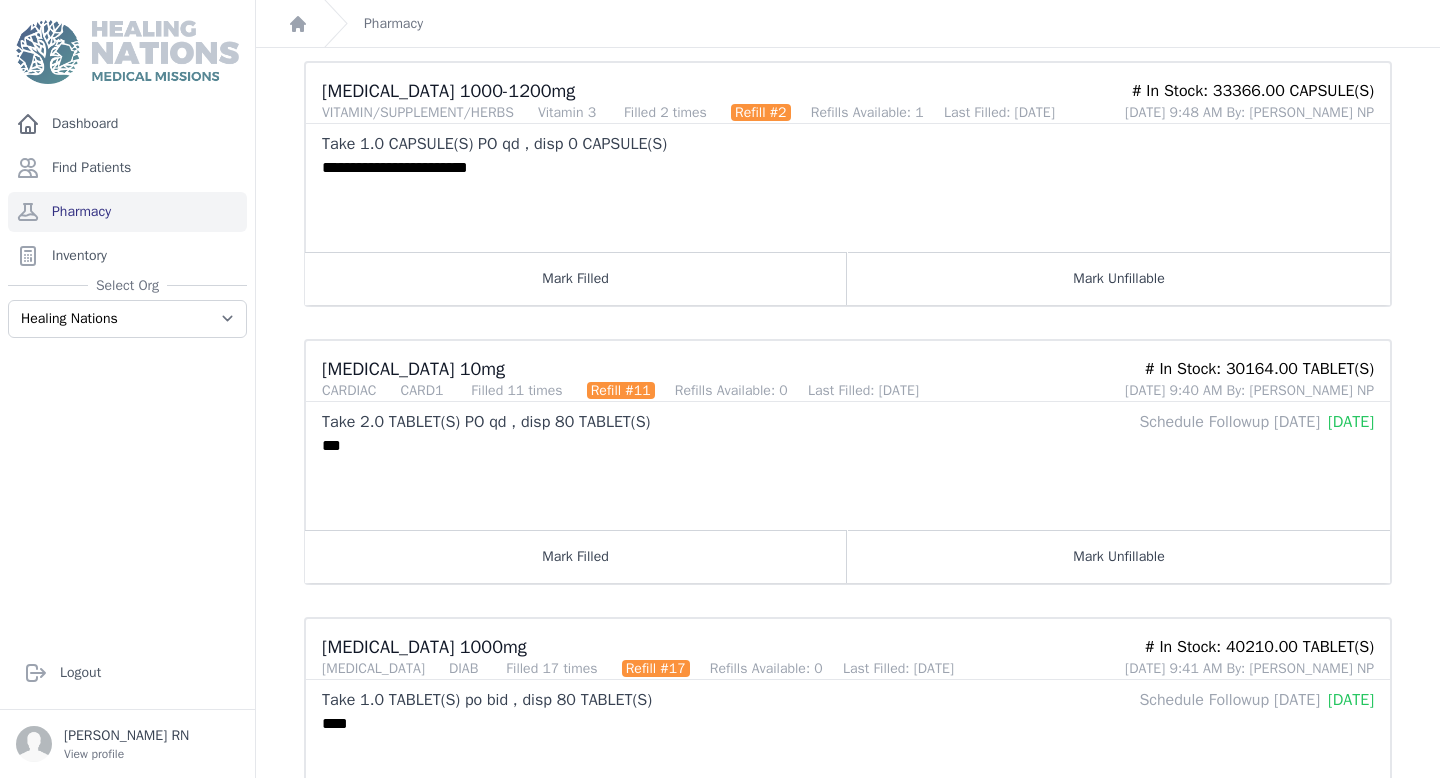 scroll, scrollTop: 302, scrollLeft: 0, axis: vertical 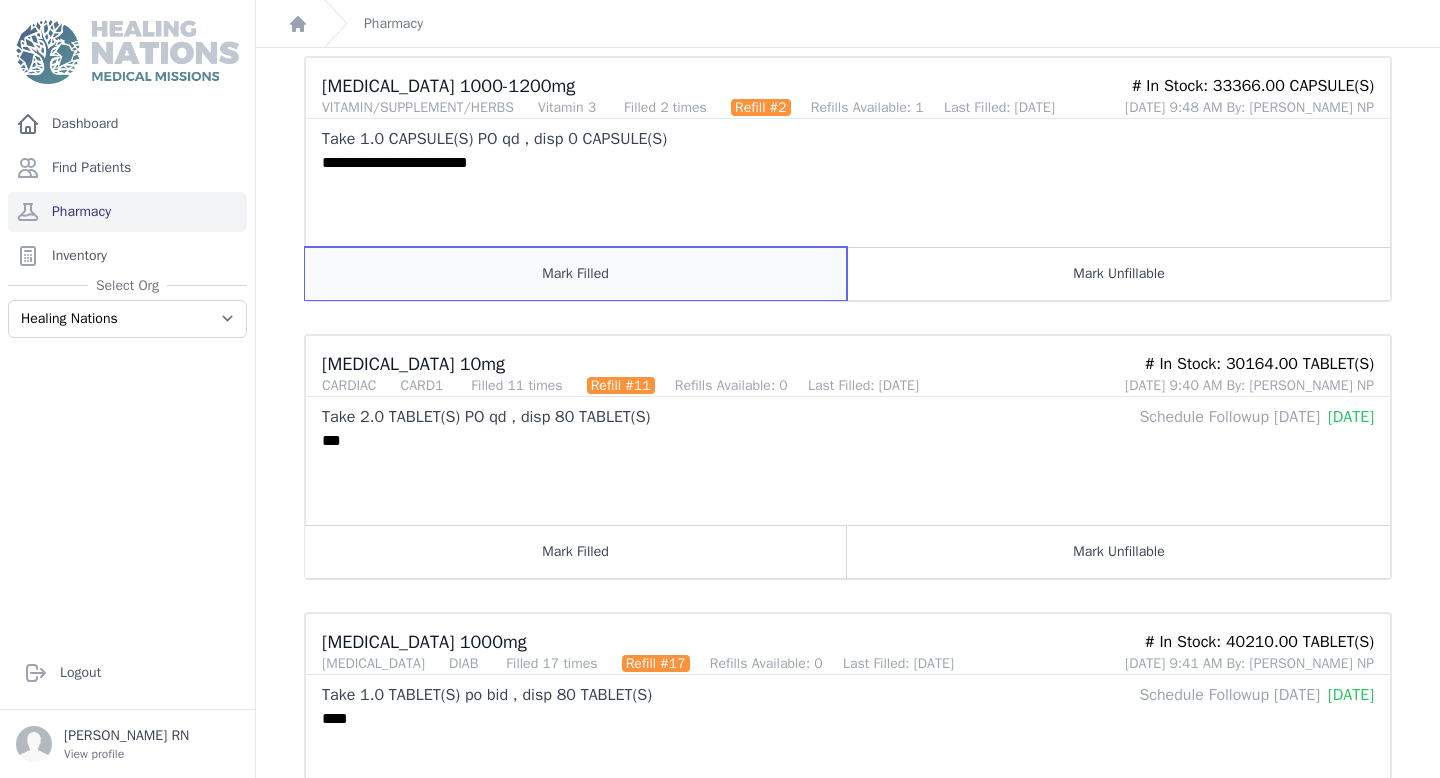click on "Mark Filled" at bounding box center (576, 273) 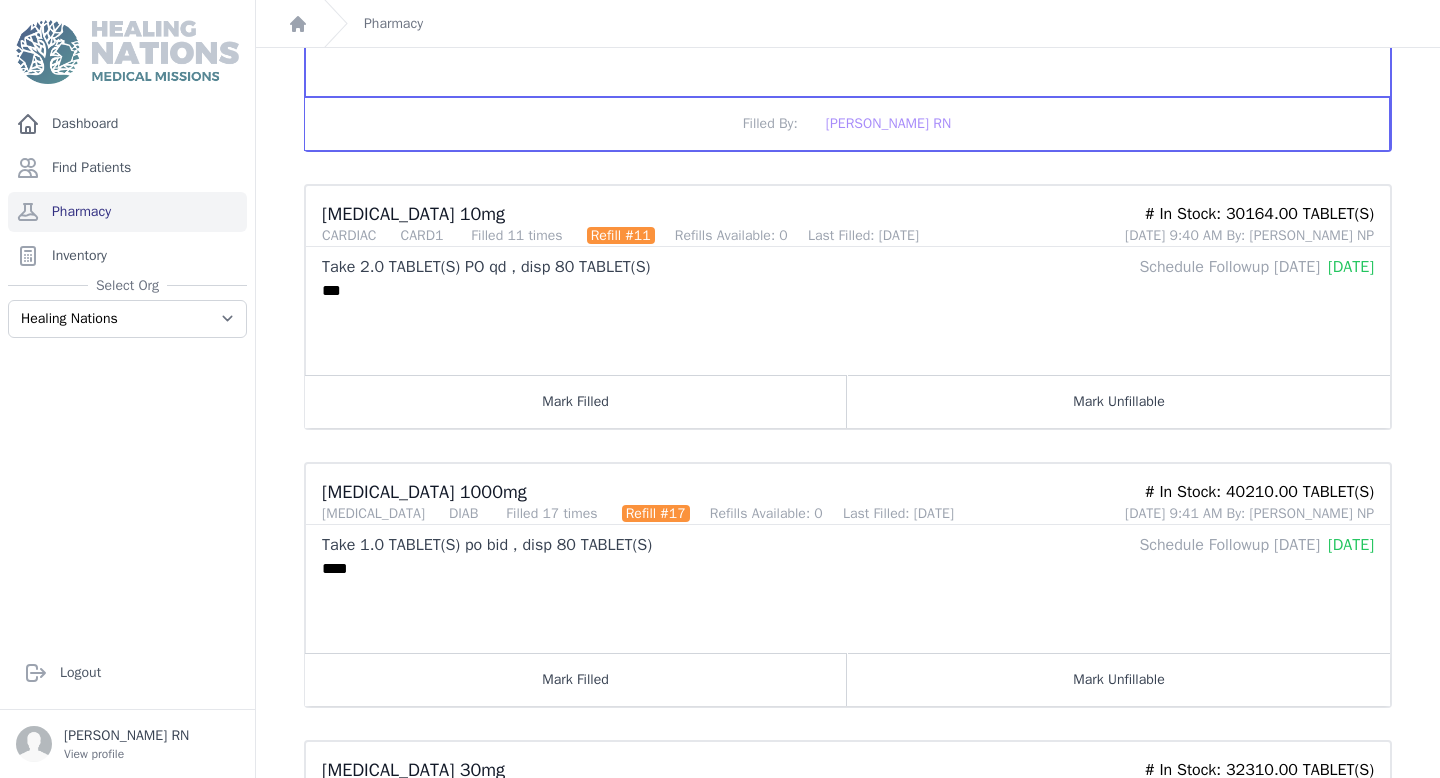scroll, scrollTop: 489, scrollLeft: 0, axis: vertical 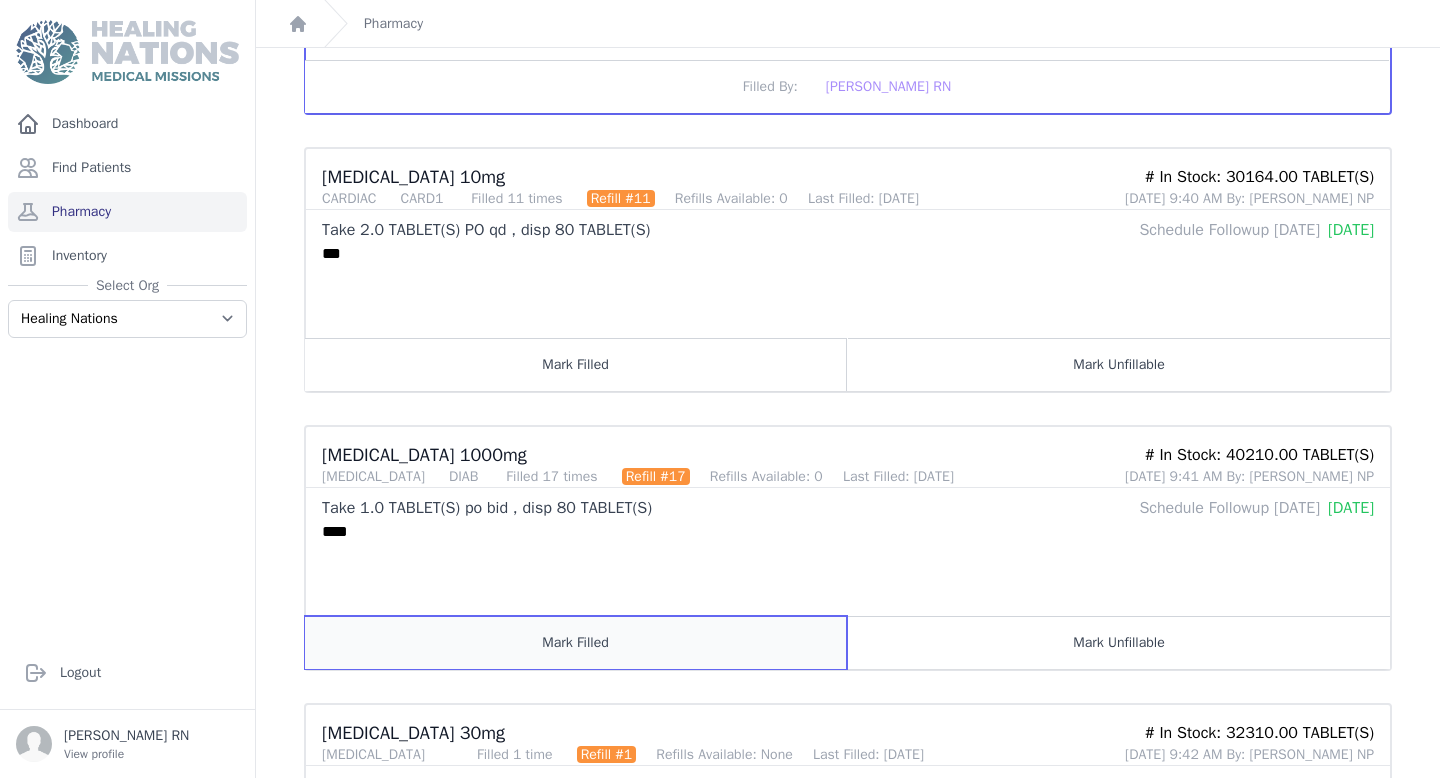 click on "Mark Filled" at bounding box center [576, 642] 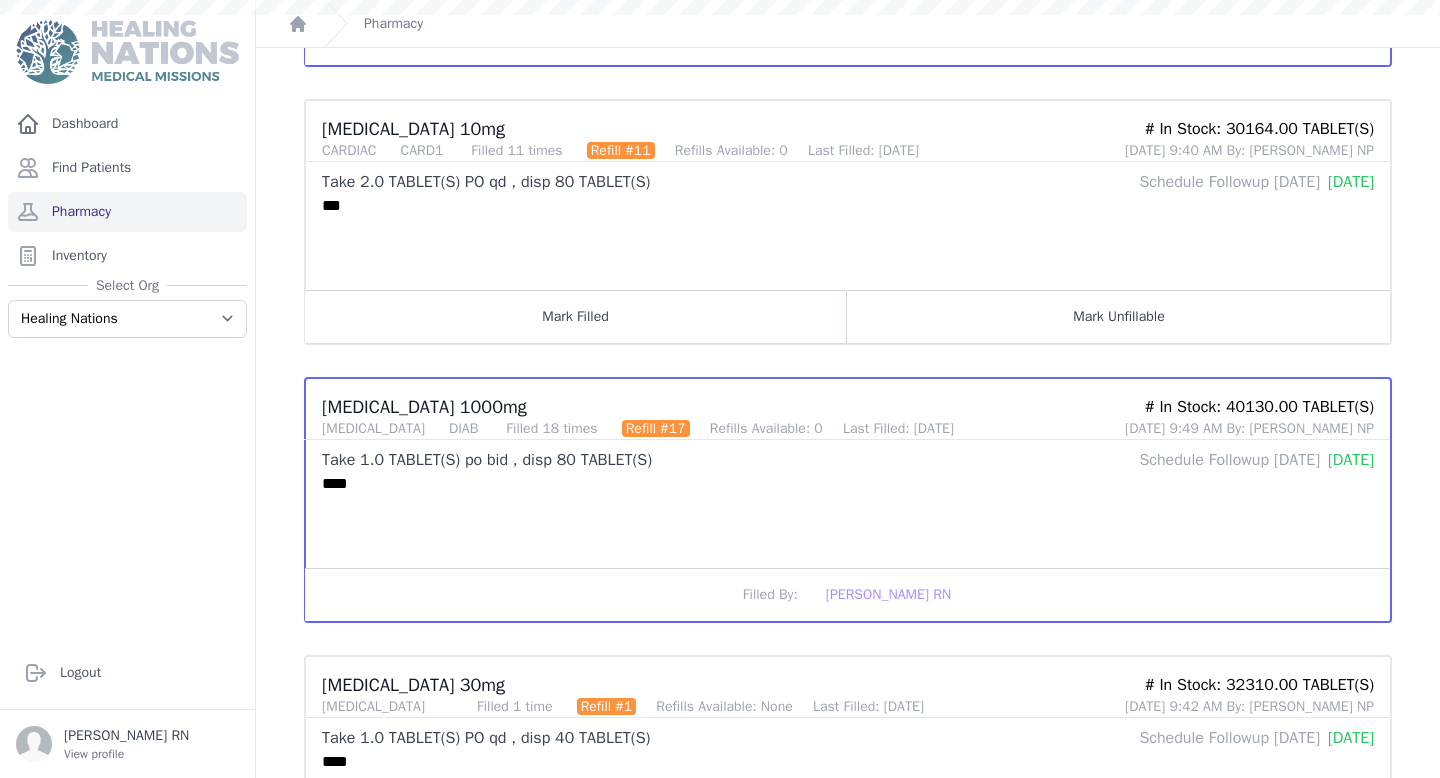 scroll, scrollTop: 489, scrollLeft: 0, axis: vertical 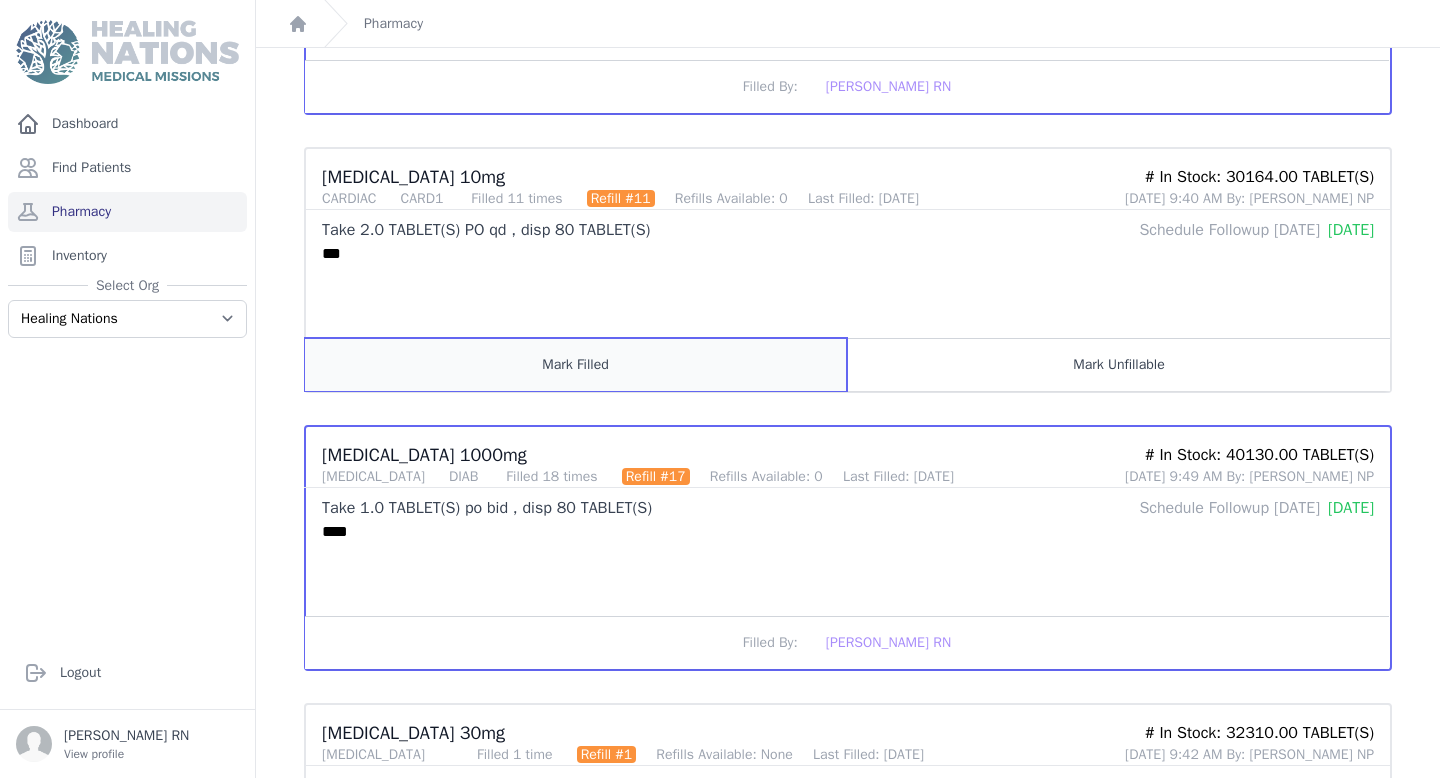 click on "Mark Filled" at bounding box center (576, 364) 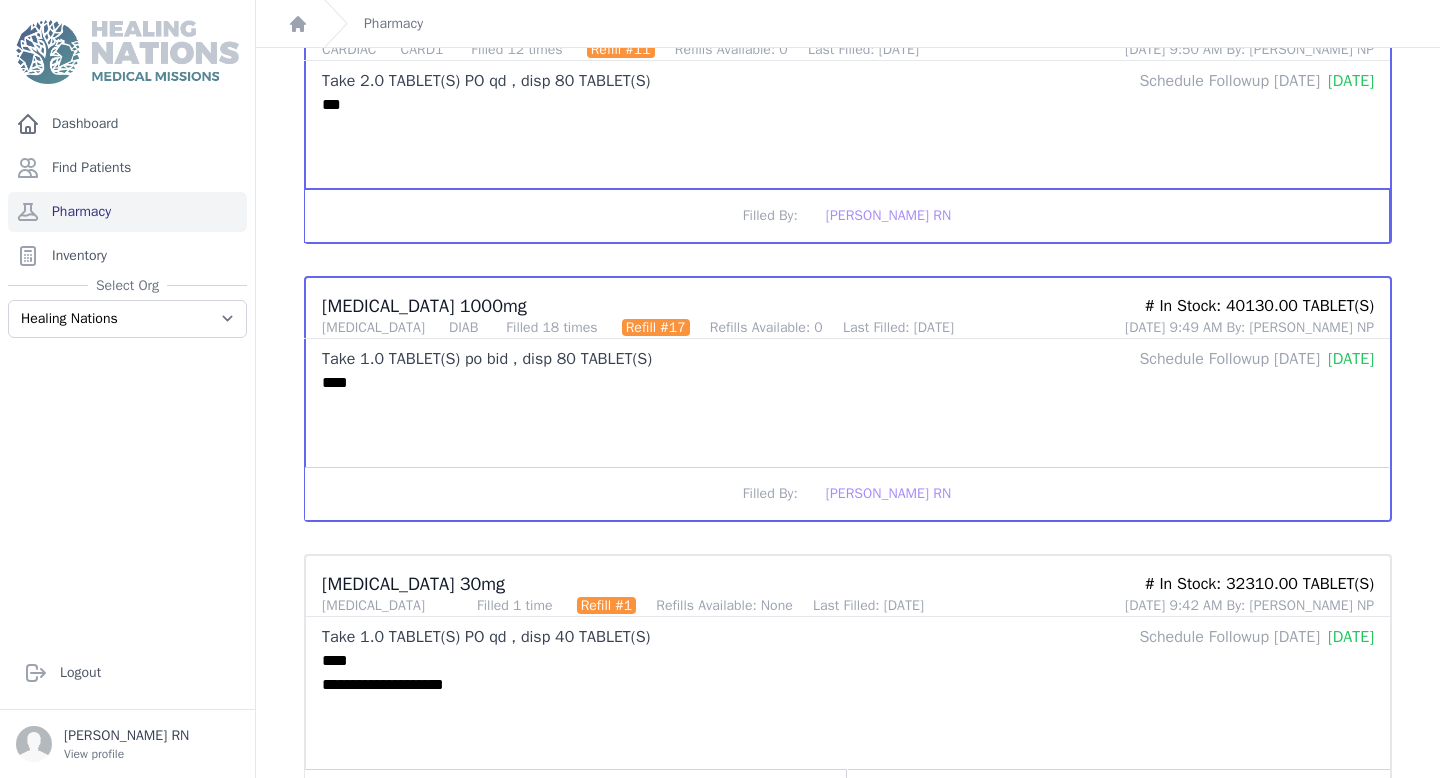 scroll, scrollTop: 784, scrollLeft: 0, axis: vertical 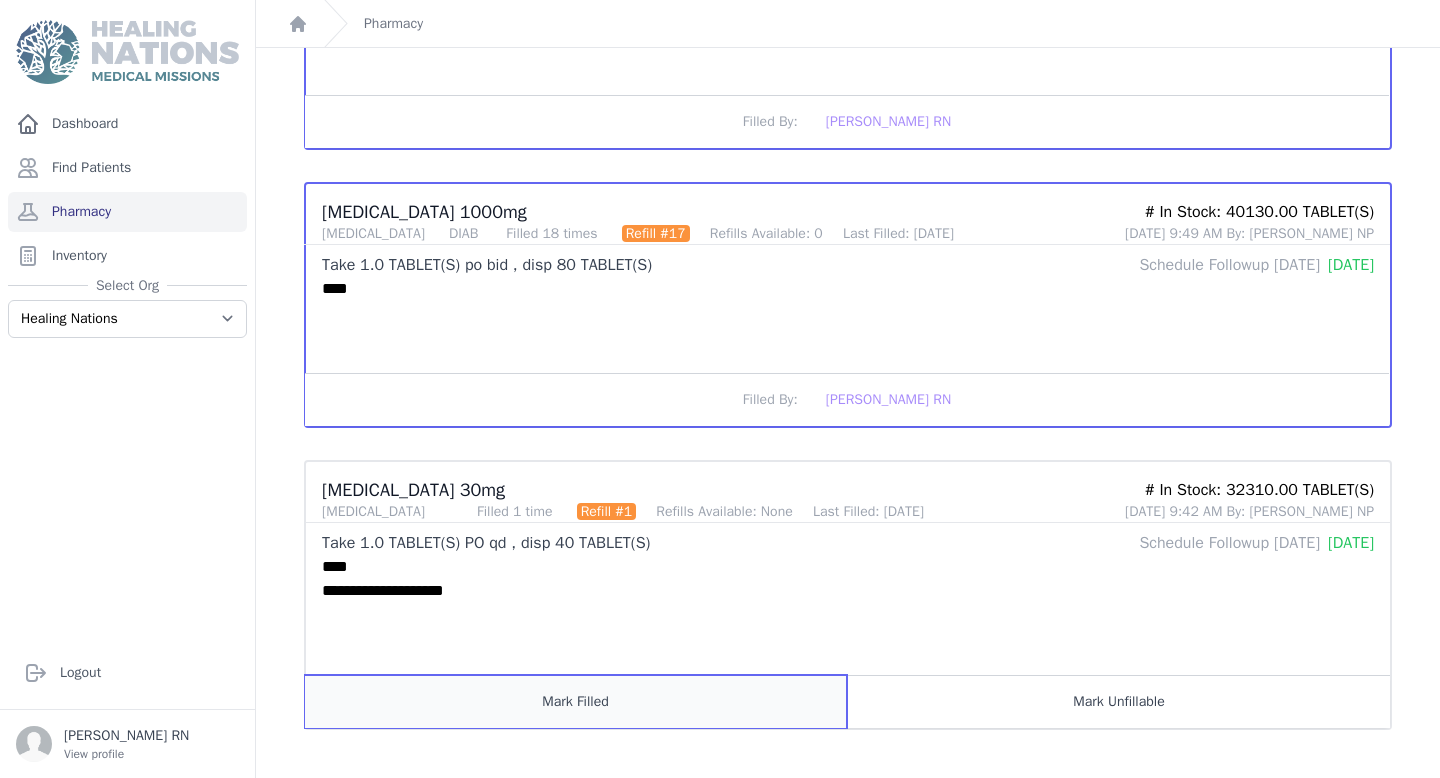 click on "Mark Filled" at bounding box center (576, 701) 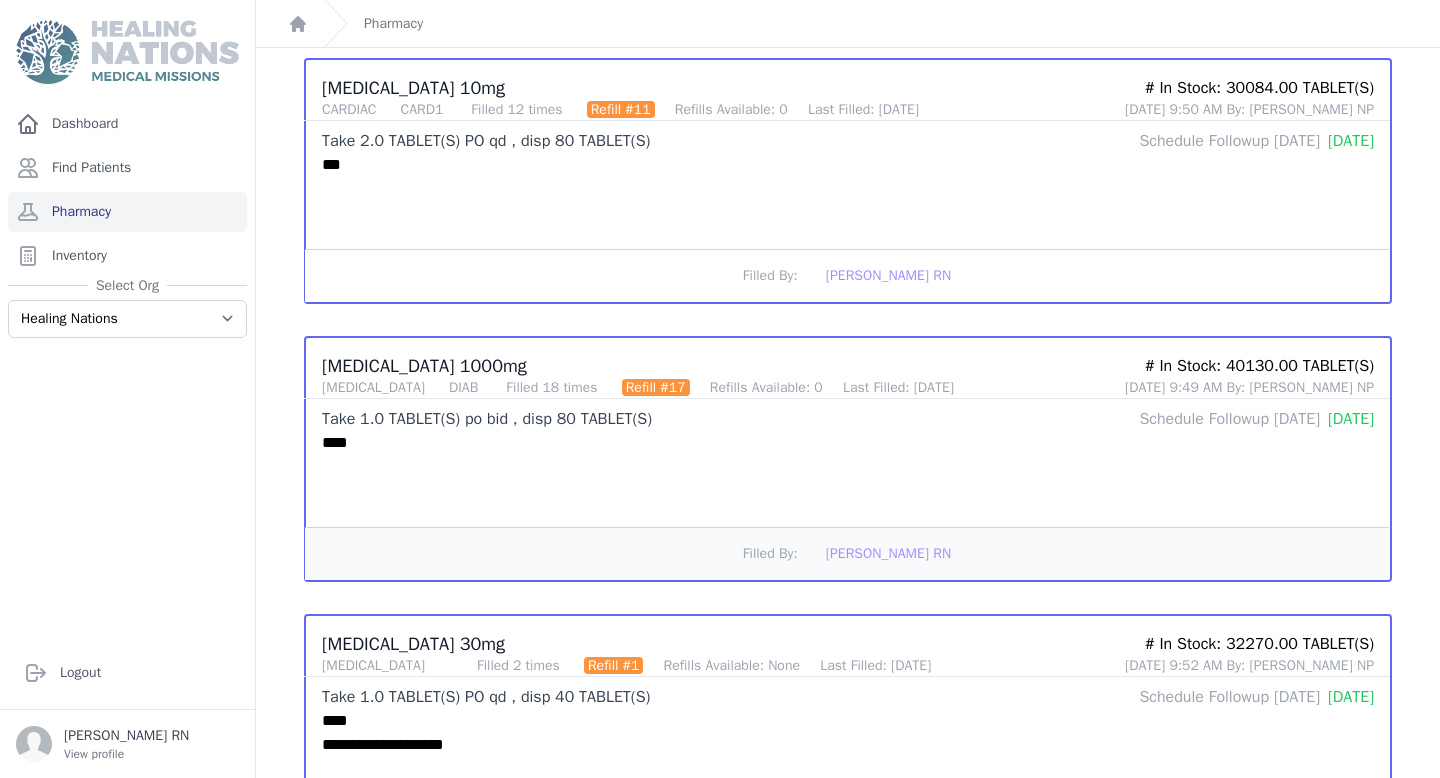 scroll, scrollTop: 0, scrollLeft: 0, axis: both 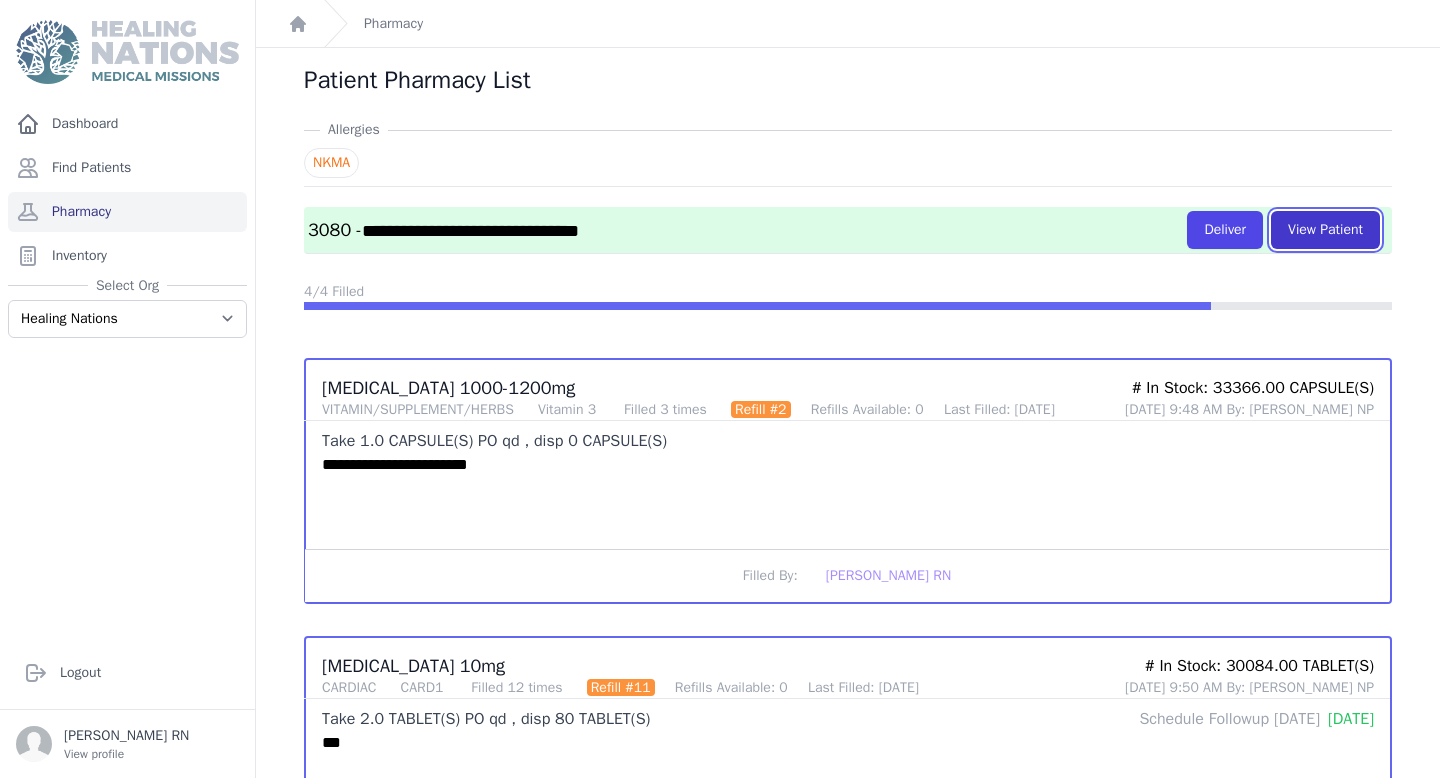 click on "View Patient" at bounding box center (1325, 230) 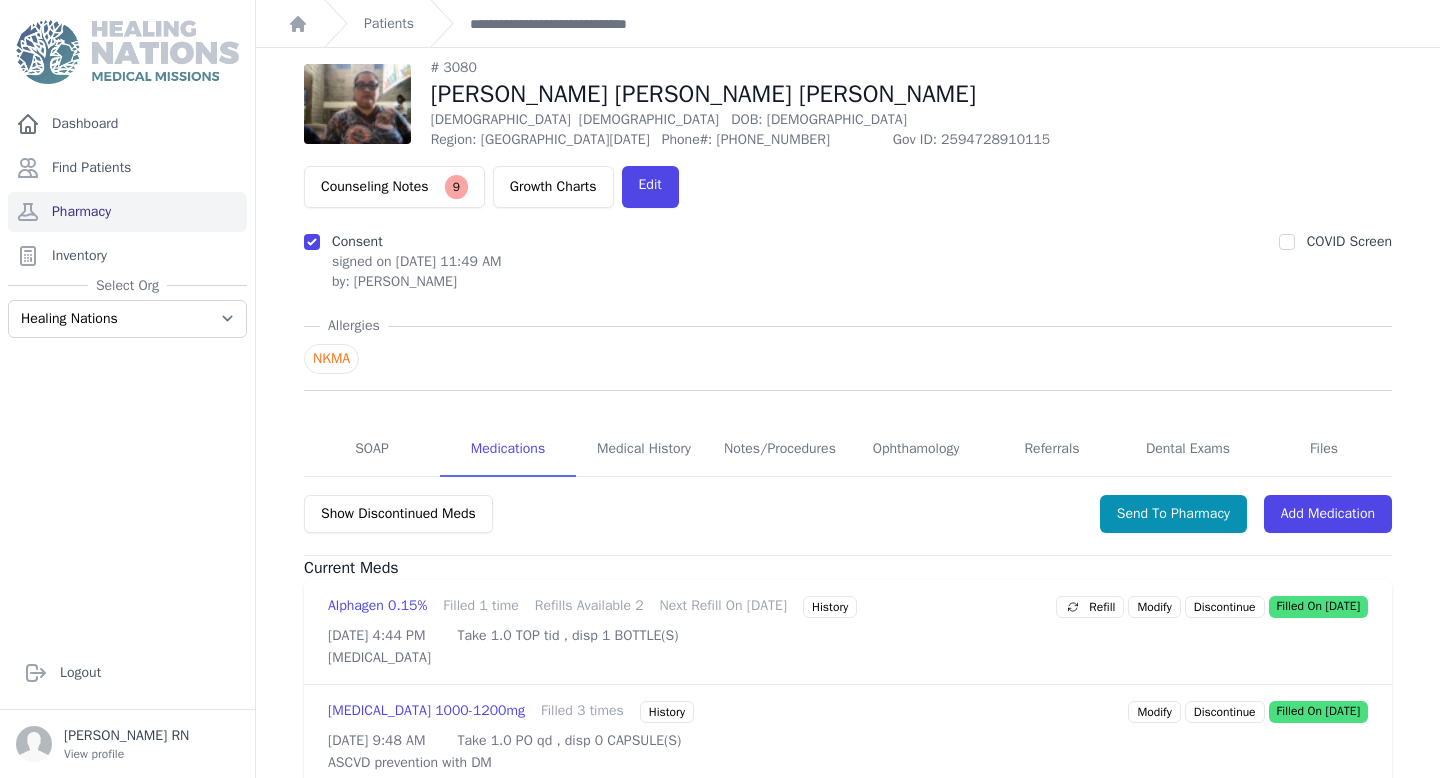 scroll, scrollTop: 58, scrollLeft: 0, axis: vertical 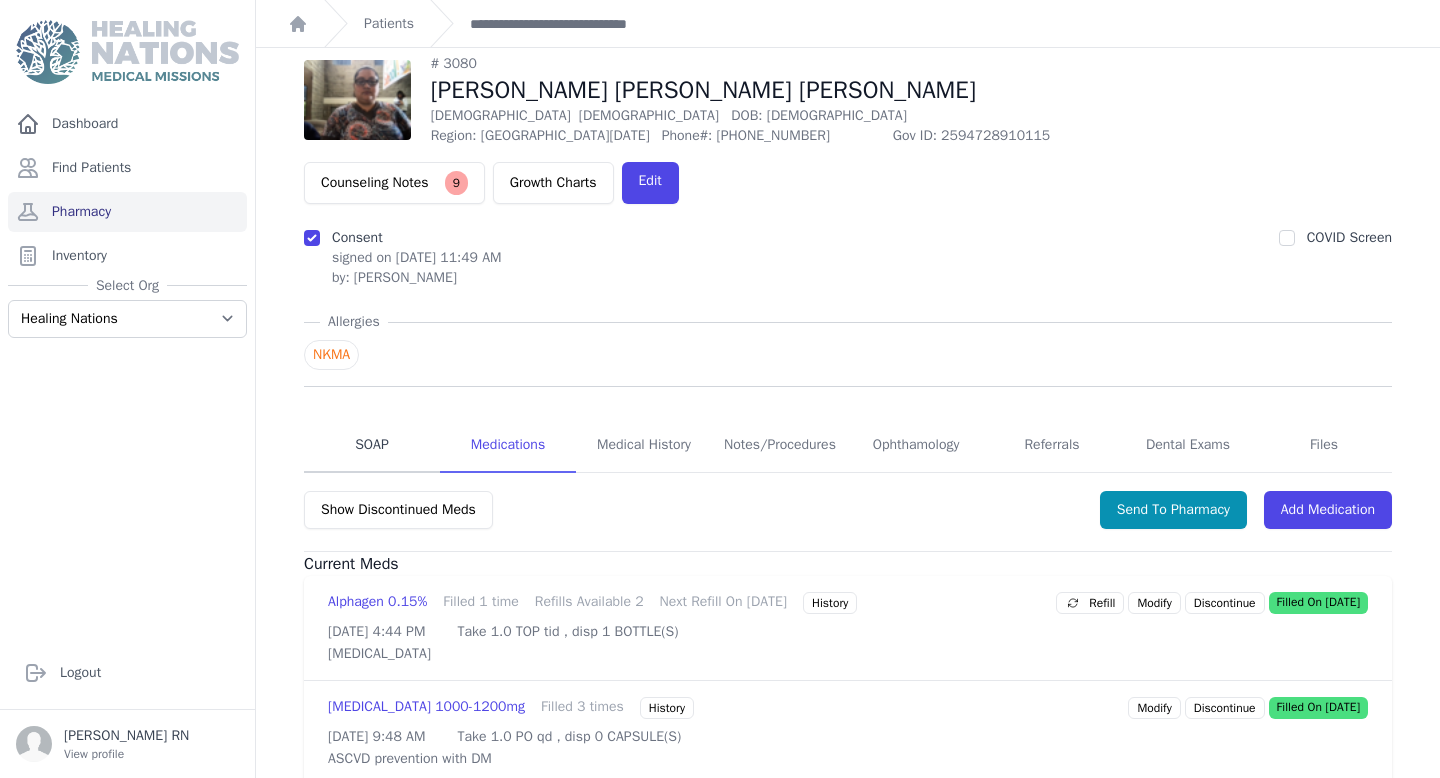 click on "SOAP" at bounding box center [372, 446] 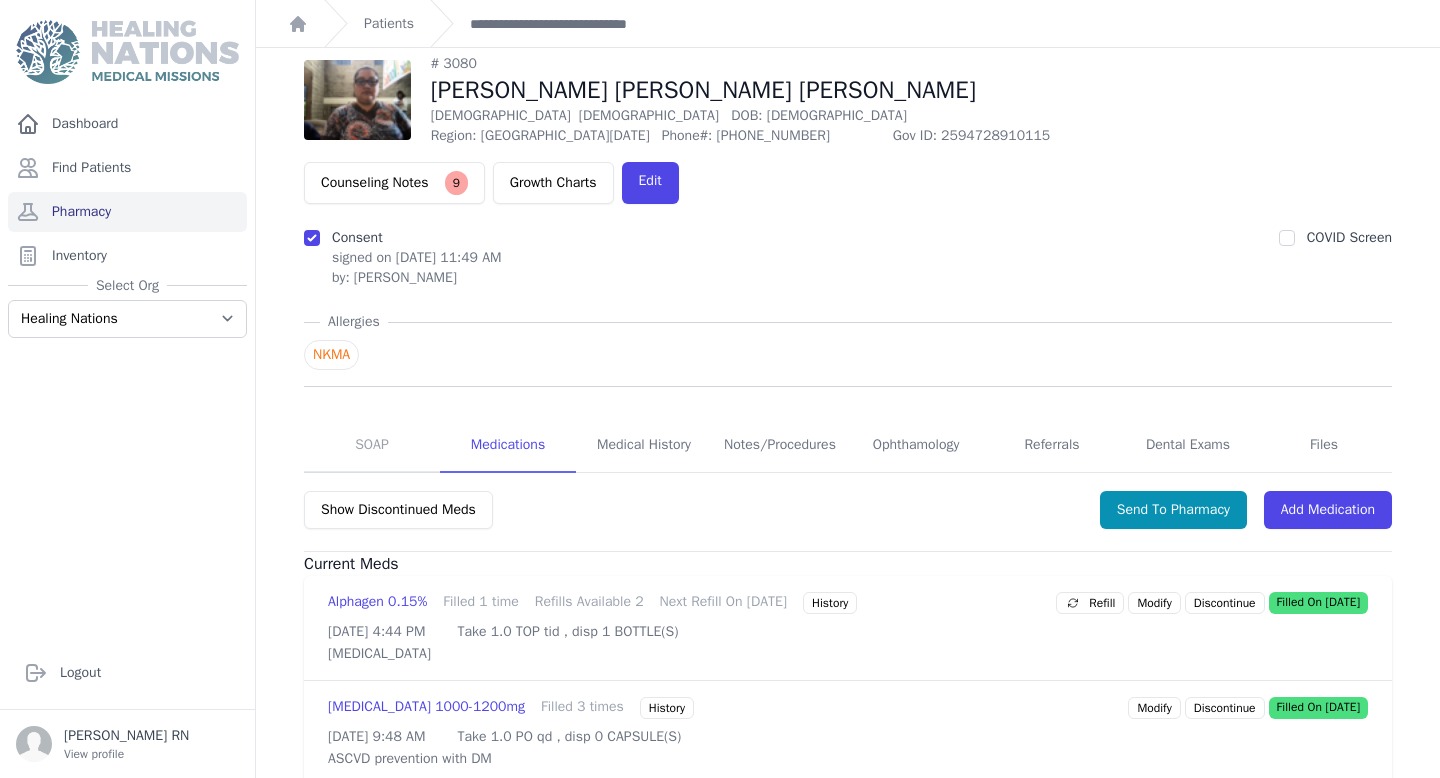click on "# 3080
Linda Marisol Hernandez Noriega
Female
36 Years Old
DOB: 1989-May-23
Region: Santa Lucia
Phone#: 5090 9976
Gov ID: 2594728910115
Counseling Notes
9
Growth Charts
Edit
Consent
by: Laurie Maaz-Luther" at bounding box center (848, 640) 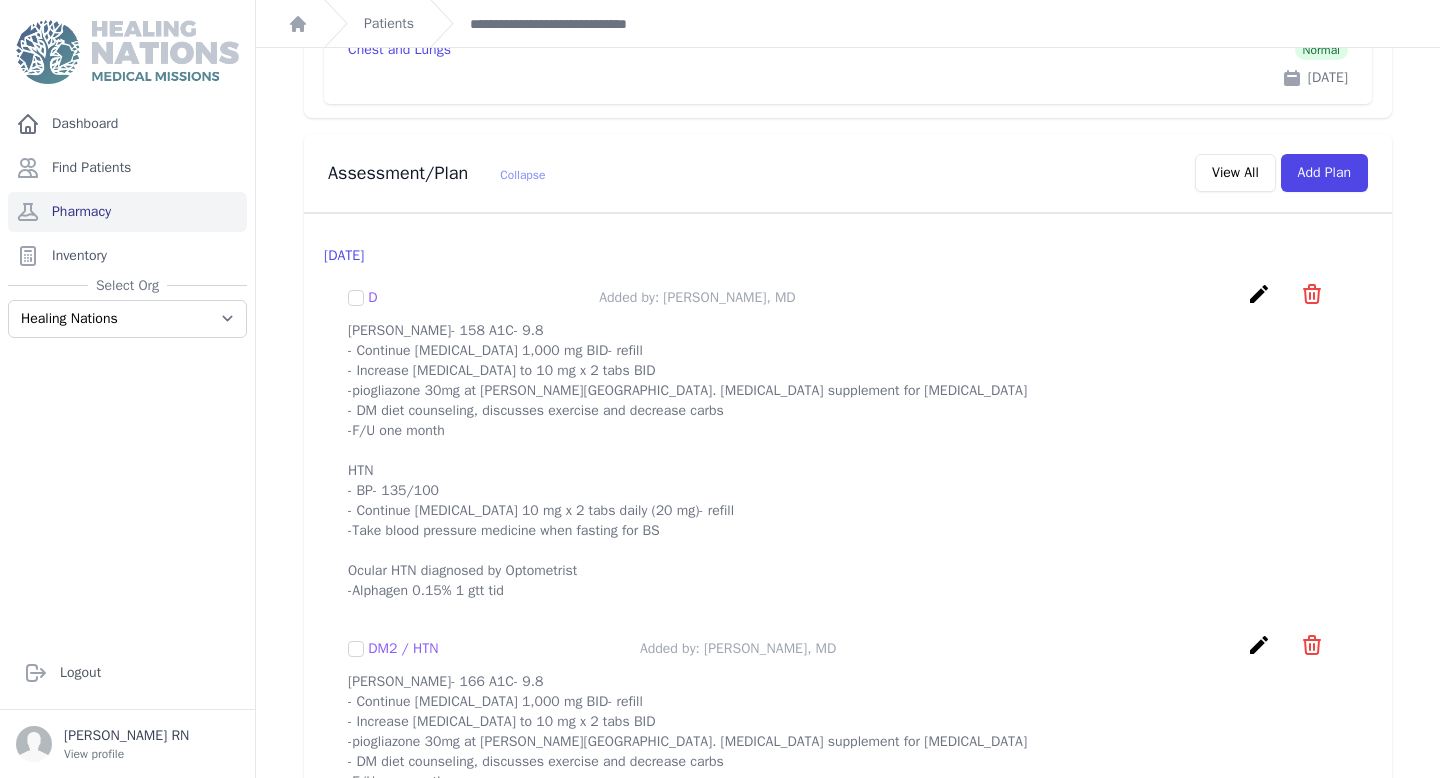 scroll, scrollTop: 2455, scrollLeft: 0, axis: vertical 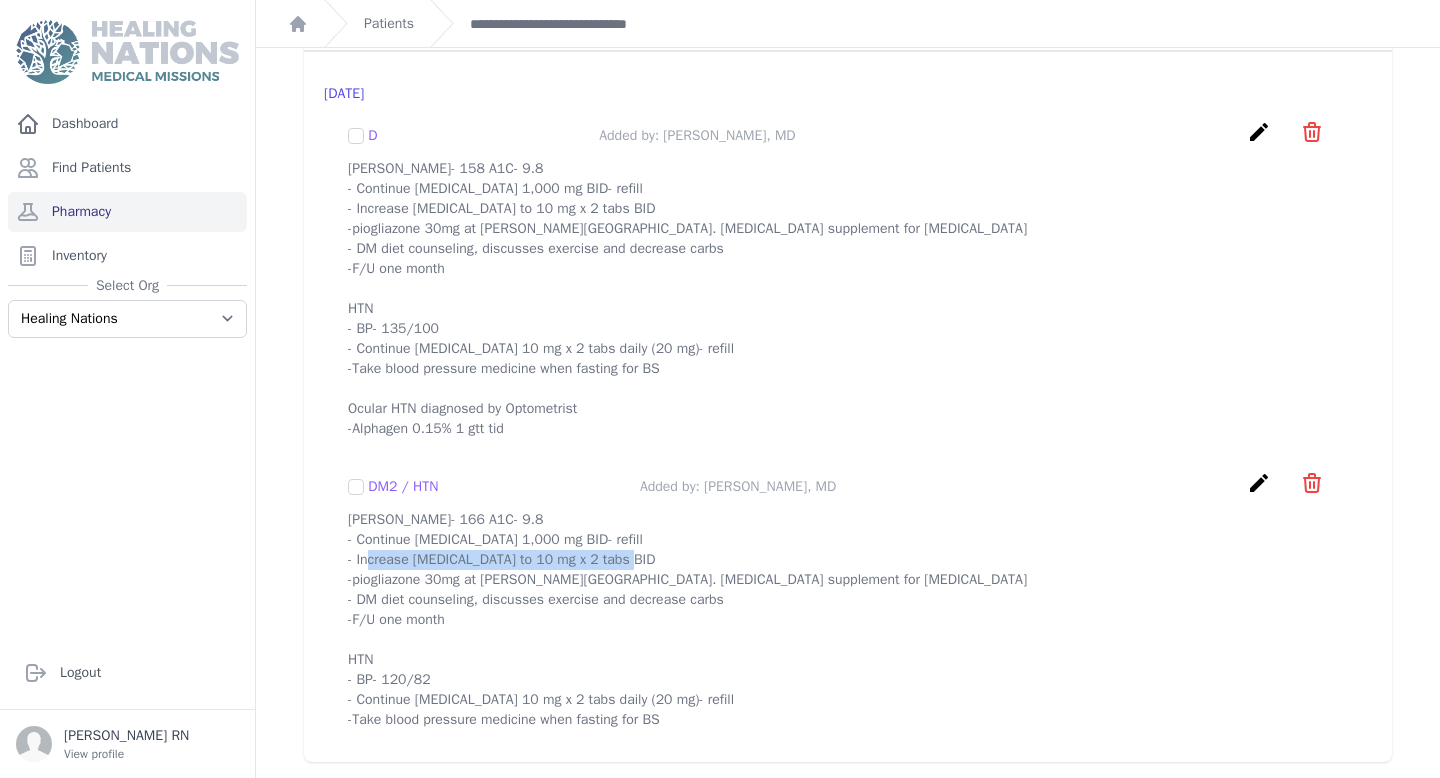 drag, startPoint x: 359, startPoint y: 518, endPoint x: 619, endPoint y: 521, distance: 260.0173 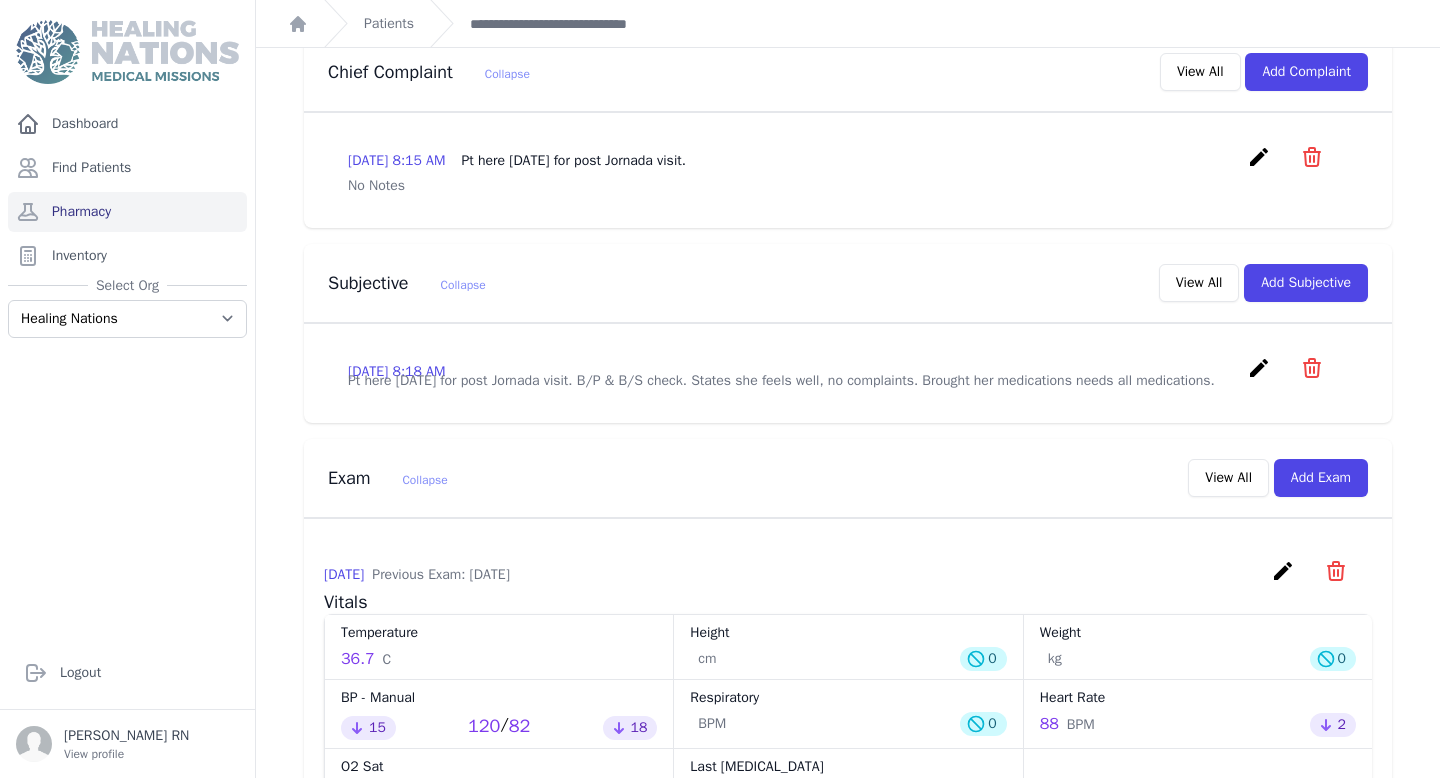 scroll, scrollTop: 199, scrollLeft: 0, axis: vertical 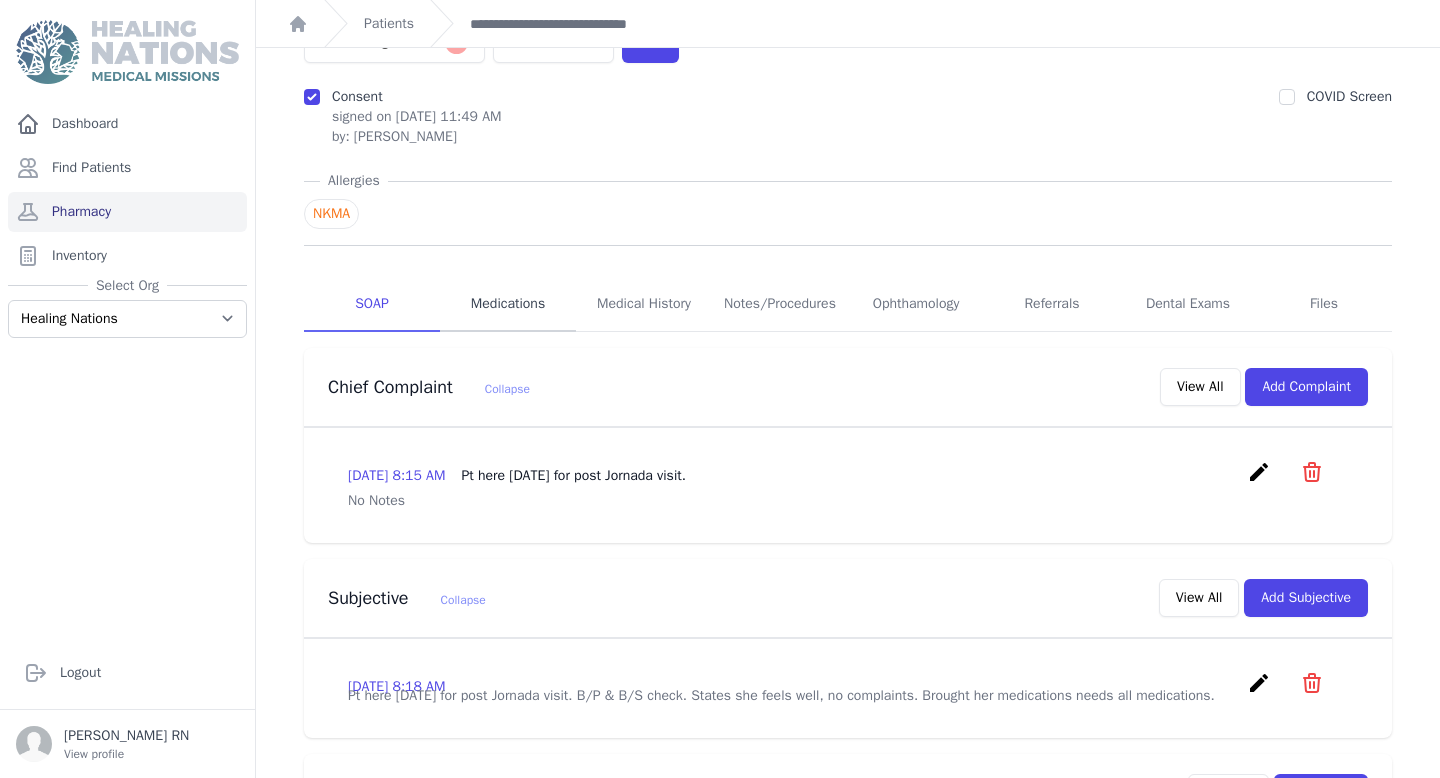 click on "Medications" at bounding box center (508, 305) 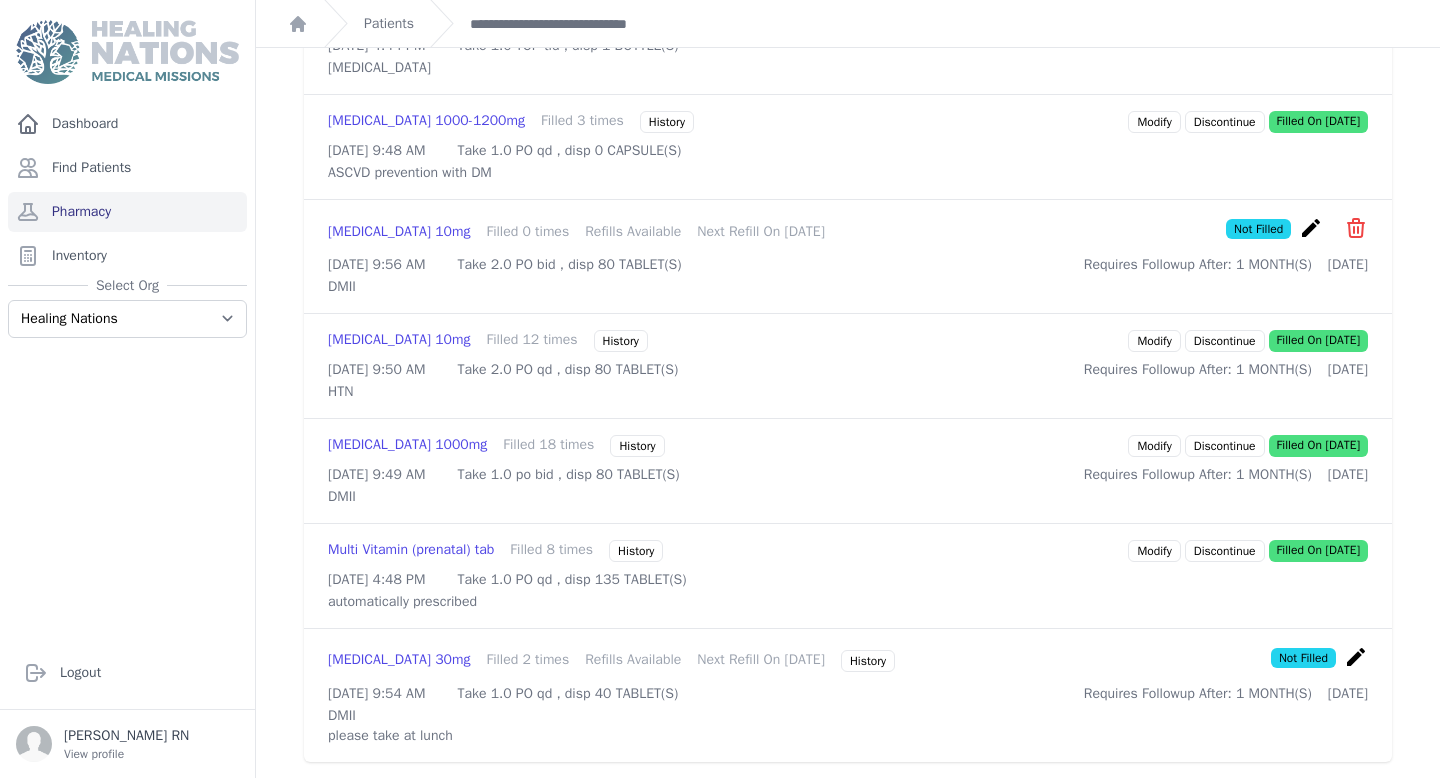 scroll, scrollTop: 649, scrollLeft: 0, axis: vertical 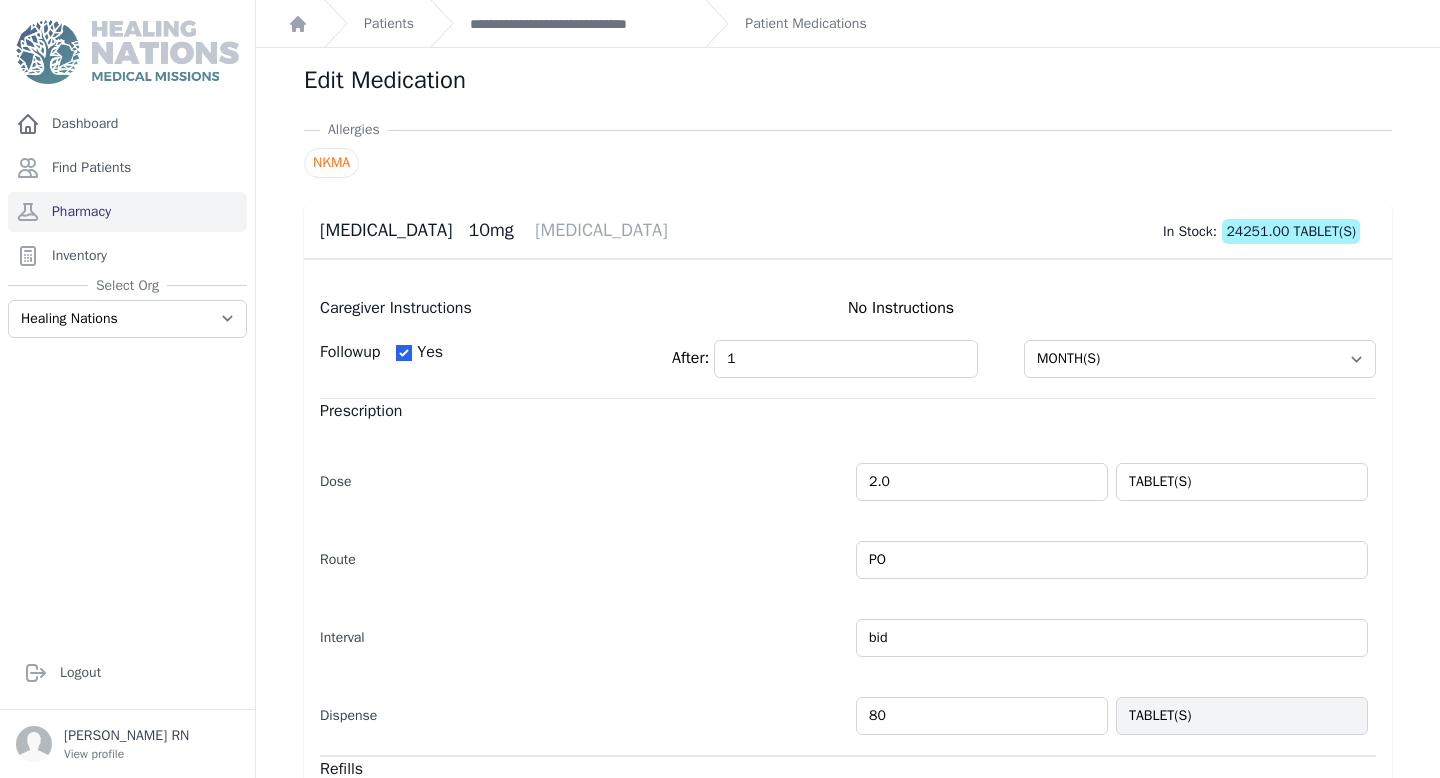 click on "80" at bounding box center [982, 716] 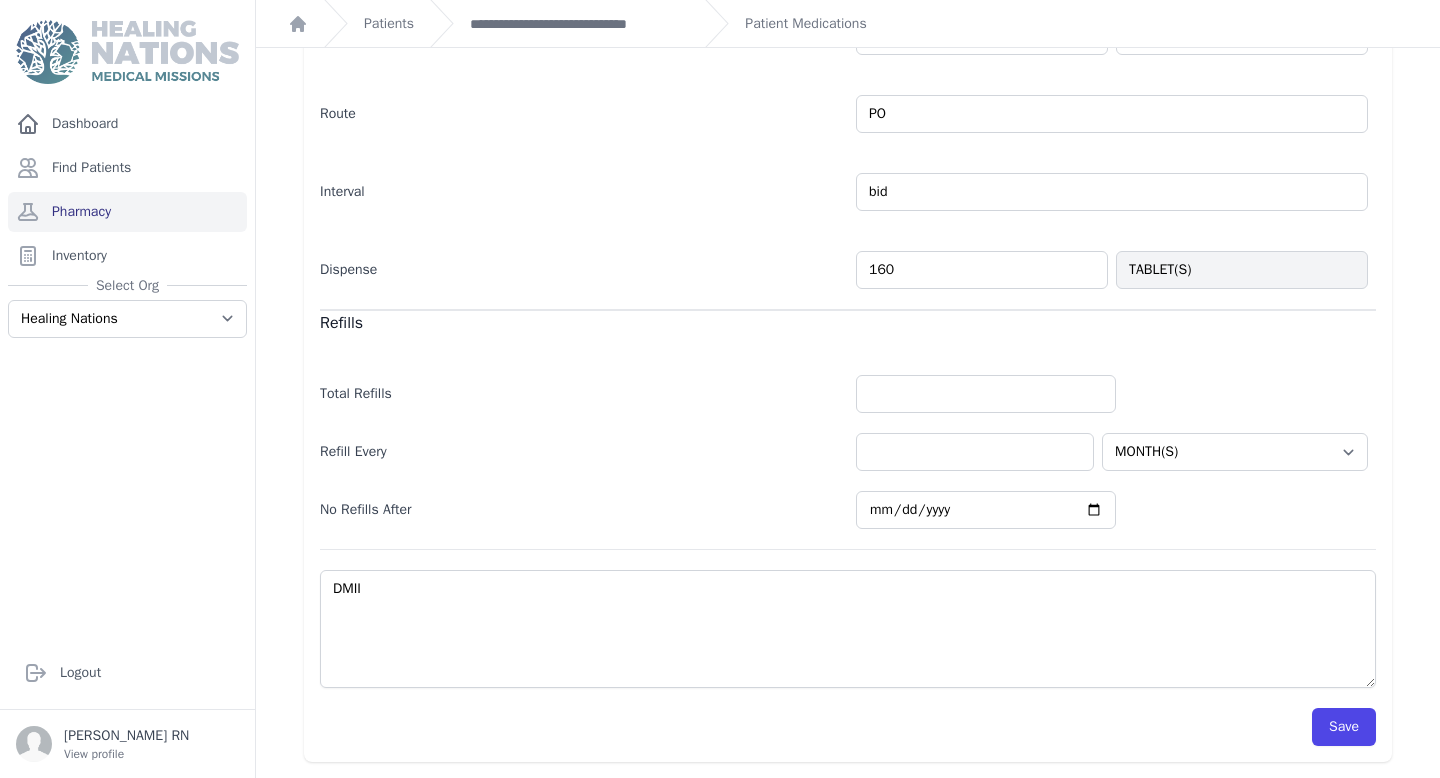 scroll, scrollTop: 445, scrollLeft: 0, axis: vertical 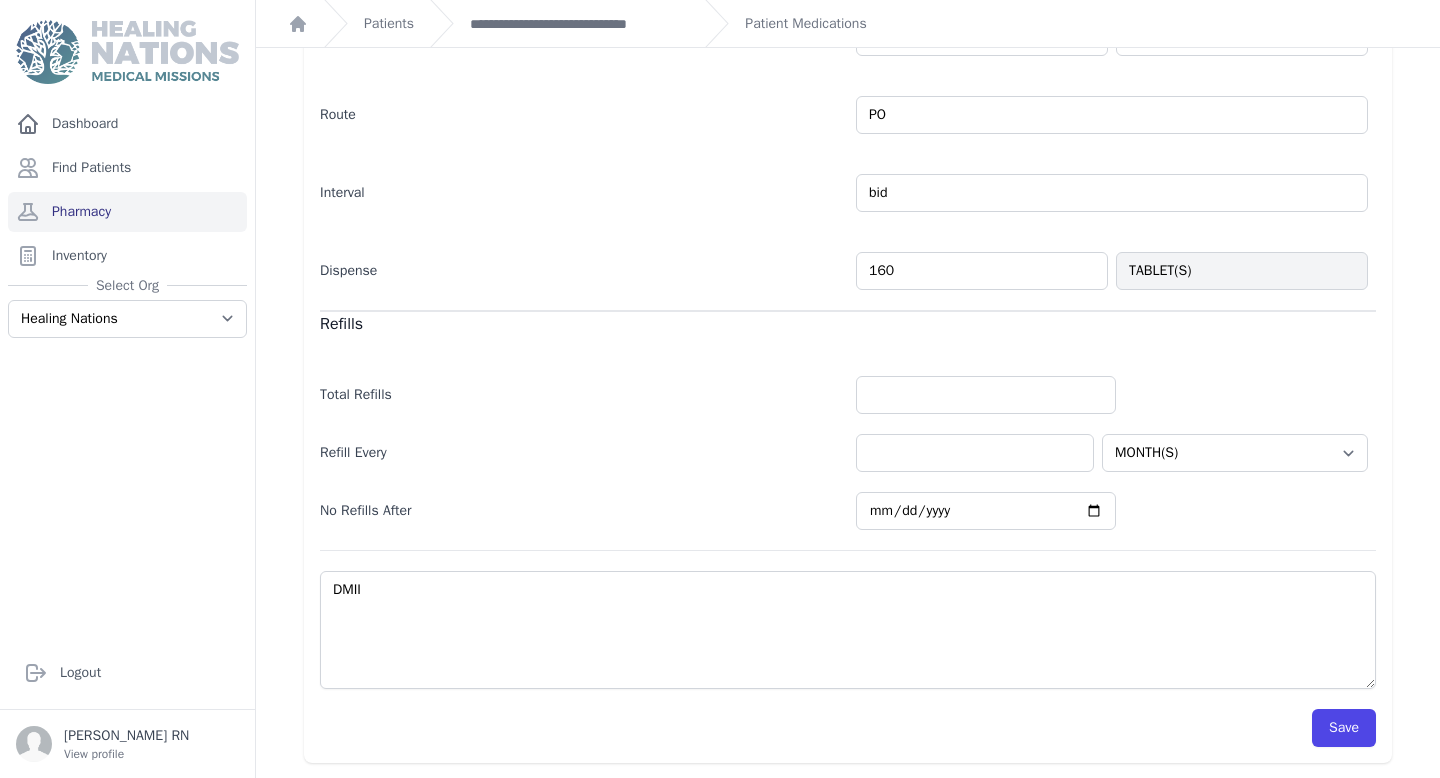 type on "160" 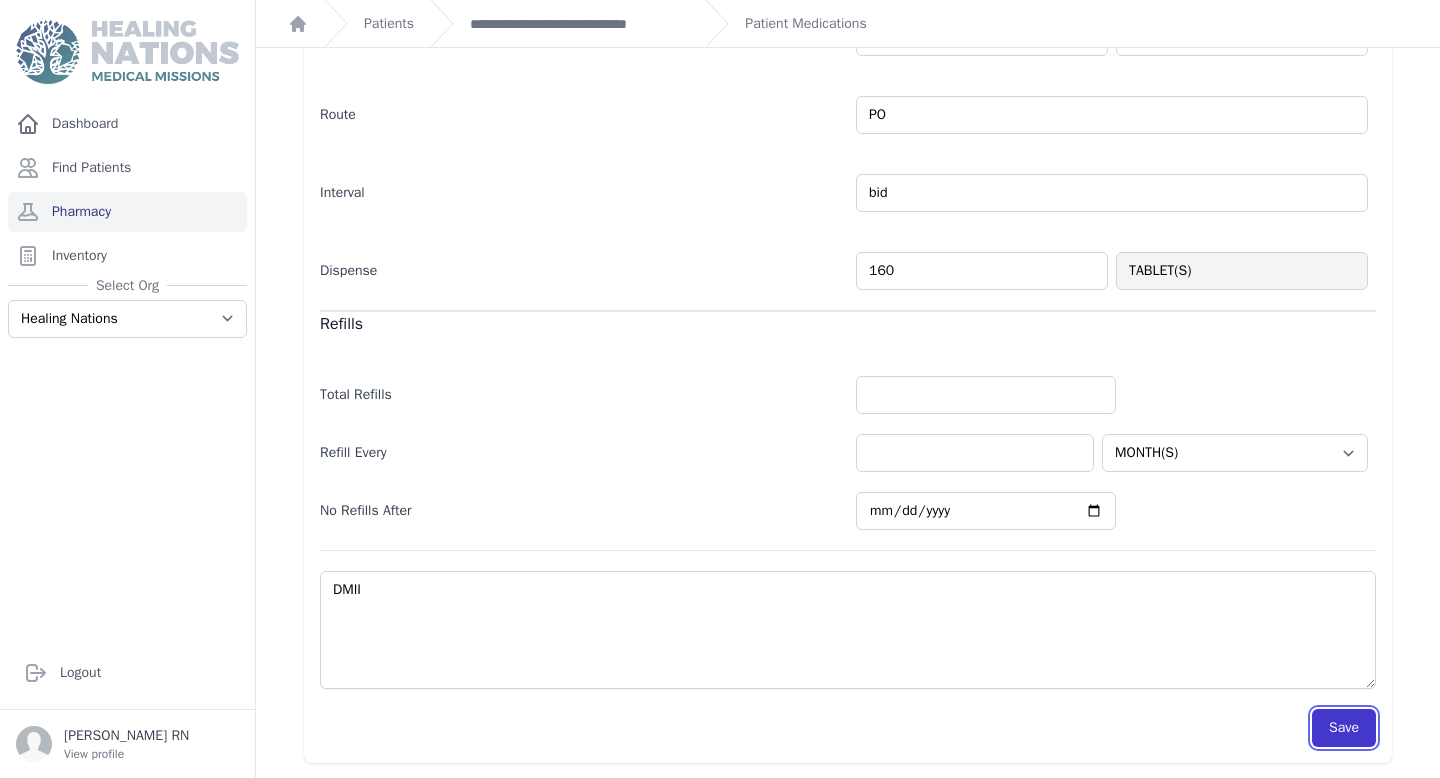 click on "Save" at bounding box center (1344, 728) 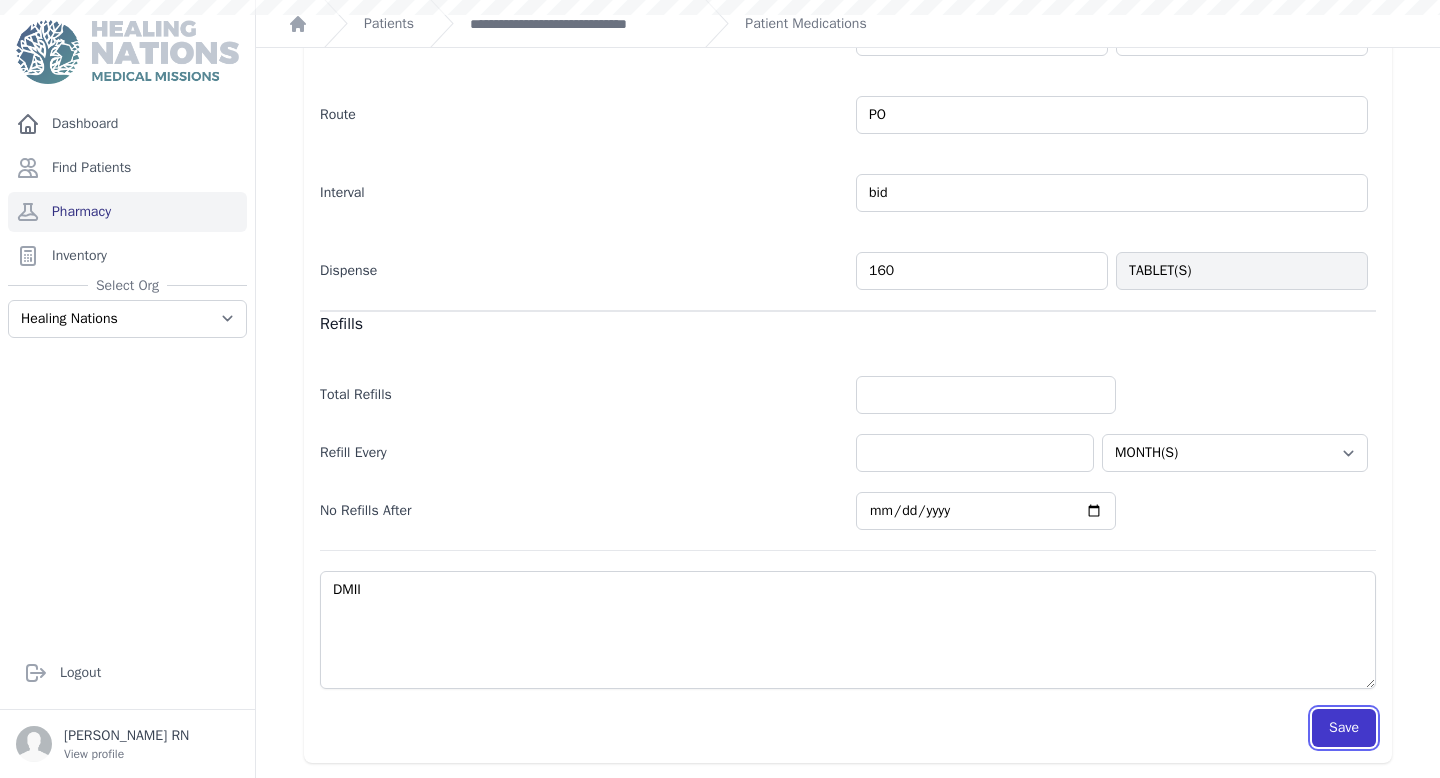 scroll, scrollTop: 446, scrollLeft: 0, axis: vertical 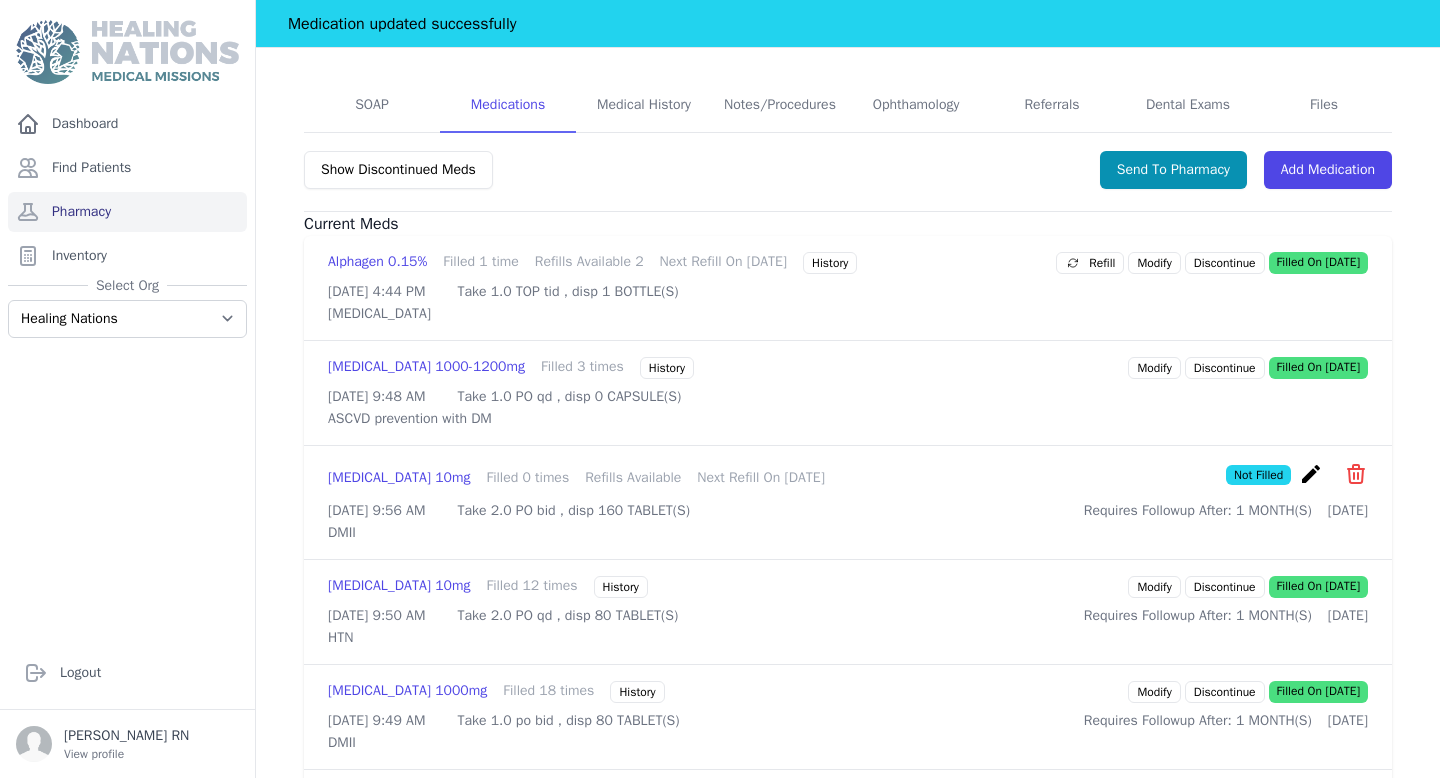 click on "Send To Pharmacy
Add Medication" at bounding box center [1246, 170] 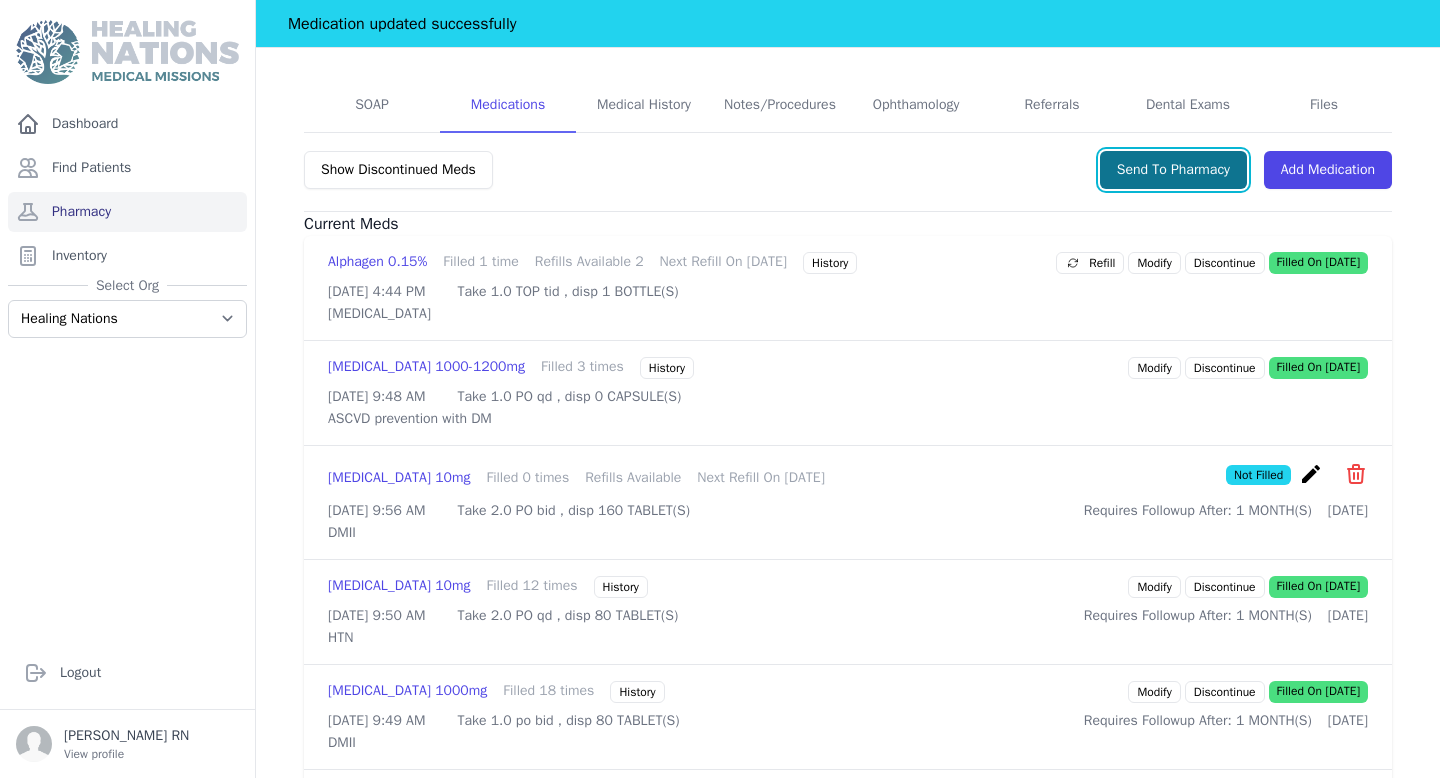 click on "Send To Pharmacy" at bounding box center (1173, 170) 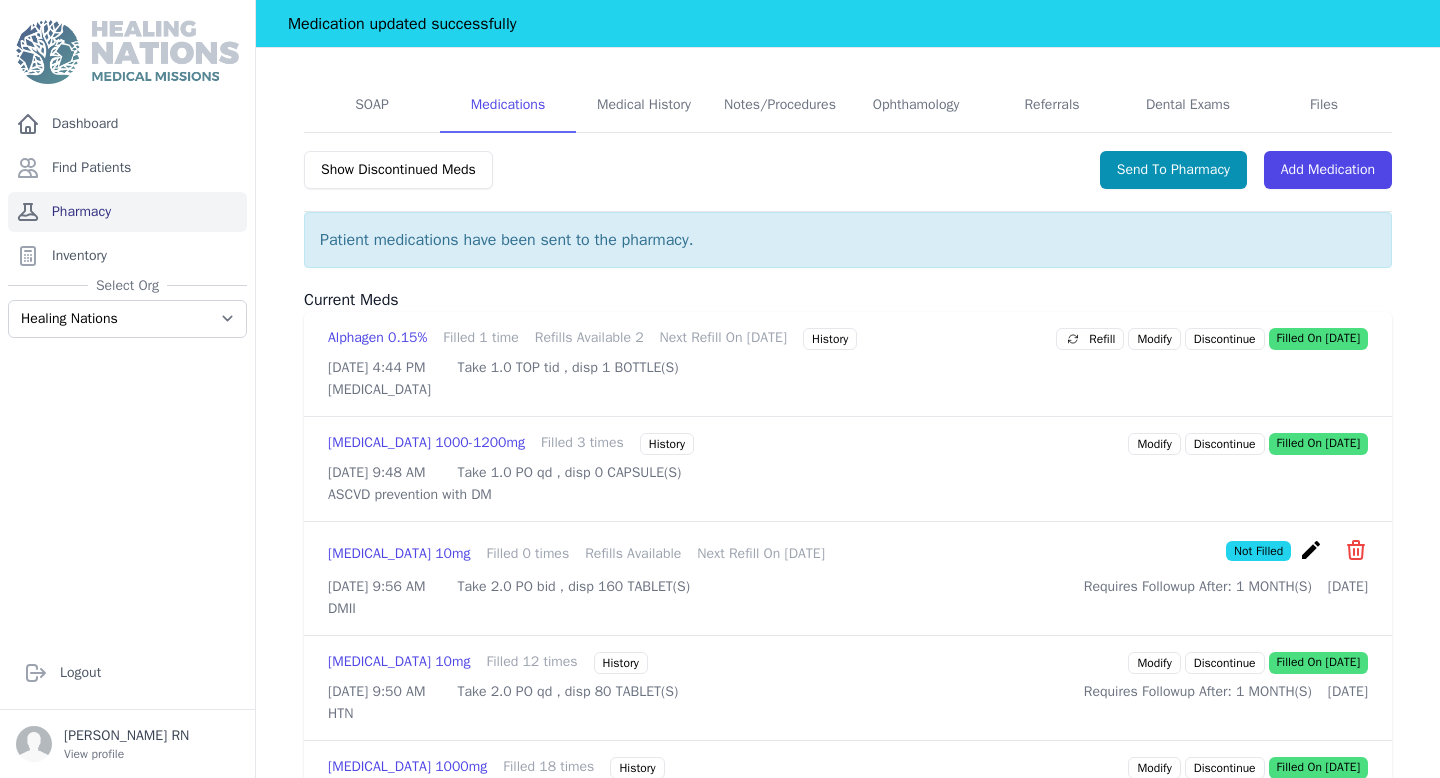 click on "Pharmacy" at bounding box center [127, 212] 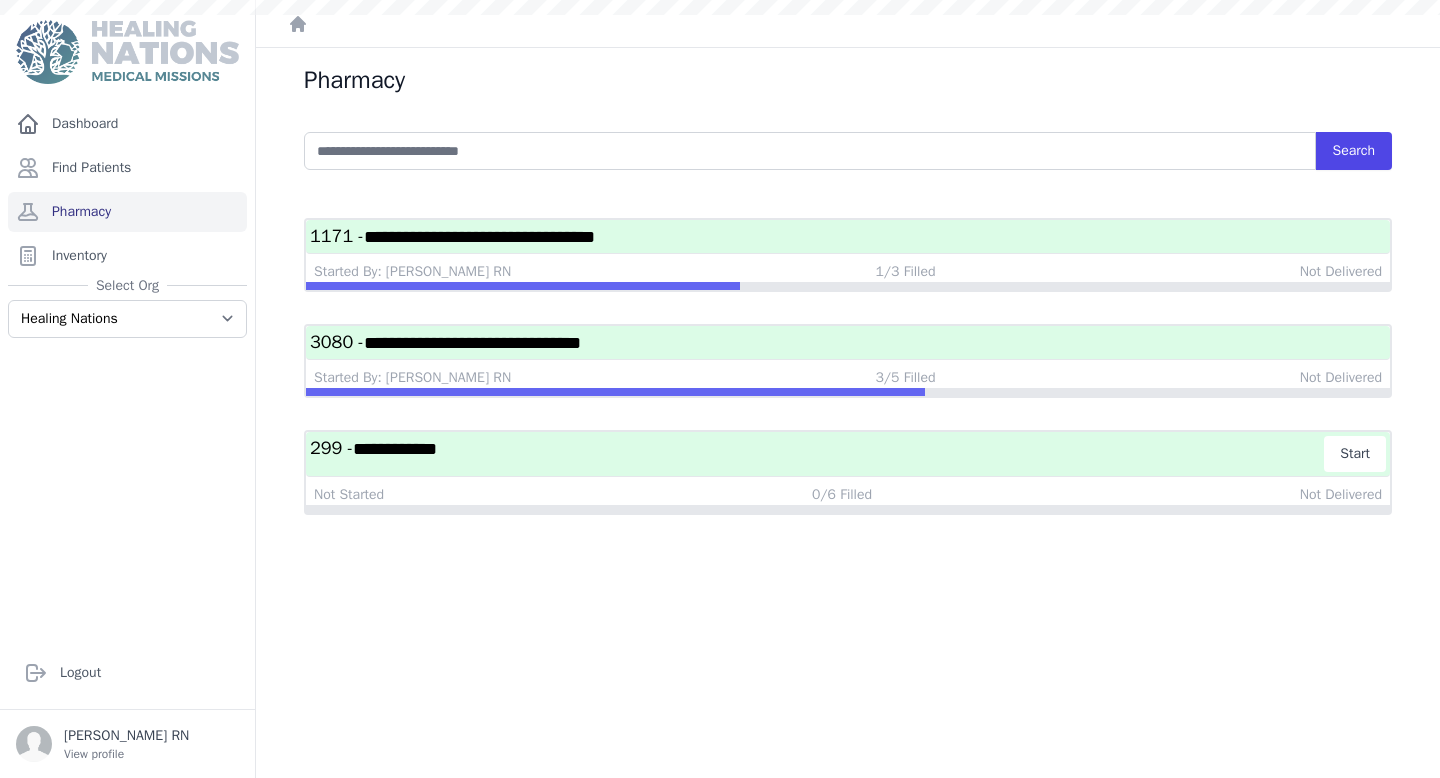 scroll, scrollTop: 0, scrollLeft: 0, axis: both 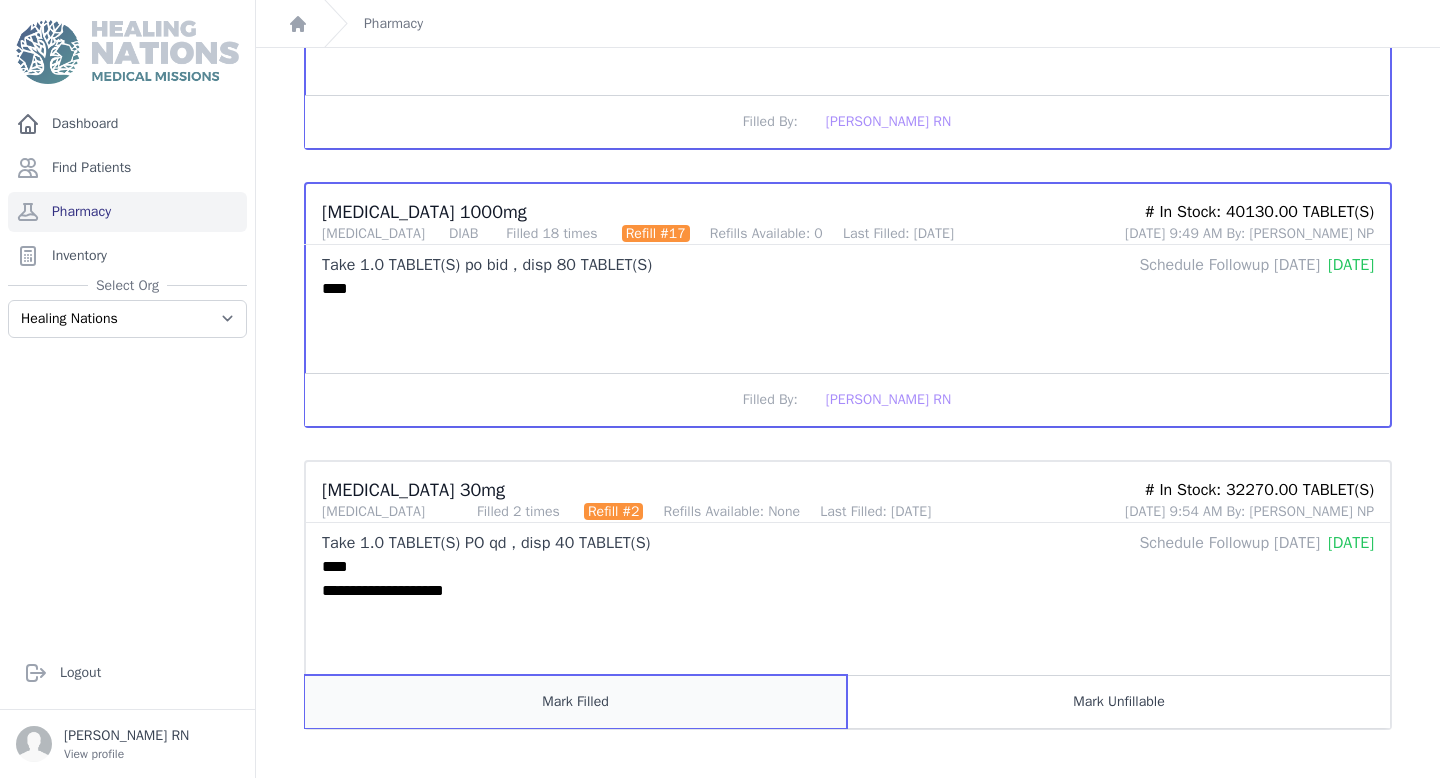 click on "Mark Filled" at bounding box center (576, 701) 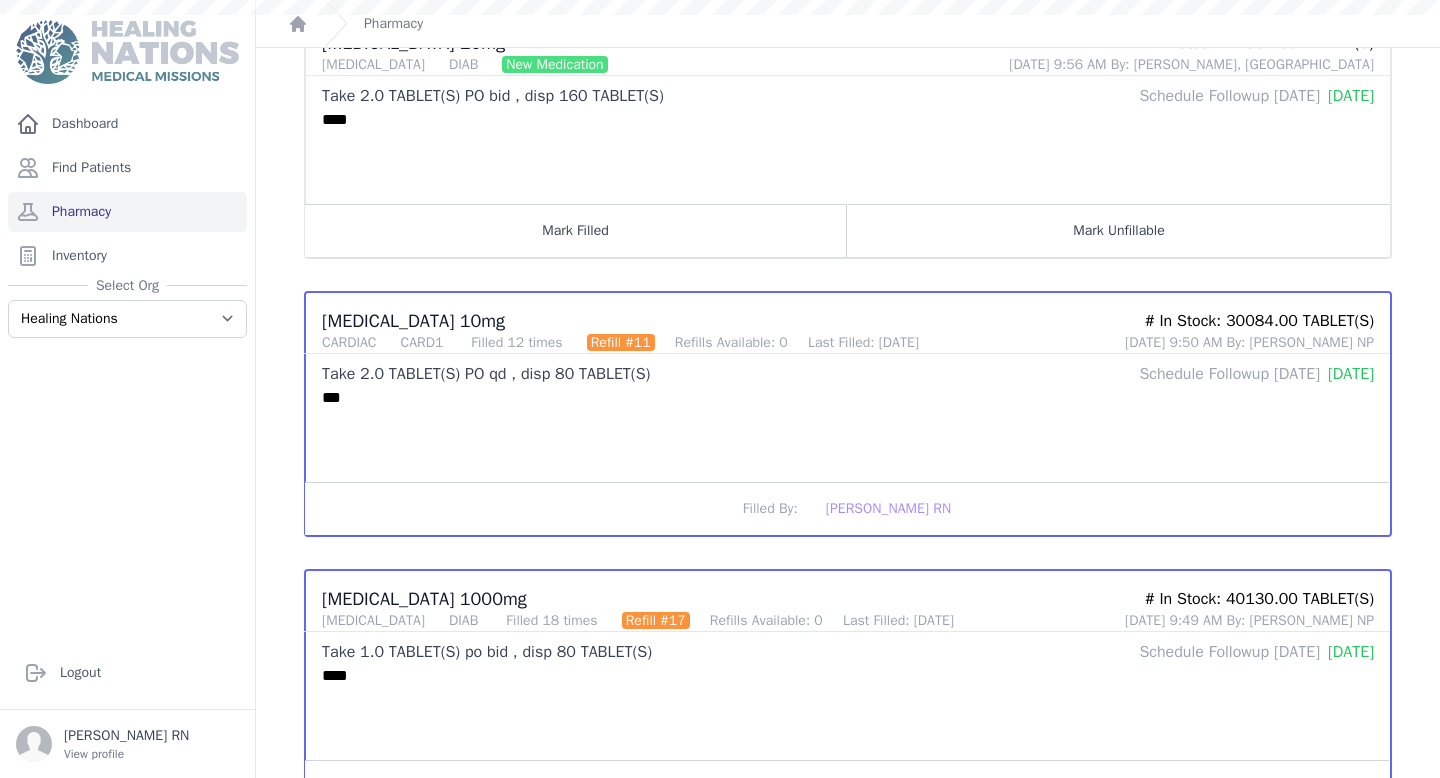 scroll, scrollTop: 575, scrollLeft: 0, axis: vertical 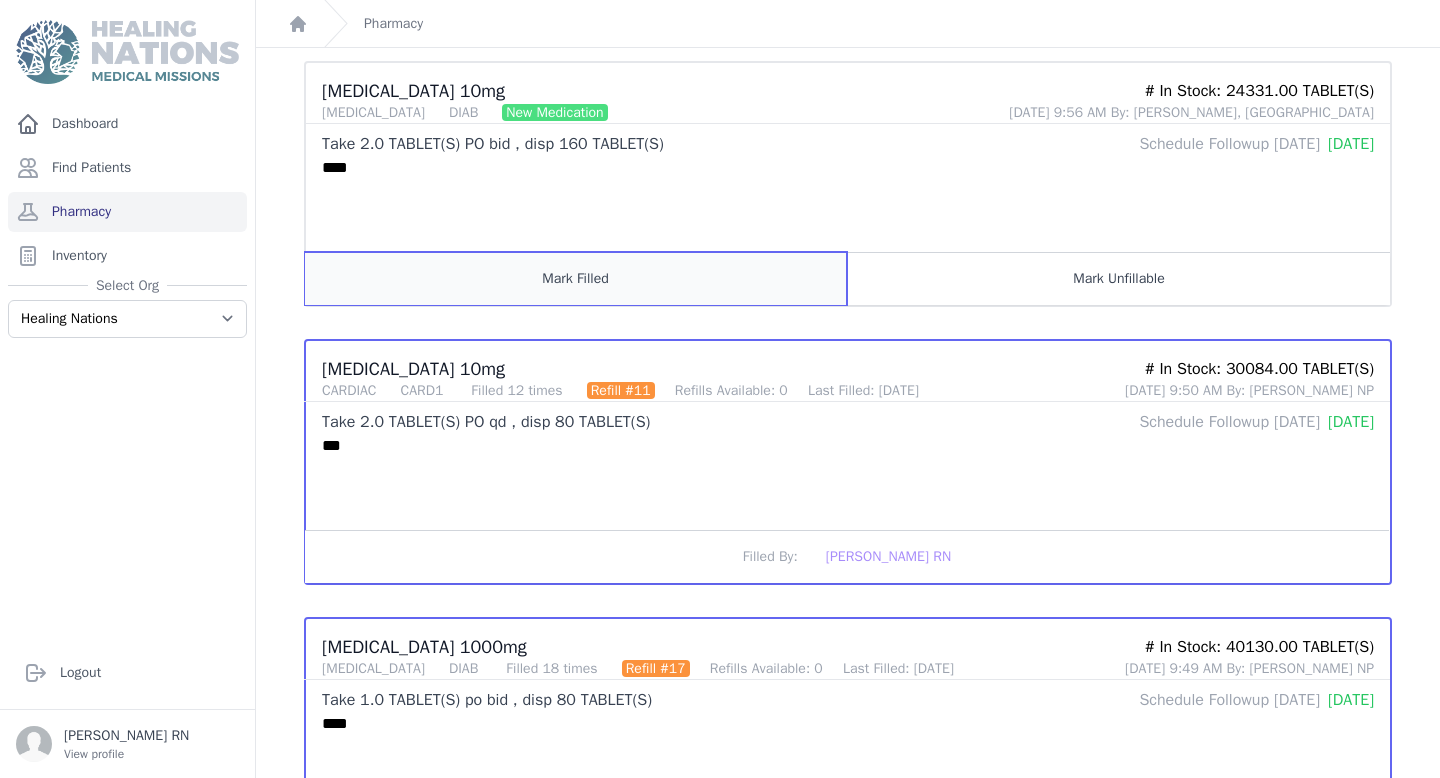 click on "Mark Filled" at bounding box center [576, 278] 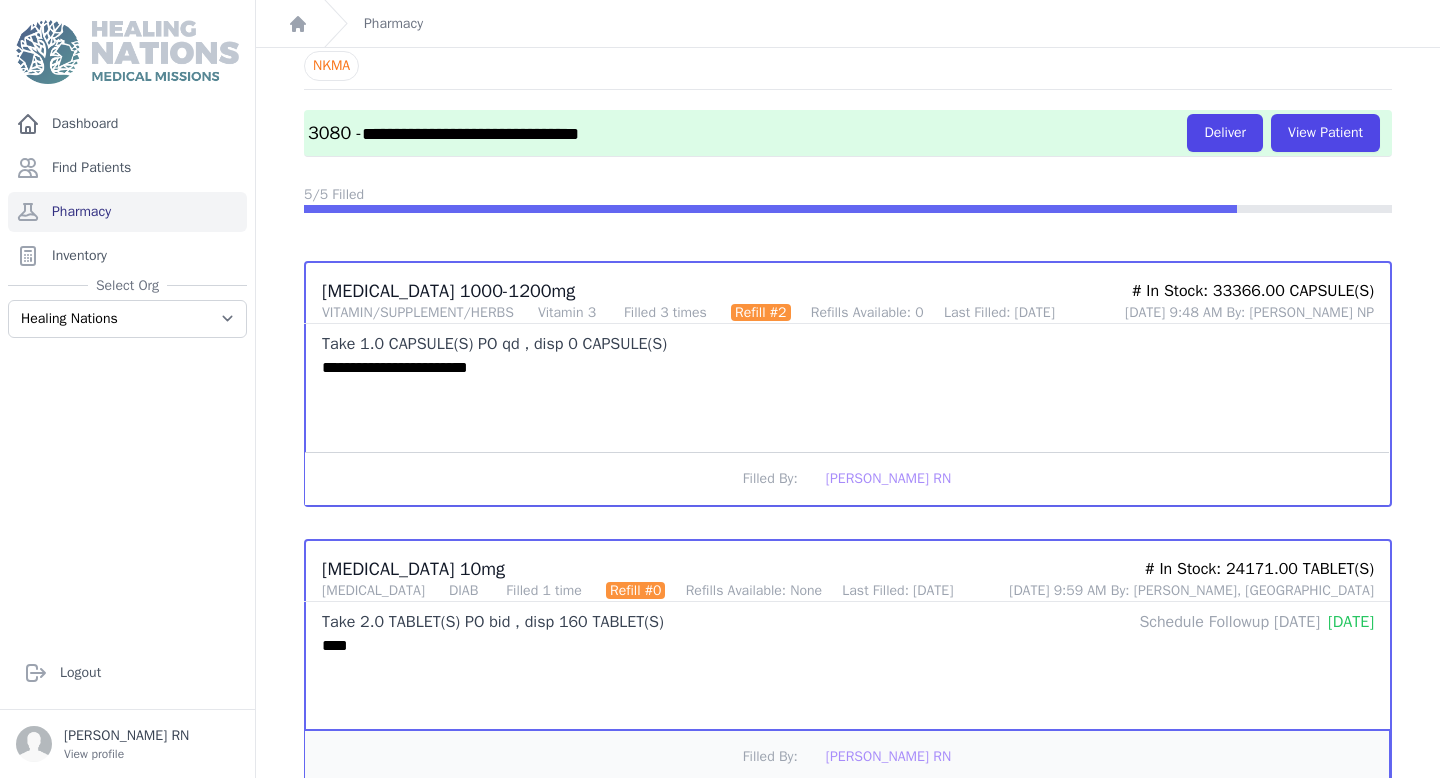 scroll, scrollTop: 0, scrollLeft: 0, axis: both 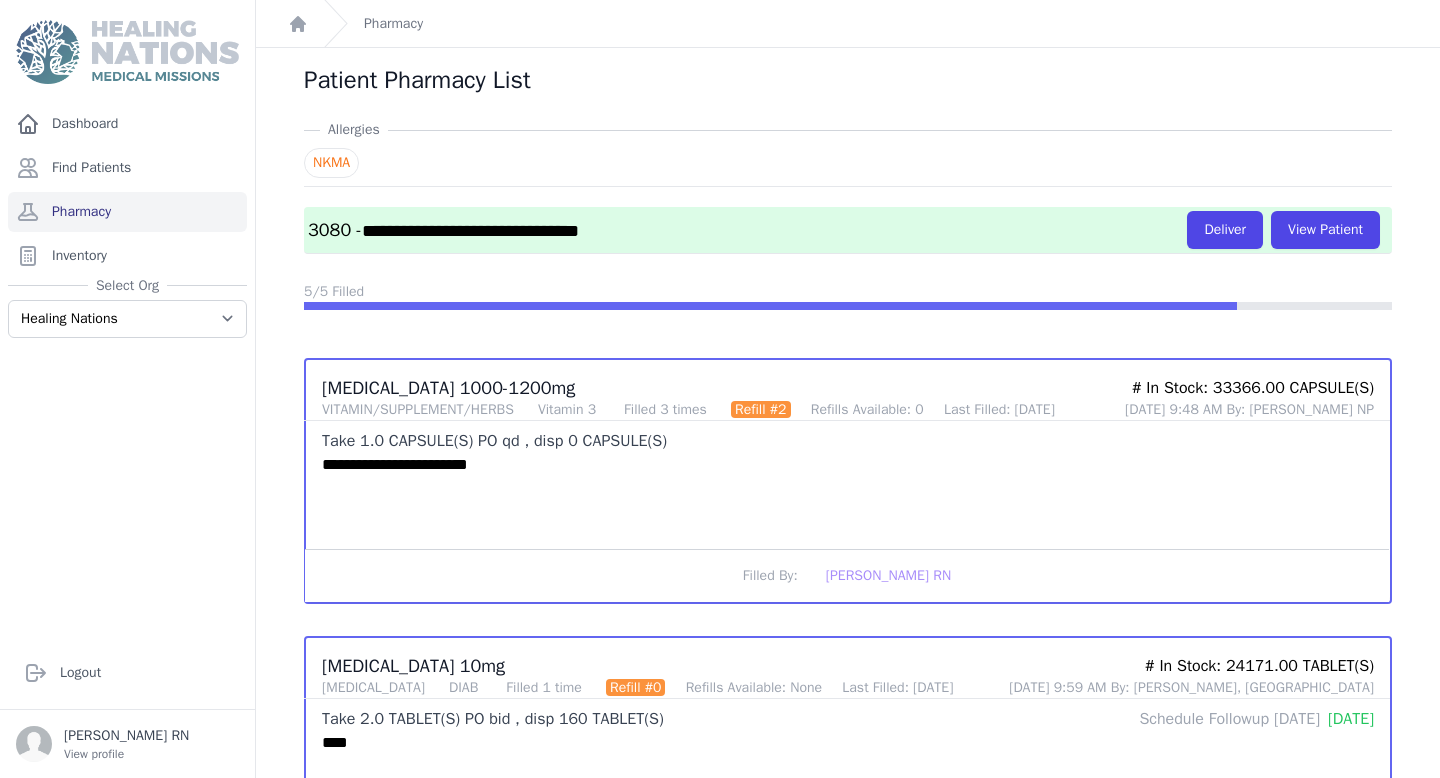 click on "**********" at bounding box center (848, 234) 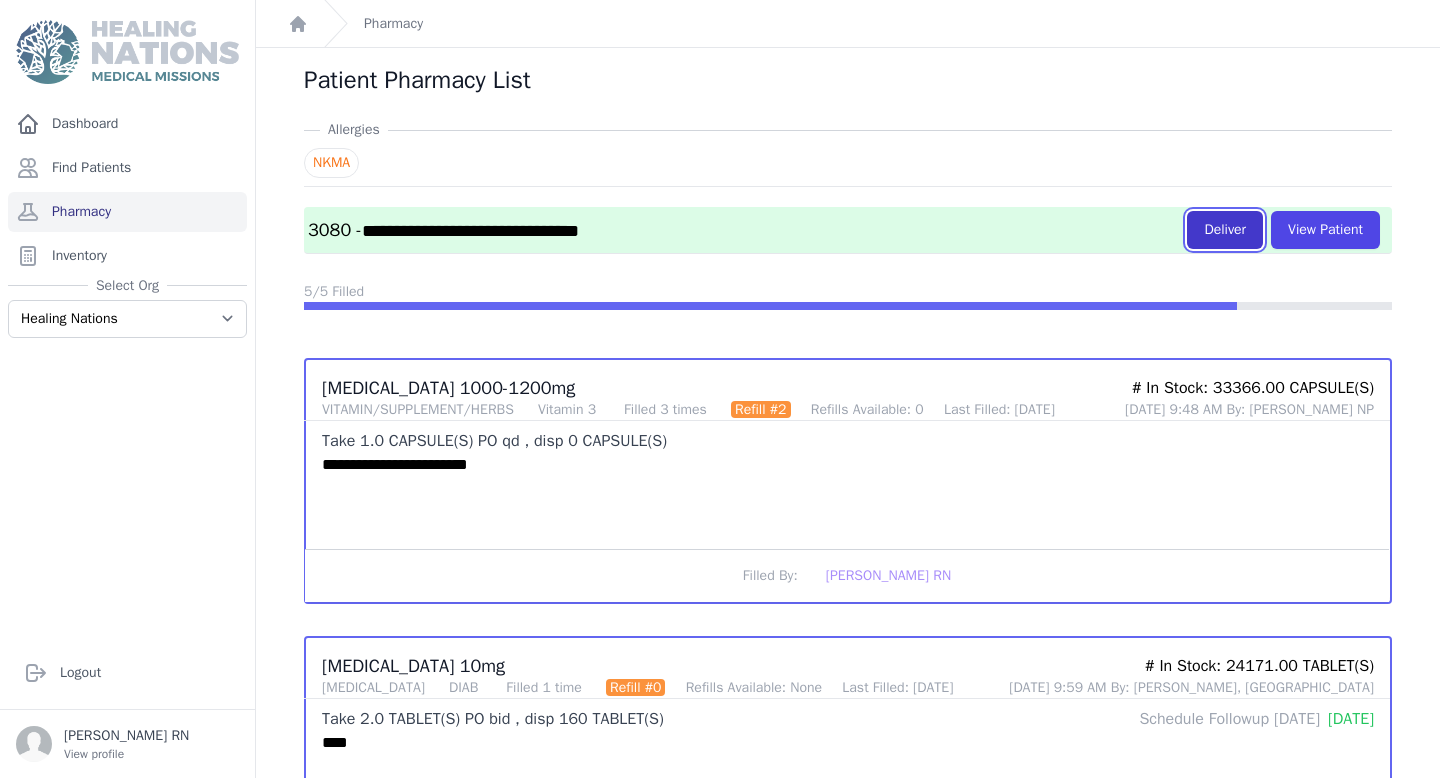 click on "Deliver" at bounding box center (1225, 230) 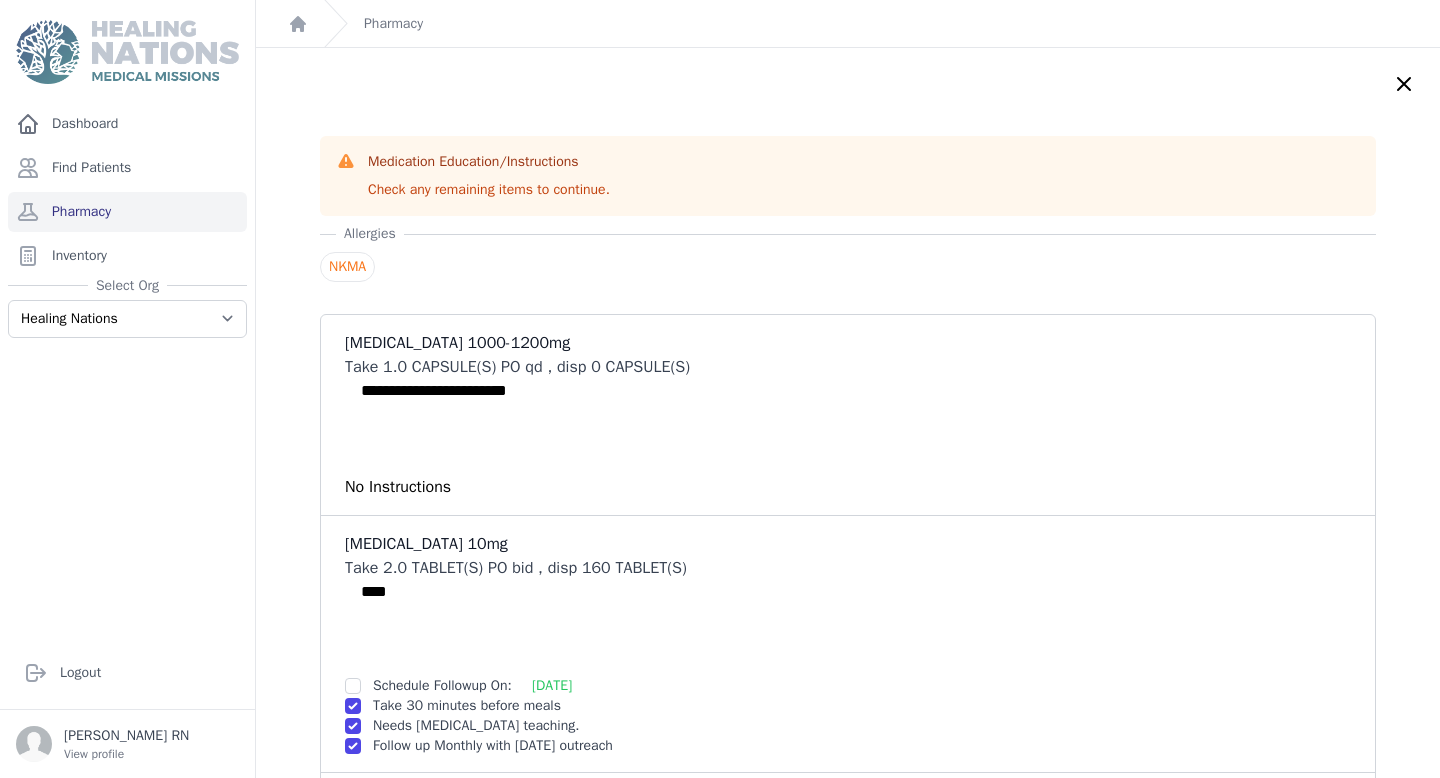 scroll, scrollTop: 26, scrollLeft: 0, axis: vertical 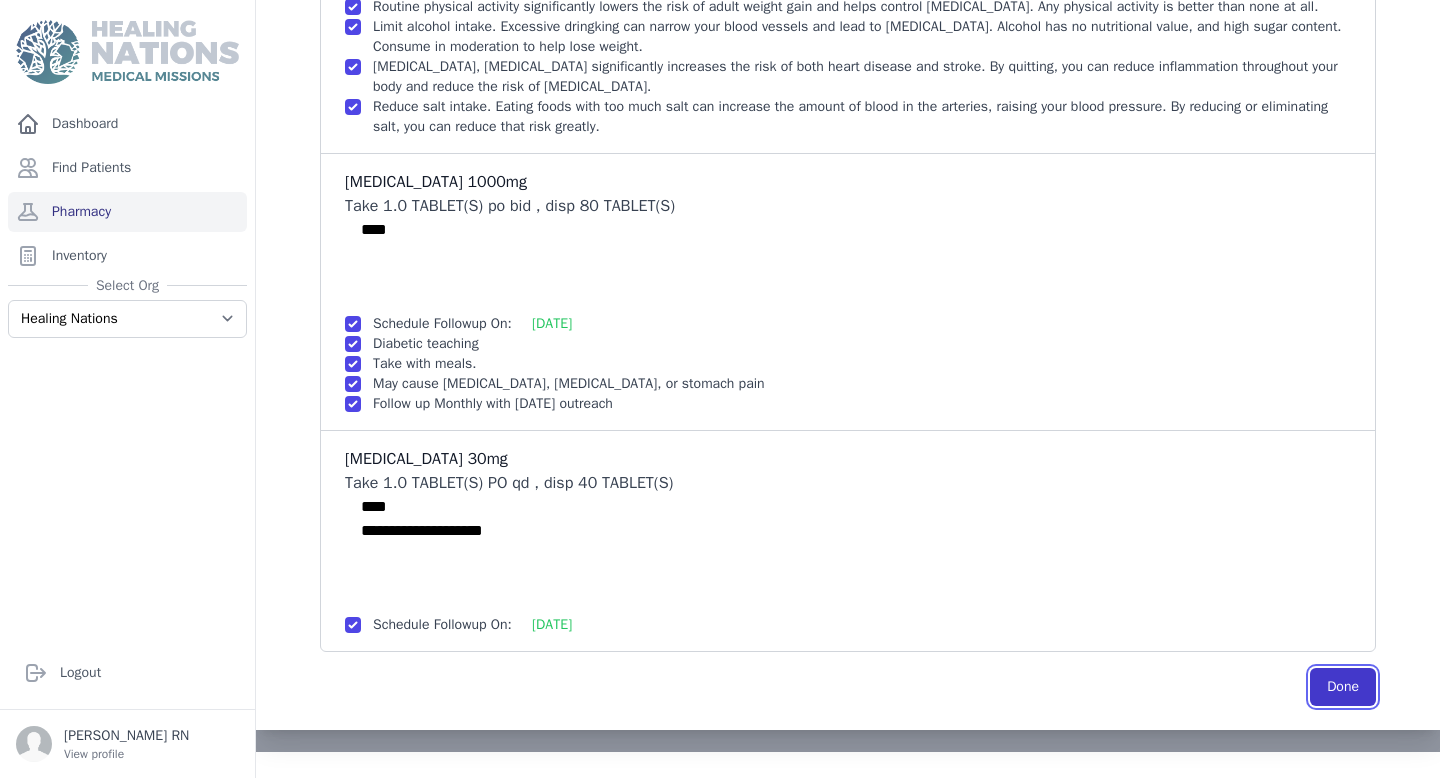 click on "Done" at bounding box center (1343, 687) 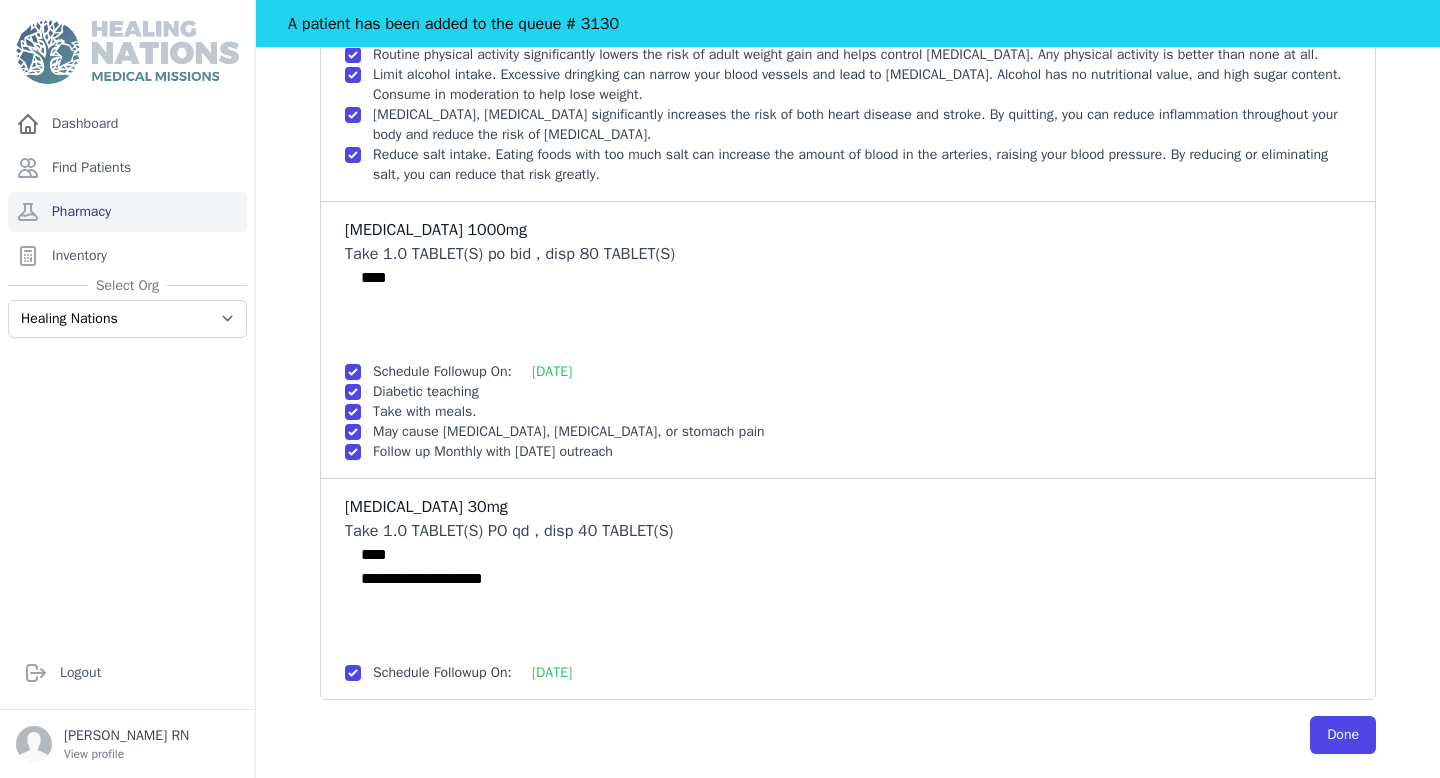 scroll, scrollTop: 1110, scrollLeft: 0, axis: vertical 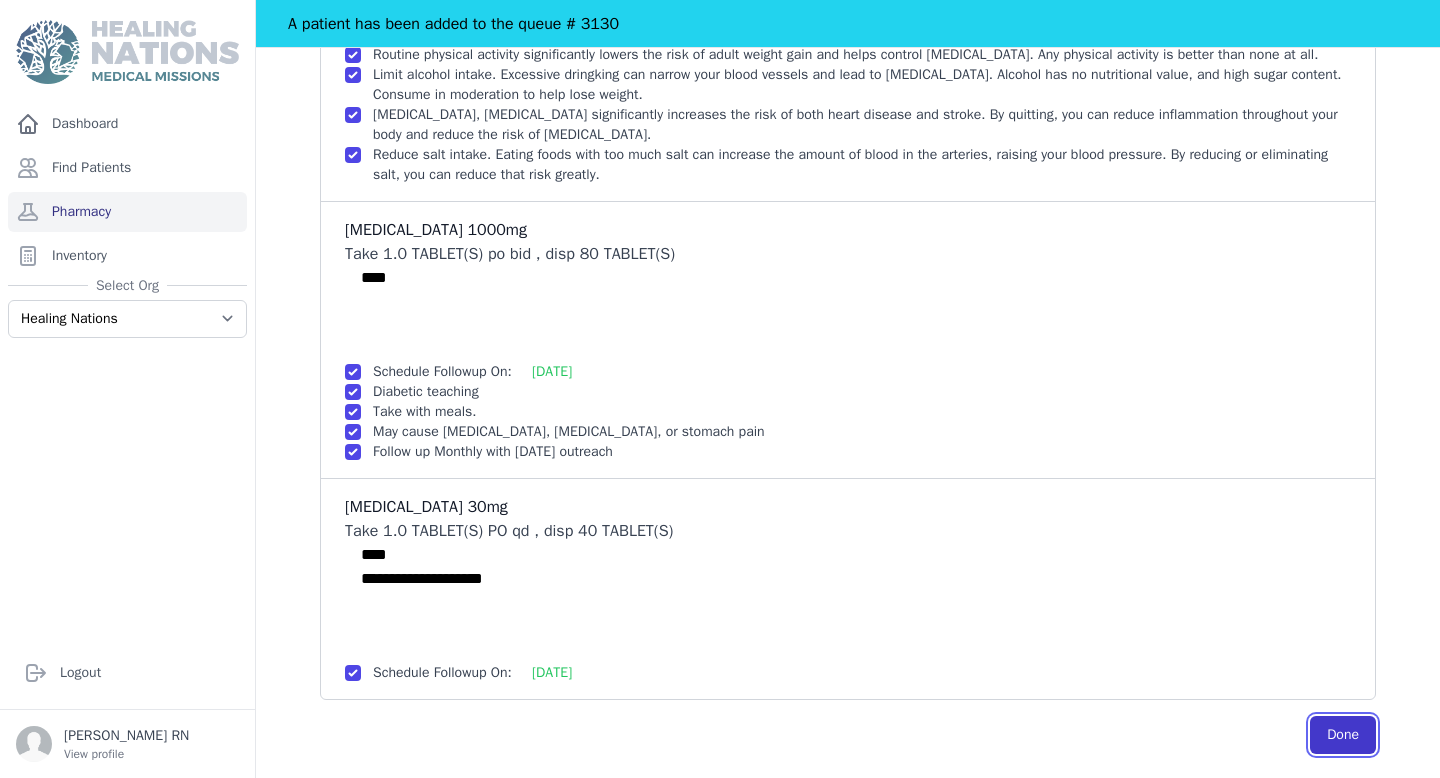 click on "Done" at bounding box center [1343, 735] 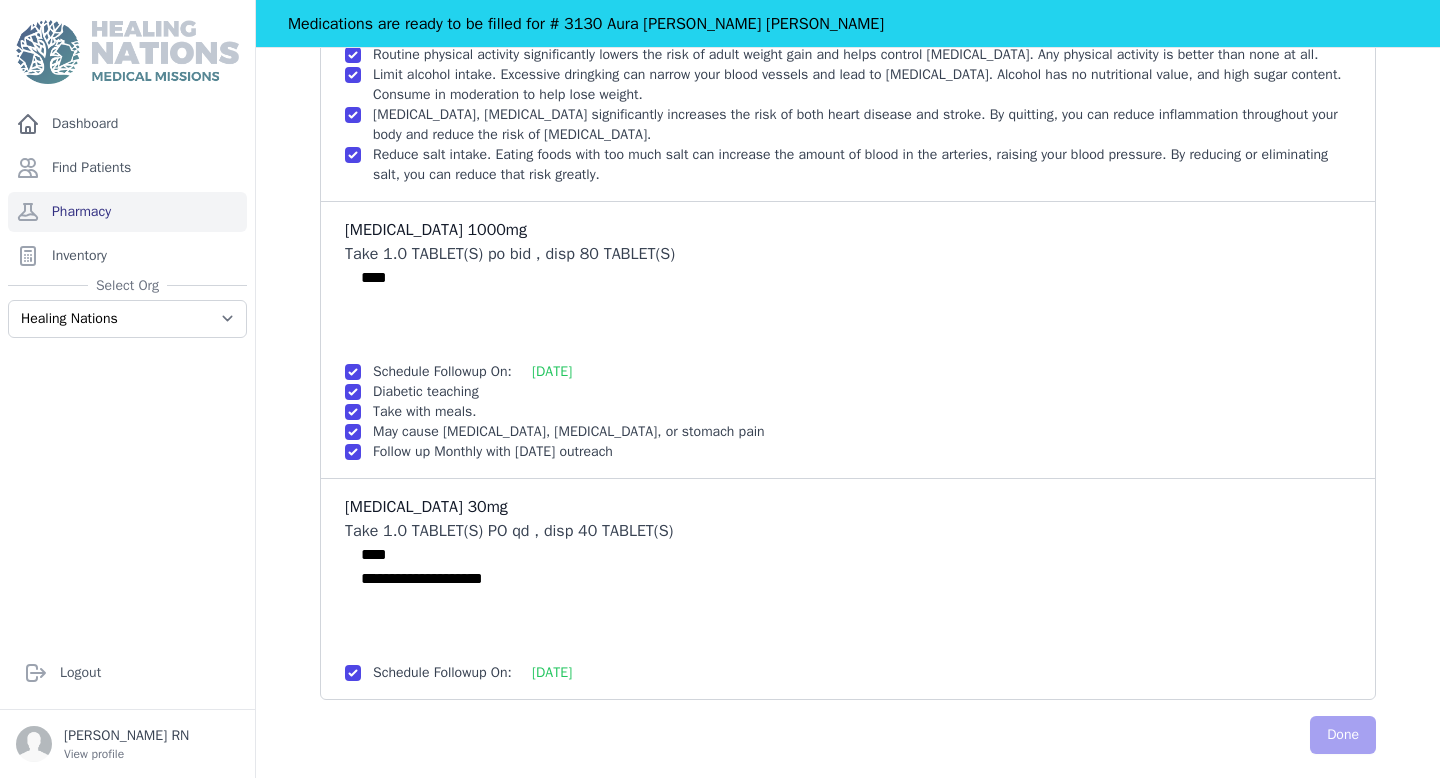 scroll, scrollTop: 0, scrollLeft: 0, axis: both 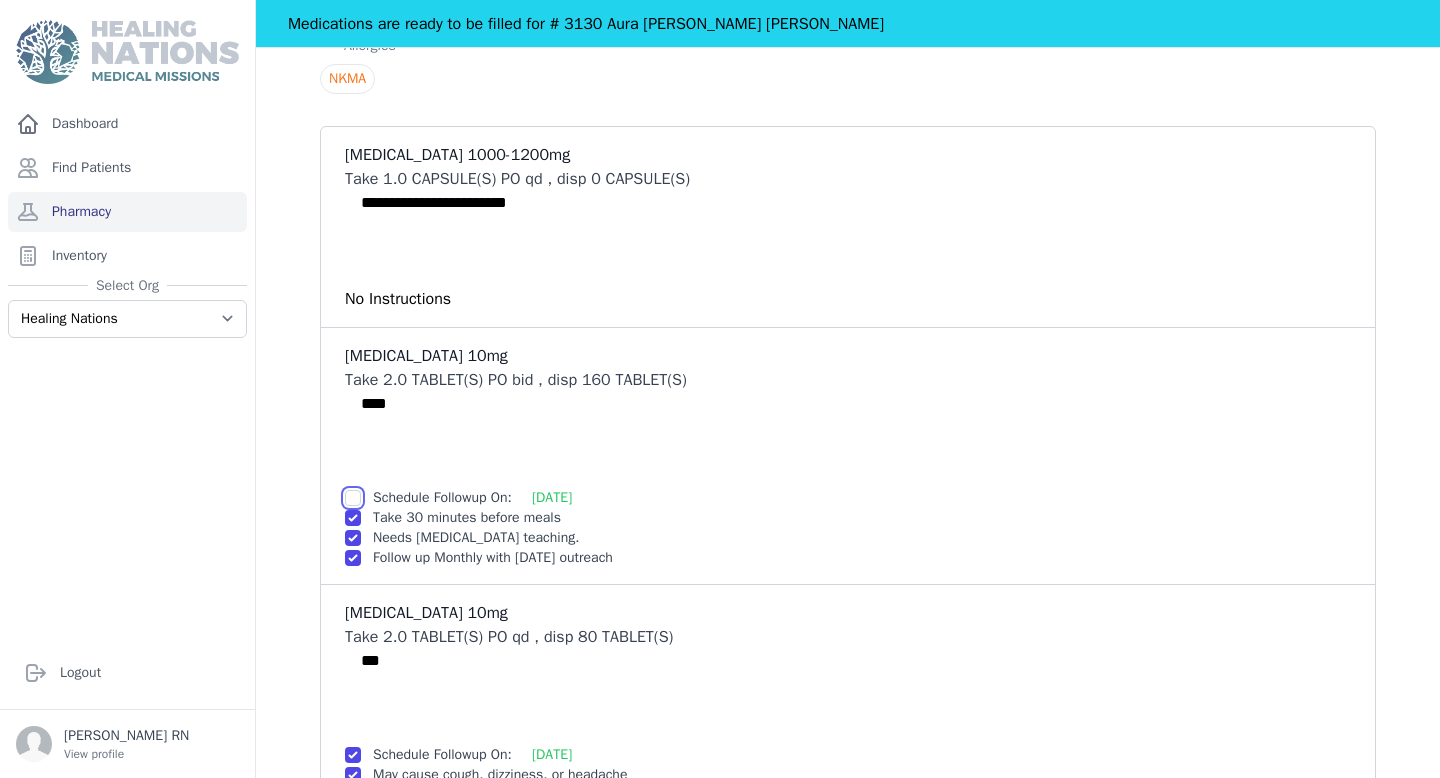 click at bounding box center (353, 498) 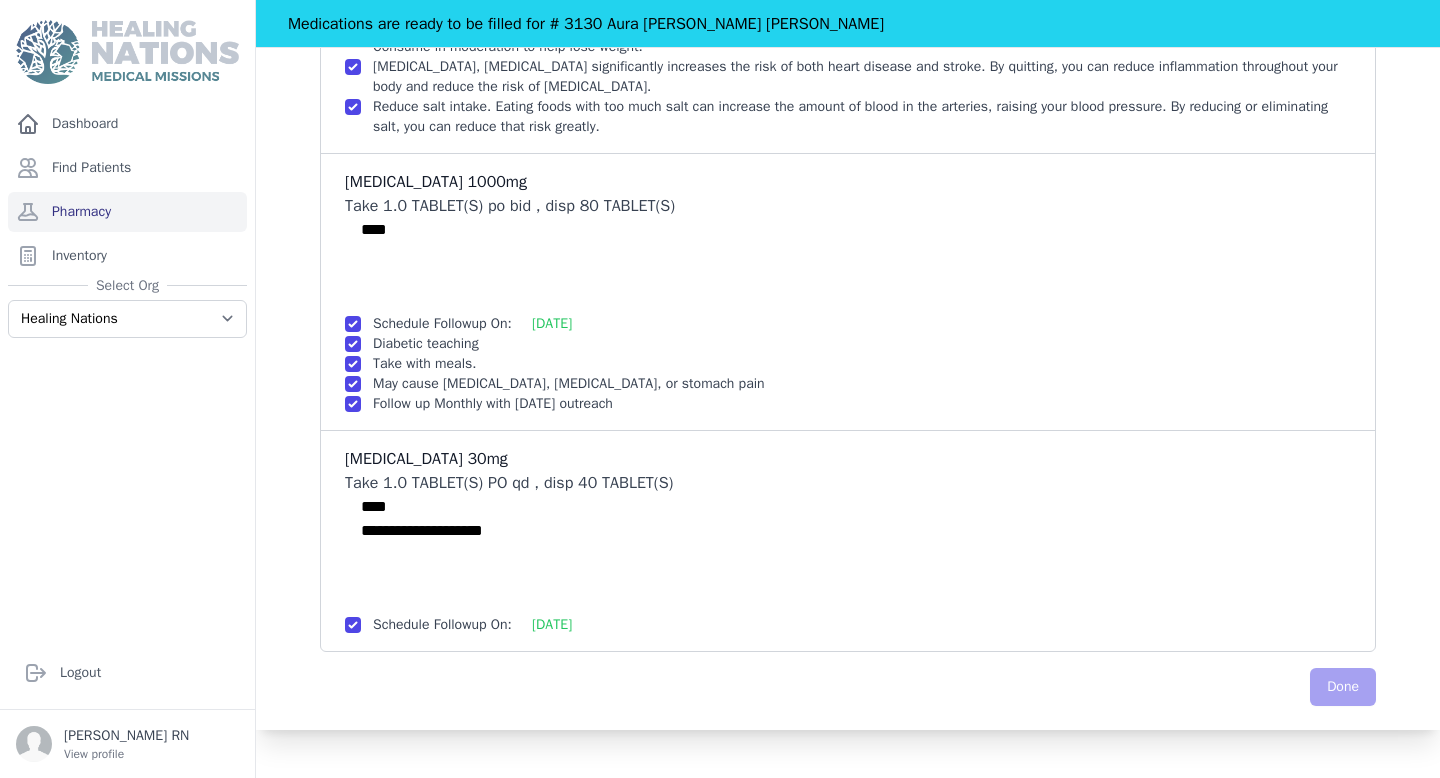 scroll, scrollTop: 1110, scrollLeft: 0, axis: vertical 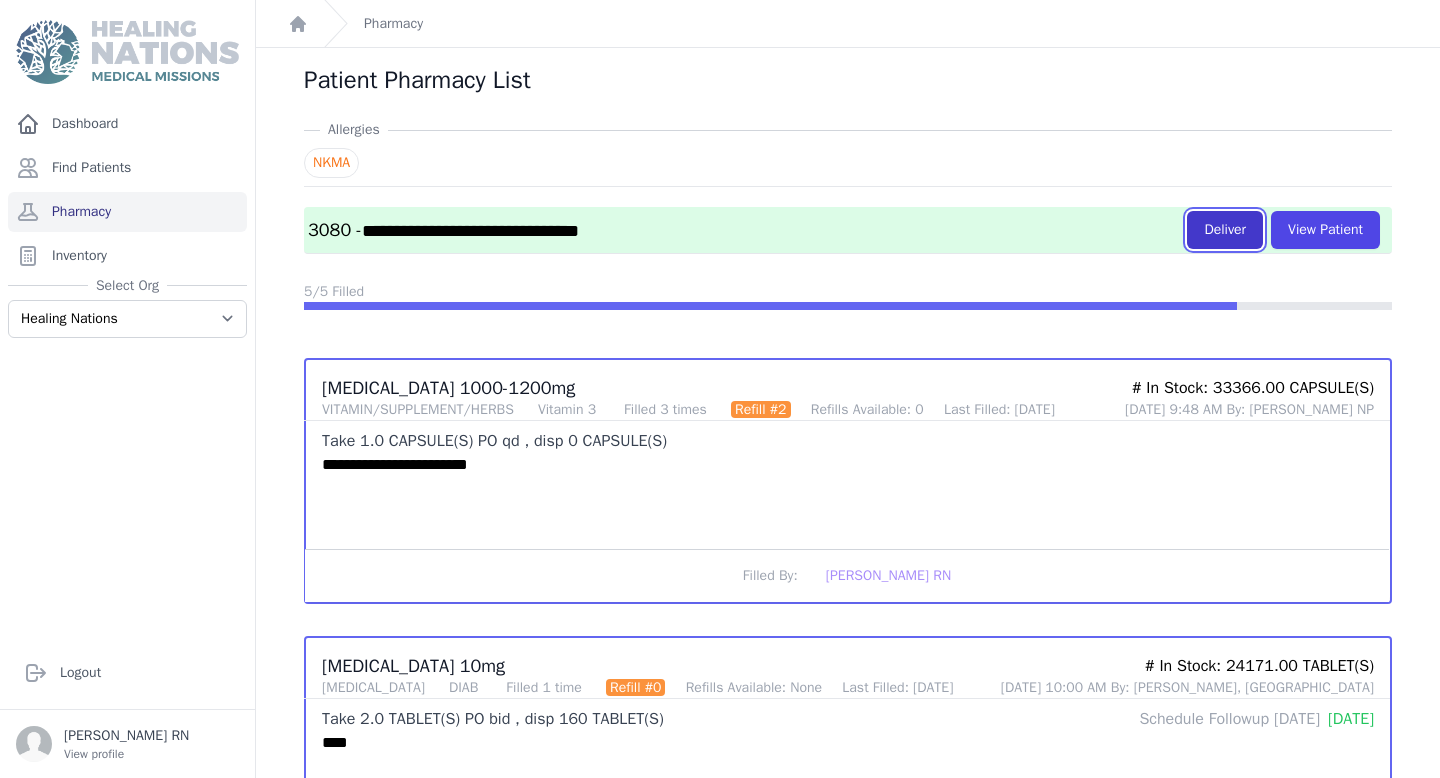 click on "Deliver" at bounding box center [1225, 230] 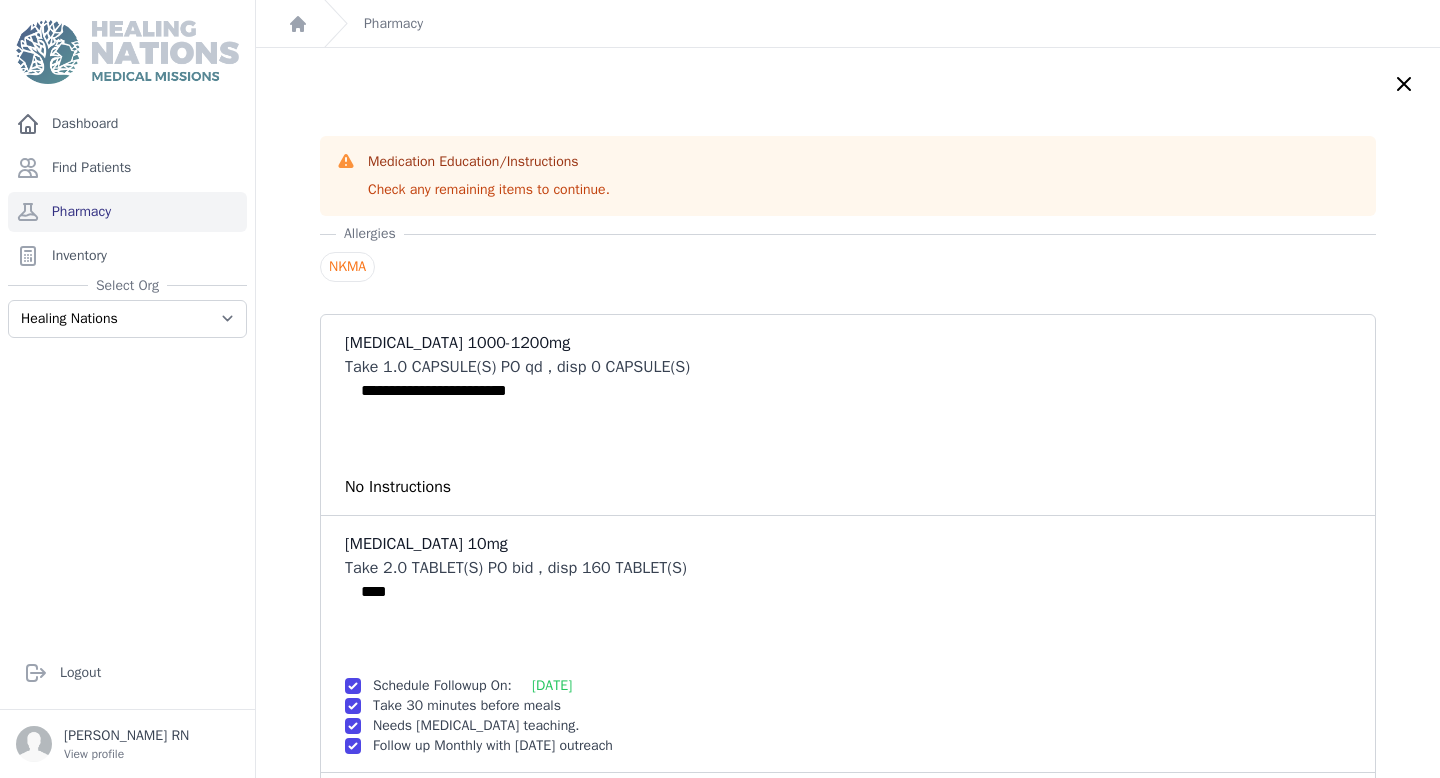 scroll, scrollTop: 26, scrollLeft: 0, axis: vertical 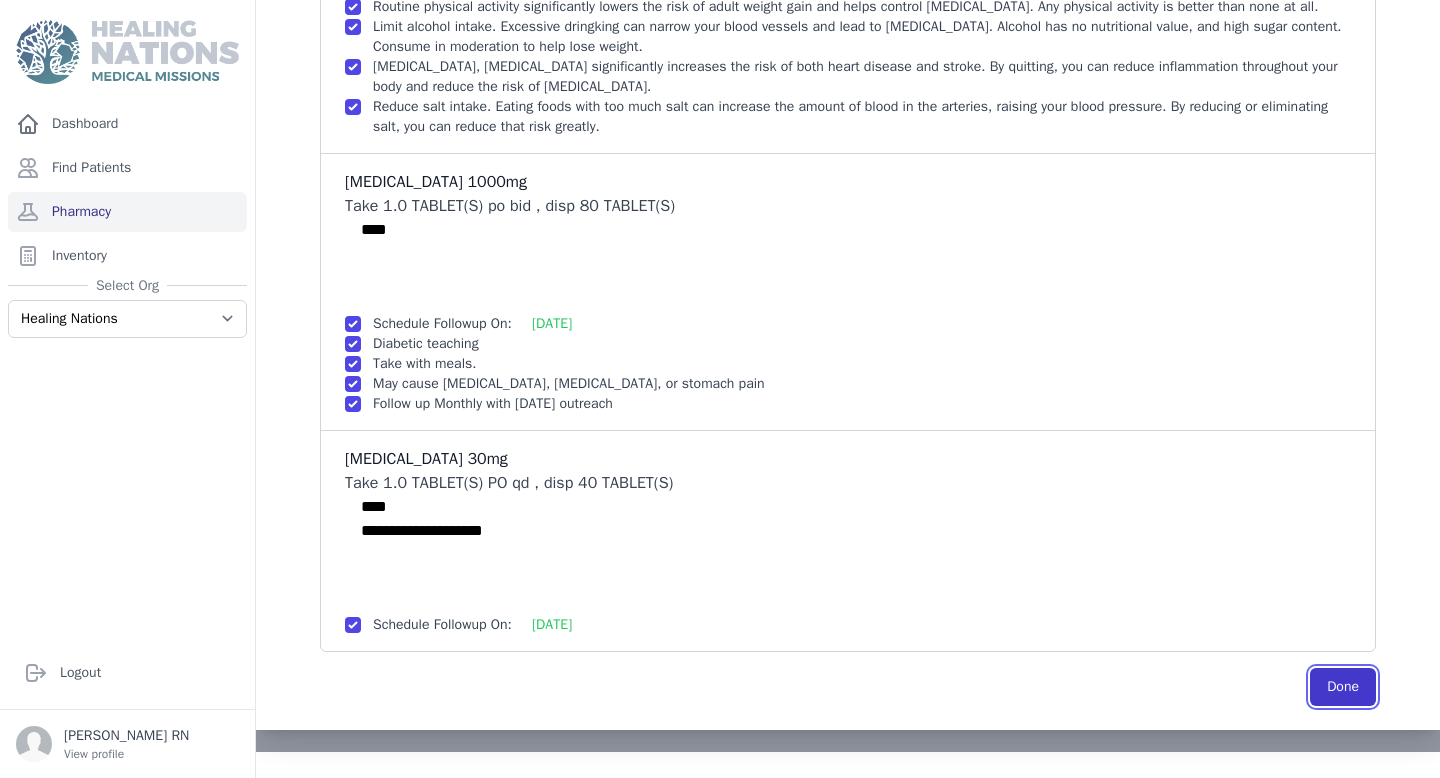 click on "Done" at bounding box center (1343, 687) 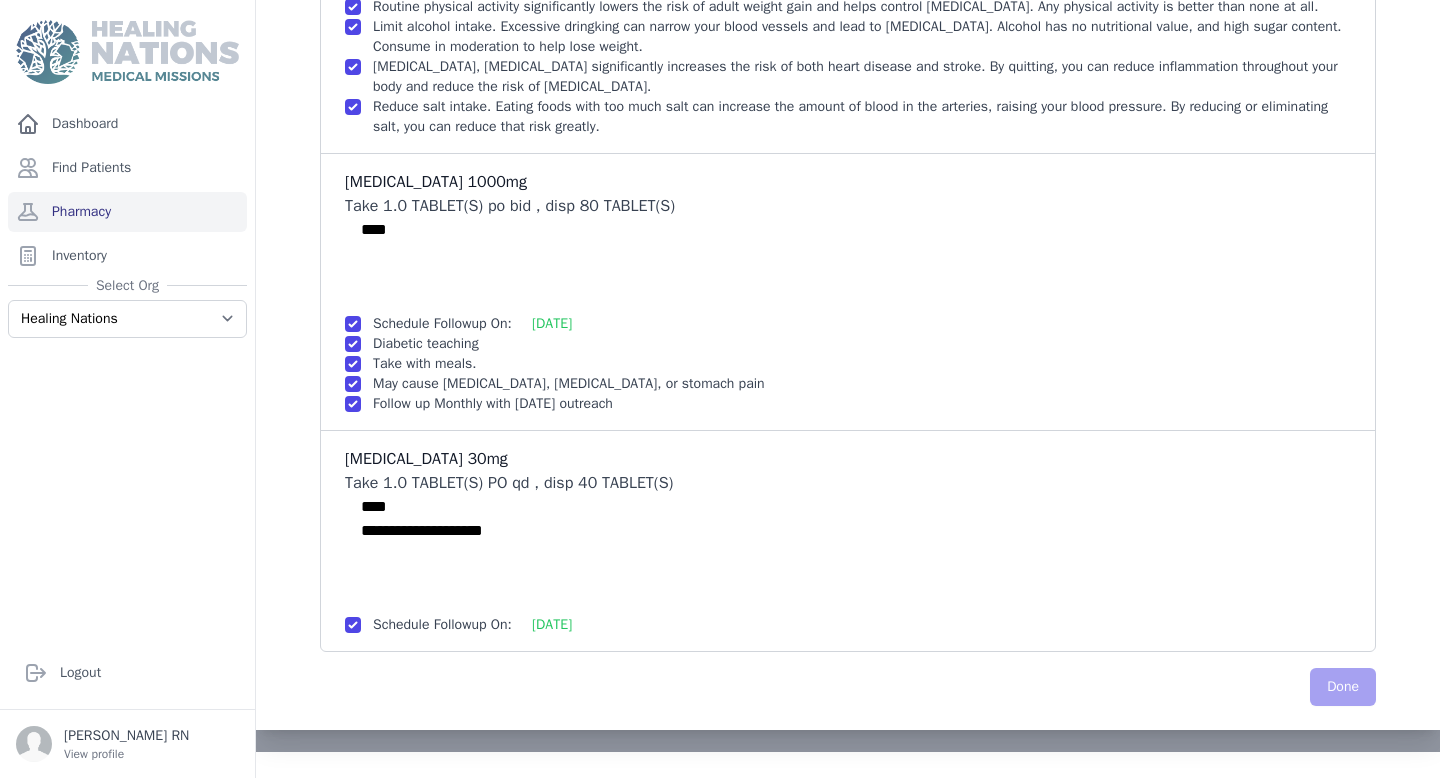 scroll, scrollTop: 0, scrollLeft: 0, axis: both 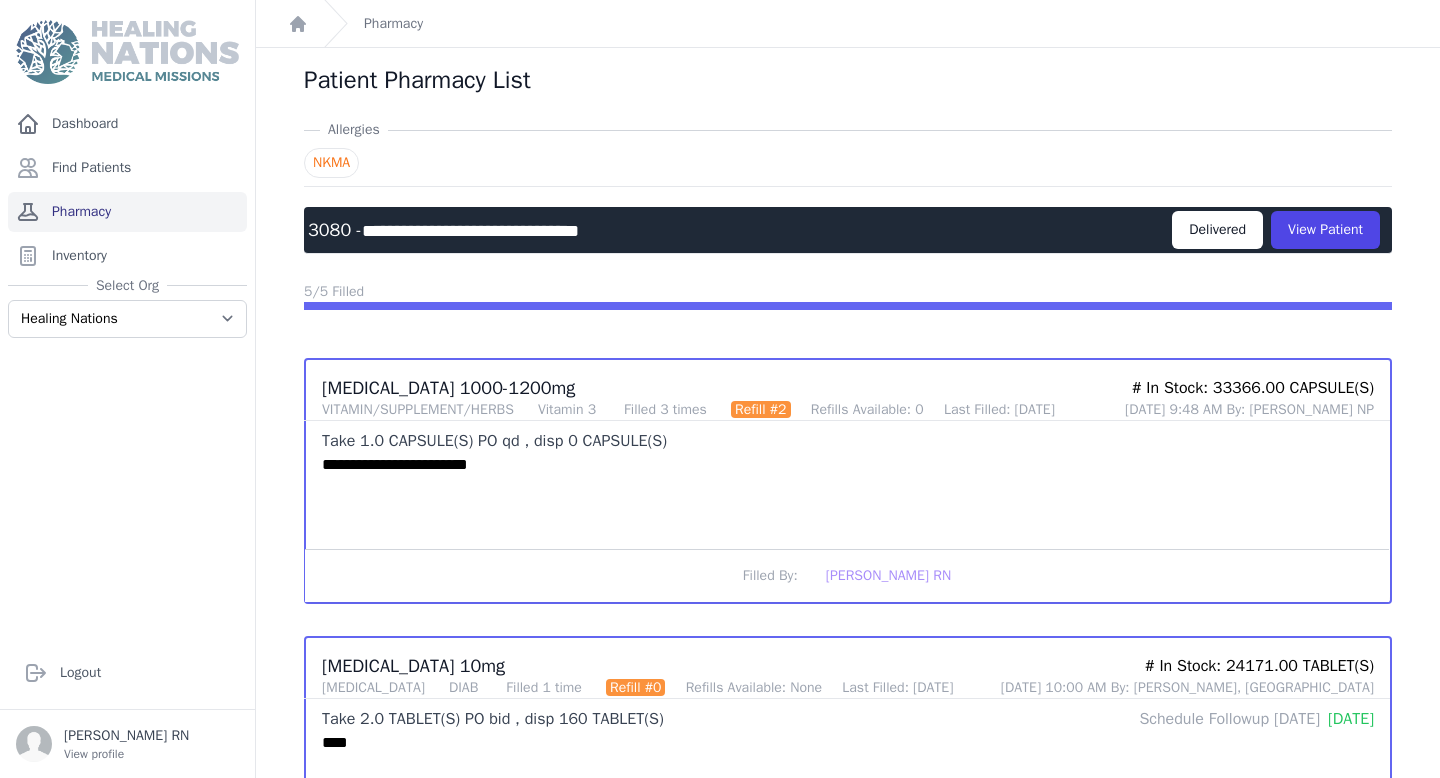 click on "Pharmacy" at bounding box center [127, 212] 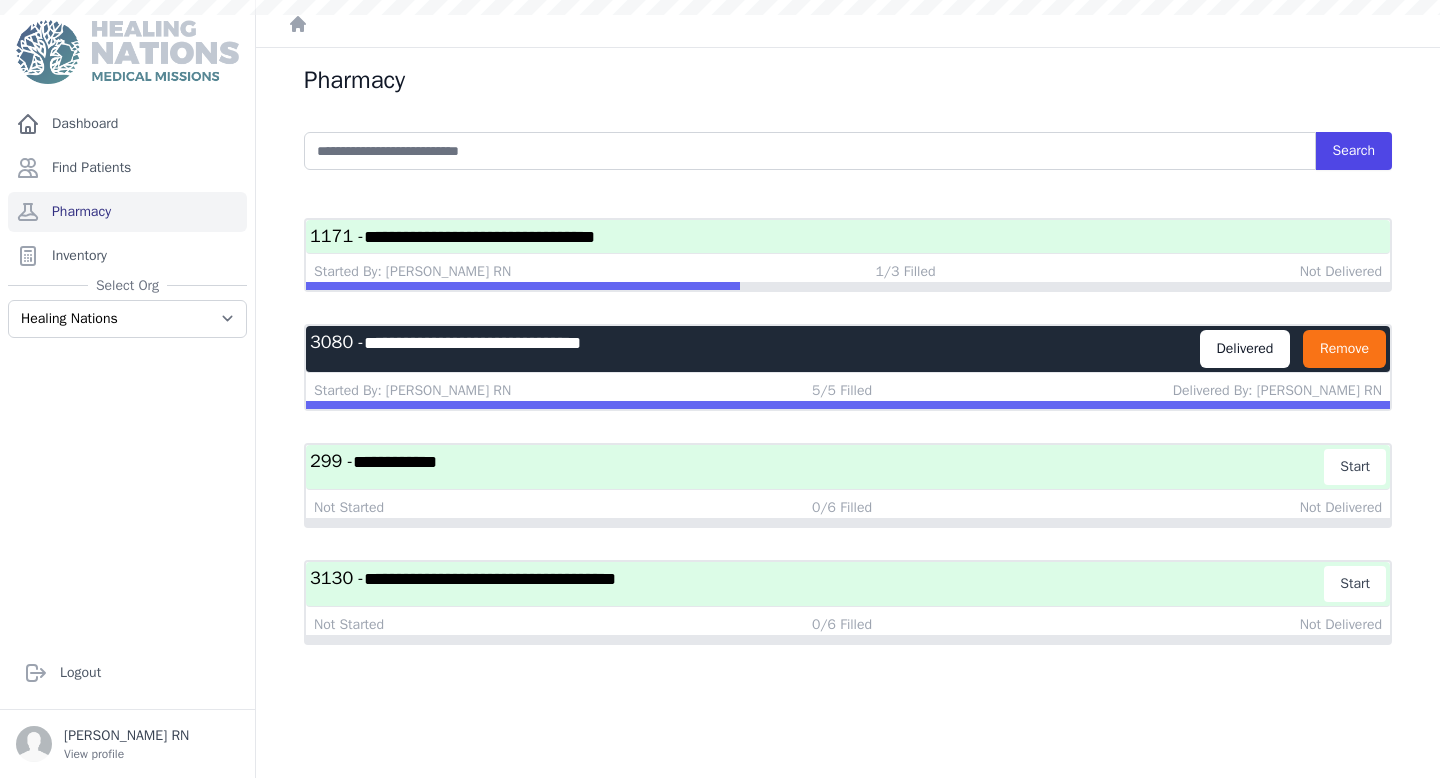 scroll, scrollTop: 0, scrollLeft: 0, axis: both 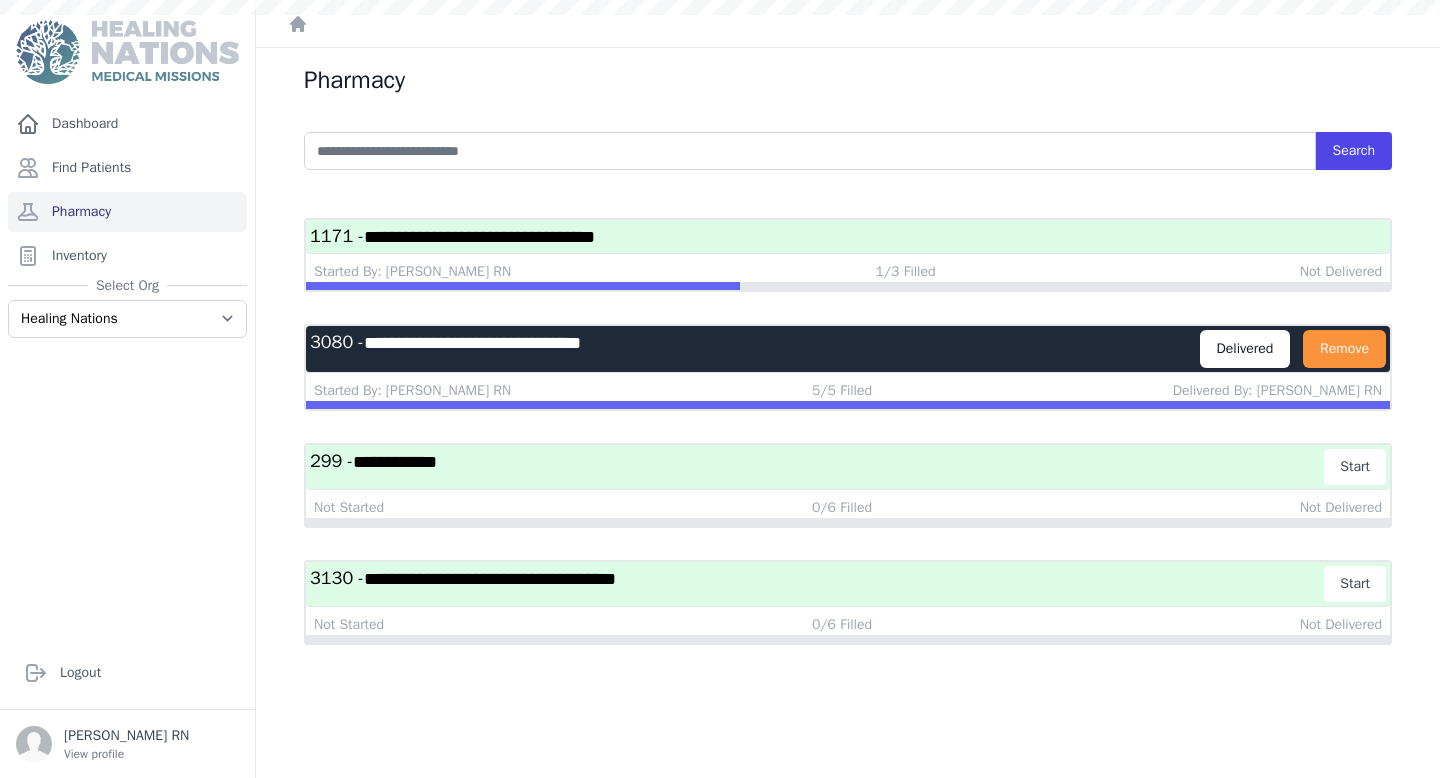 click on "Remove" at bounding box center (1344, 349) 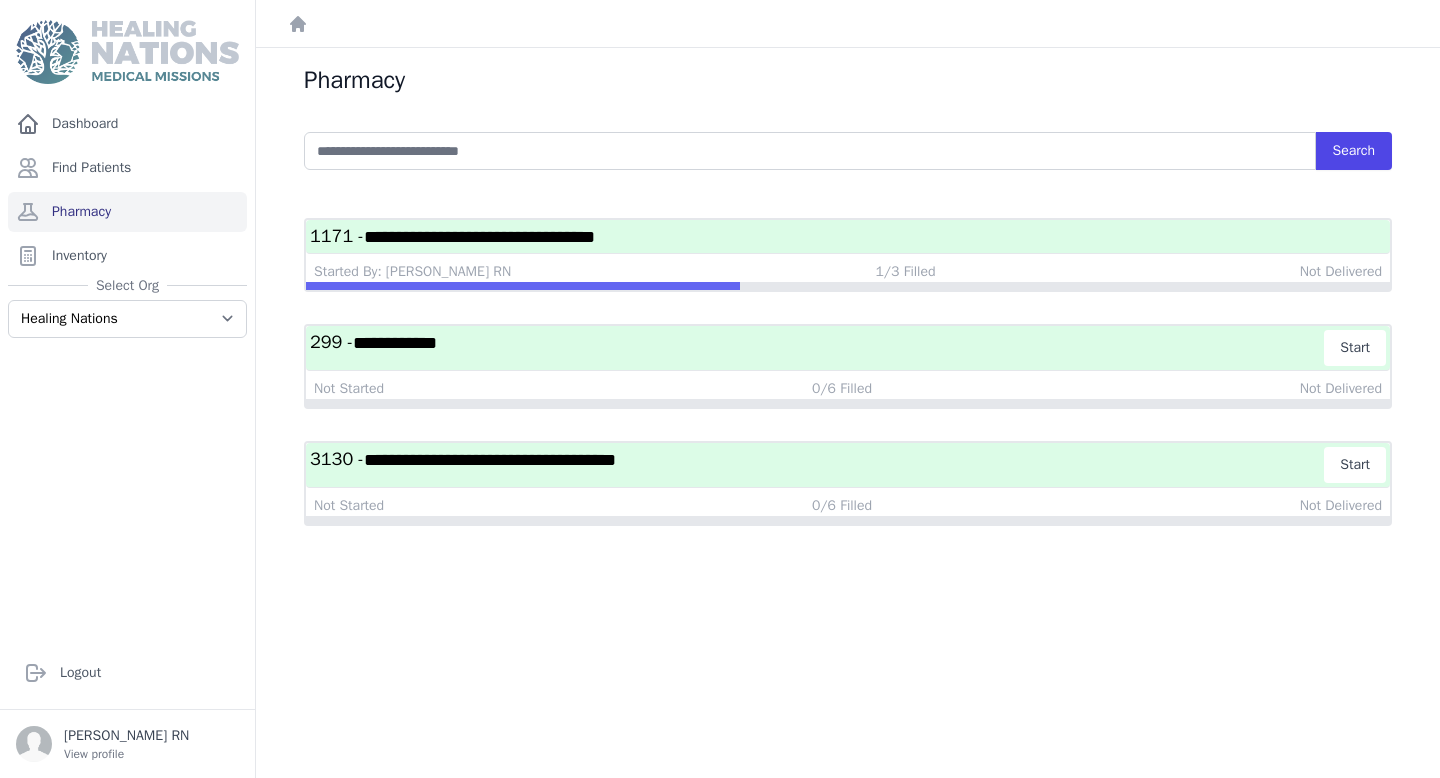 click on "**********" at bounding box center (848, 236) 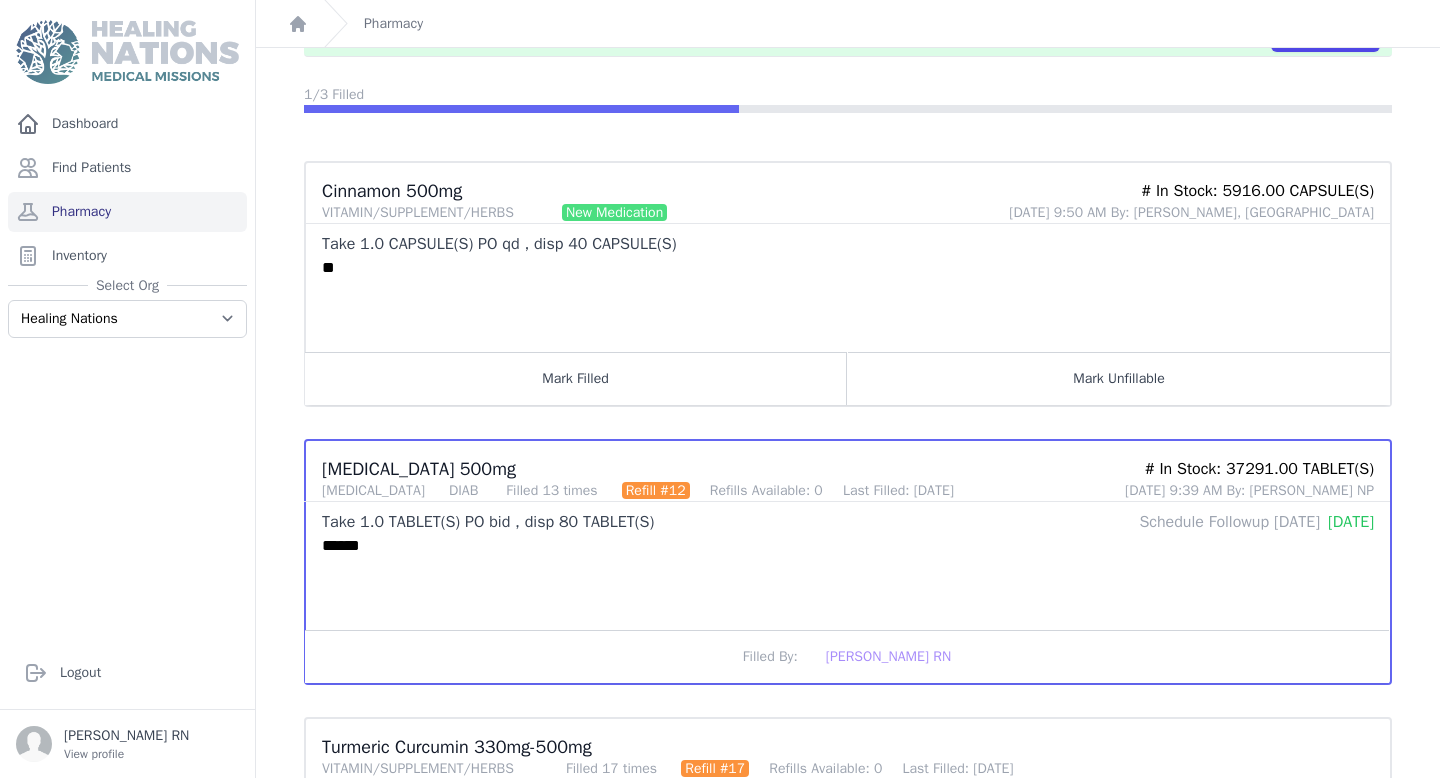 scroll, scrollTop: 0, scrollLeft: 0, axis: both 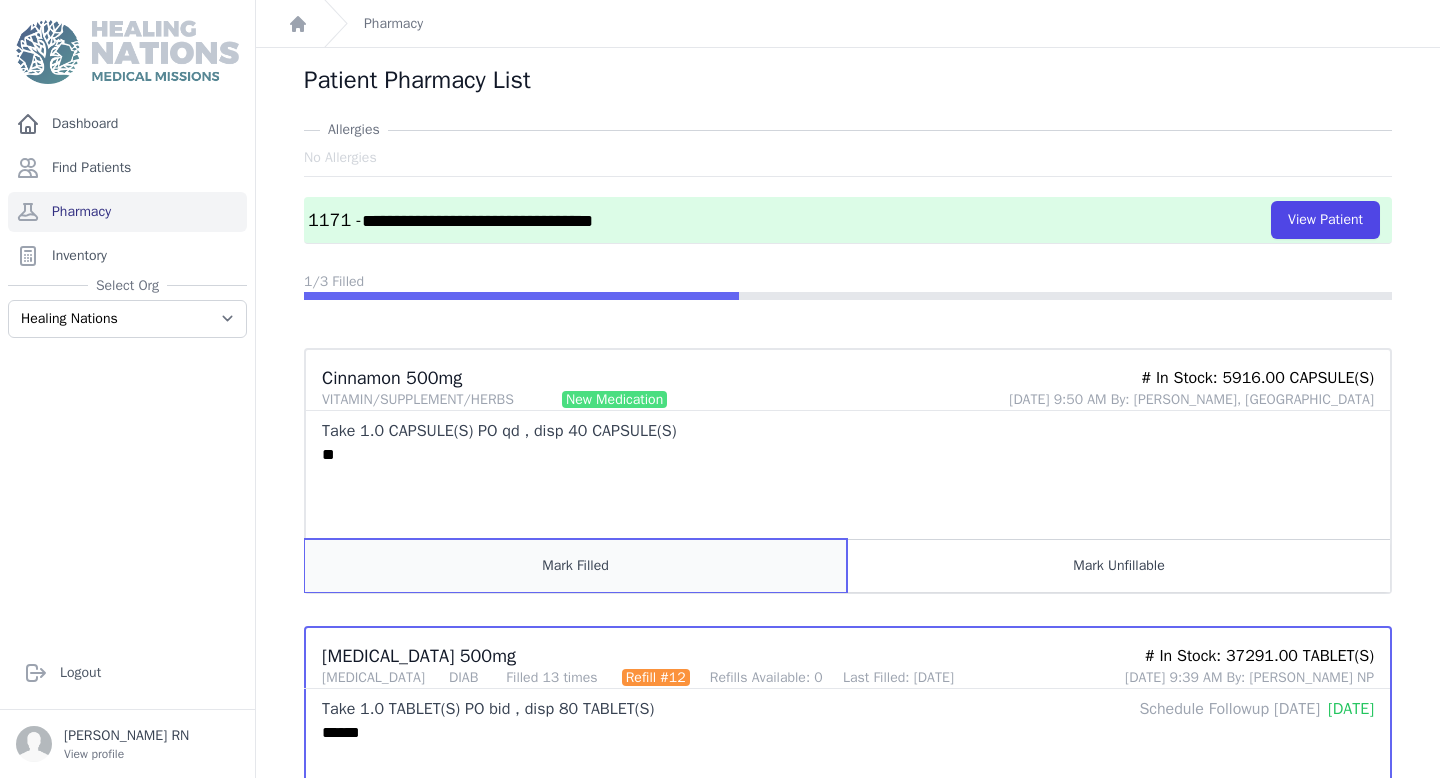 click on "Mark Filled" at bounding box center (576, 565) 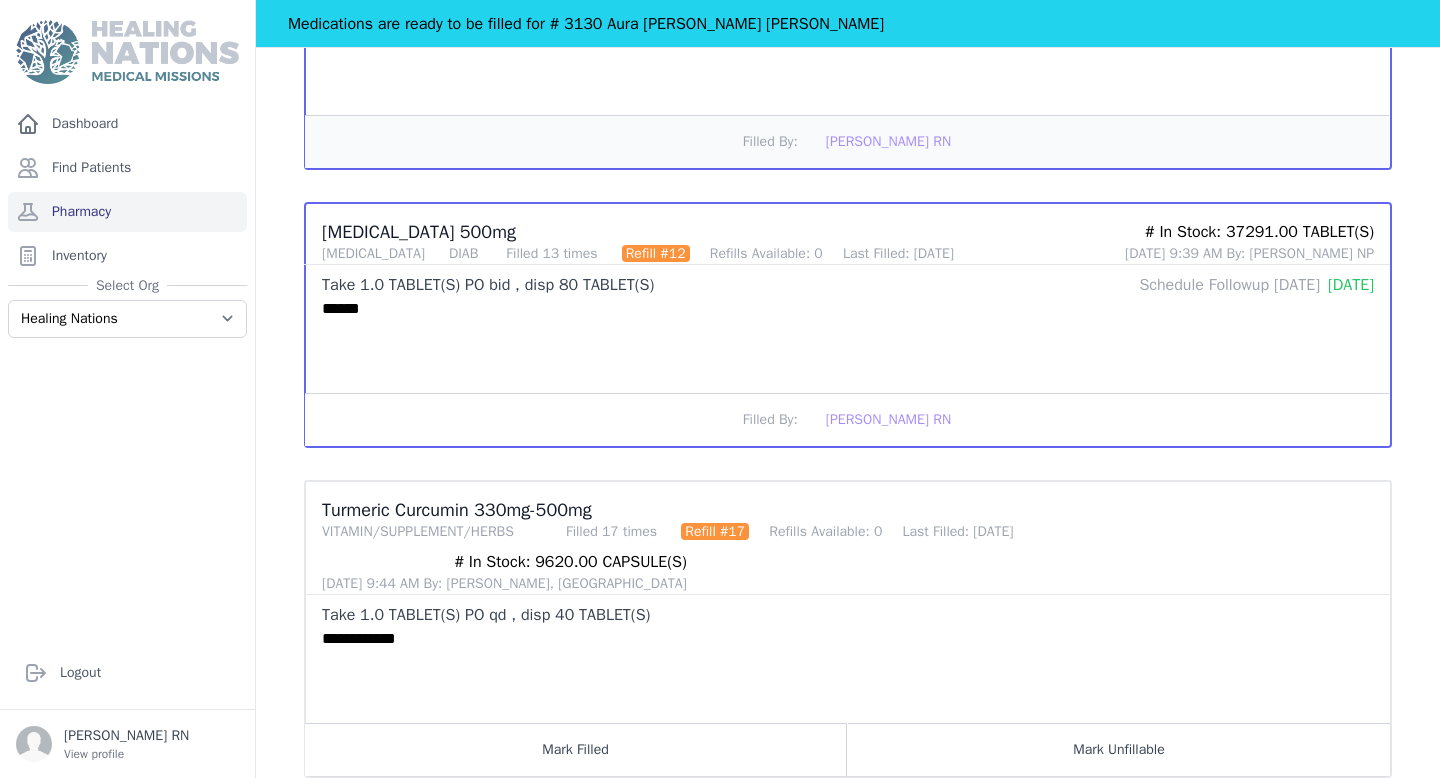 scroll, scrollTop: 572, scrollLeft: 0, axis: vertical 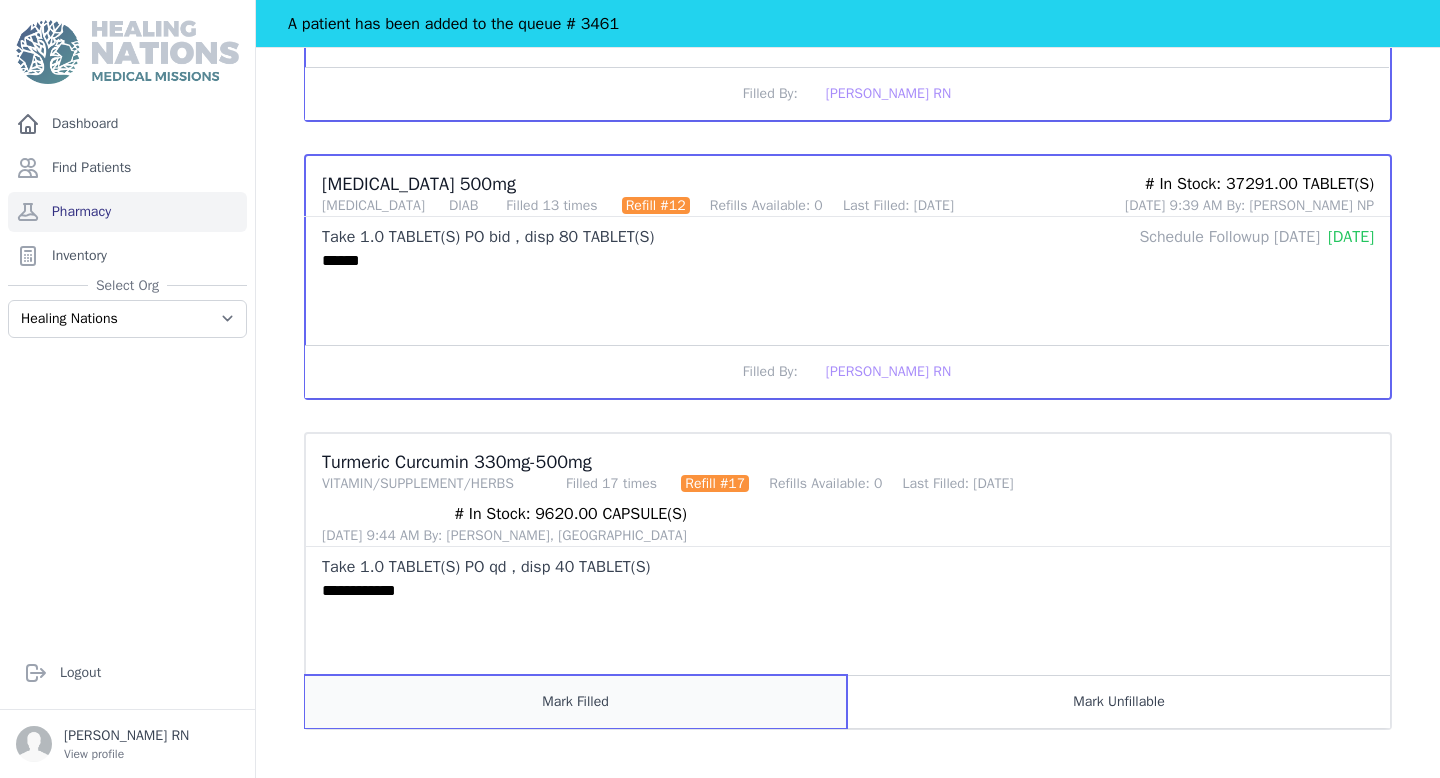click on "Mark Filled" at bounding box center [576, 701] 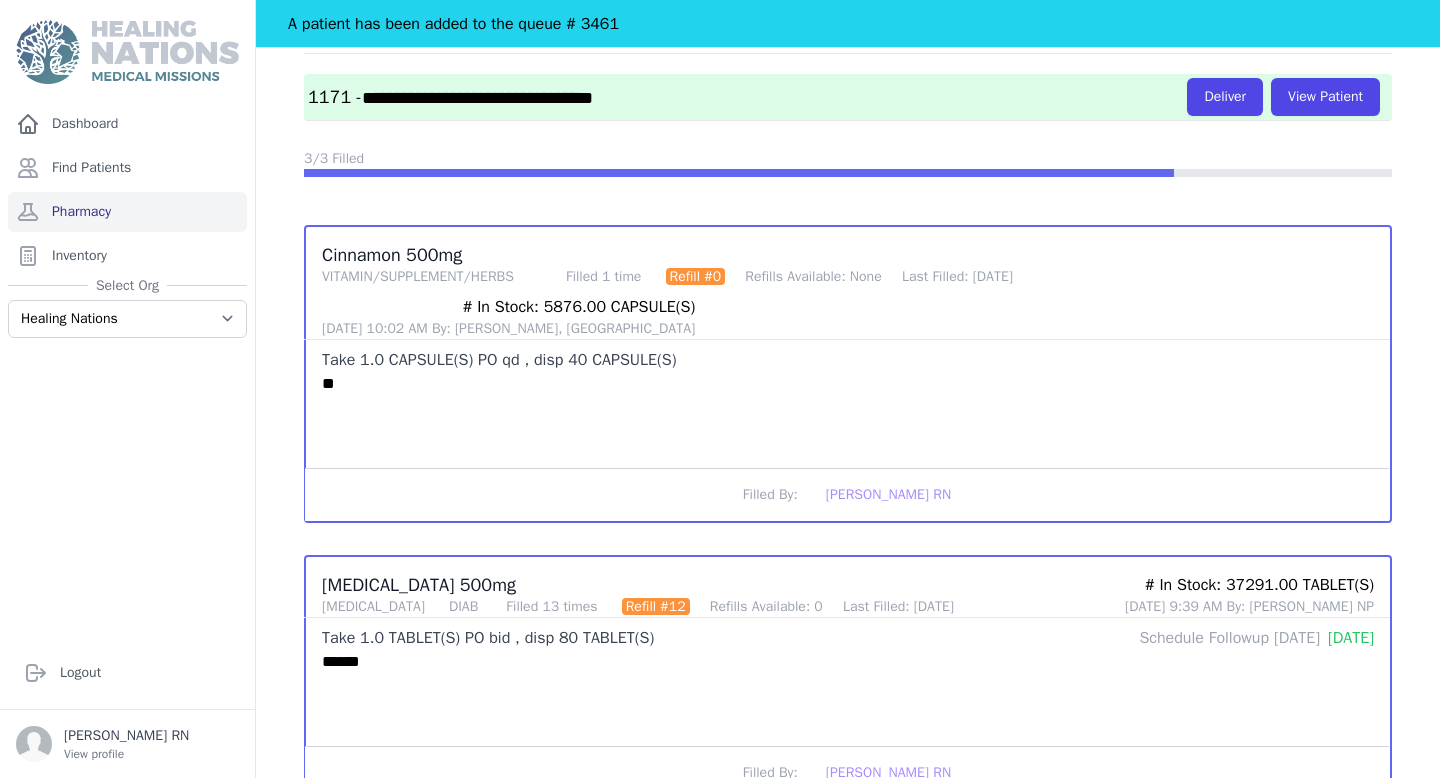 scroll, scrollTop: 0, scrollLeft: 0, axis: both 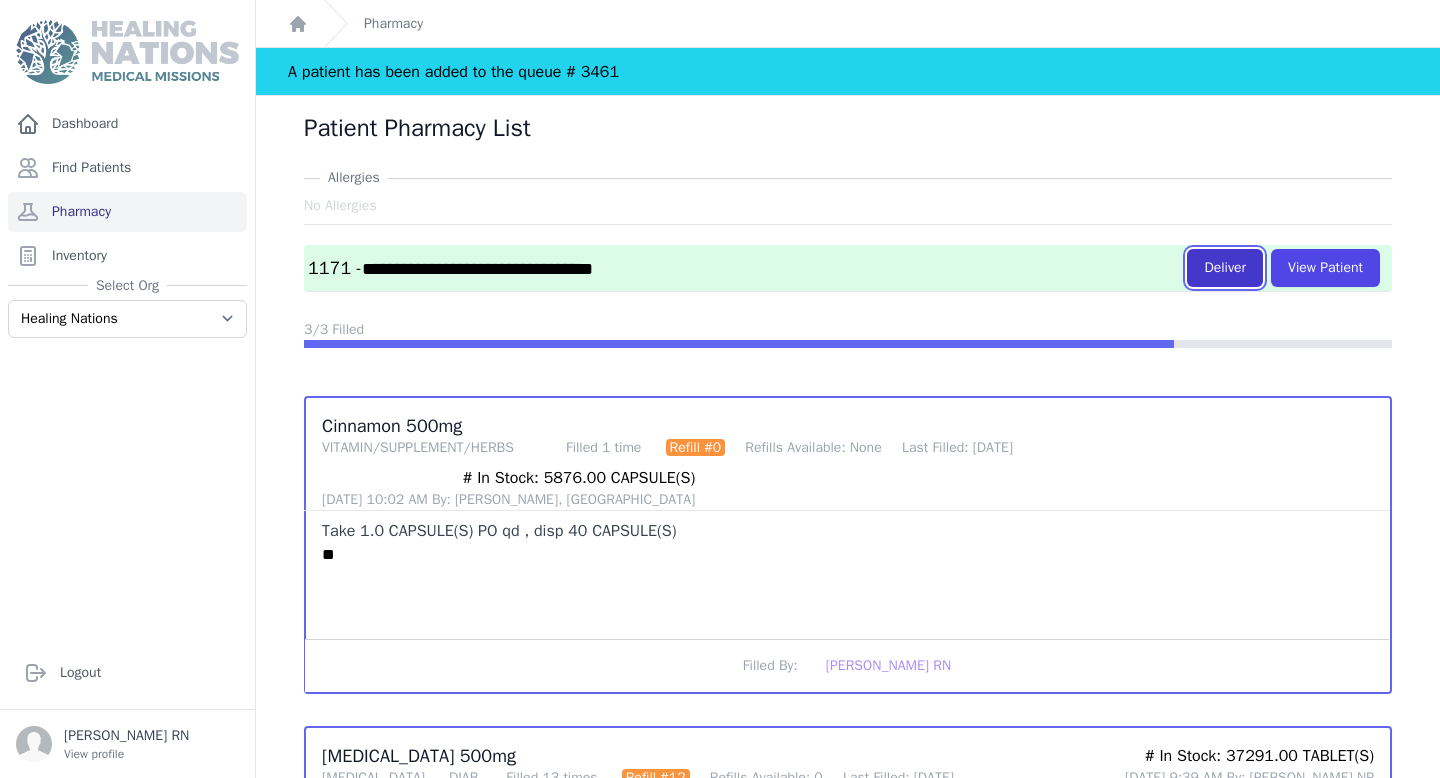 click on "Deliver" at bounding box center (1225, 268) 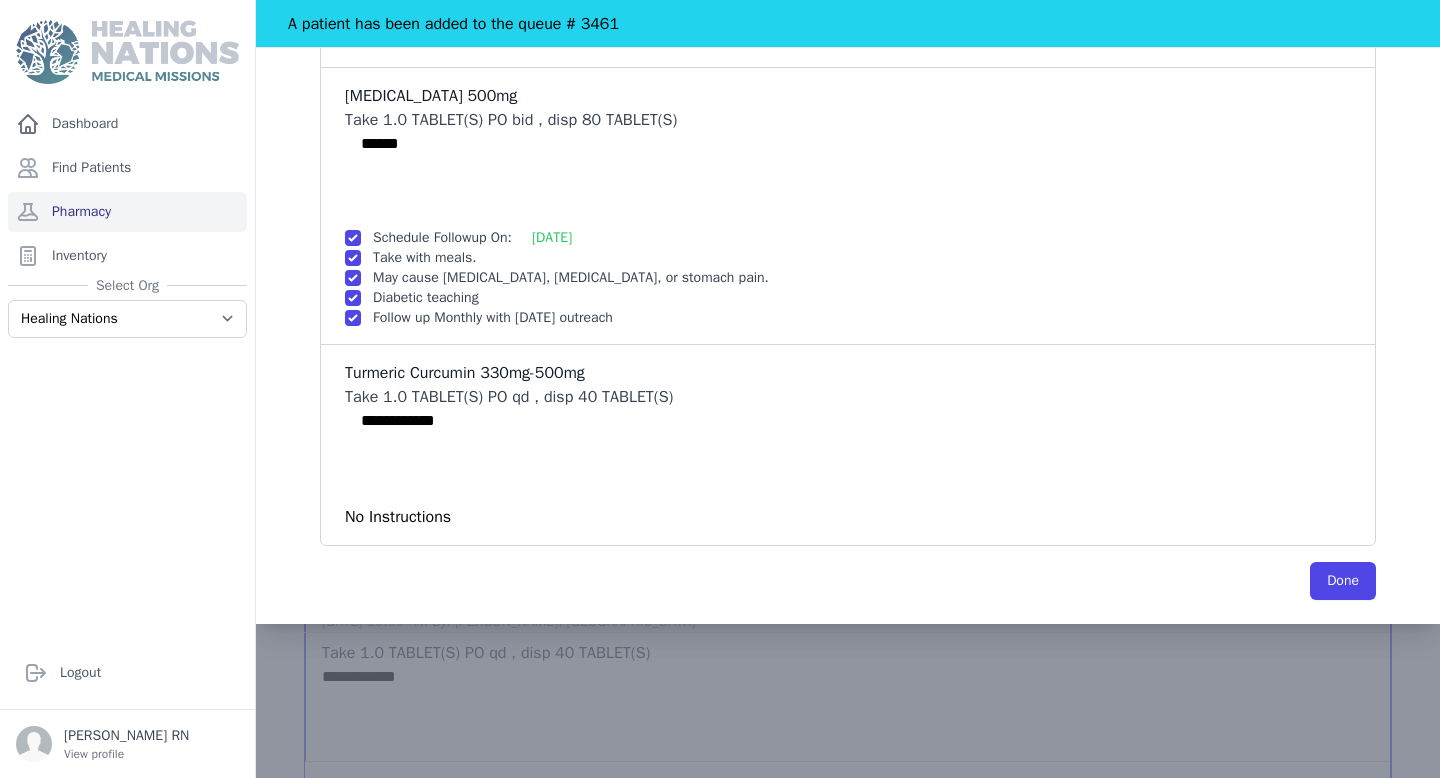scroll, scrollTop: 572, scrollLeft: 0, axis: vertical 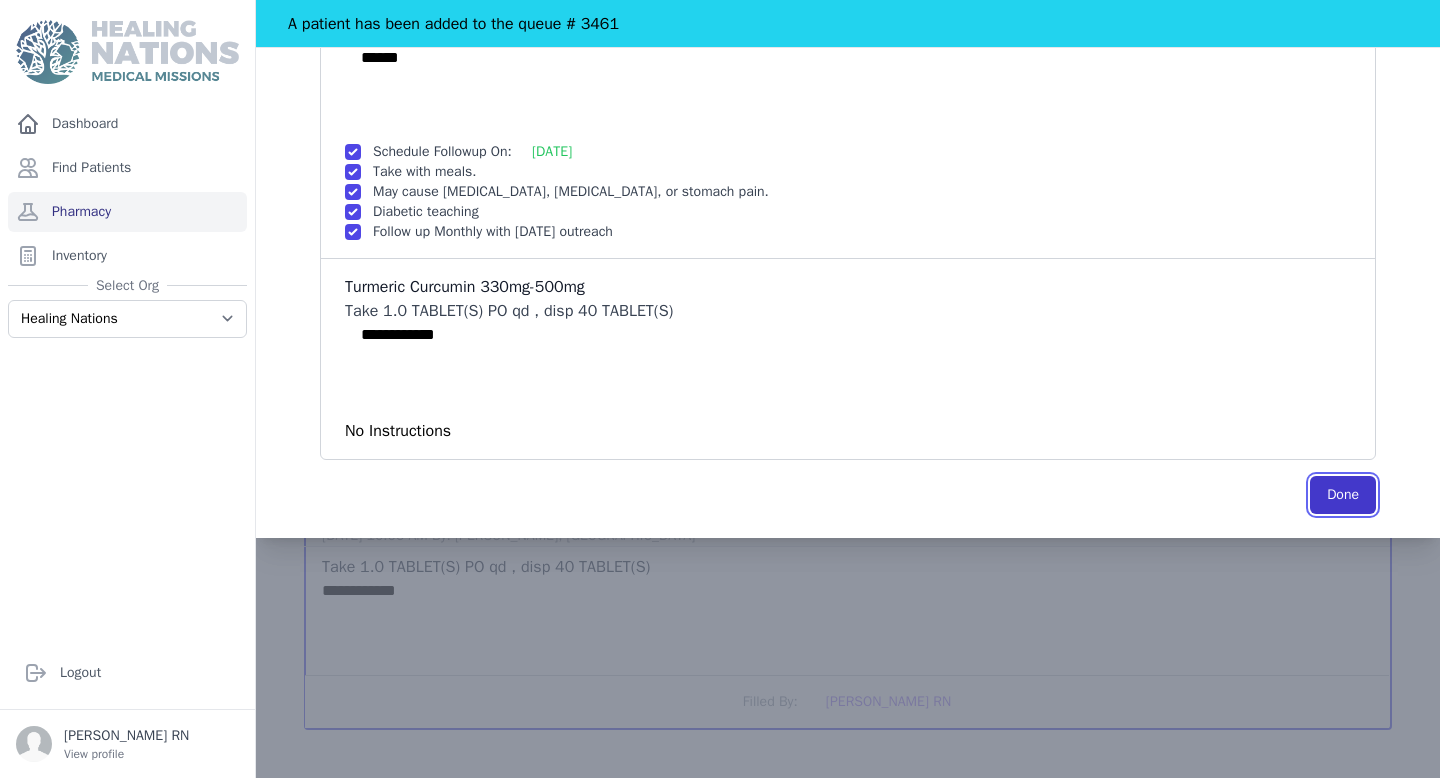 click on "Done" at bounding box center (1343, 495) 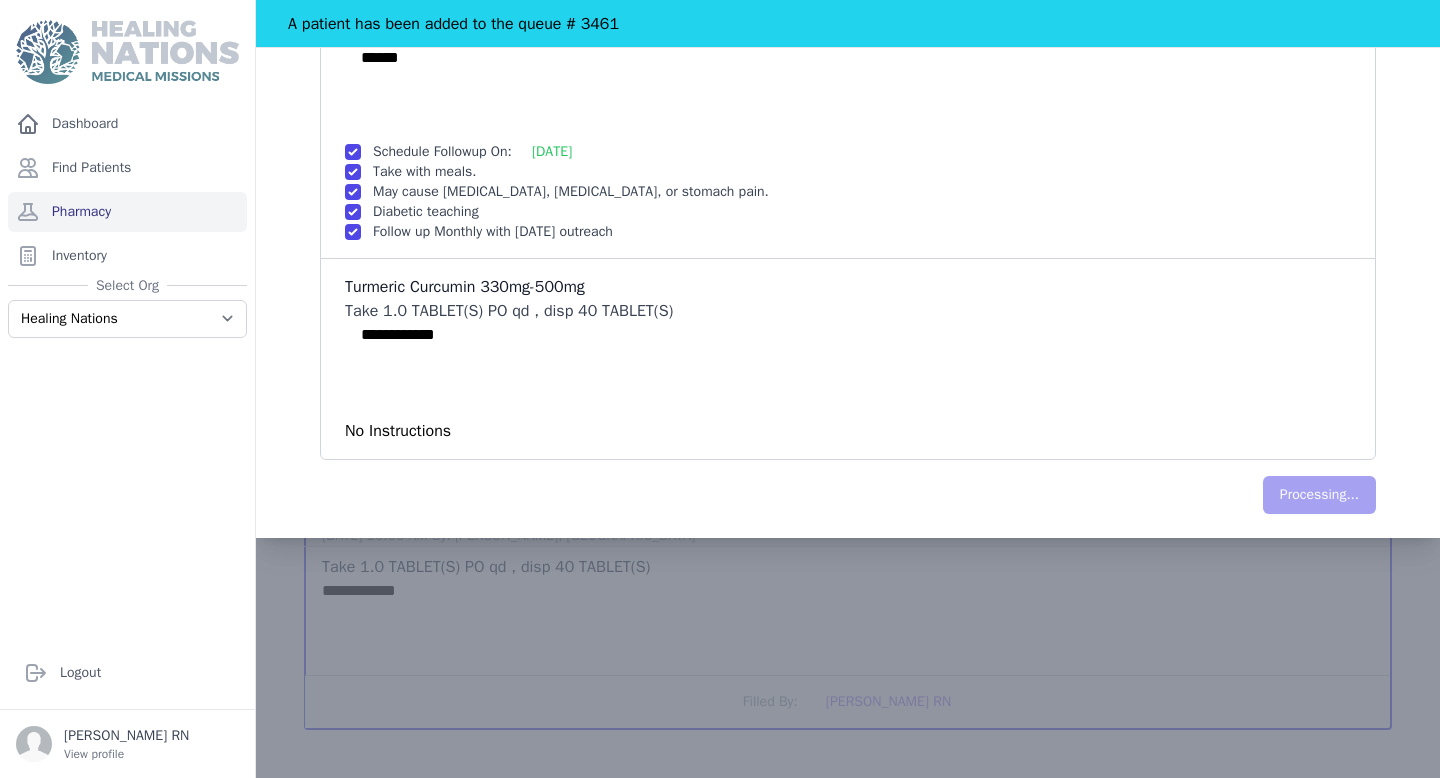scroll, scrollTop: 0, scrollLeft: 0, axis: both 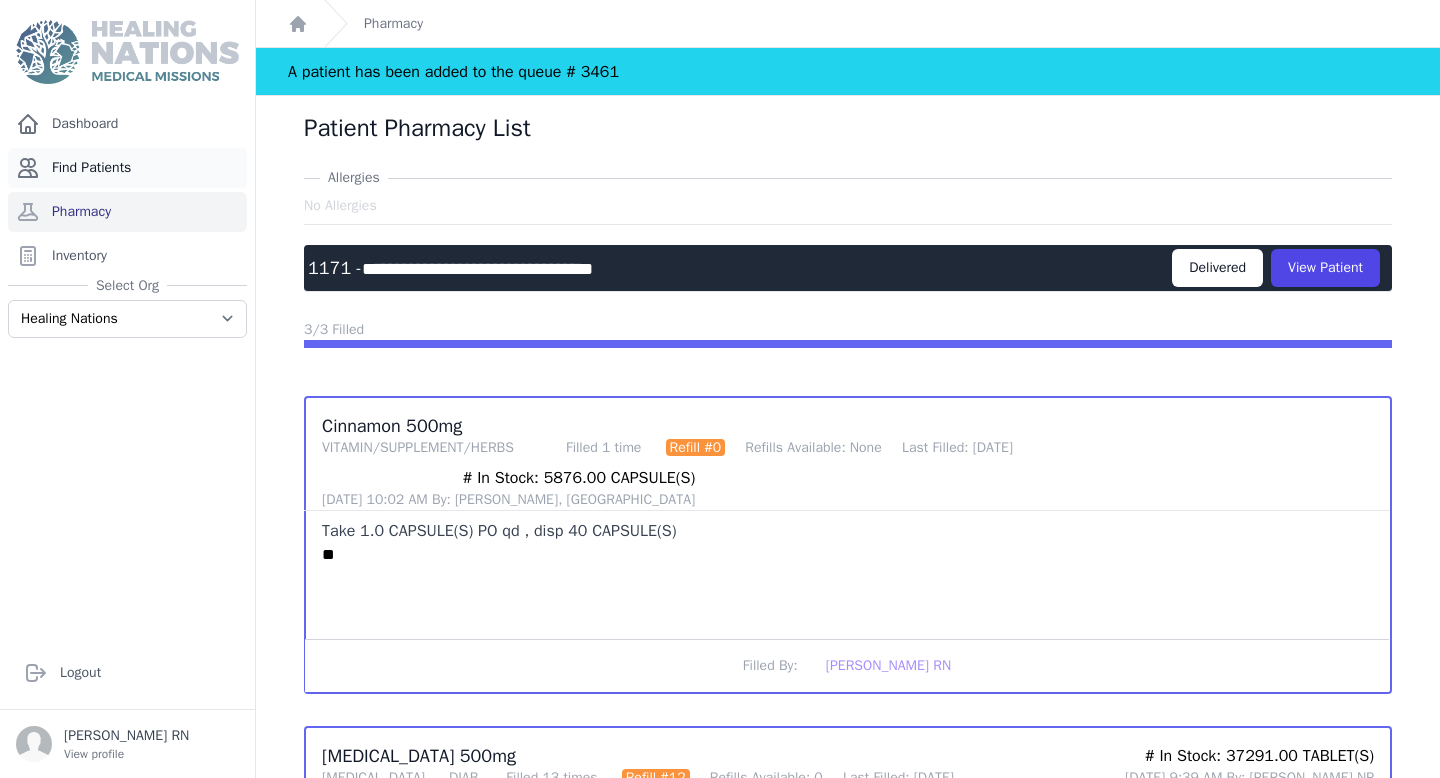 click on "Find Patients" at bounding box center (127, 168) 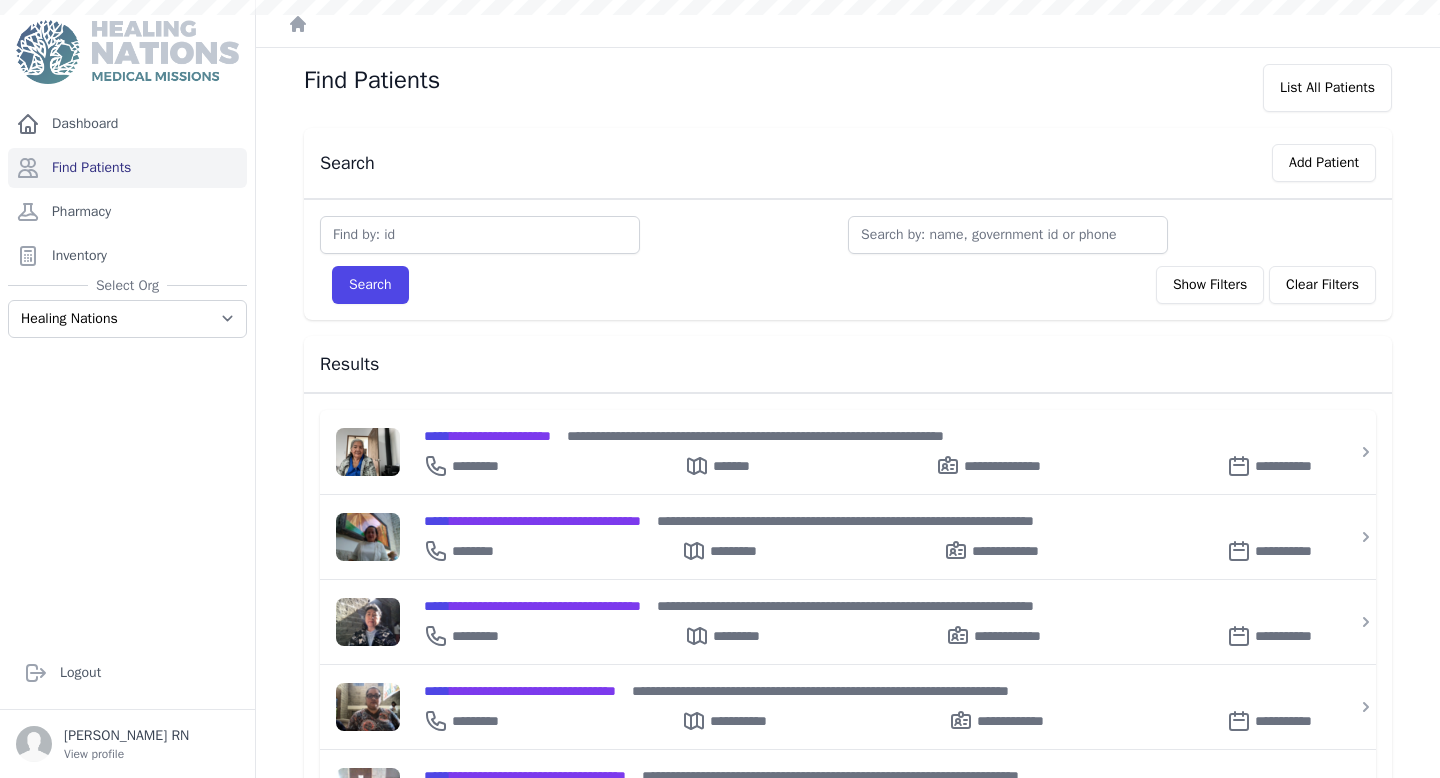 click at bounding box center [480, 235] 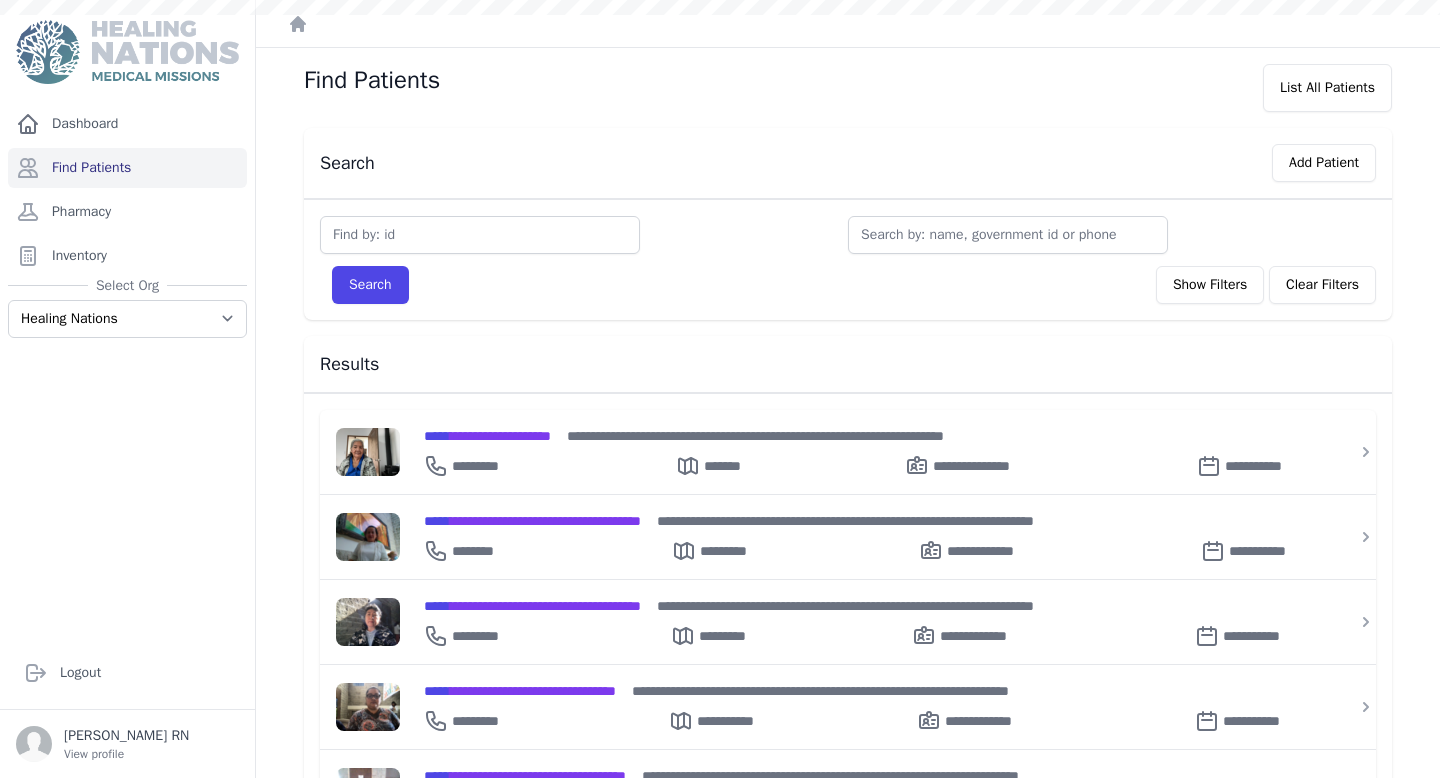scroll, scrollTop: 0, scrollLeft: 0, axis: both 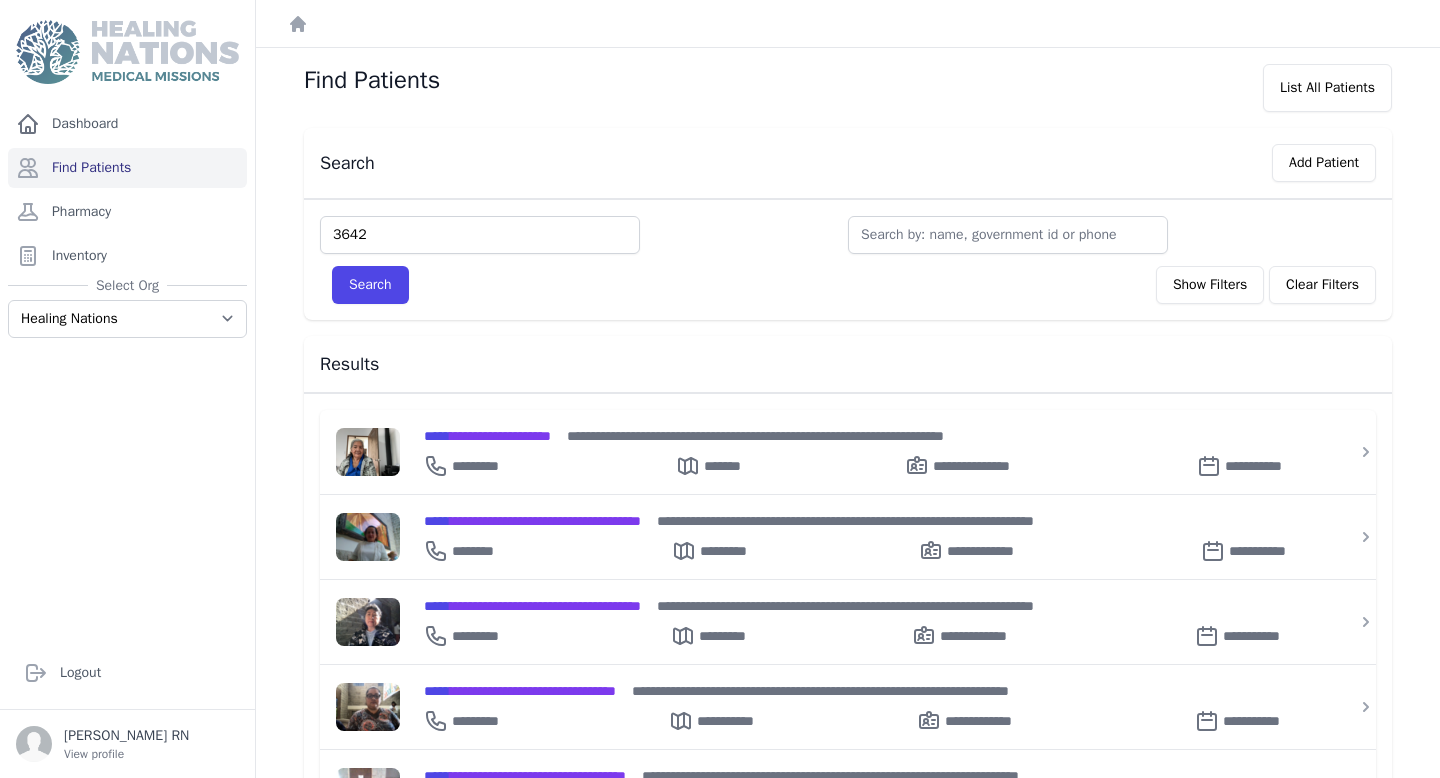 type on "3642" 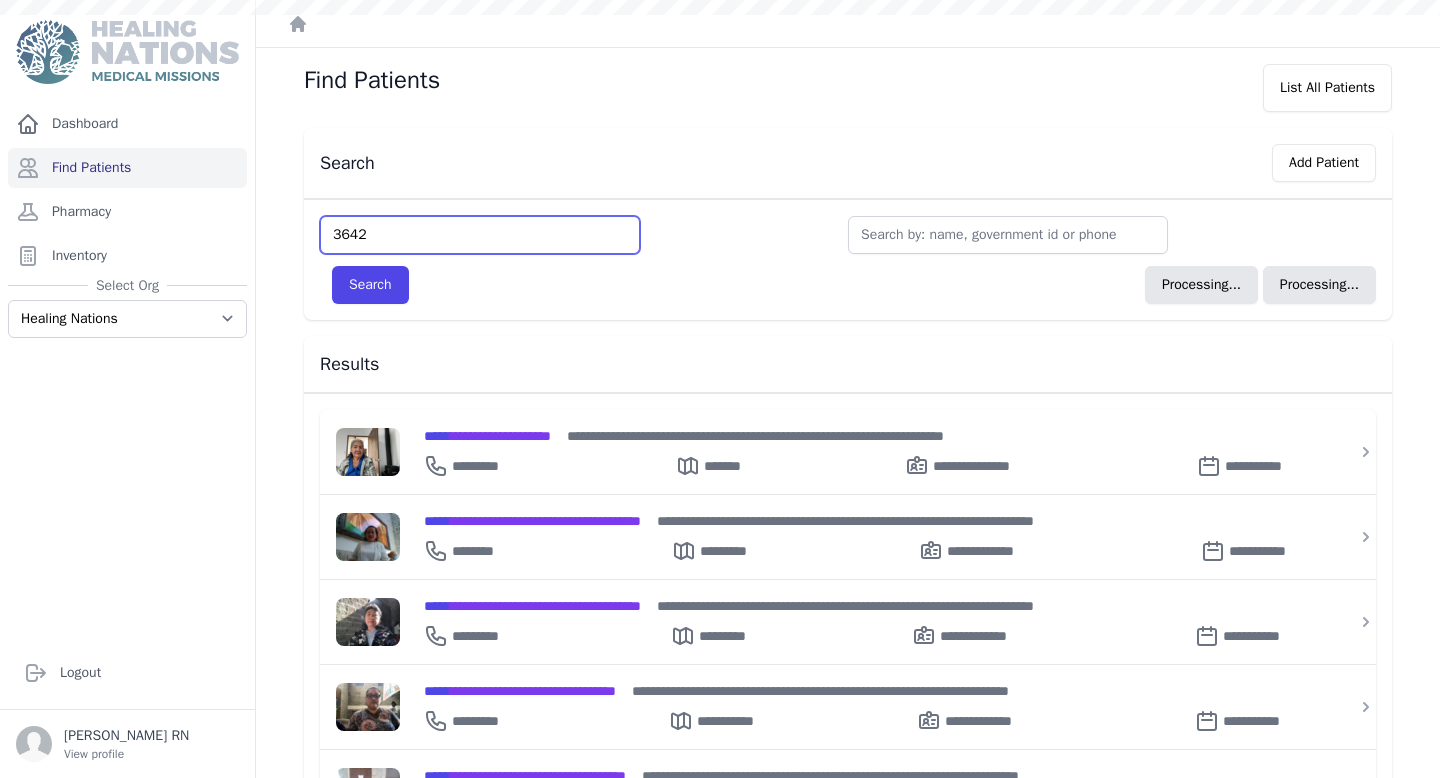 type 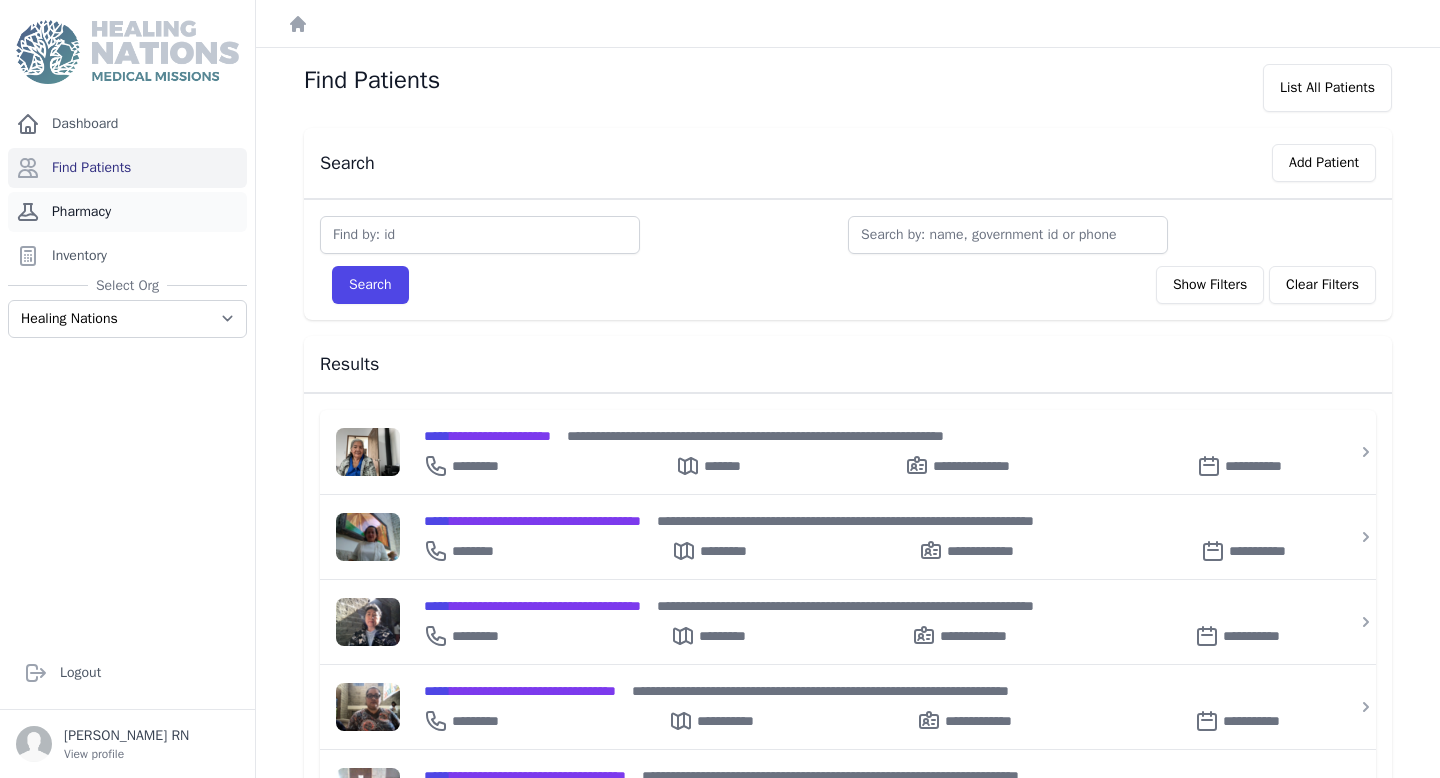 click on "Pharmacy" at bounding box center (127, 212) 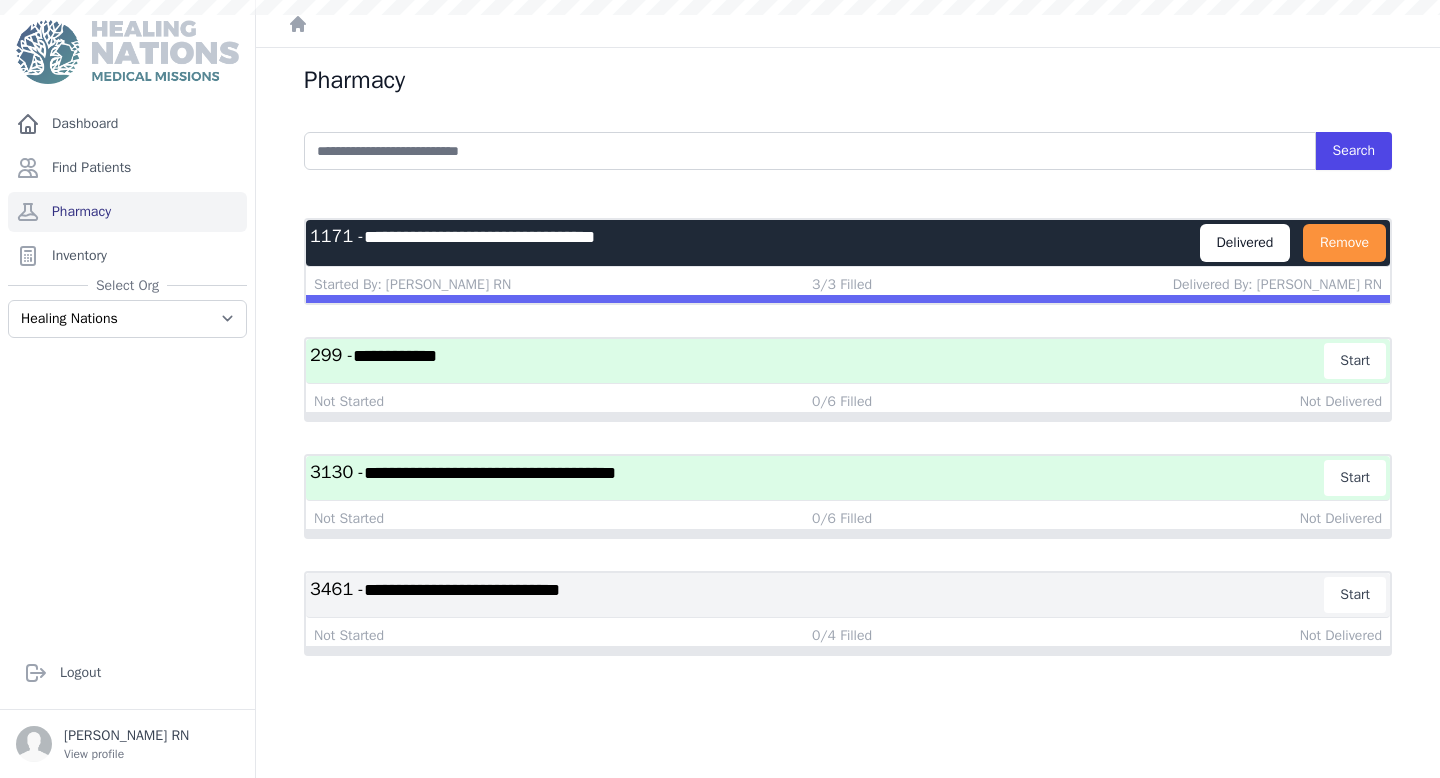scroll, scrollTop: 0, scrollLeft: 0, axis: both 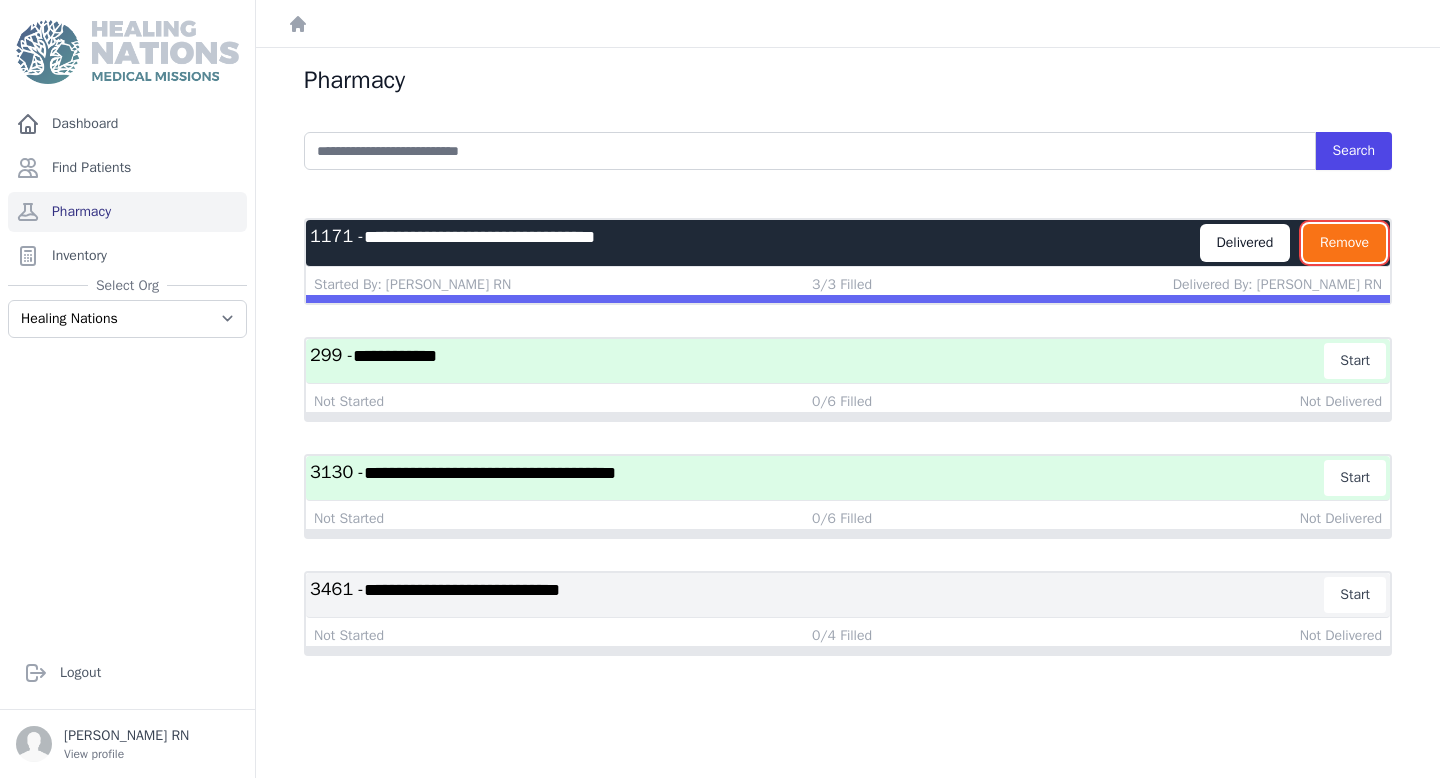 click on "Remove" at bounding box center [1344, 243] 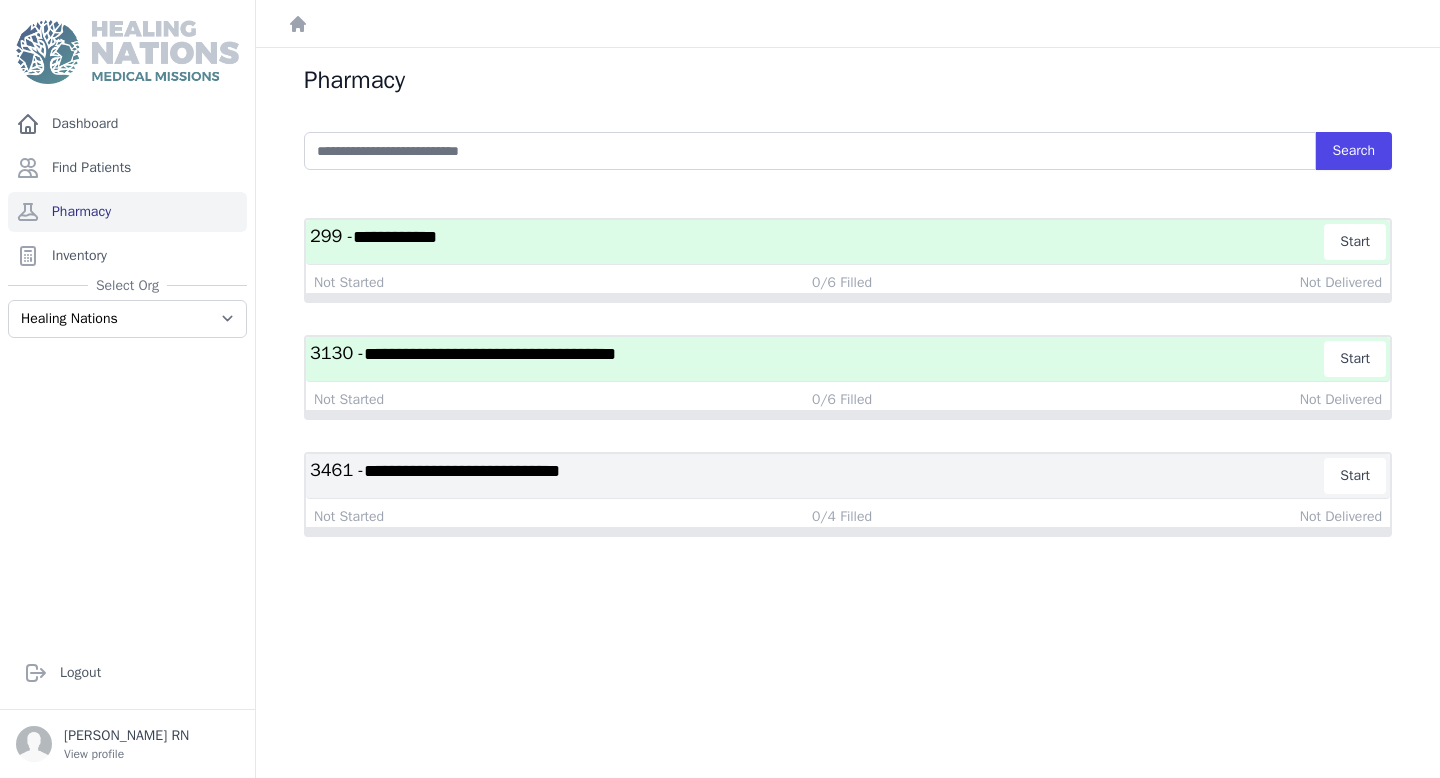 click on "**********" at bounding box center [817, 359] 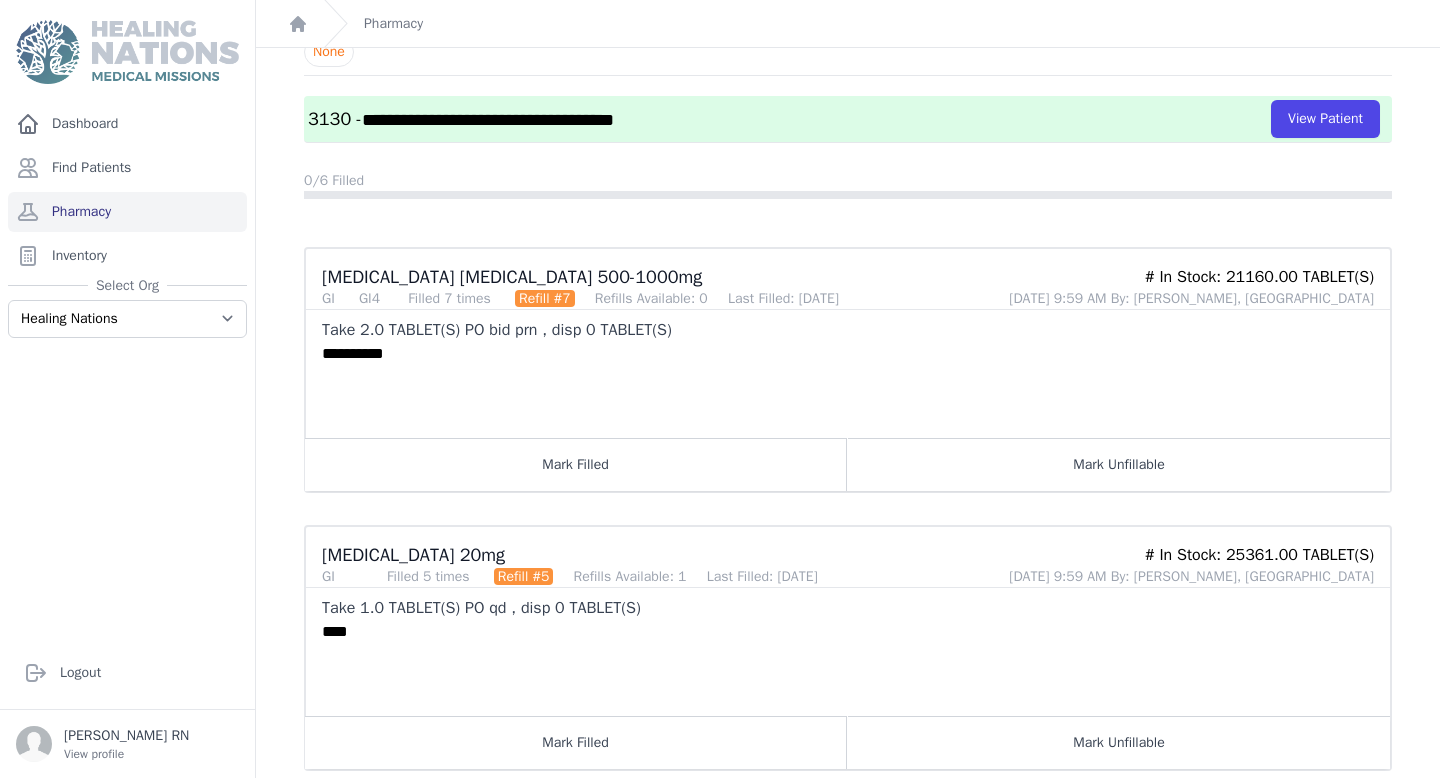 scroll, scrollTop: 112, scrollLeft: 0, axis: vertical 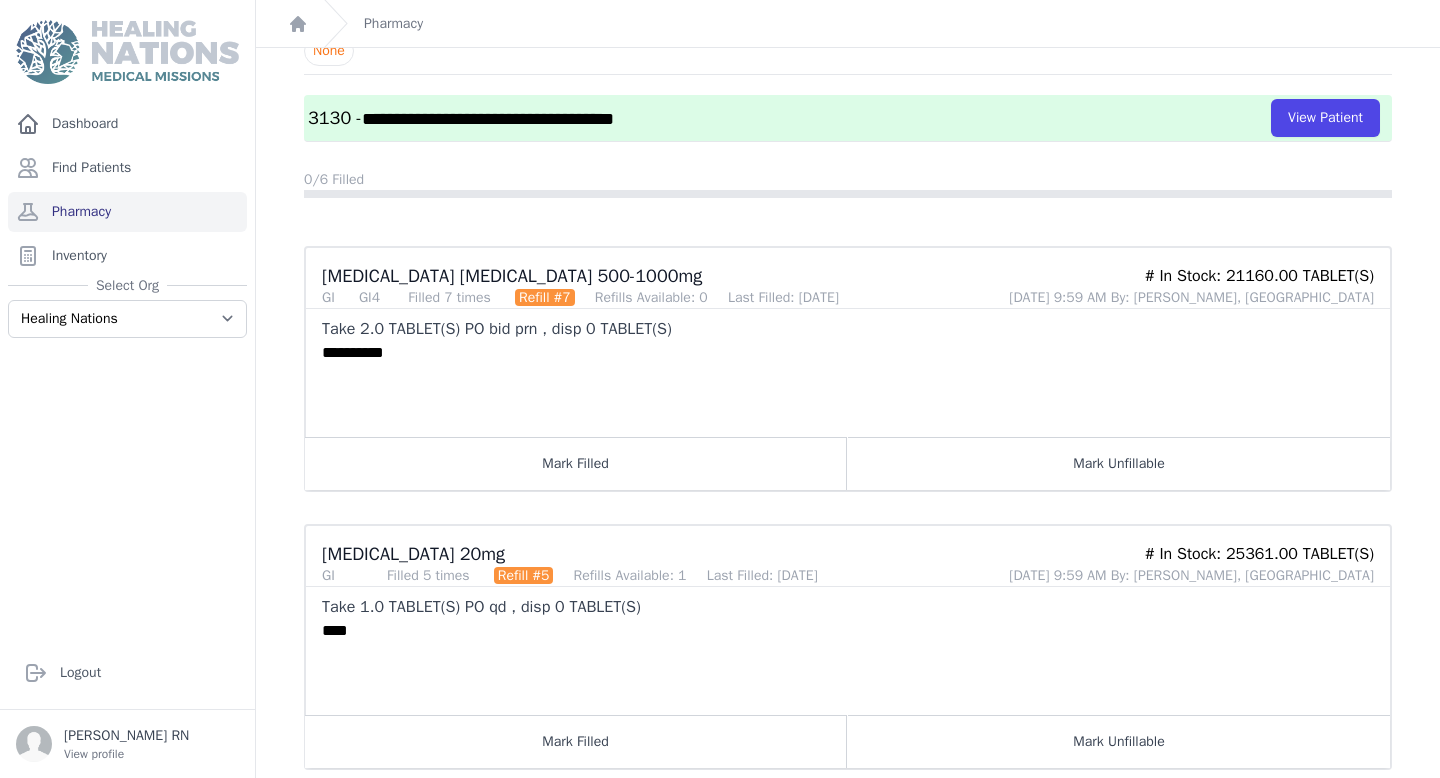 click on "**********" at bounding box center [848, 1090] 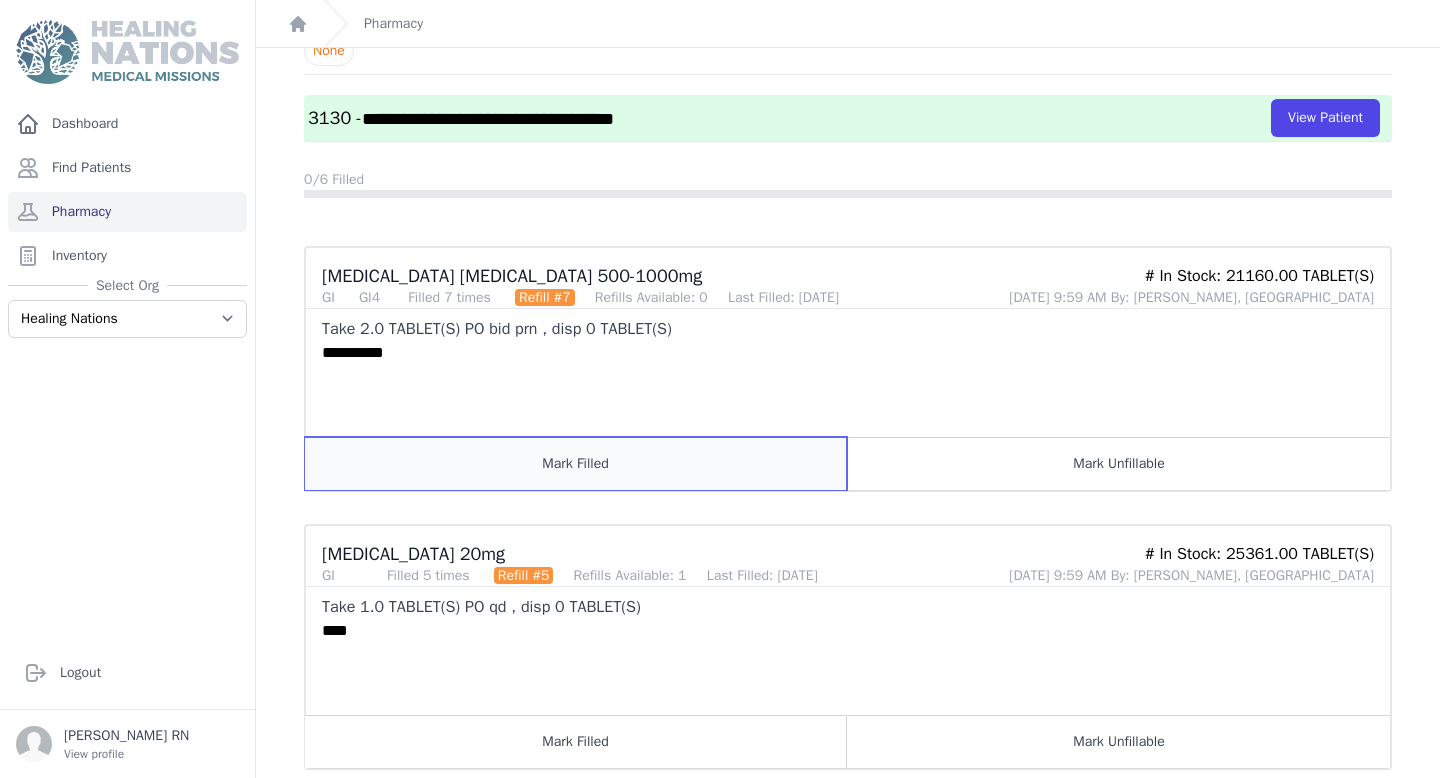 click on "Mark Filled" at bounding box center [576, 463] 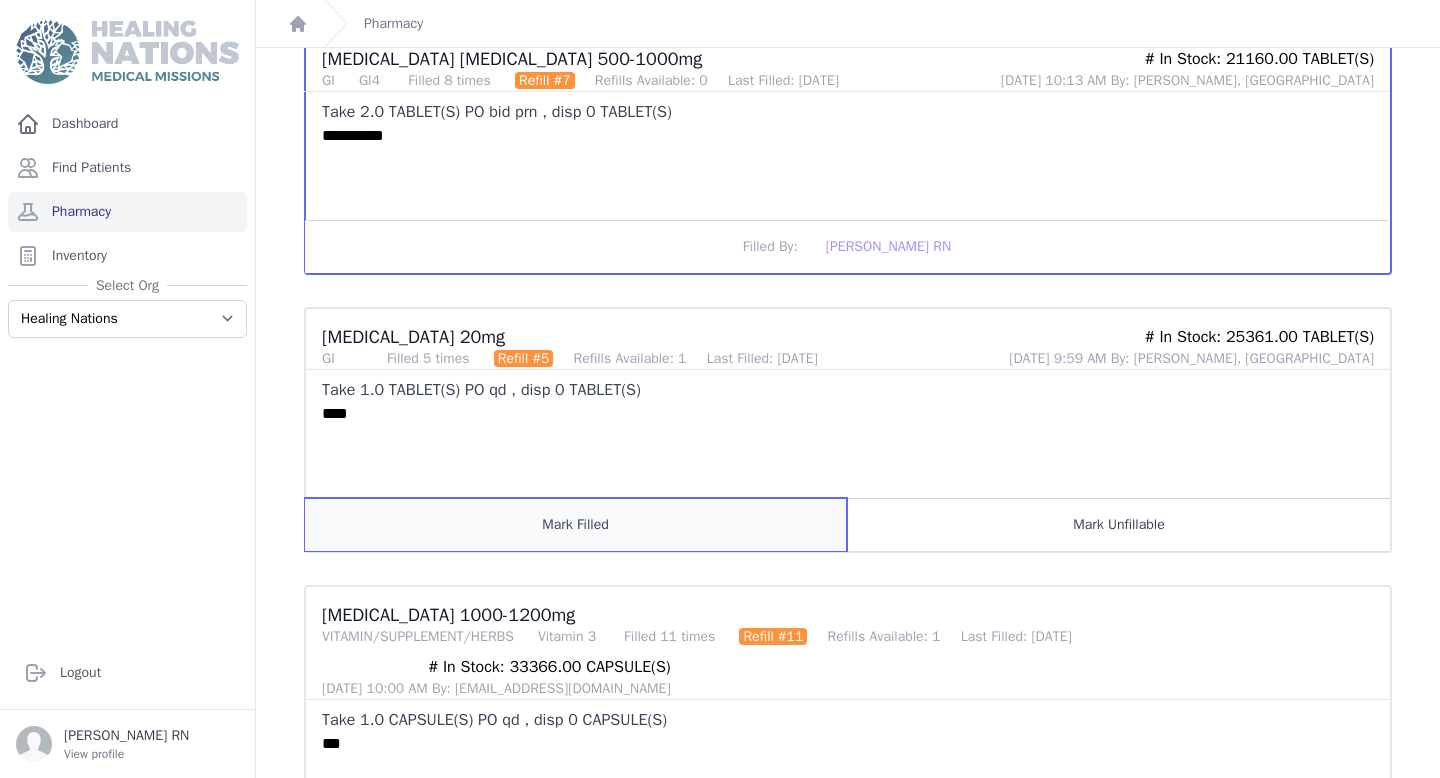 click on "Mark Filled" at bounding box center [576, 524] 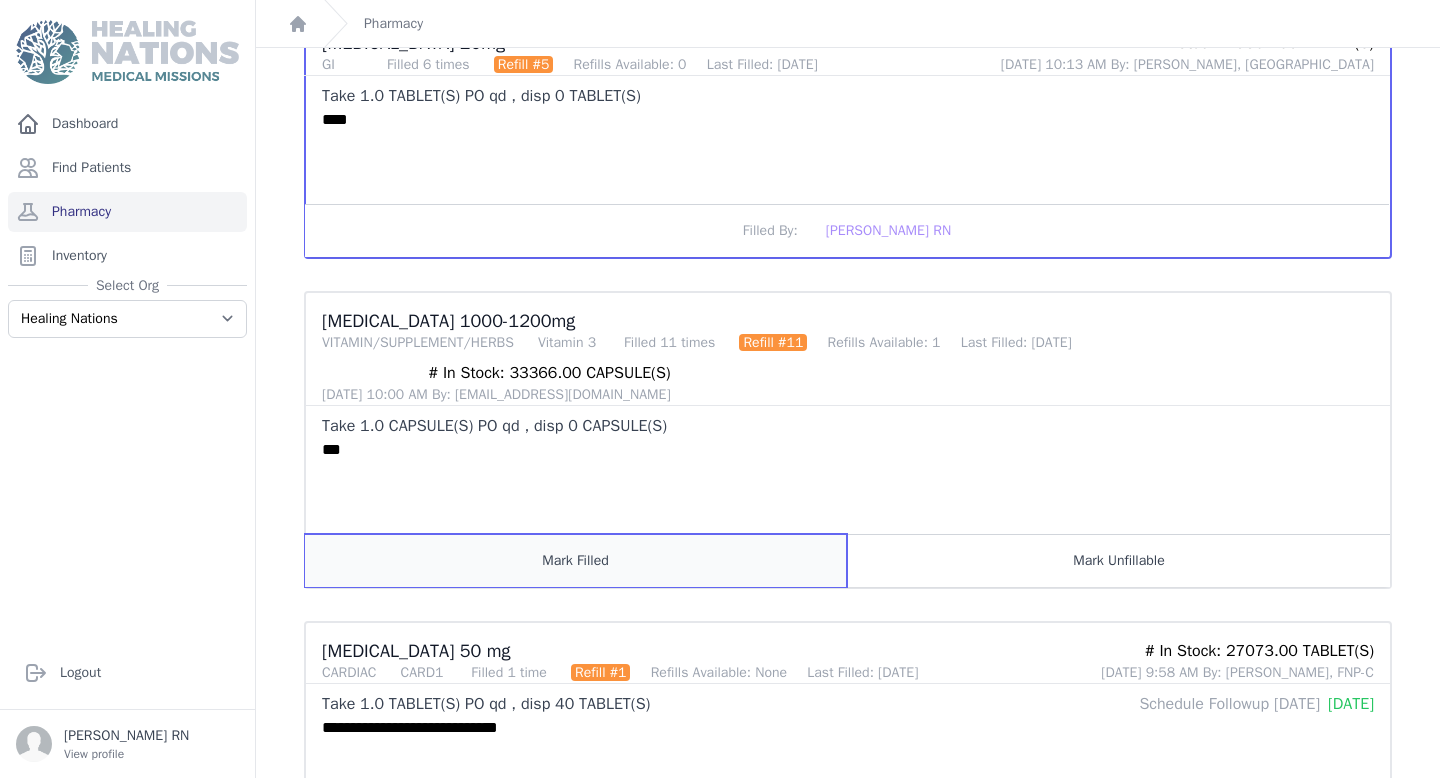click on "Mark Filled" at bounding box center [576, 560] 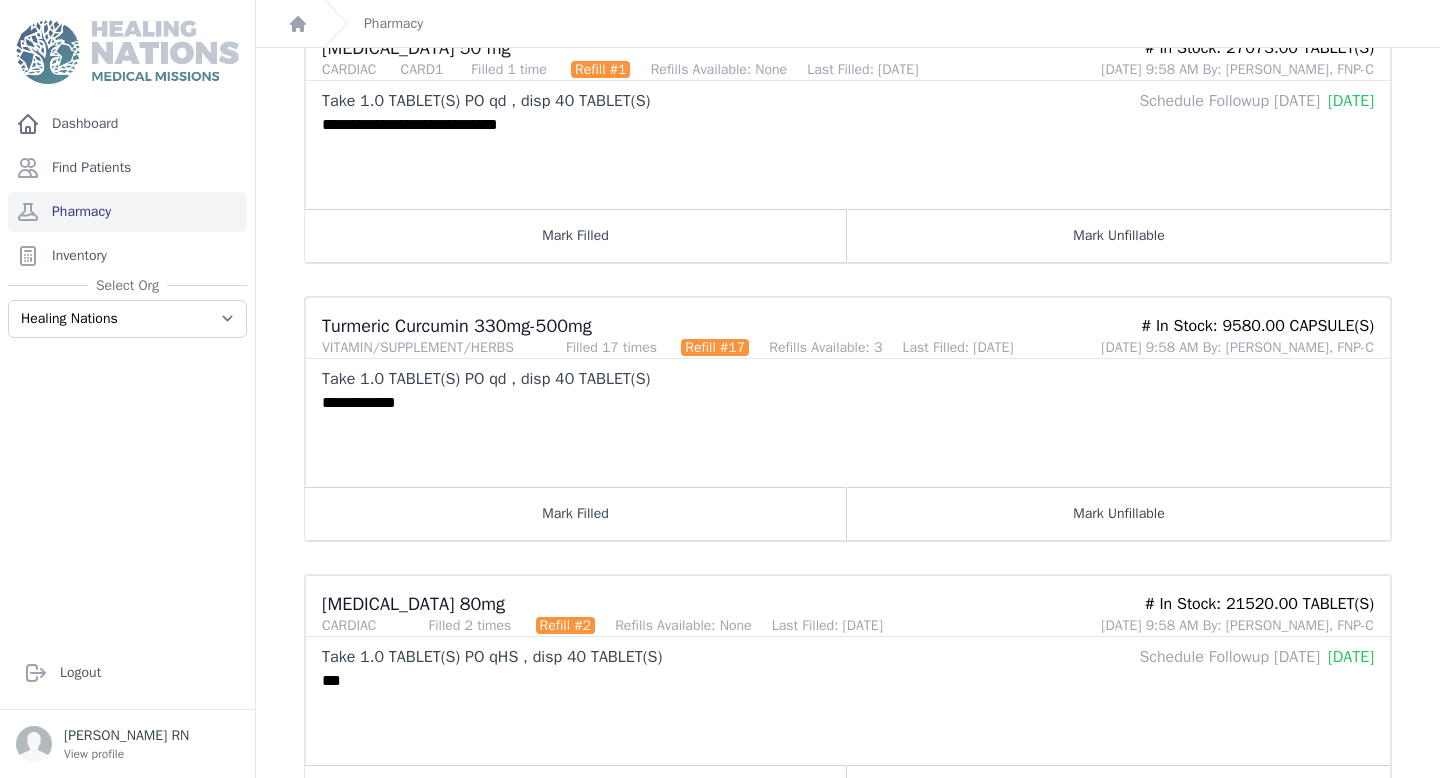 scroll, scrollTop: 1174, scrollLeft: 0, axis: vertical 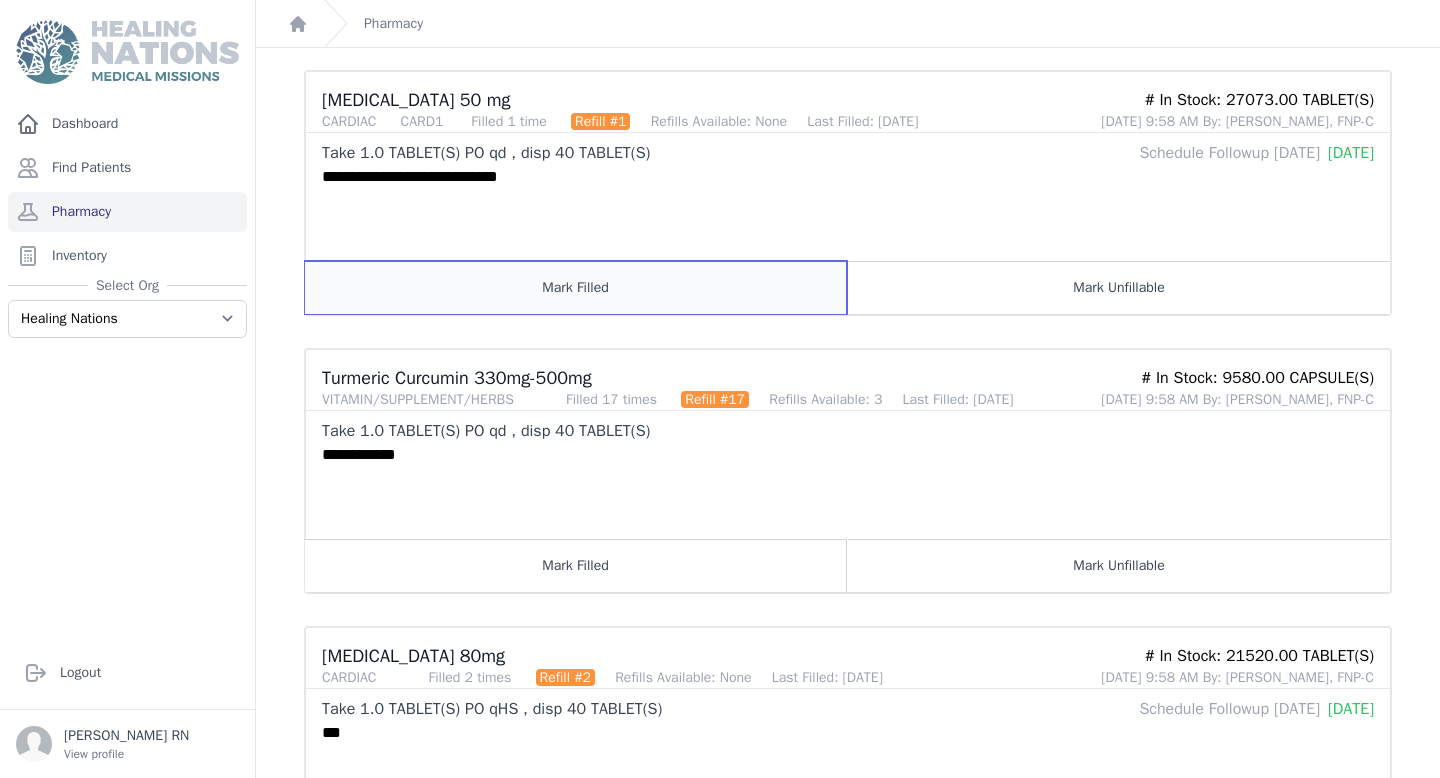 click on "Mark Filled" at bounding box center (576, 287) 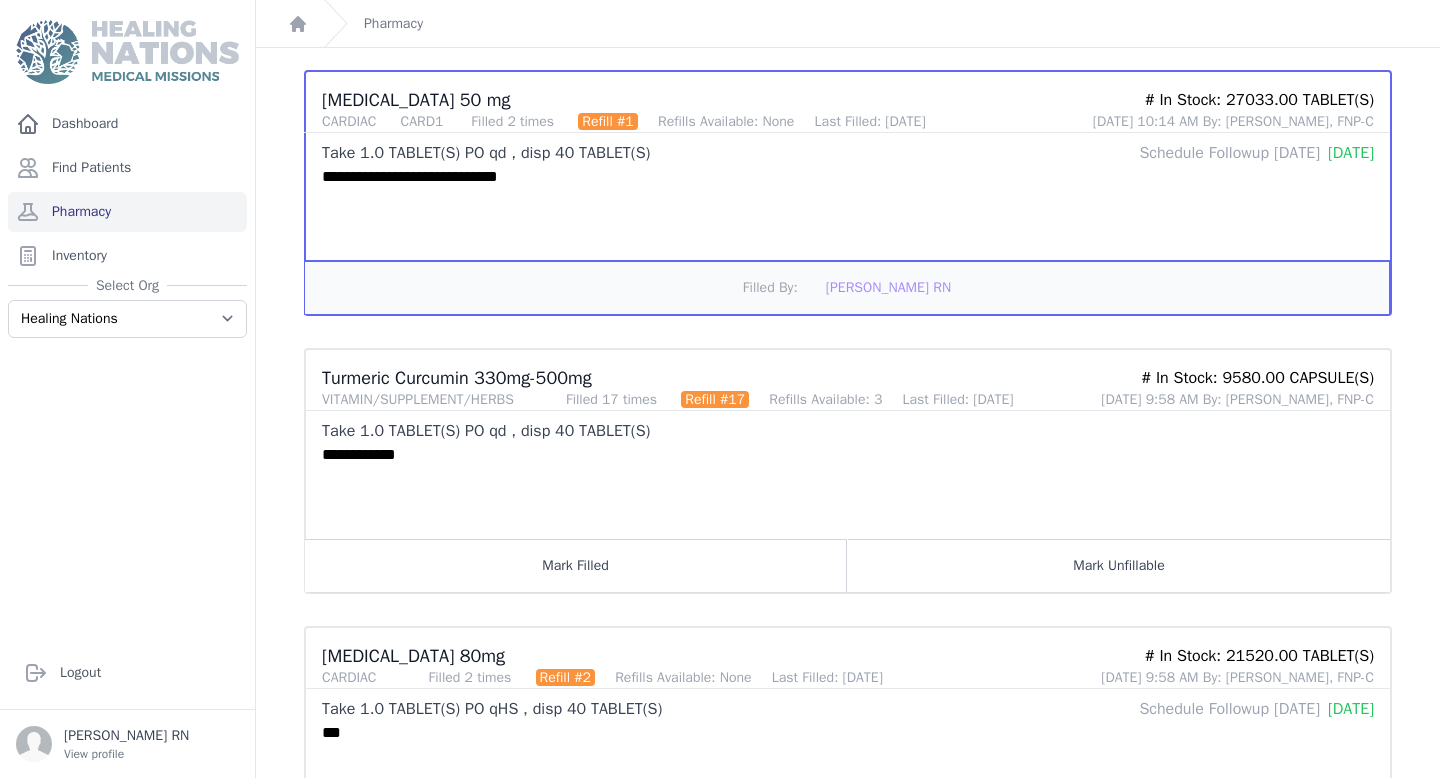 click on "Filled By:
[PERSON_NAME] RN" at bounding box center [847, 287] 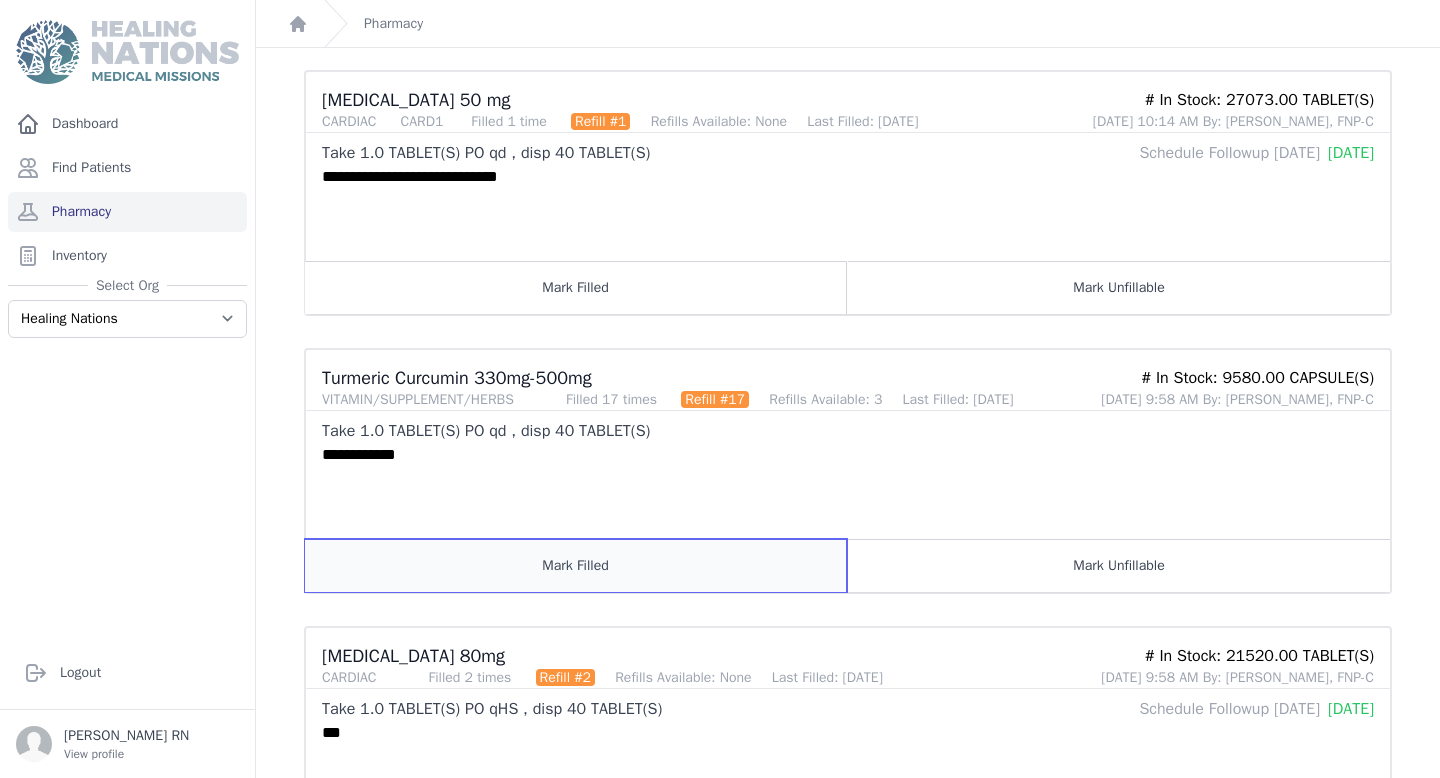 click on "Mark Filled" at bounding box center [576, 565] 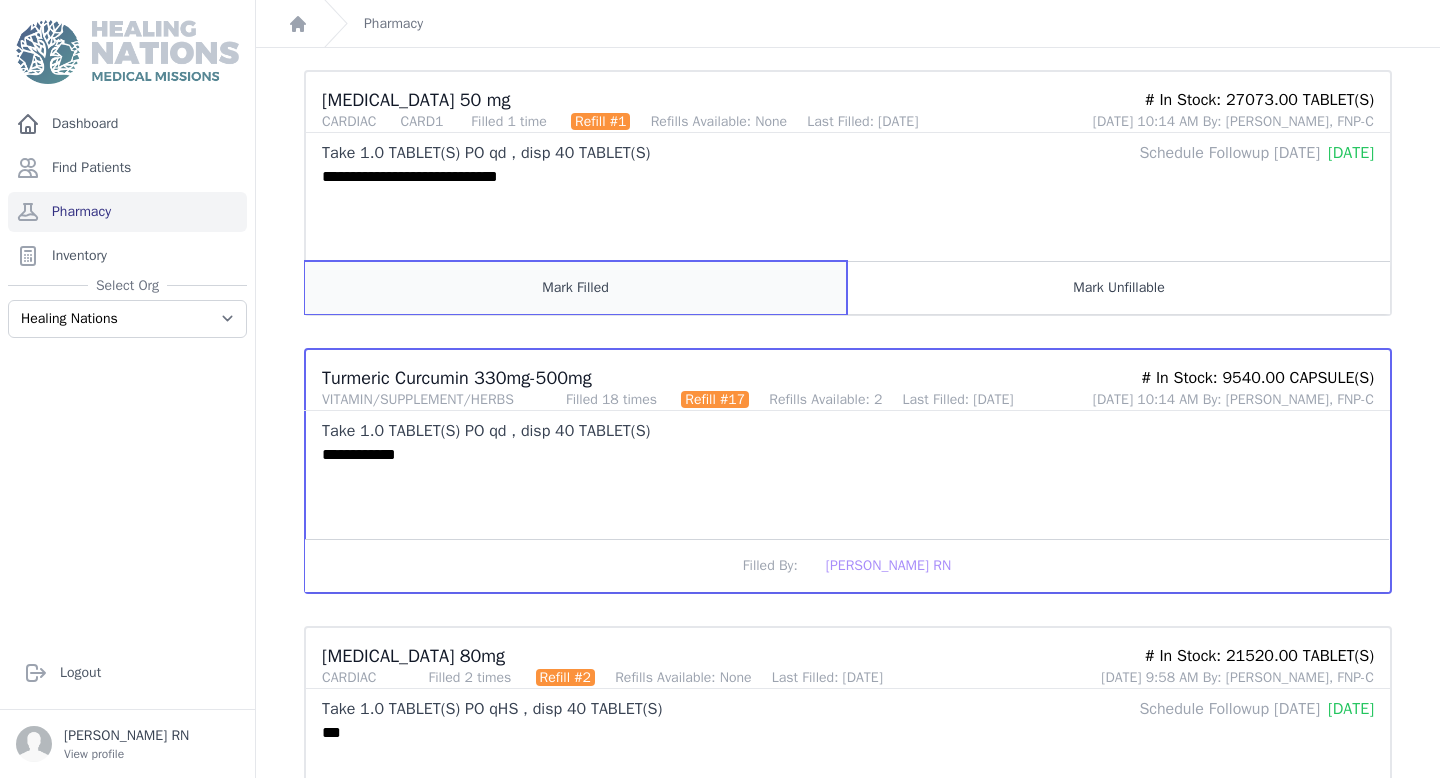 click on "Mark Filled" at bounding box center [576, 287] 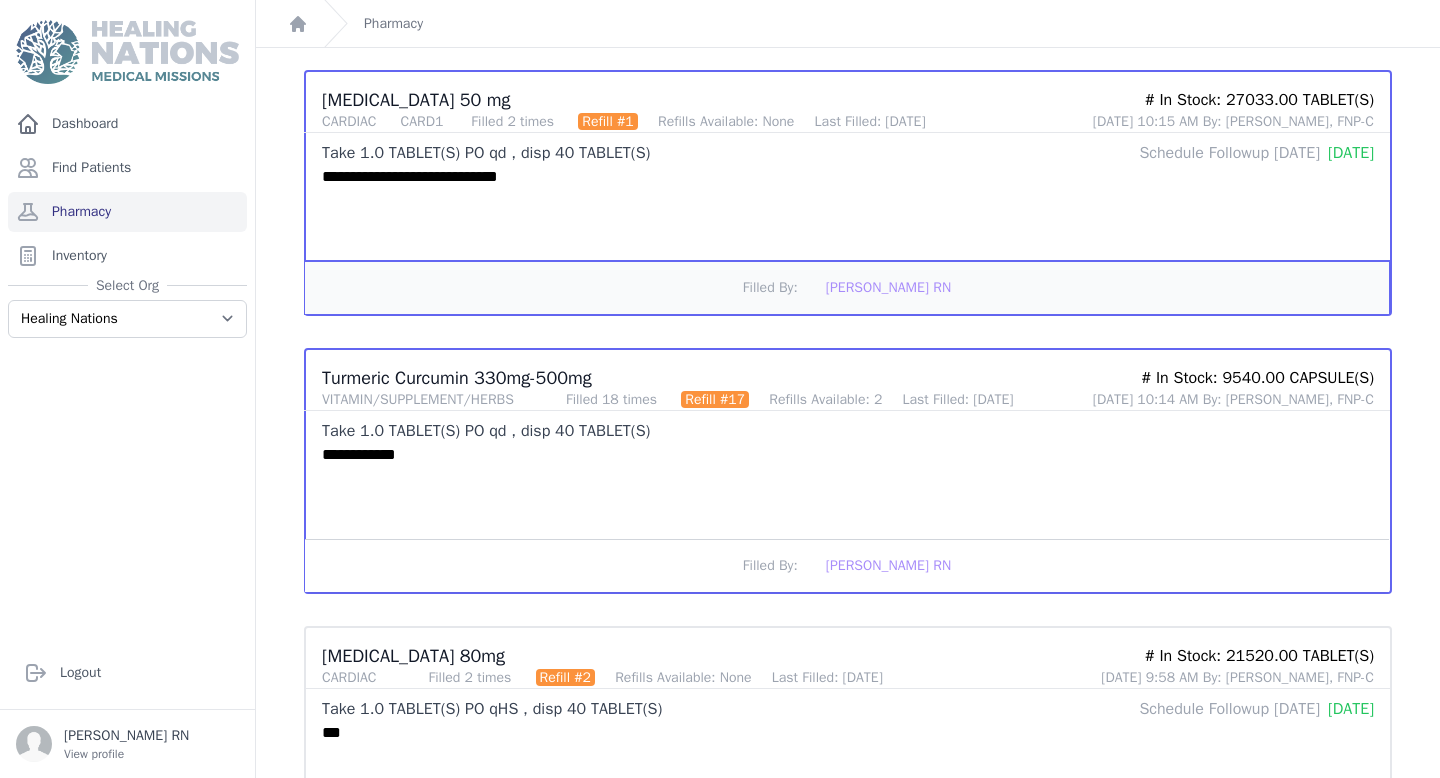 scroll, scrollTop: 1368, scrollLeft: 0, axis: vertical 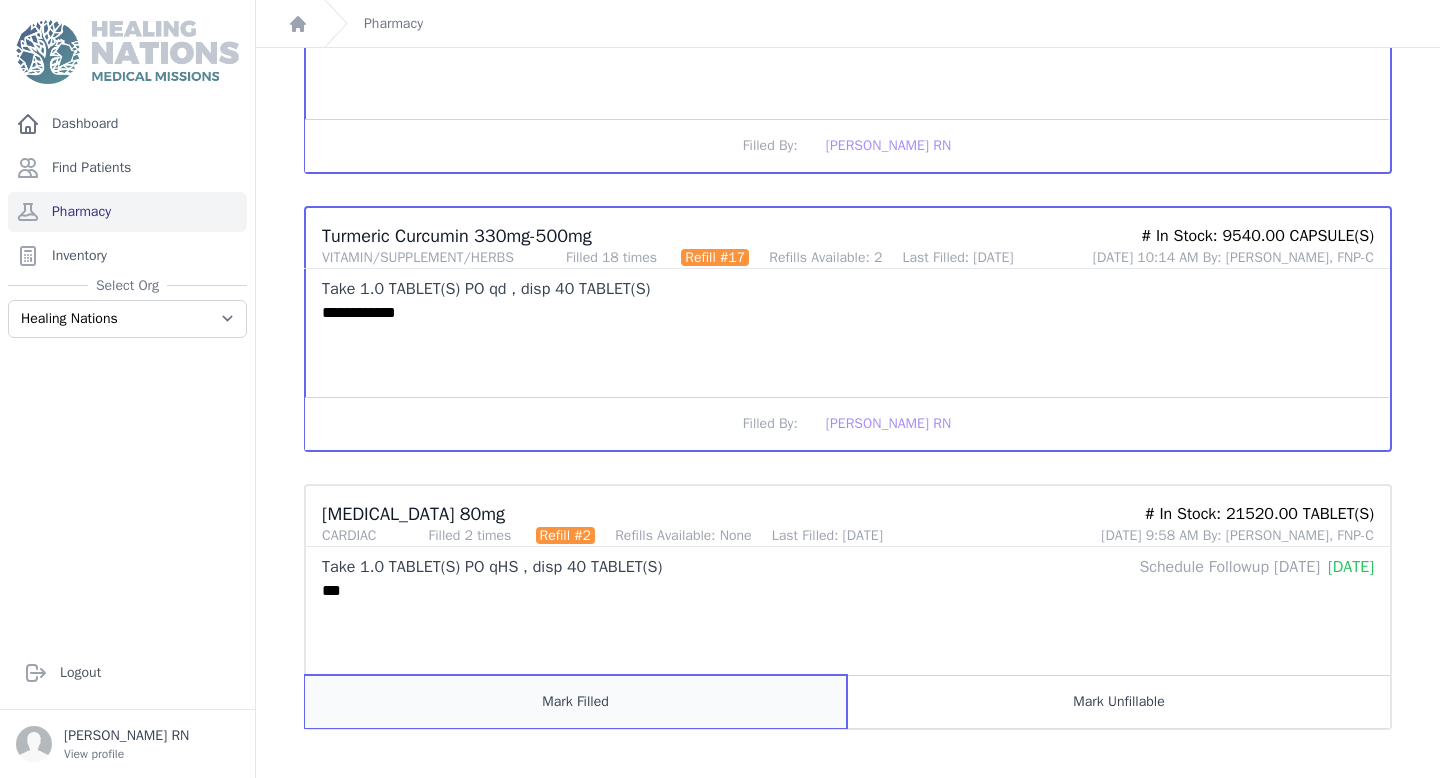 click on "Mark Filled" at bounding box center [576, 701] 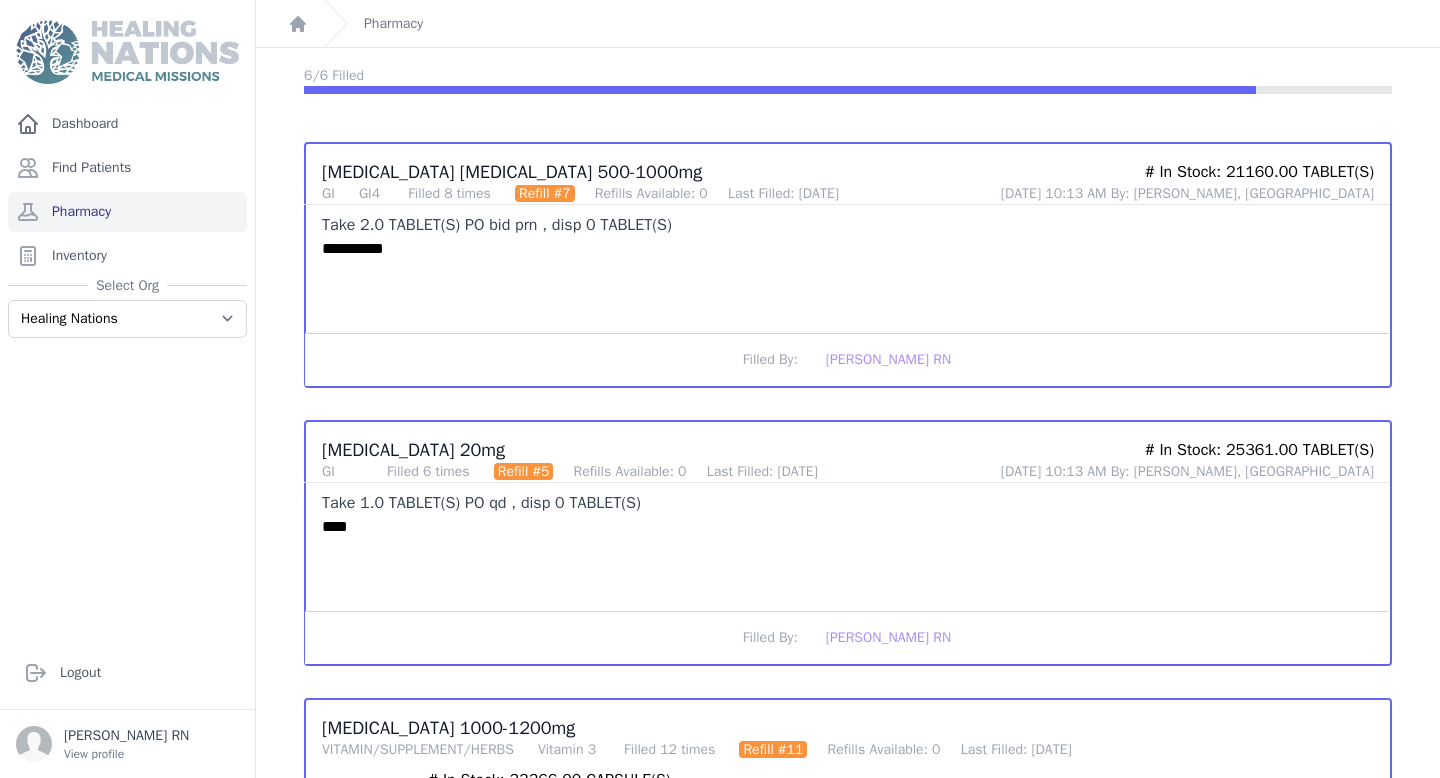 scroll, scrollTop: 0, scrollLeft: 0, axis: both 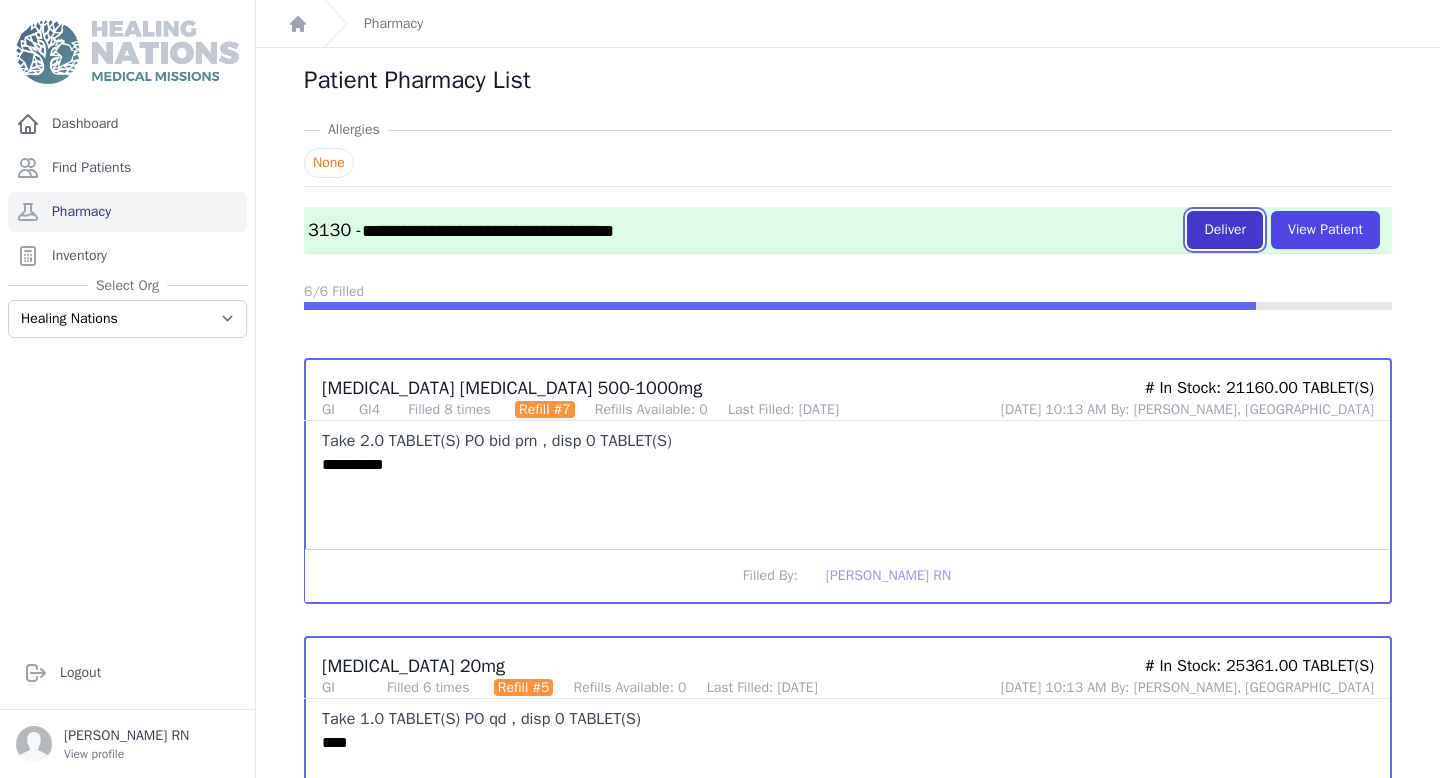 click on "Deliver" at bounding box center [1225, 230] 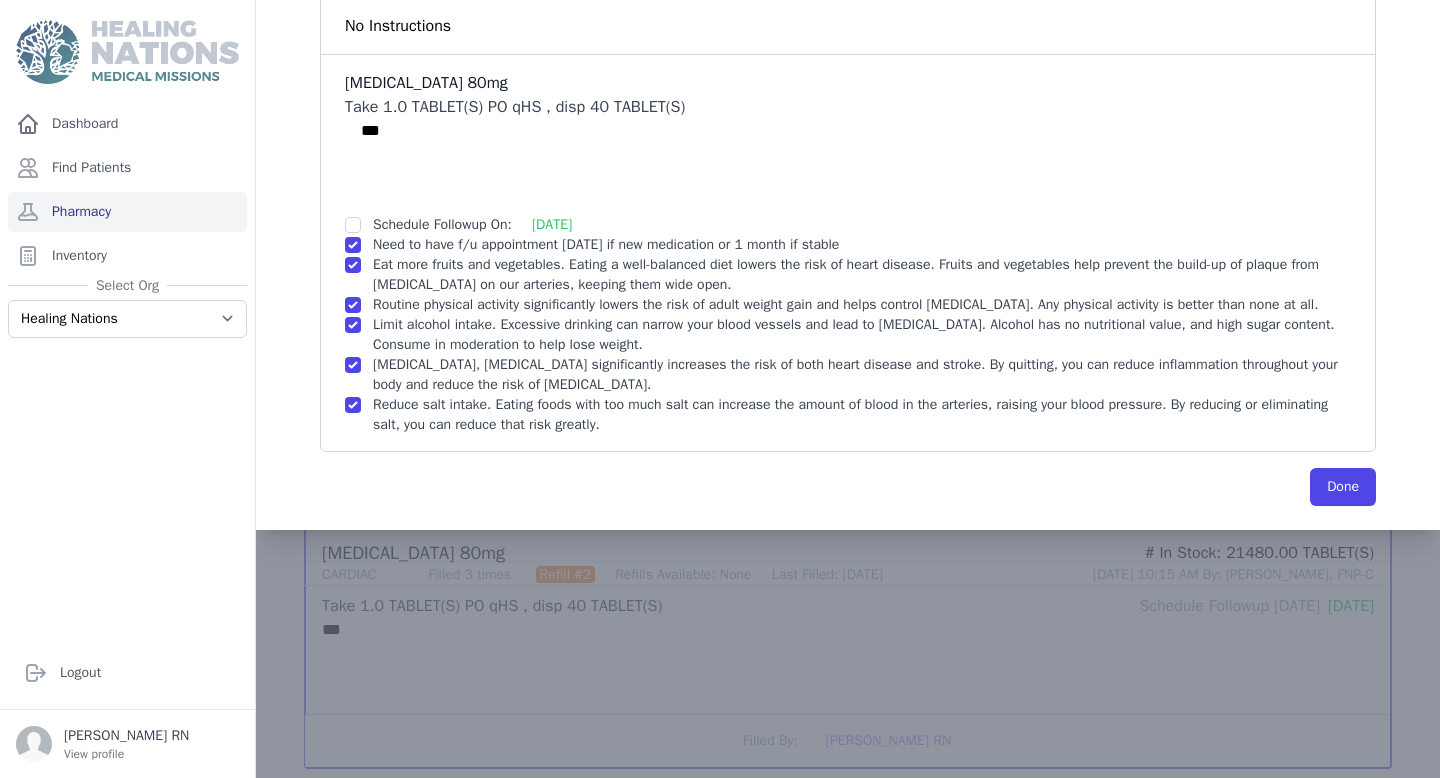 scroll, scrollTop: 1279, scrollLeft: 0, axis: vertical 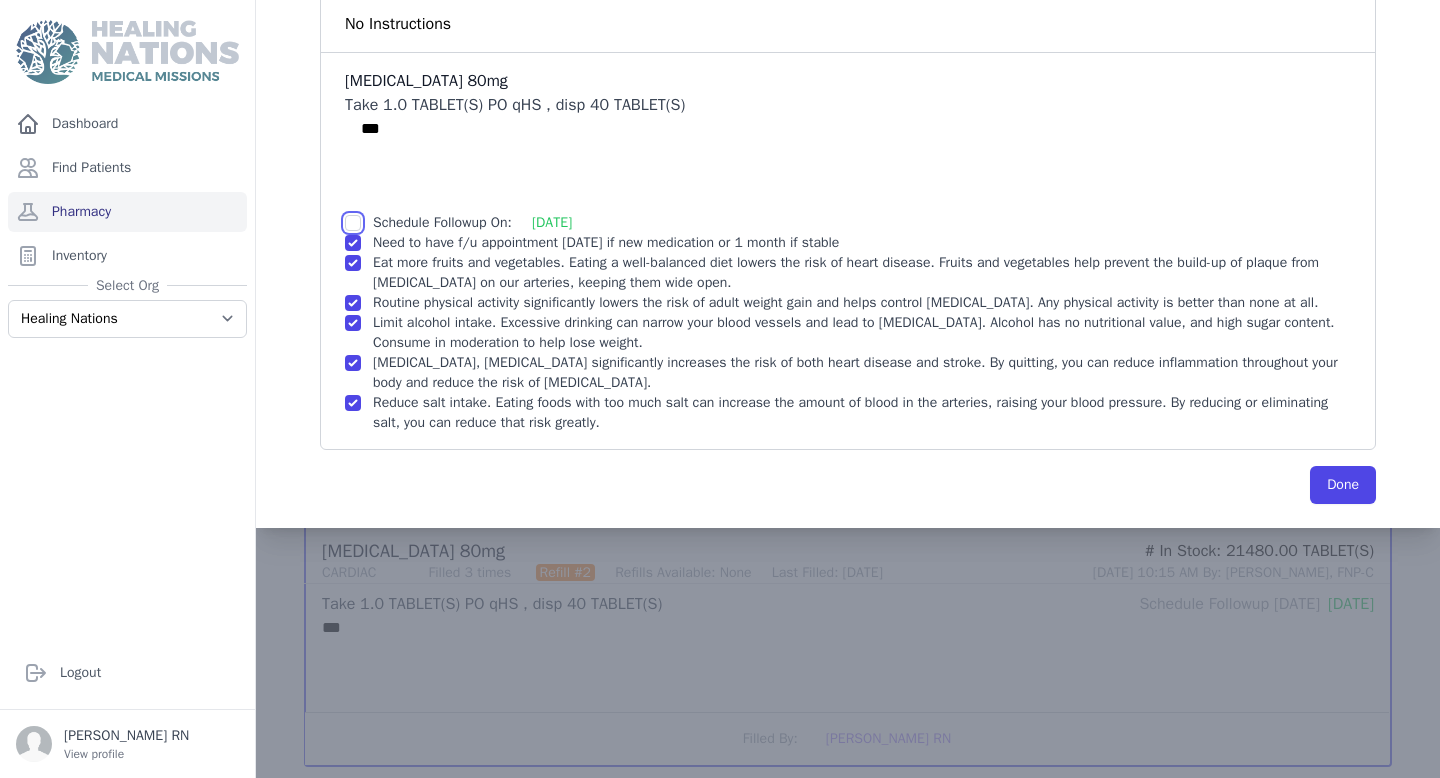 click at bounding box center [353, -175] 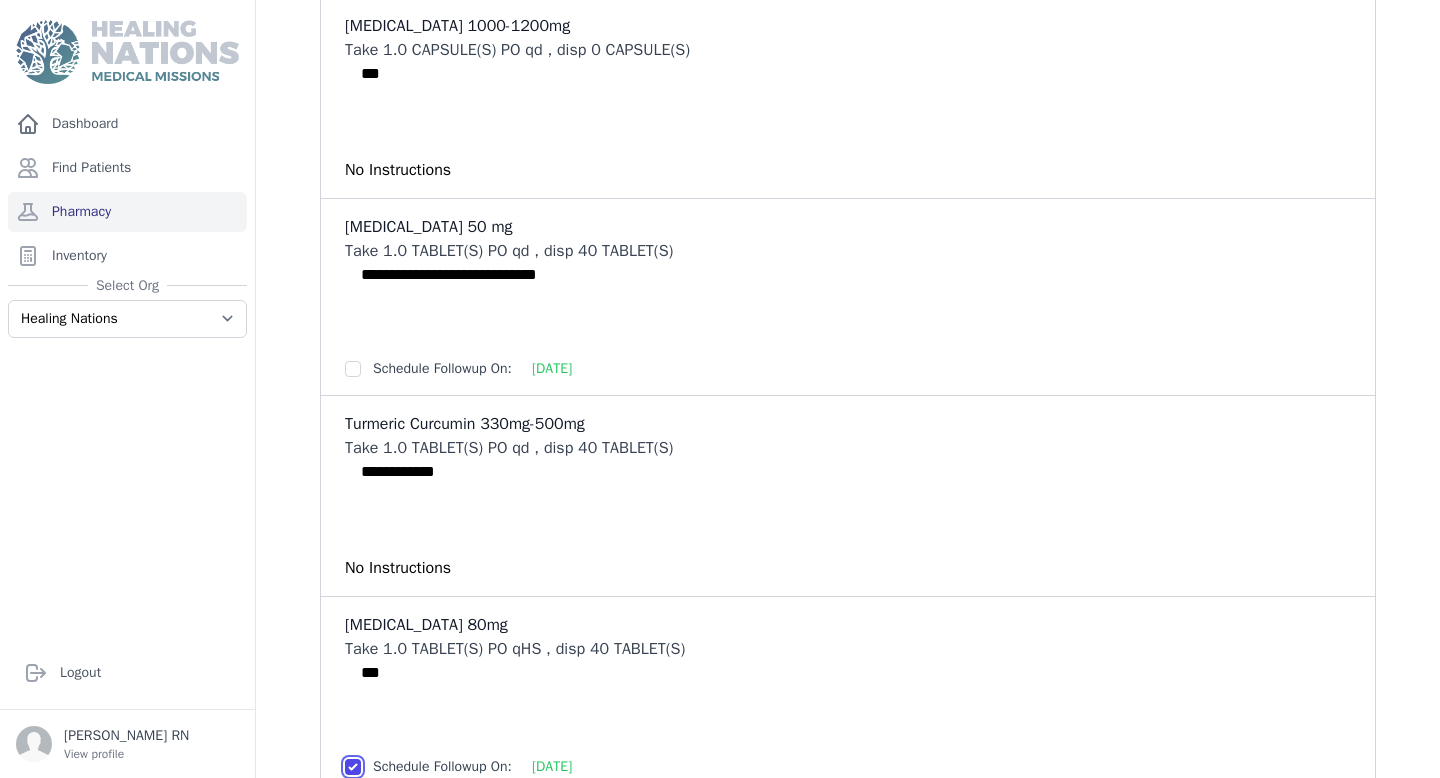 scroll, scrollTop: 724, scrollLeft: 0, axis: vertical 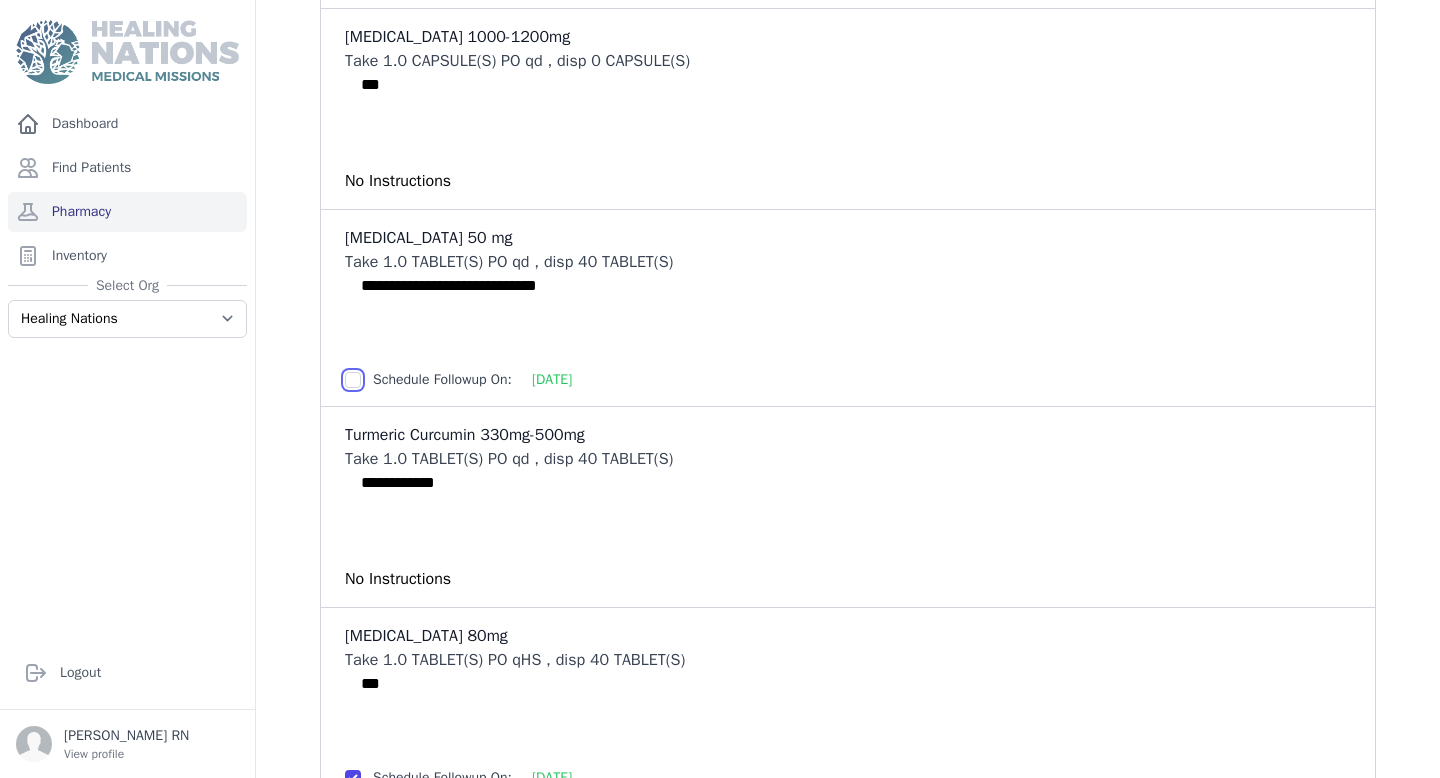 click at bounding box center [353, 380] 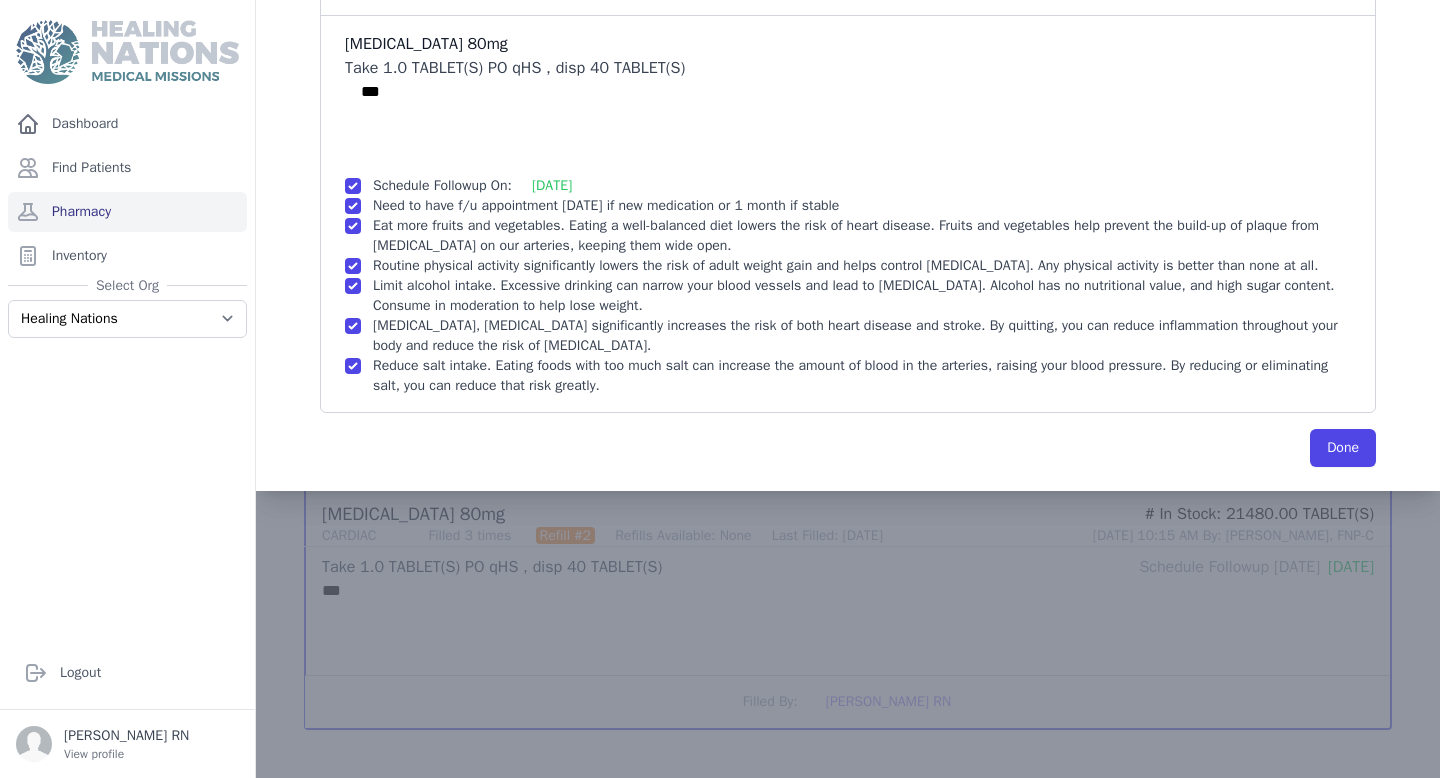 scroll, scrollTop: 1368, scrollLeft: 0, axis: vertical 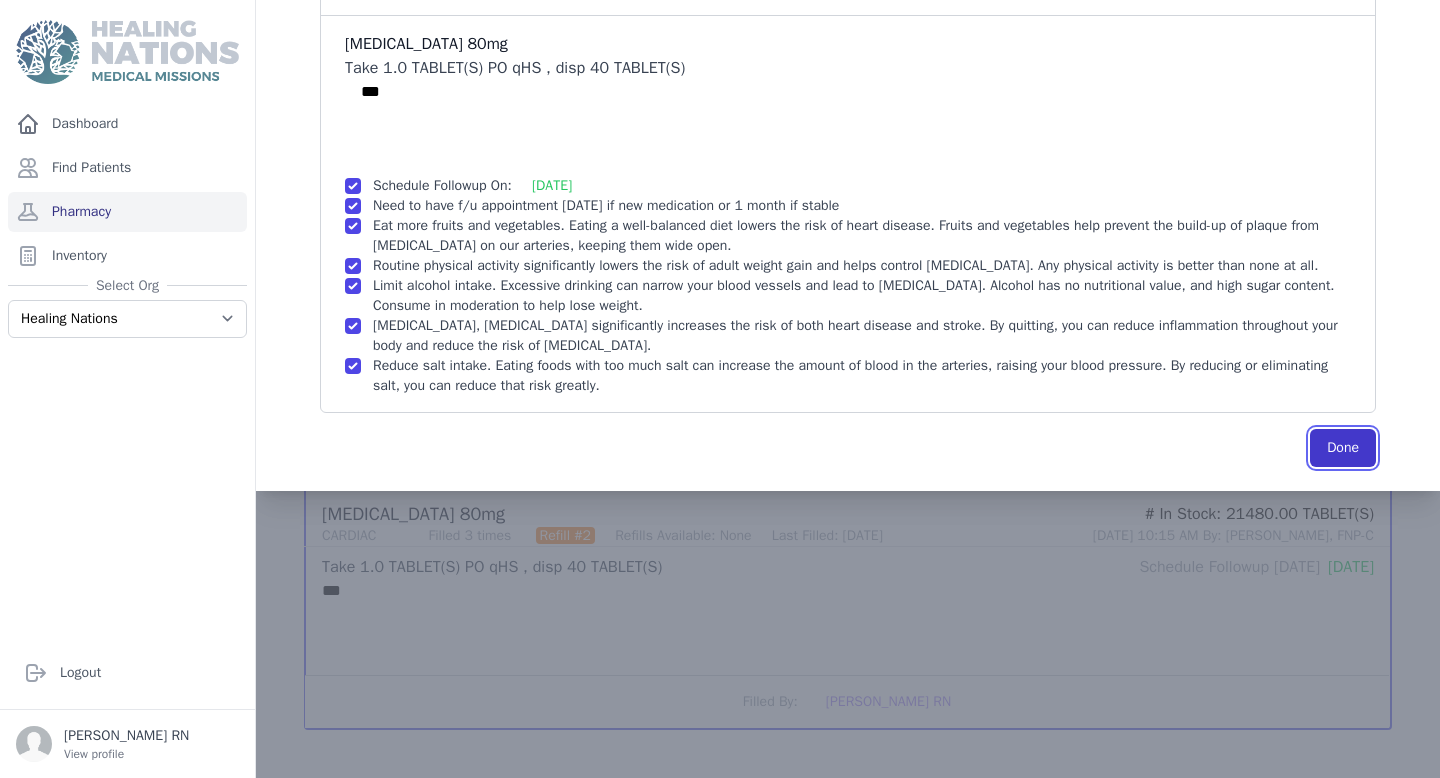 click on "Done" at bounding box center (1343, 448) 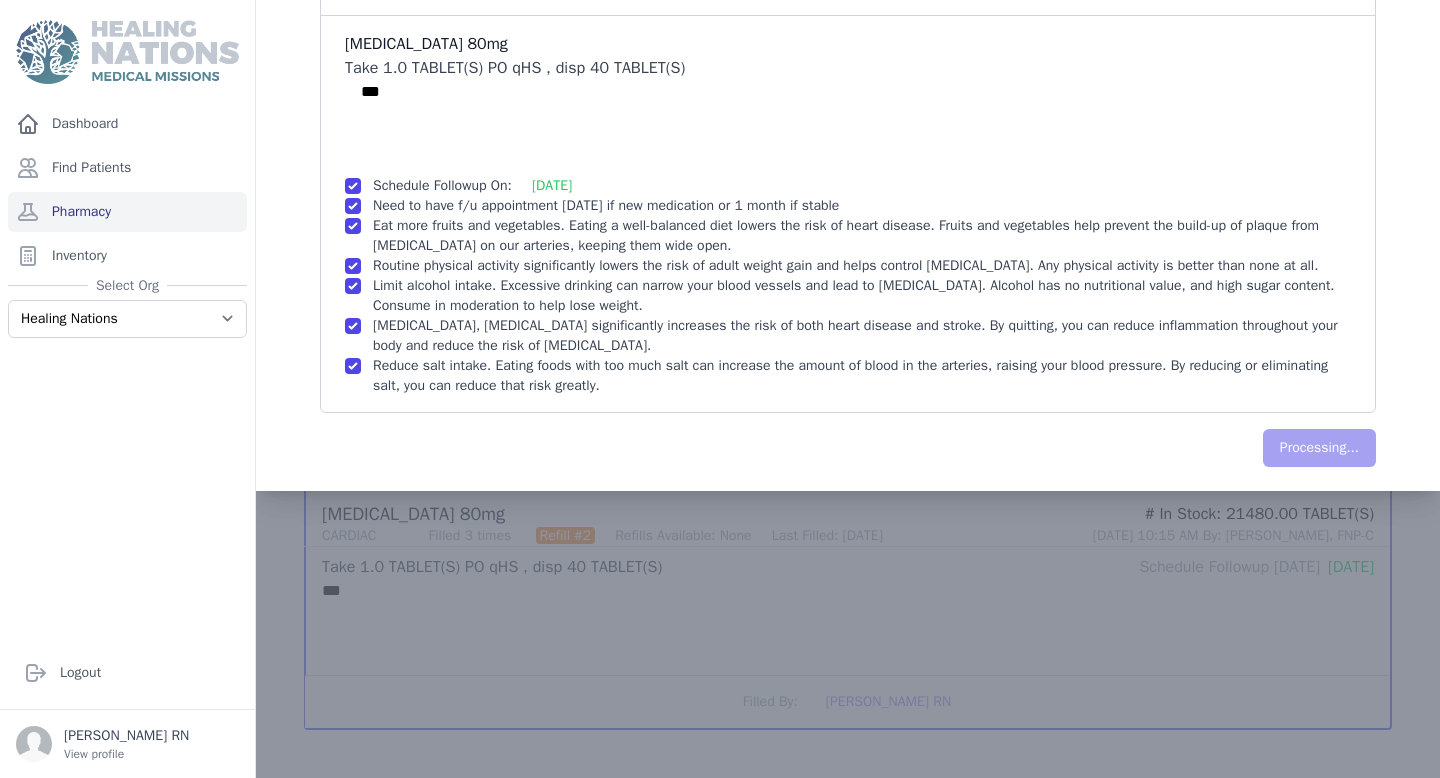 scroll, scrollTop: 0, scrollLeft: 0, axis: both 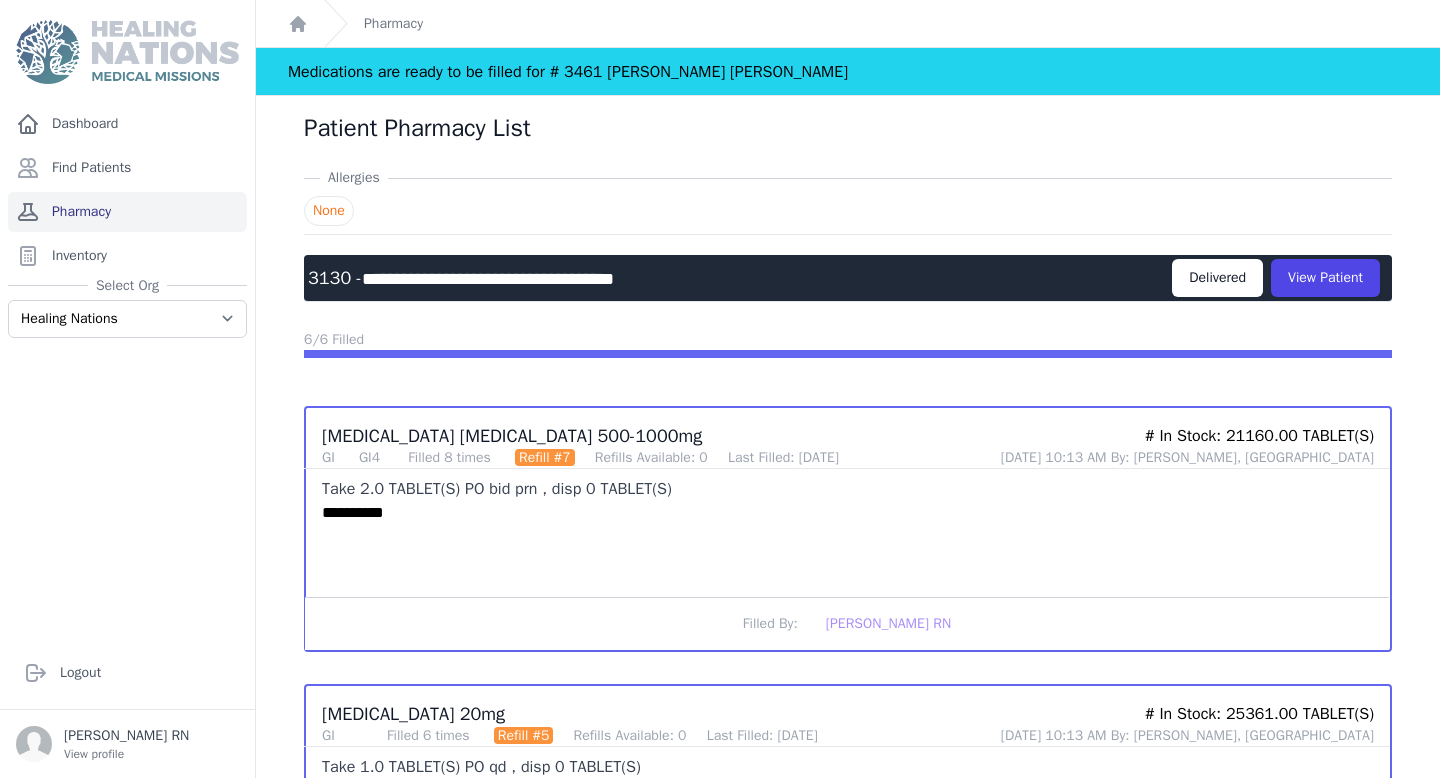 click on "Pharmacy" at bounding box center [127, 212] 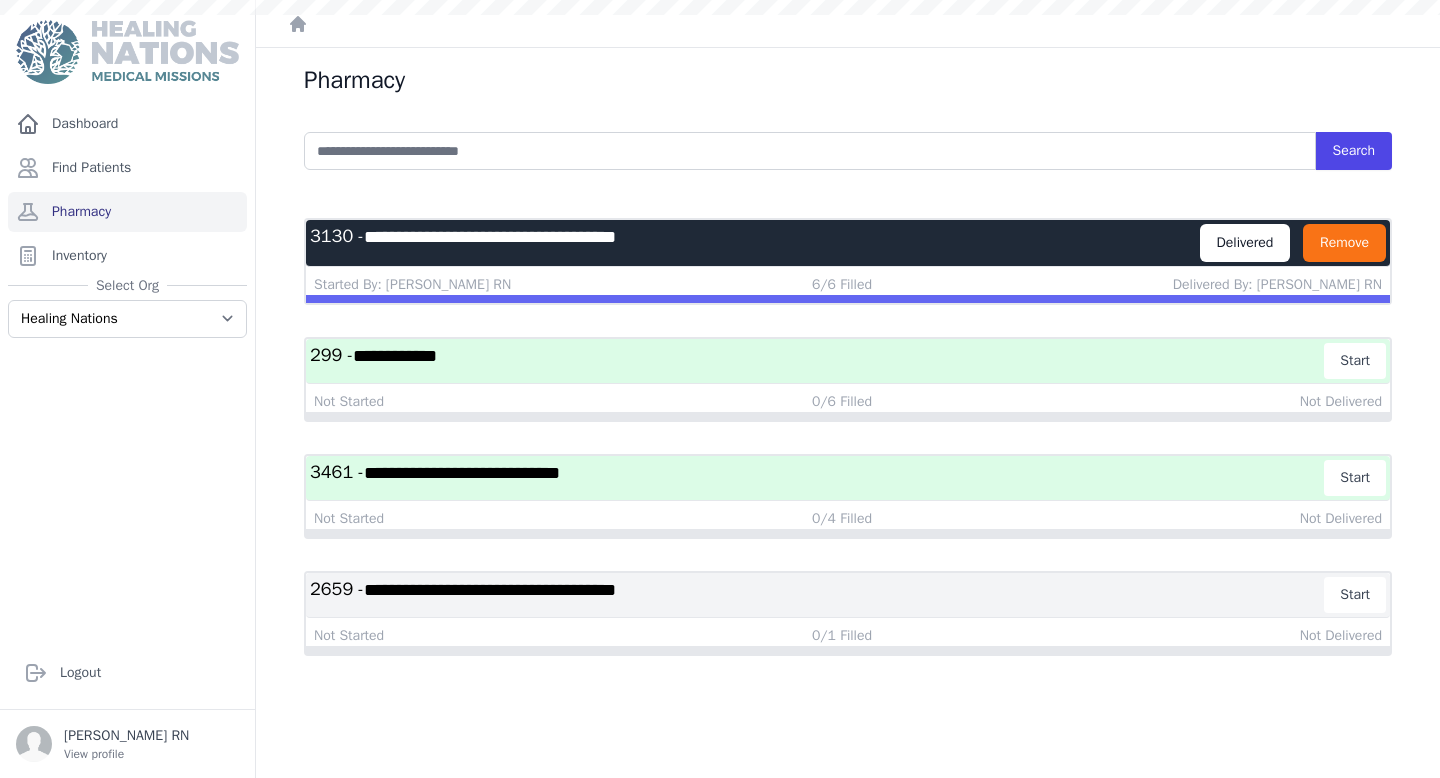 scroll, scrollTop: 0, scrollLeft: 0, axis: both 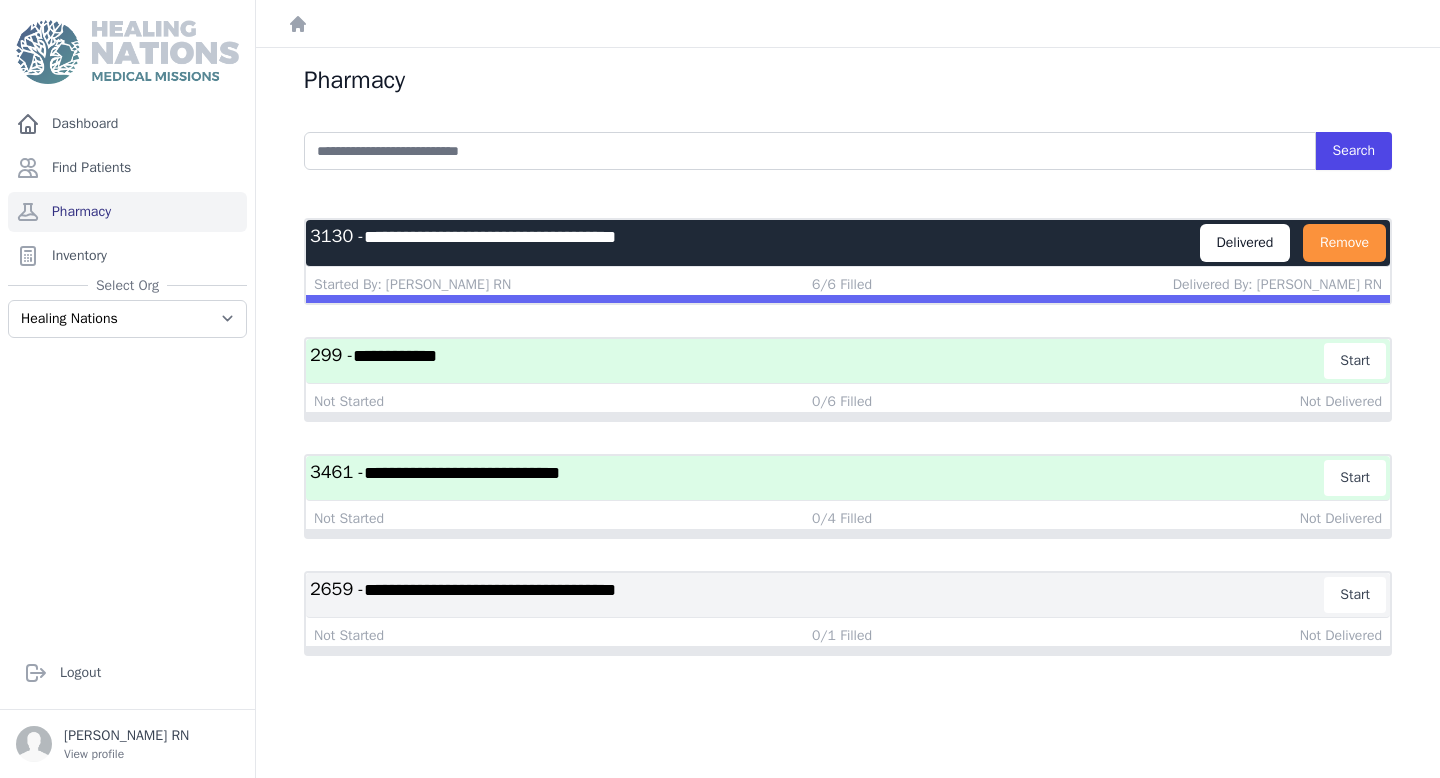 click on "Remove" at bounding box center (1344, 243) 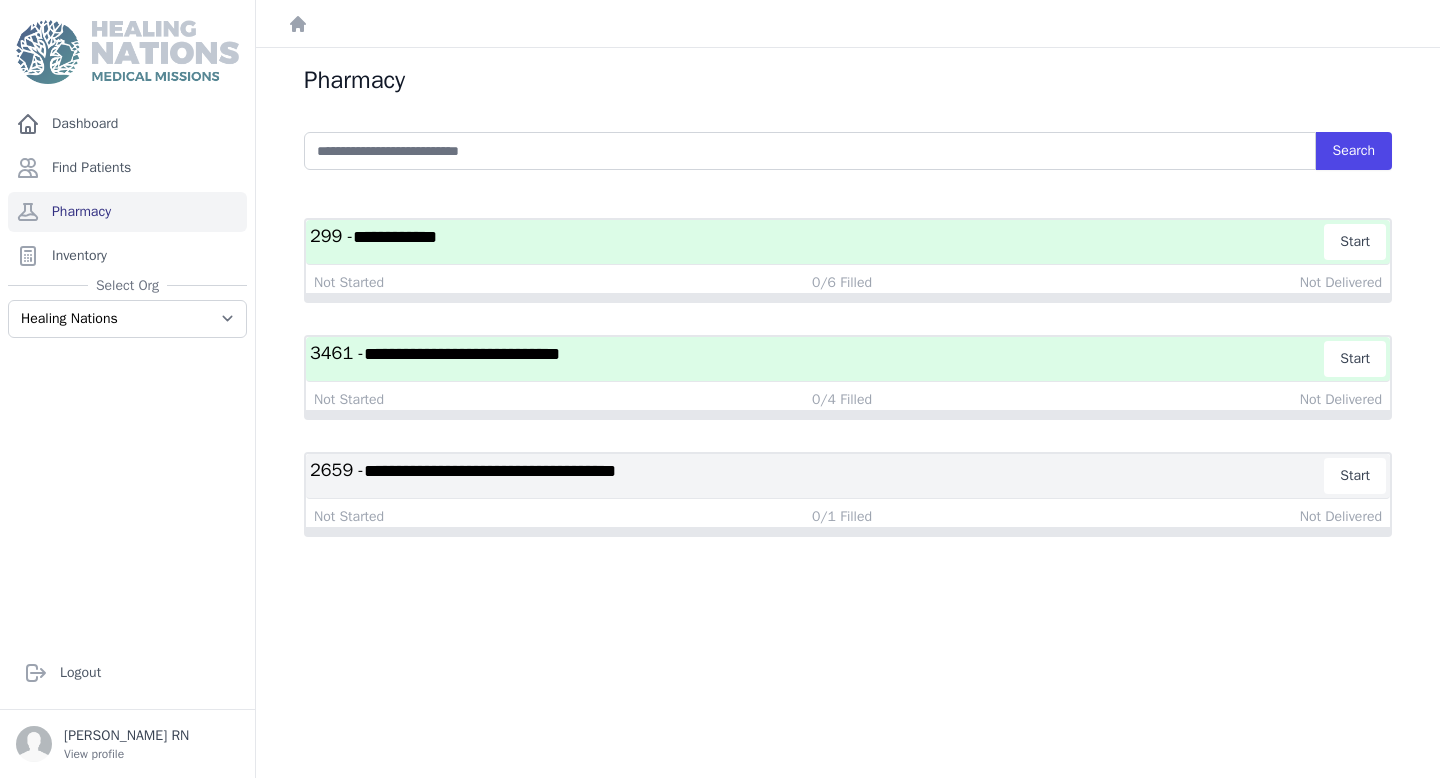 click on "**********" at bounding box center (817, 359) 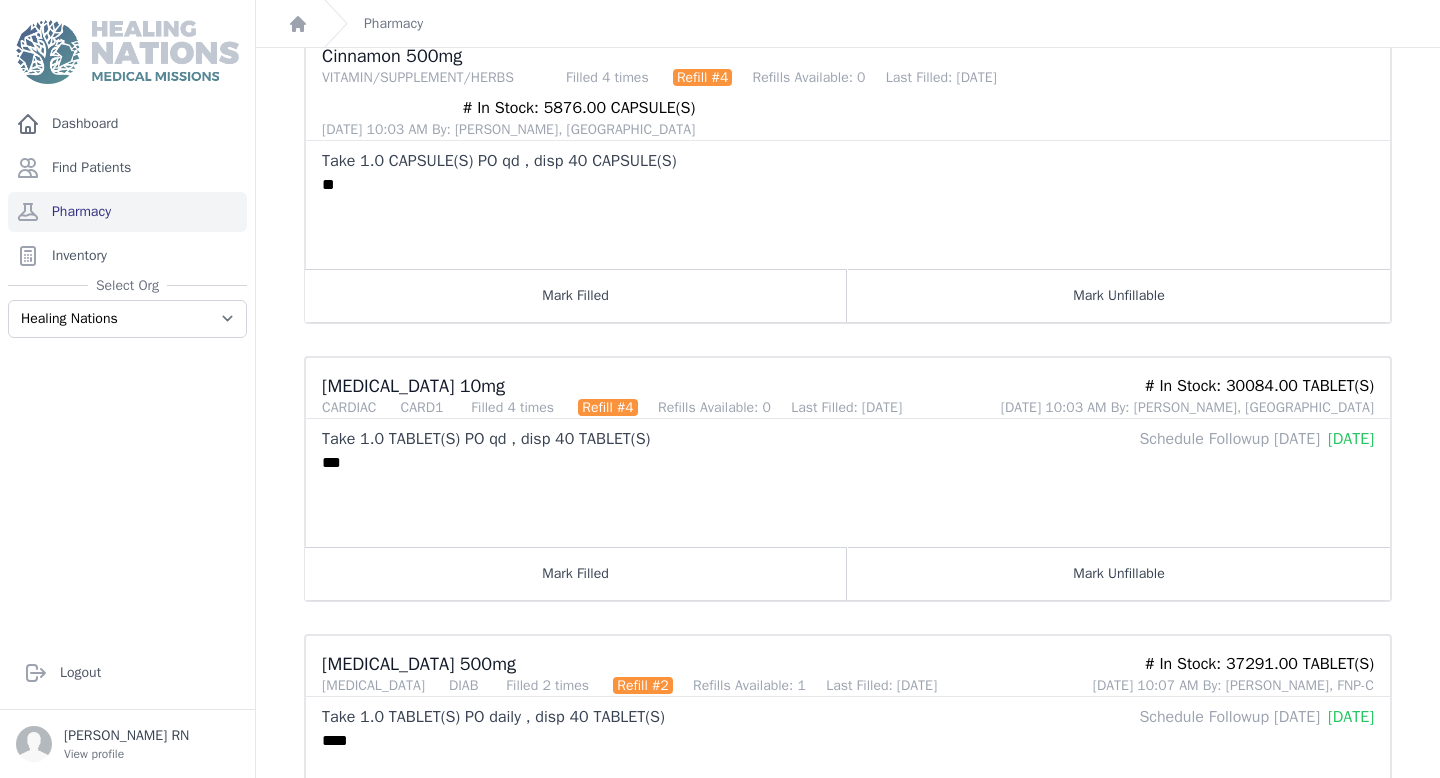 scroll, scrollTop: 0, scrollLeft: 0, axis: both 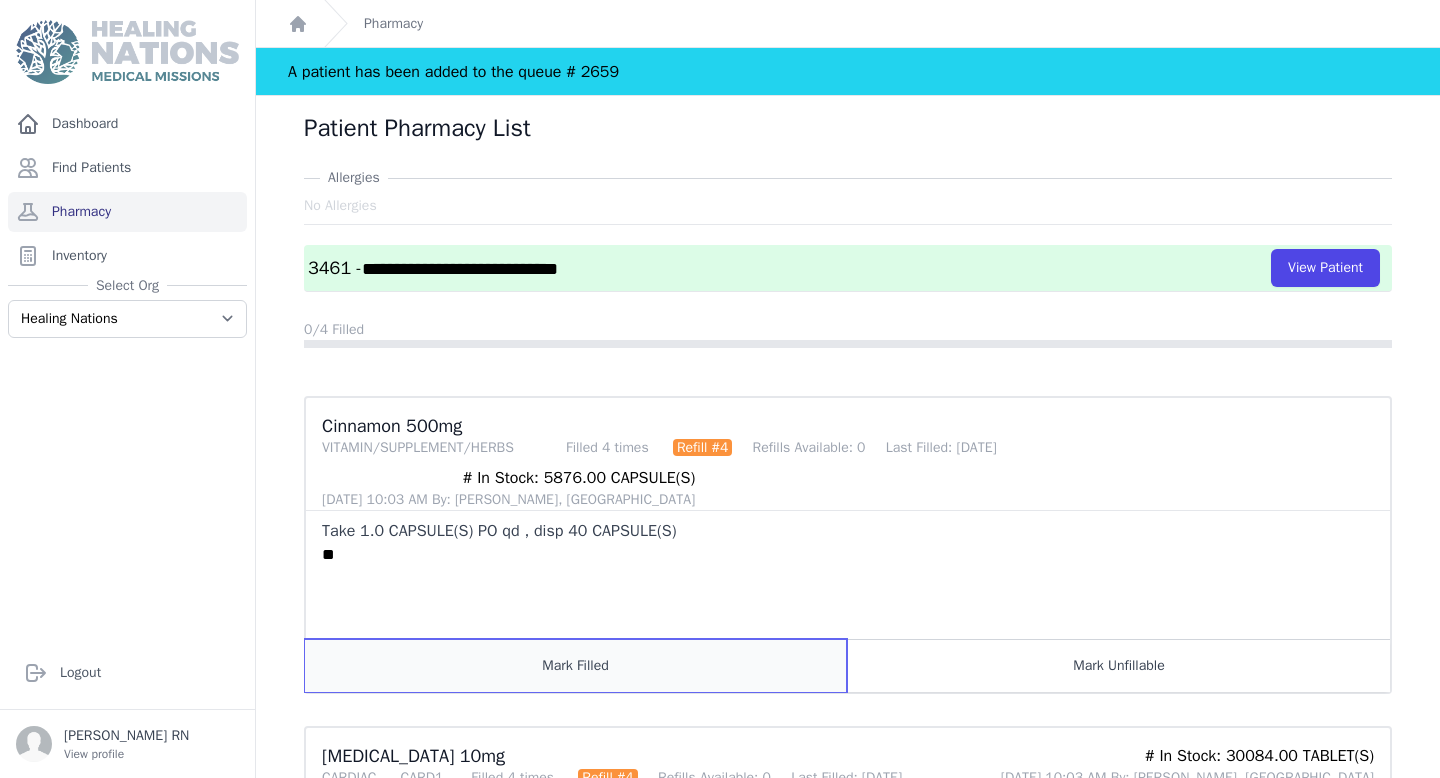 click on "Mark Filled" at bounding box center (576, 665) 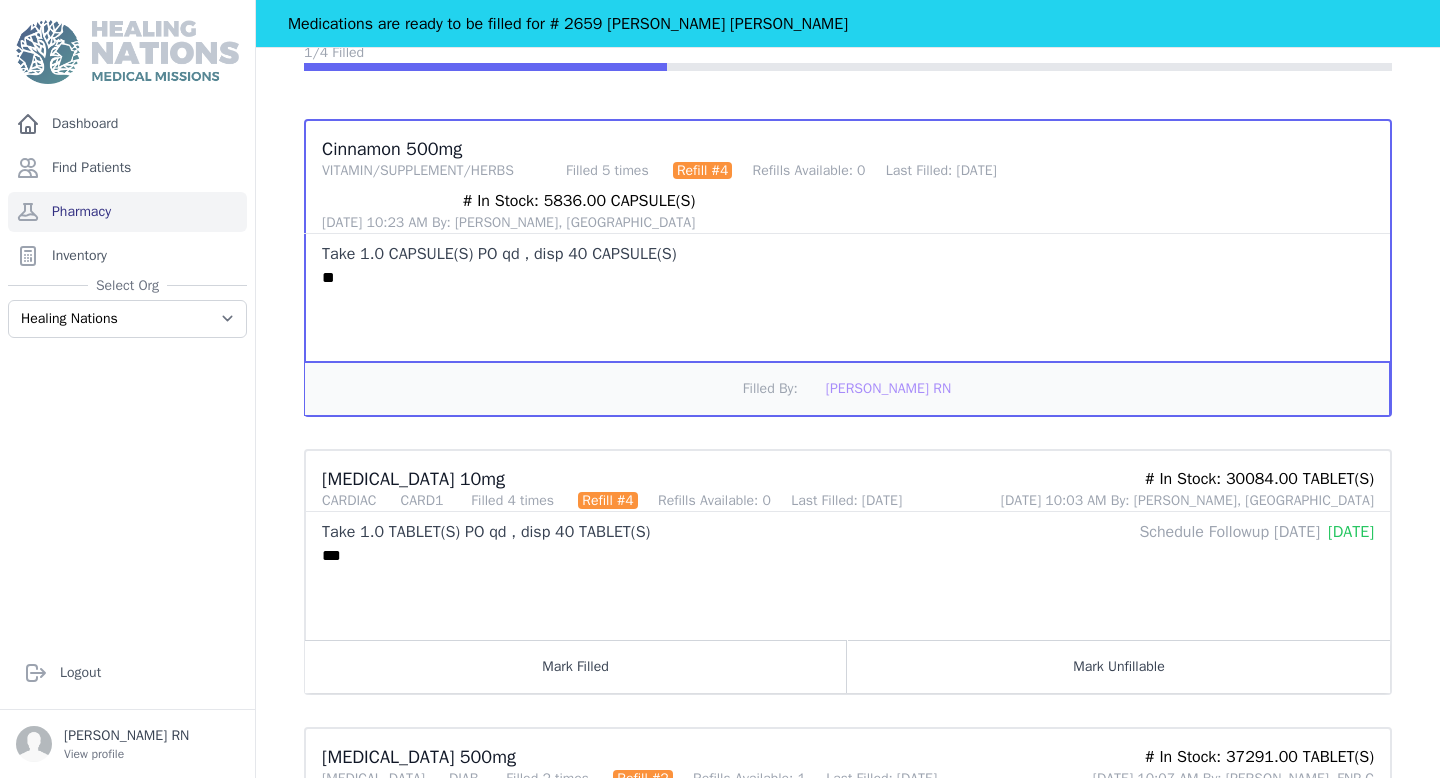 scroll, scrollTop: 299, scrollLeft: 0, axis: vertical 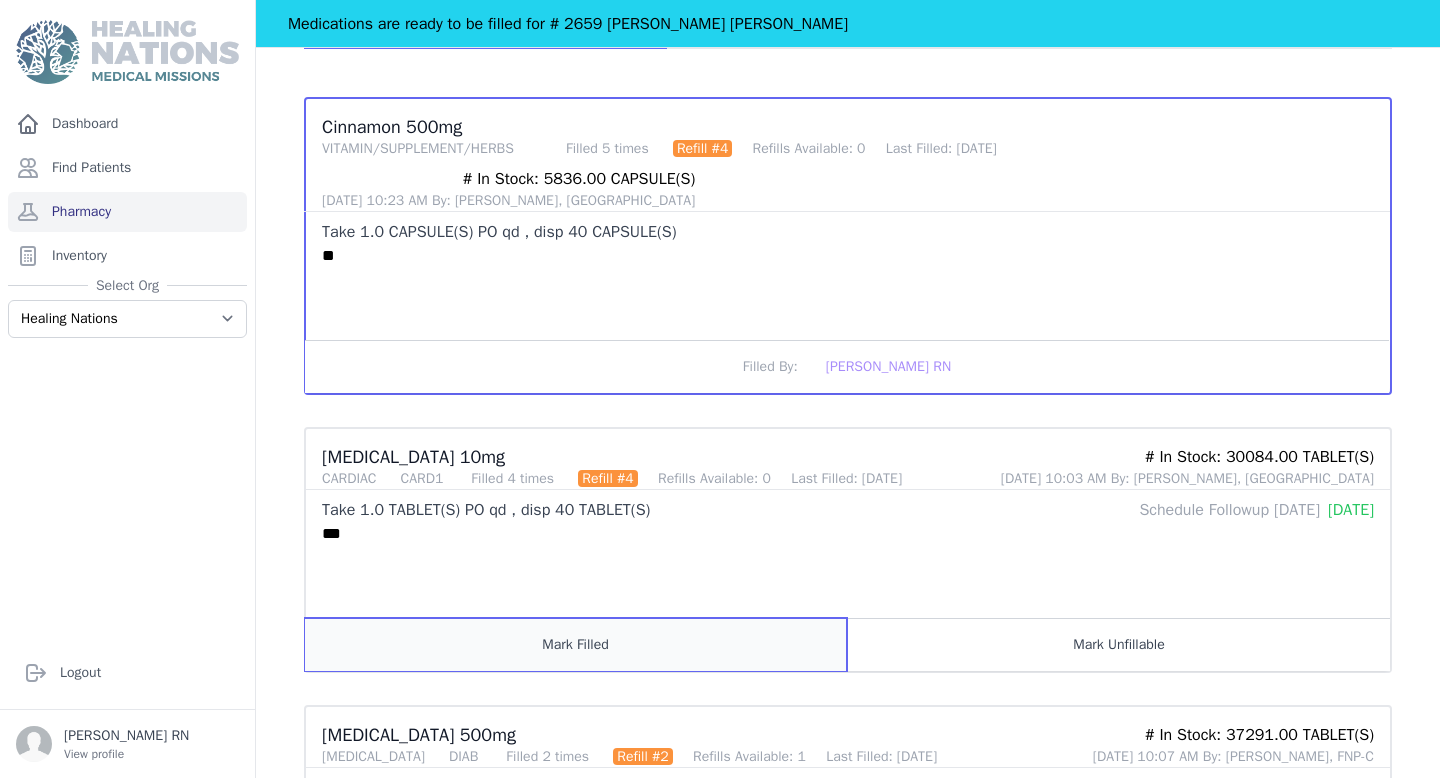 click on "Mark Filled" at bounding box center [576, 644] 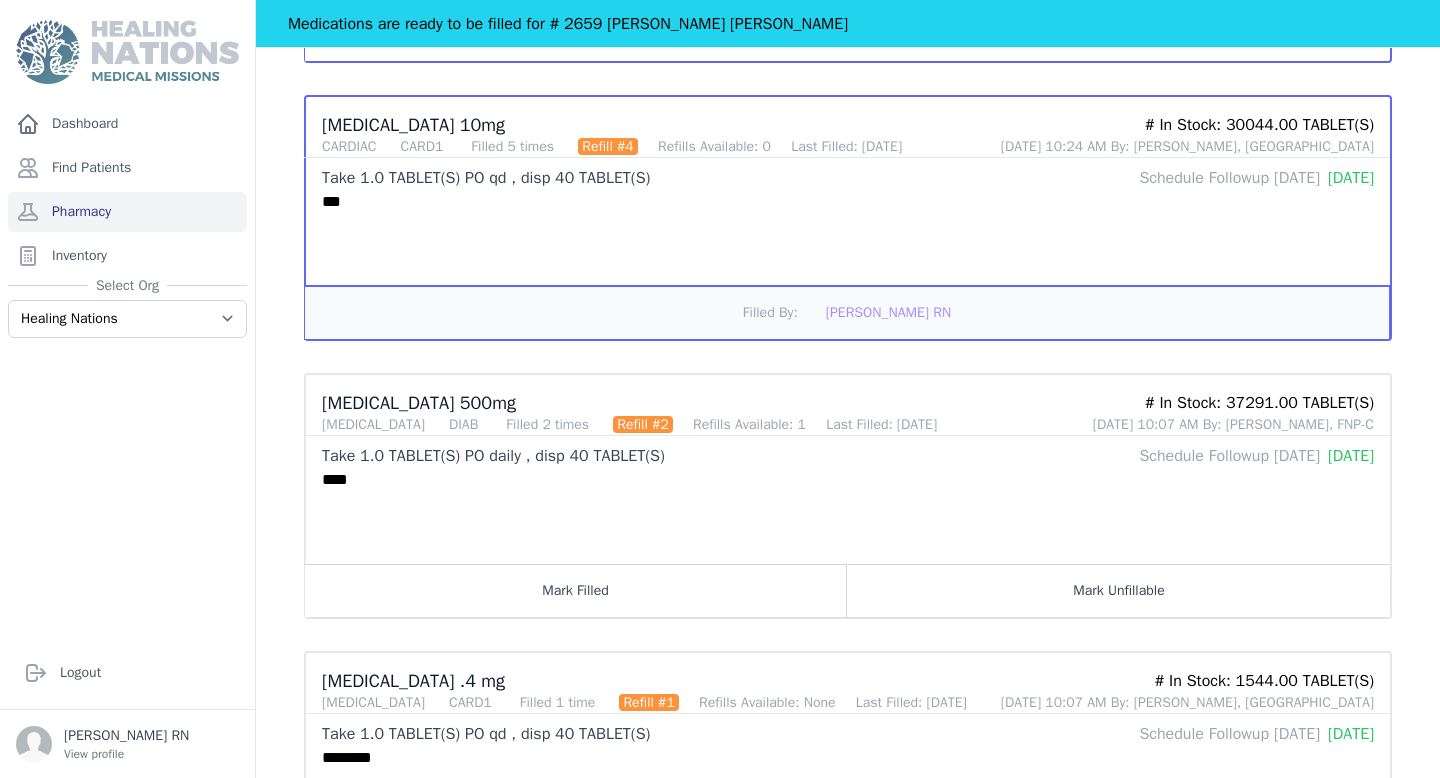 scroll, scrollTop: 643, scrollLeft: 0, axis: vertical 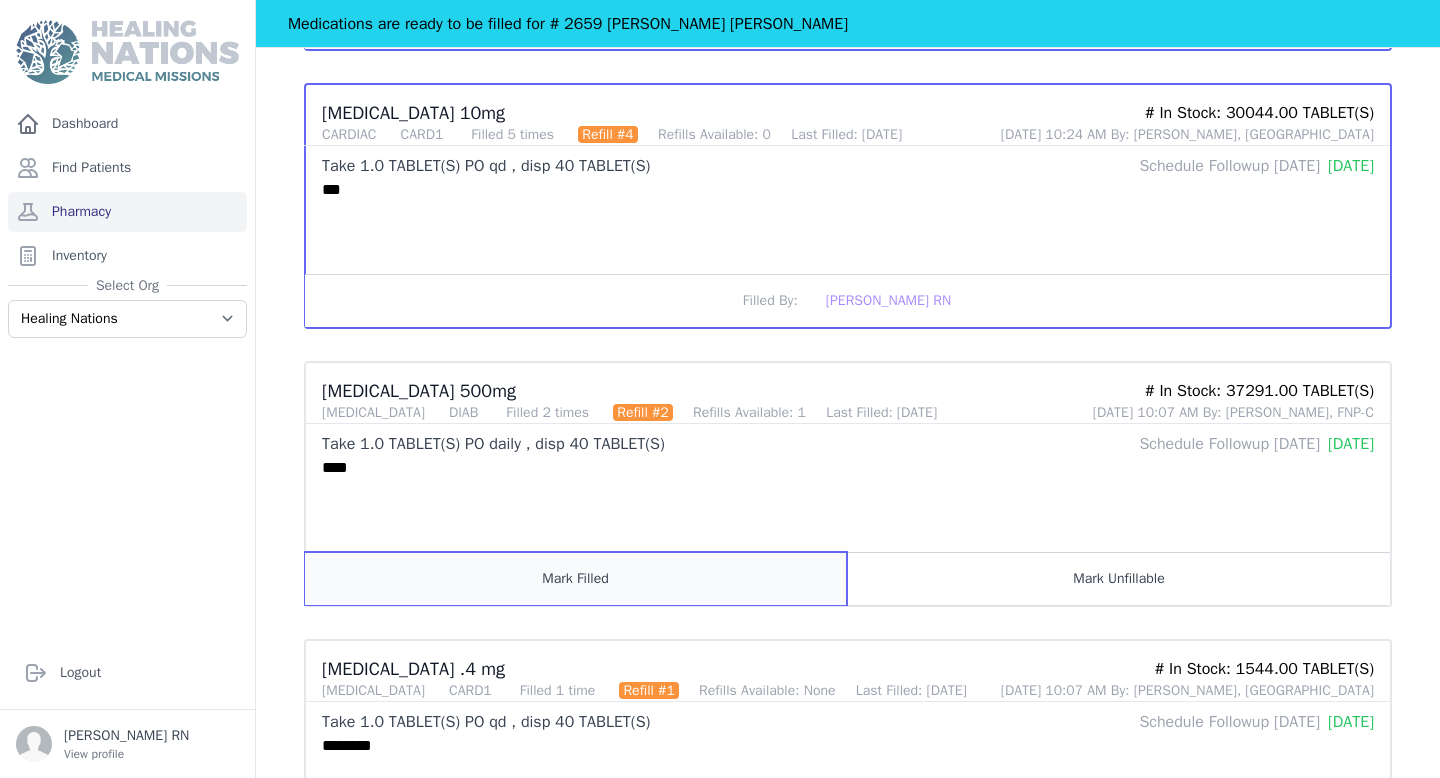 click on "Mark Filled" at bounding box center [576, 578] 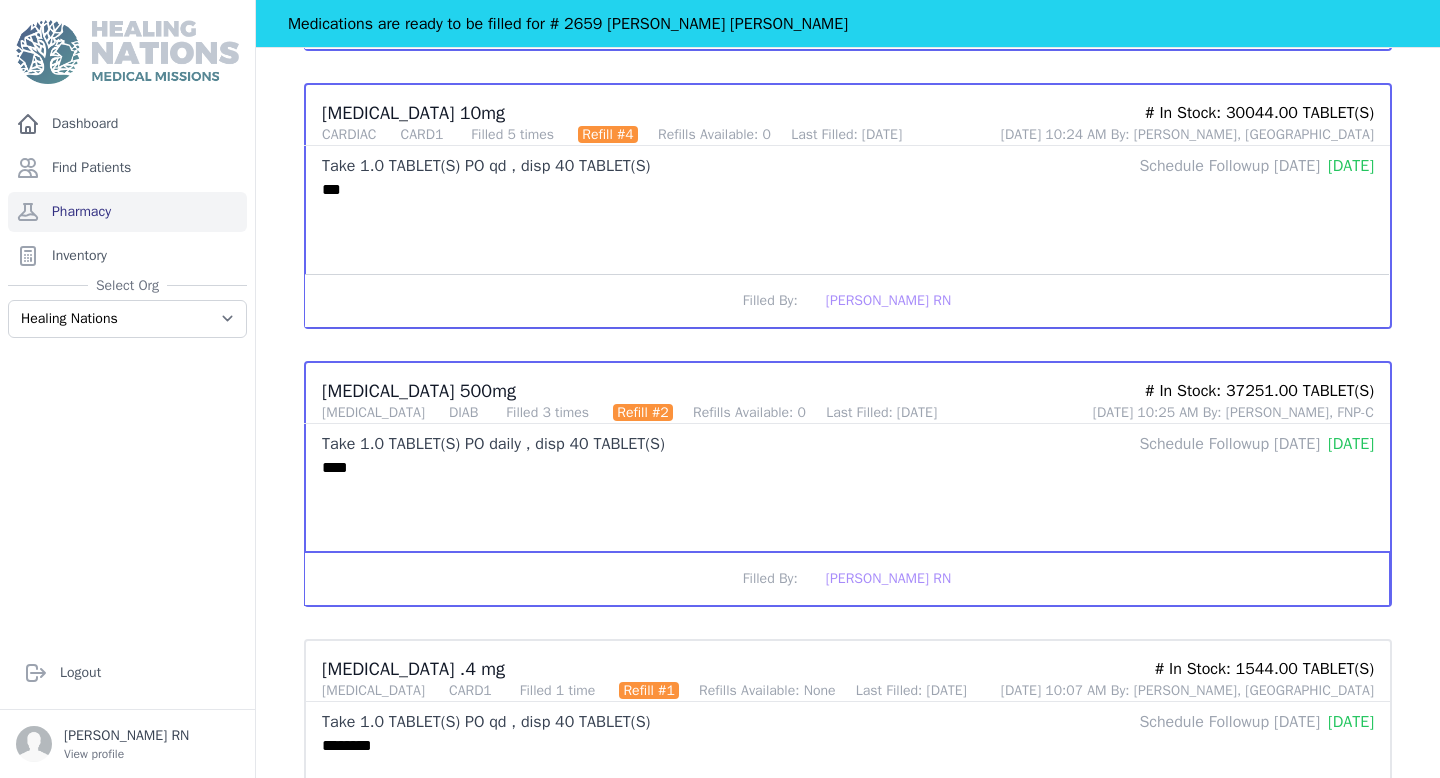 scroll, scrollTop: 798, scrollLeft: 0, axis: vertical 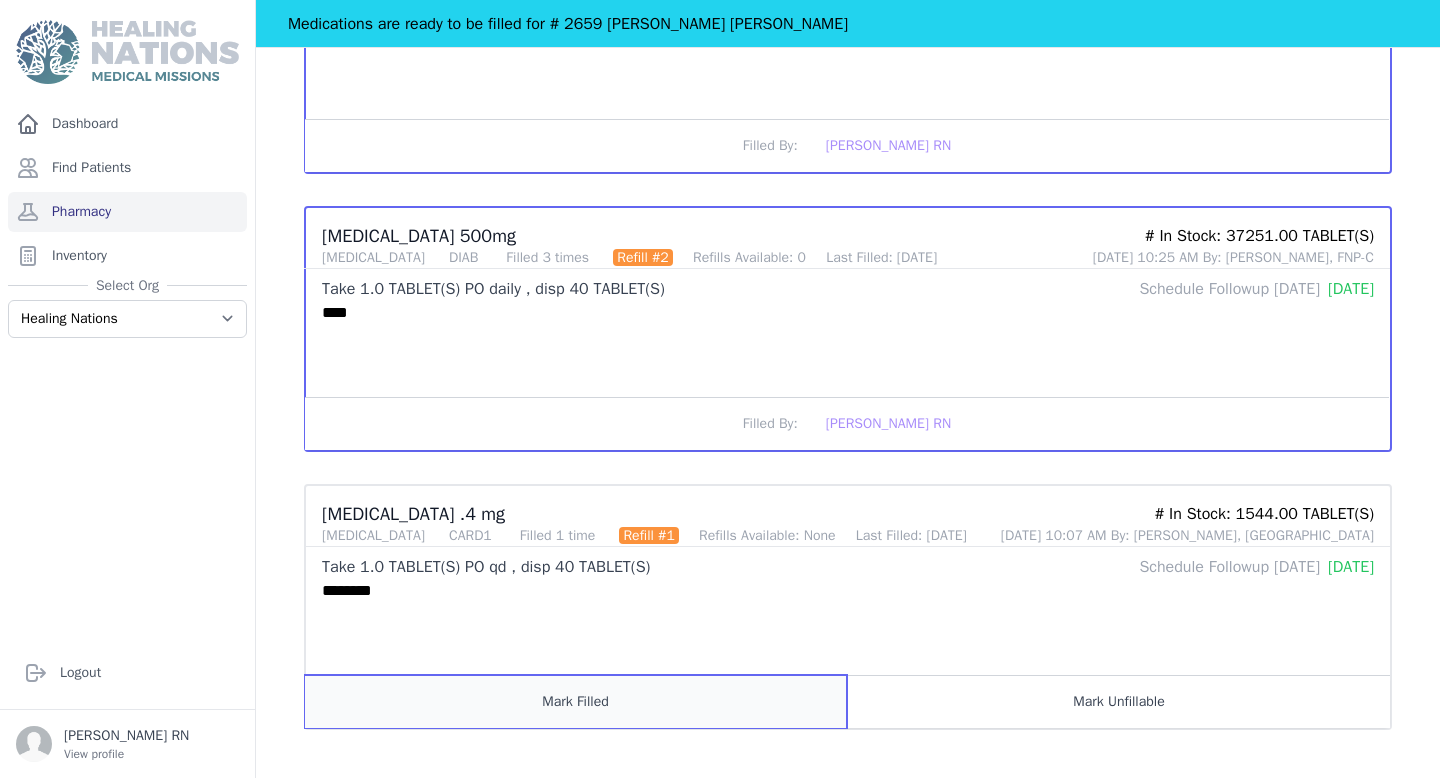 click on "Mark Filled" at bounding box center [576, 701] 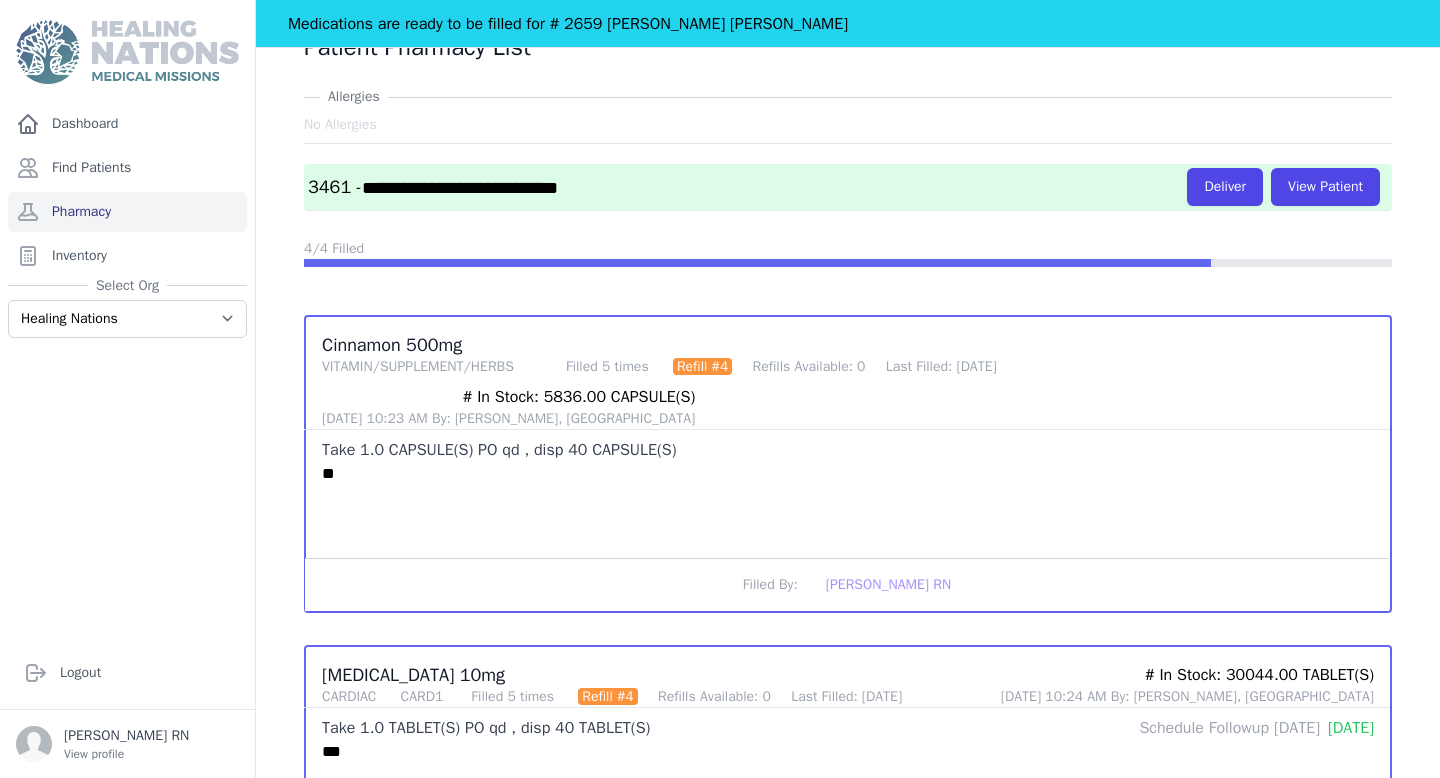 scroll, scrollTop: 0, scrollLeft: 0, axis: both 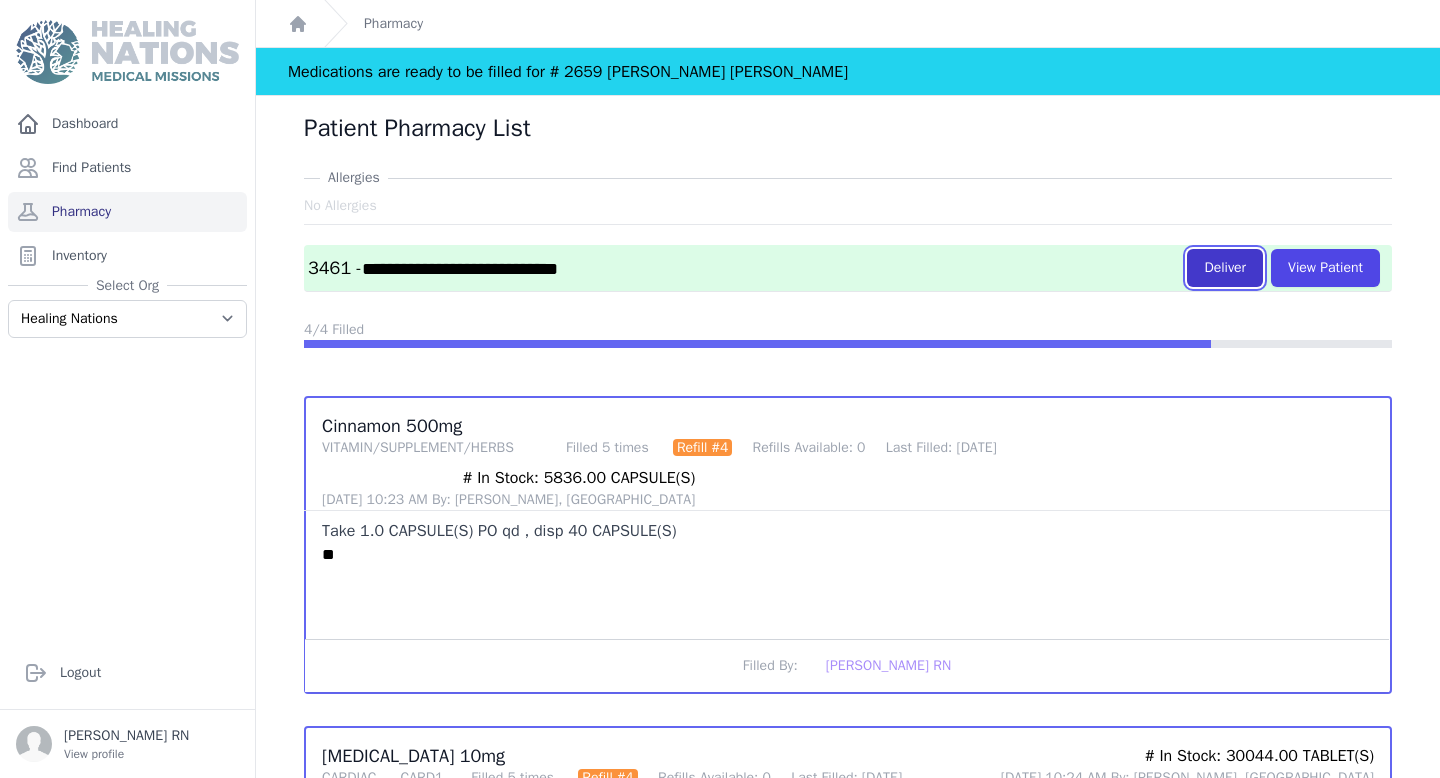 click on "Deliver" at bounding box center (1225, 268) 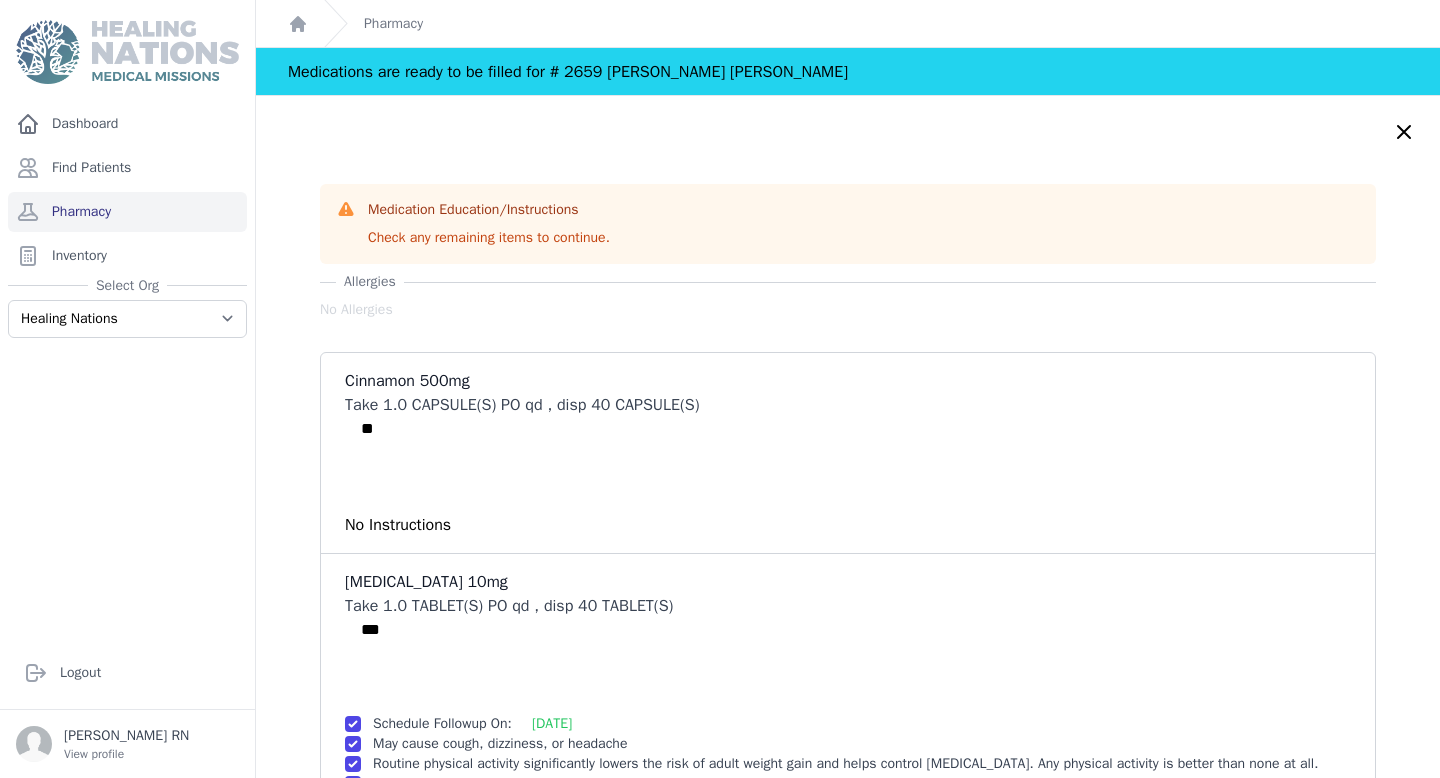 scroll, scrollTop: 47, scrollLeft: 0, axis: vertical 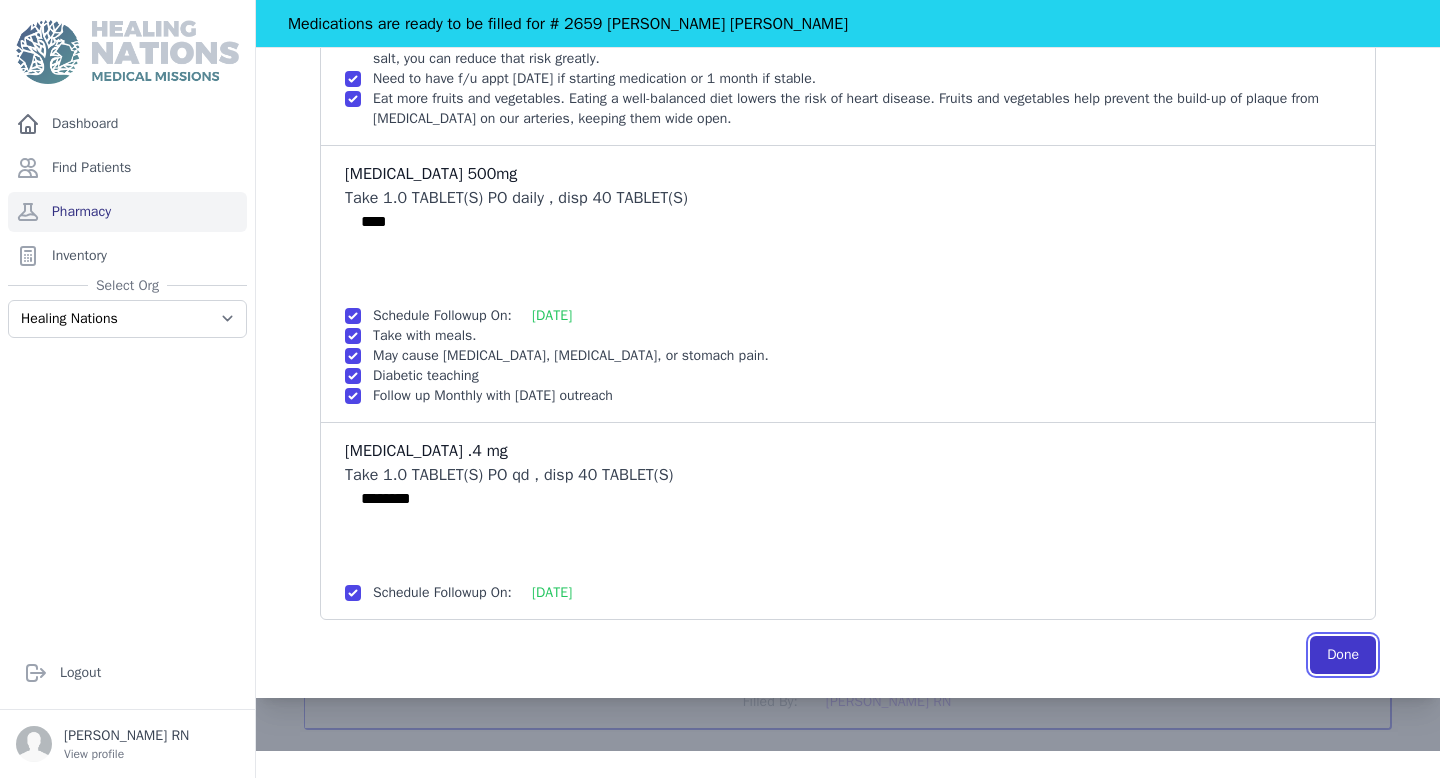 click on "Done" at bounding box center [1343, 655] 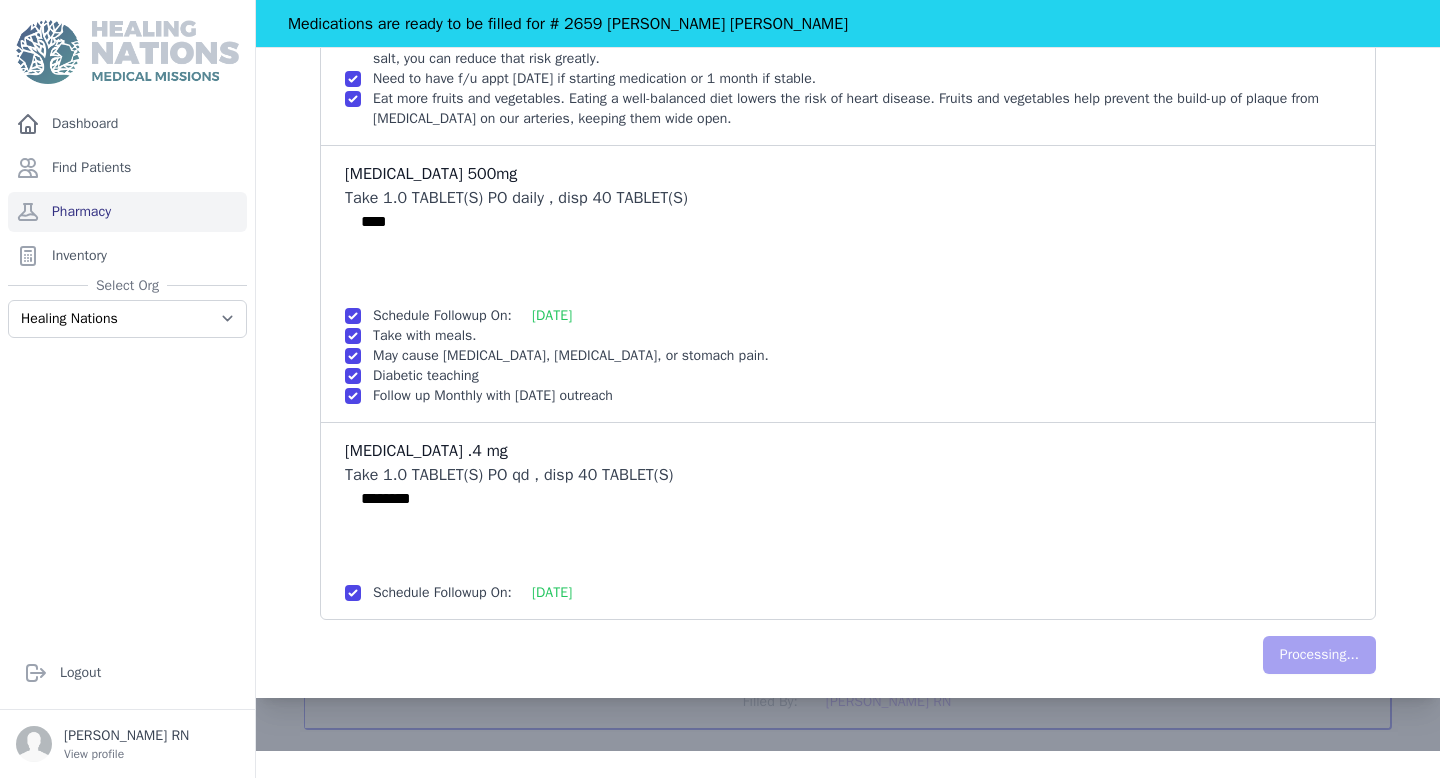 scroll, scrollTop: 0, scrollLeft: 0, axis: both 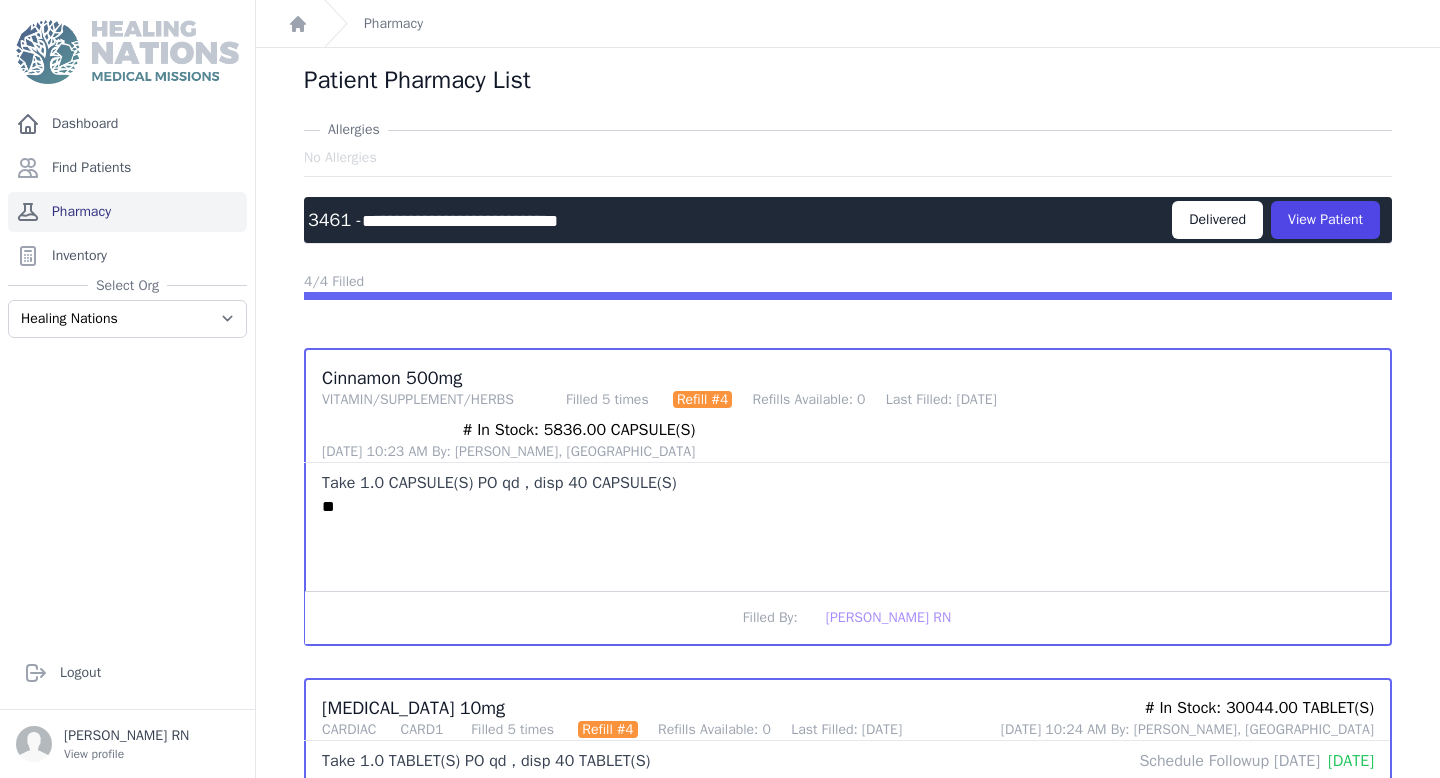 click on "Pharmacy" at bounding box center [127, 212] 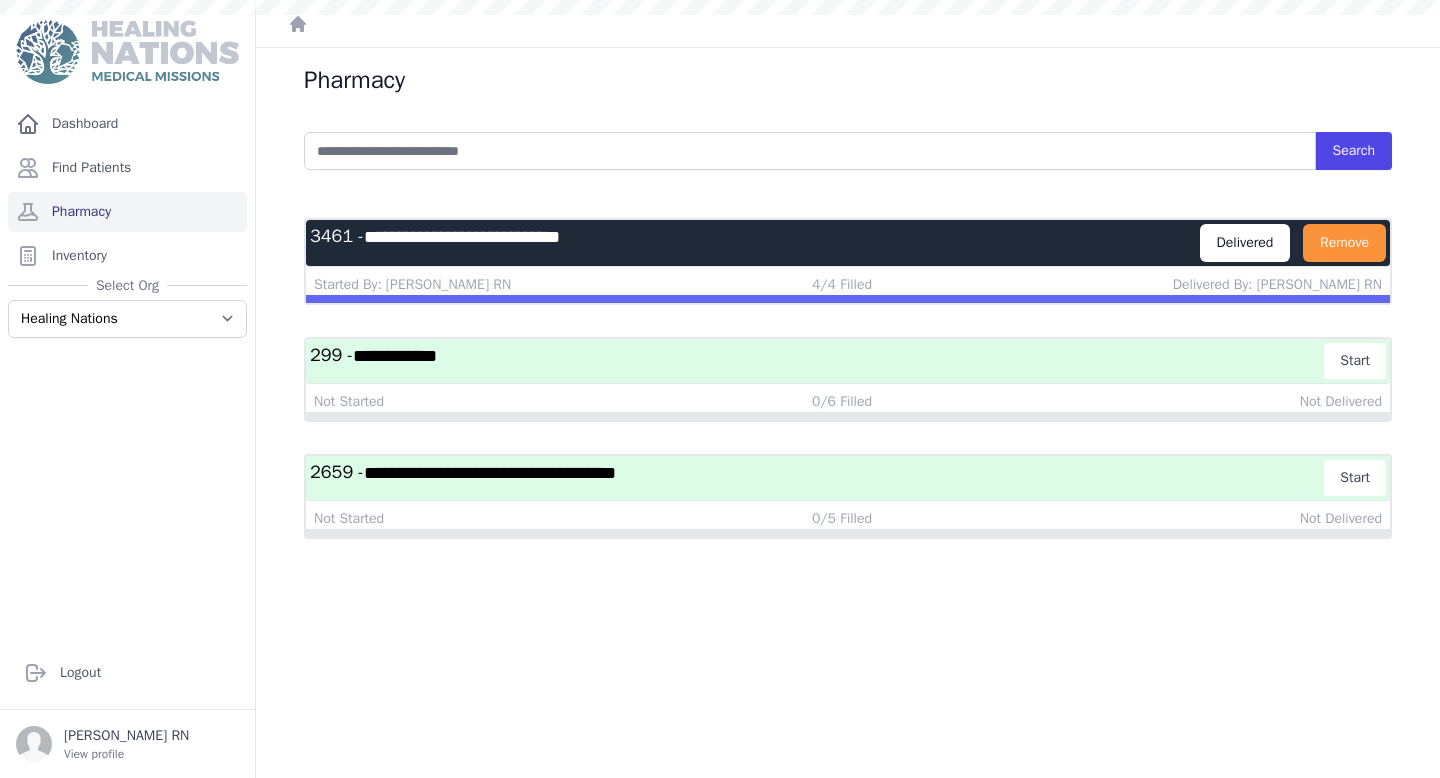 scroll, scrollTop: 0, scrollLeft: 0, axis: both 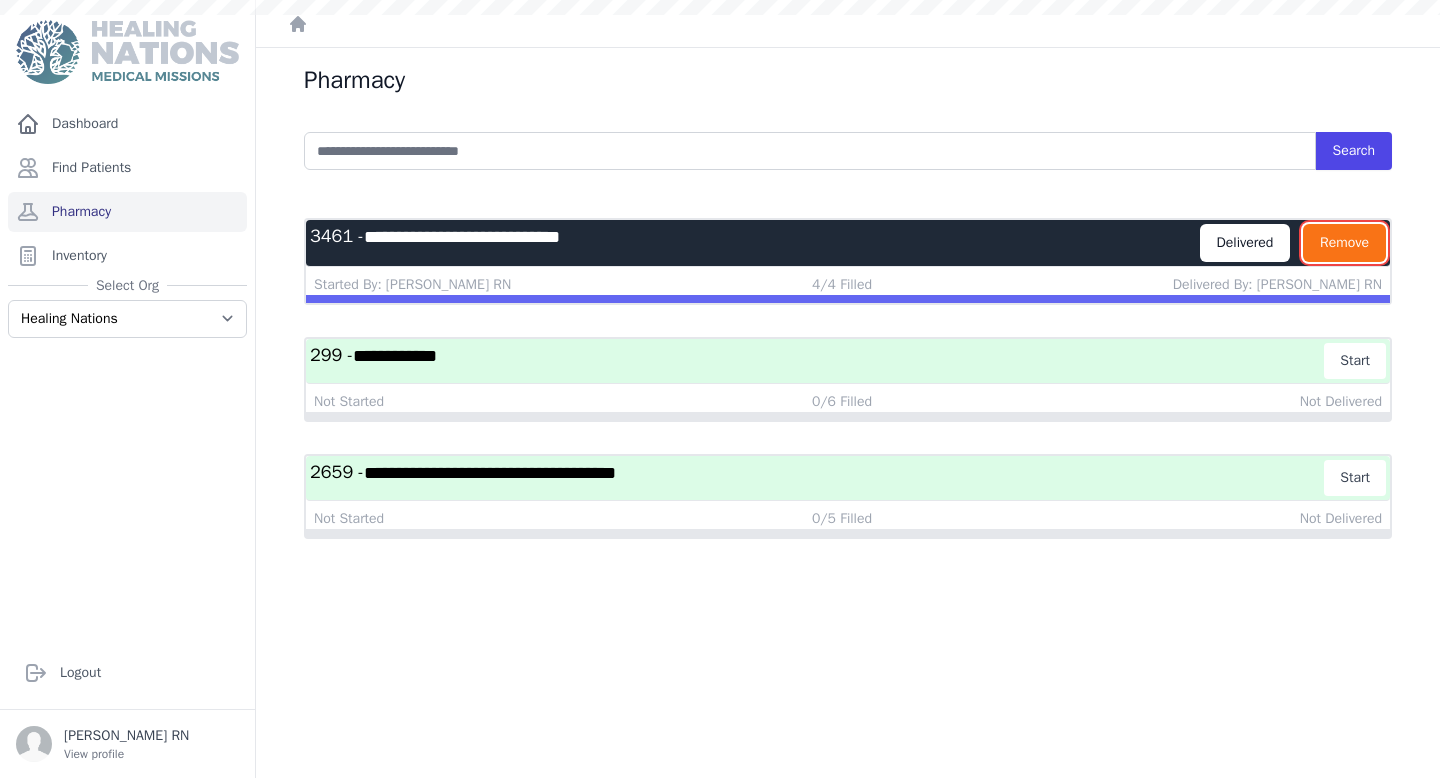 click on "Remove" at bounding box center (1344, 243) 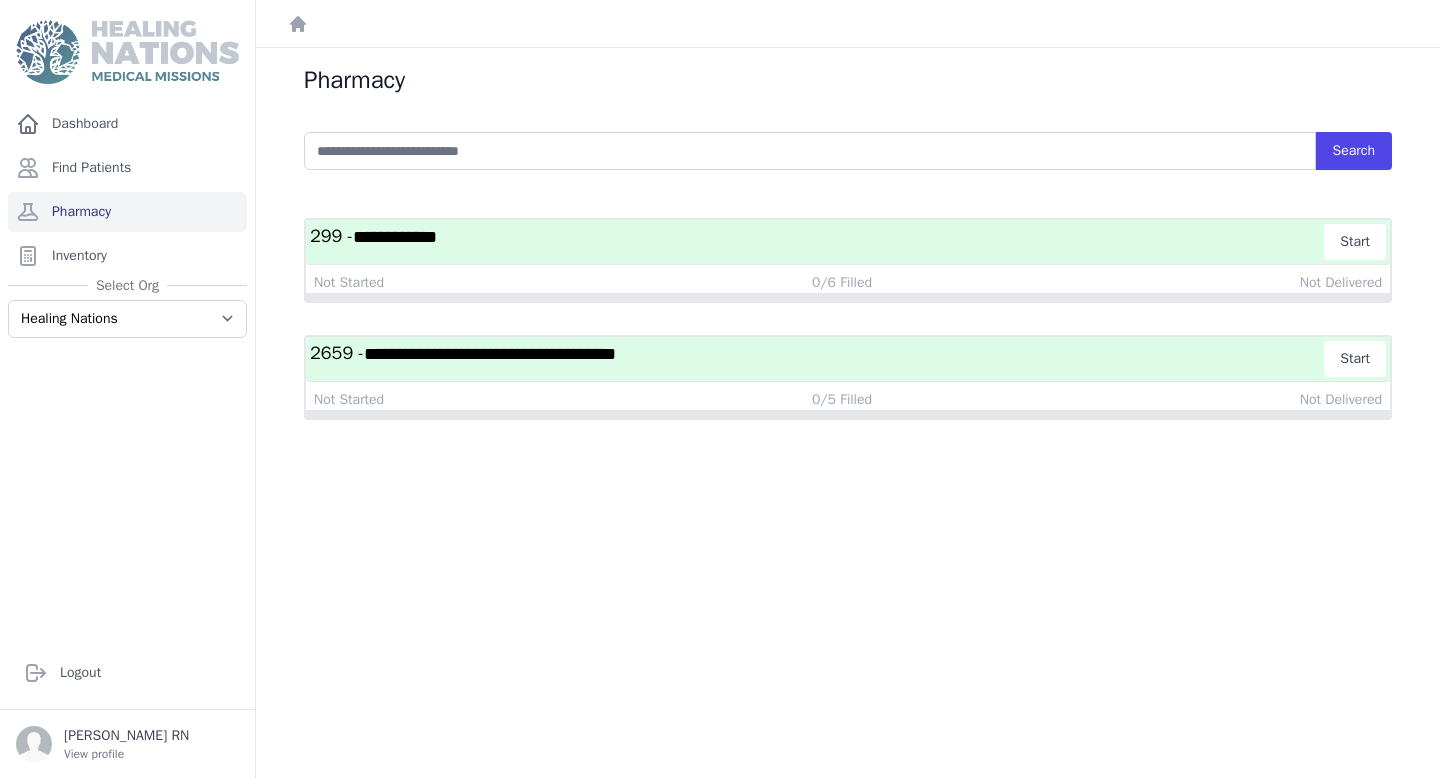 click on "**********" at bounding box center [817, 359] 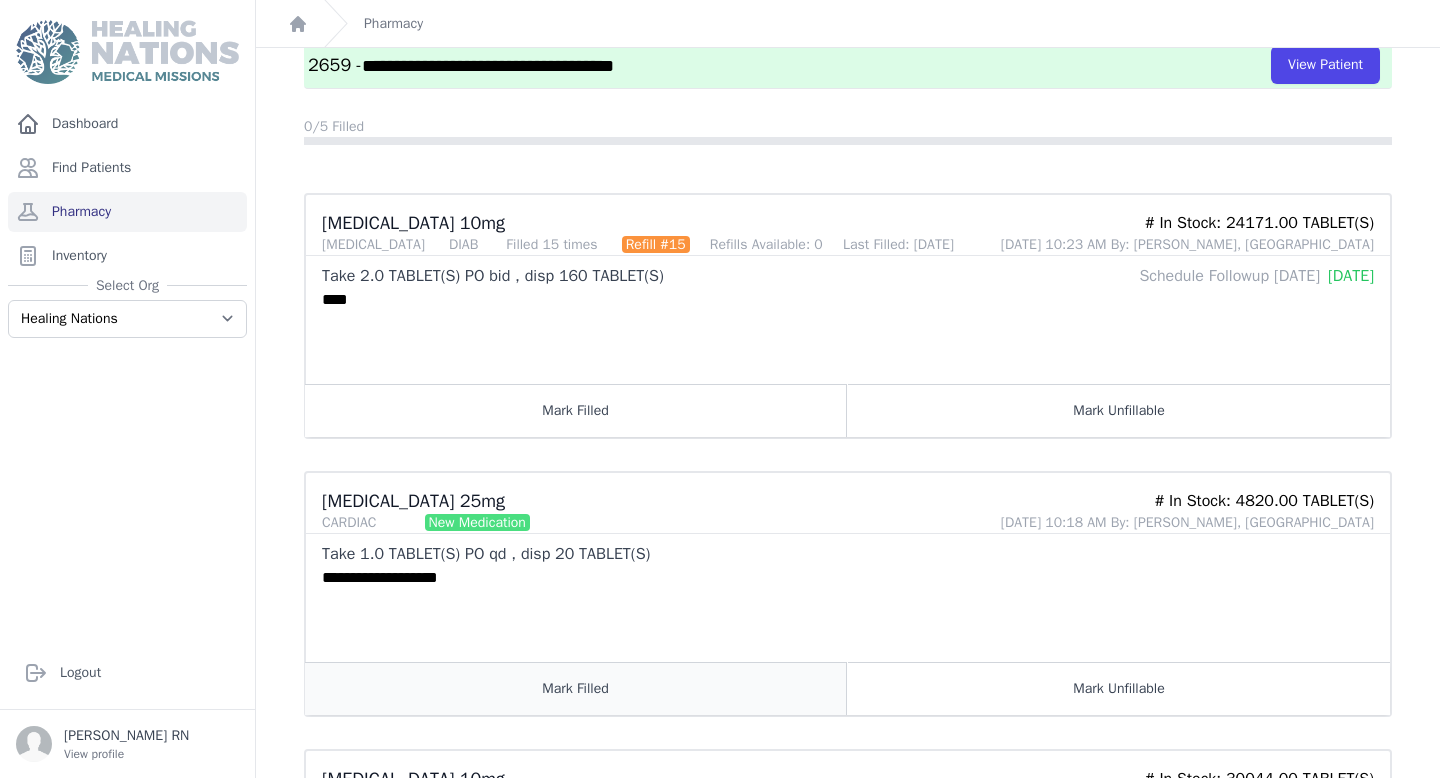 scroll, scrollTop: 0, scrollLeft: 0, axis: both 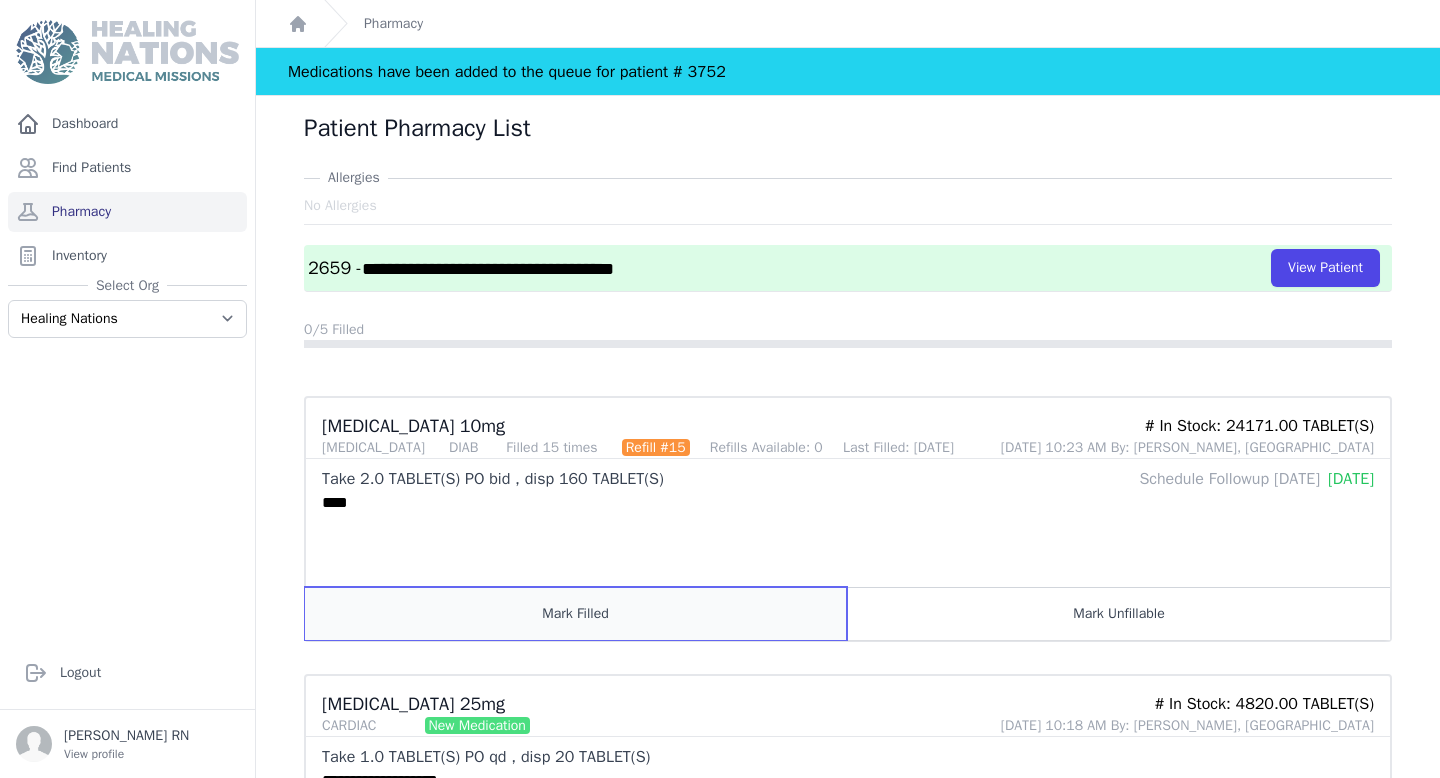 click on "Mark Filled" at bounding box center (576, 613) 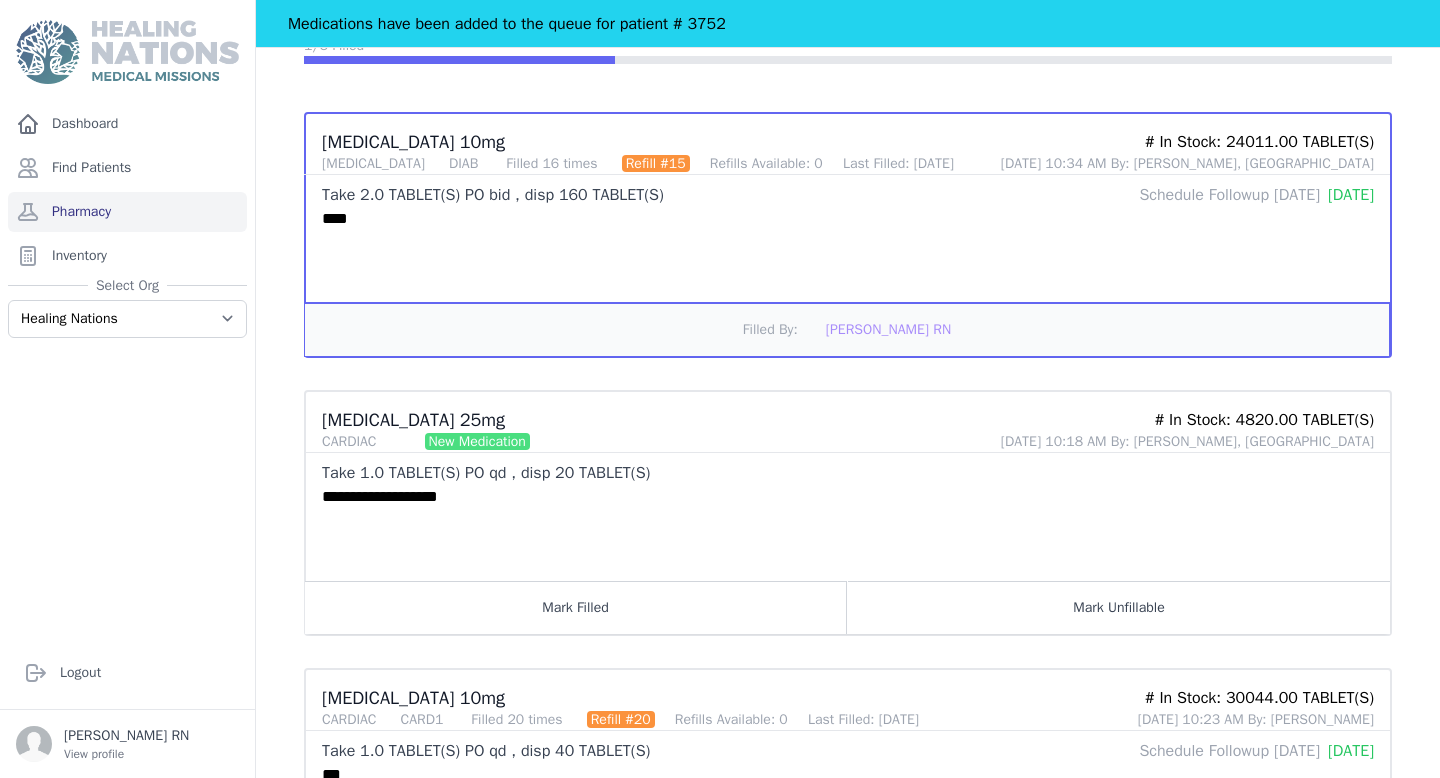 scroll, scrollTop: 288, scrollLeft: 0, axis: vertical 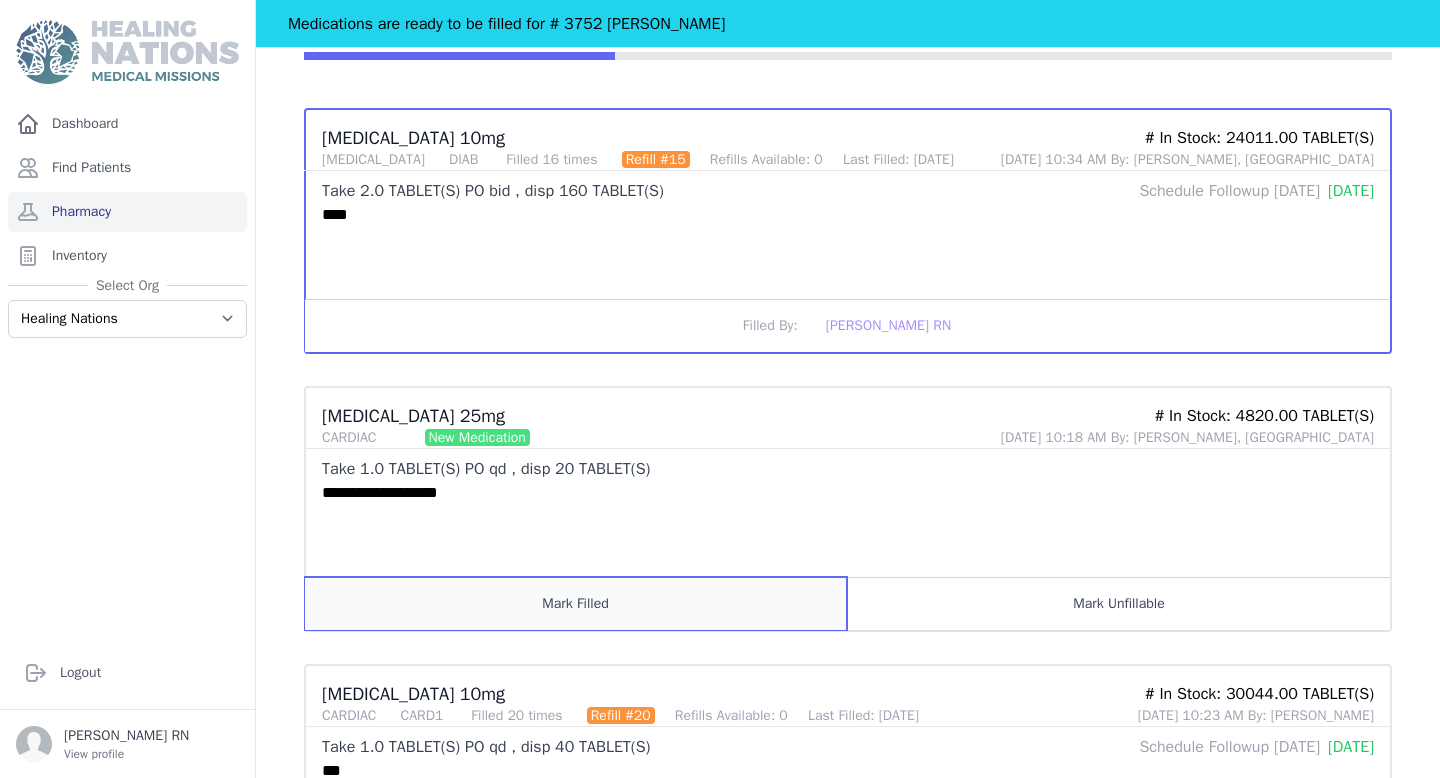 click on "Mark Filled" at bounding box center [576, 603] 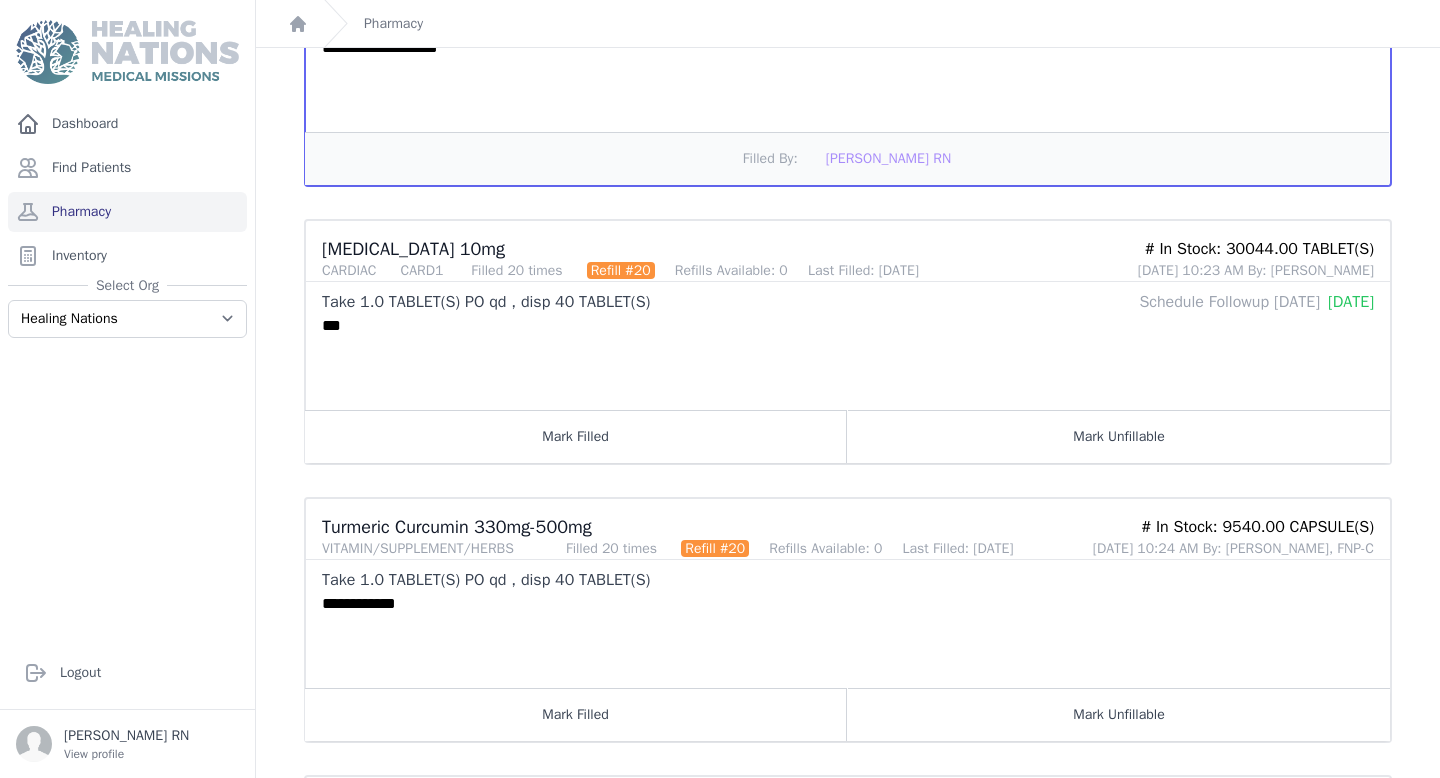 scroll, scrollTop: 733, scrollLeft: 0, axis: vertical 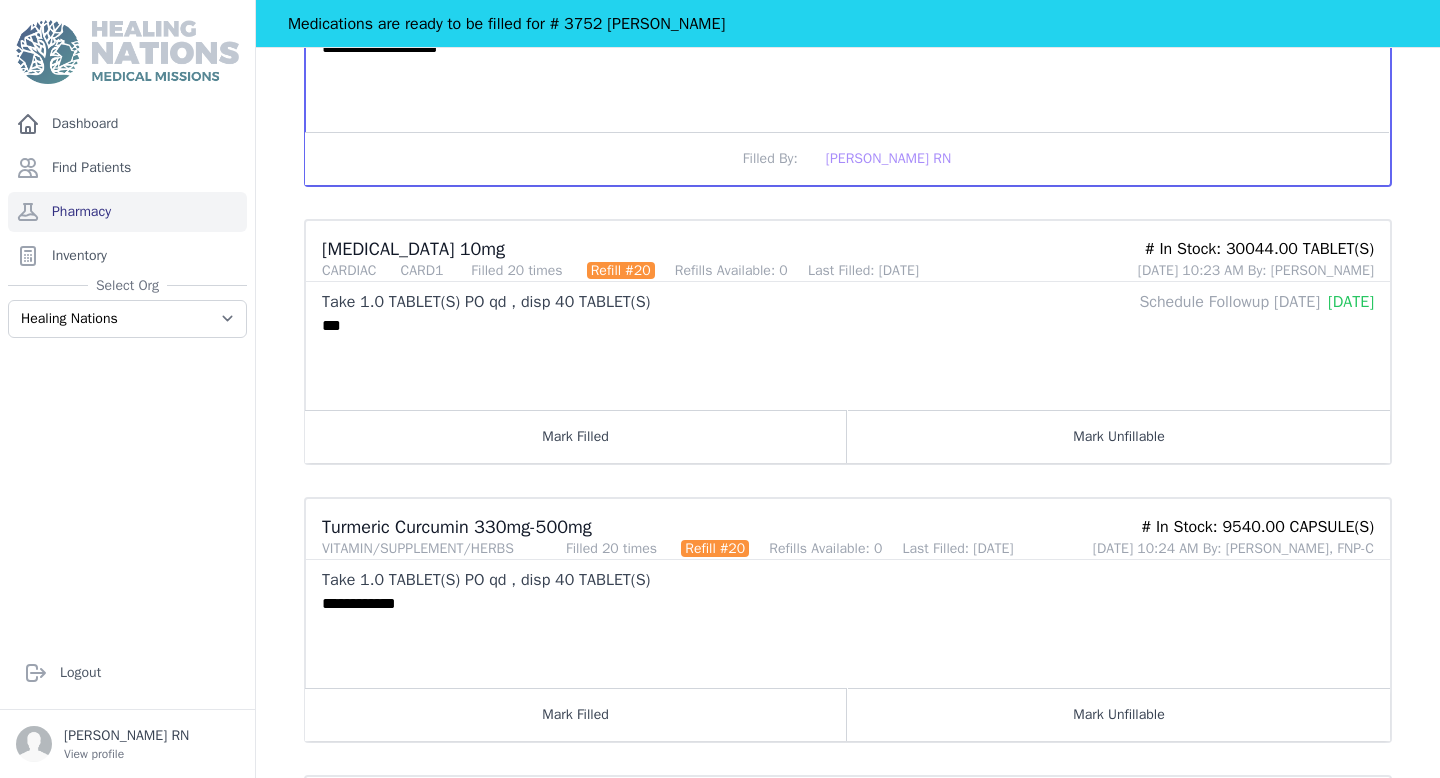 click on "Lisinopril 10mg
CARDIAC
CARD1
Filled 20 times
Refill #20
Refills Available: 0
Last Filled: 2025-Jun-24
# In Stock: 30044.00 TABLET(S)
2025-Jul-24 10:23 AM By: Ron Barnes
Take
1.0
TABLET(S)
PO
qd
, disp
40
TABLET(S)
Schedule Followup in 1 MONTH(S)
2024-Mar-26
***
Mark Filled
Mark Unfillable" at bounding box center [848, 342] 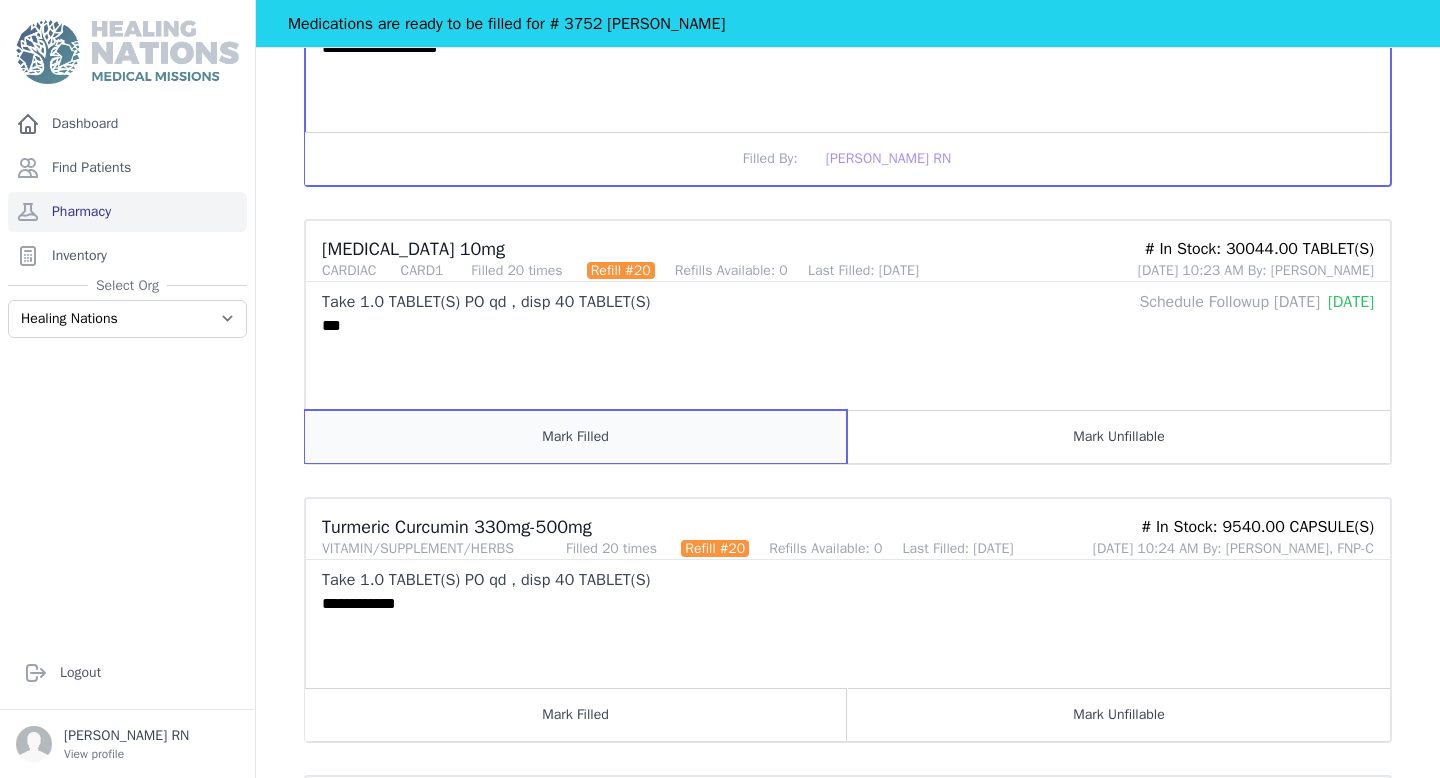 click on "Mark Filled" at bounding box center [576, 436] 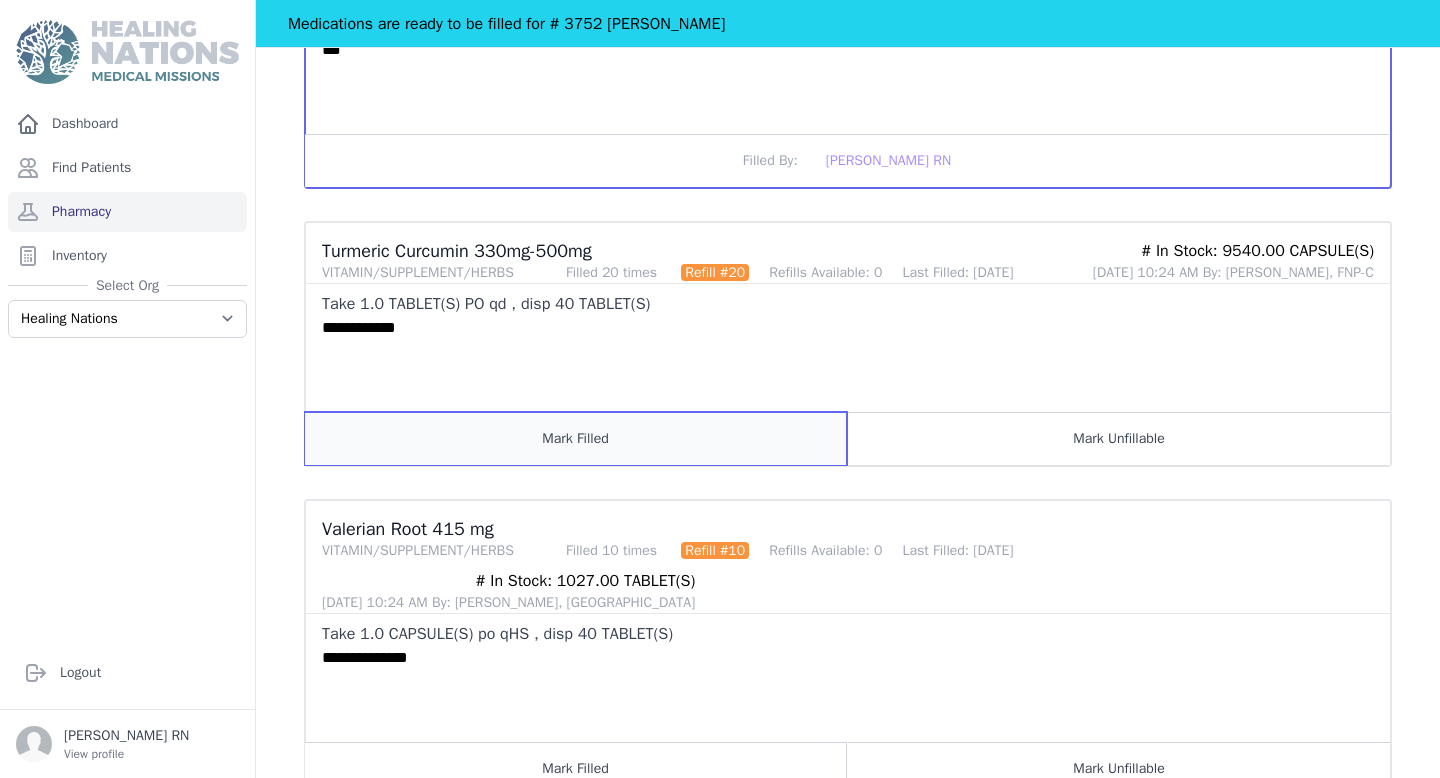 click on "Mark Filled" at bounding box center [576, 438] 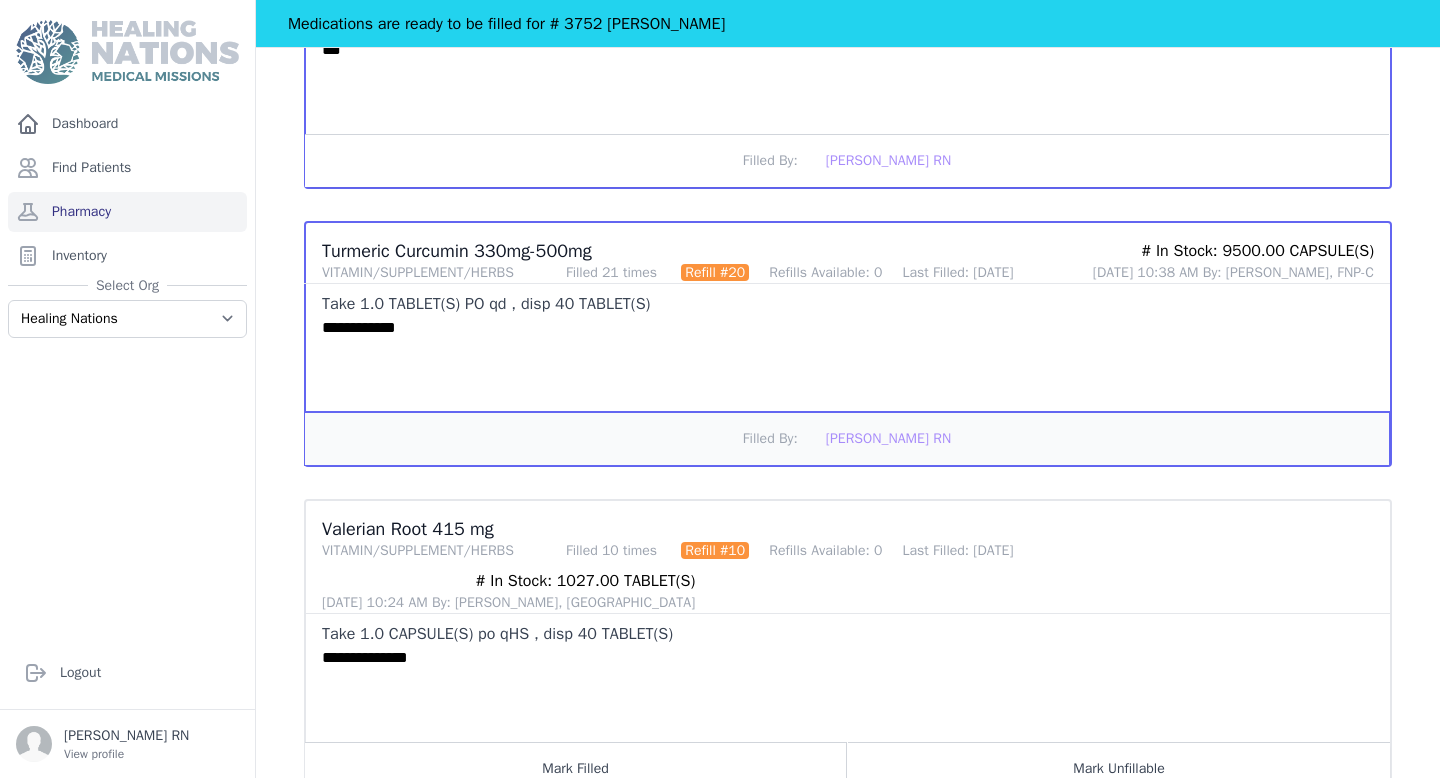 scroll, scrollTop: 1128, scrollLeft: 0, axis: vertical 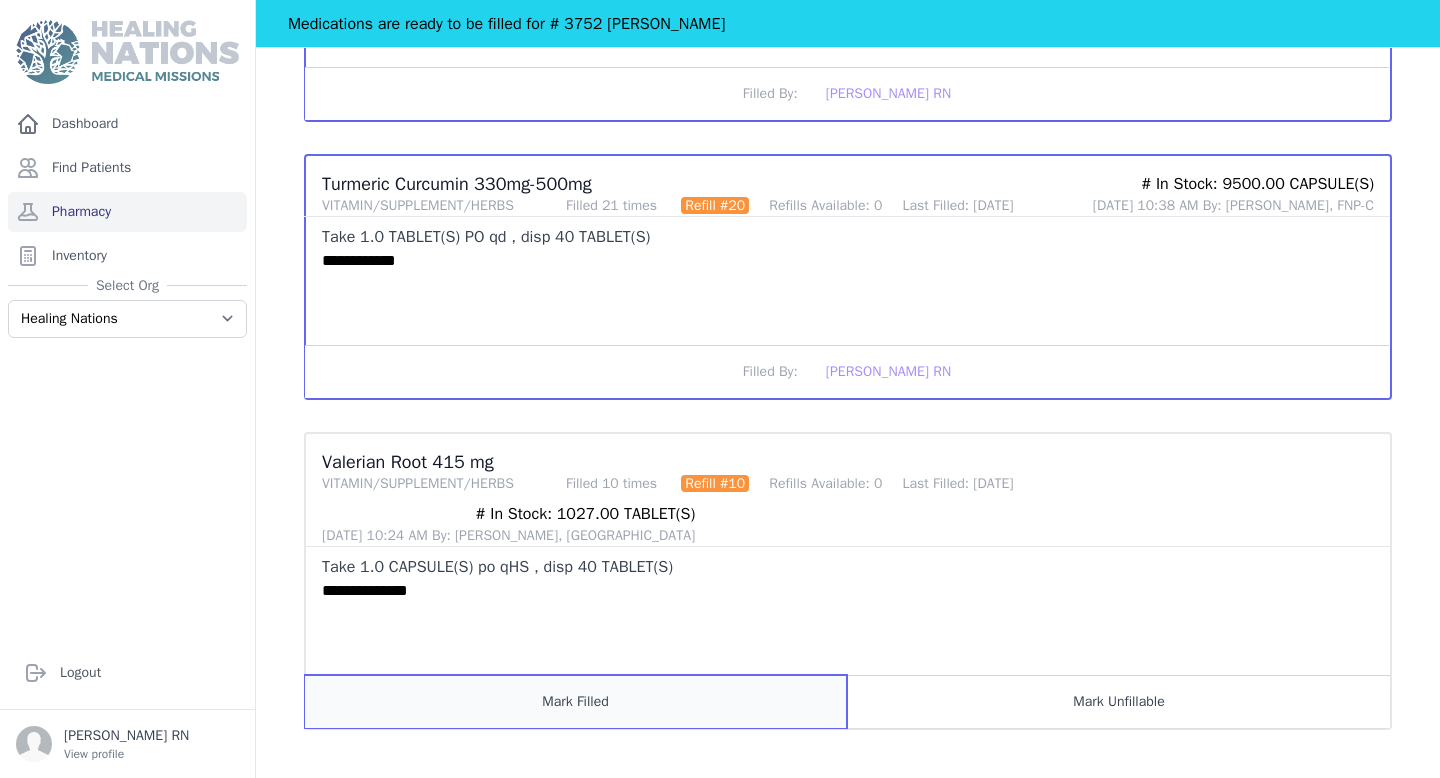 click on "Mark Filled" at bounding box center [576, 701] 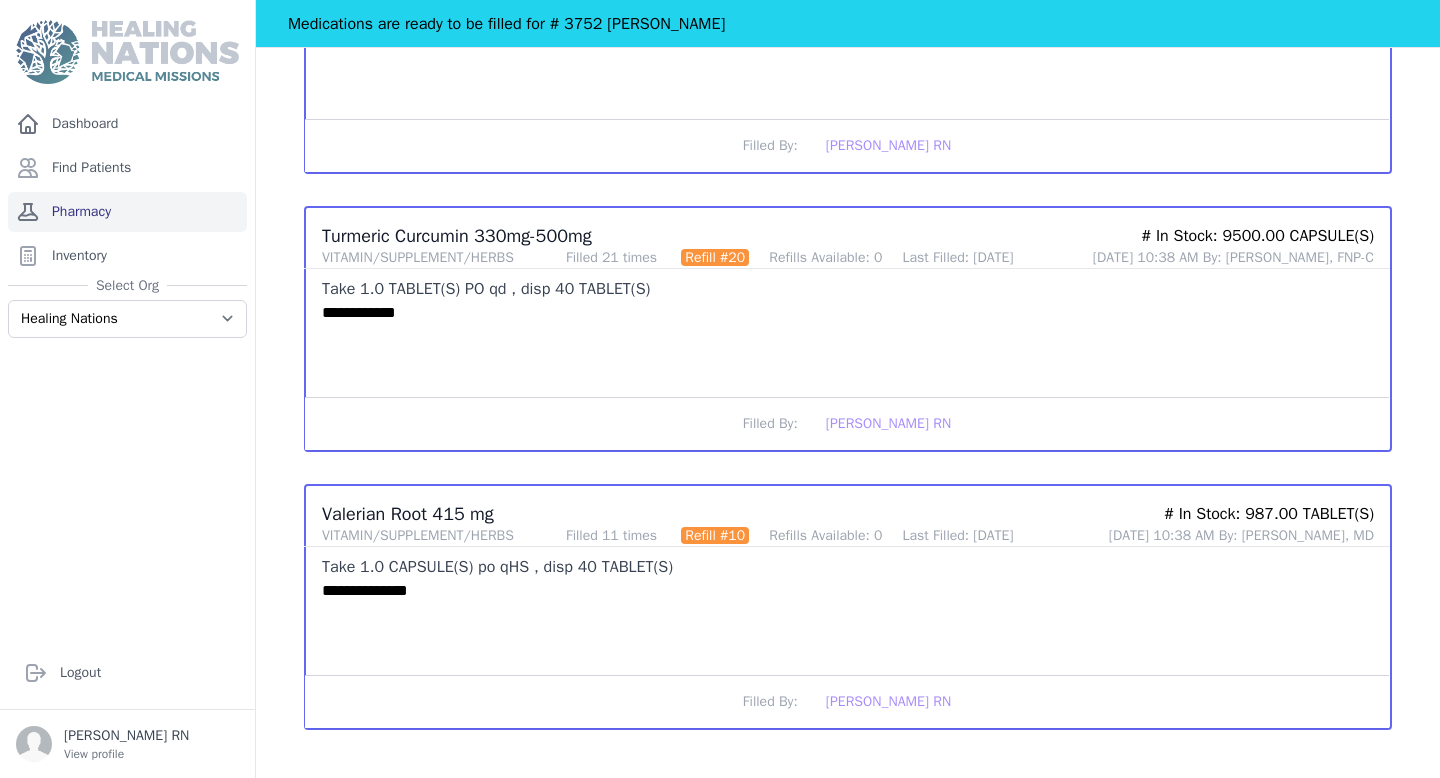 click on "Pharmacy" at bounding box center (127, 212) 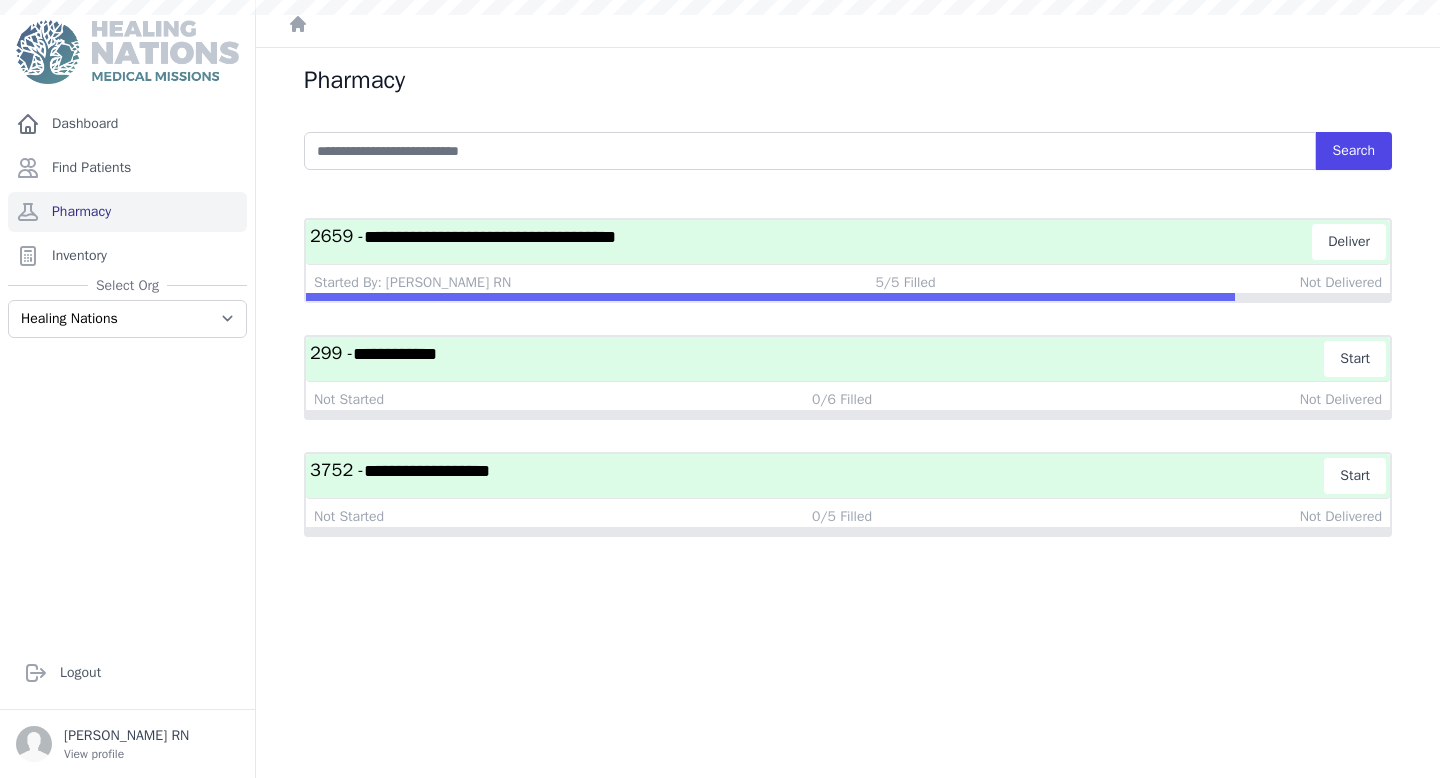 scroll, scrollTop: 0, scrollLeft: 0, axis: both 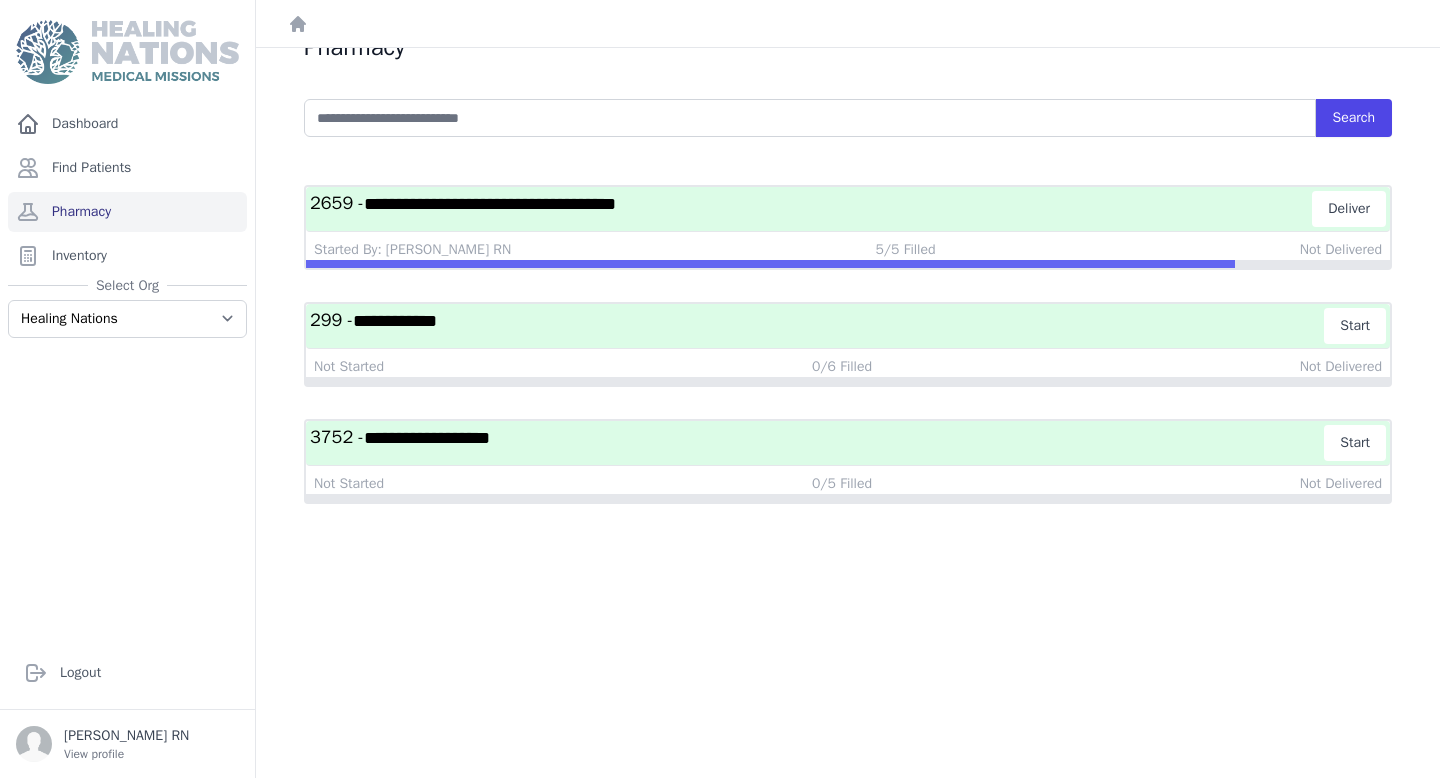 click on "**********" at bounding box center [817, 443] 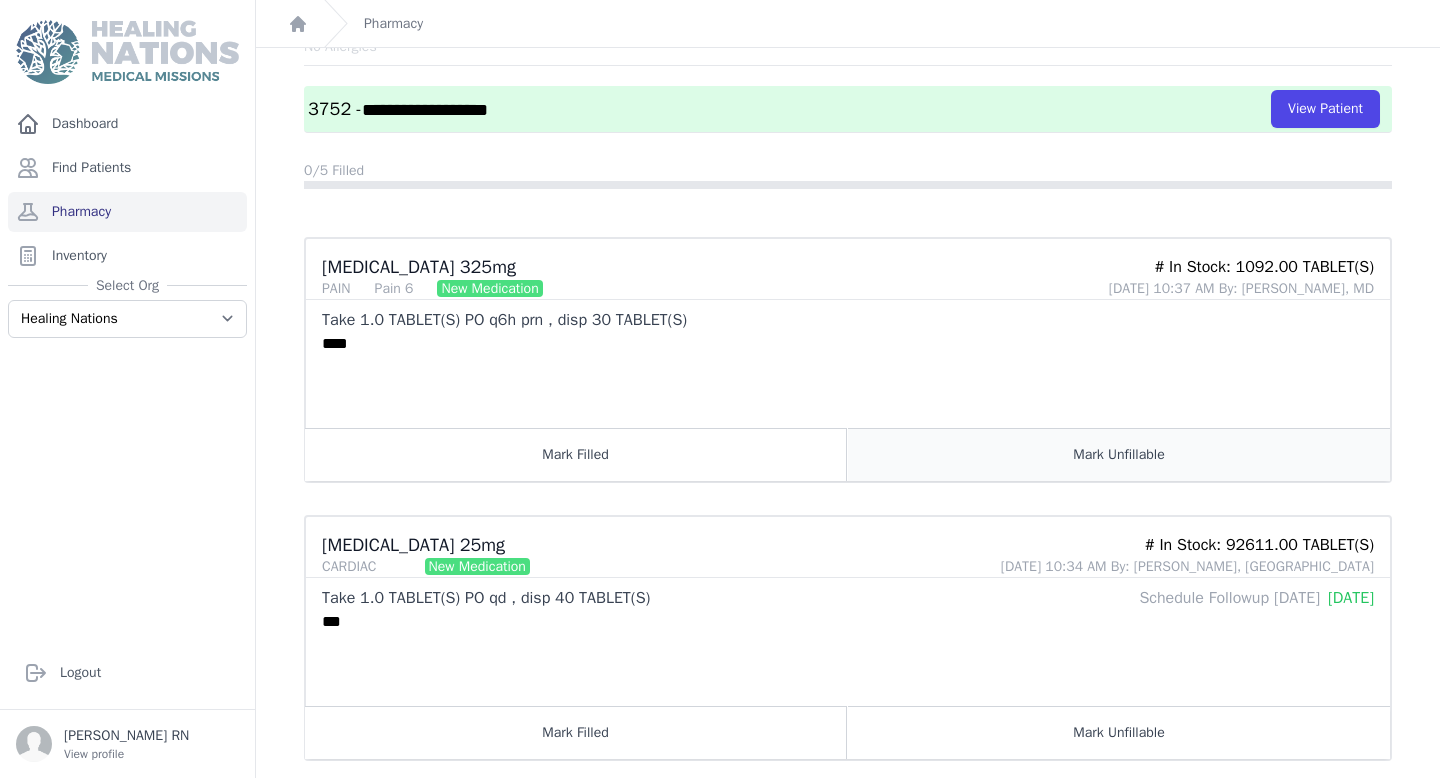 scroll, scrollTop: 0, scrollLeft: 0, axis: both 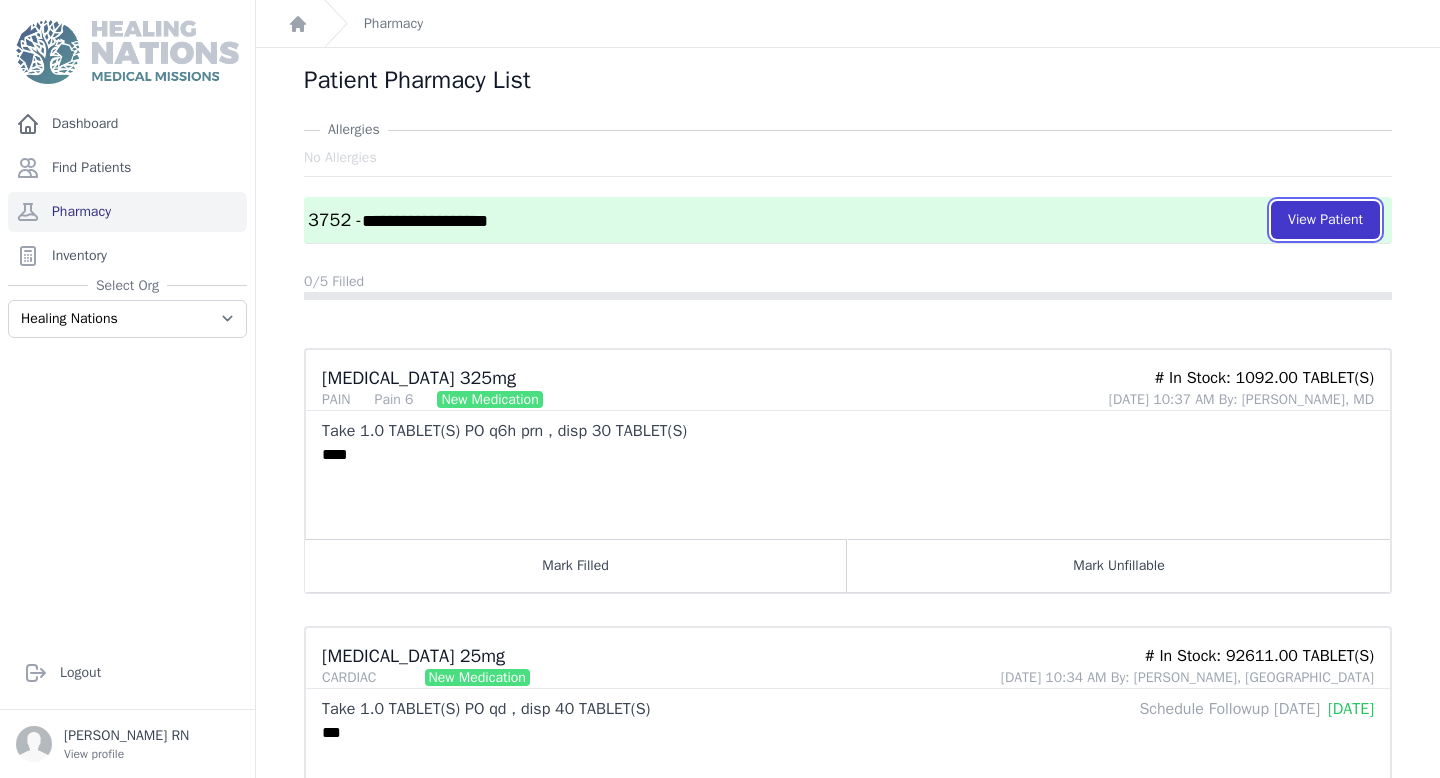 click on "View Patient" at bounding box center [1325, 220] 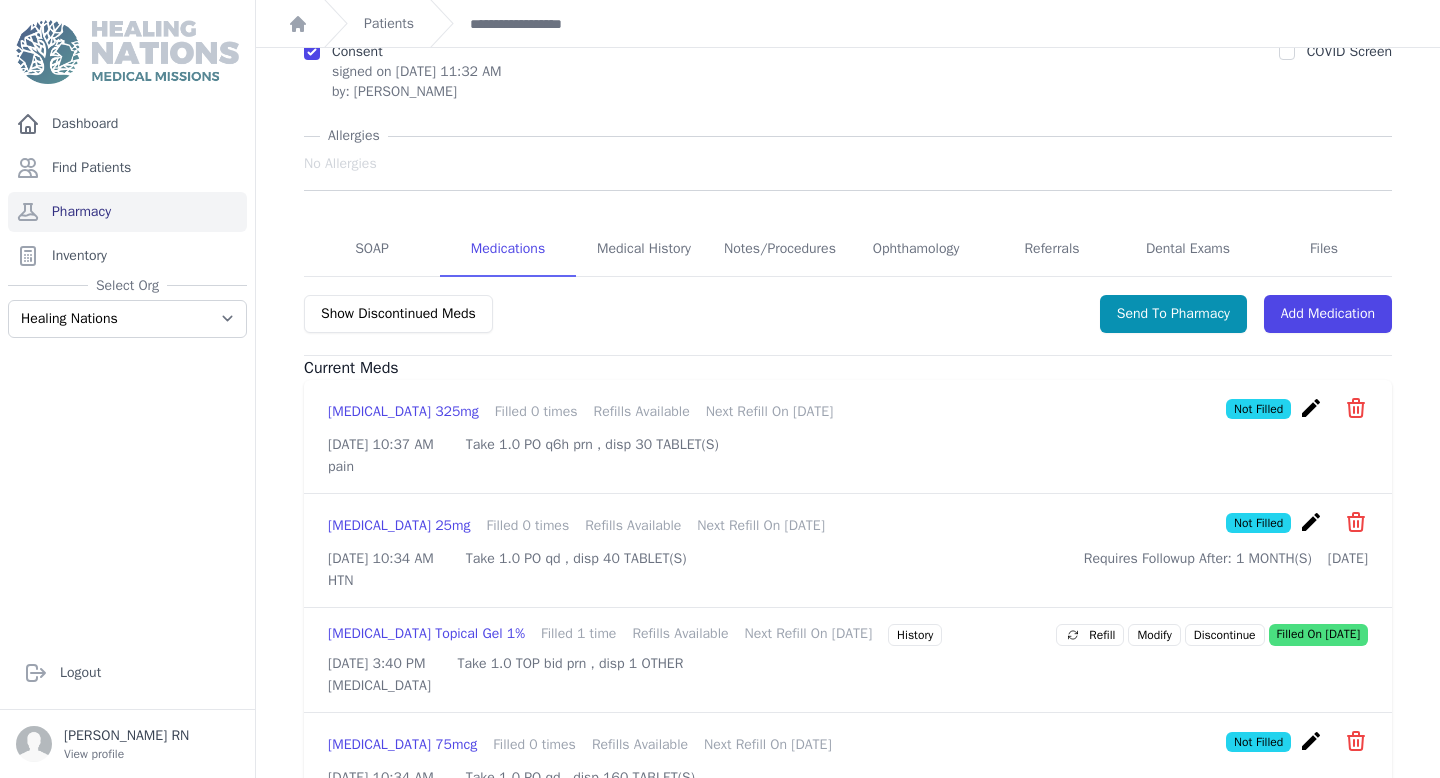 scroll, scrollTop: 279, scrollLeft: 0, axis: vertical 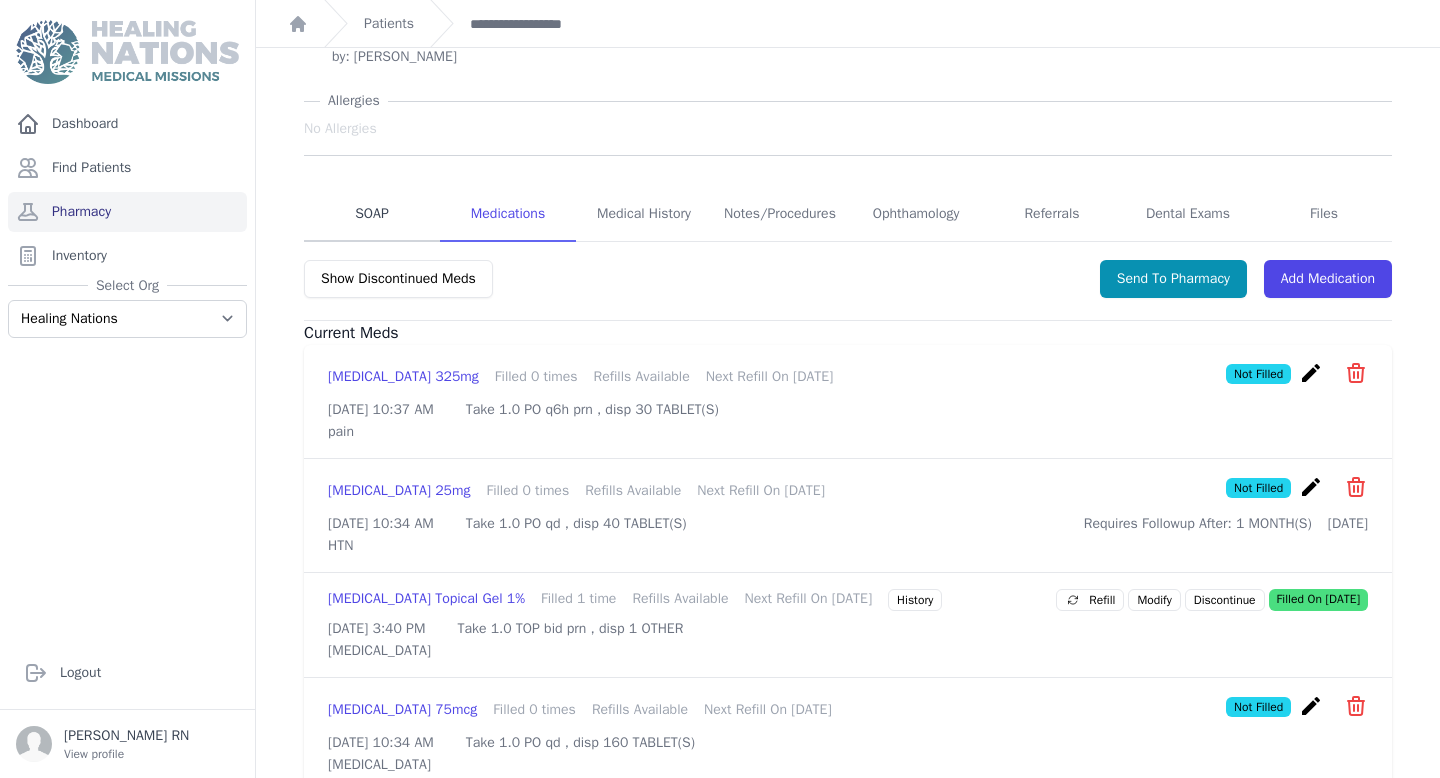 click on "SOAP" at bounding box center (372, 215) 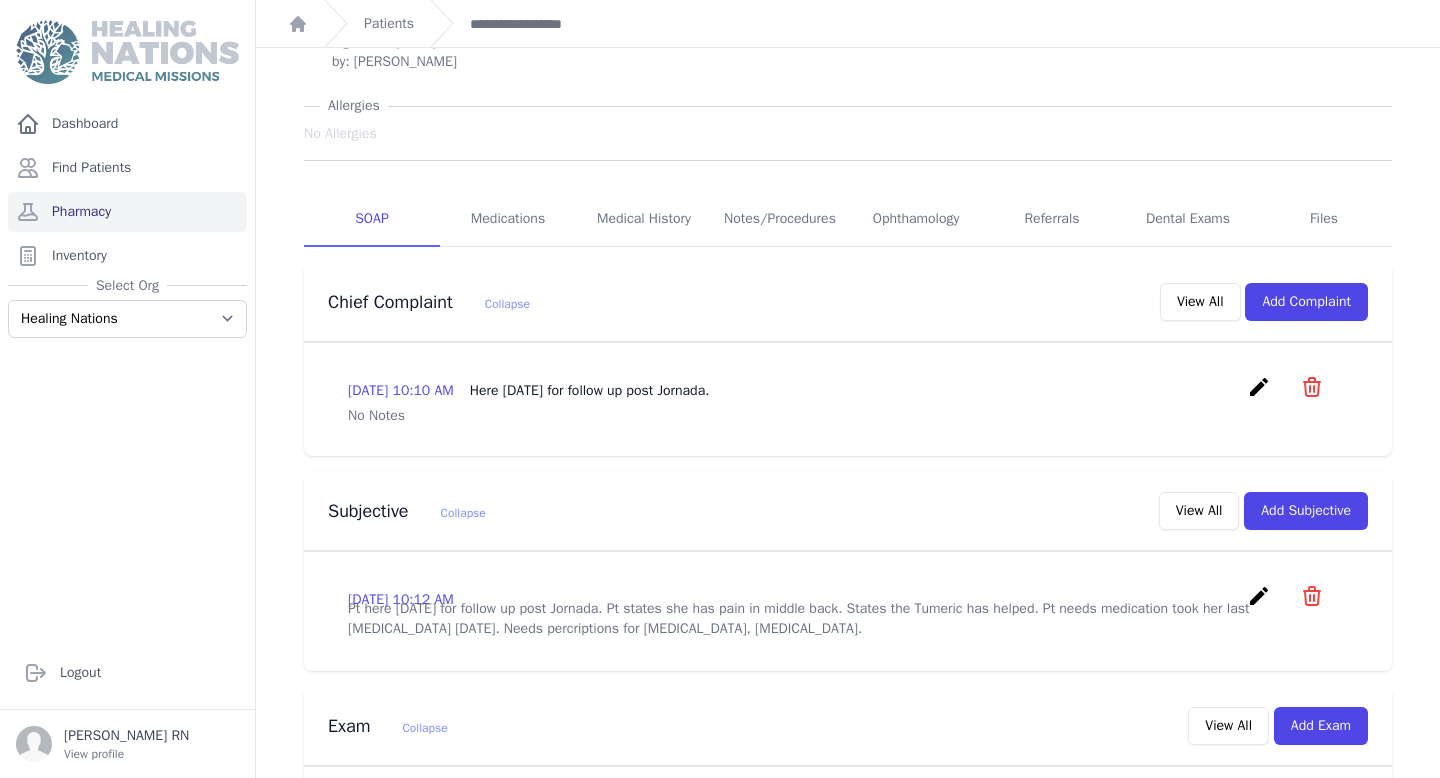 scroll, scrollTop: 0, scrollLeft: 0, axis: both 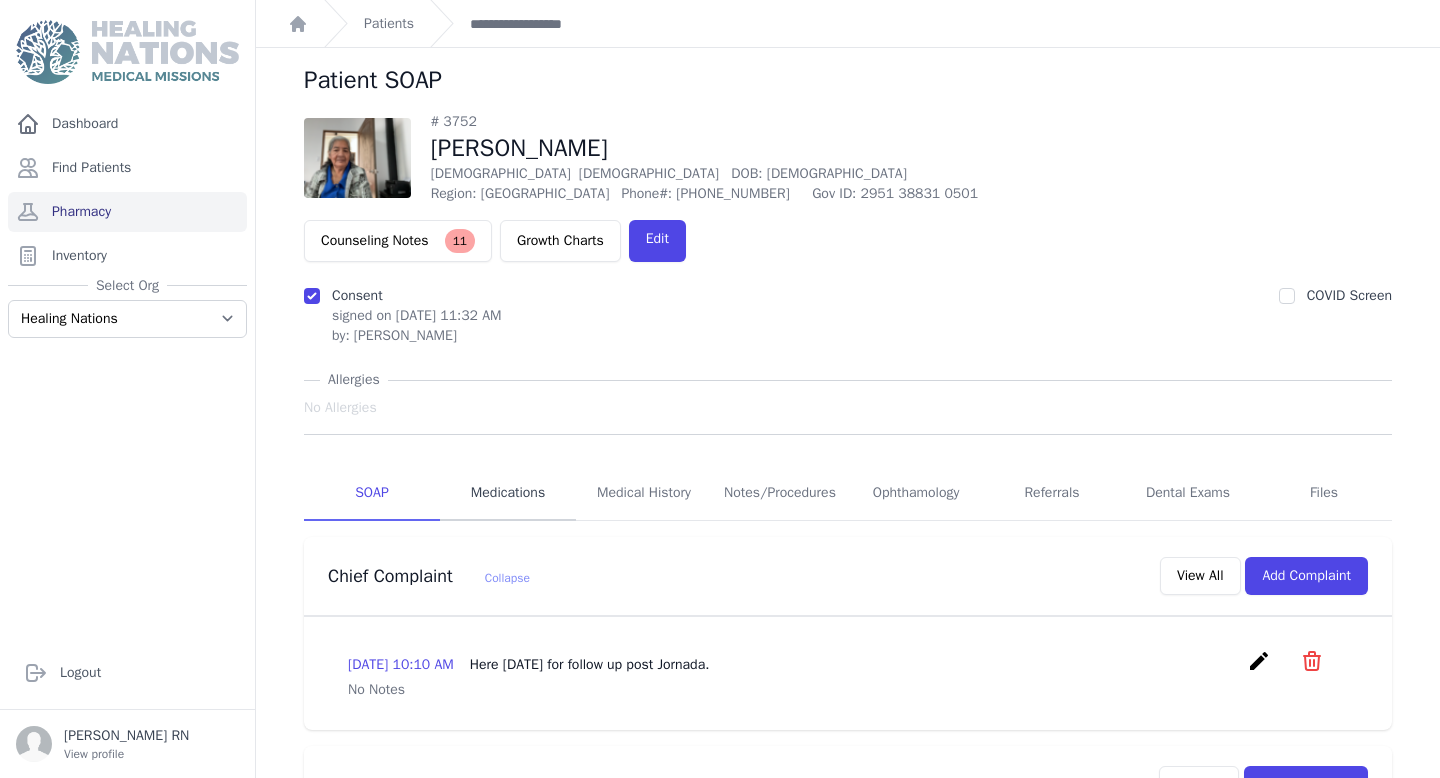 click on "Medications" at bounding box center (508, 494) 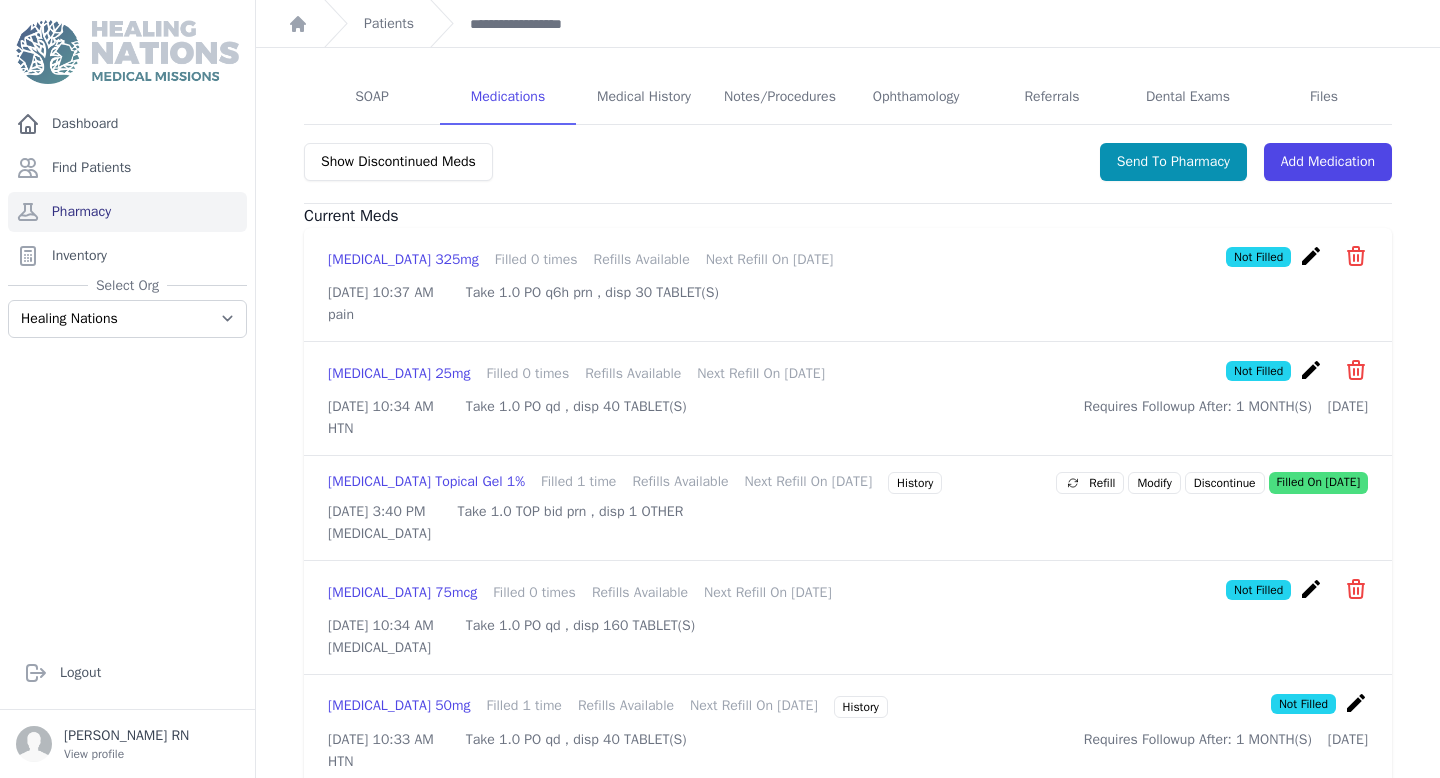 scroll, scrollTop: 395, scrollLeft: 0, axis: vertical 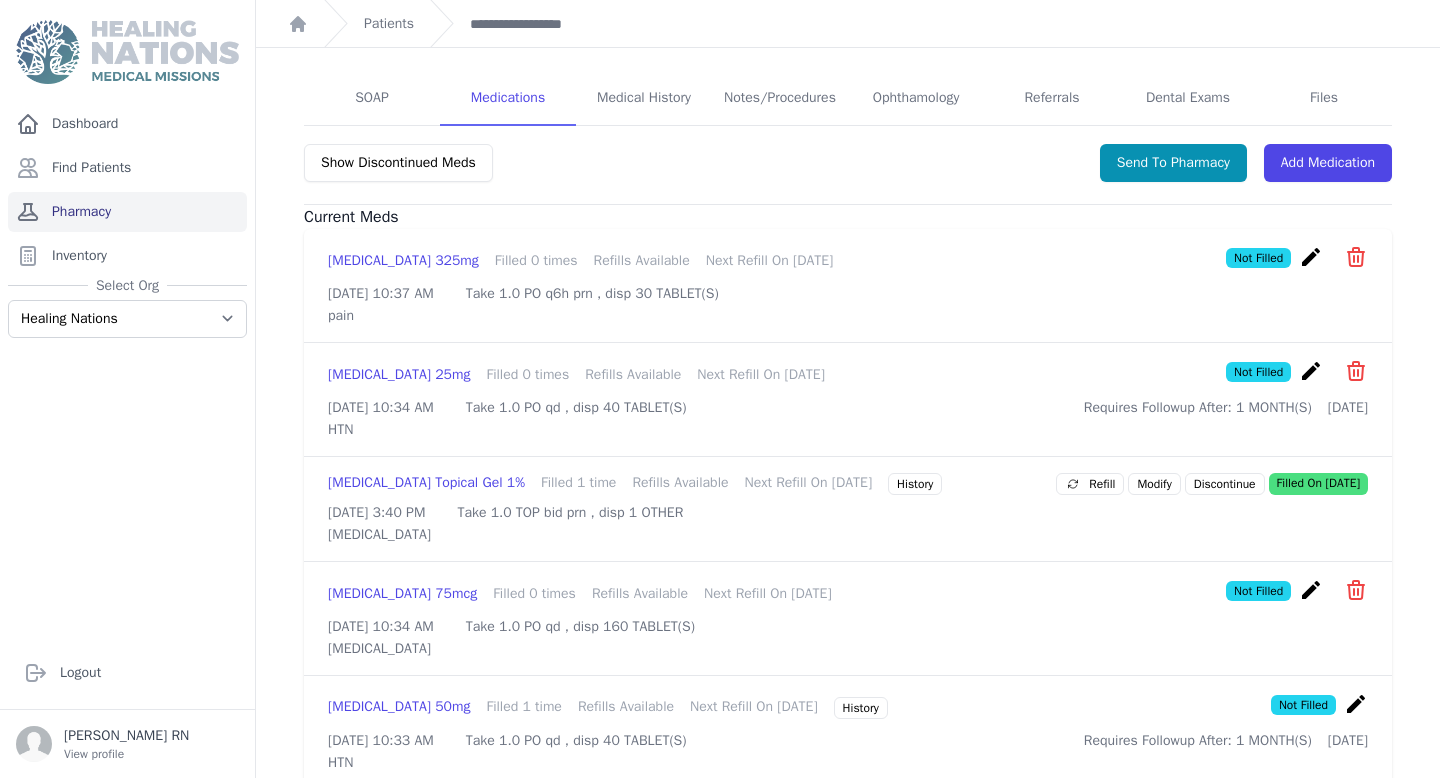 click on "Pharmacy" at bounding box center [127, 212] 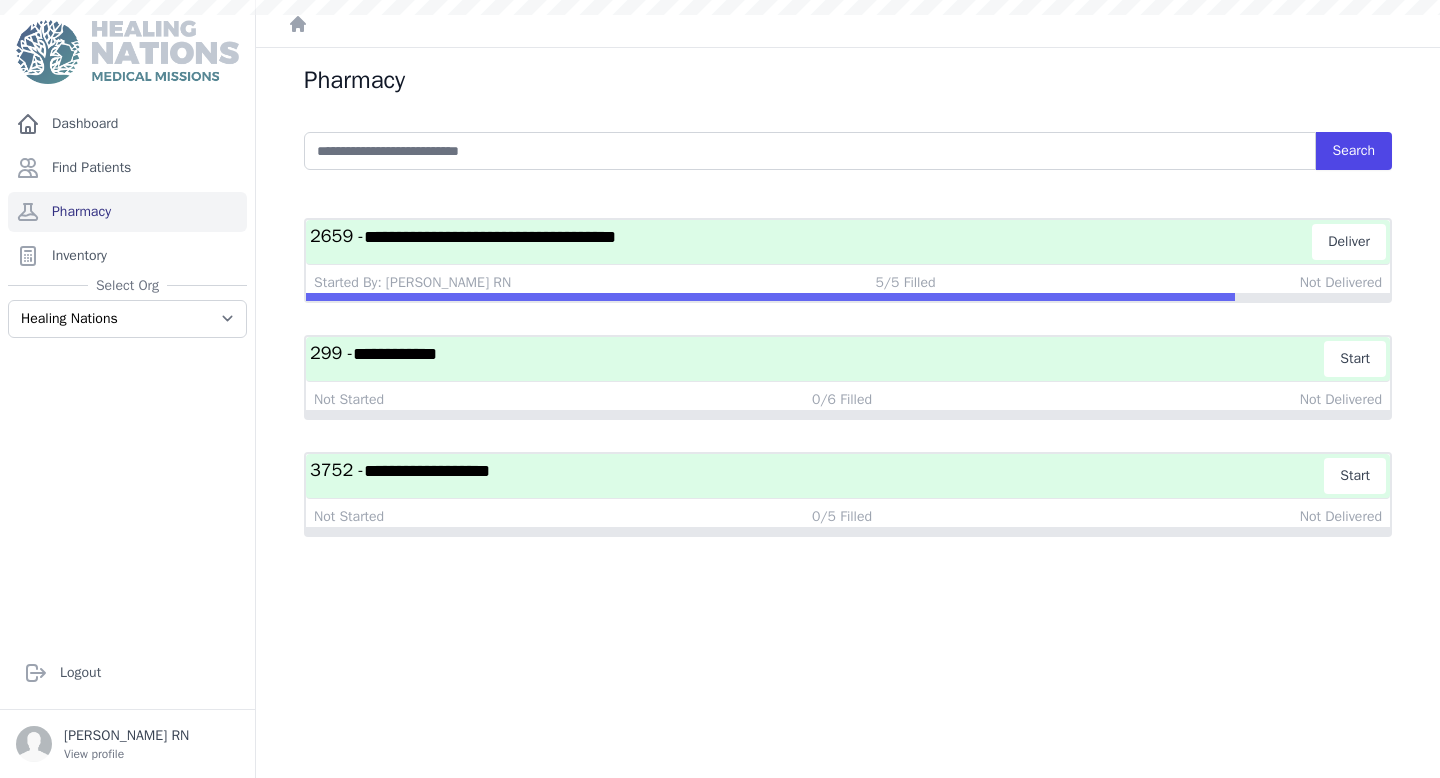 scroll, scrollTop: 0, scrollLeft: 0, axis: both 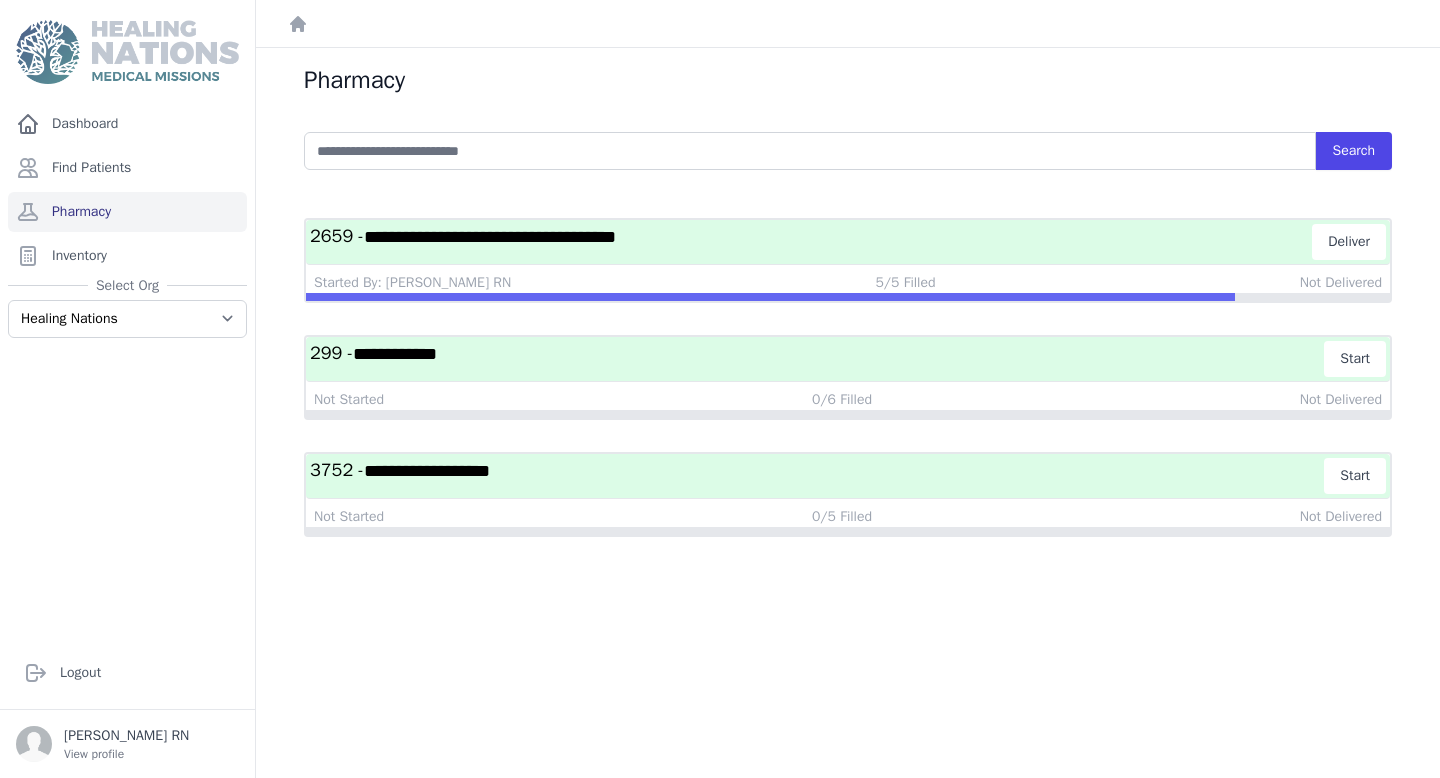 click on "**********" at bounding box center [490, 237] 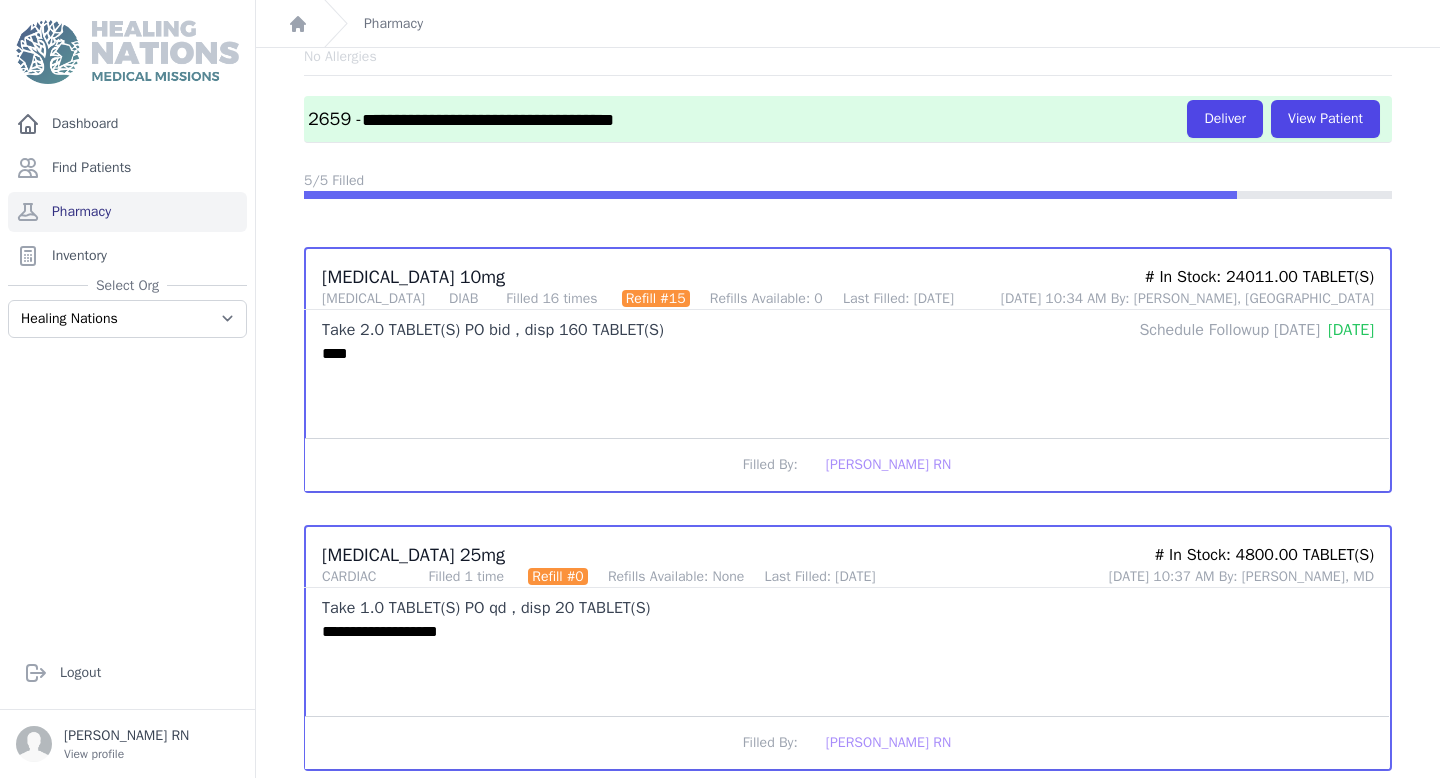 scroll, scrollTop: 0, scrollLeft: 0, axis: both 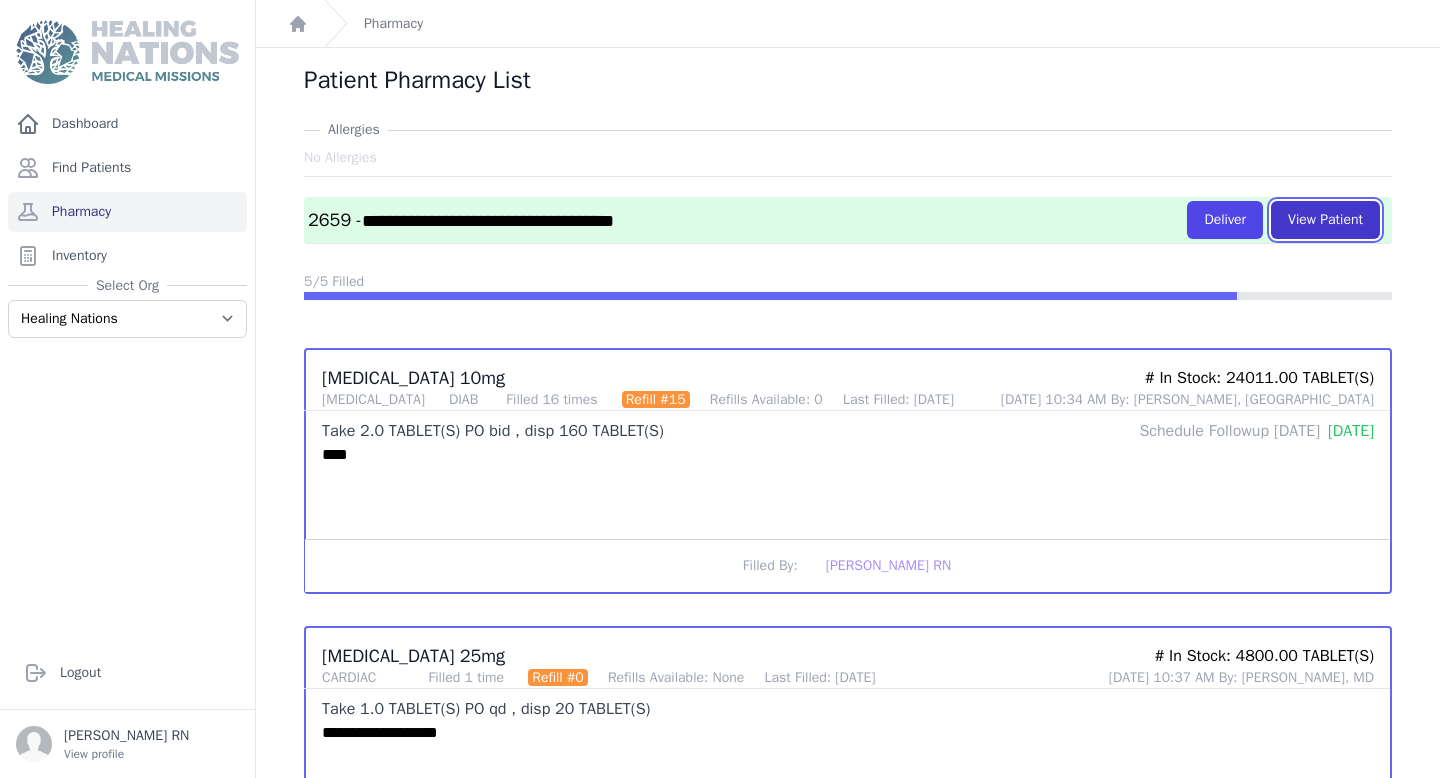 click on "View Patient" at bounding box center [1325, 220] 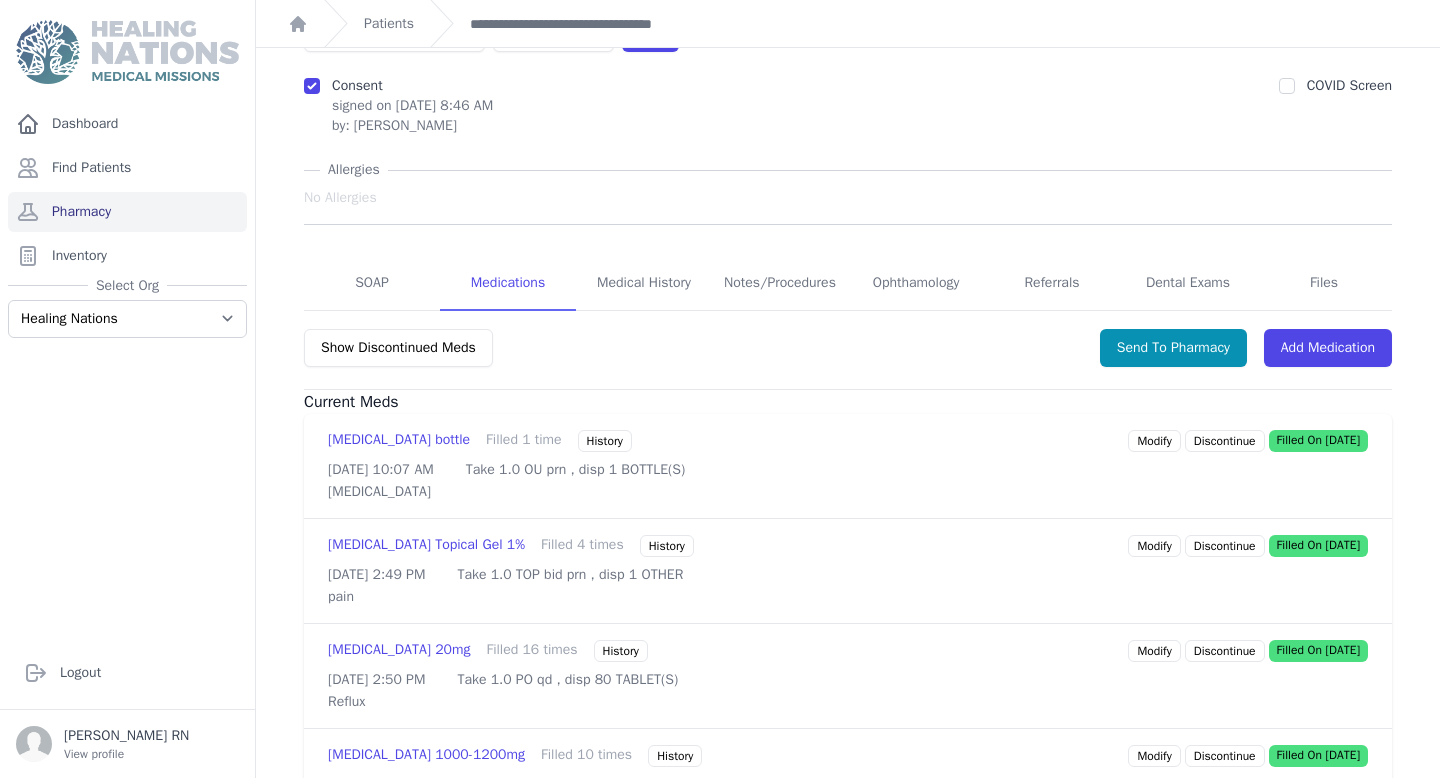 scroll, scrollTop: 76, scrollLeft: 0, axis: vertical 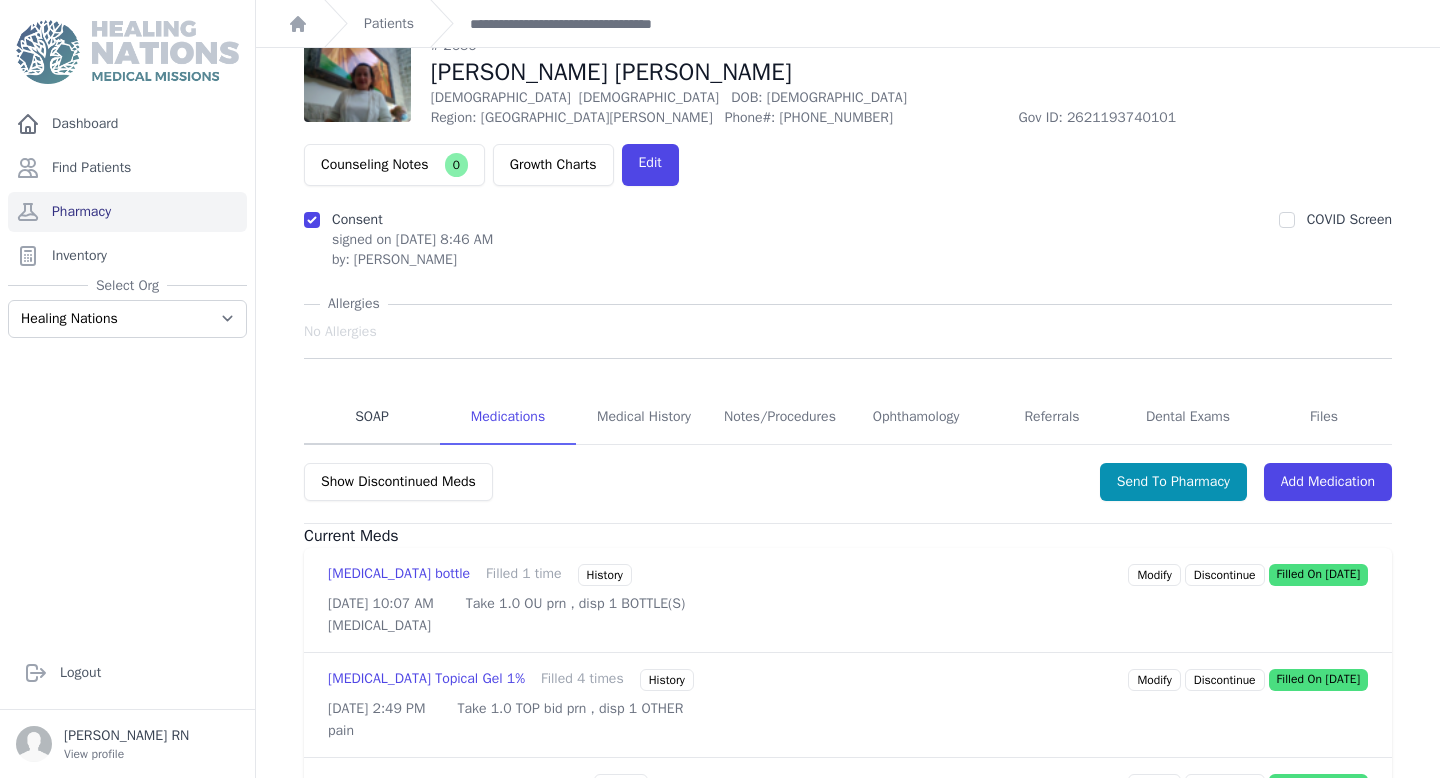 click on "SOAP" at bounding box center (372, 418) 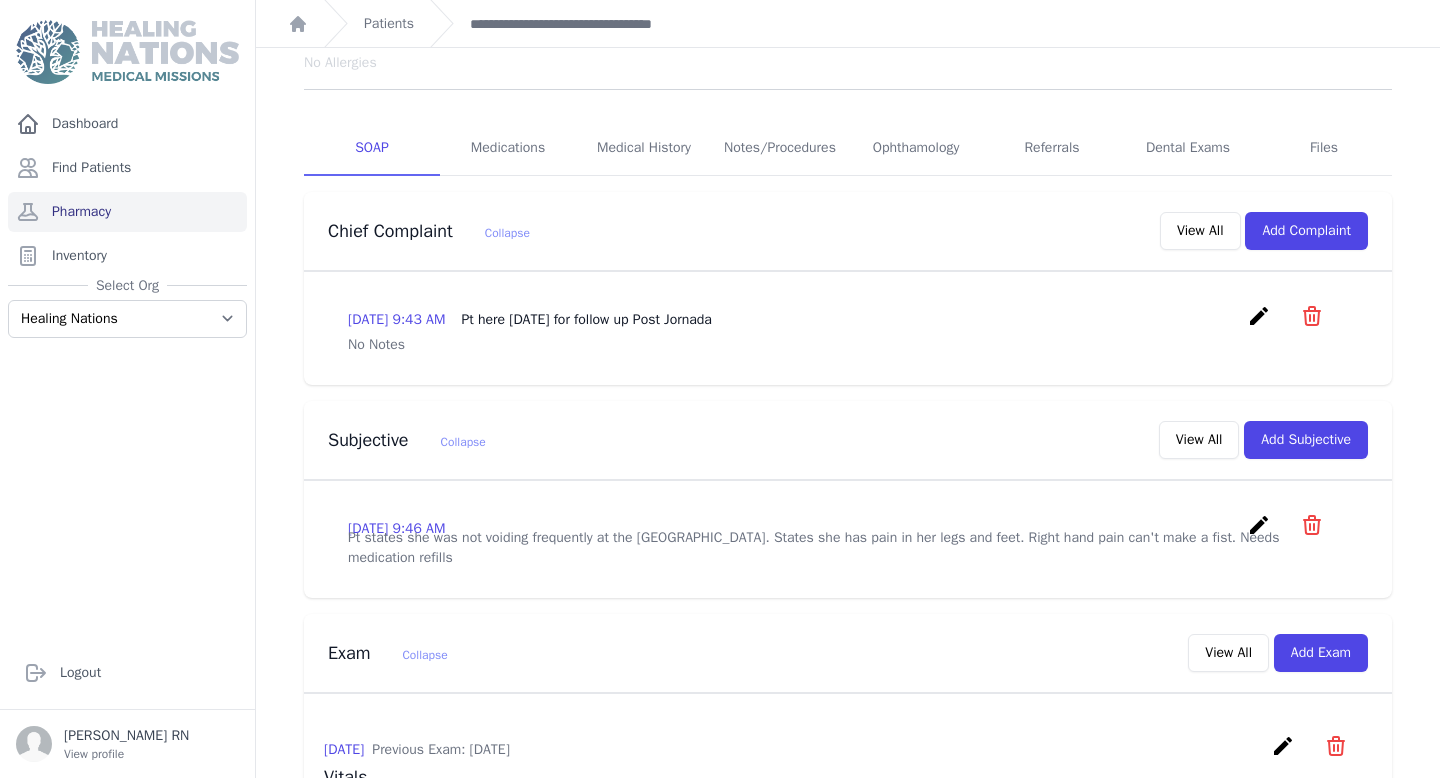 scroll, scrollTop: 0, scrollLeft: 0, axis: both 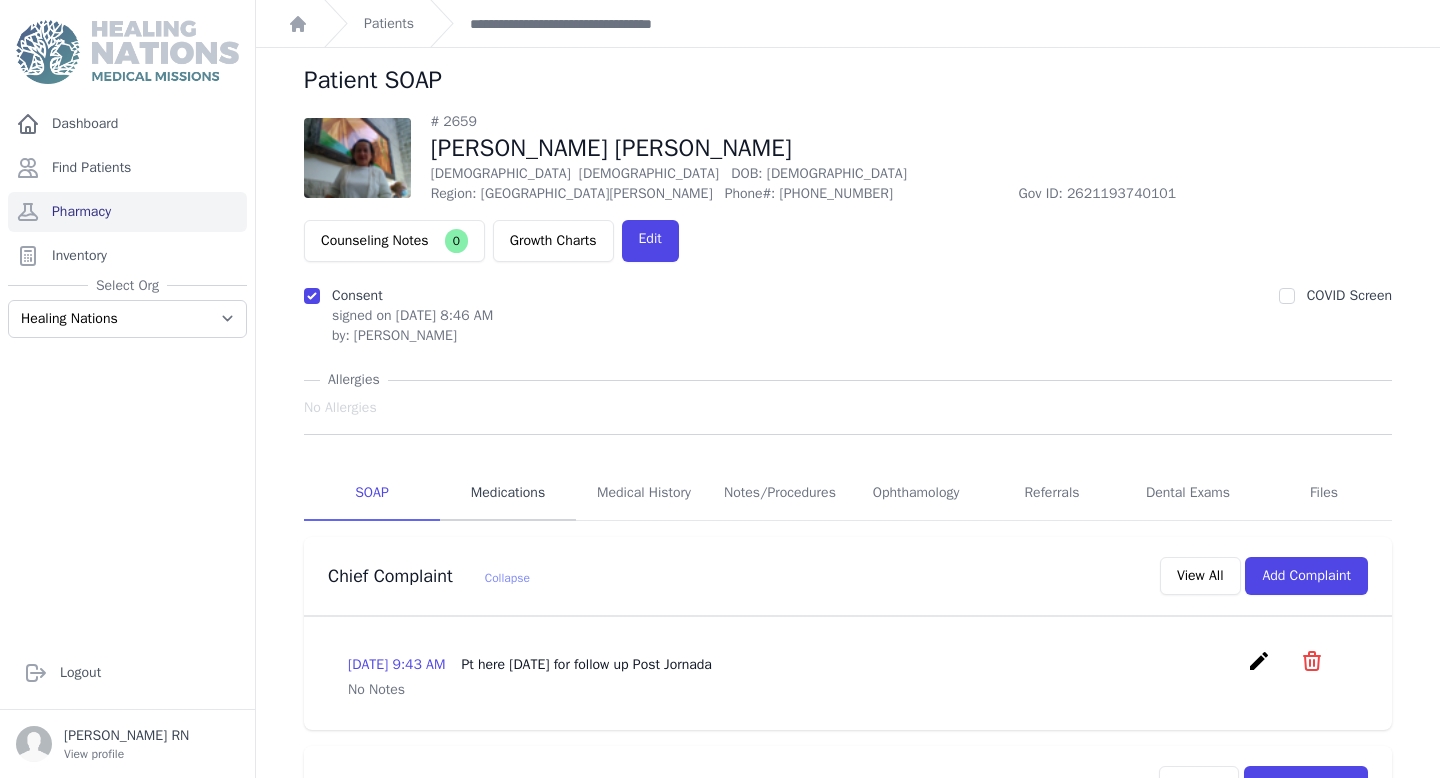 click on "Medications" at bounding box center [508, 494] 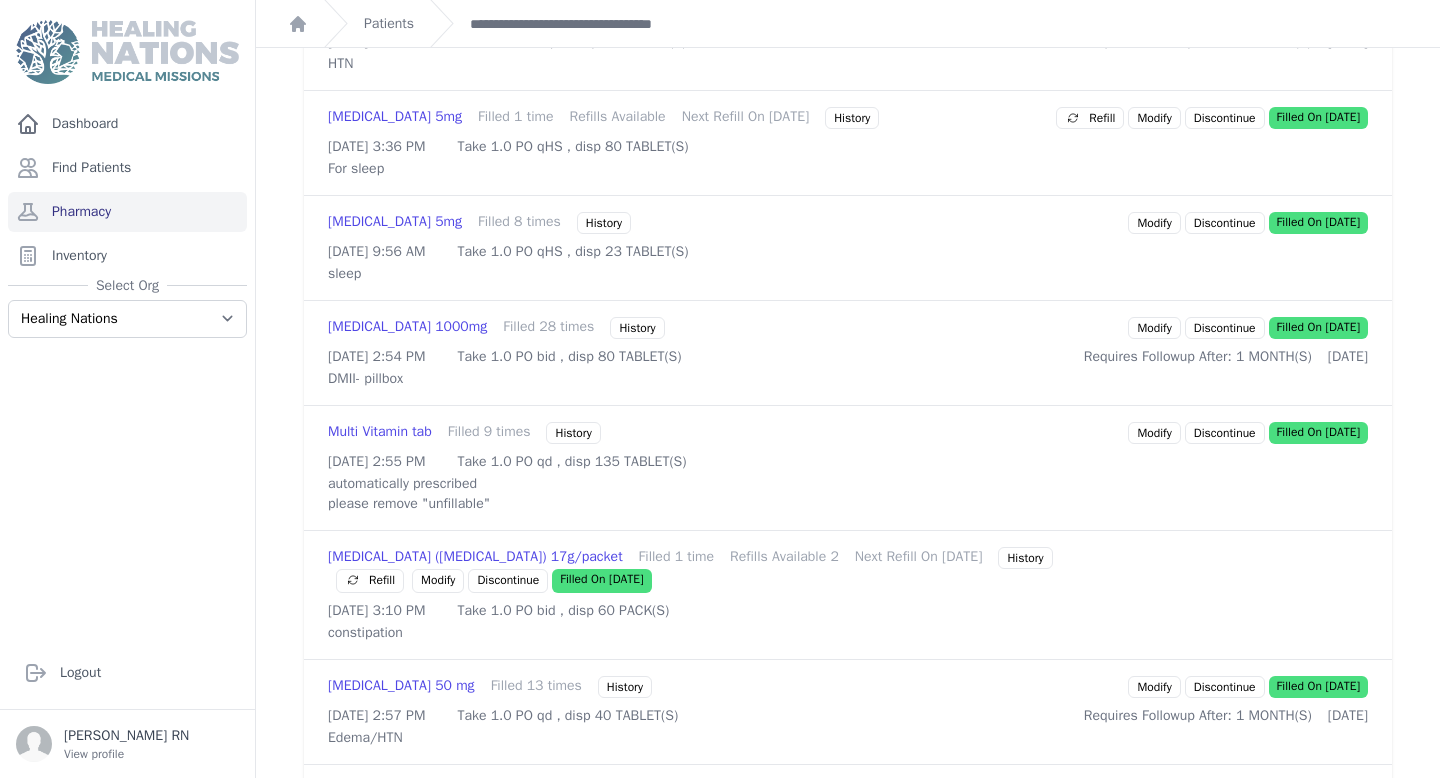 scroll, scrollTop: 1376, scrollLeft: 0, axis: vertical 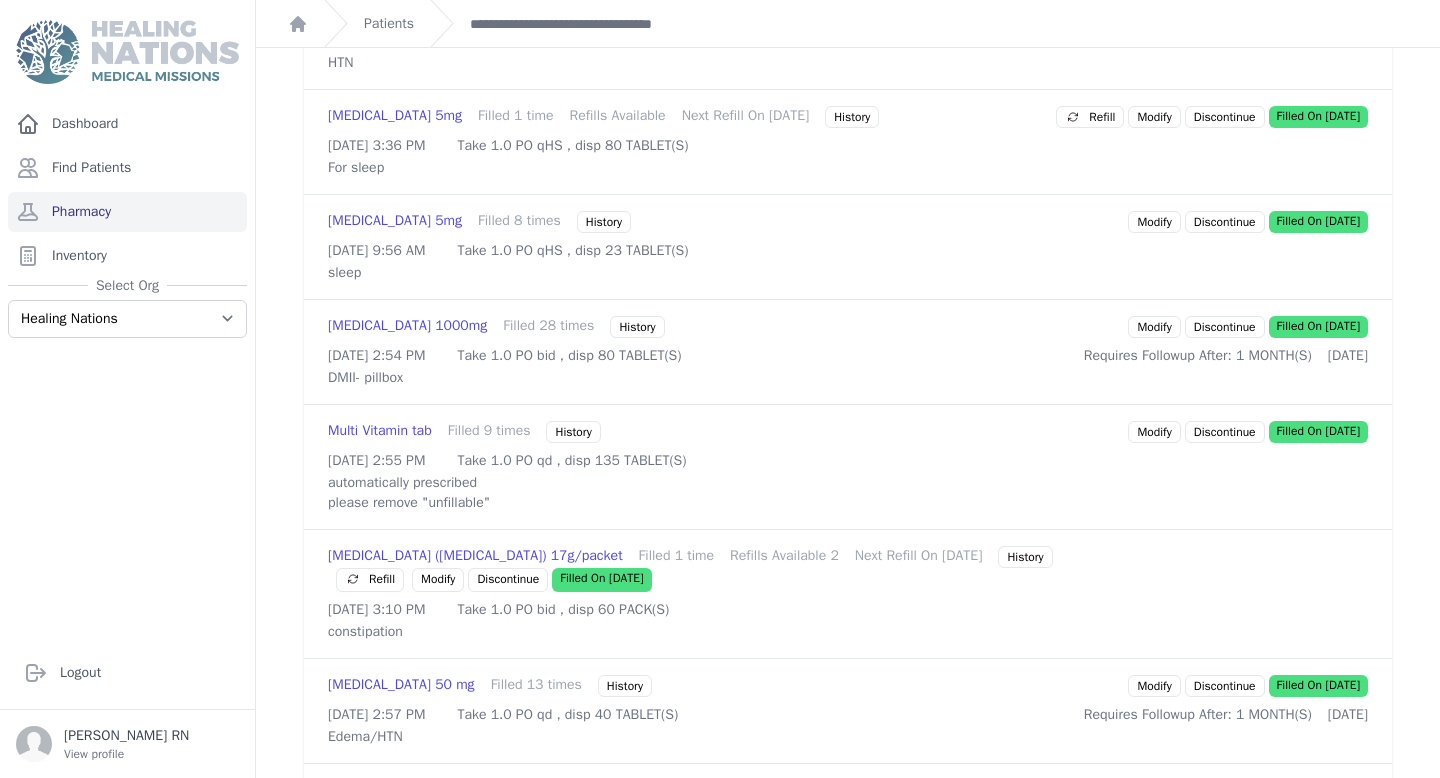 click on "Modify" at bounding box center (1154, 327) 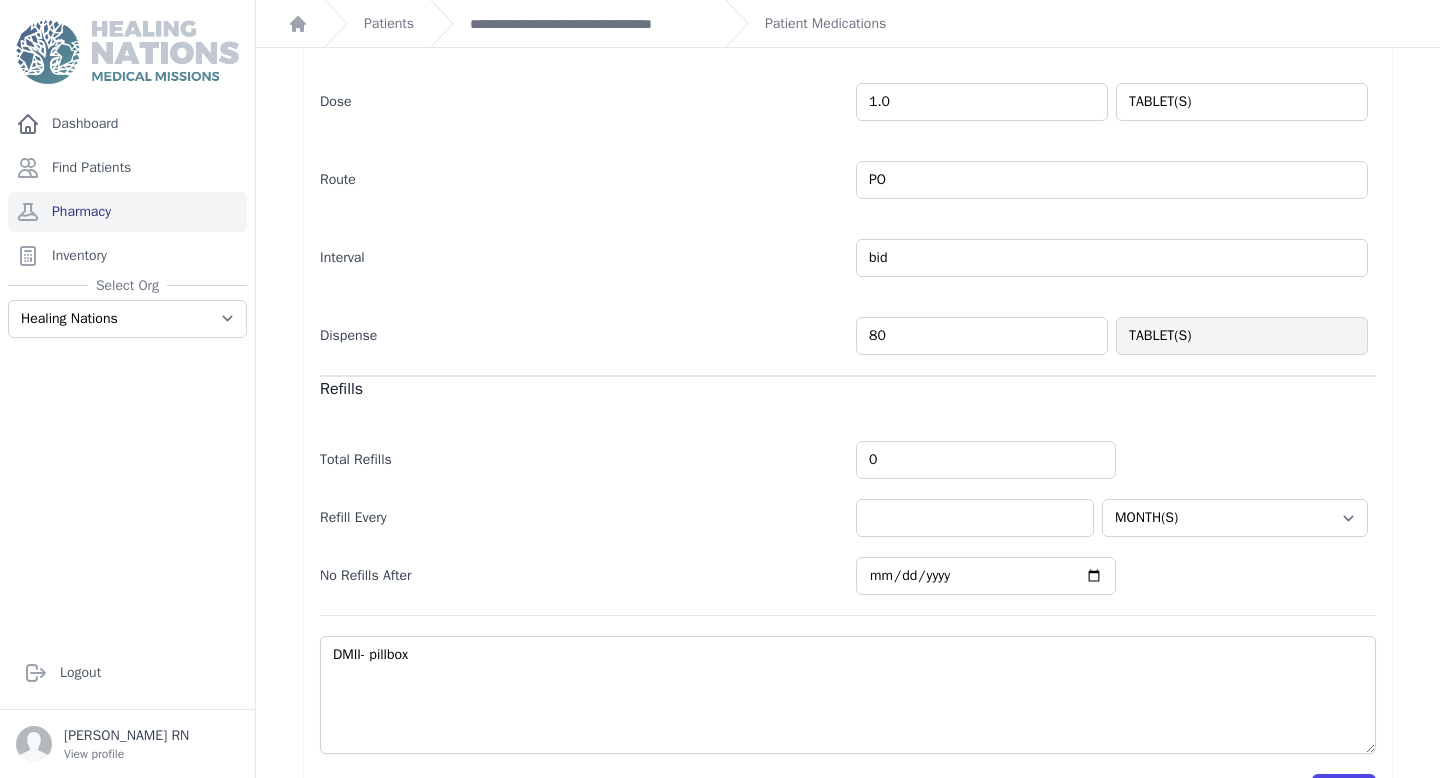 scroll, scrollTop: 436, scrollLeft: 0, axis: vertical 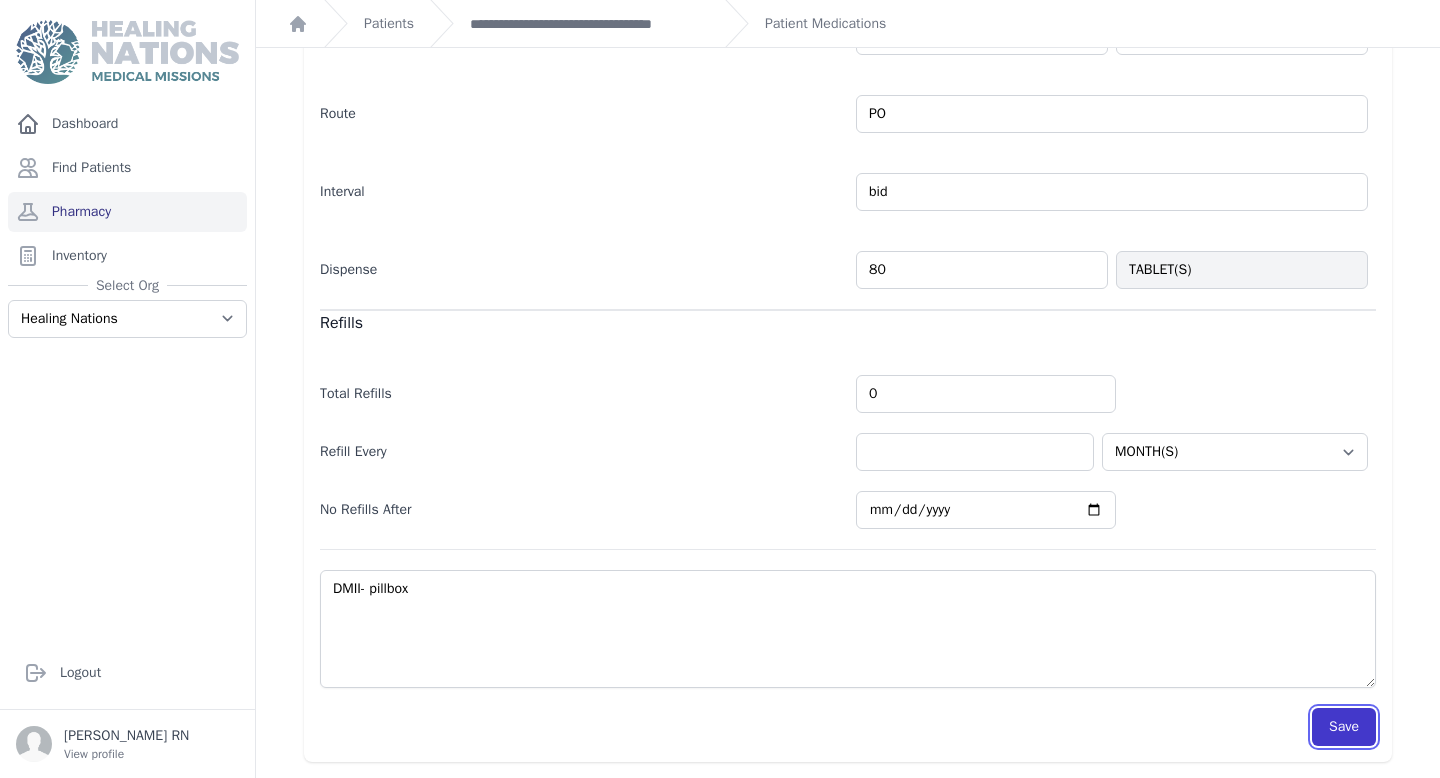 click on "Save" at bounding box center [1344, 727] 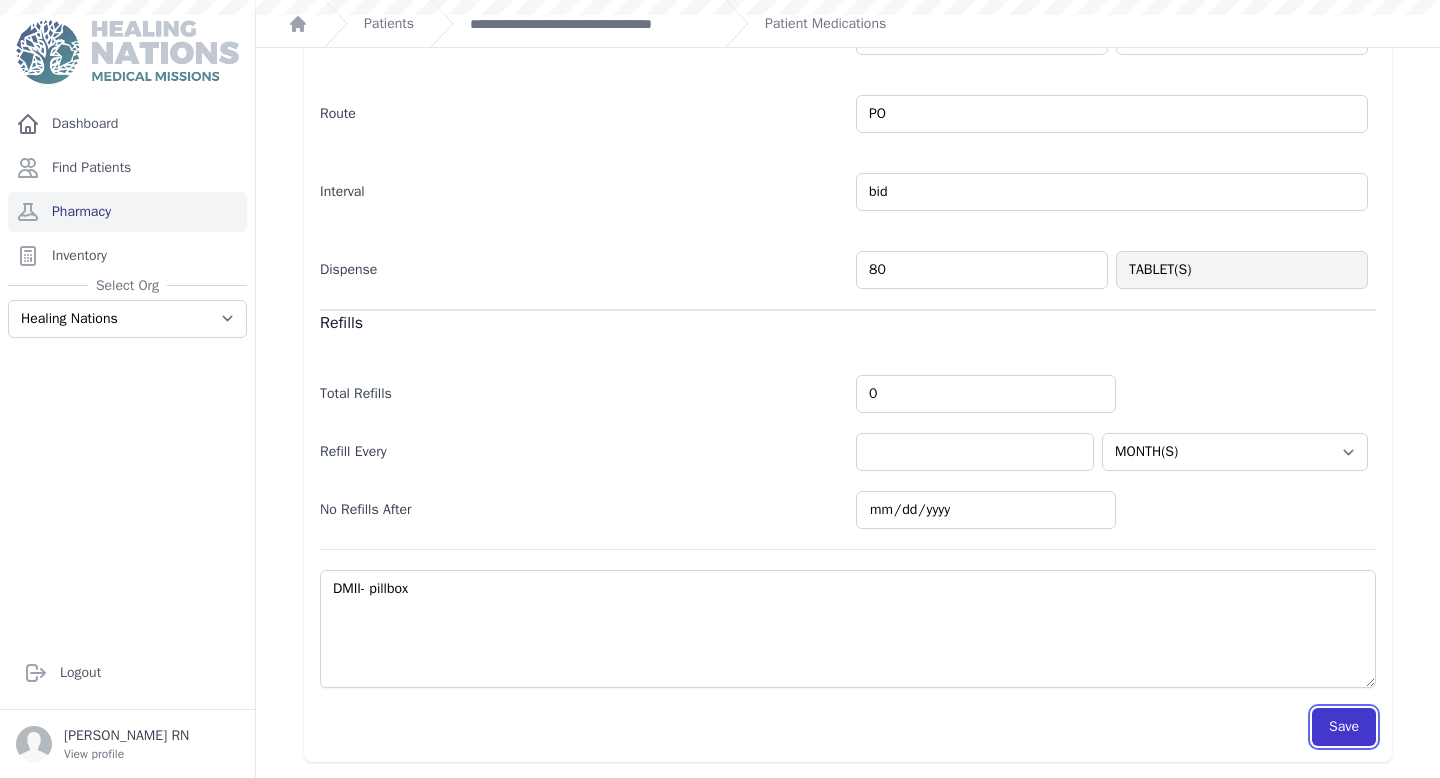 scroll, scrollTop: 436, scrollLeft: 0, axis: vertical 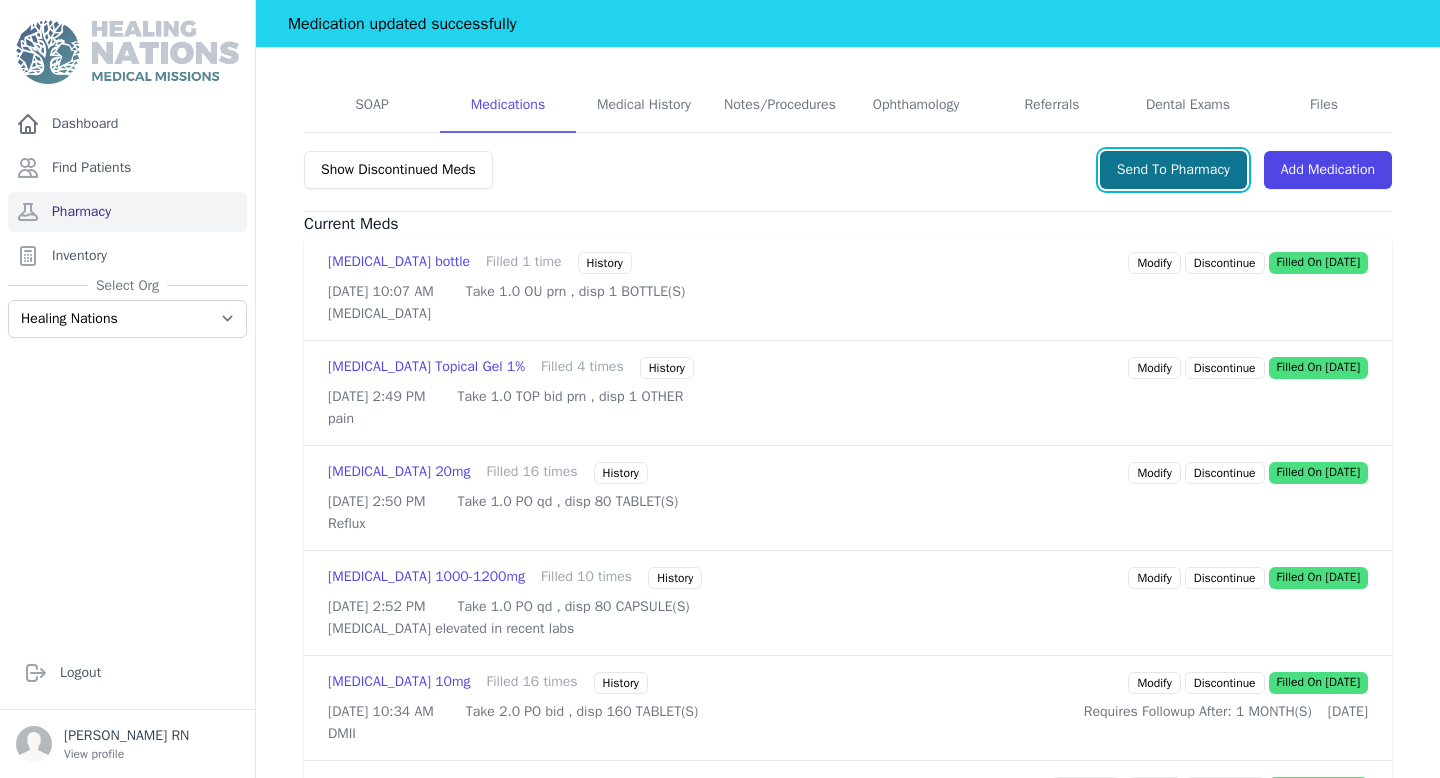 click on "Send To Pharmacy" at bounding box center [1173, 170] 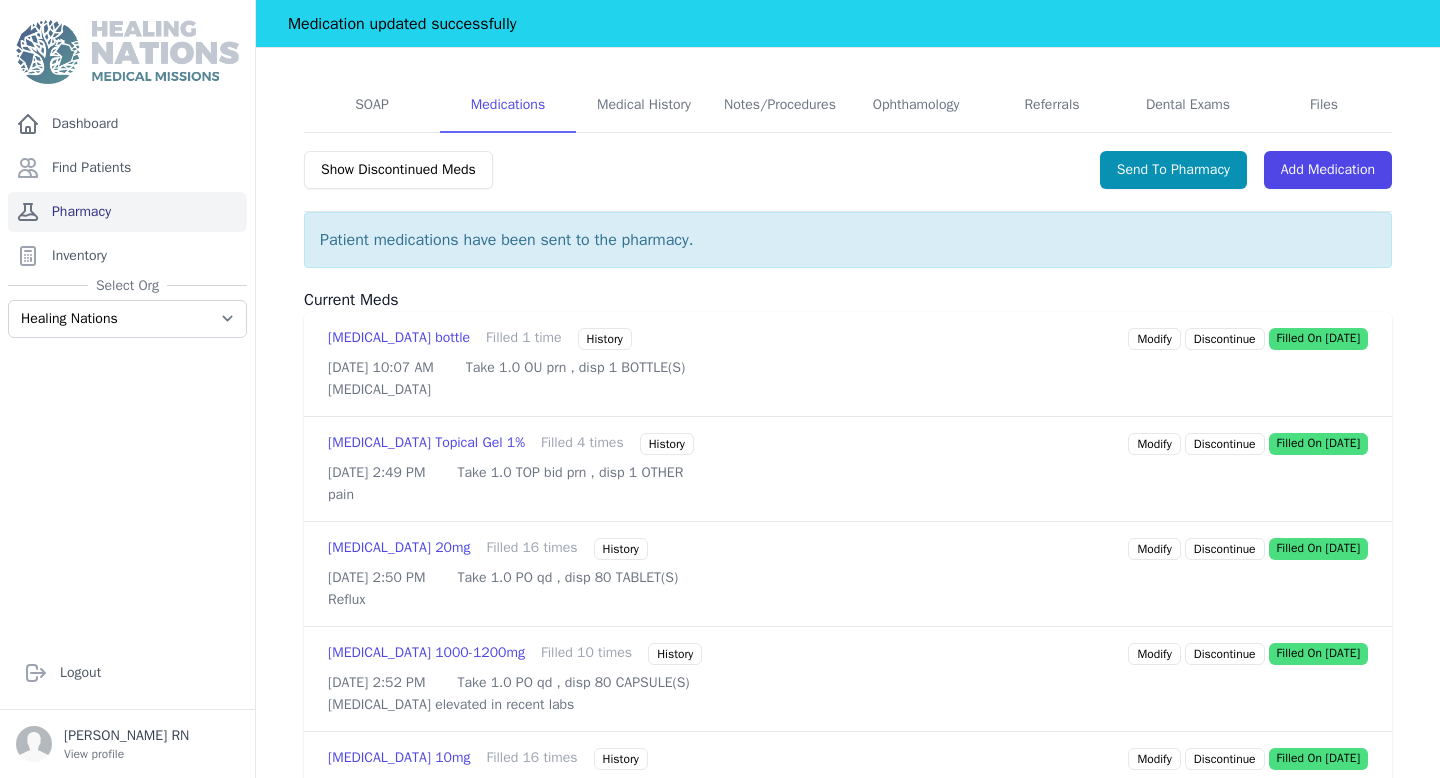 click on "Pharmacy" at bounding box center (127, 212) 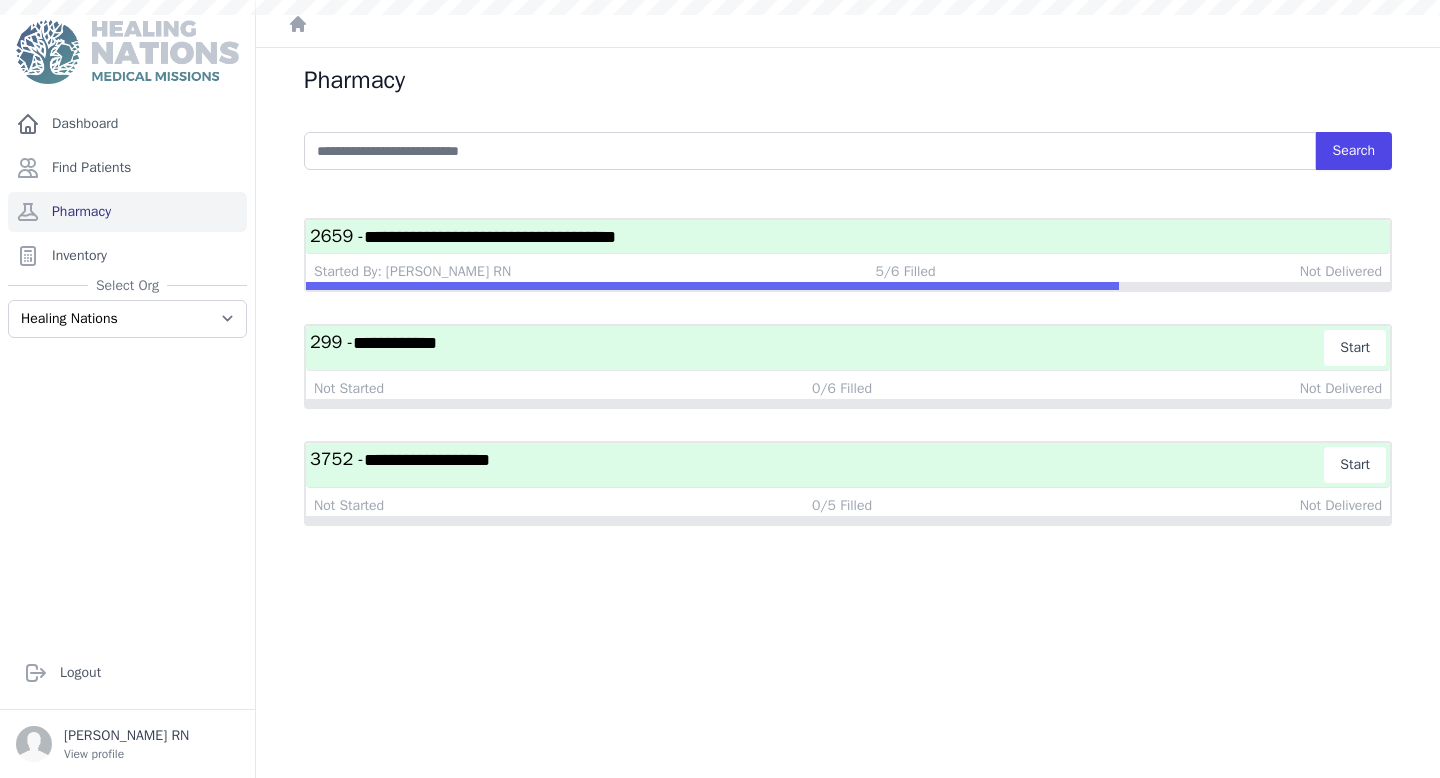 scroll, scrollTop: 0, scrollLeft: 0, axis: both 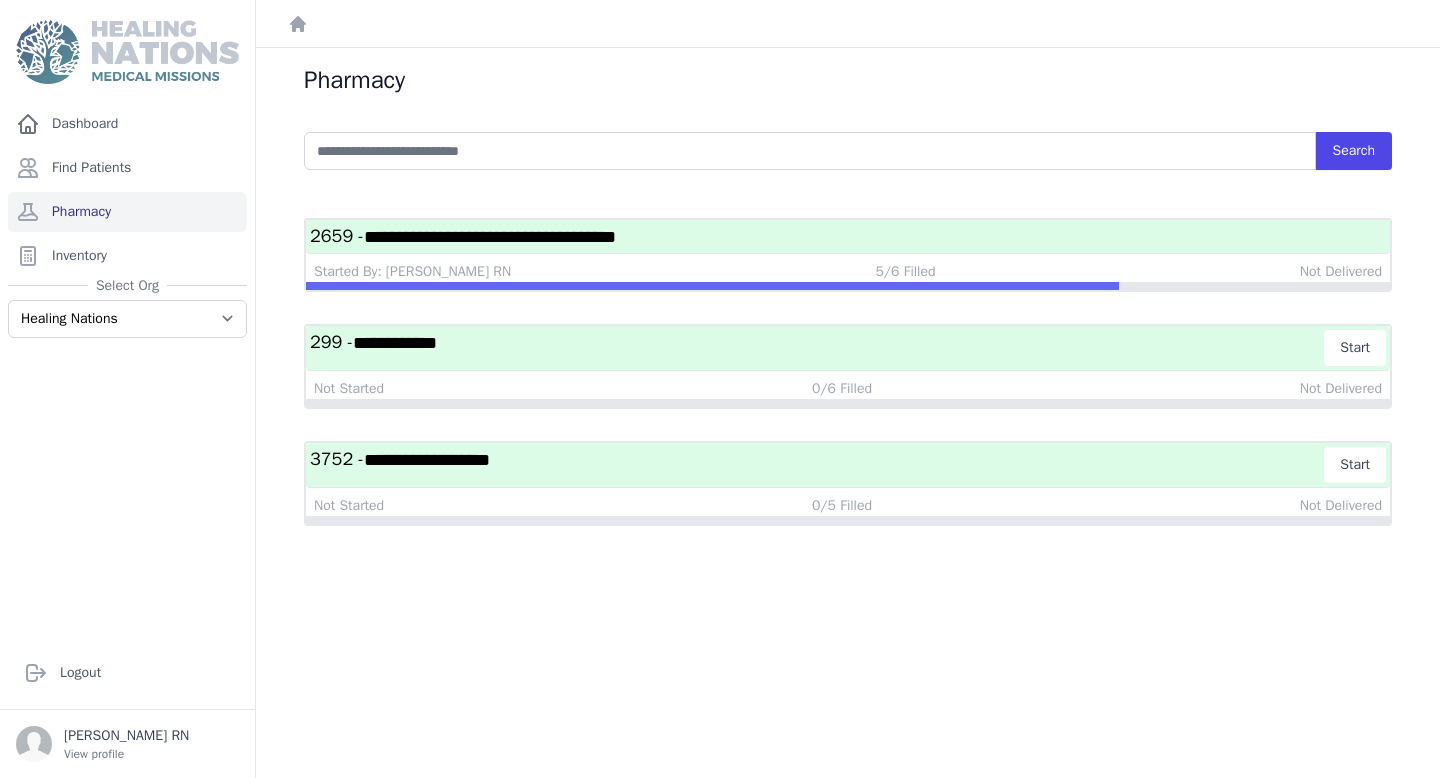 click on "**********" at bounding box center (490, 237) 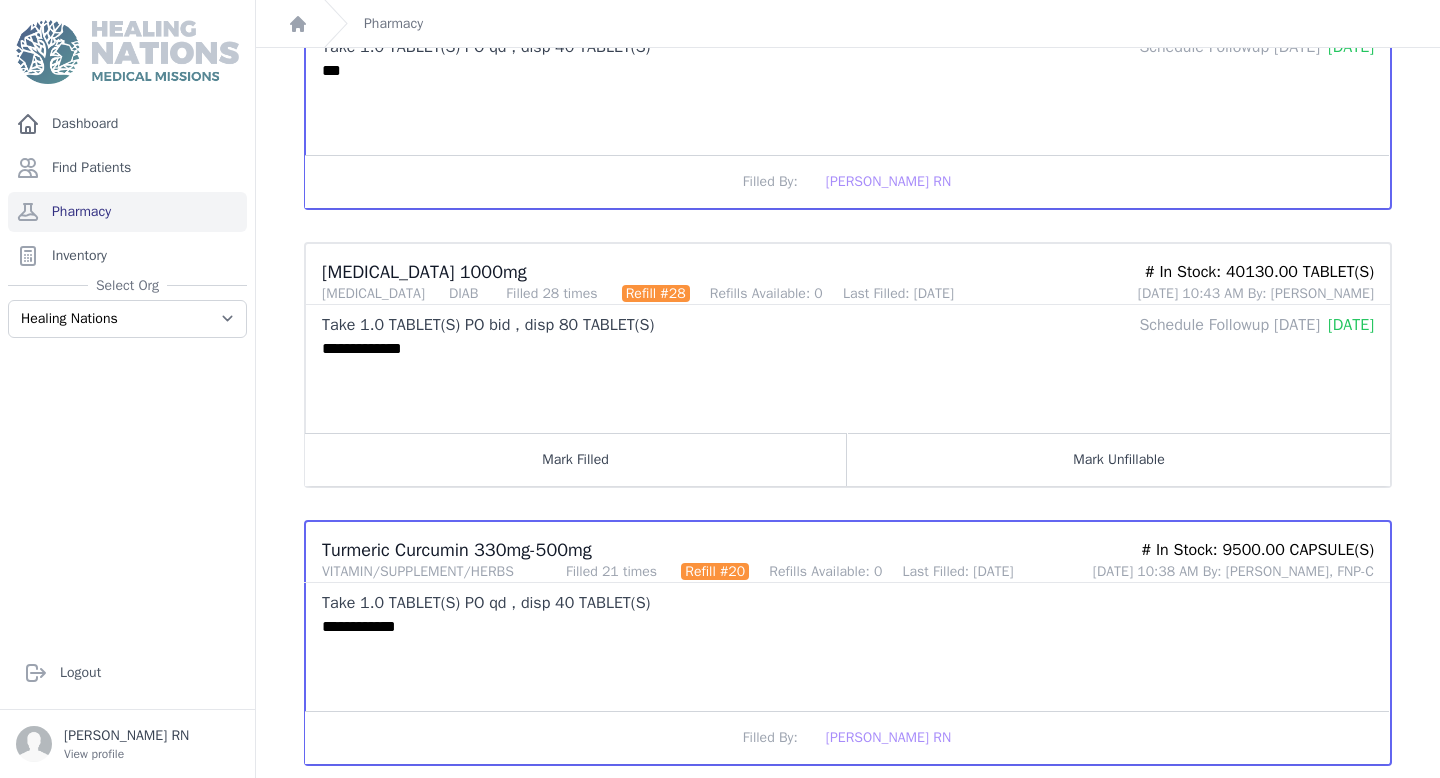 scroll, scrollTop: 984, scrollLeft: 0, axis: vertical 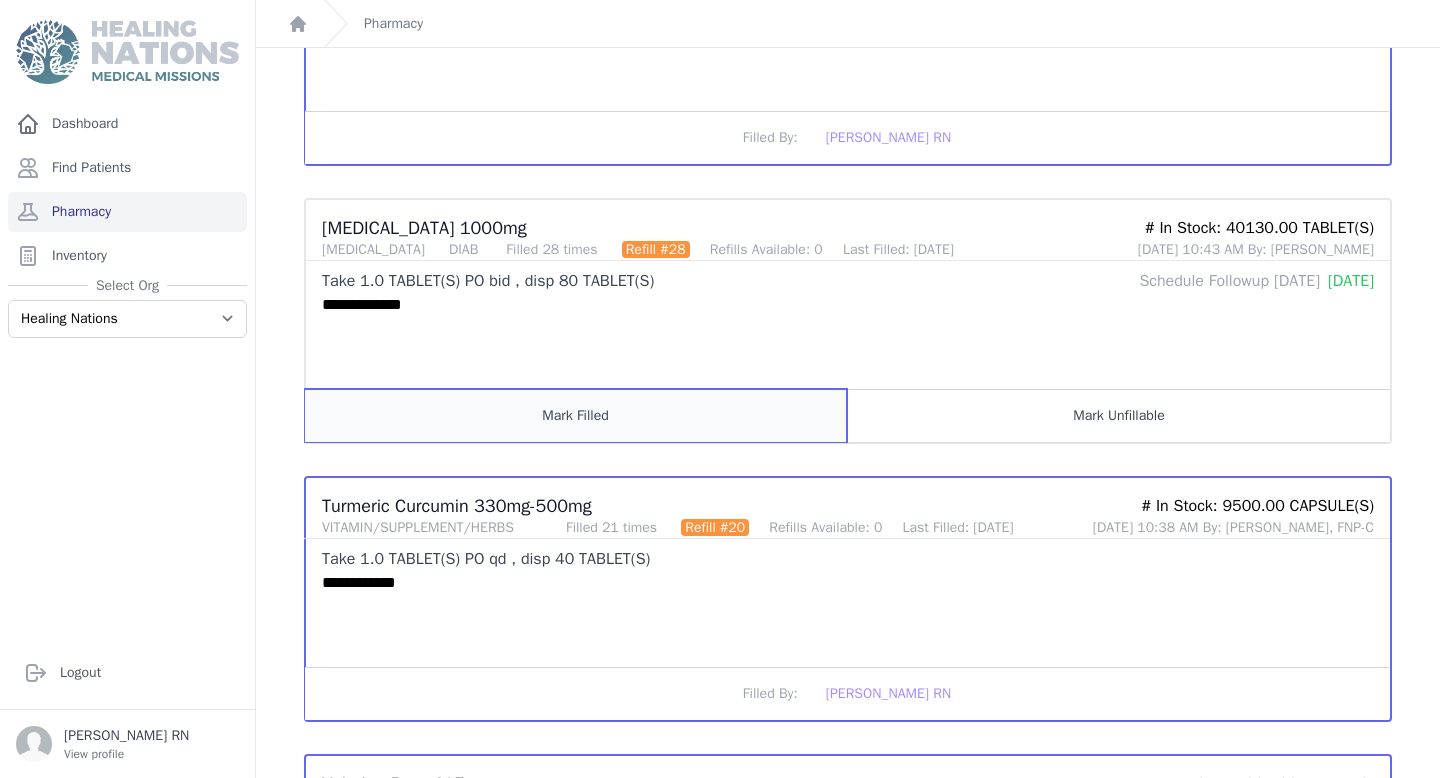 click on "Mark Filled" at bounding box center (576, 415) 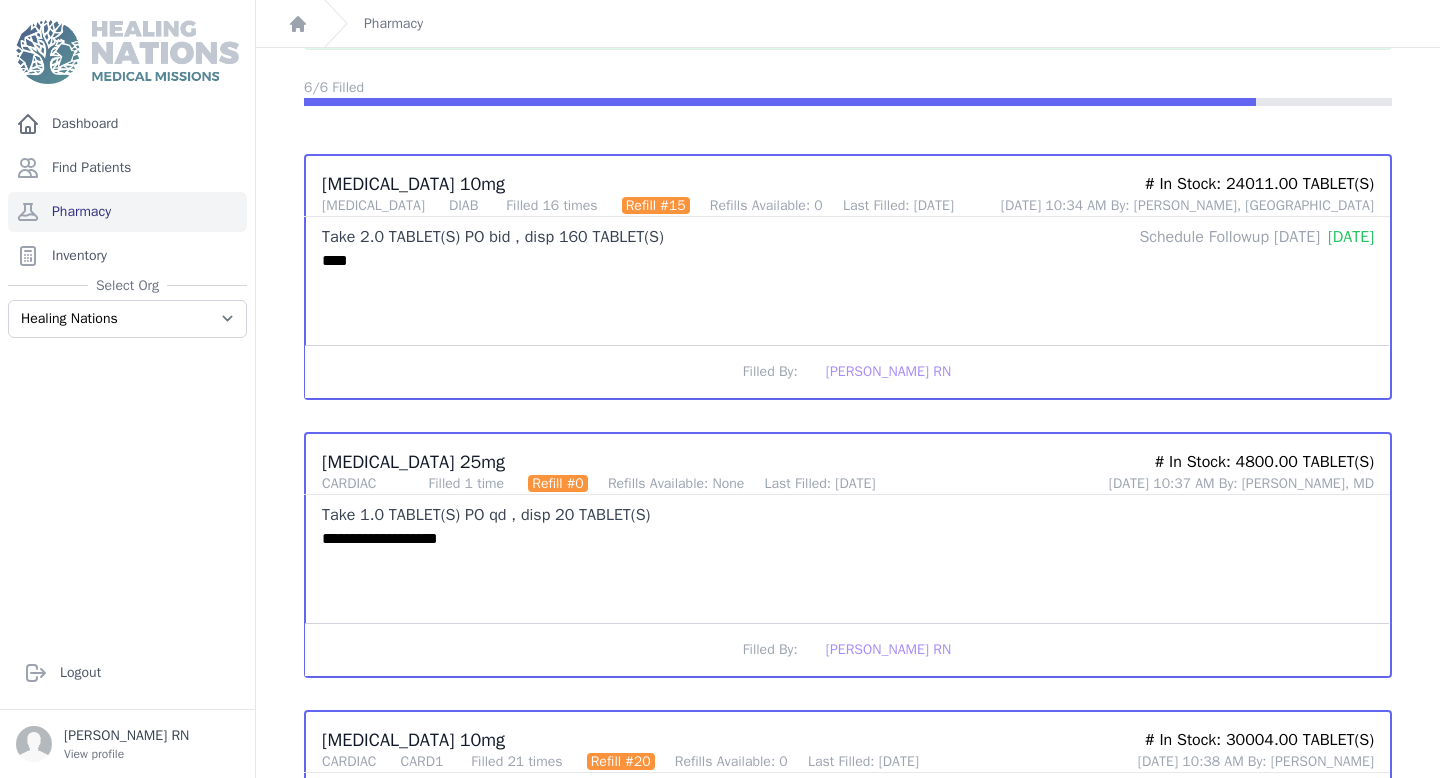scroll, scrollTop: 0, scrollLeft: 0, axis: both 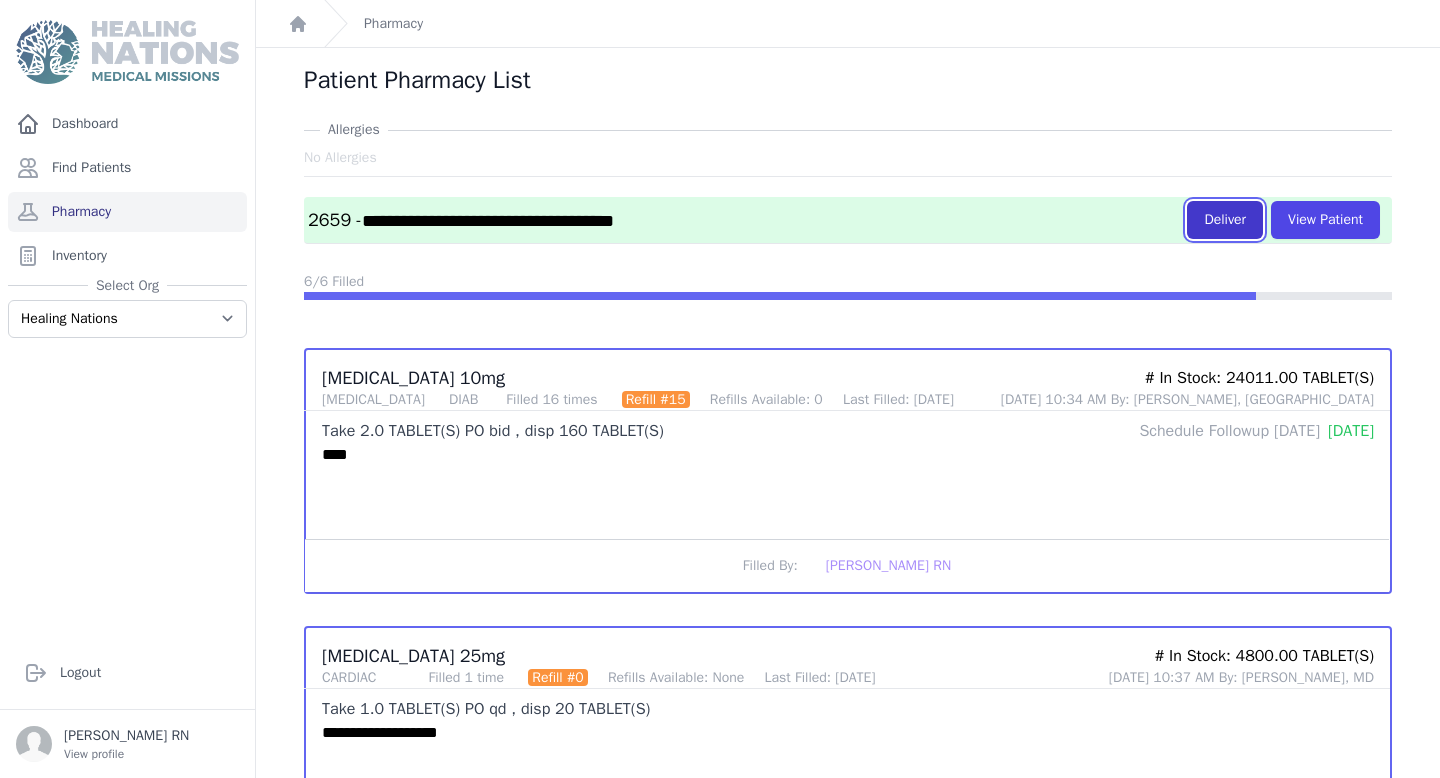 click on "Deliver" at bounding box center (1225, 220) 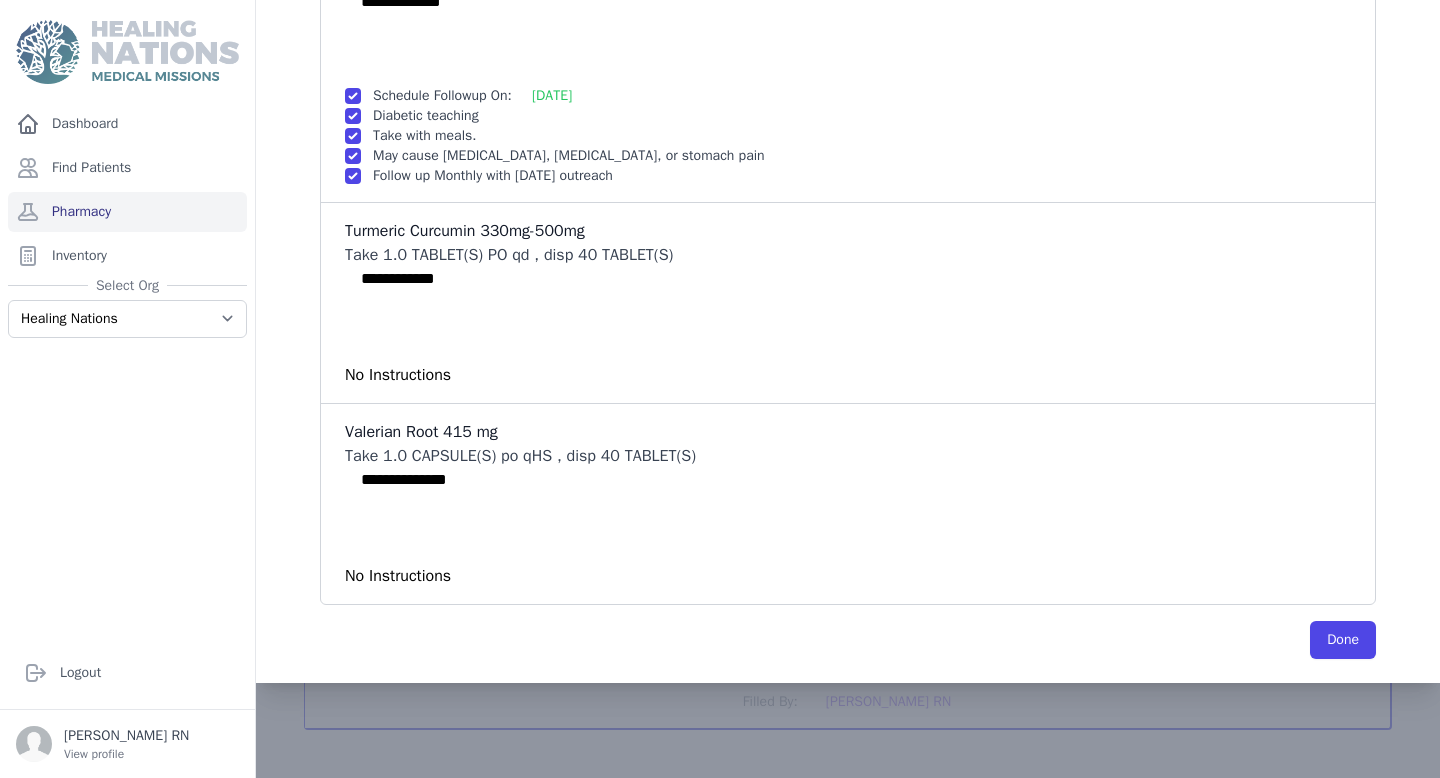 scroll, scrollTop: 1310, scrollLeft: 0, axis: vertical 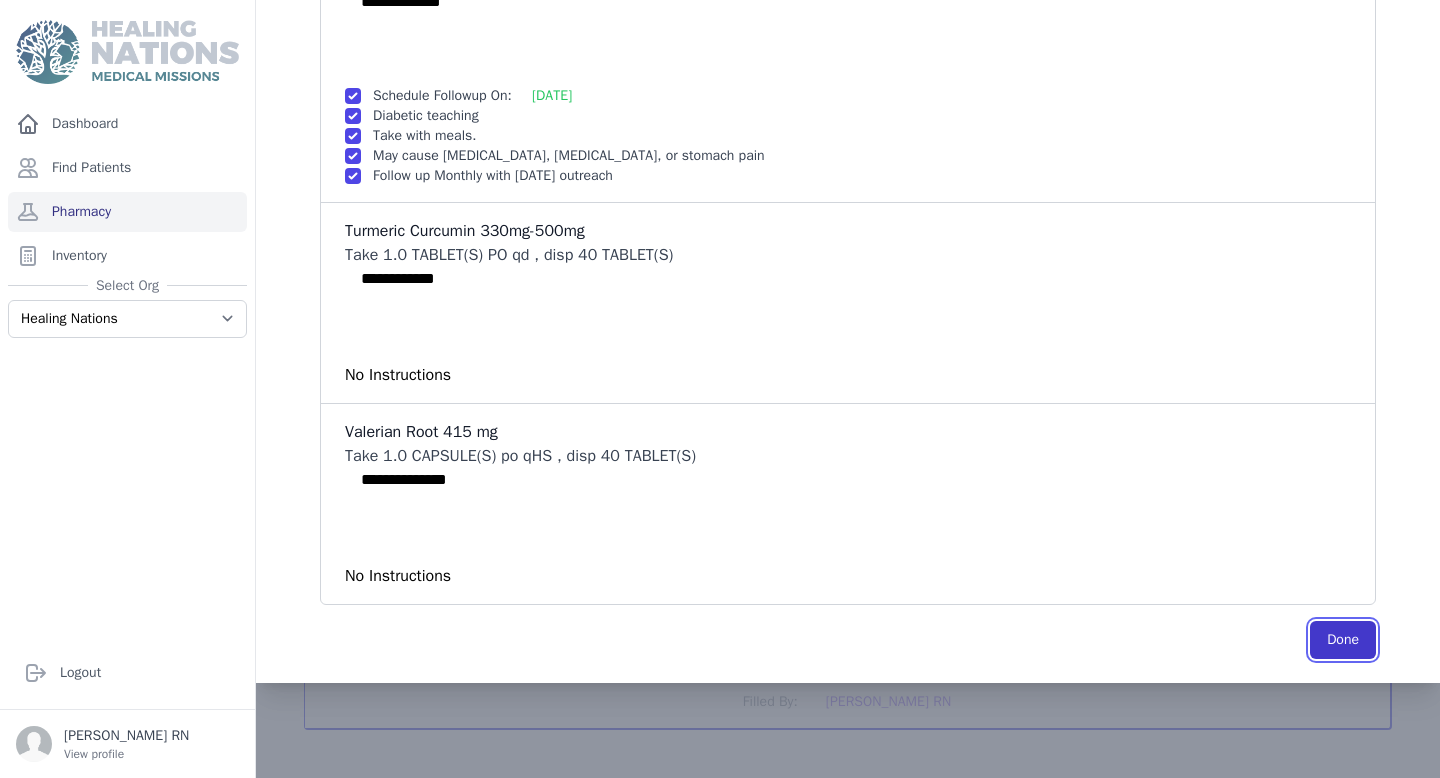 click on "Done" at bounding box center [1343, 640] 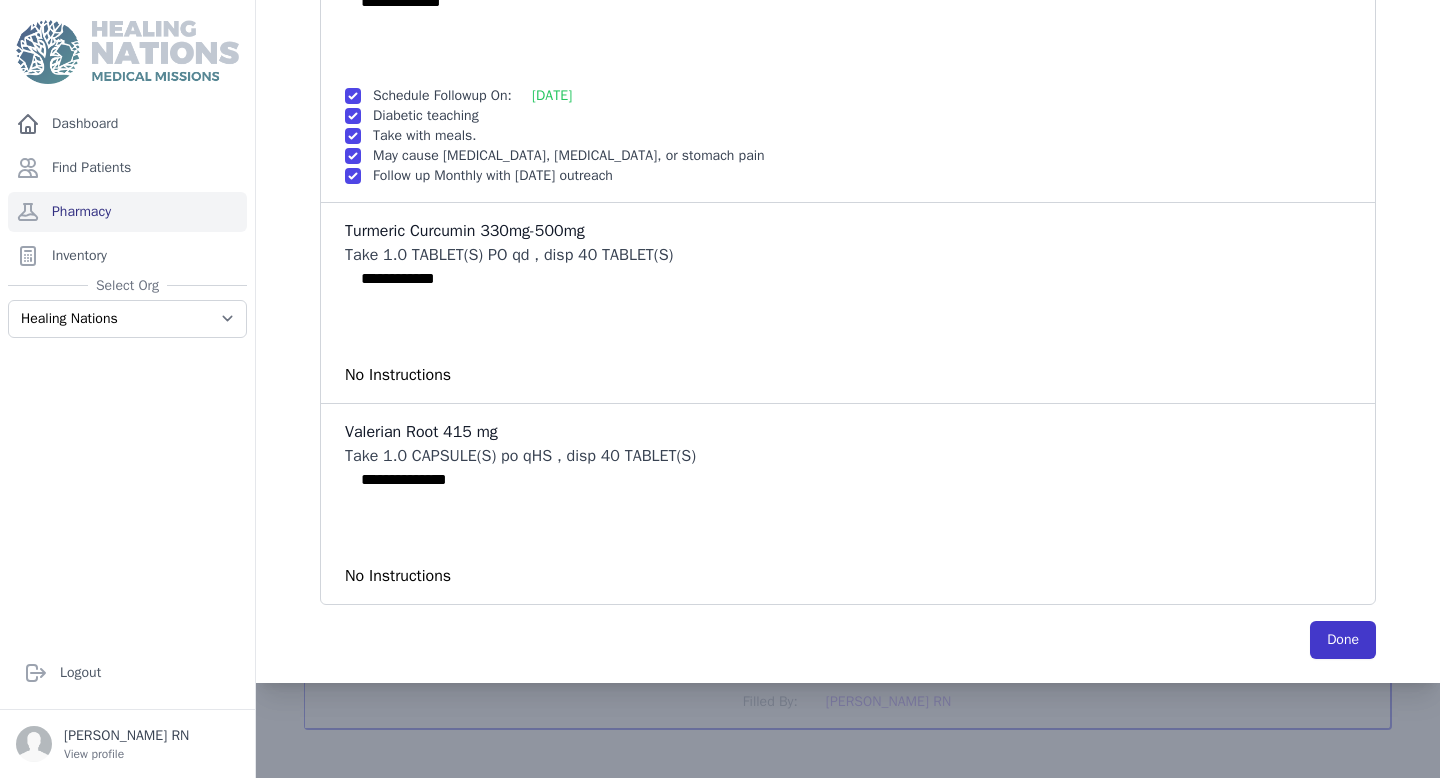 scroll, scrollTop: 0, scrollLeft: 0, axis: both 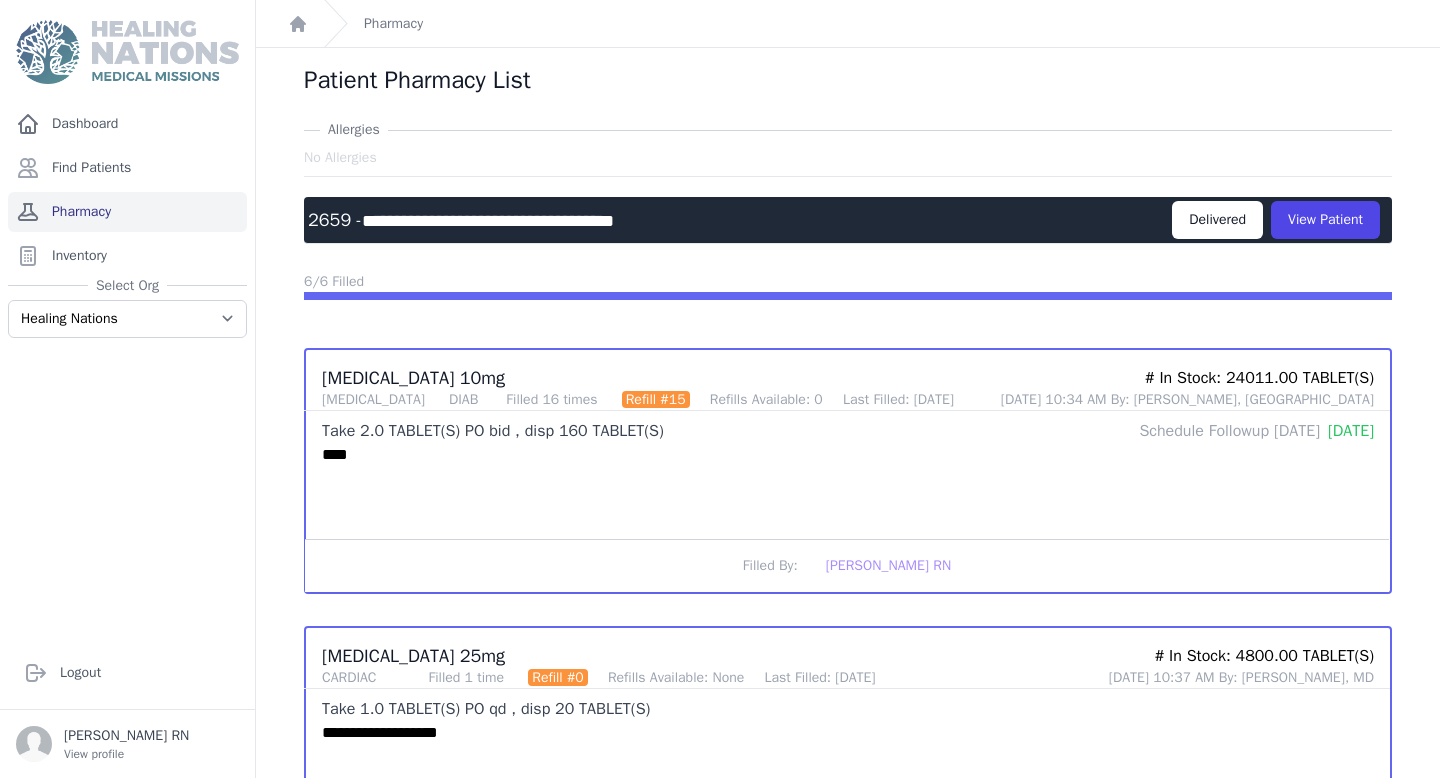click on "Pharmacy" at bounding box center [127, 212] 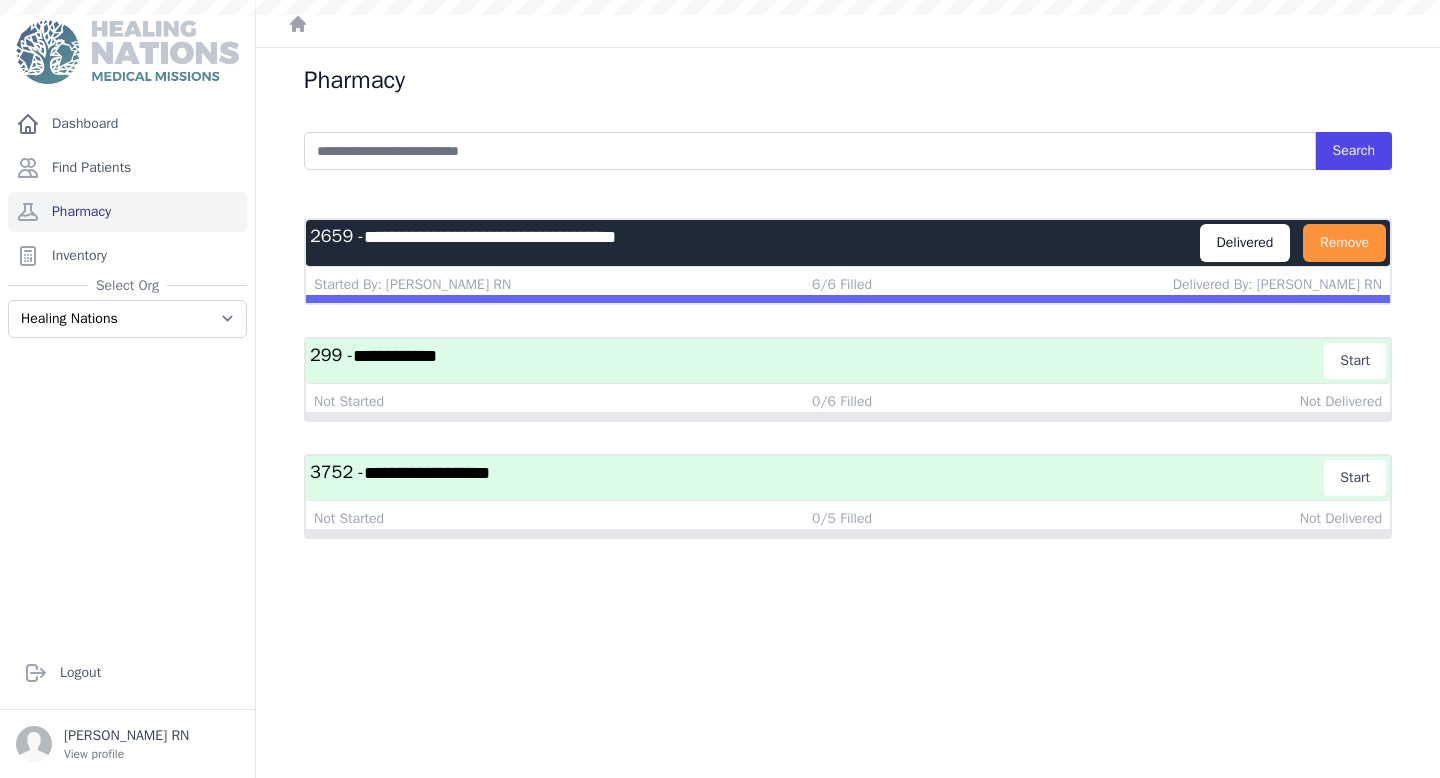 scroll, scrollTop: 0, scrollLeft: 0, axis: both 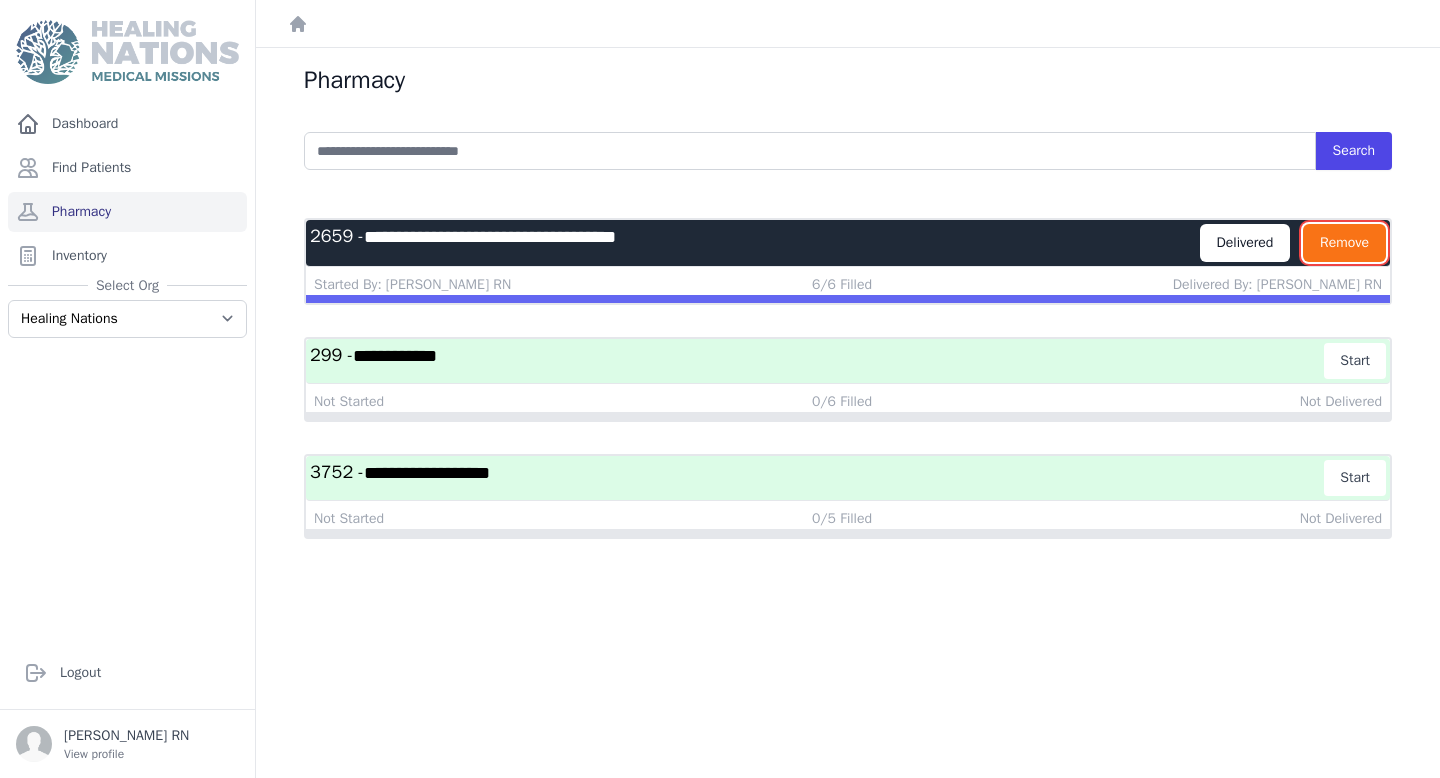 click on "Remove" at bounding box center (1344, 243) 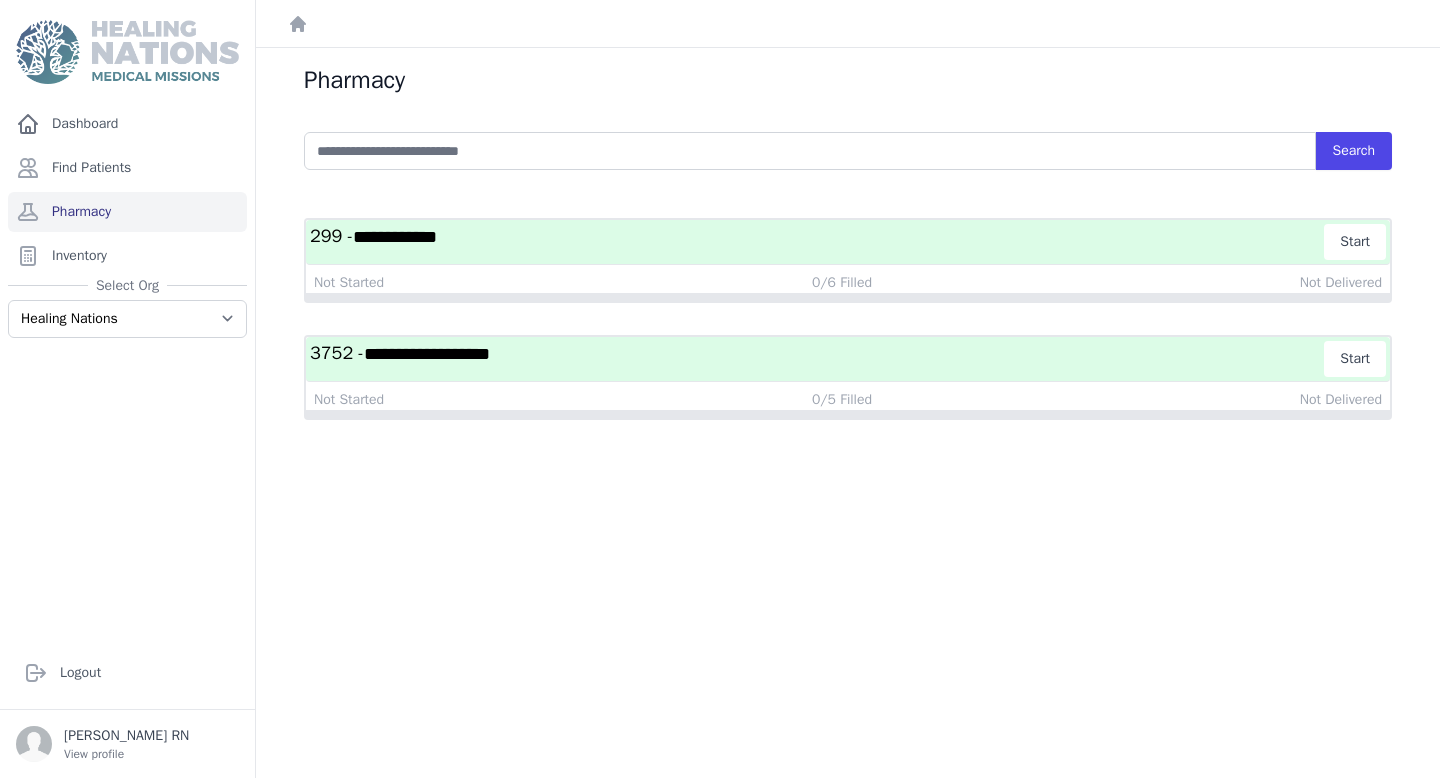 click on "**********" at bounding box center (817, 359) 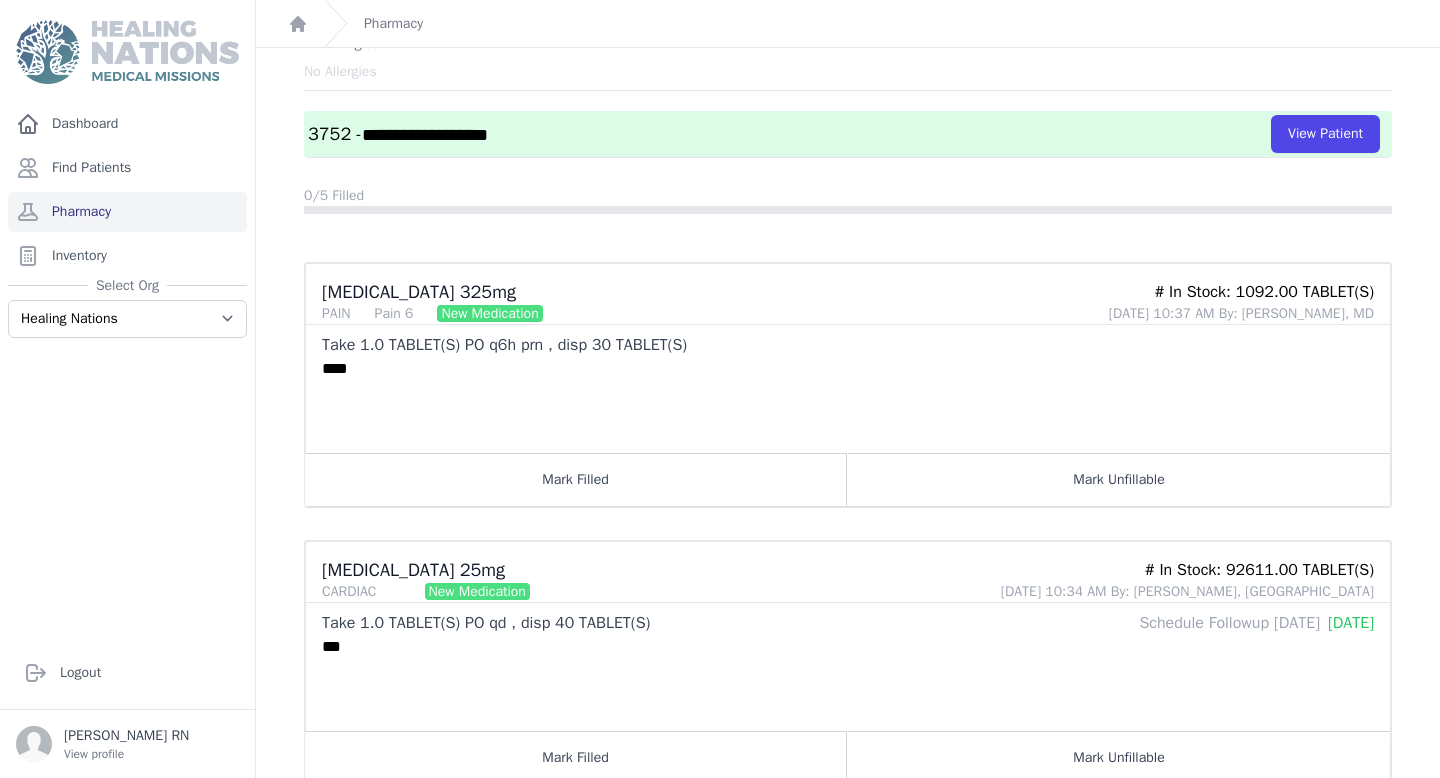 scroll, scrollTop: 88, scrollLeft: 0, axis: vertical 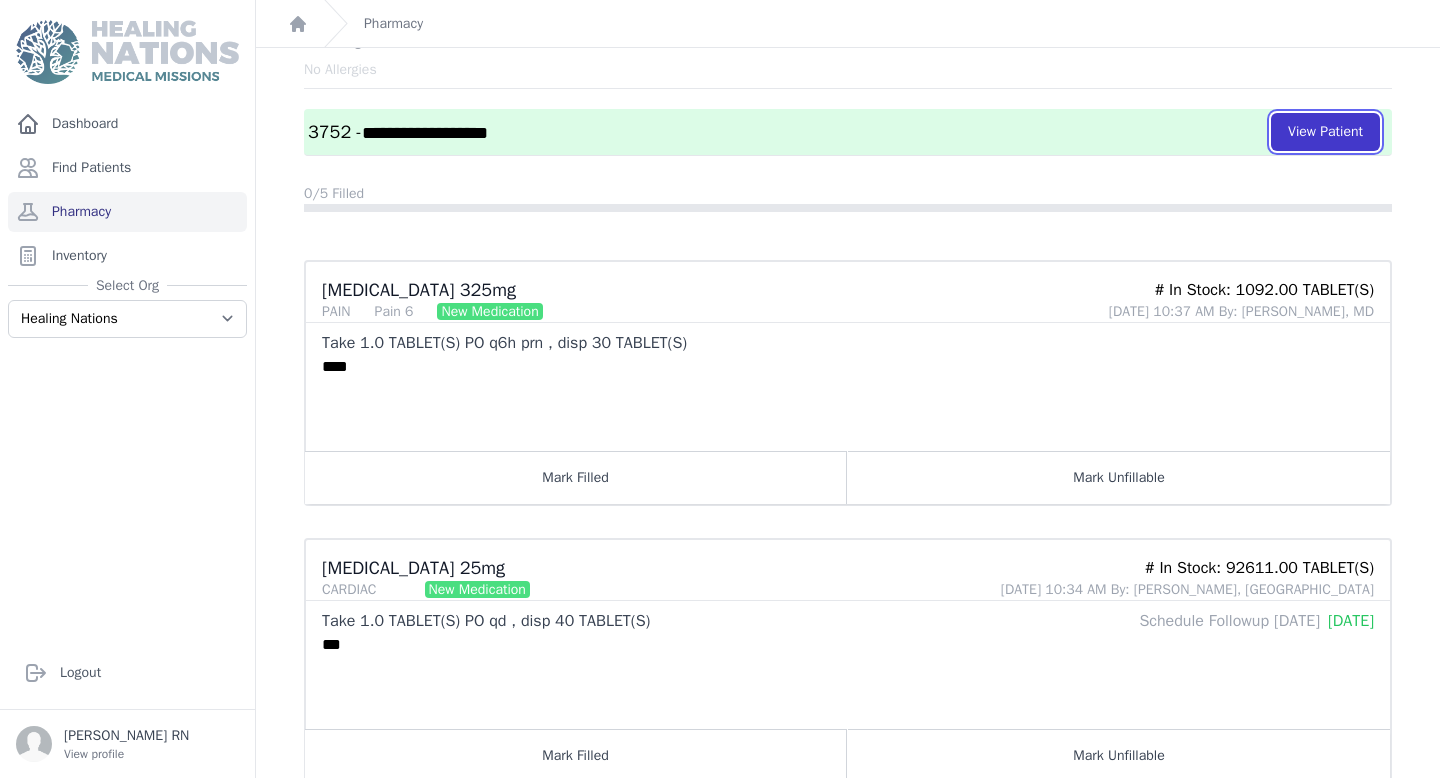 click on "View Patient" at bounding box center (1325, 132) 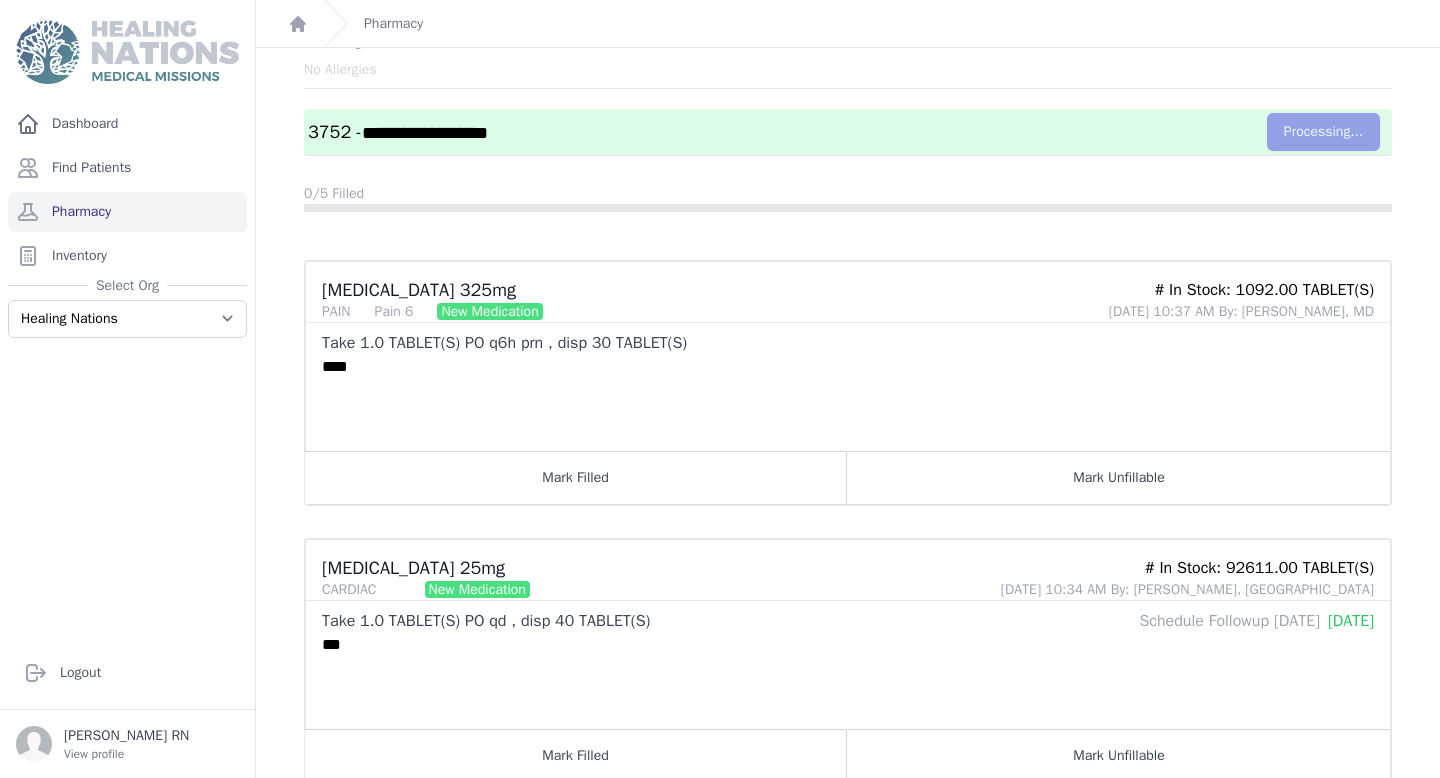 scroll, scrollTop: 0, scrollLeft: 0, axis: both 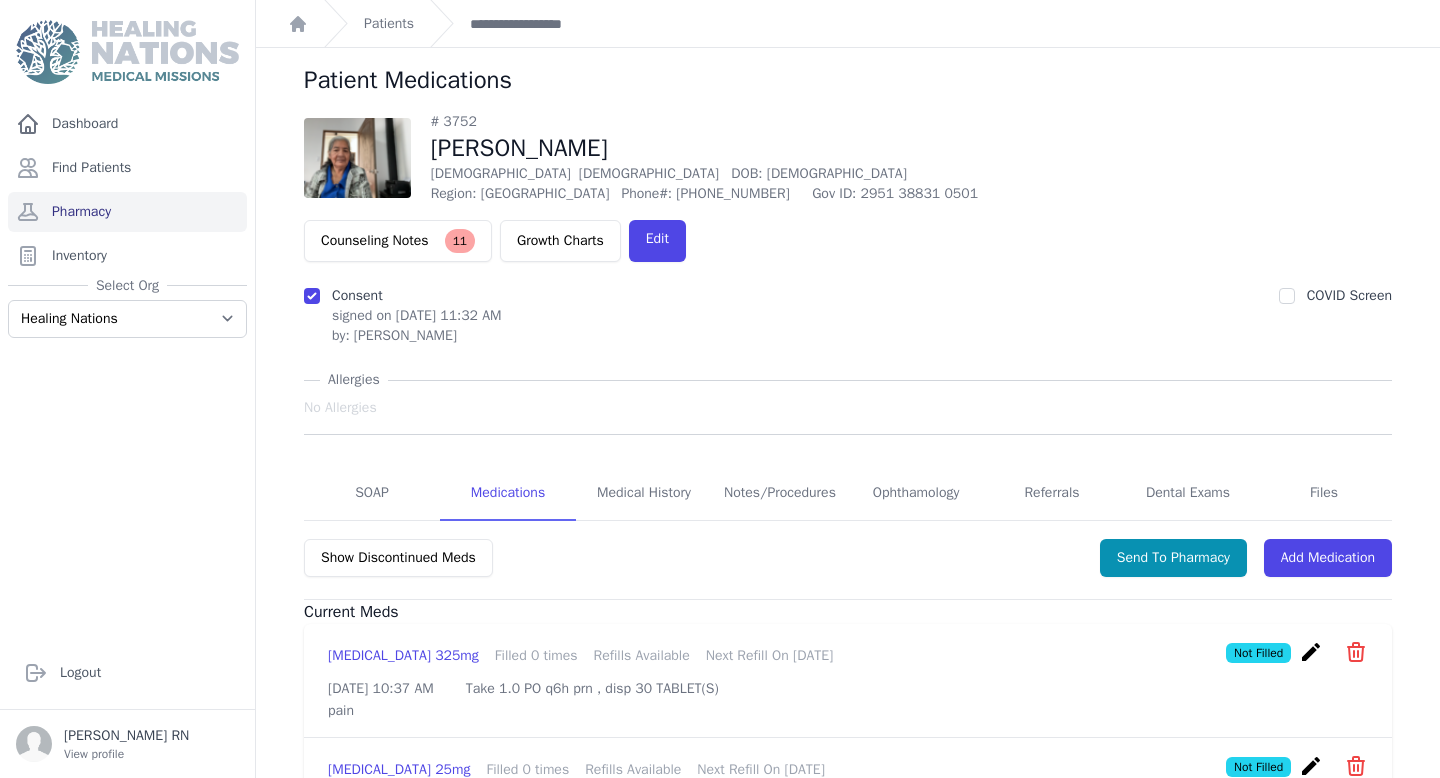 click on "create" at bounding box center [1311, 652] 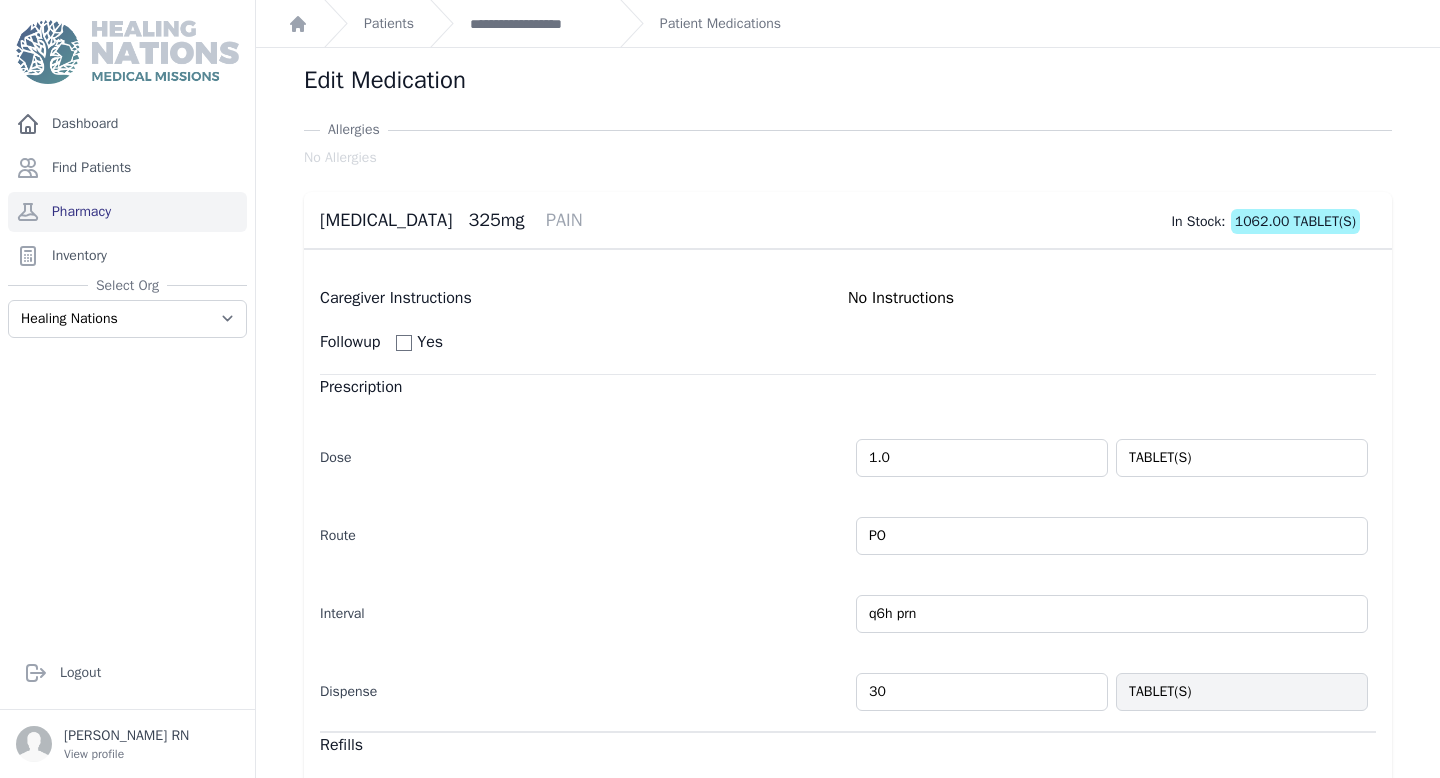 click on "30" at bounding box center (982, 692) 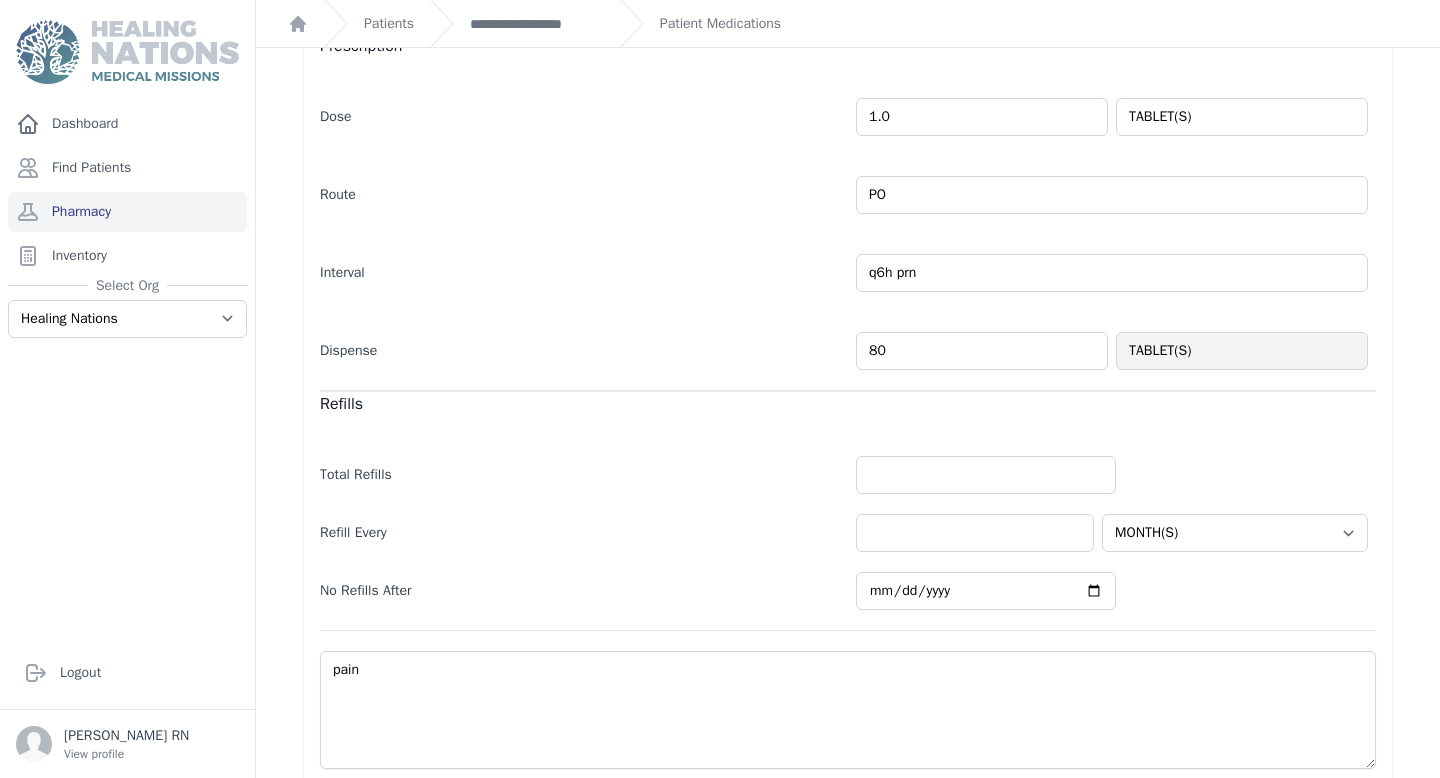 scroll, scrollTop: 391, scrollLeft: 0, axis: vertical 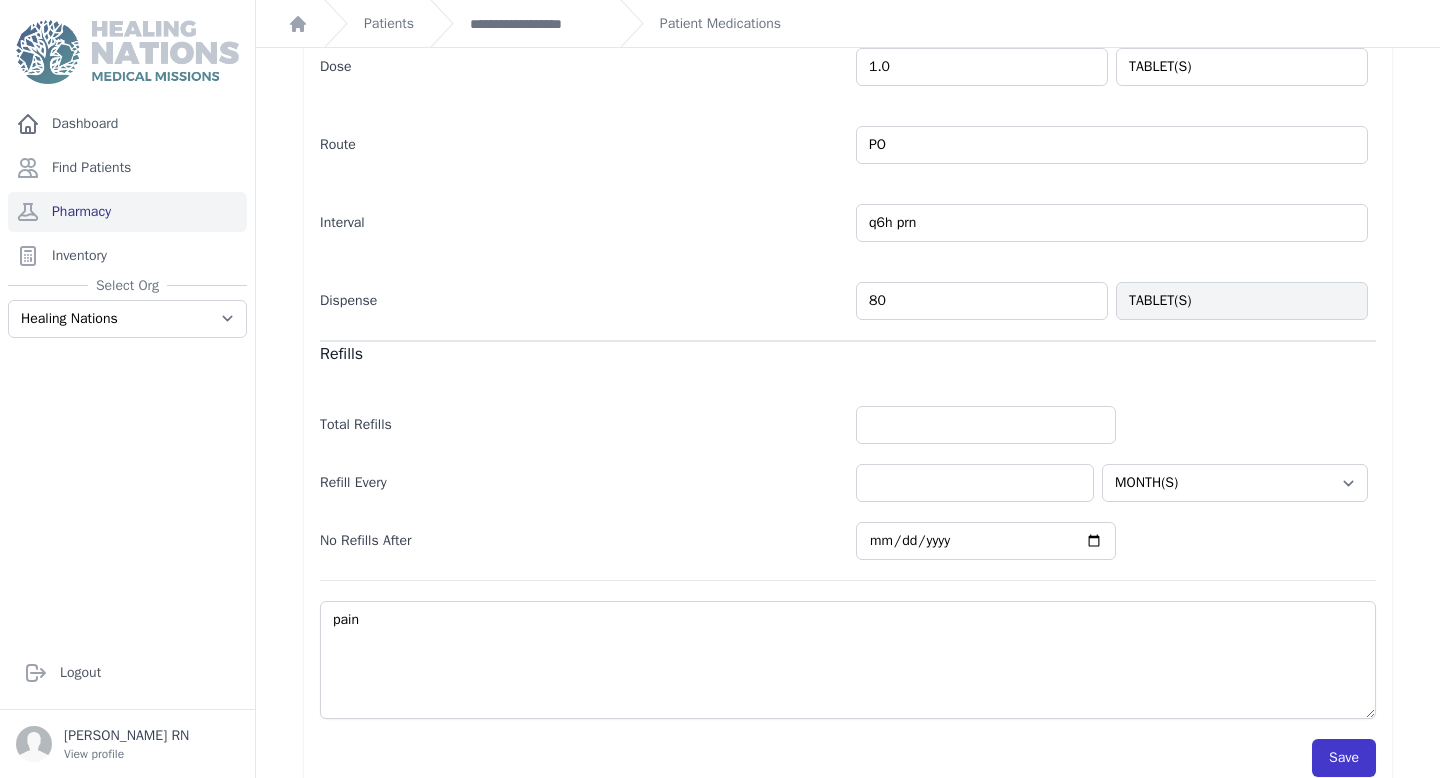 type on "80" 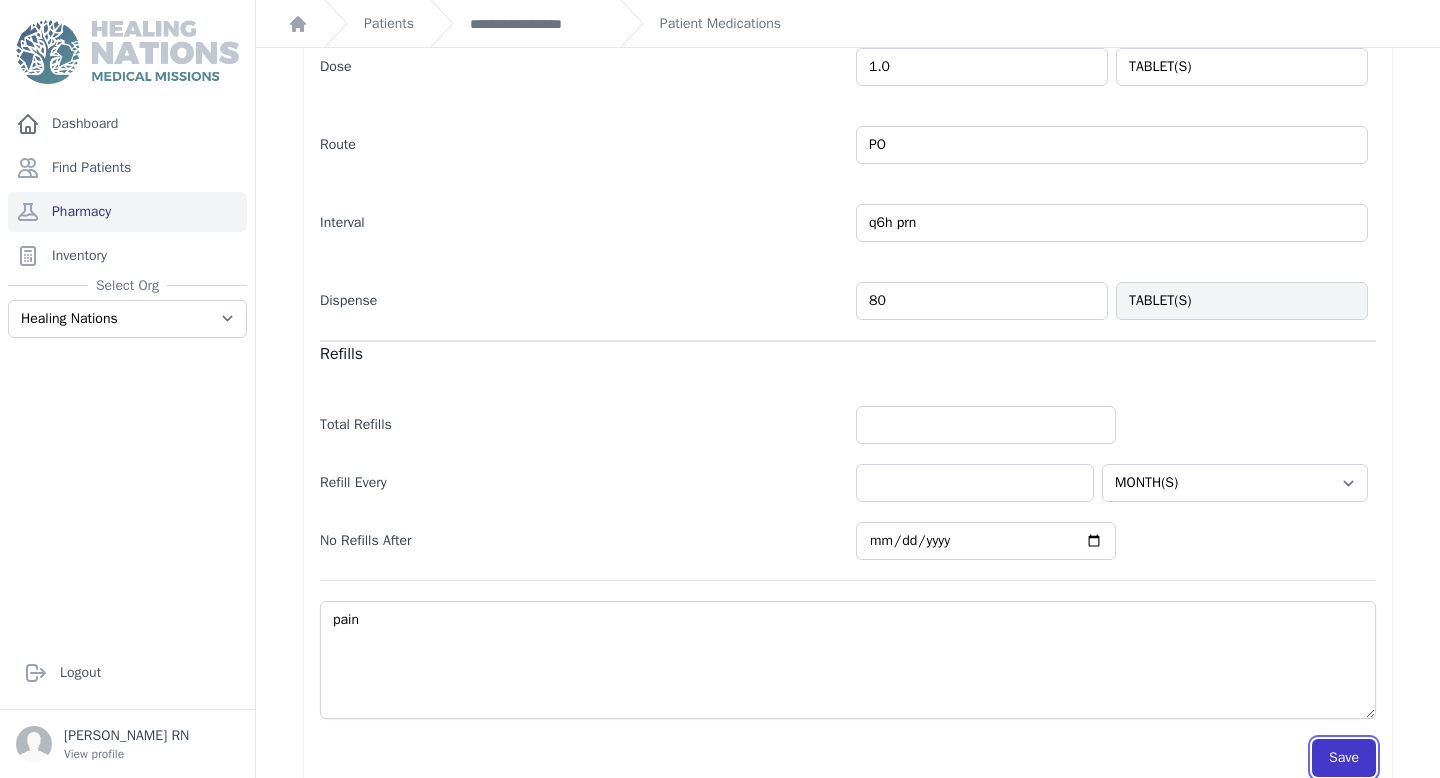 select on "MONTH(S)" 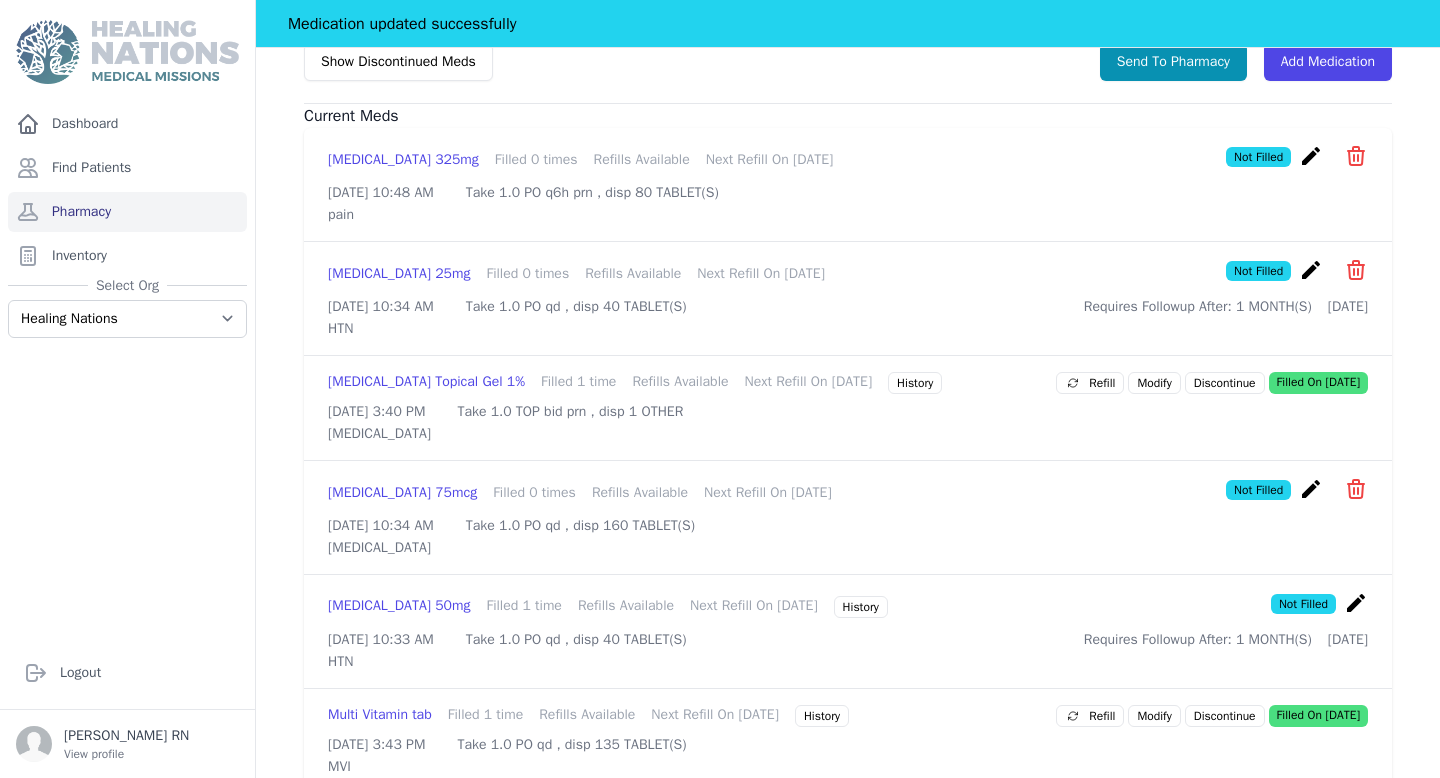 scroll, scrollTop: 545, scrollLeft: 0, axis: vertical 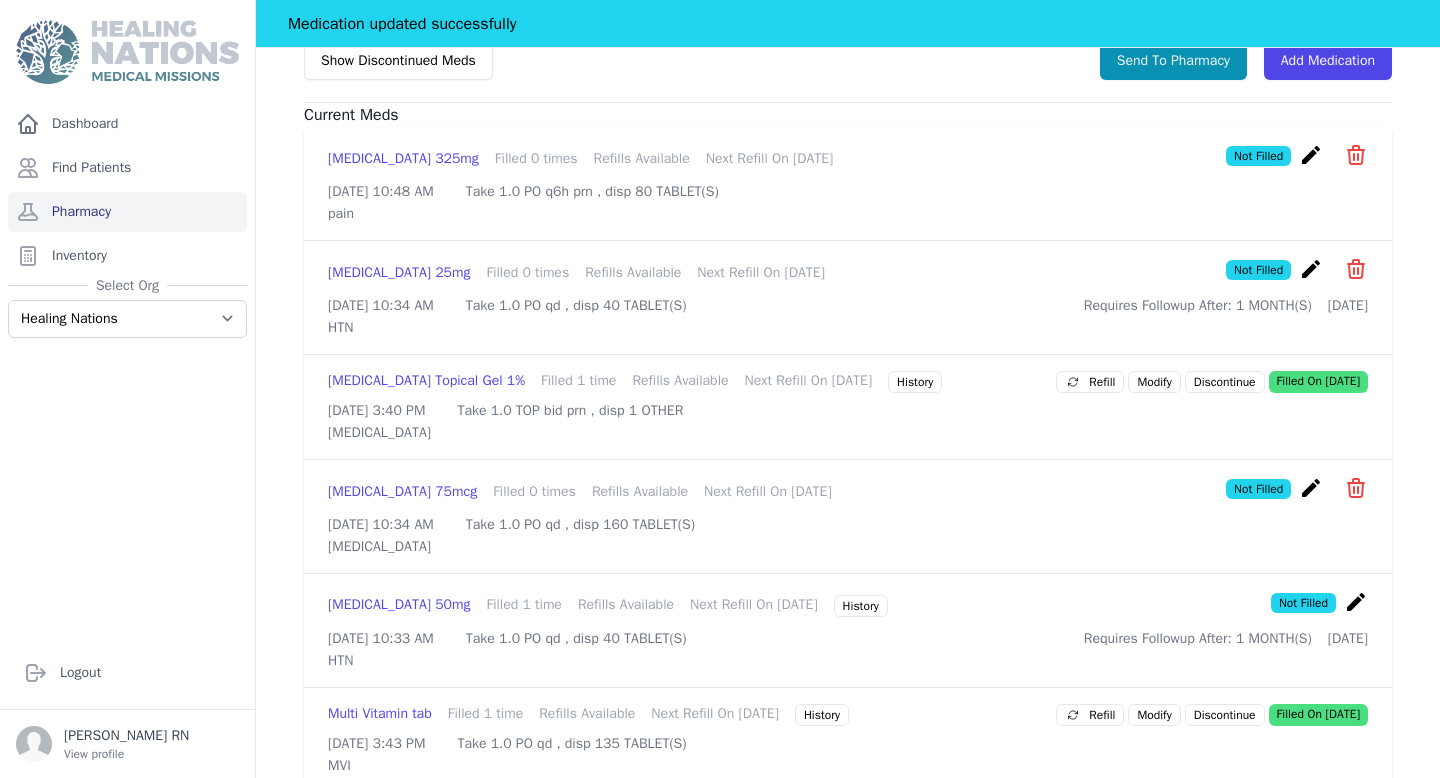 click on "create" at bounding box center (1311, 488) 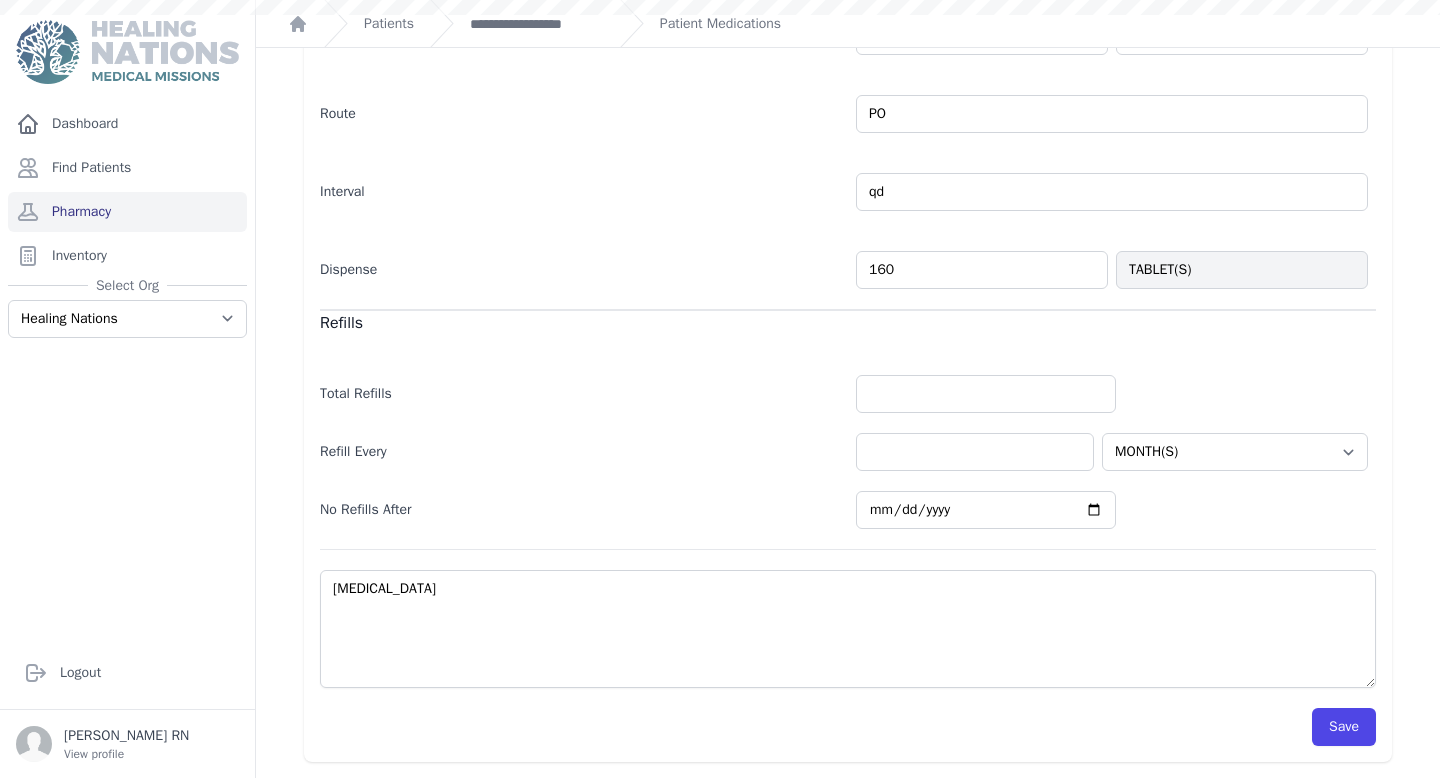 scroll, scrollTop: 0, scrollLeft: 0, axis: both 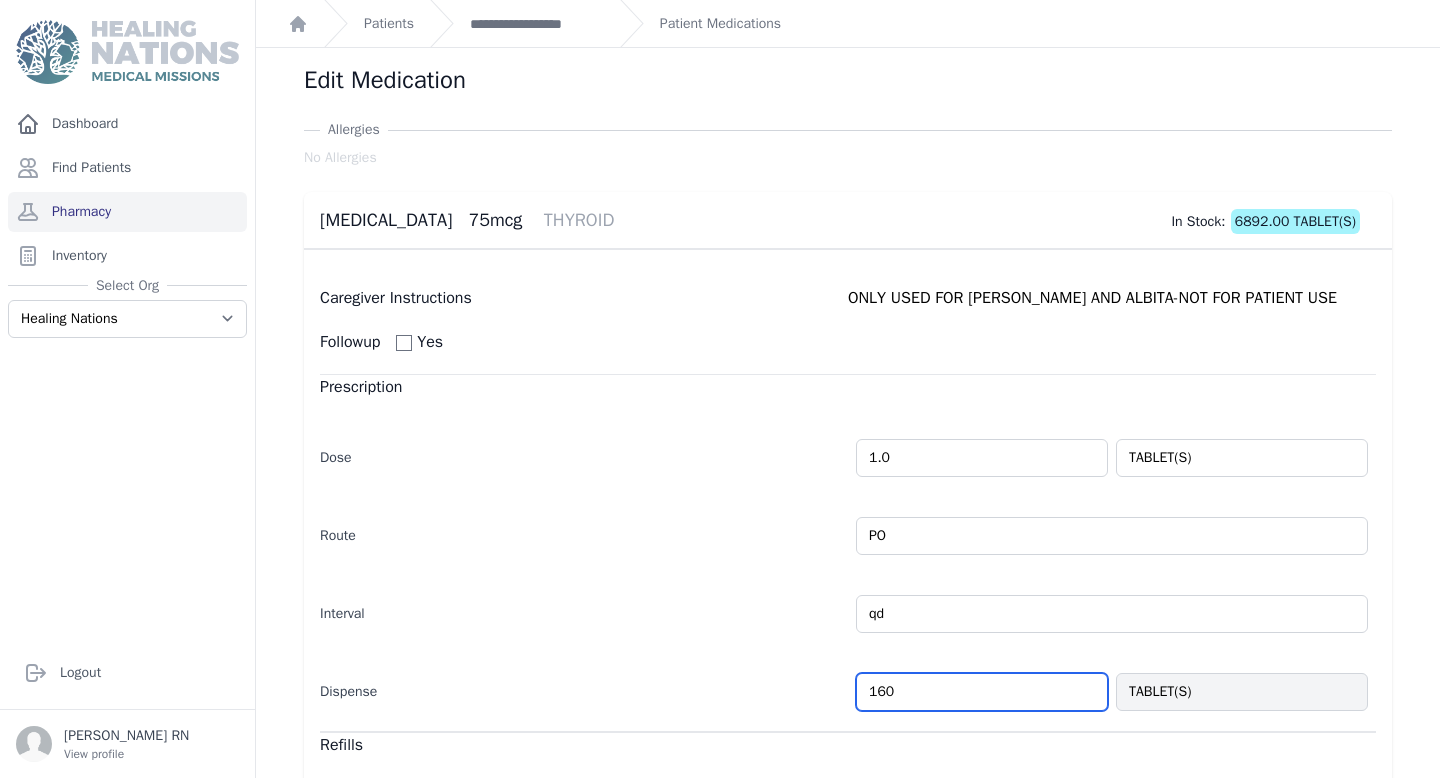 drag, startPoint x: 900, startPoint y: 692, endPoint x: 758, endPoint y: 686, distance: 142.12671 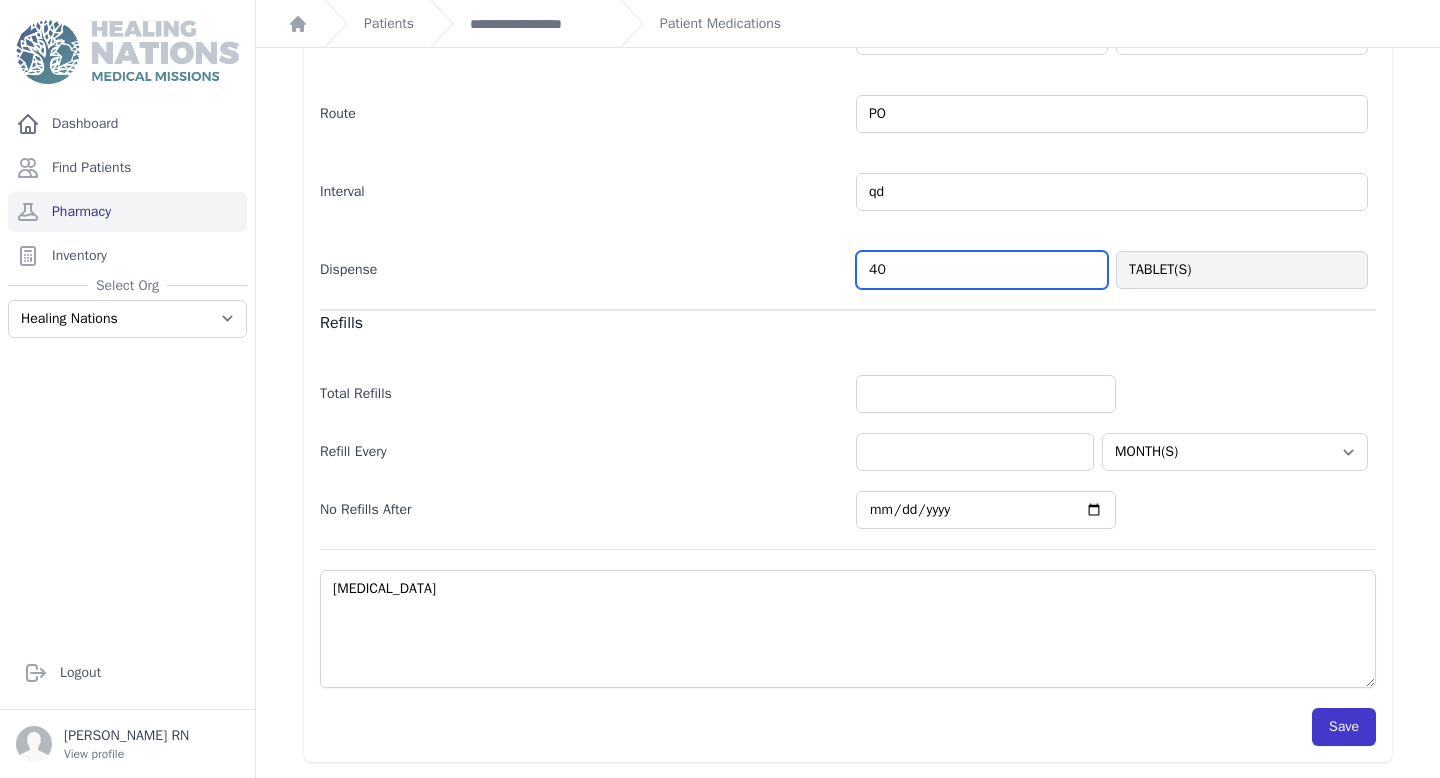 type on "40" 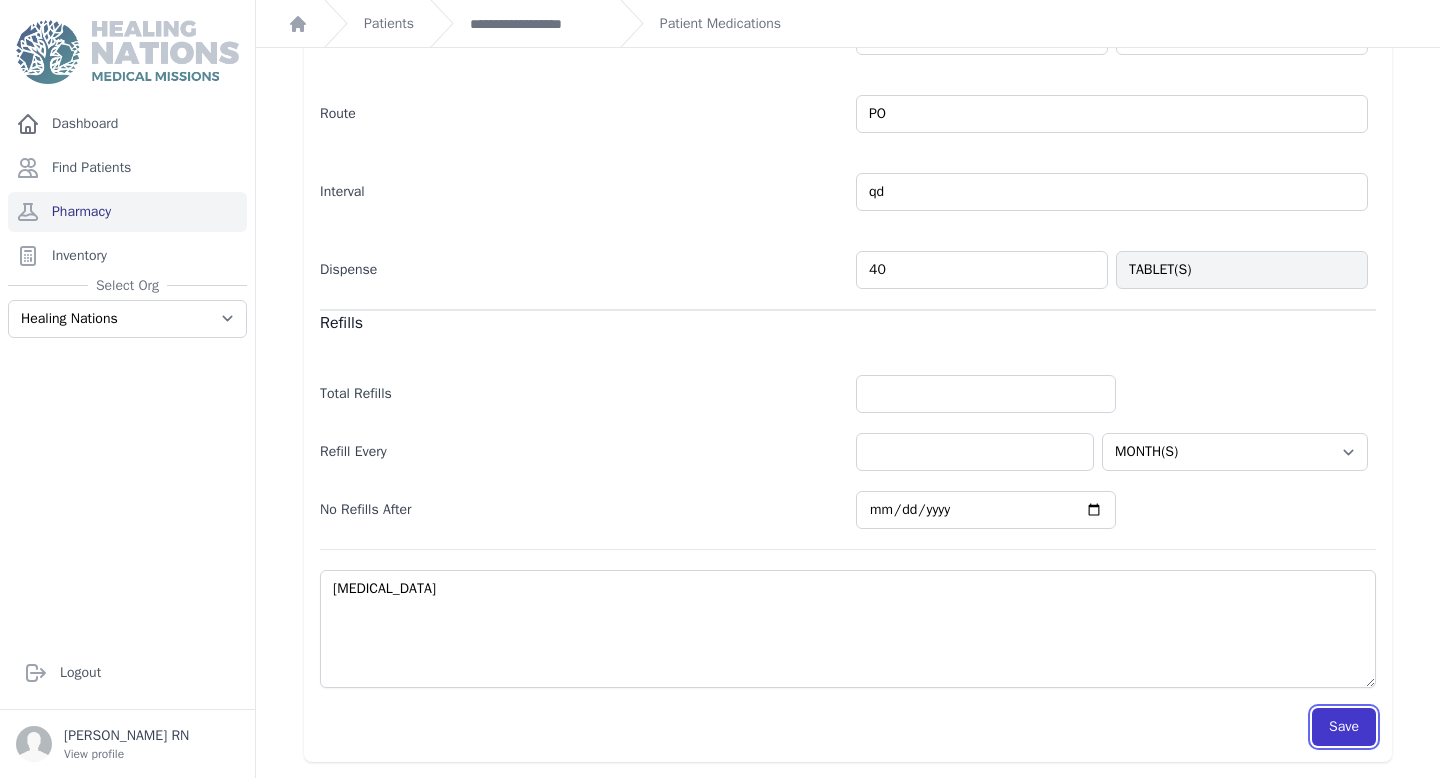 select on "MONTH(S)" 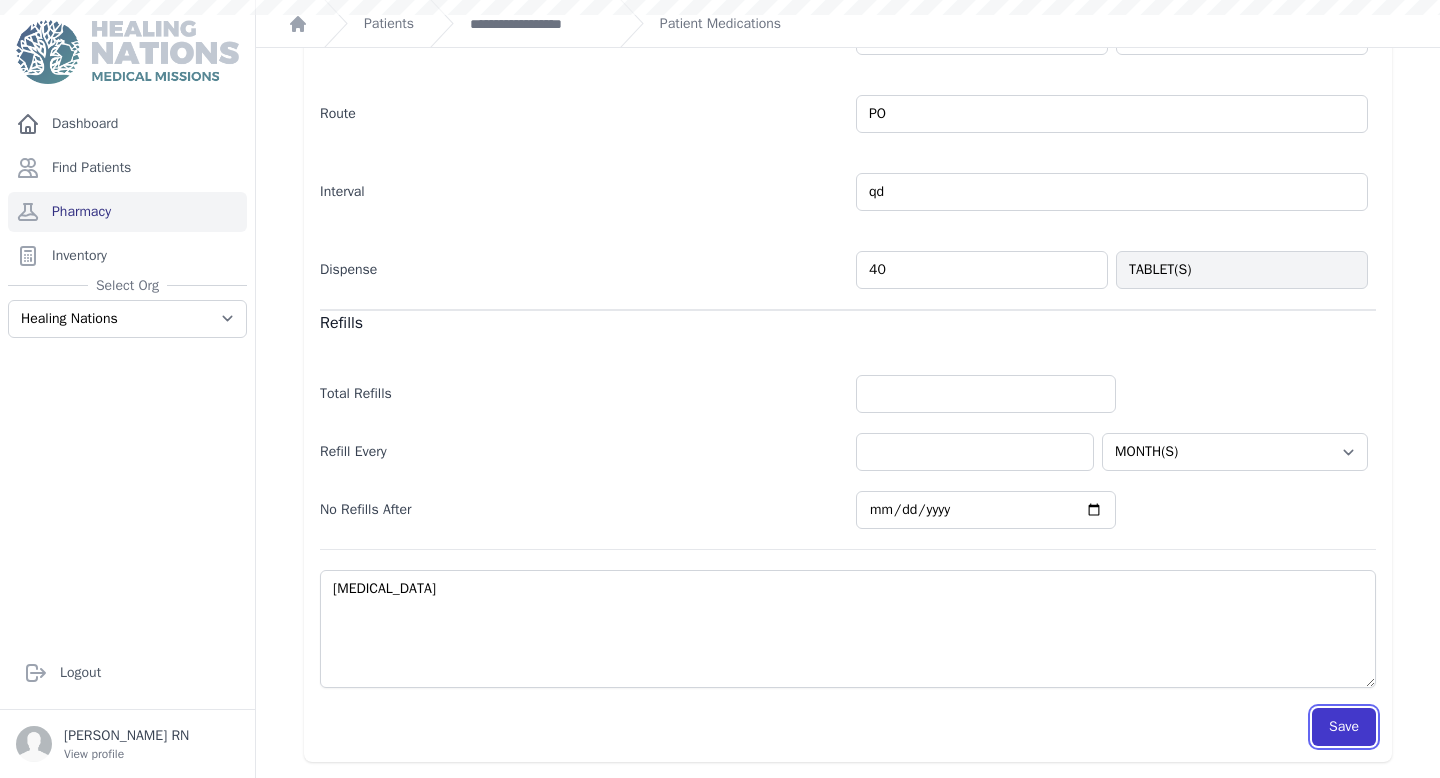 scroll, scrollTop: 422, scrollLeft: 0, axis: vertical 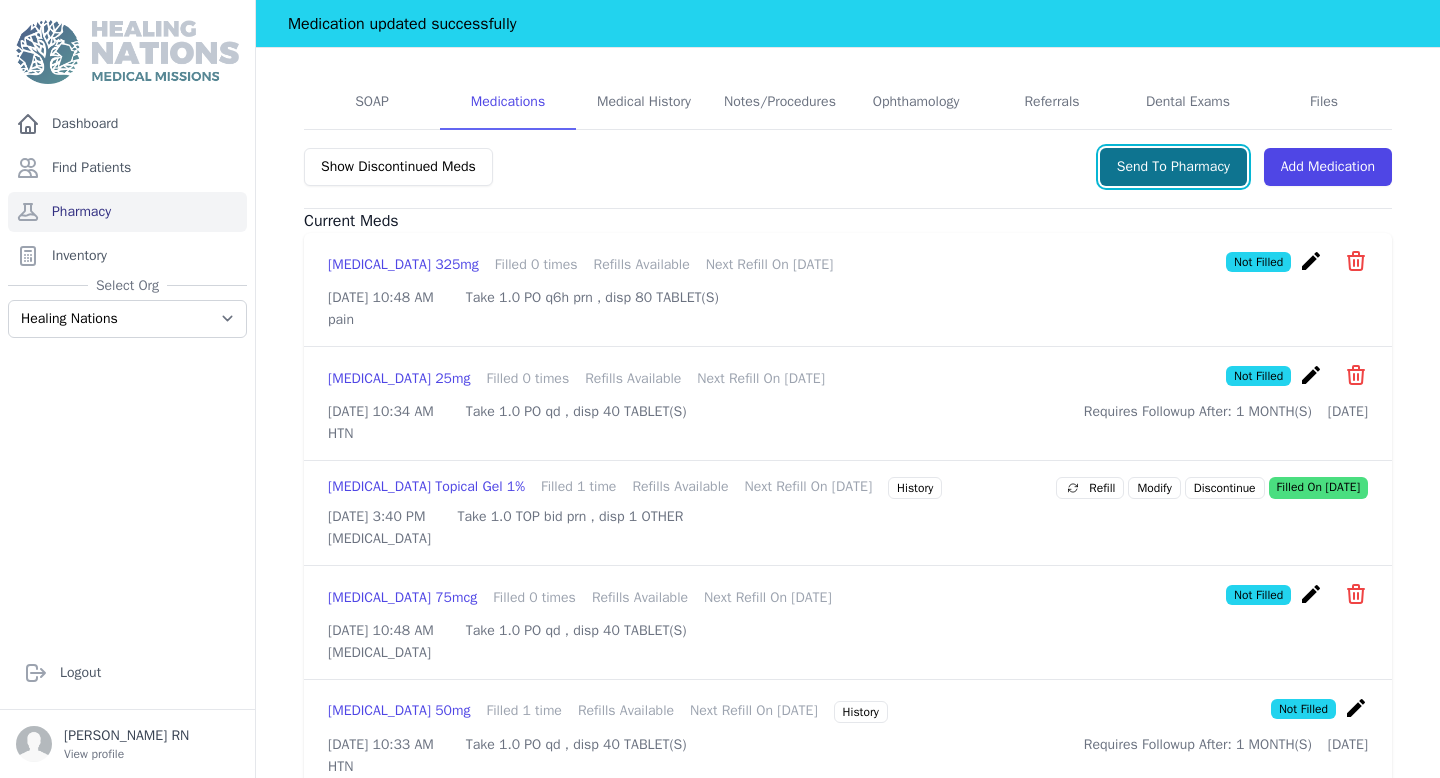 click on "Send To Pharmacy" at bounding box center [1173, 167] 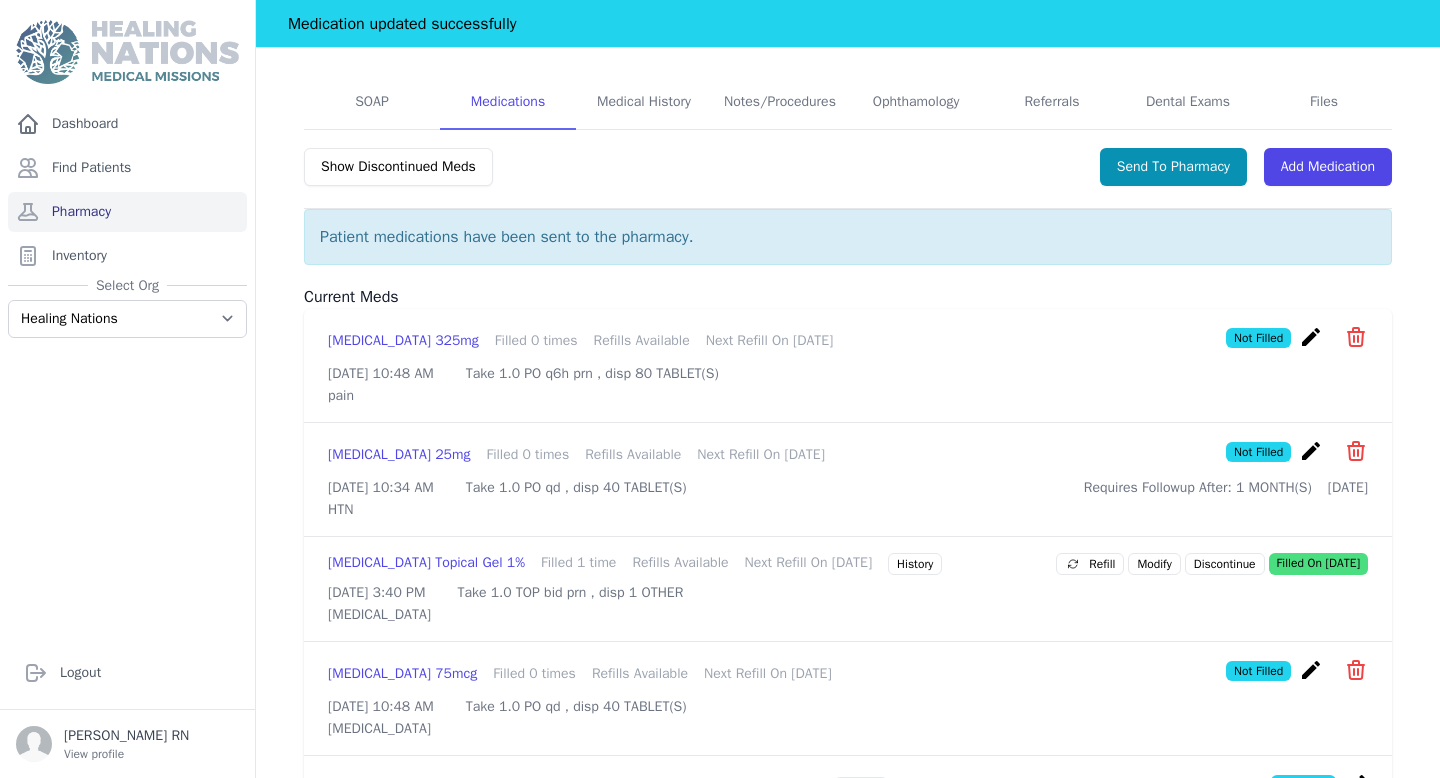 click on "Dashboard
Find Patients
Pharmacy
Inventory
Select Org
Healing Nations Training Healing Nations" at bounding box center (127, 362) 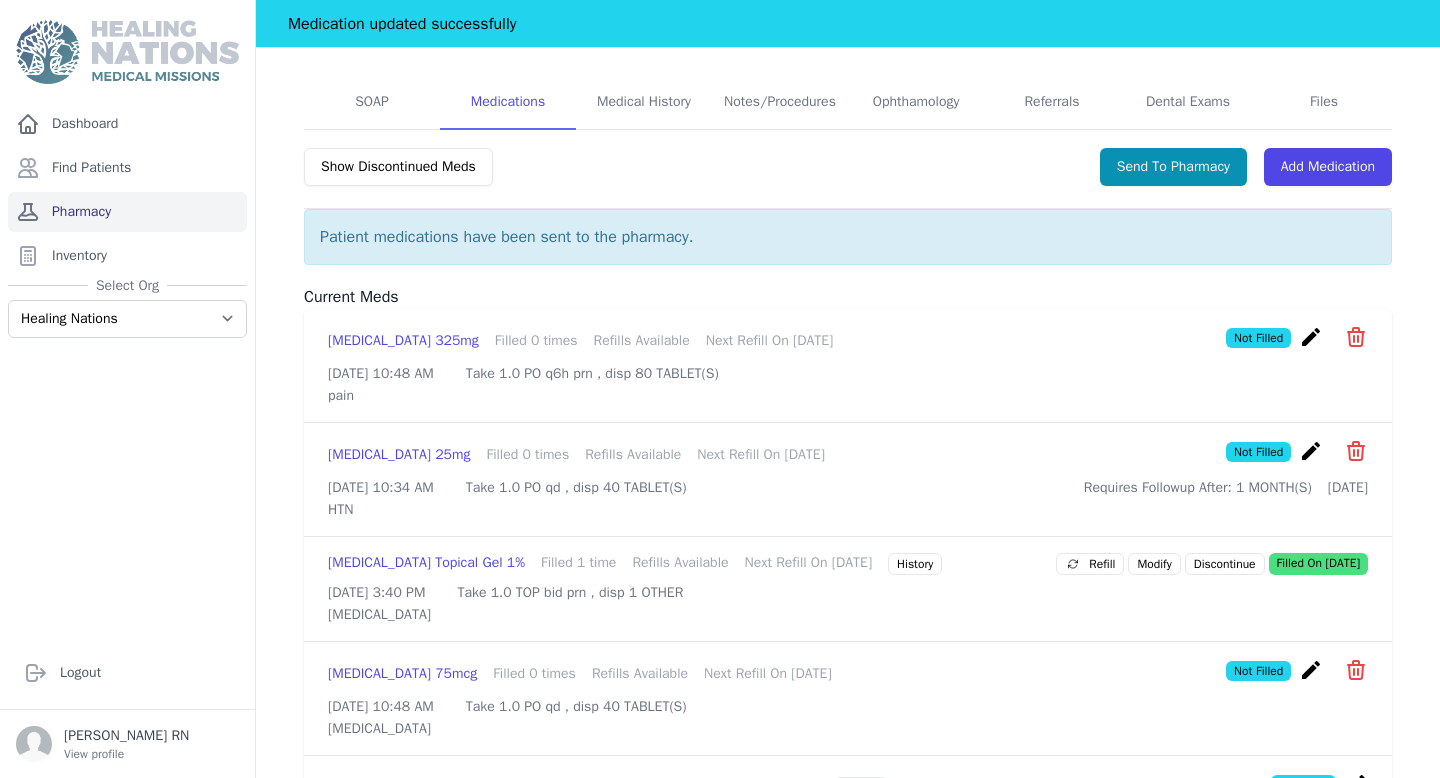 click on "Pharmacy" at bounding box center (127, 212) 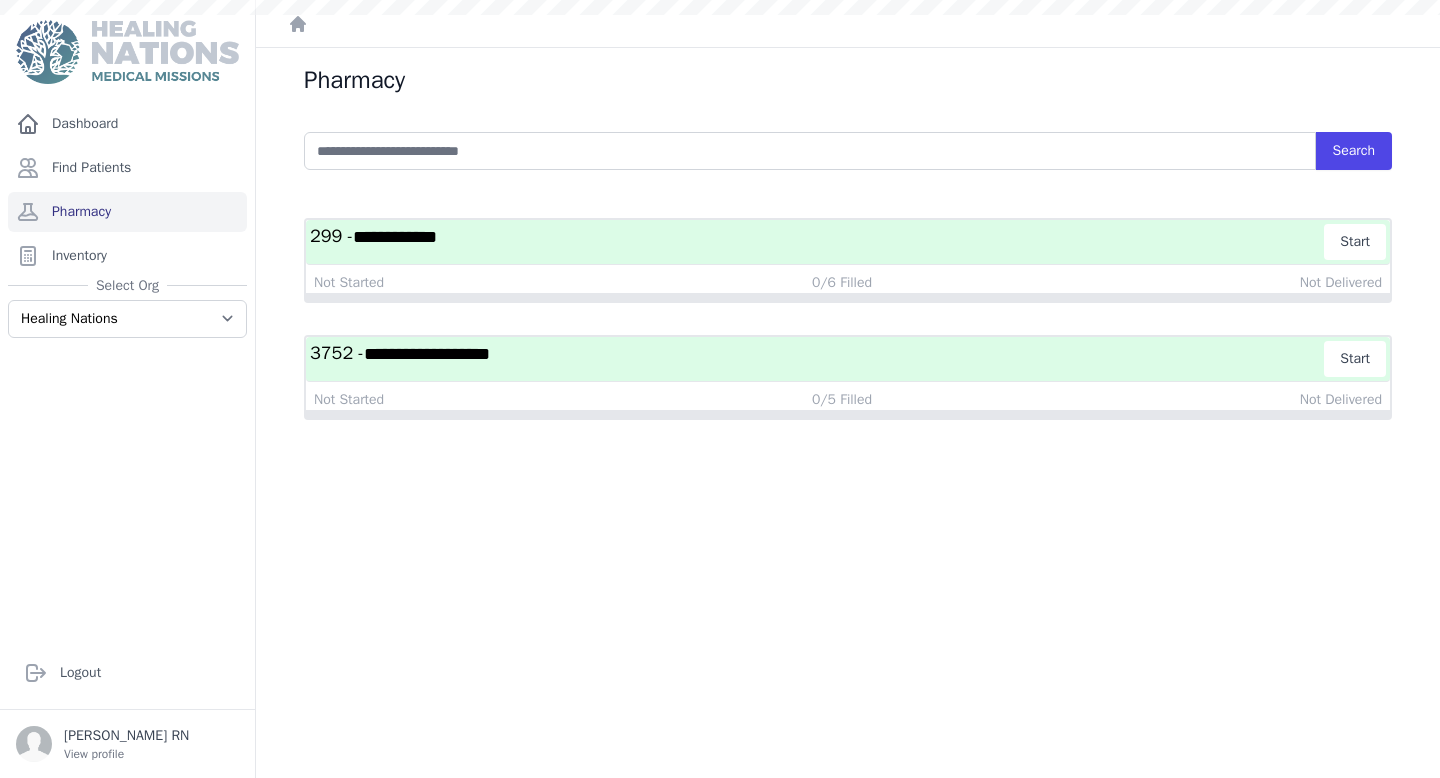 scroll, scrollTop: 0, scrollLeft: 0, axis: both 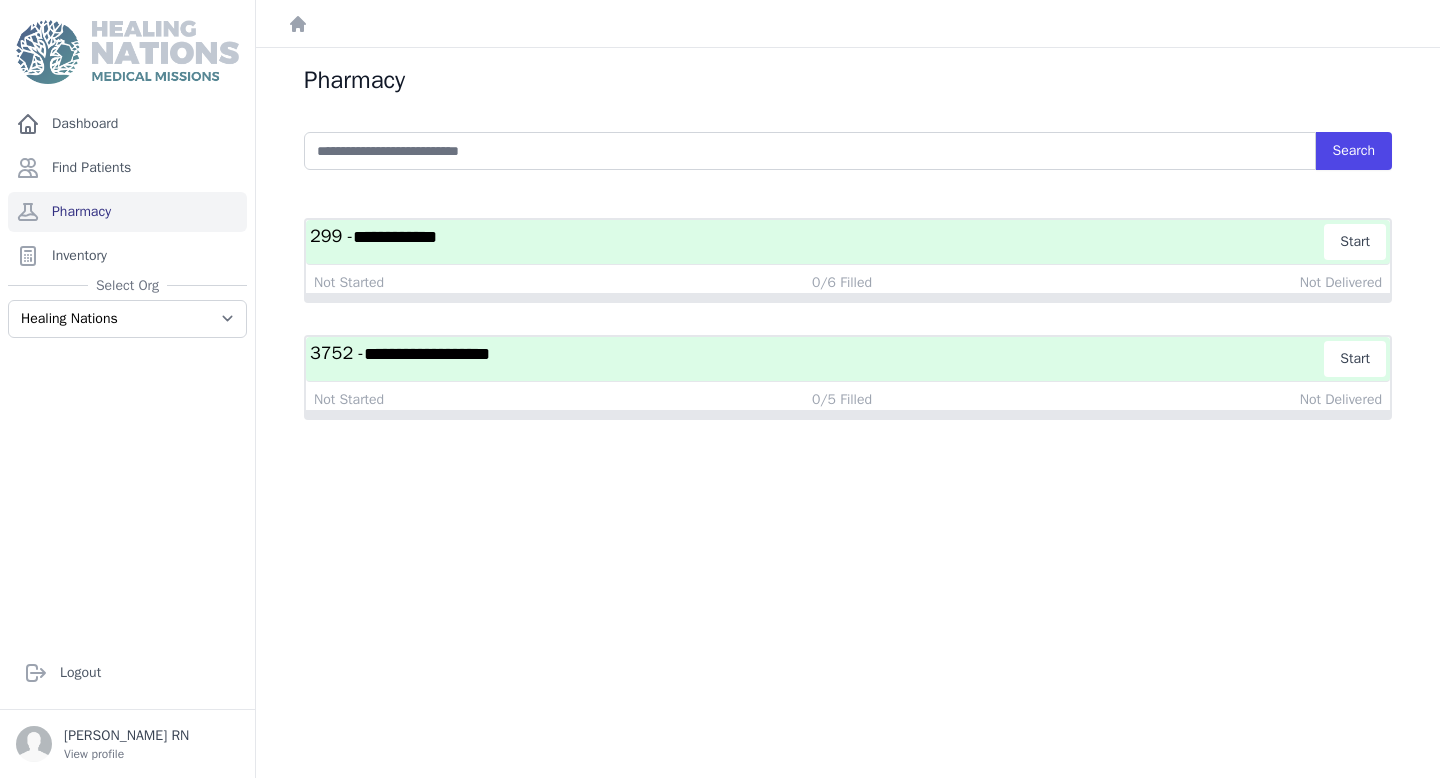 click on "**********" at bounding box center [817, 359] 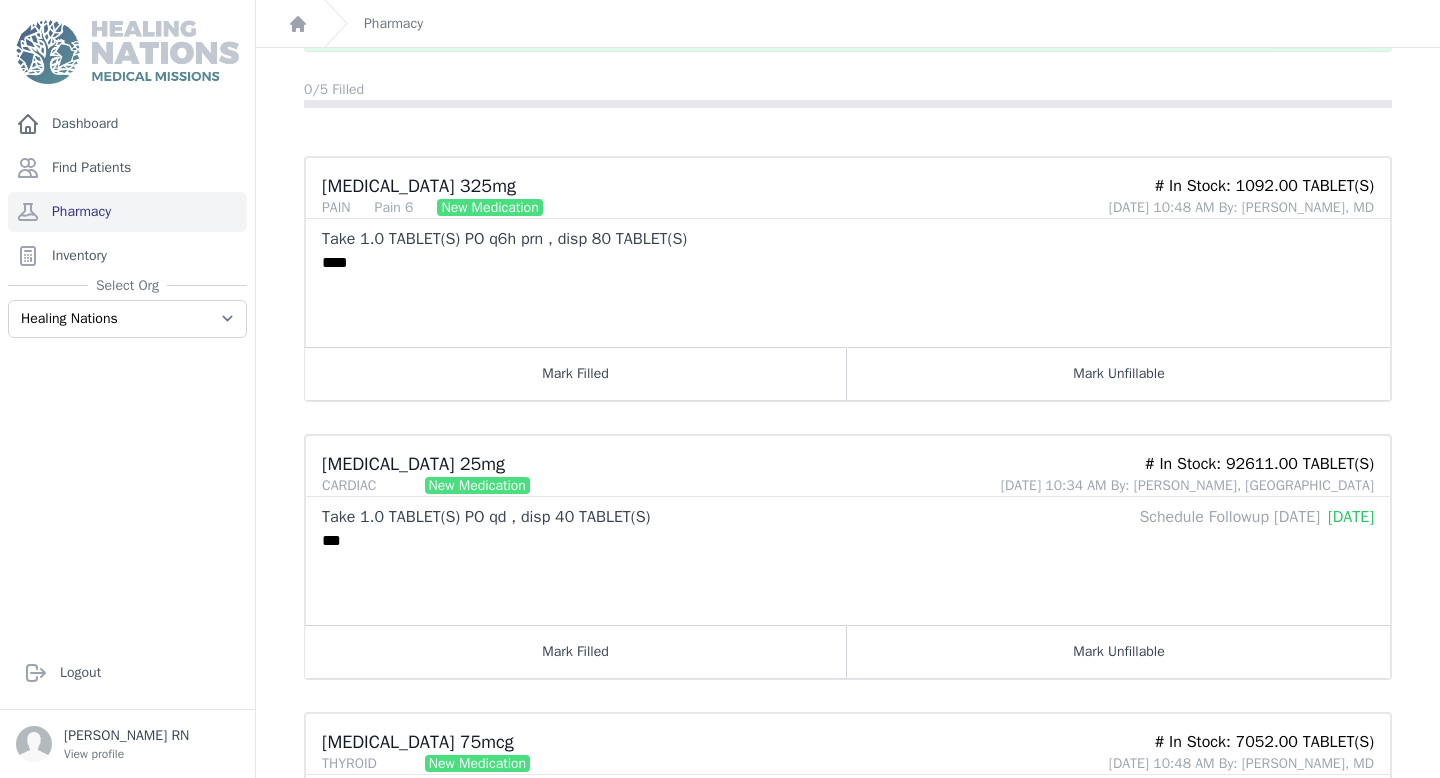 scroll, scrollTop: 193, scrollLeft: 0, axis: vertical 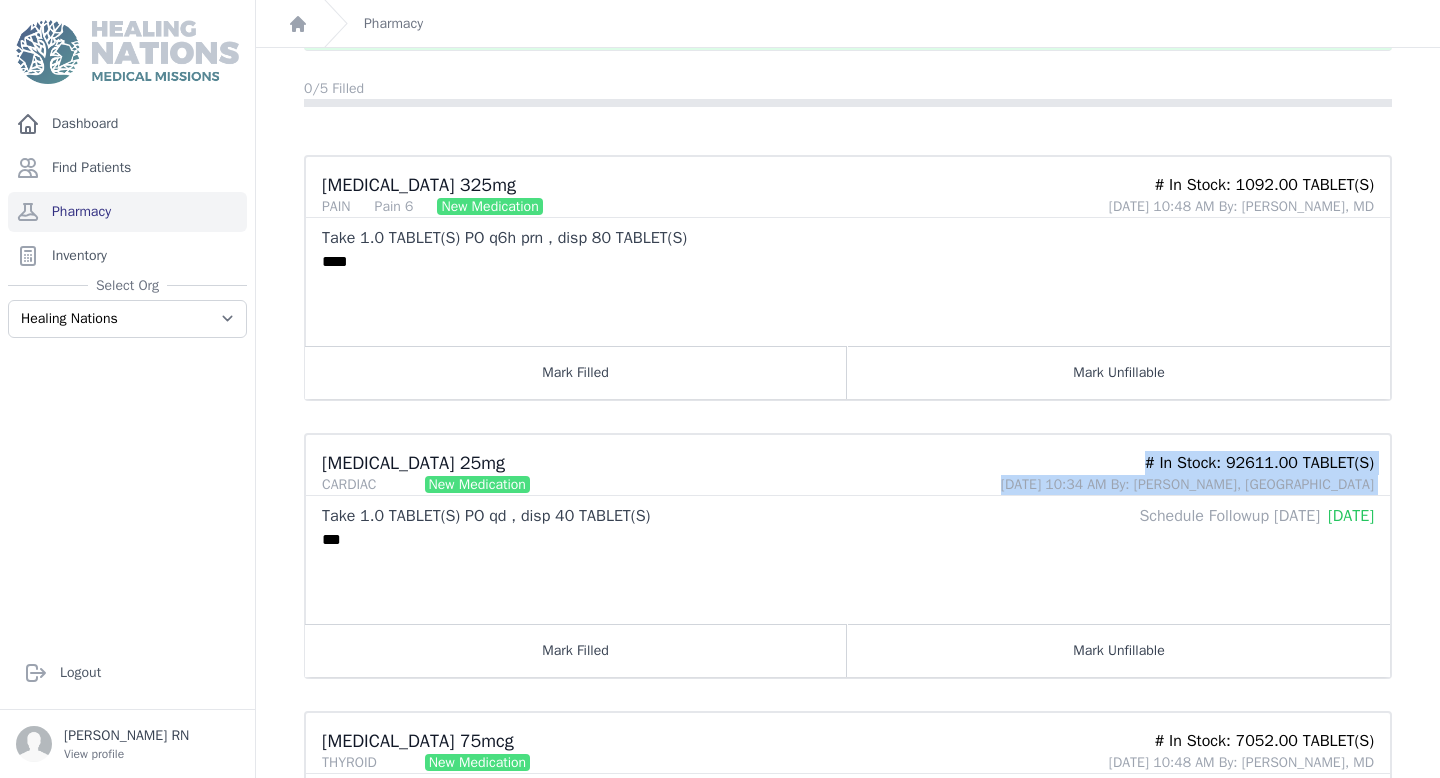 click on "[MEDICAL_DATA] 25mg
[GEOGRAPHIC_DATA]
New Medication
# In Stock: 92611.00 TABLET(S)
[DATE] 10:34 AM By: [PERSON_NAME], MD
Take
1.0
TABLET(S)
PO
qd
, disp
40
TABLET(S)
Schedule Followup [DATE]
[DATE]
***
Mark Filled
Mark Unfillable" at bounding box center (848, 556) 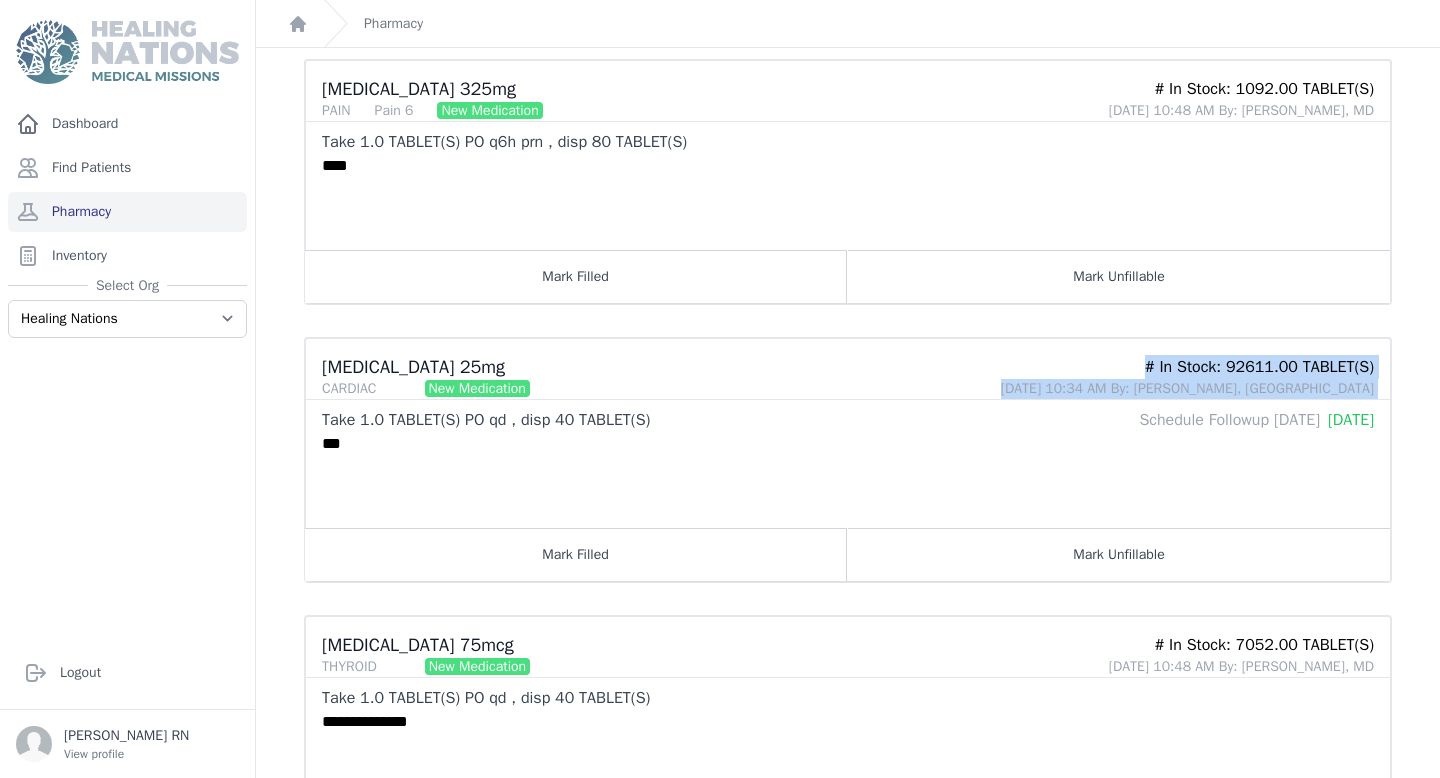 scroll, scrollTop: 0, scrollLeft: 0, axis: both 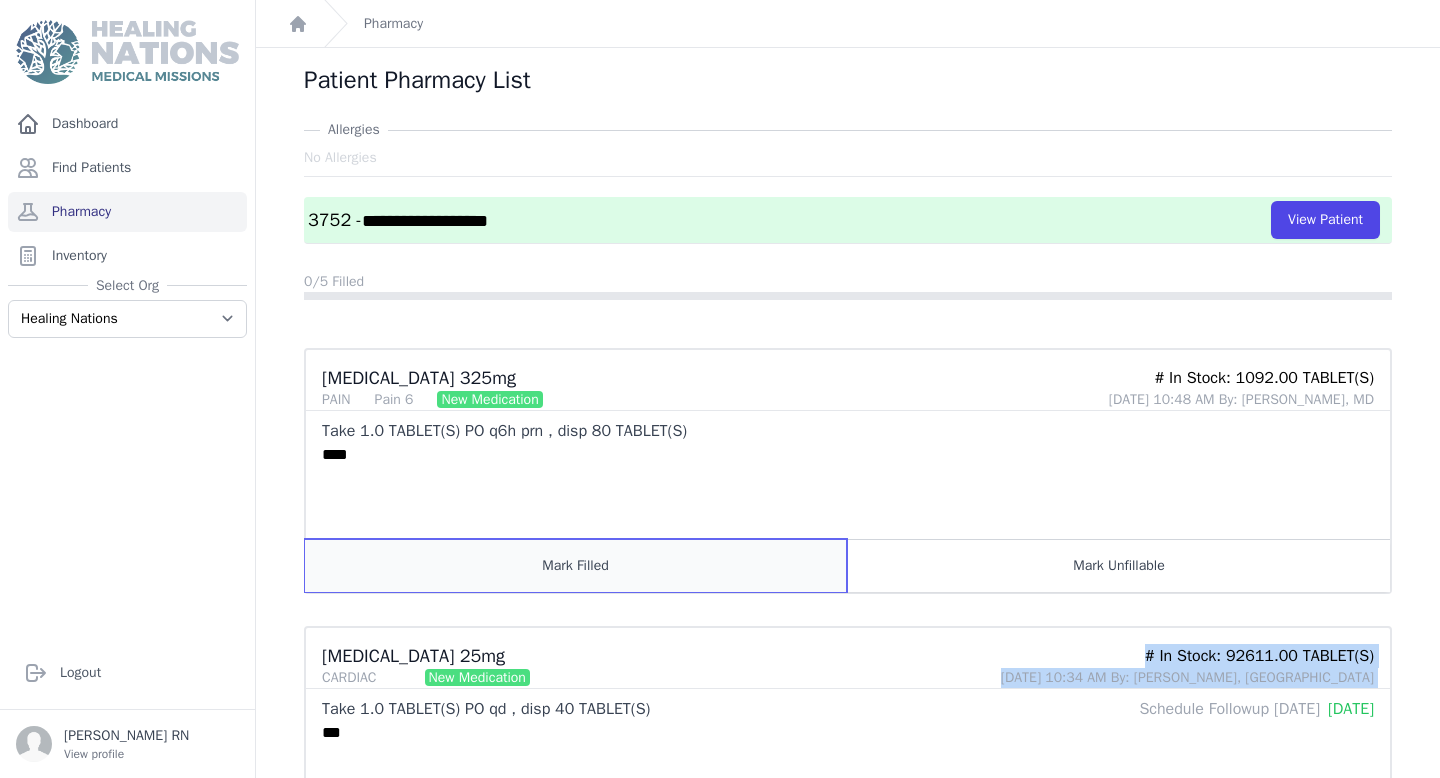 click on "Mark Filled" at bounding box center [576, 565] 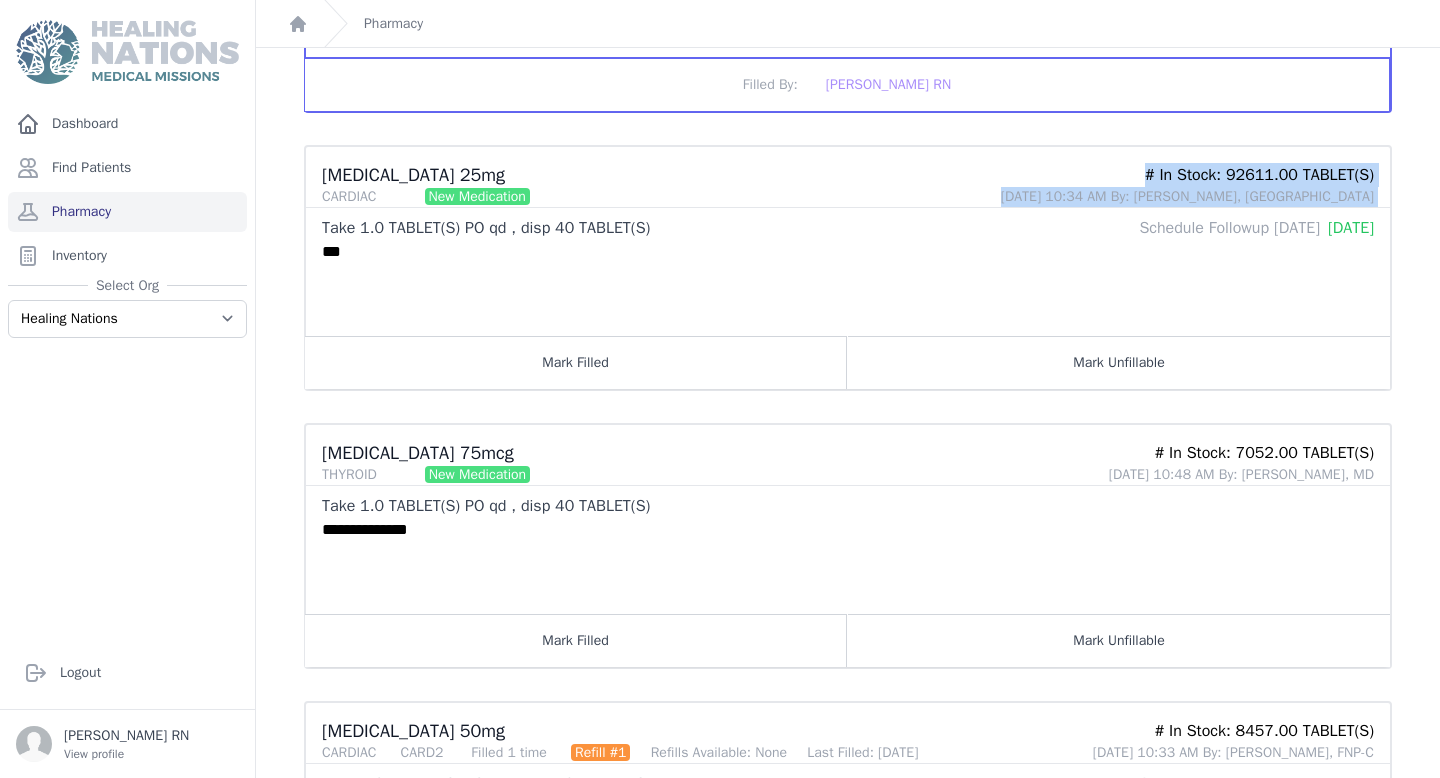 scroll, scrollTop: 564, scrollLeft: 0, axis: vertical 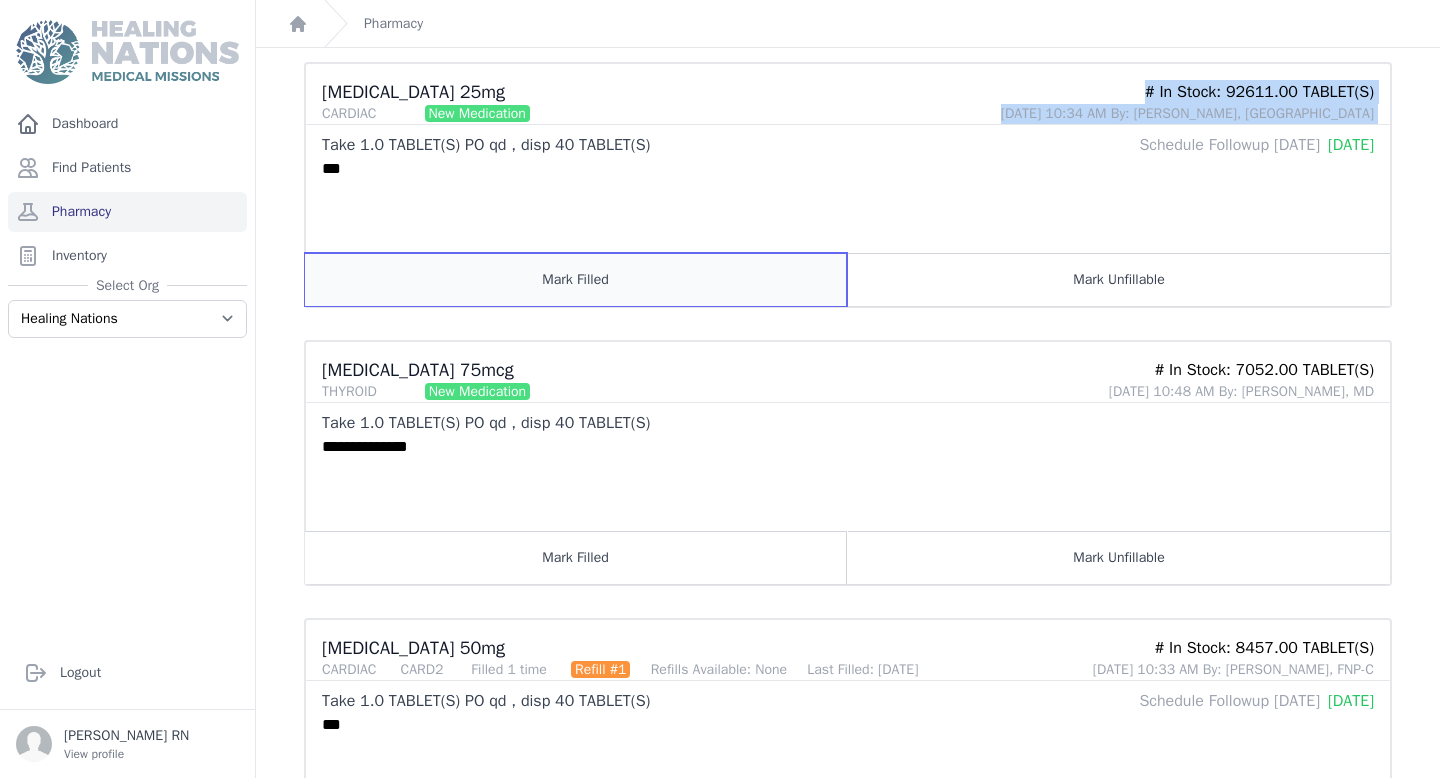 click on "Mark Filled" at bounding box center [576, 279] 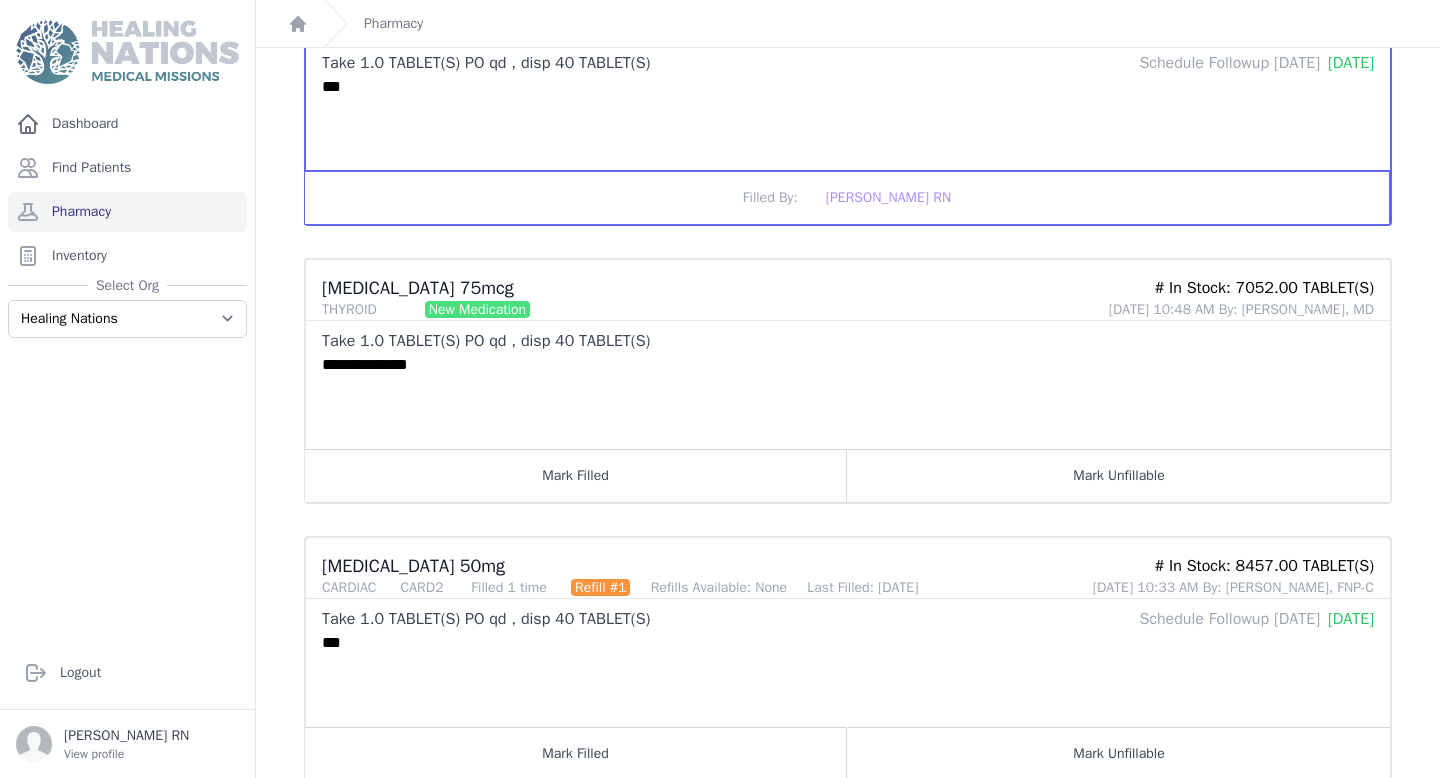 scroll, scrollTop: 668, scrollLeft: 0, axis: vertical 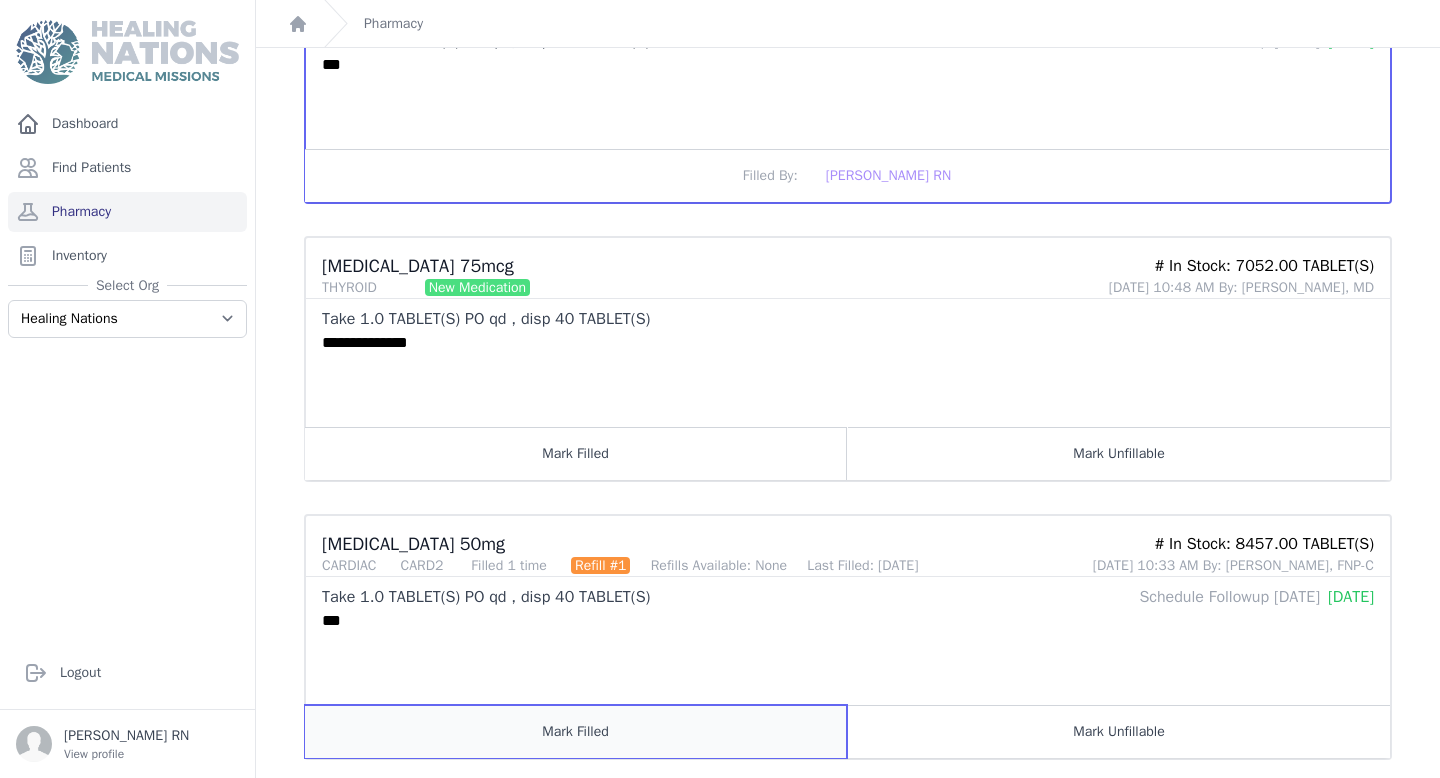 click on "Mark Filled" at bounding box center (576, 731) 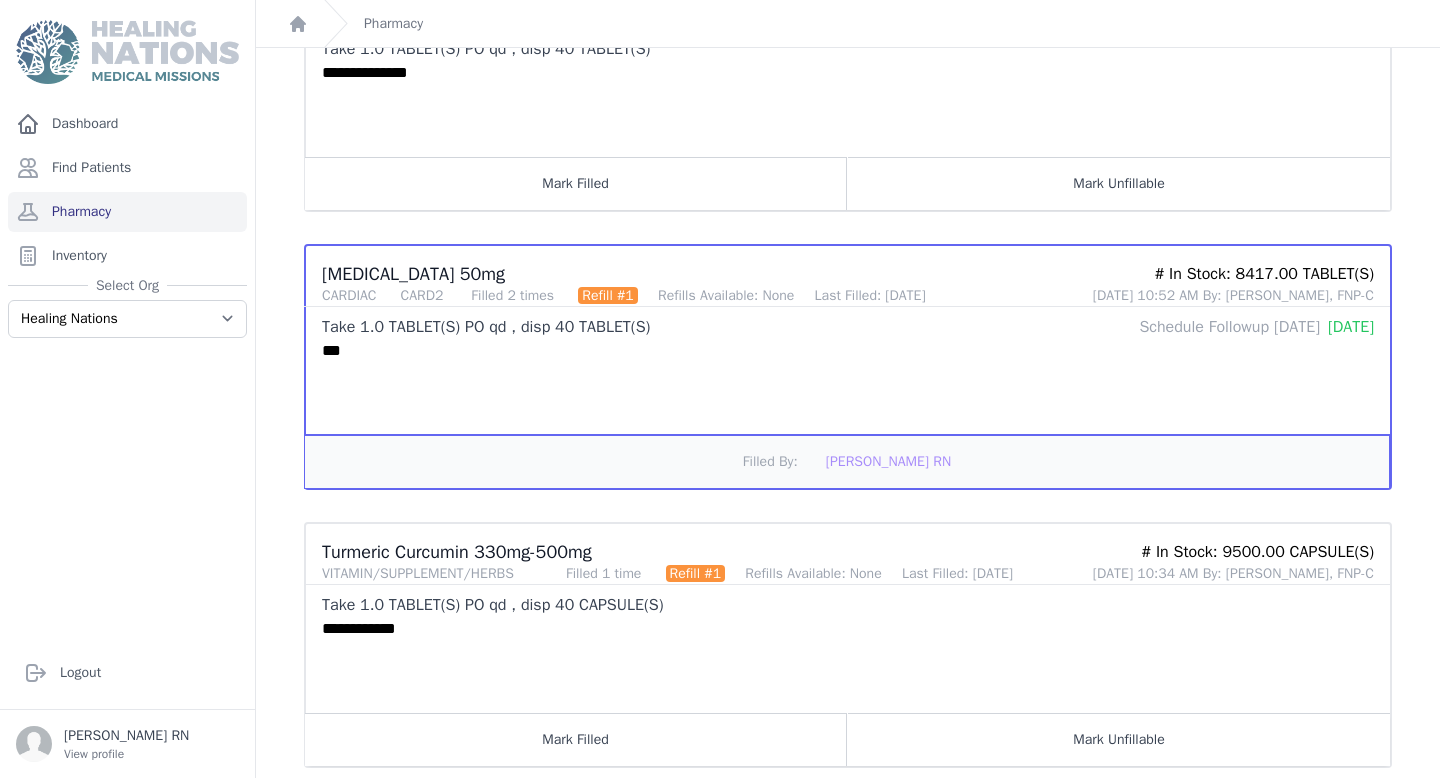 scroll, scrollTop: 956, scrollLeft: 0, axis: vertical 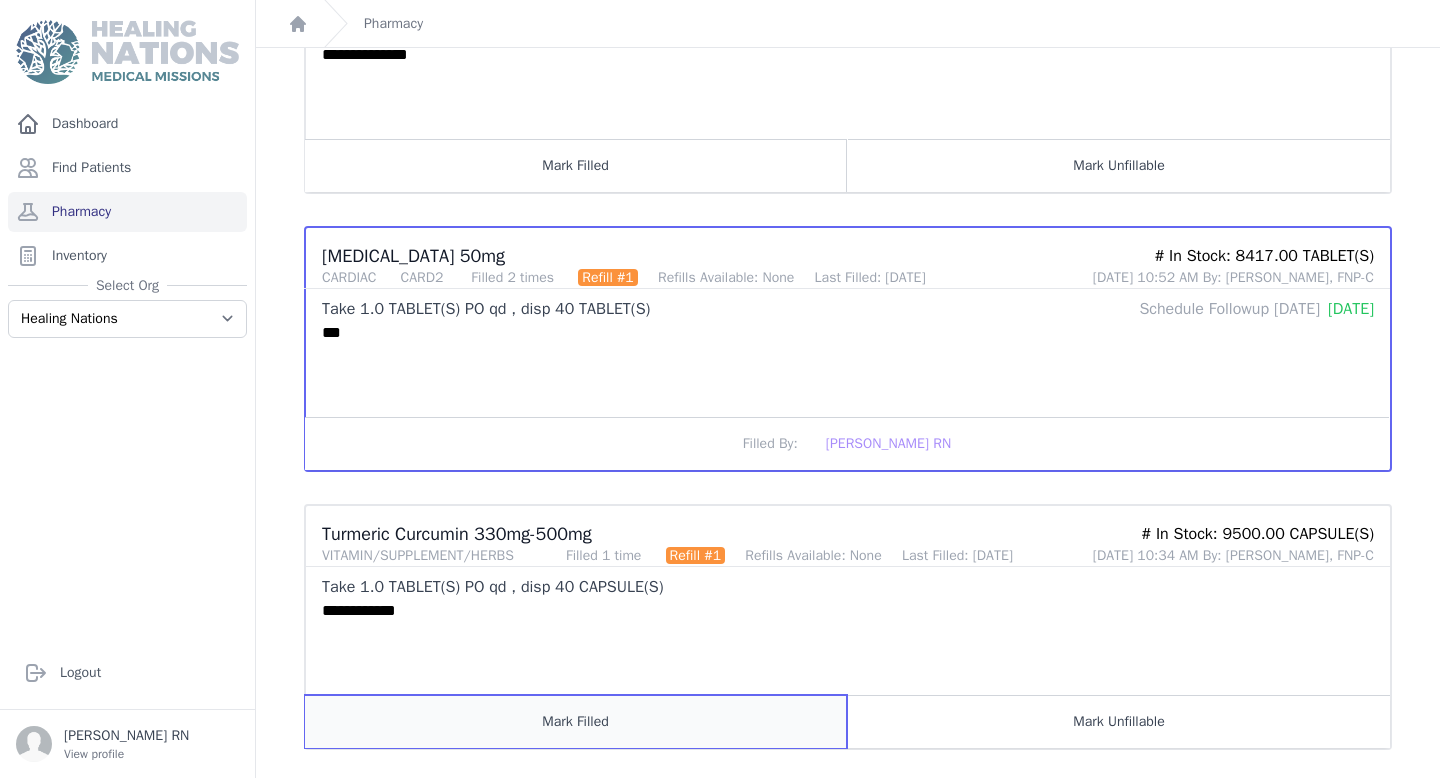 click on "Mark Filled" at bounding box center (576, 721) 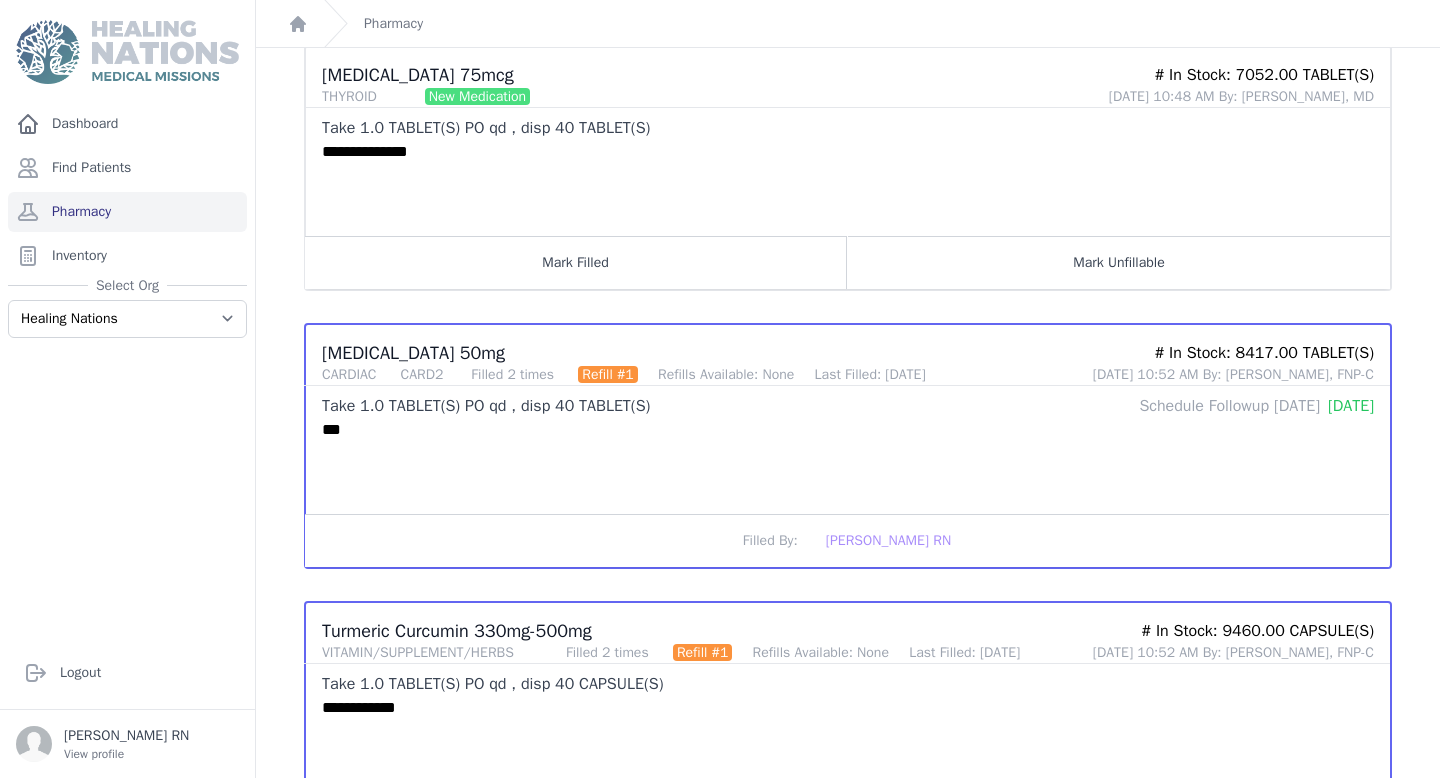 scroll, scrollTop: 833, scrollLeft: 0, axis: vertical 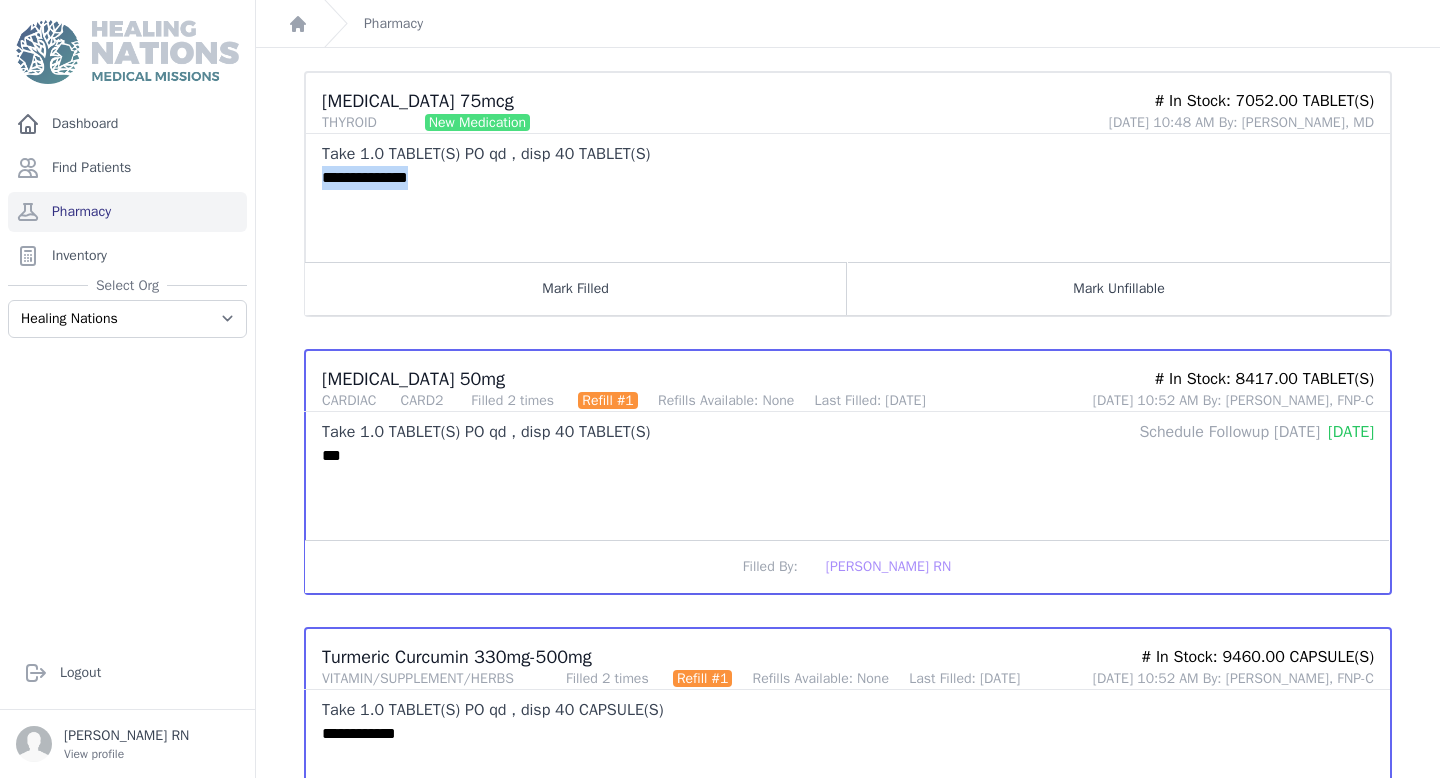 drag, startPoint x: 450, startPoint y: 220, endPoint x: 301, endPoint y: 214, distance: 149.12076 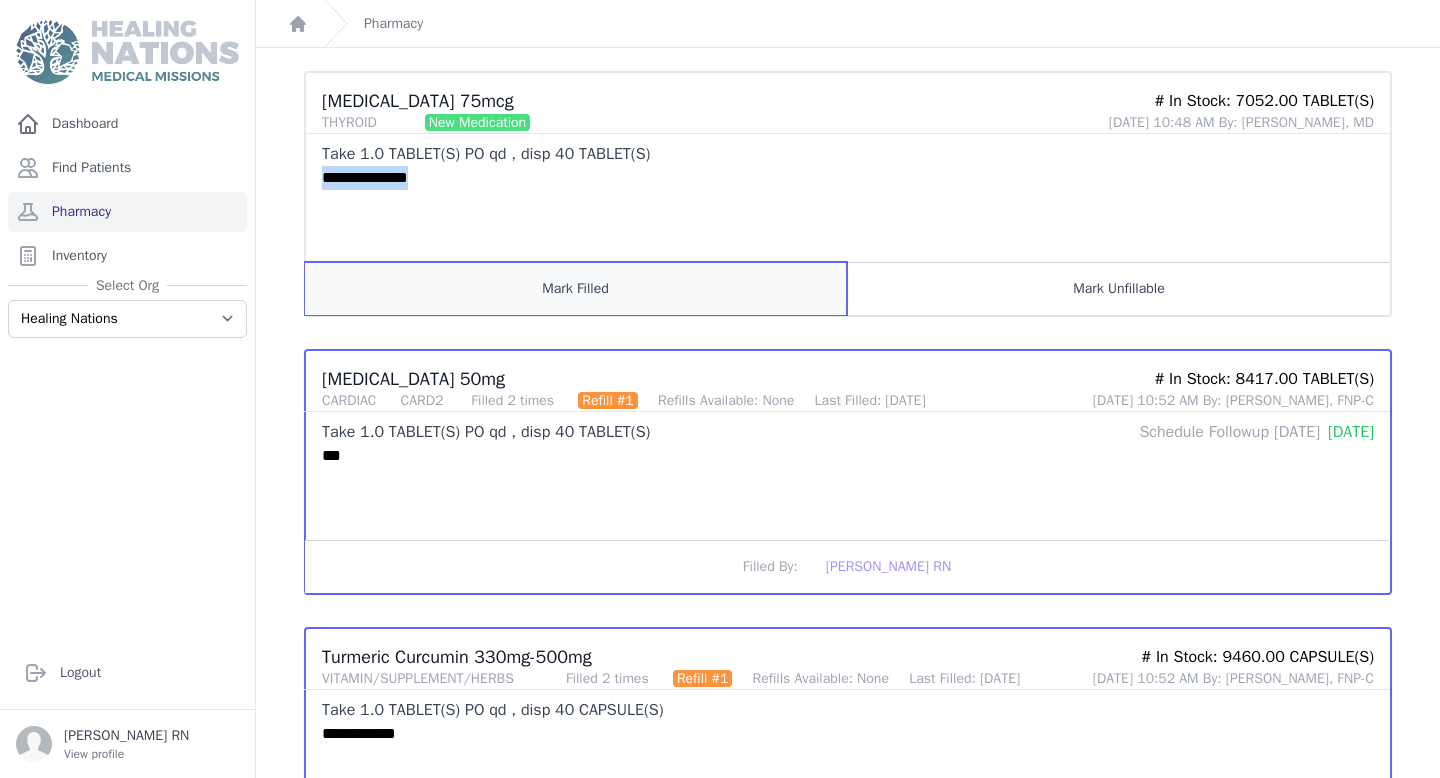 click on "Mark Filled" at bounding box center [576, 288] 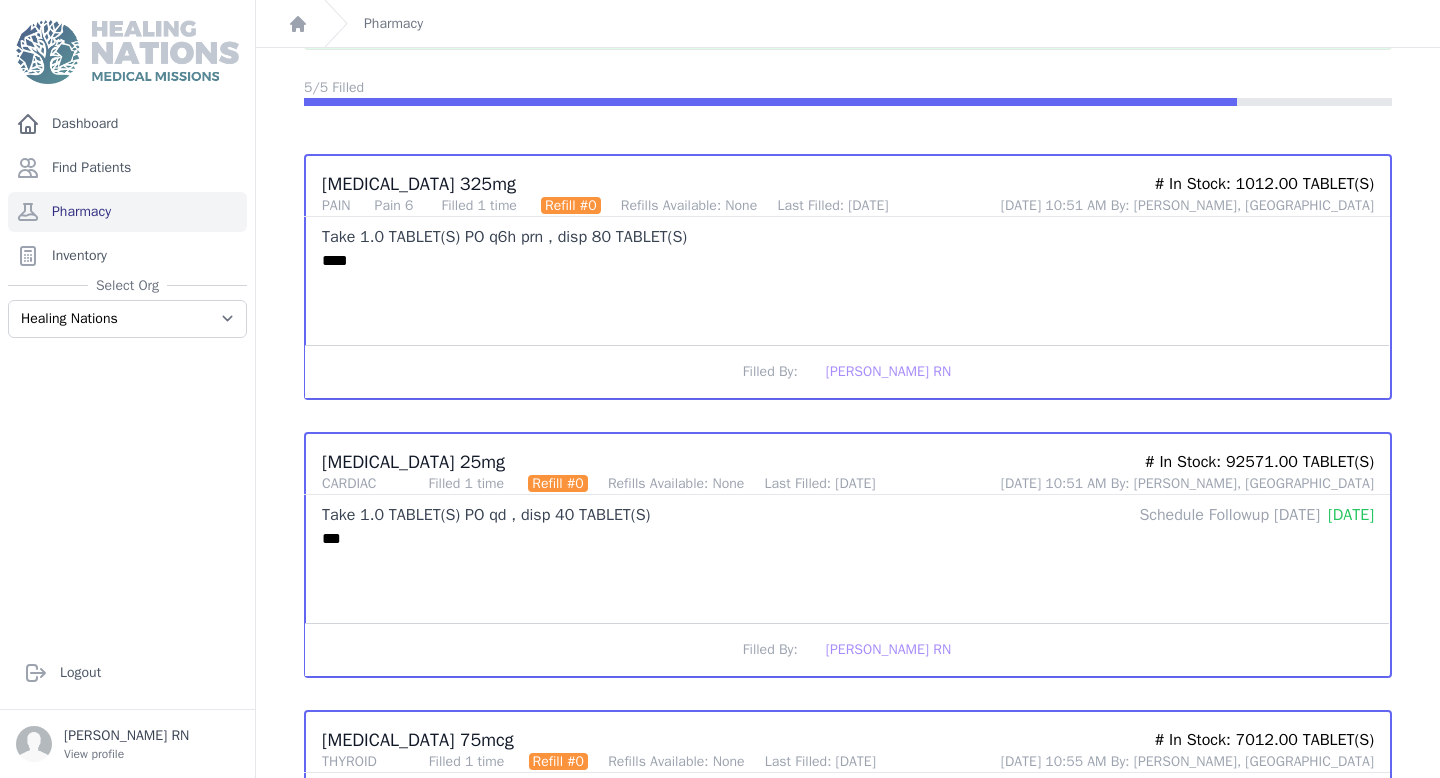 scroll, scrollTop: 0, scrollLeft: 0, axis: both 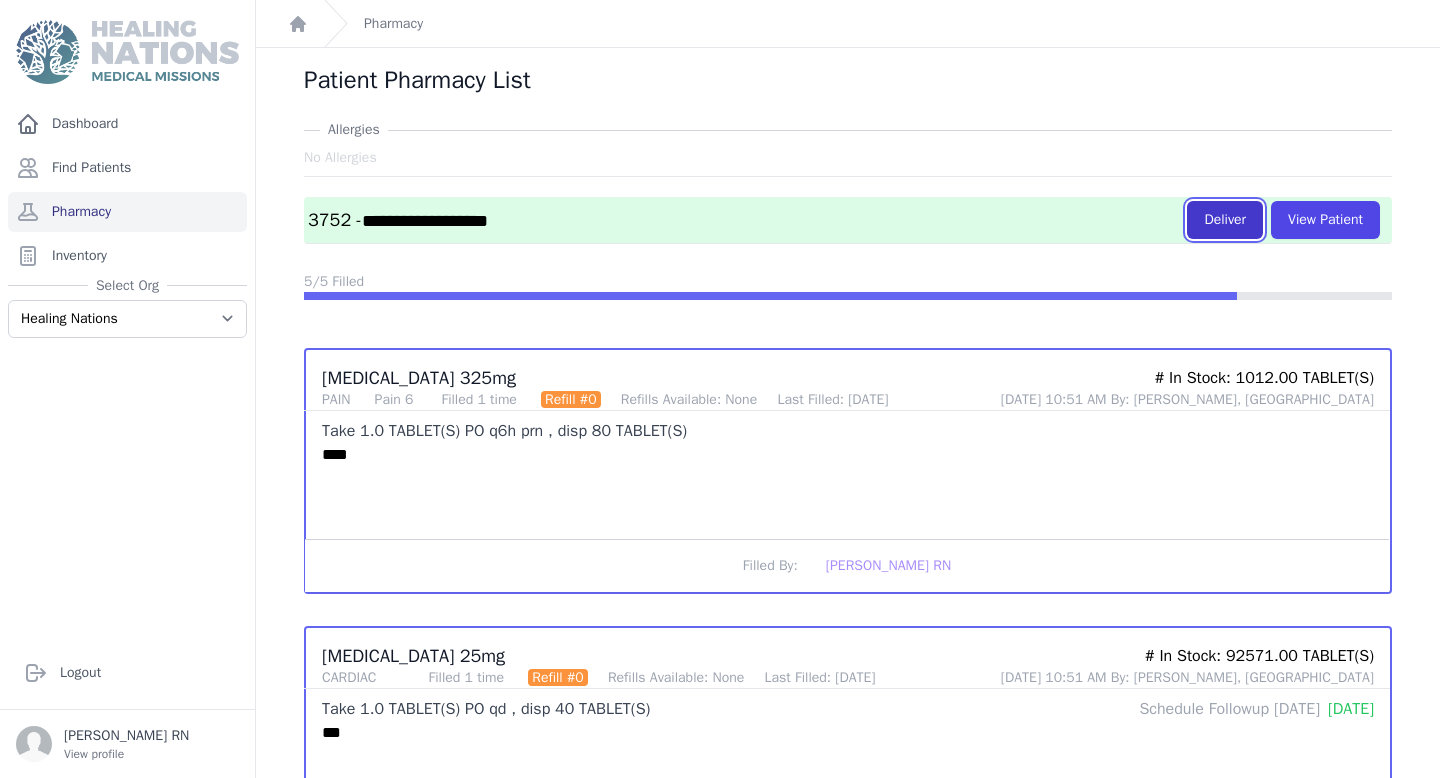 click on "Deliver" at bounding box center [1225, 220] 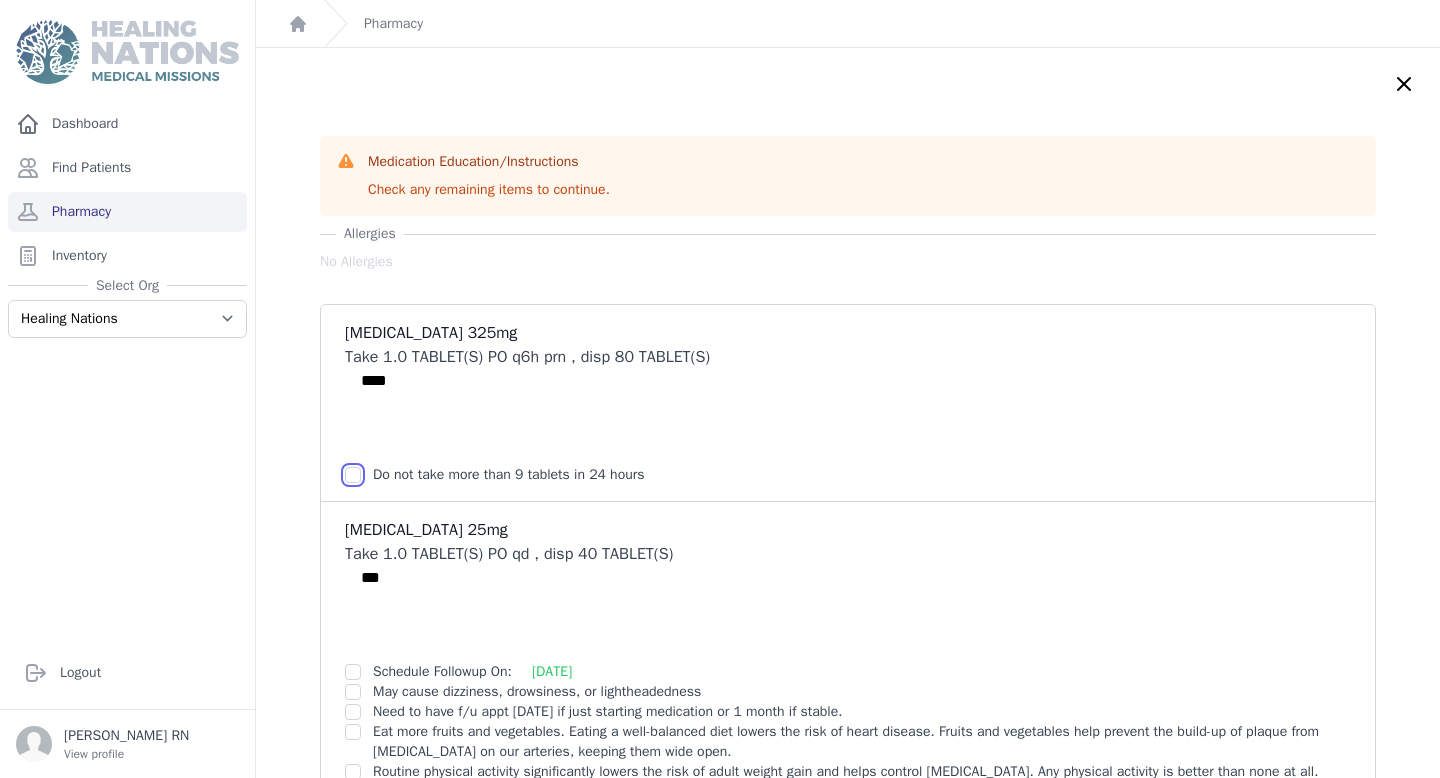 click at bounding box center (353, 475) 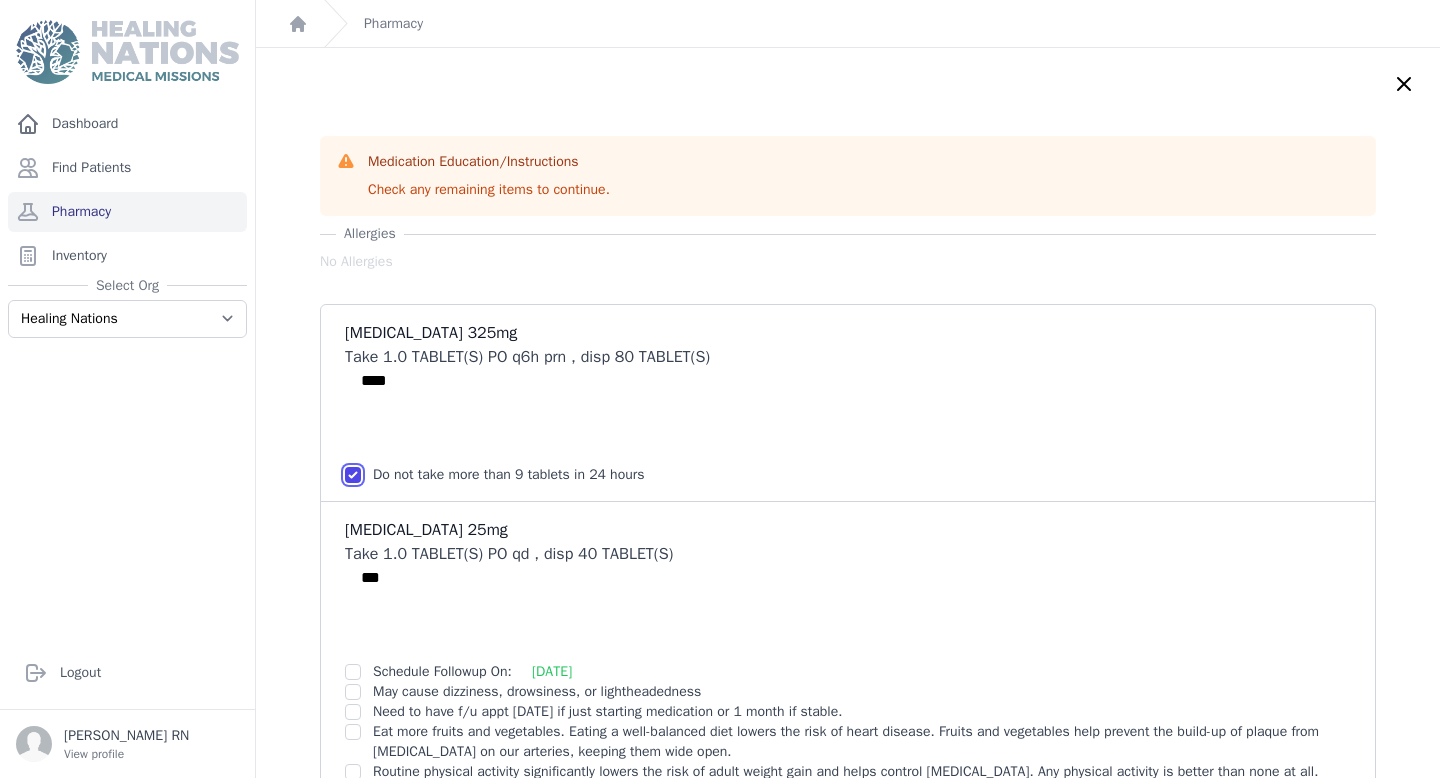 scroll, scrollTop: 130, scrollLeft: 0, axis: vertical 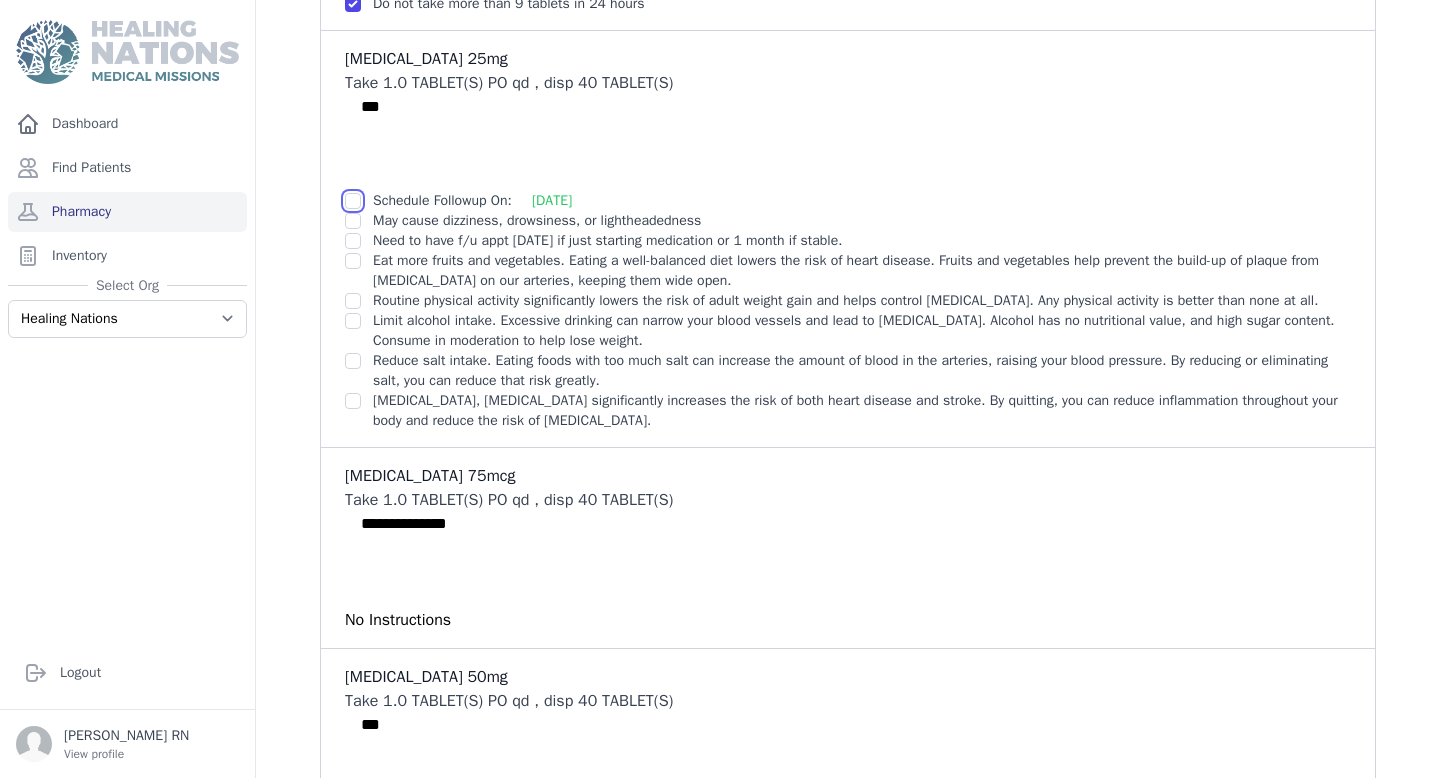 click at bounding box center [353, 201] 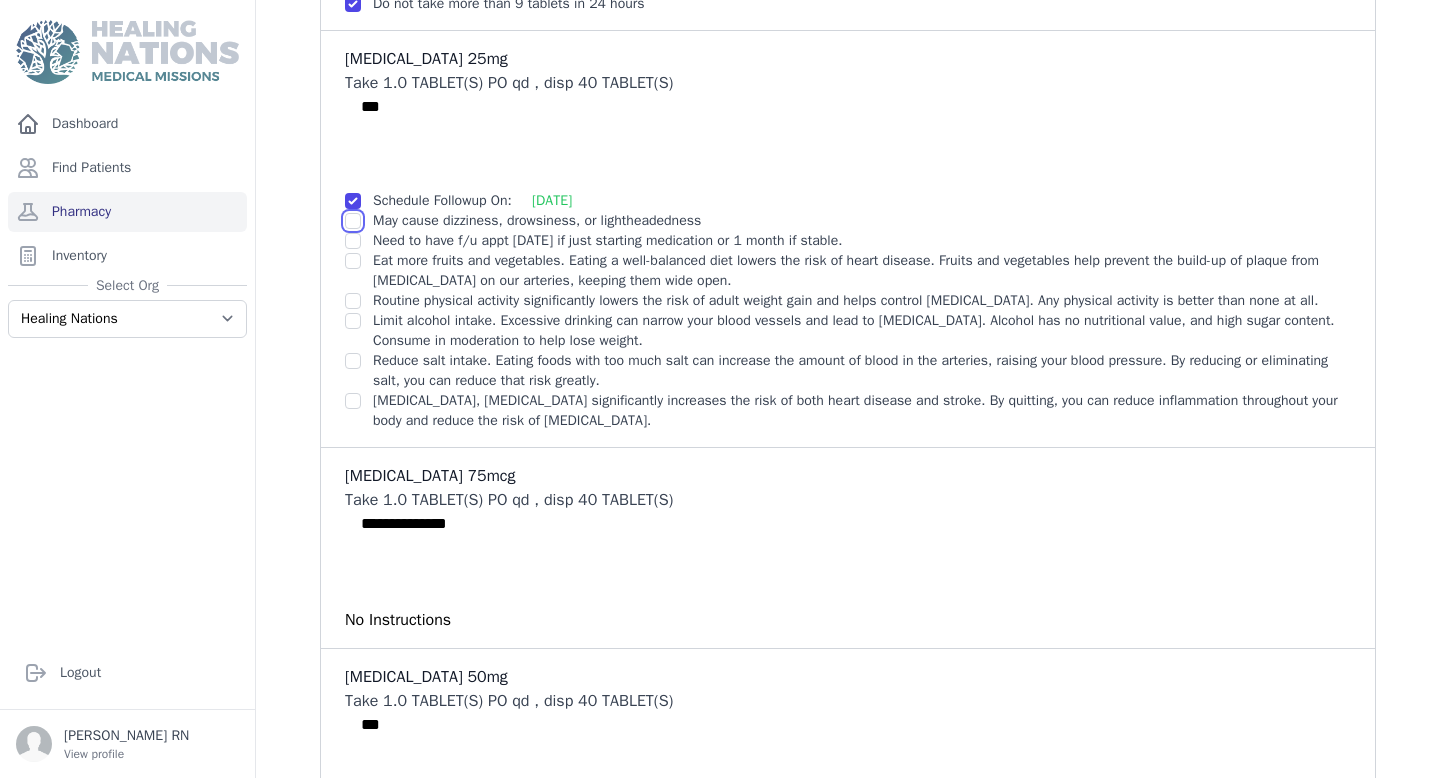 click at bounding box center [353, 4] 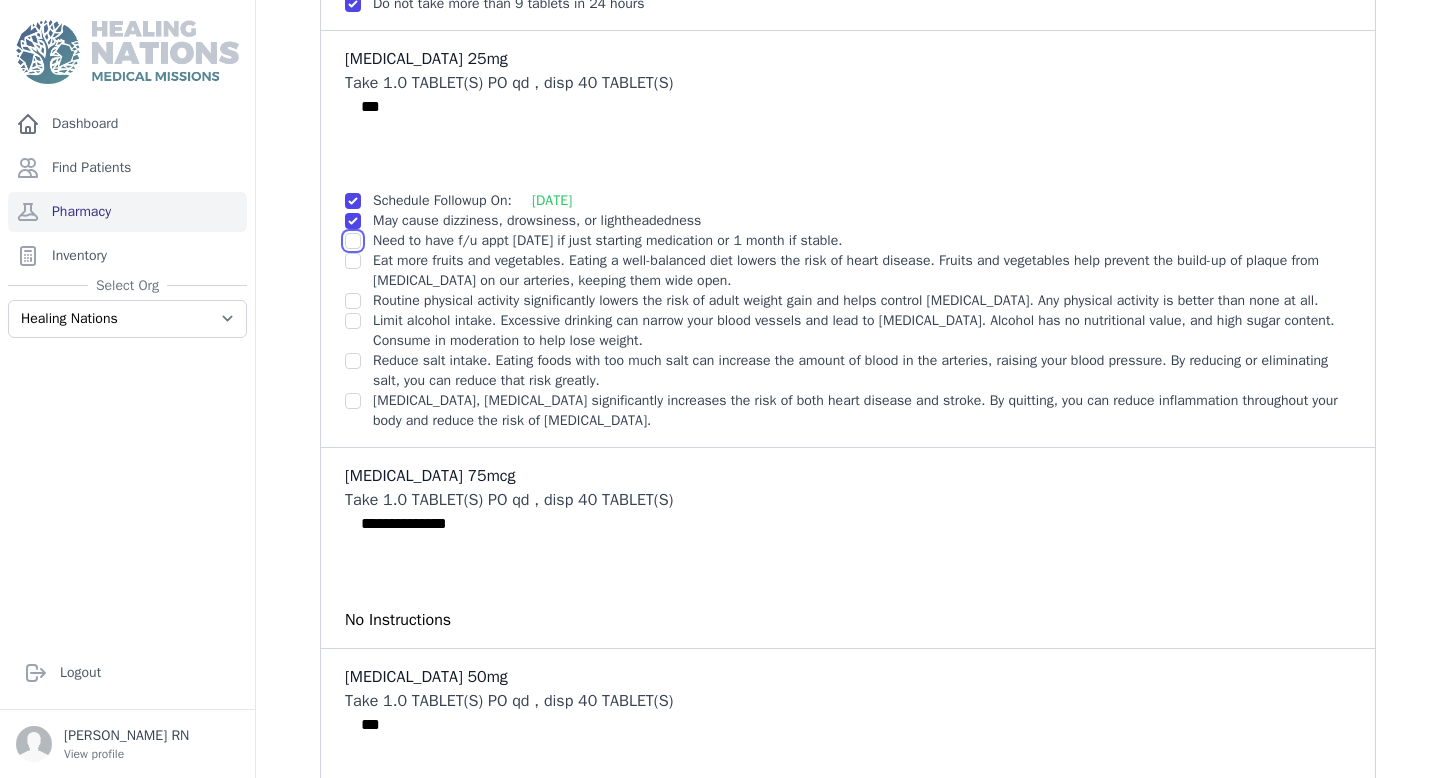 click at bounding box center [353, 4] 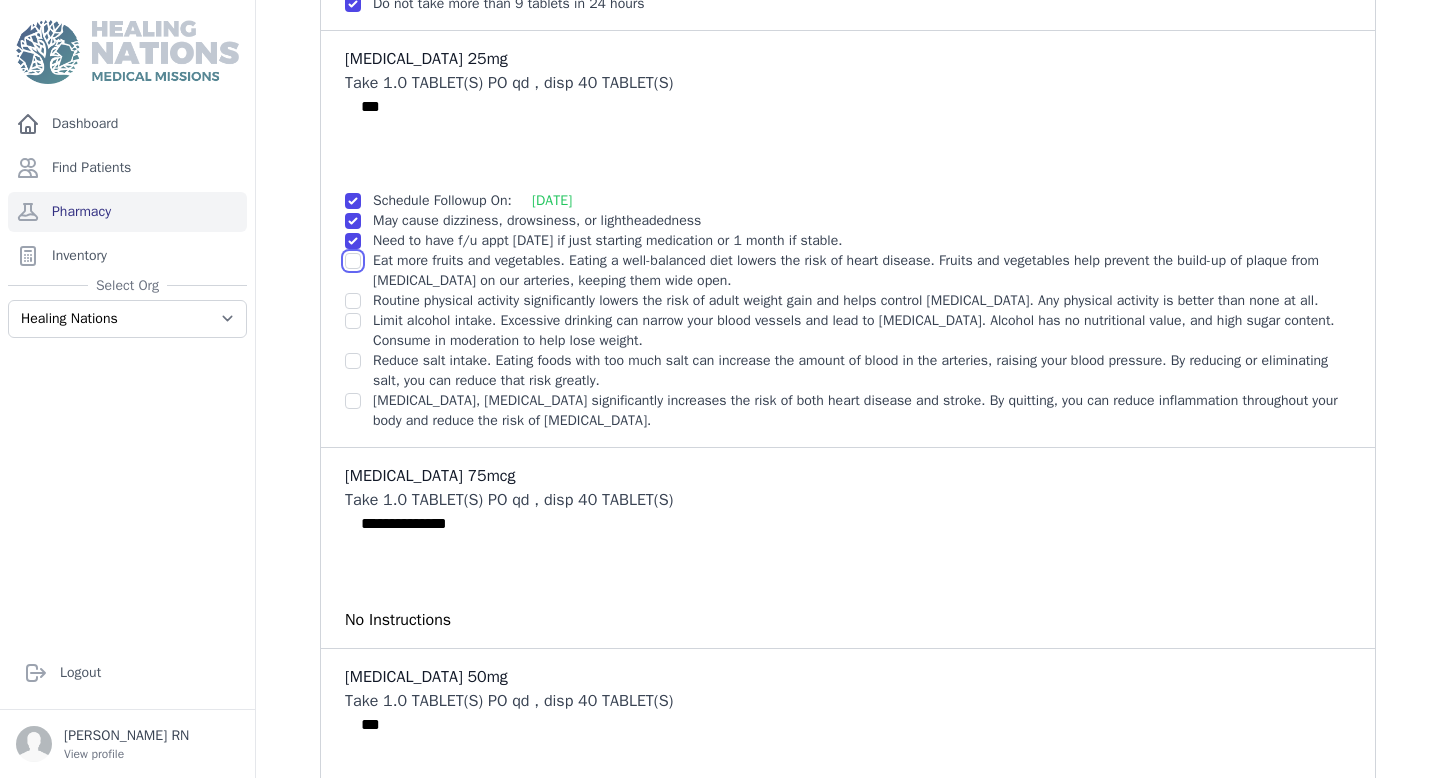 click at bounding box center [353, 4] 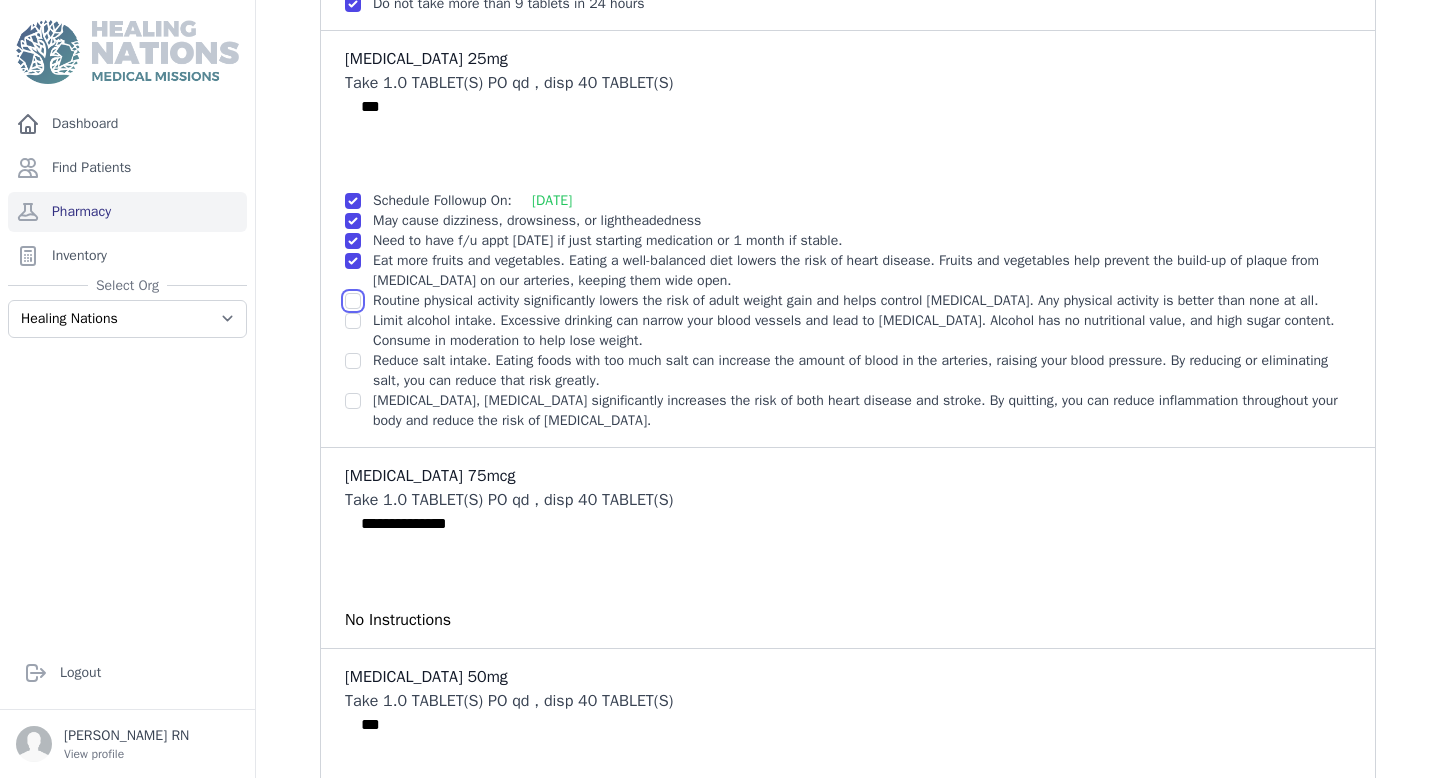 click at bounding box center [353, 4] 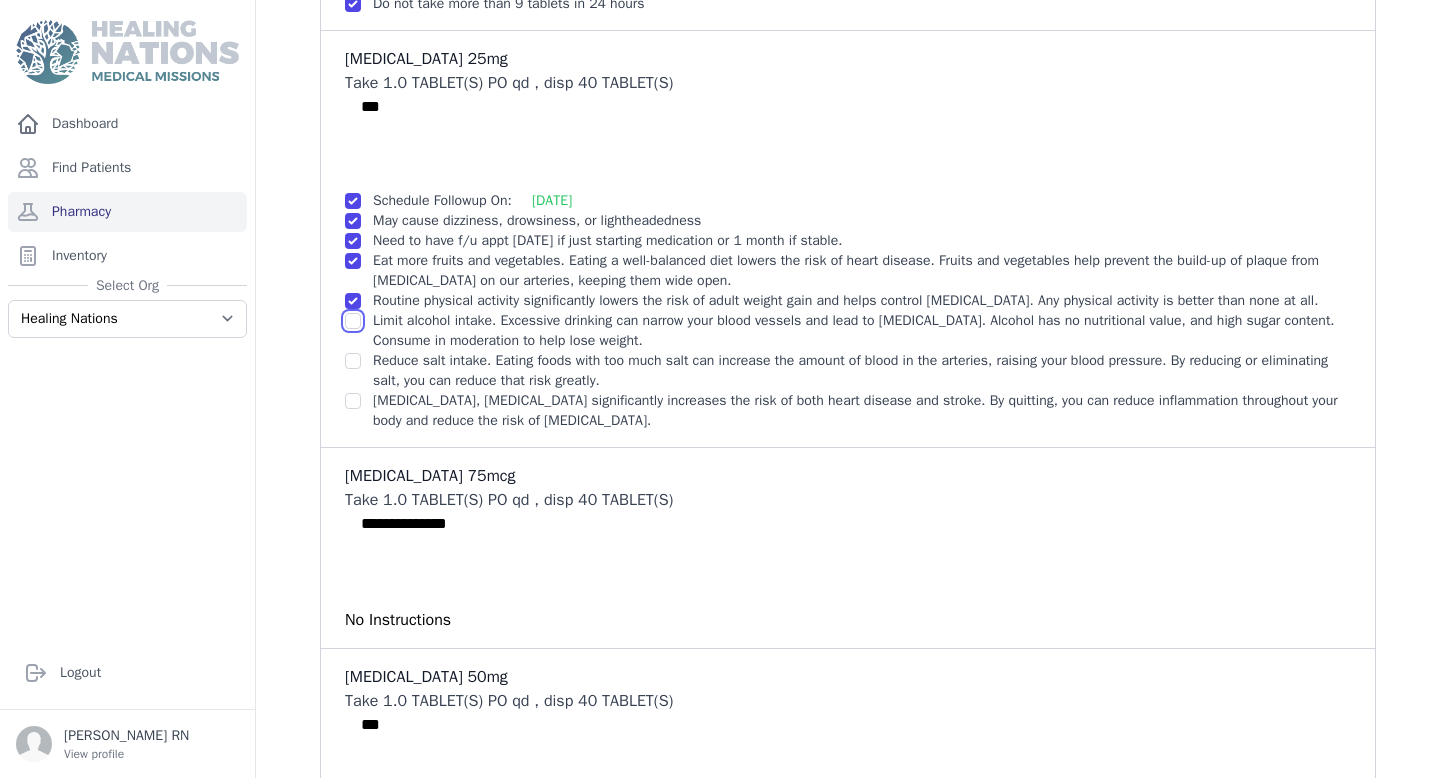 click at bounding box center [353, 4] 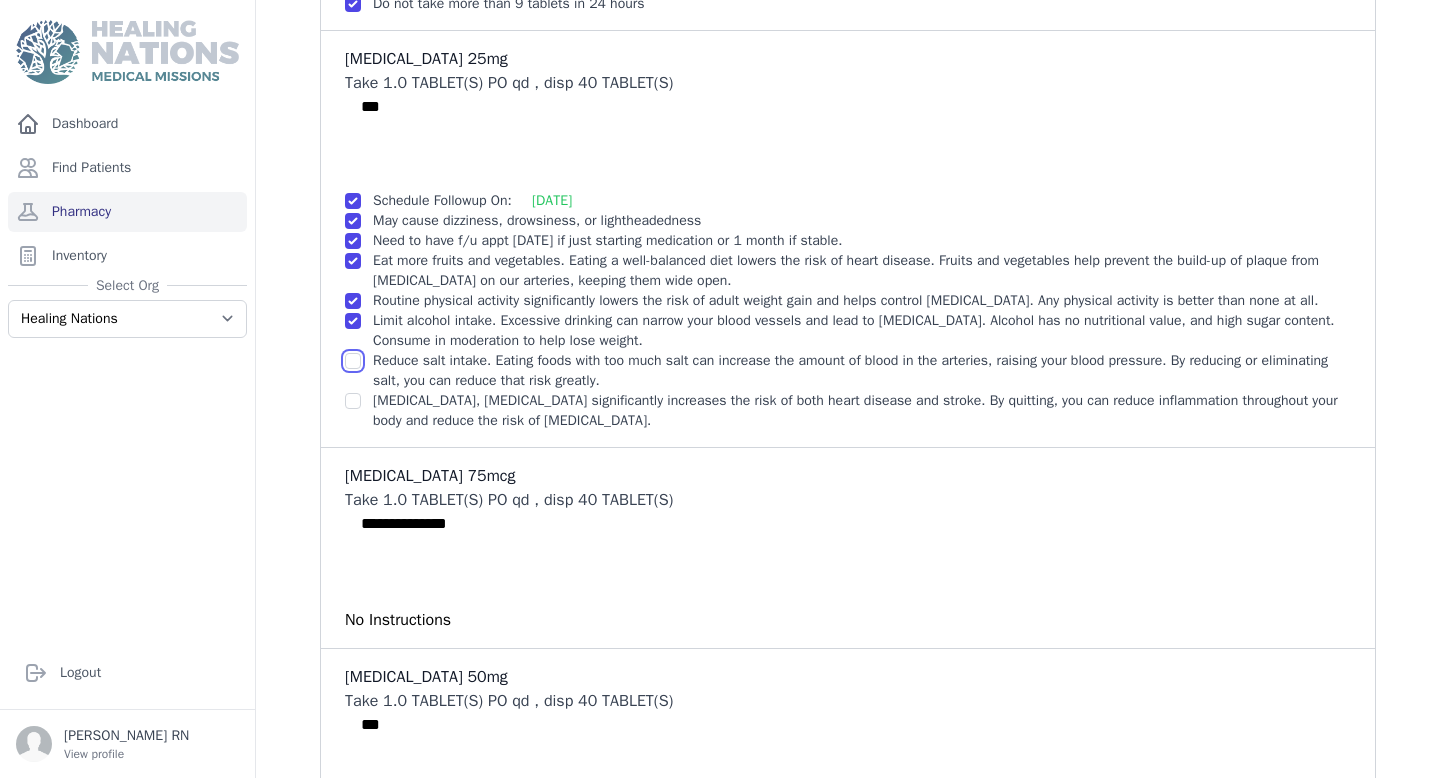 click at bounding box center (353, 4) 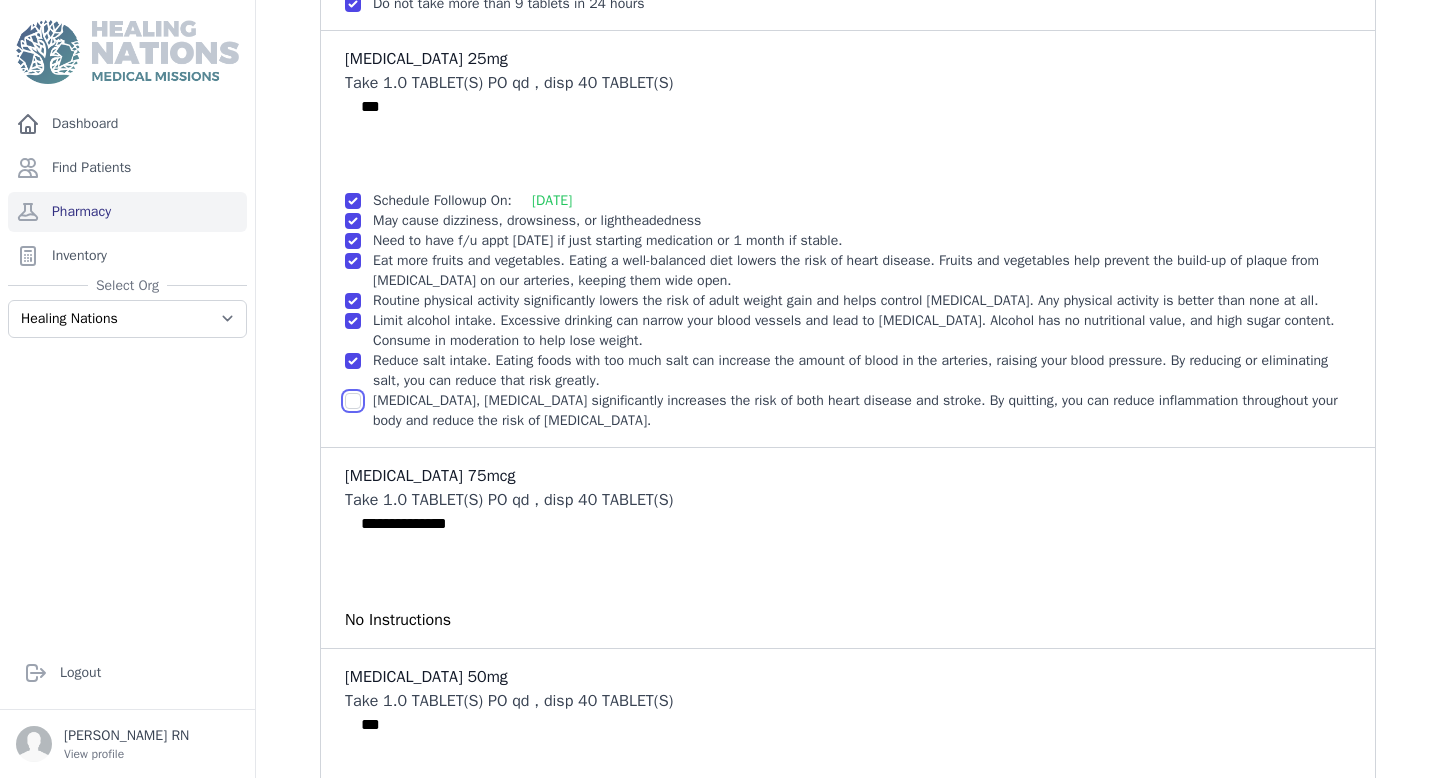 click at bounding box center [353, 4] 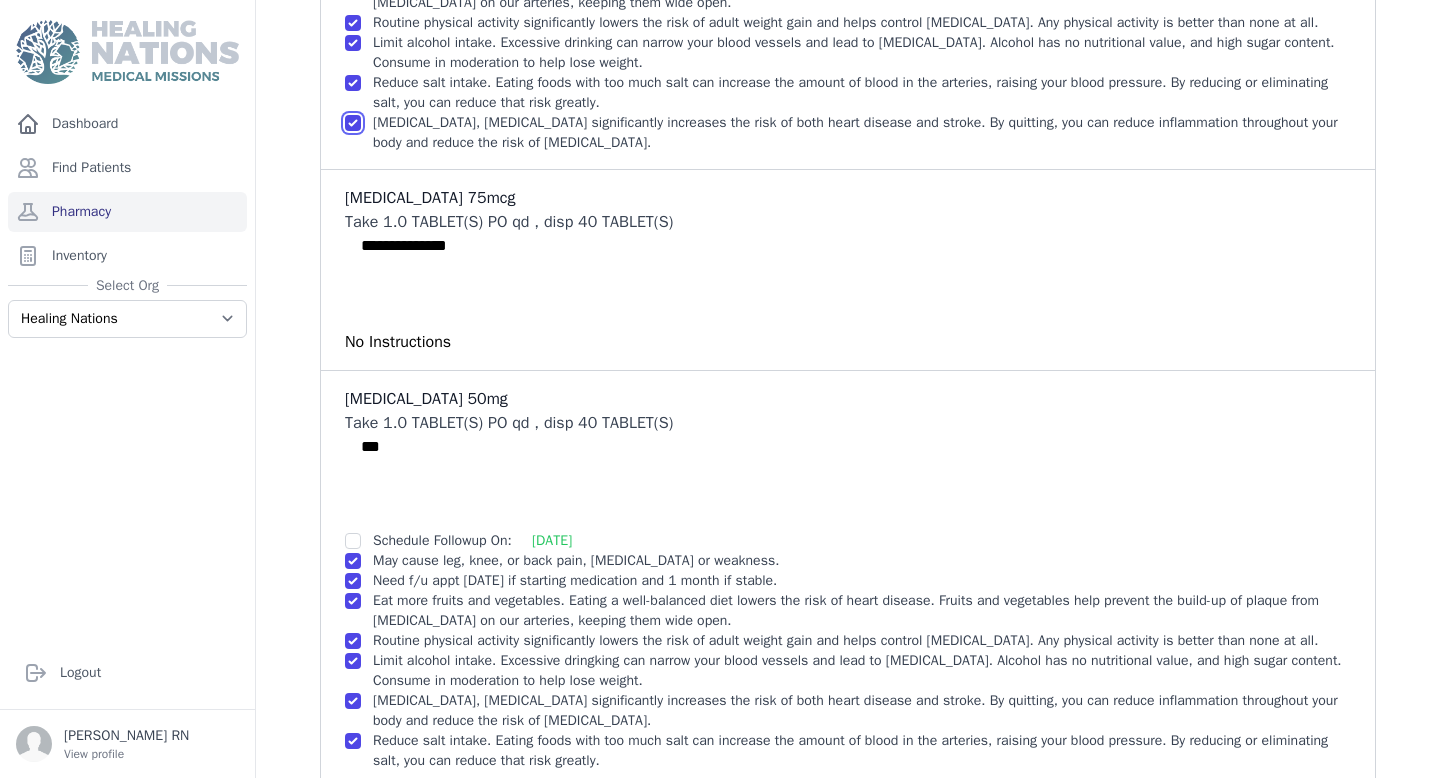 scroll, scrollTop: 624, scrollLeft: 0, axis: vertical 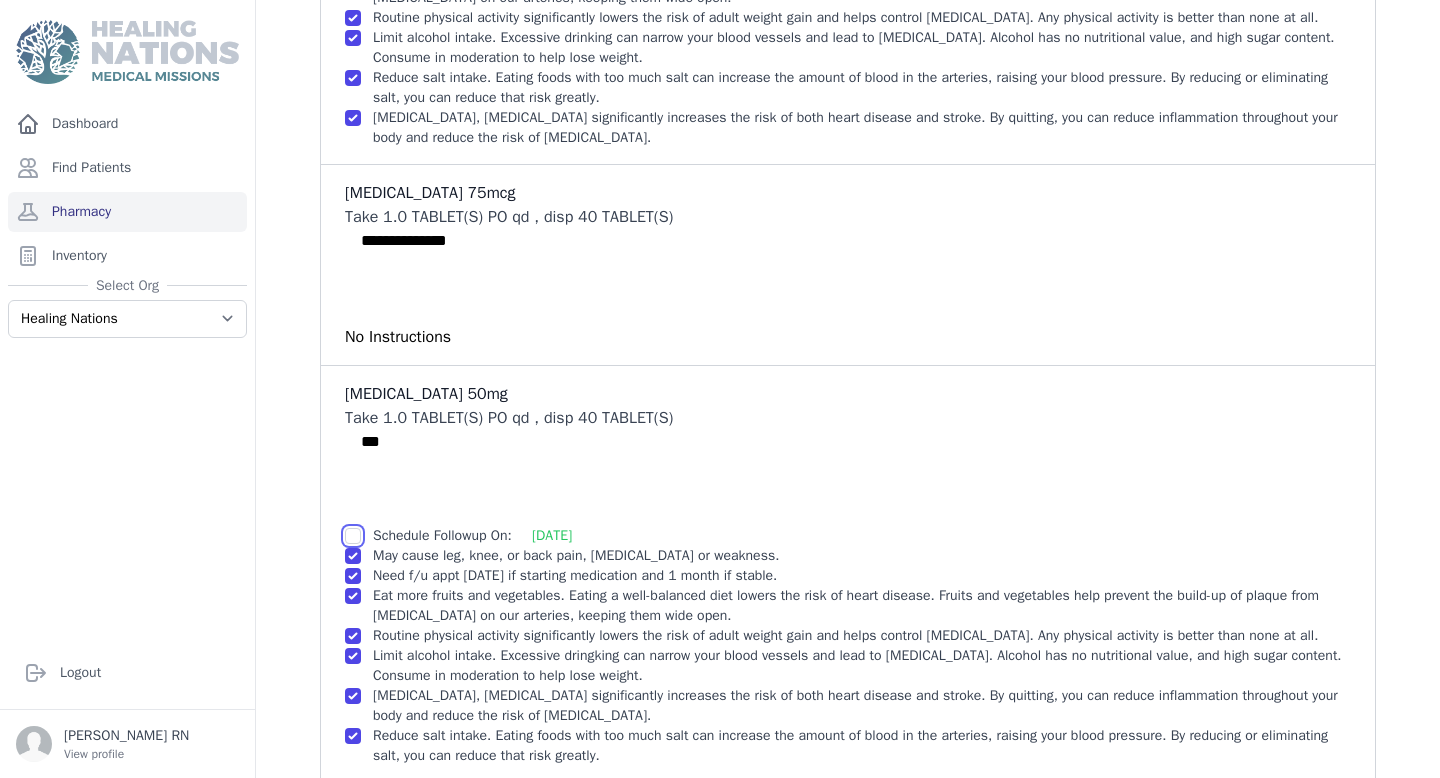 click at bounding box center (353, -82) 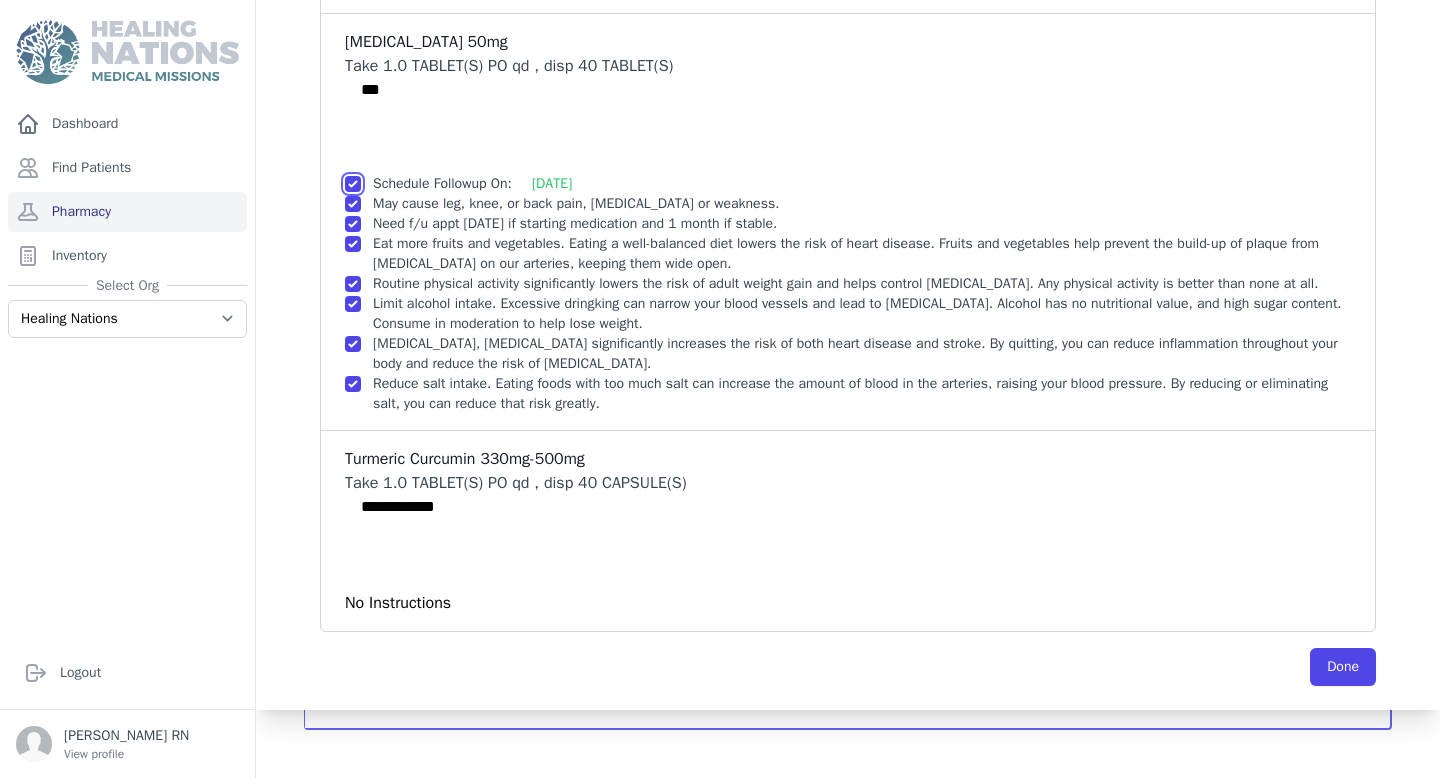 scroll, scrollTop: 1028, scrollLeft: 0, axis: vertical 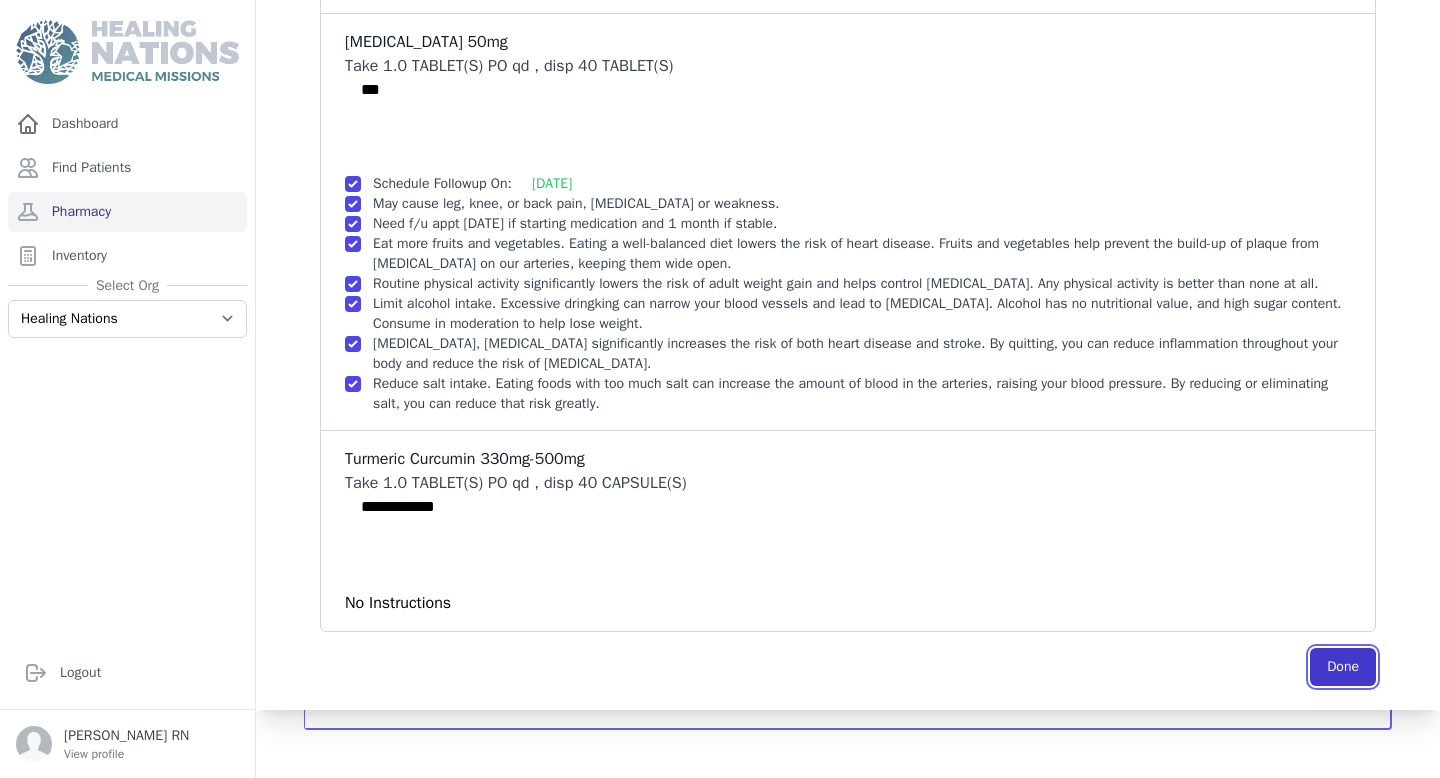 click on "Done" at bounding box center [1343, 667] 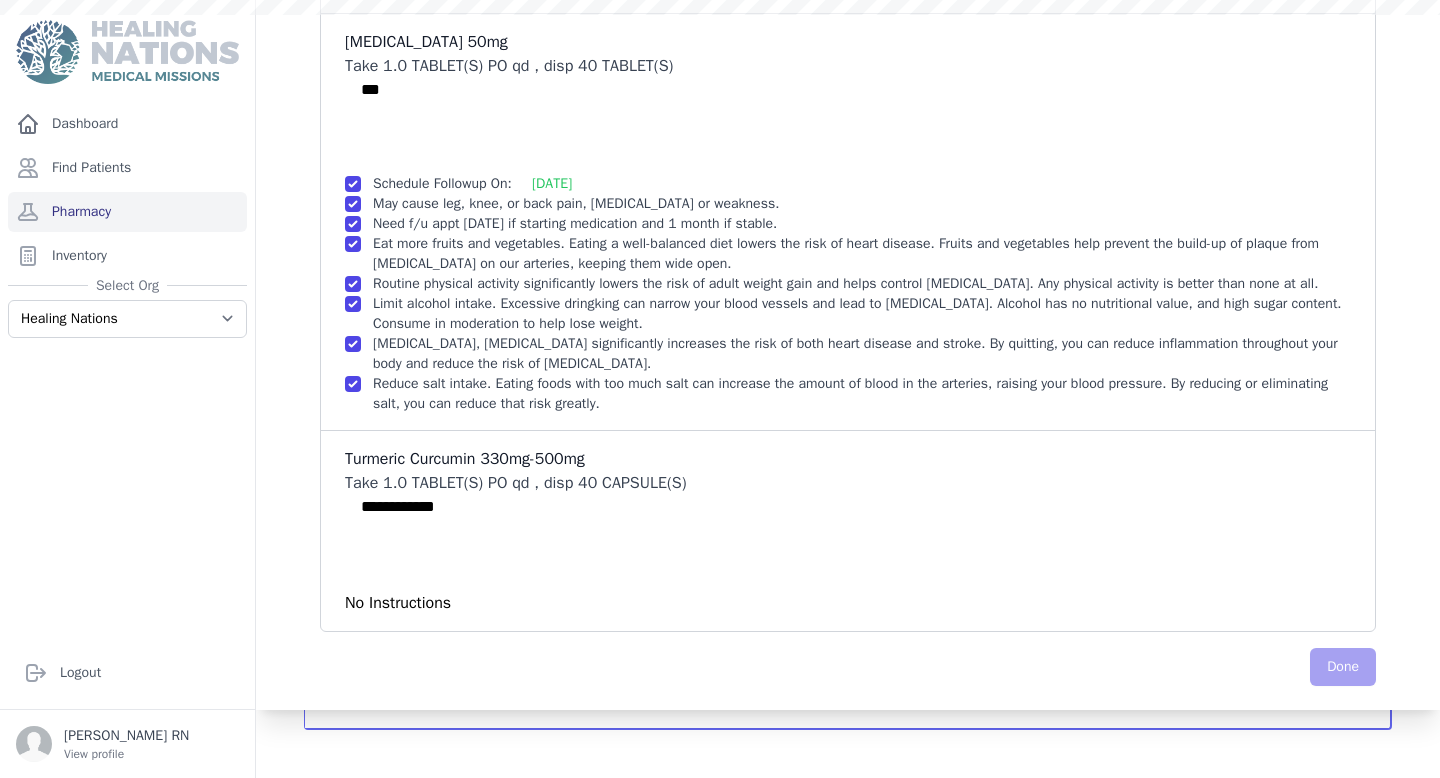 scroll, scrollTop: 0, scrollLeft: 0, axis: both 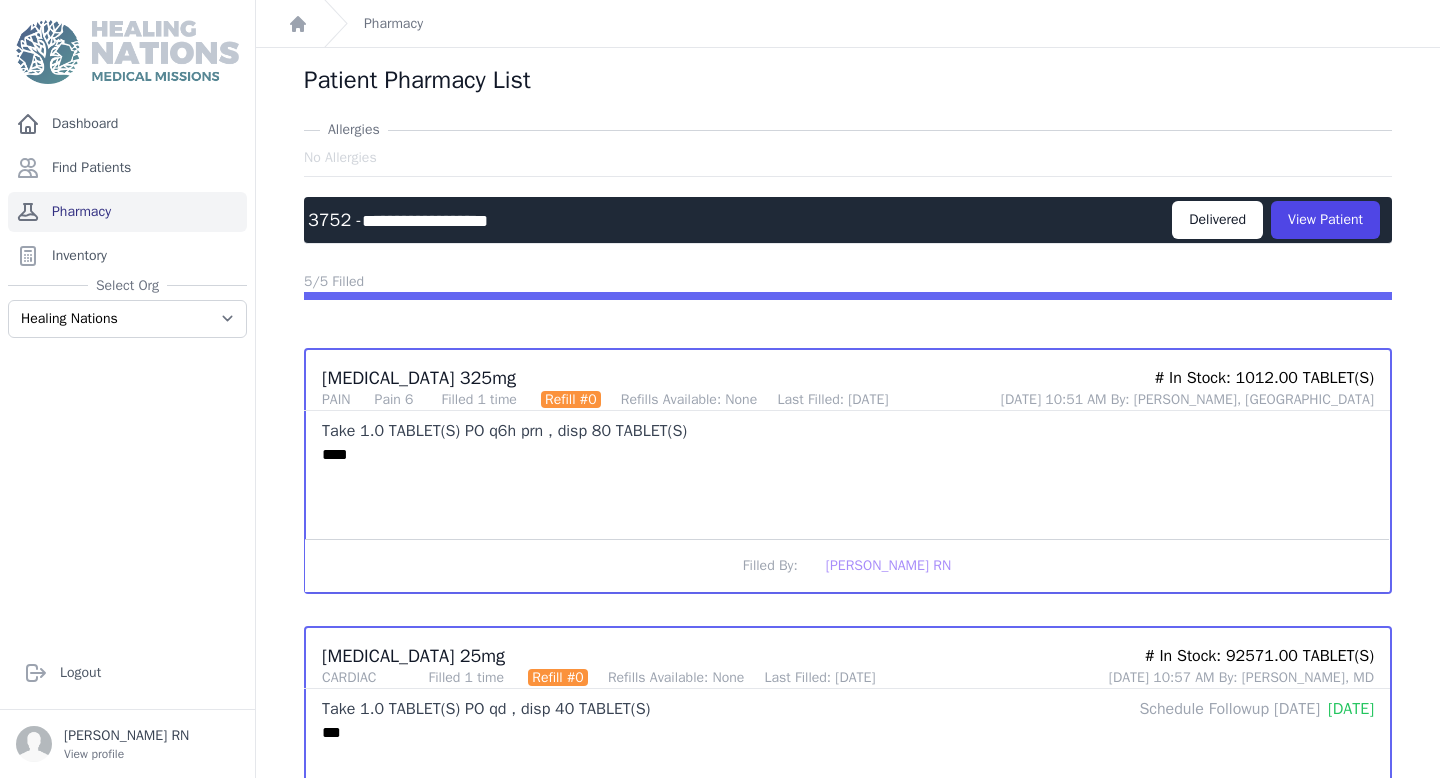 click on "Pharmacy" at bounding box center [127, 212] 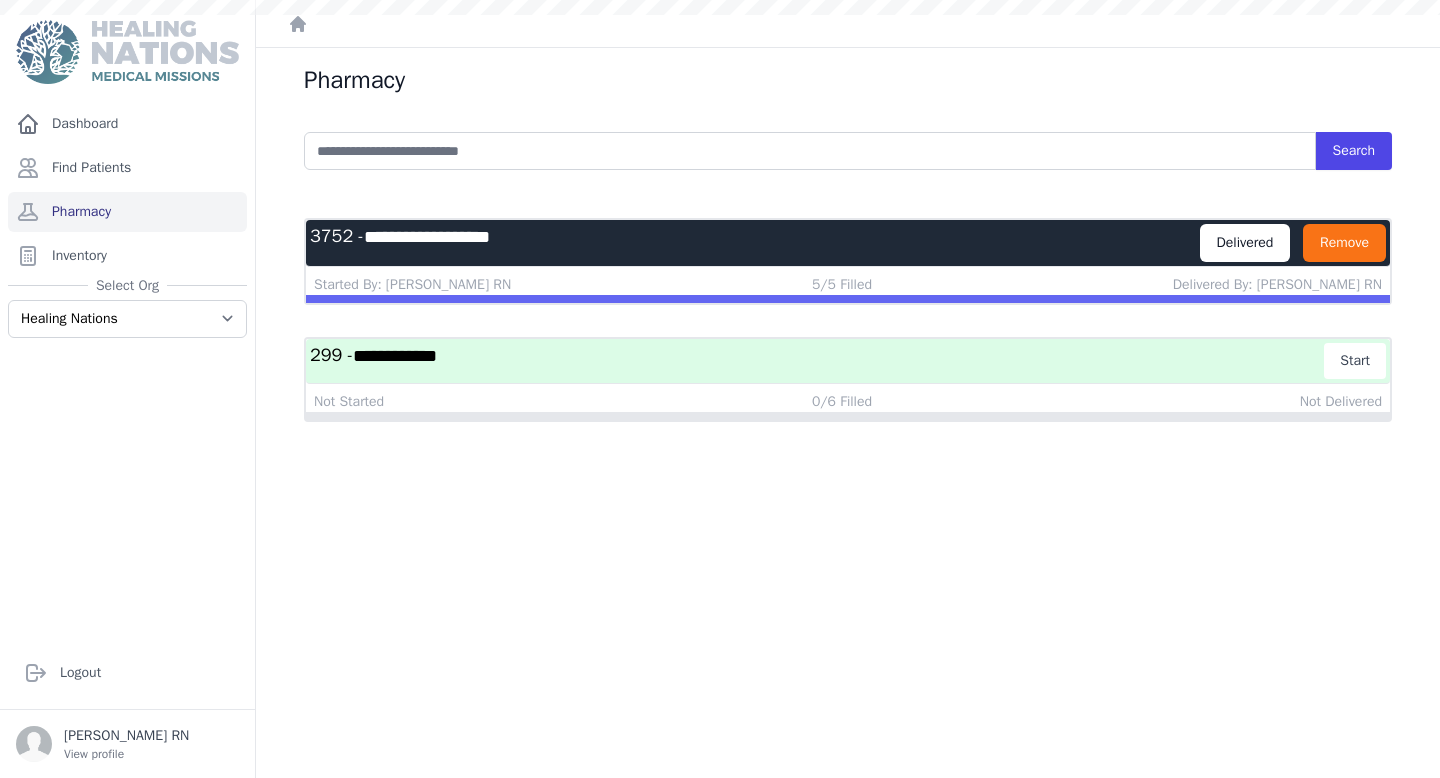scroll, scrollTop: 0, scrollLeft: 0, axis: both 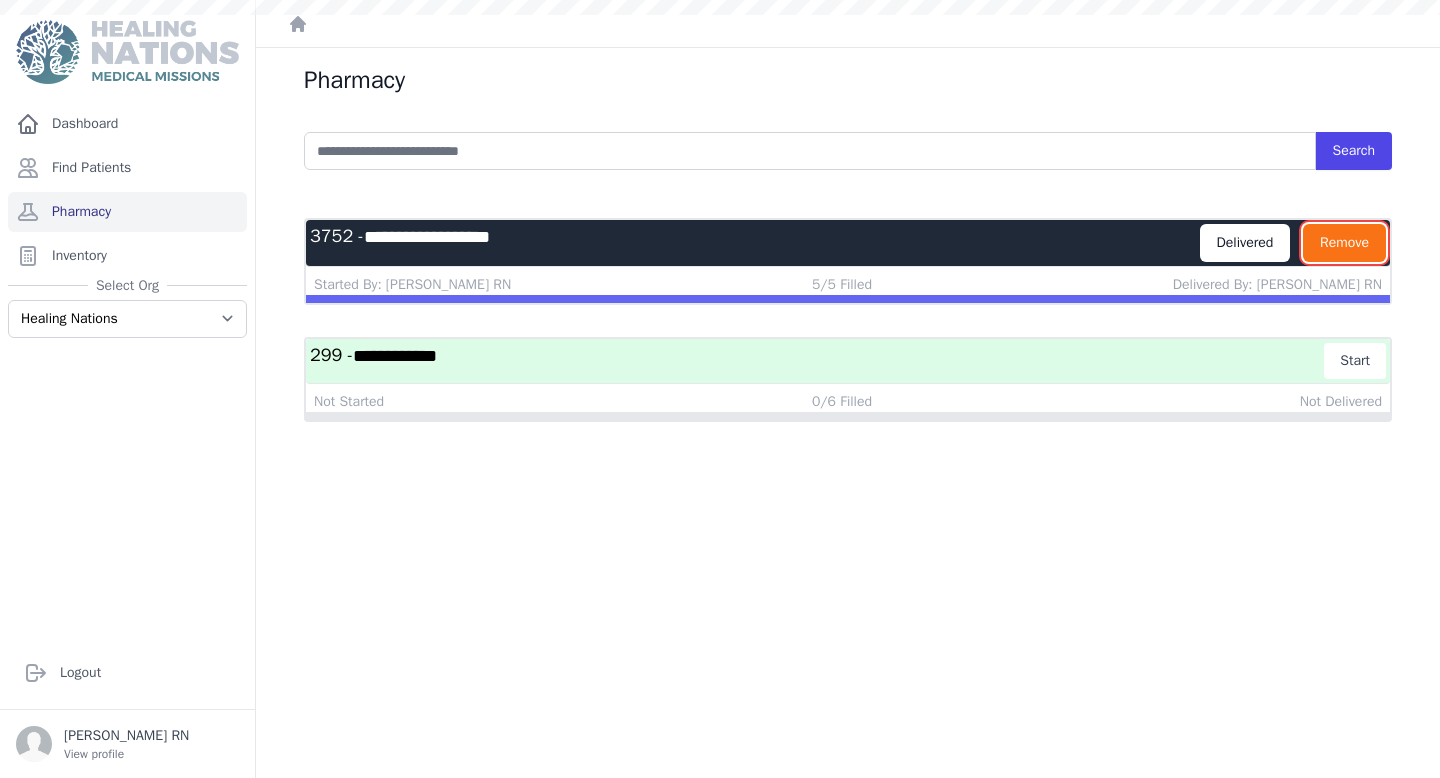 click on "Remove" at bounding box center (1344, 243) 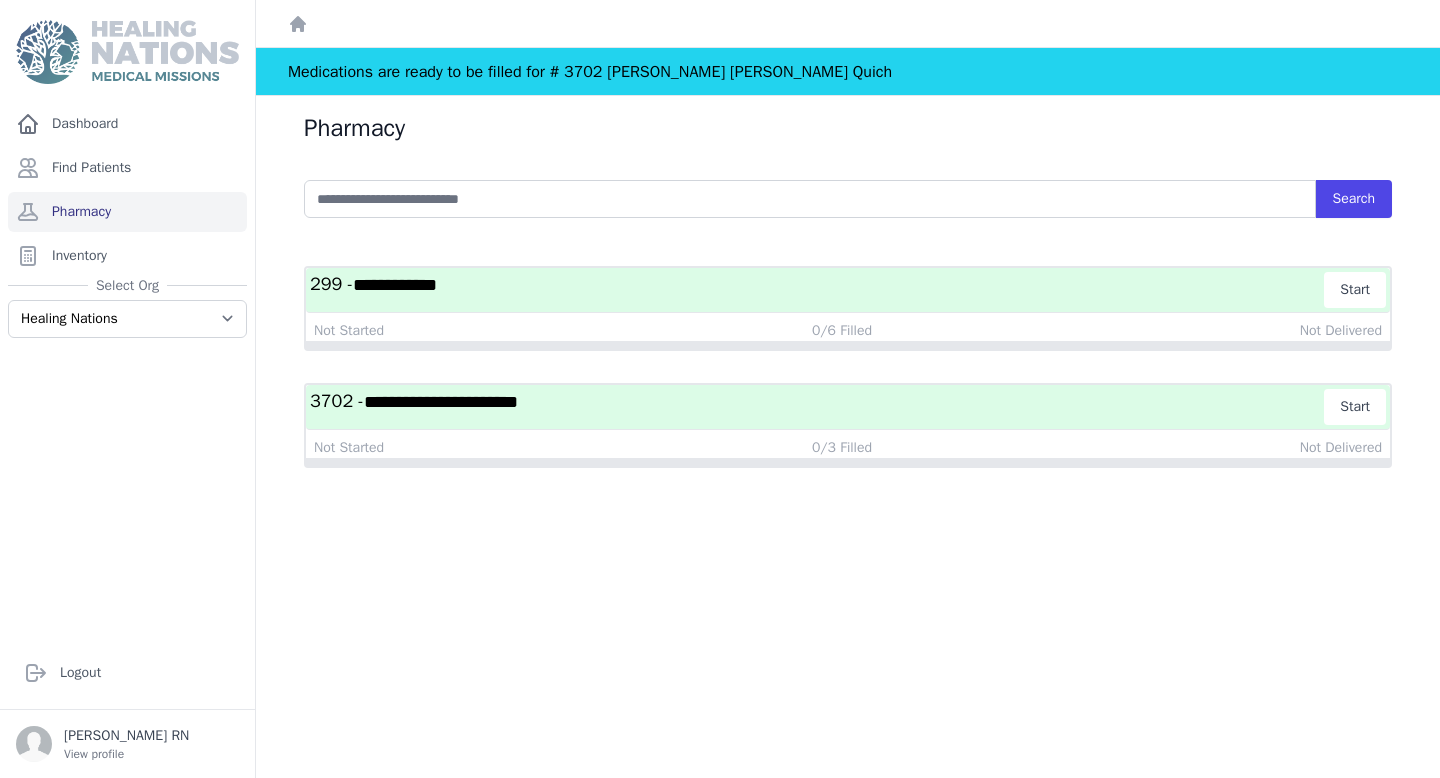 click on "**********" at bounding box center [441, 402] 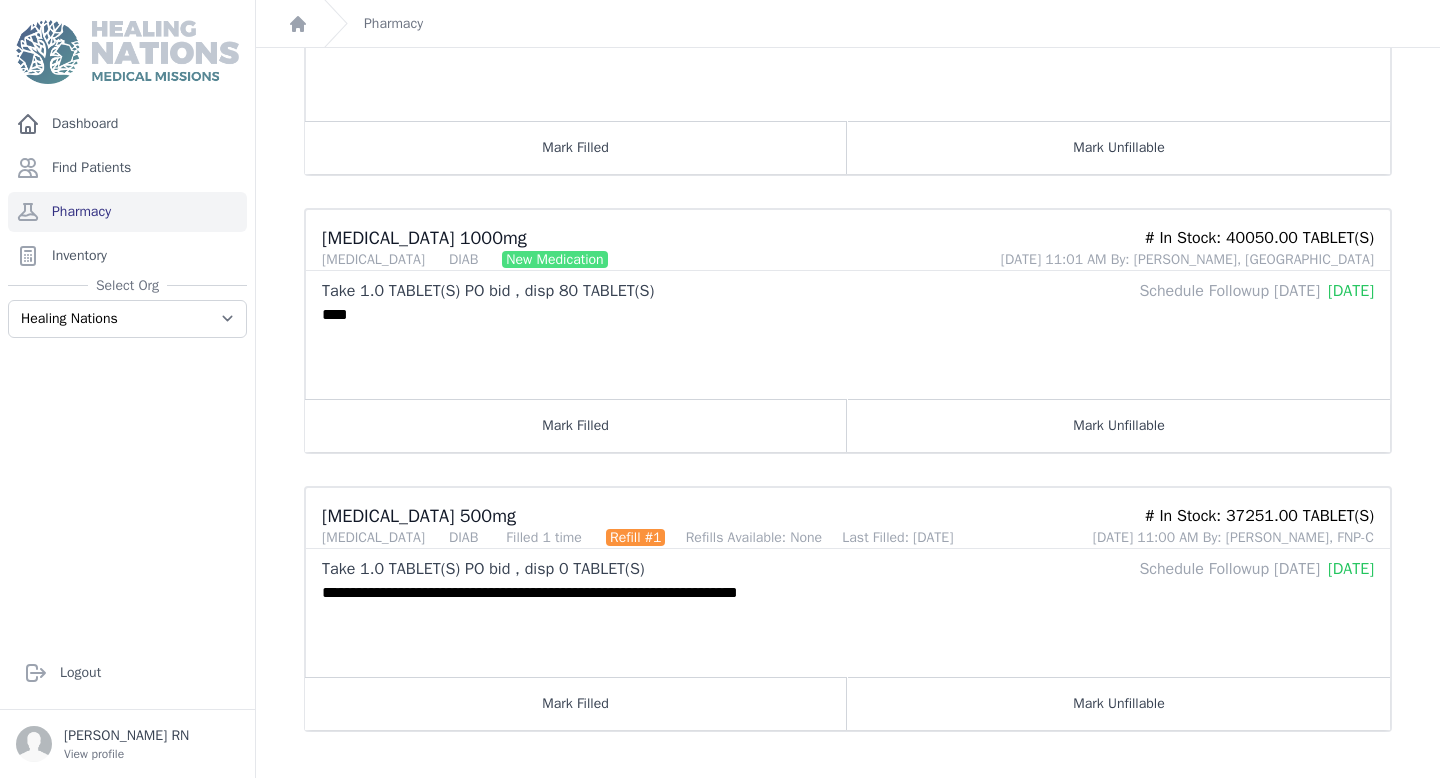 scroll, scrollTop: 420, scrollLeft: 0, axis: vertical 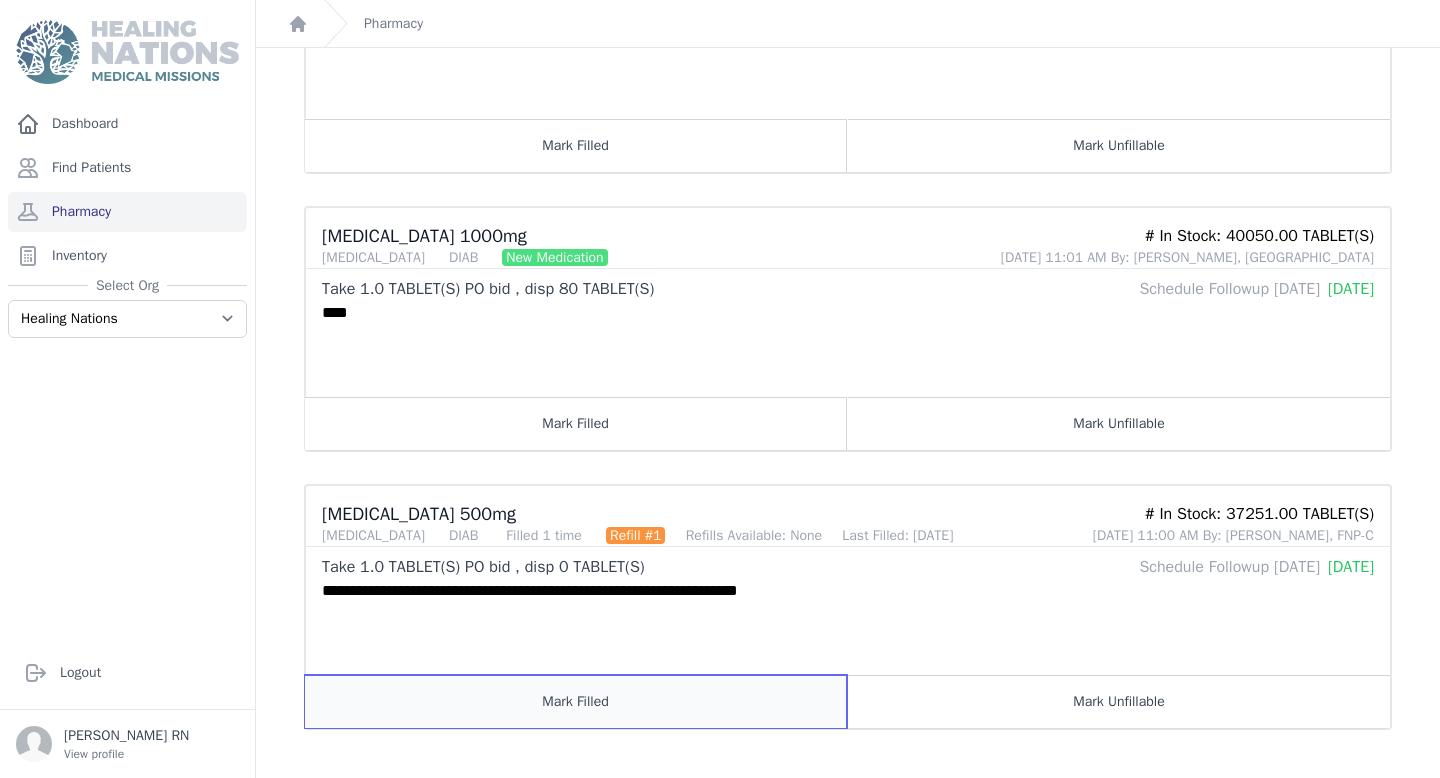 click on "Mark Filled" at bounding box center (576, 701) 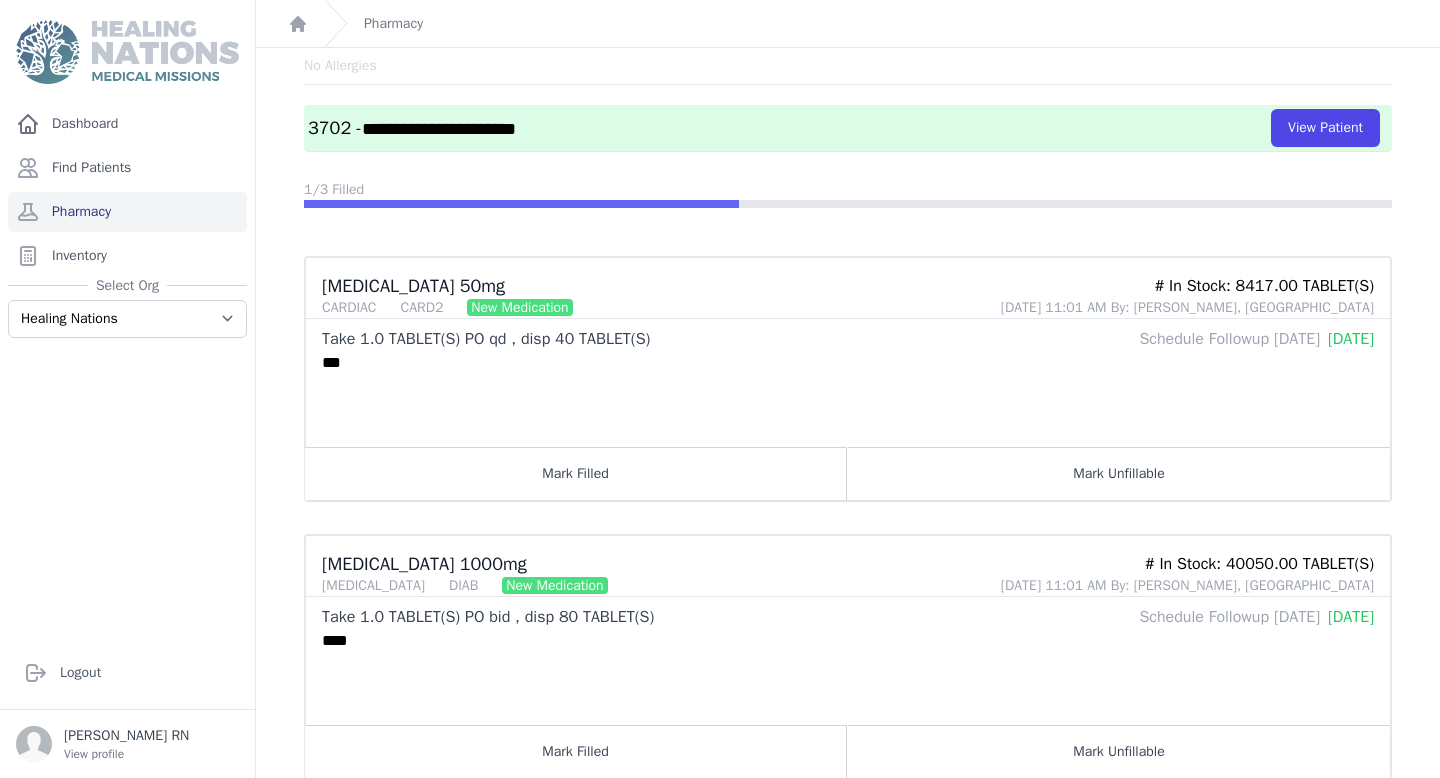 scroll, scrollTop: 0, scrollLeft: 0, axis: both 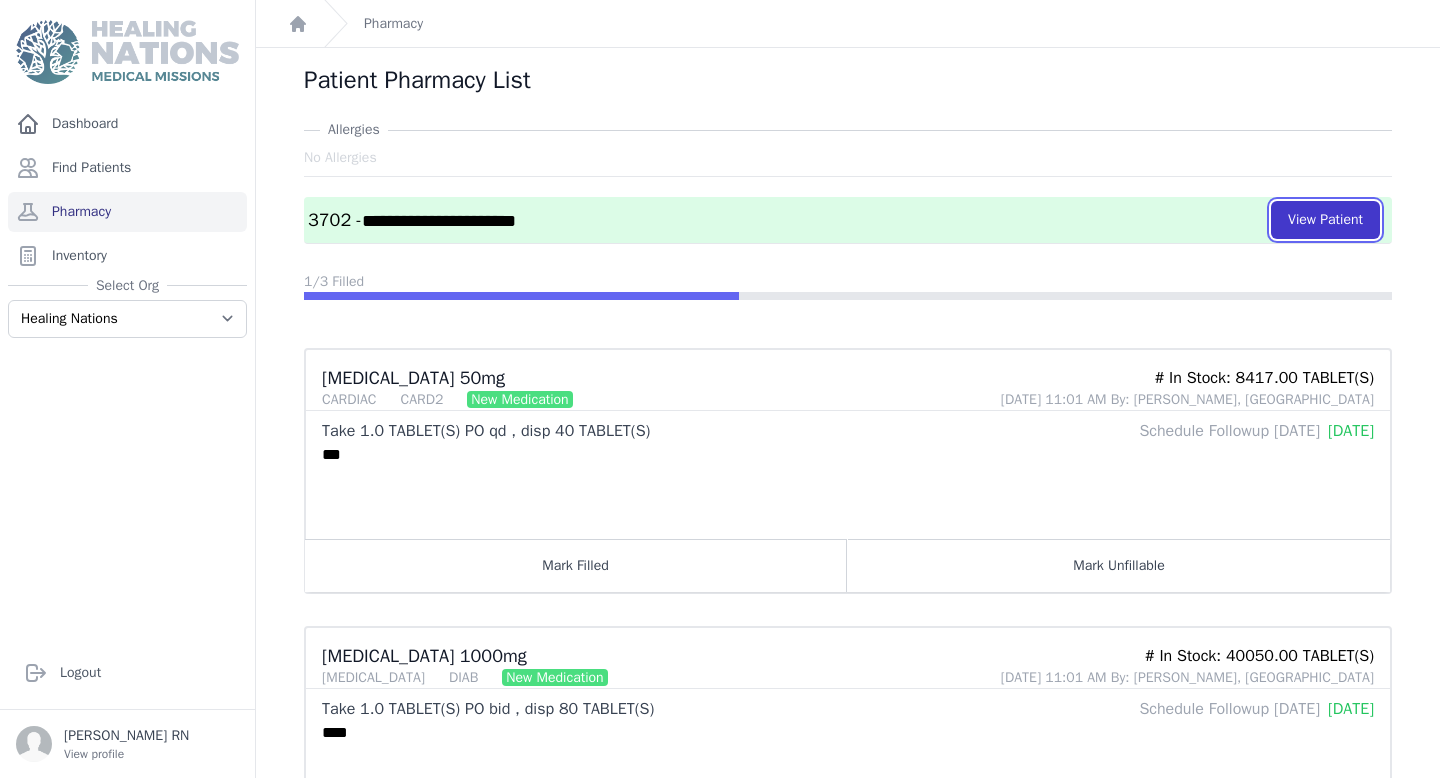 click on "View Patient" at bounding box center [1325, 220] 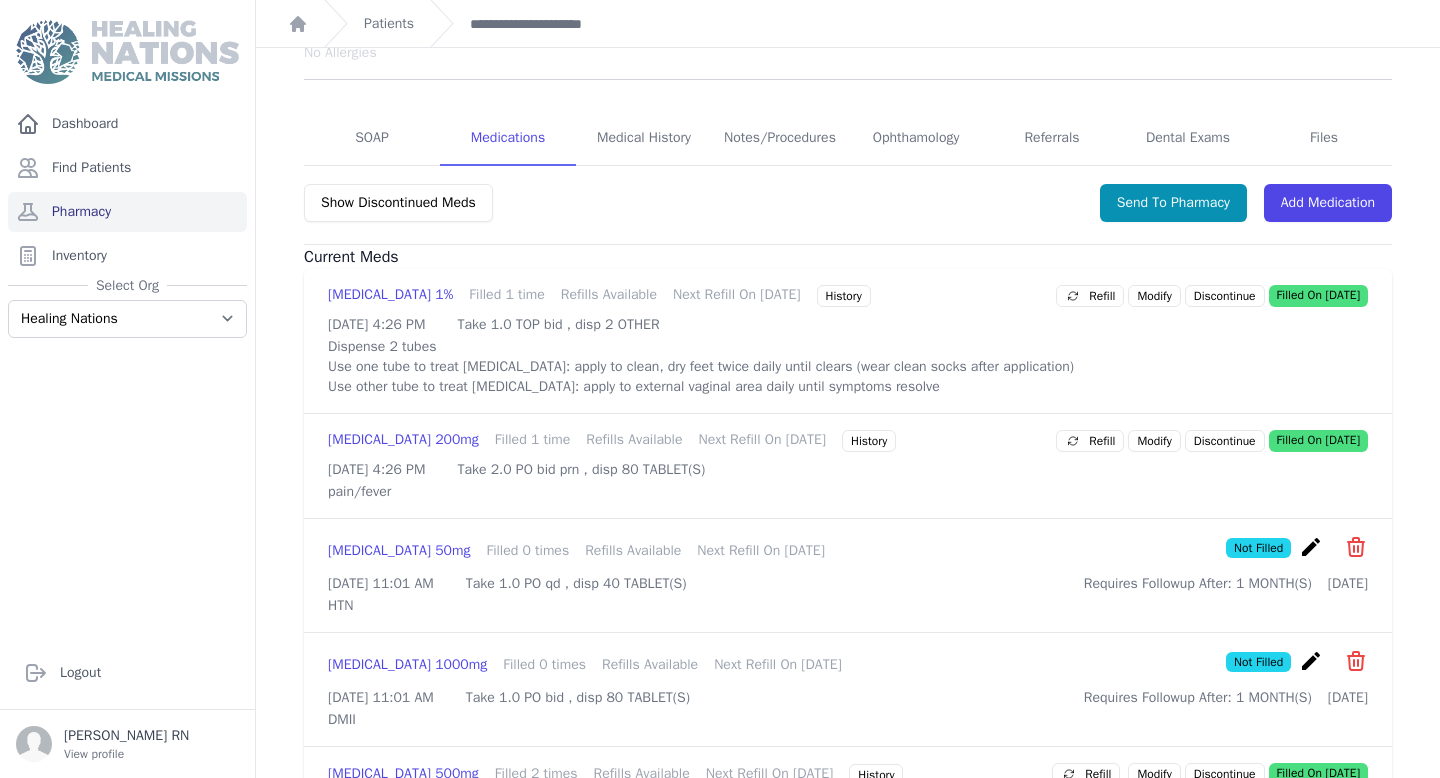scroll, scrollTop: 369, scrollLeft: 0, axis: vertical 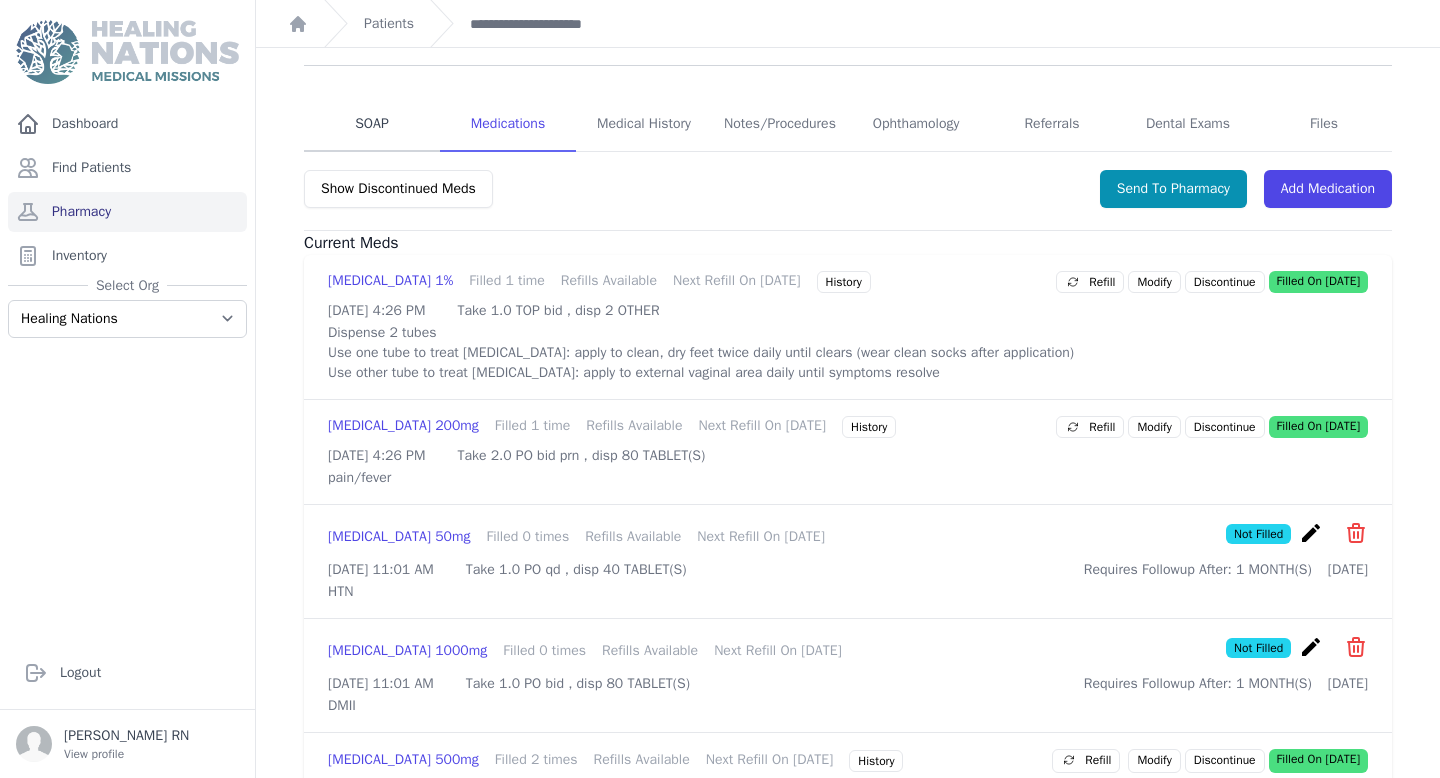 click on "SOAP" at bounding box center (372, 125) 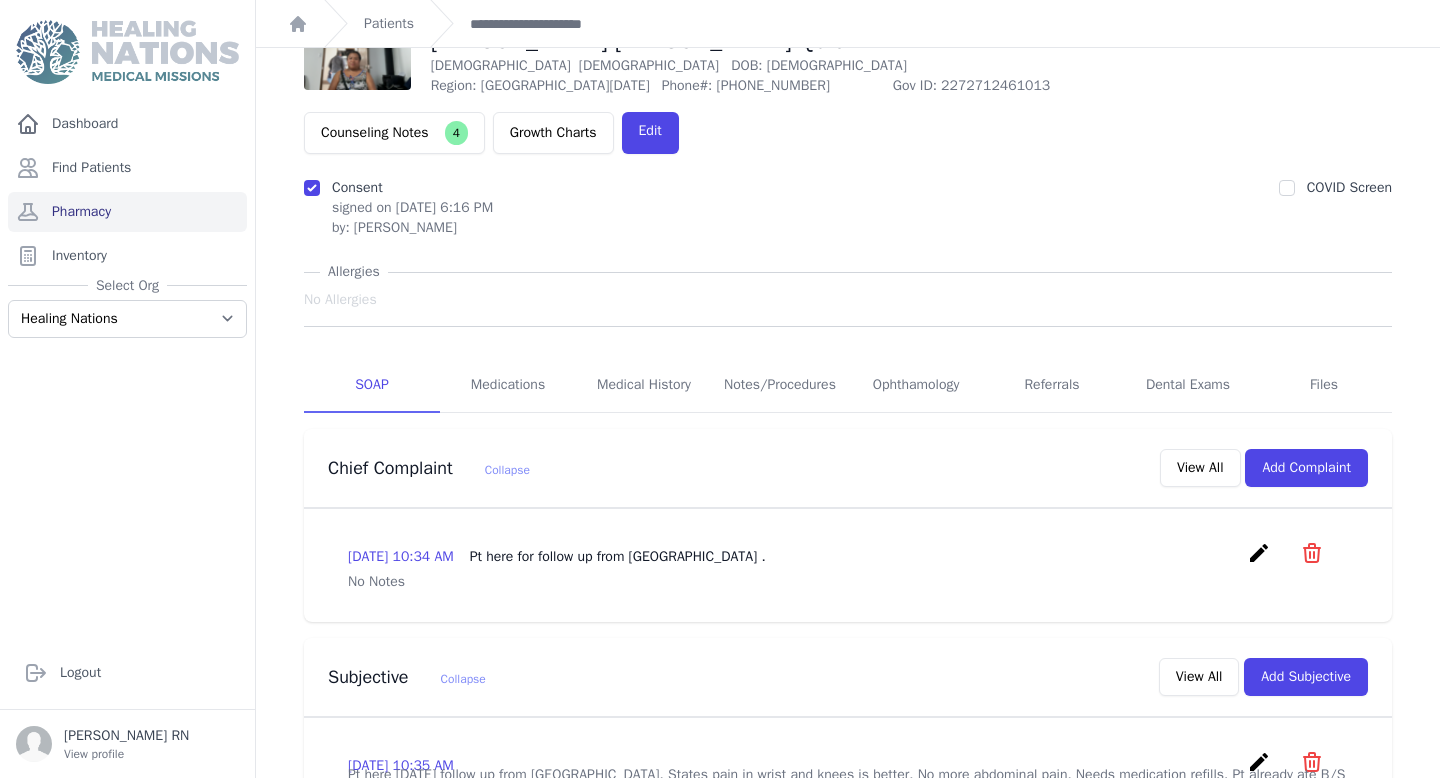 scroll, scrollTop: 0, scrollLeft: 0, axis: both 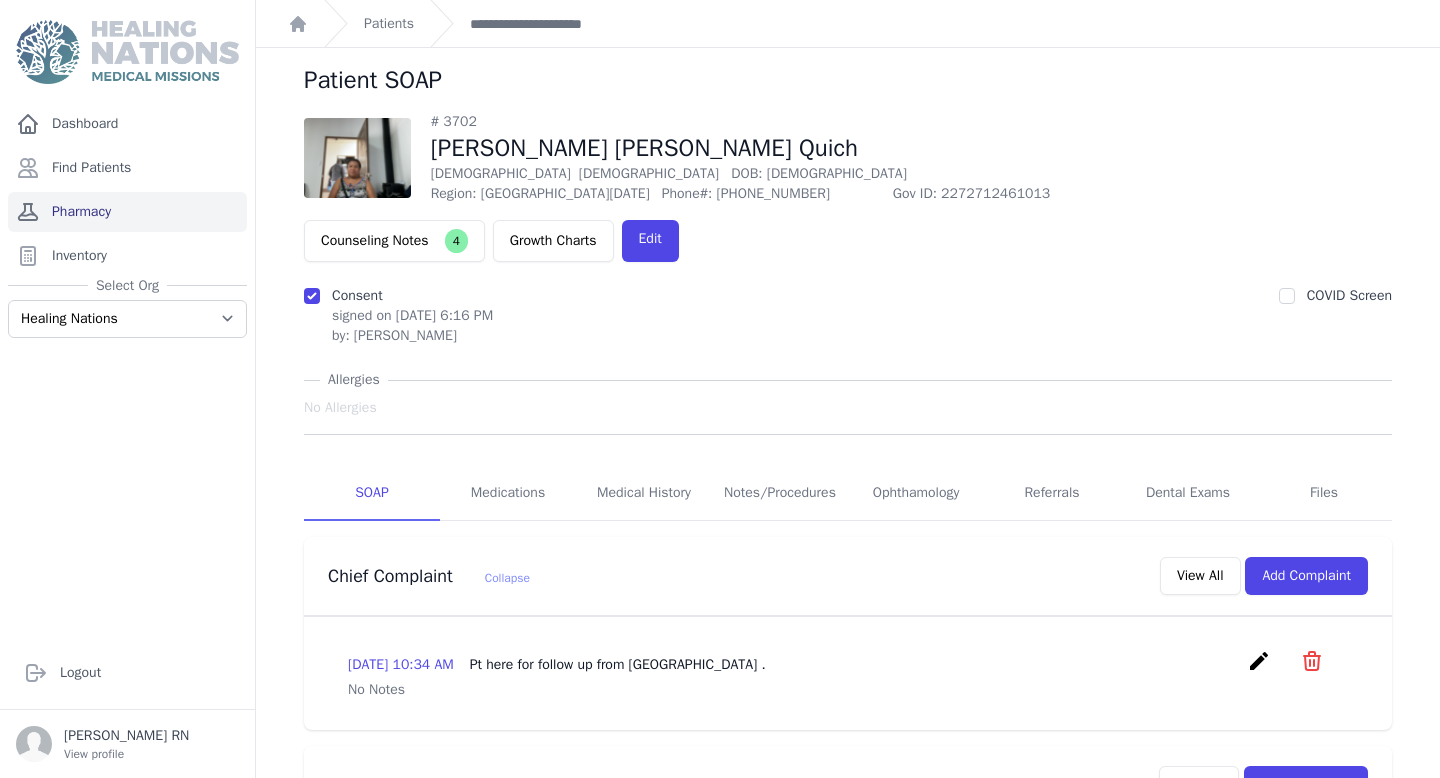 click on "Pharmacy" at bounding box center [127, 212] 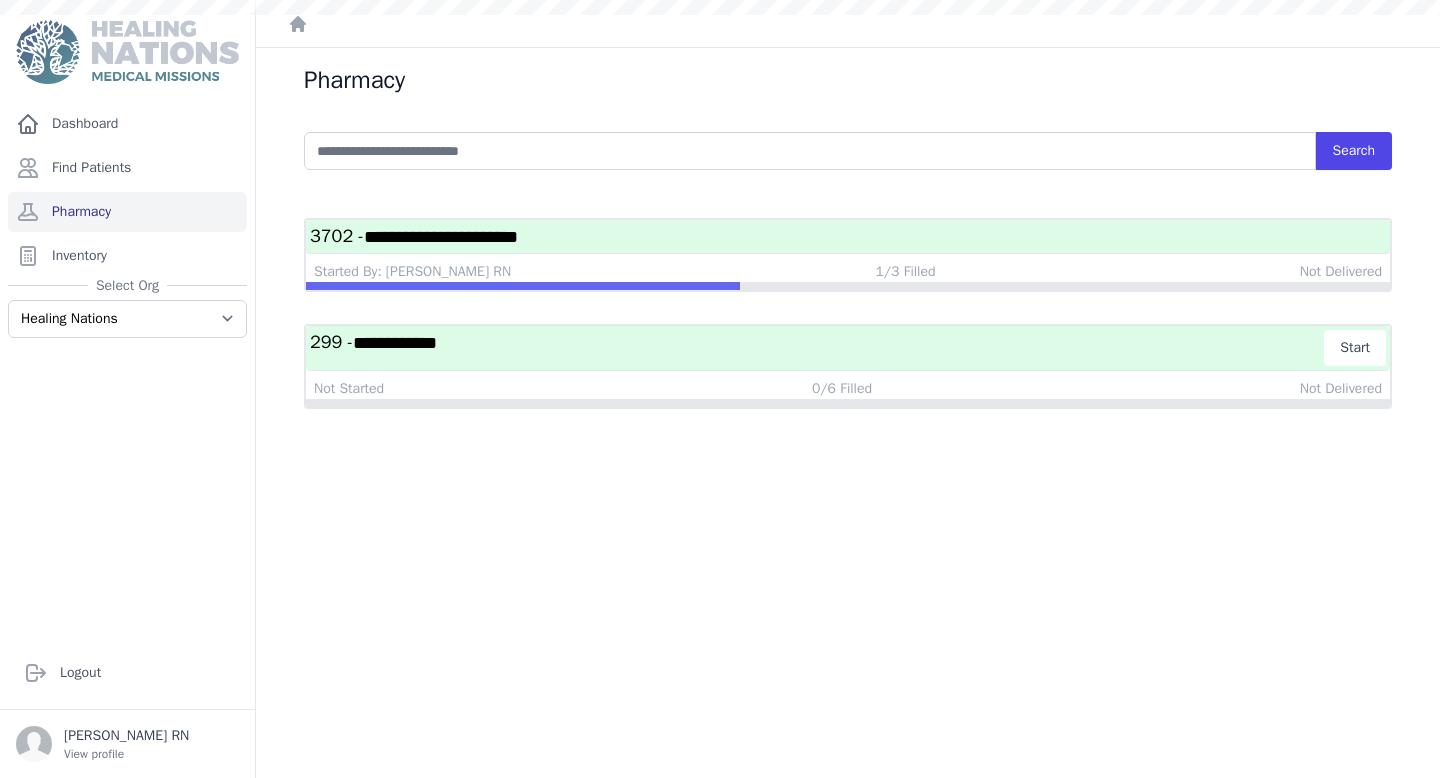 scroll, scrollTop: 0, scrollLeft: 0, axis: both 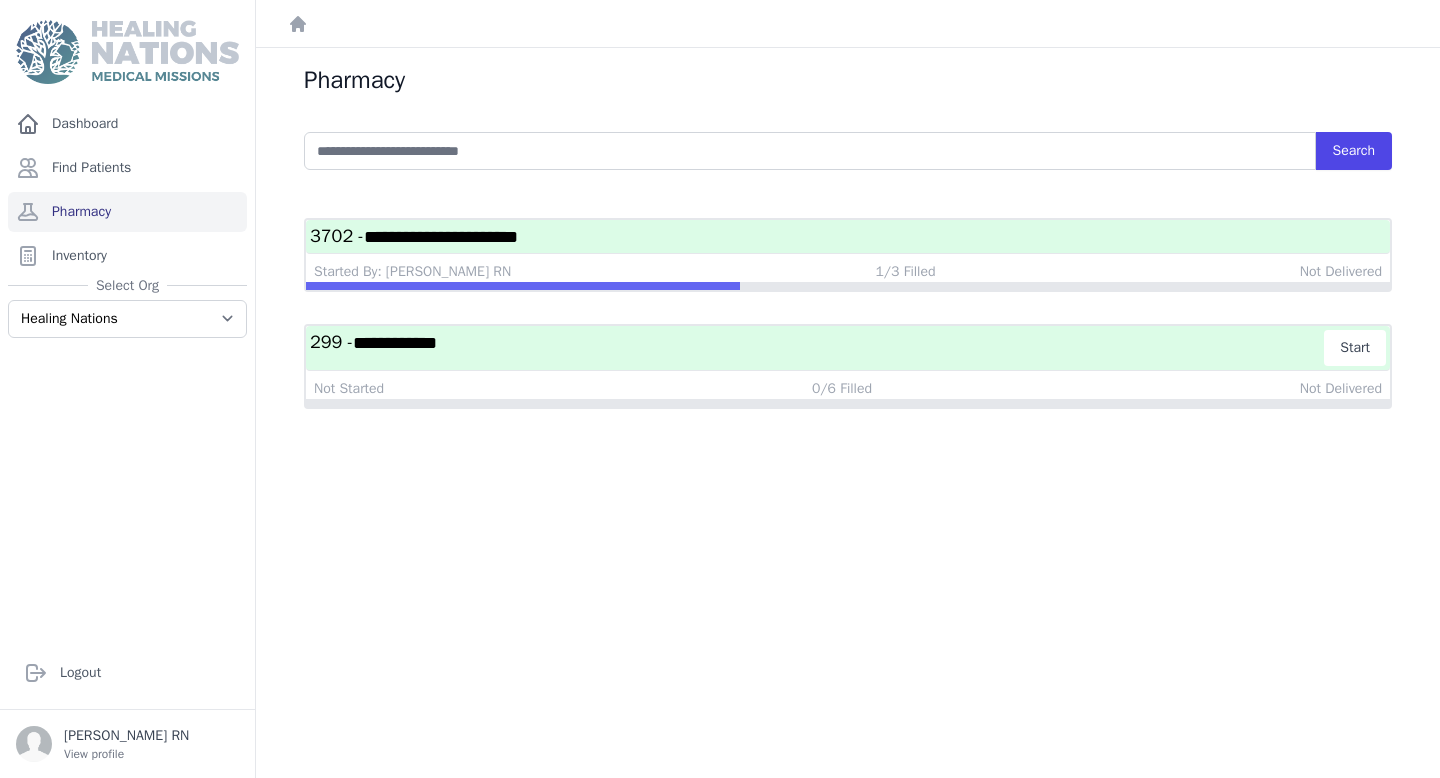 click on "**********" at bounding box center [441, 237] 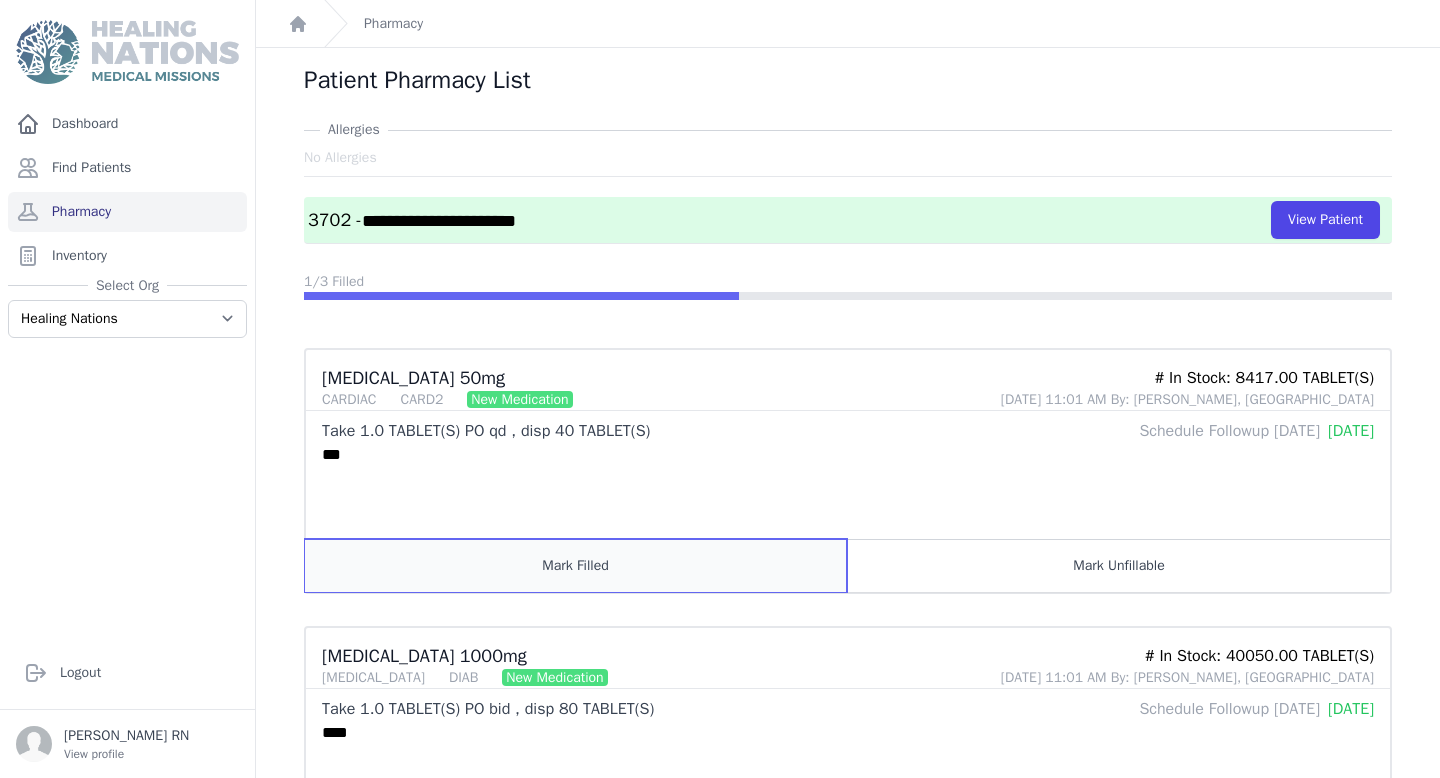 click on "Mark Filled" at bounding box center (576, 565) 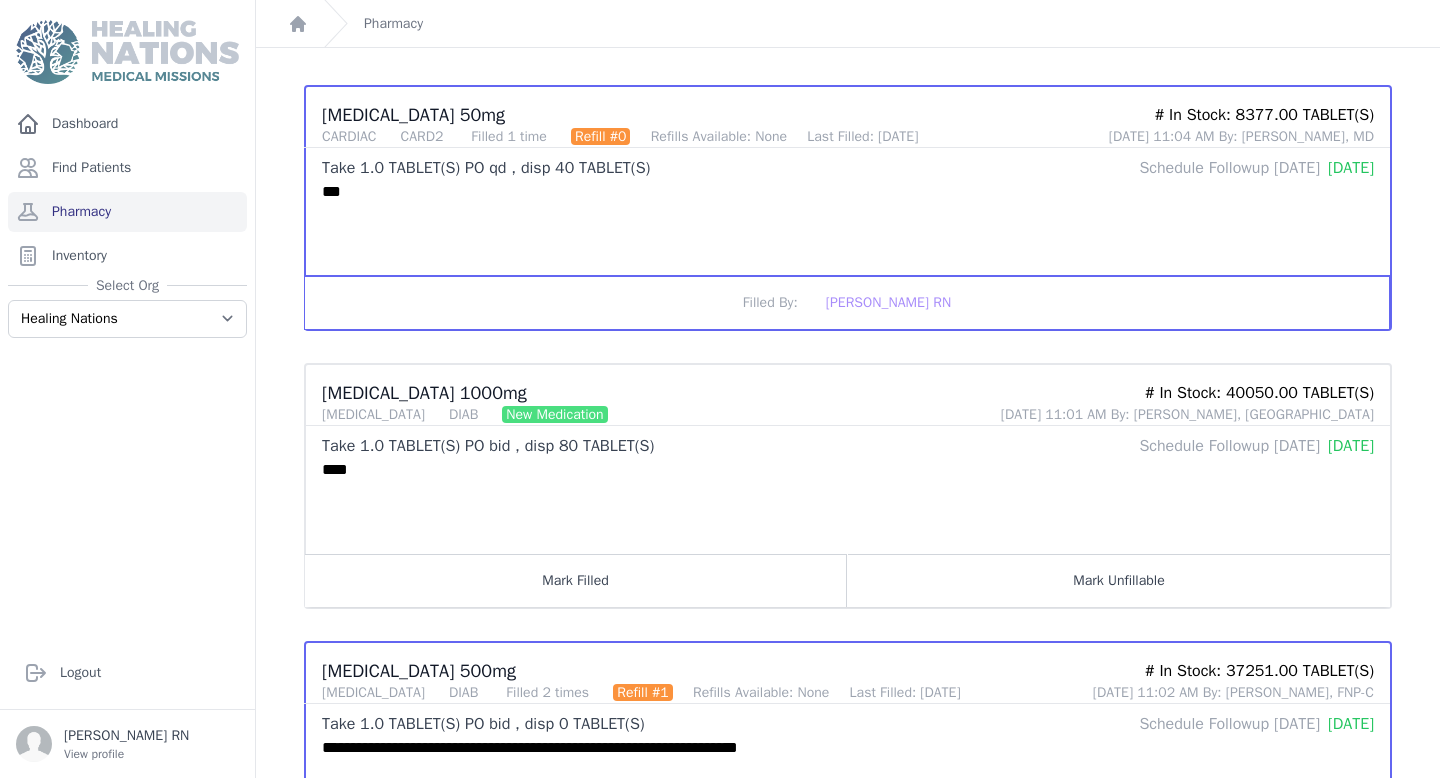 scroll, scrollTop: 267, scrollLeft: 0, axis: vertical 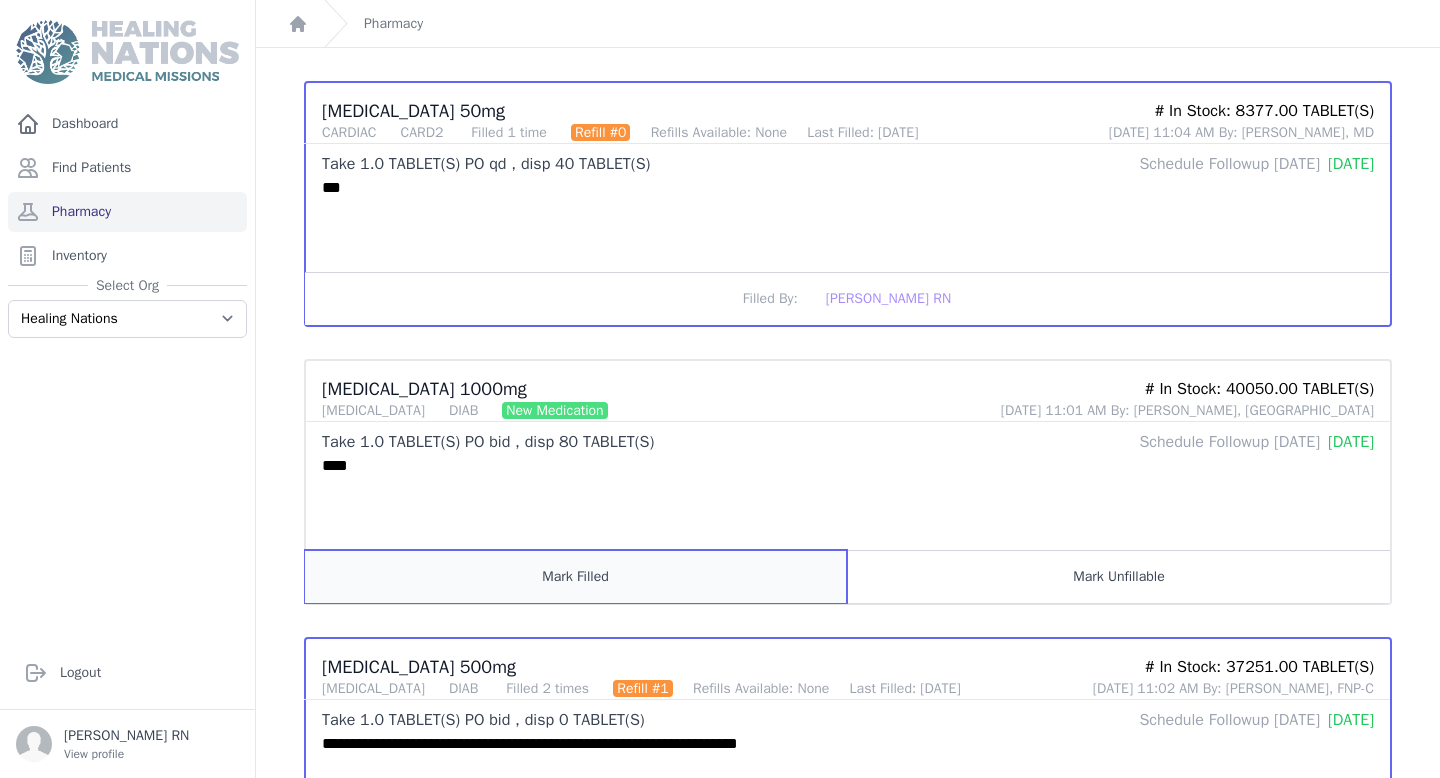 click on "Mark Filled" at bounding box center (576, 576) 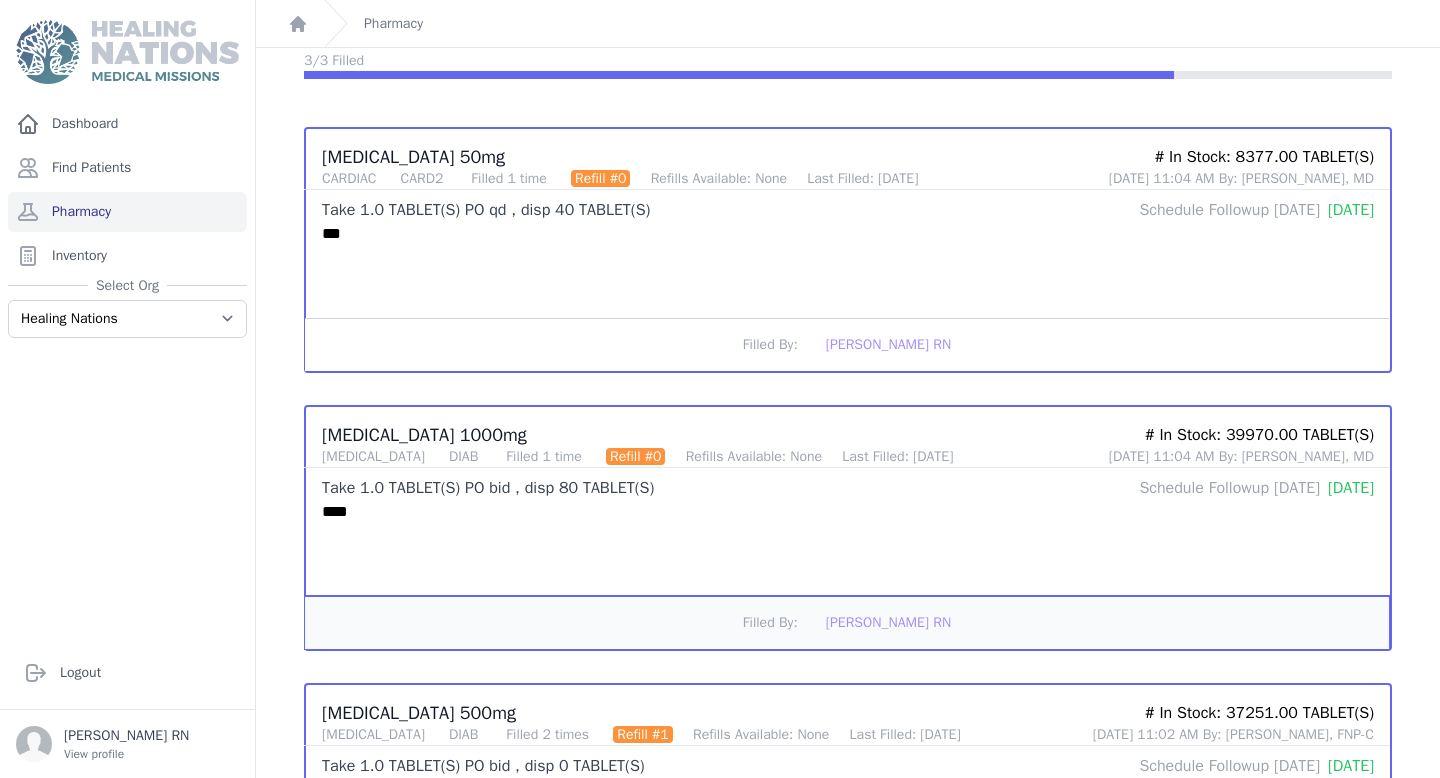 scroll, scrollTop: 0, scrollLeft: 0, axis: both 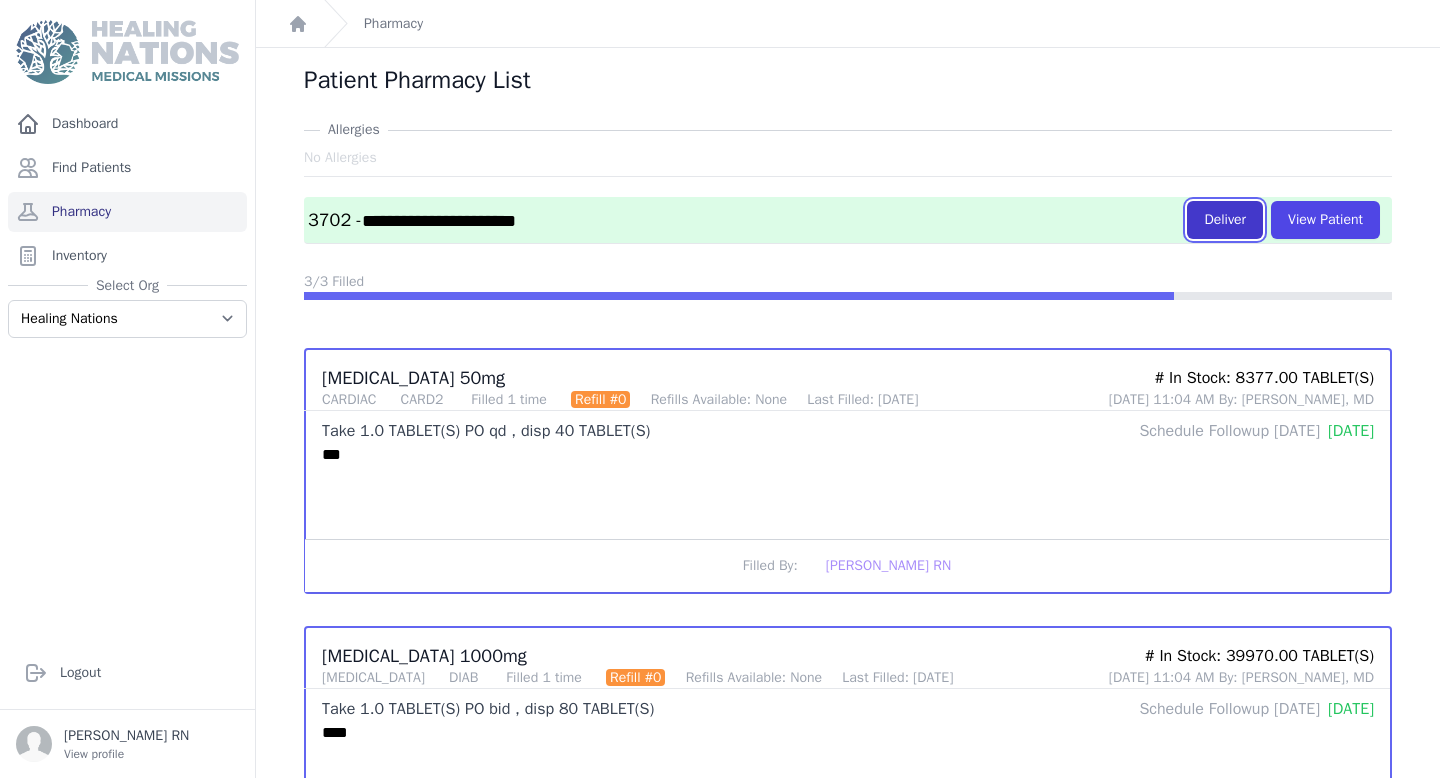 click on "Deliver" at bounding box center [1225, 220] 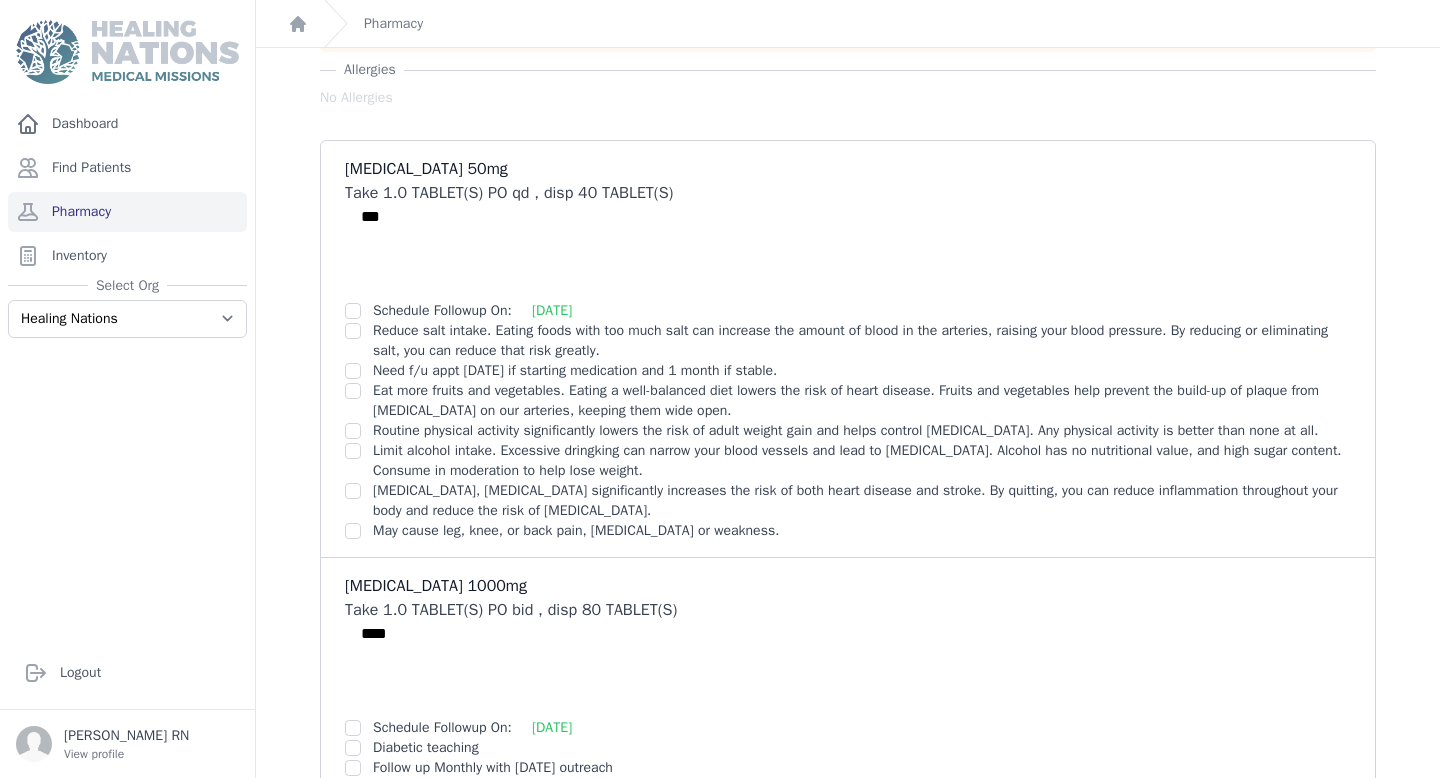 scroll, scrollTop: 191, scrollLeft: 0, axis: vertical 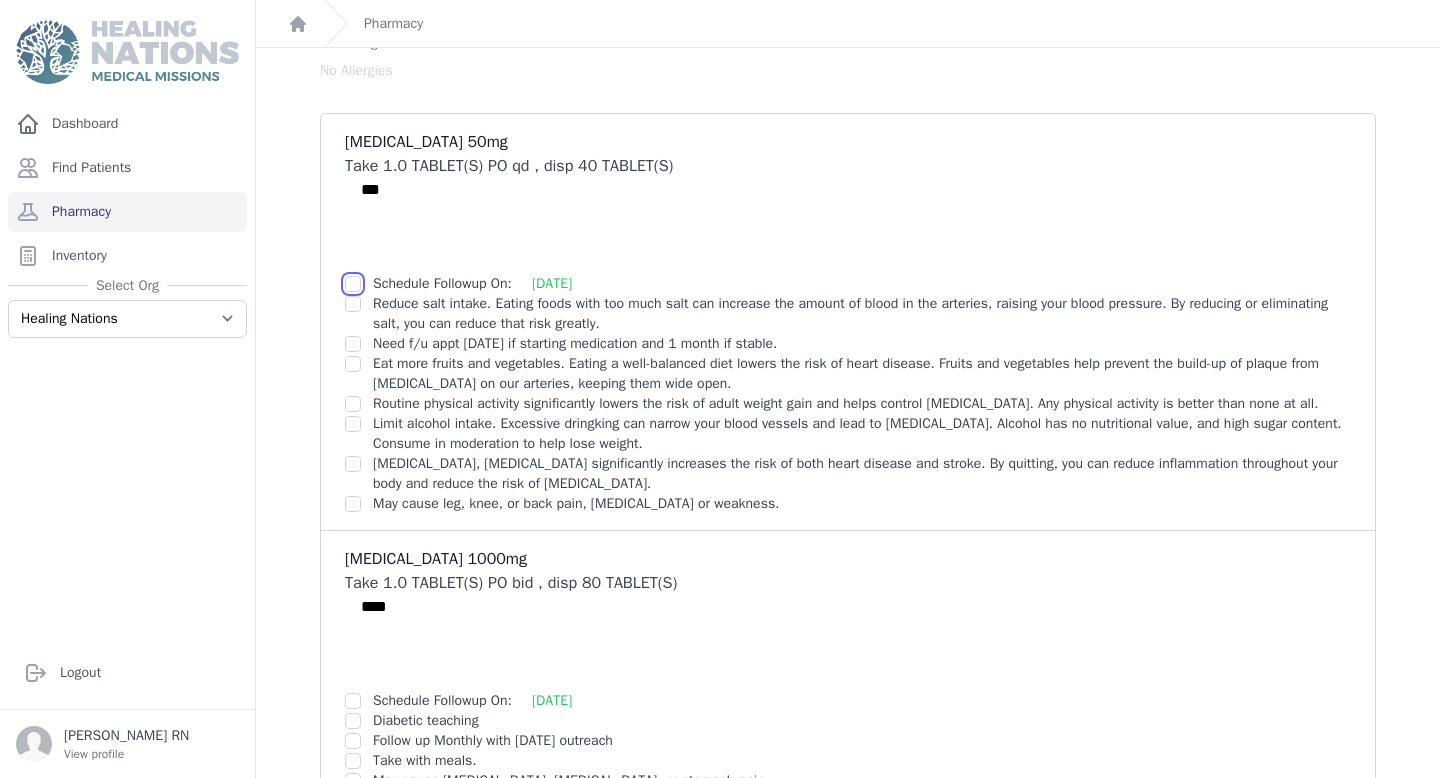 click at bounding box center (353, 284) 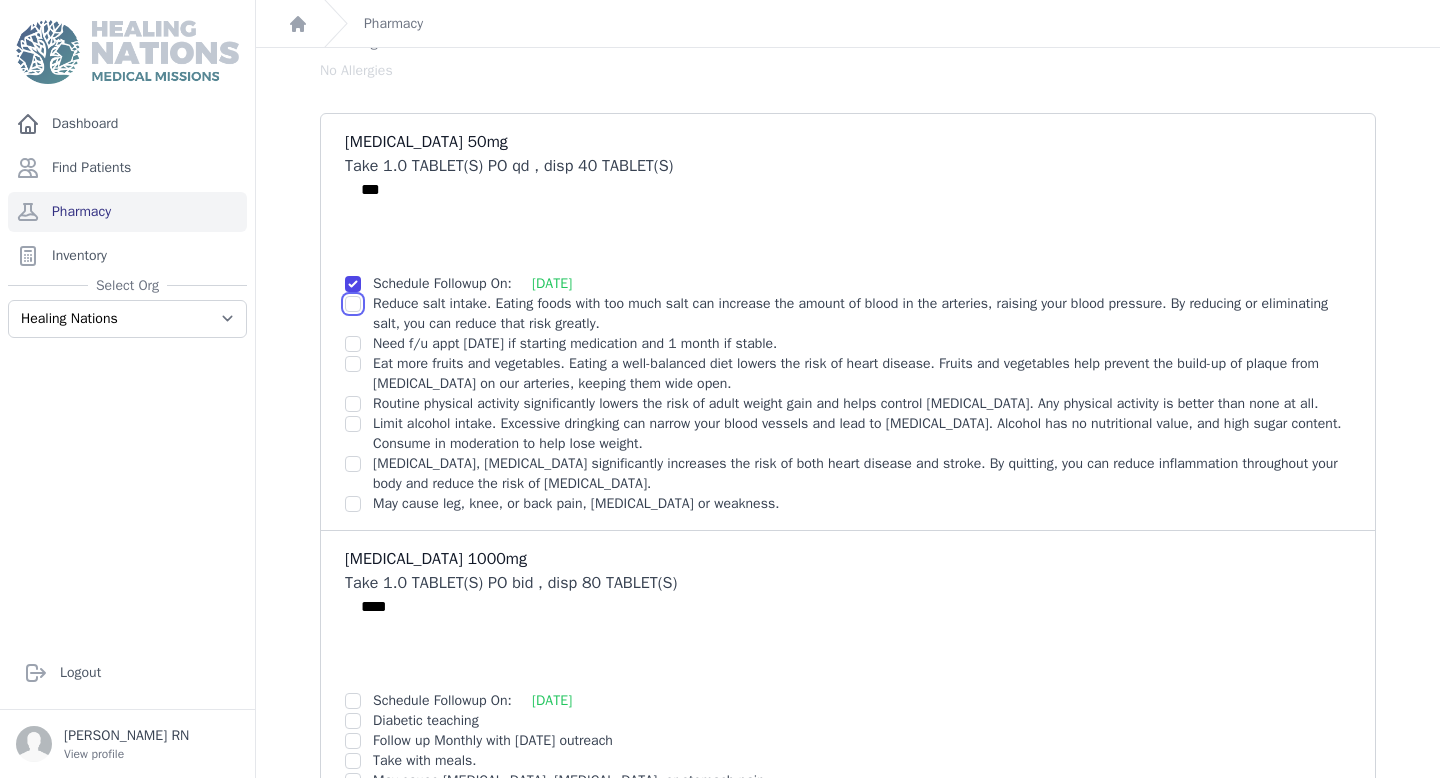 click at bounding box center [353, 304] 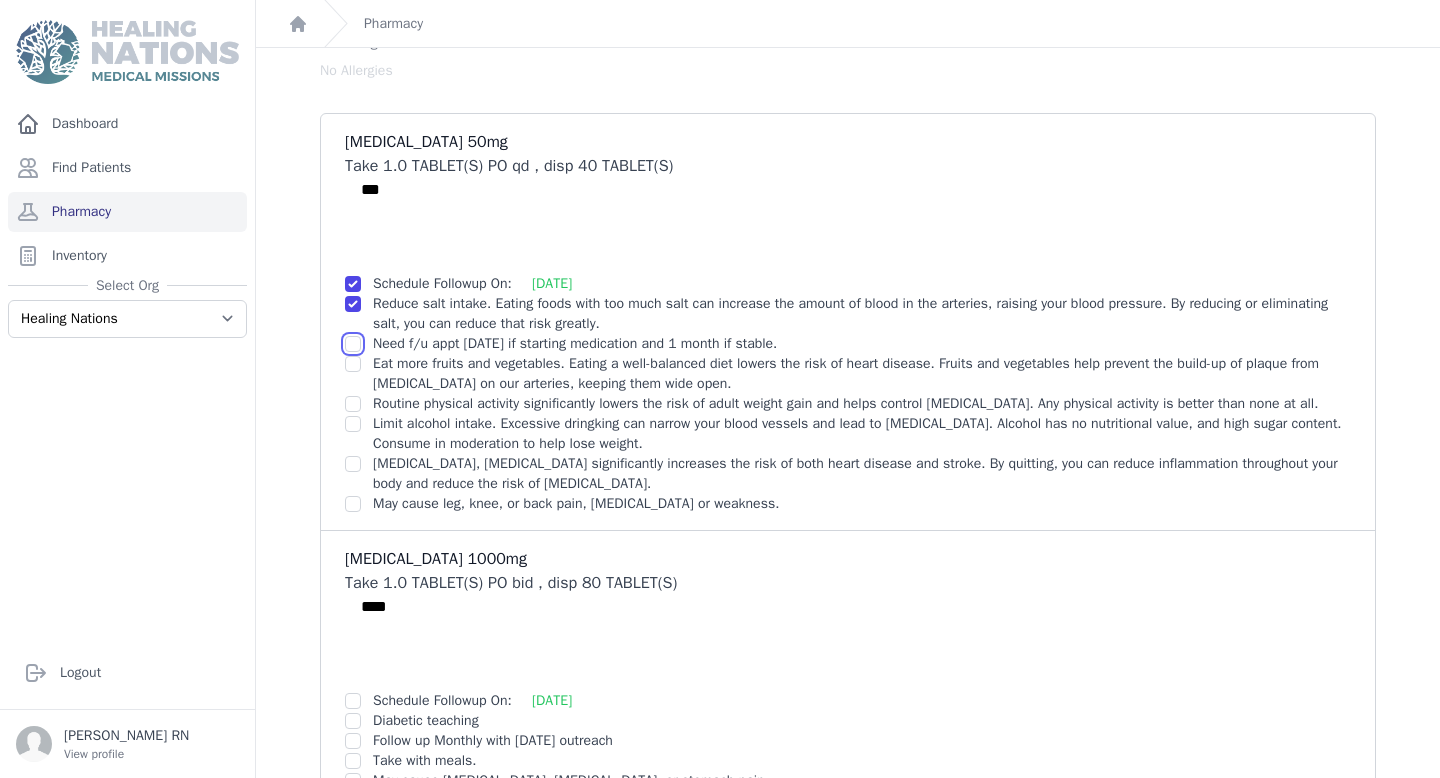 click at bounding box center [353, 304] 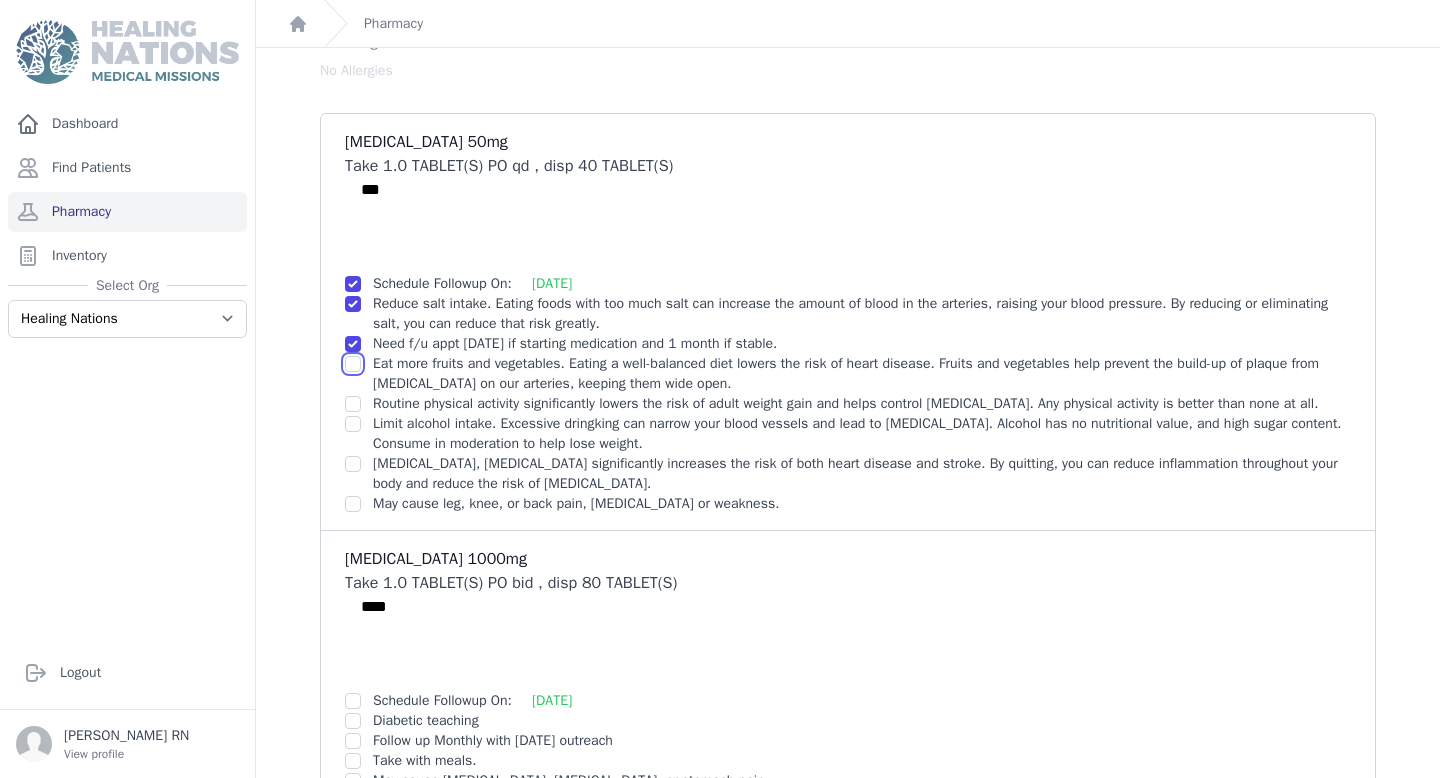 click at bounding box center (353, 304) 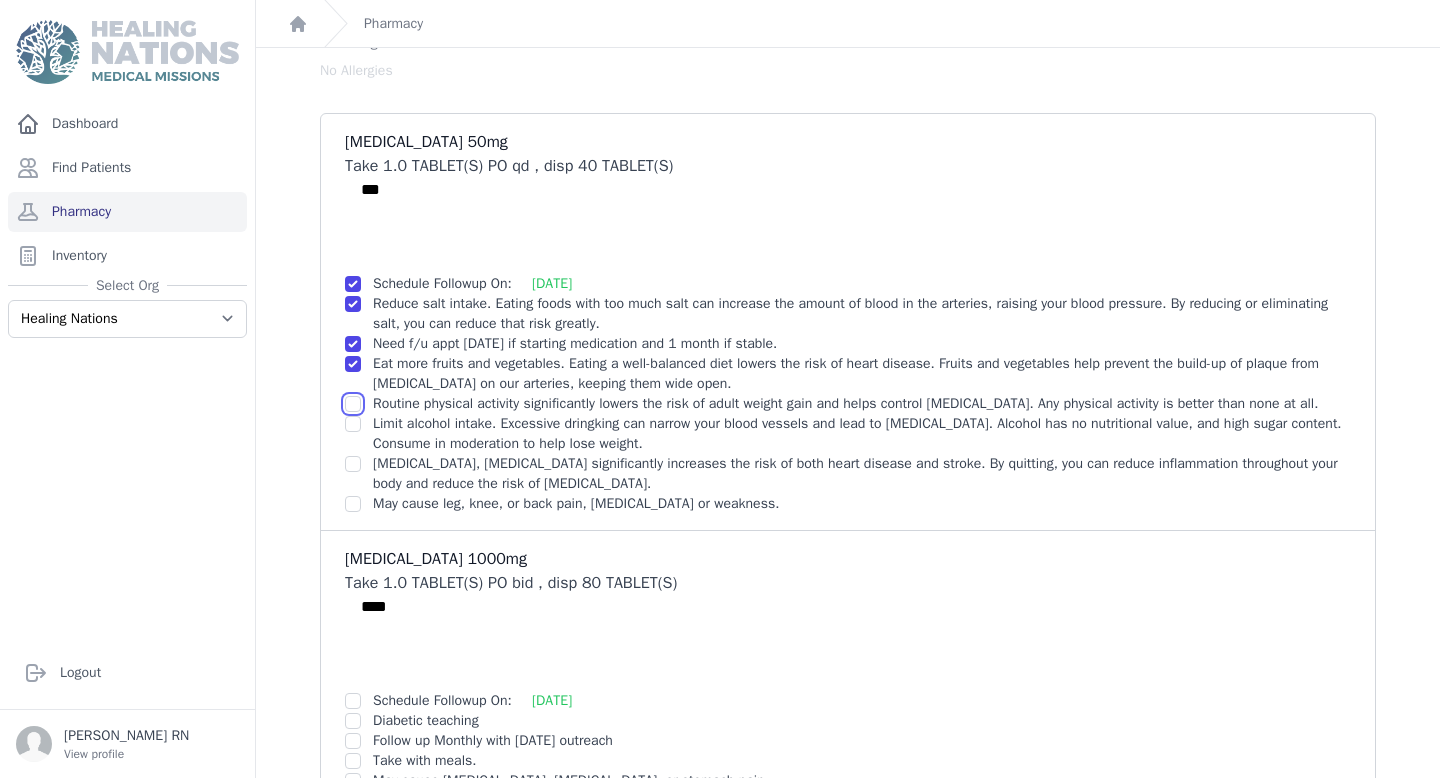 click at bounding box center [353, 304] 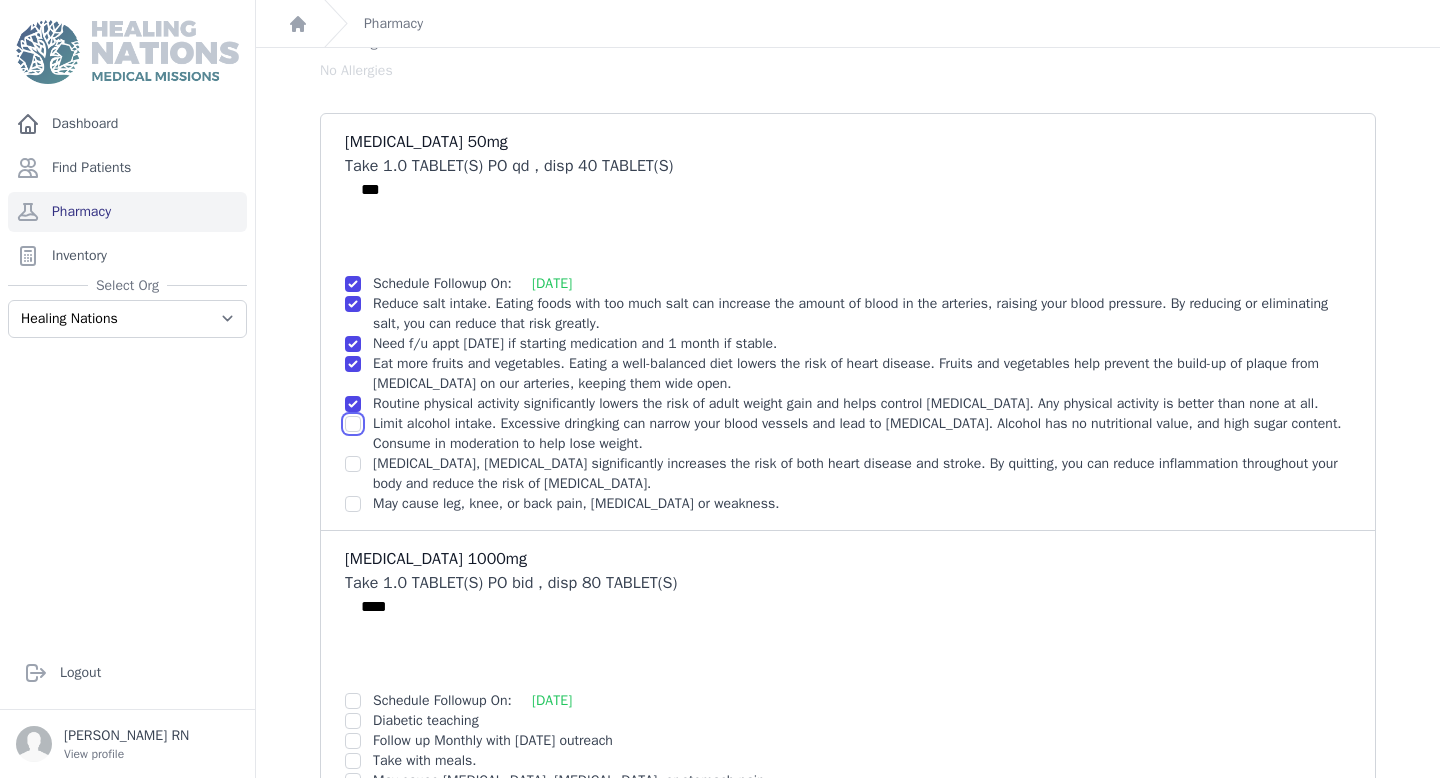 click at bounding box center [353, 304] 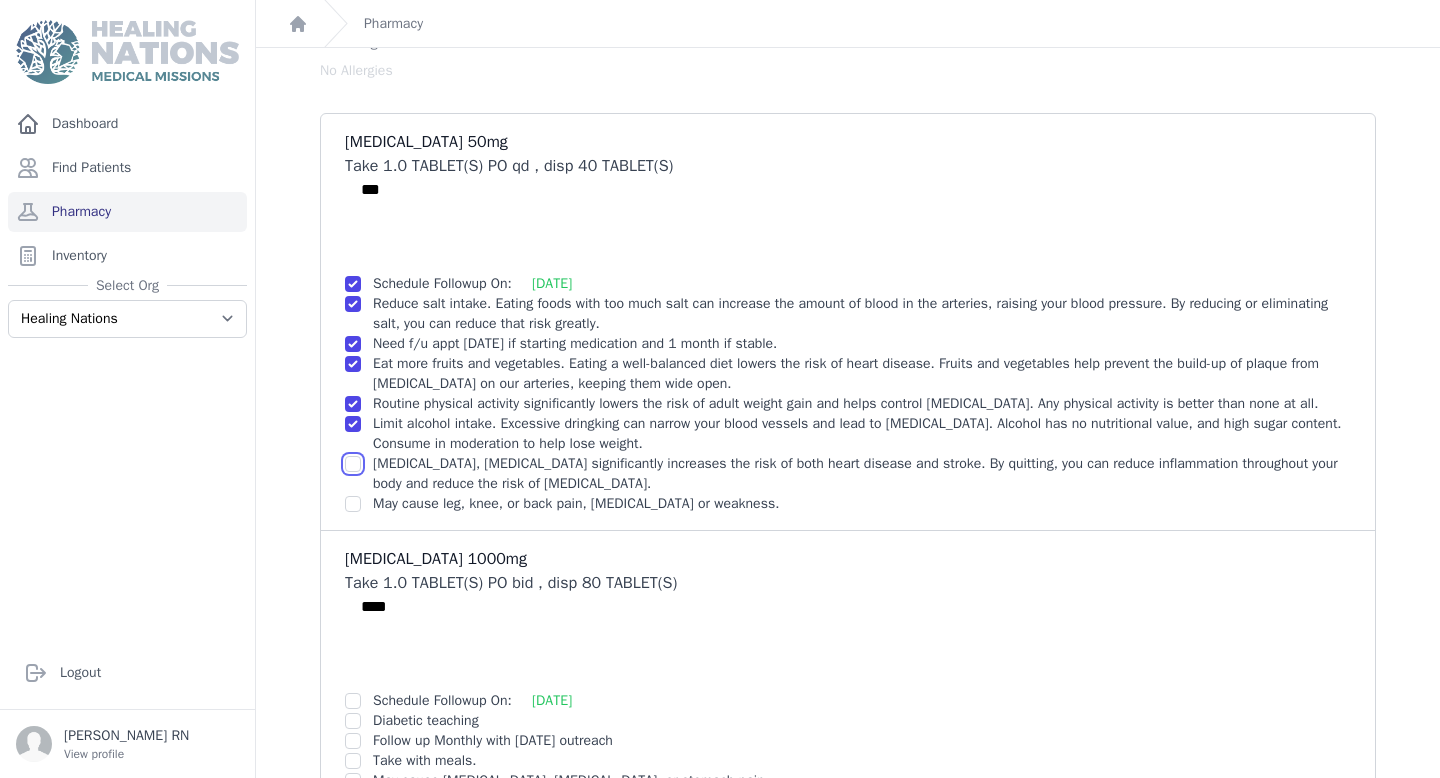 click at bounding box center (353, 304) 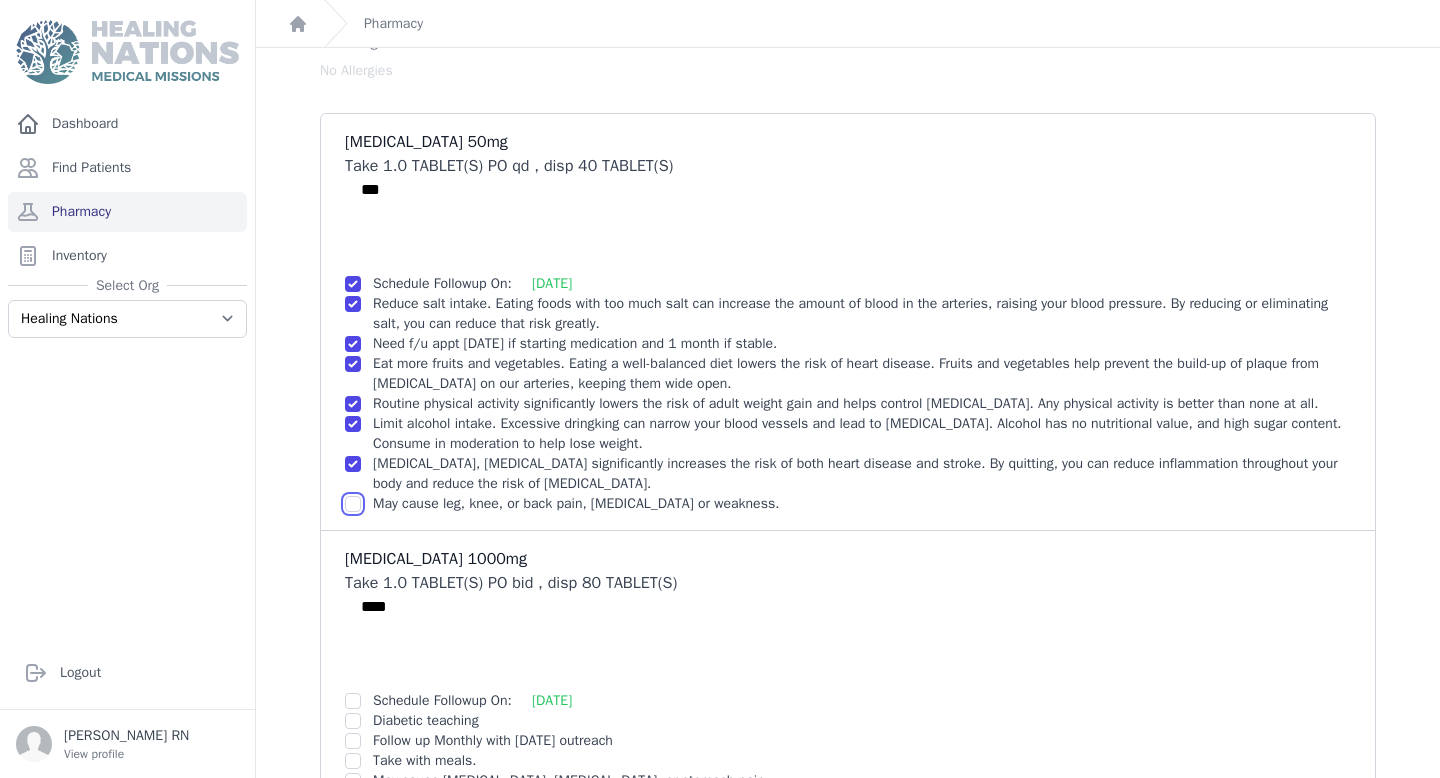 click at bounding box center (353, 304) 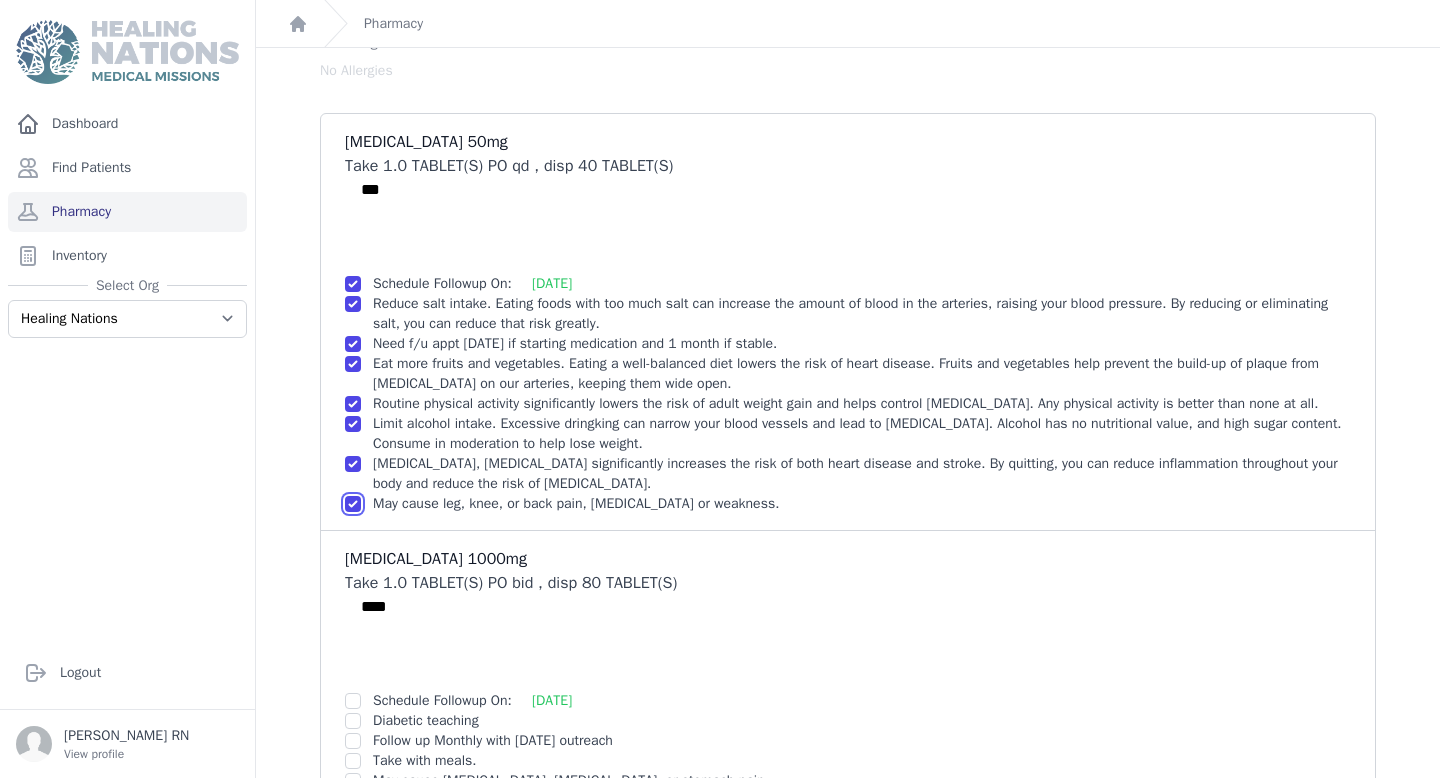 scroll, scrollTop: 256, scrollLeft: 0, axis: vertical 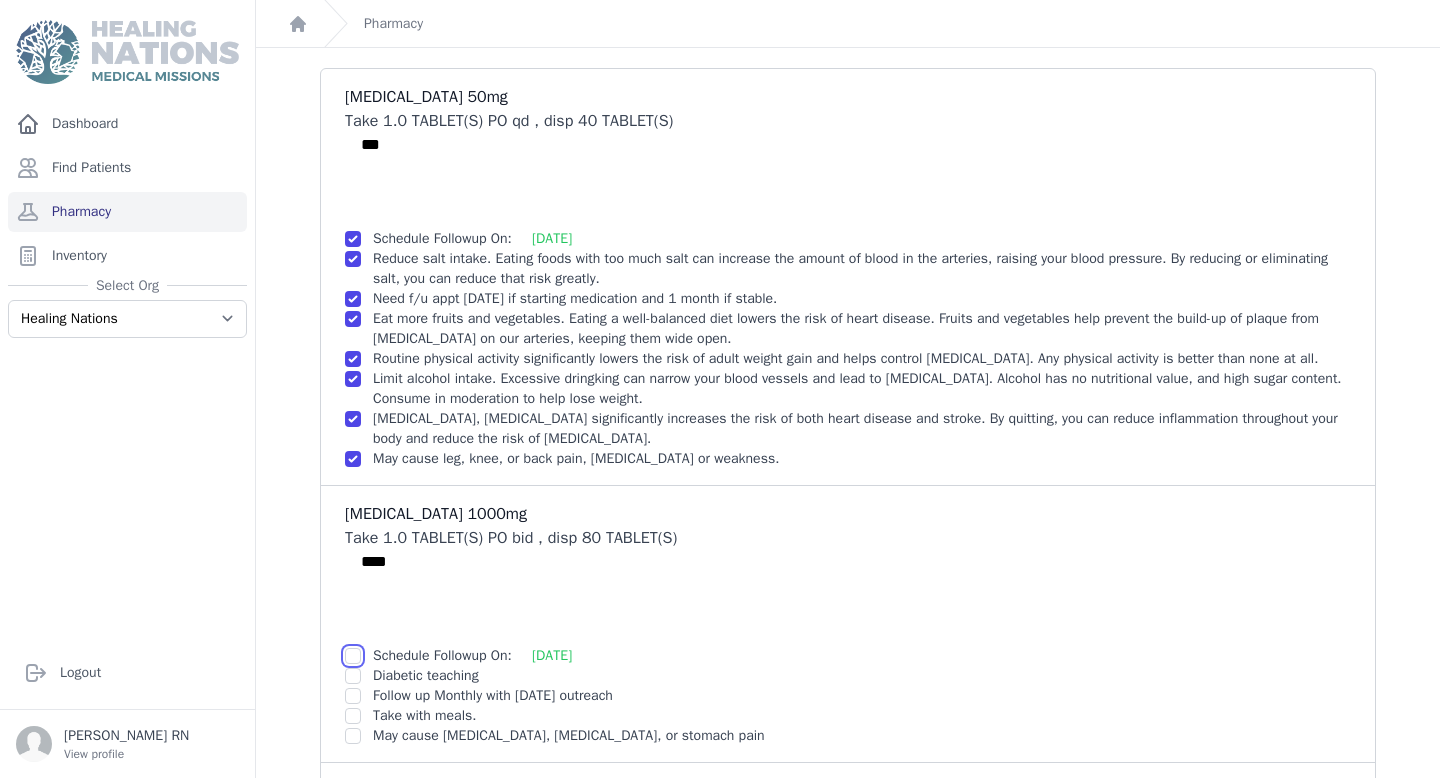 click at bounding box center (353, 239) 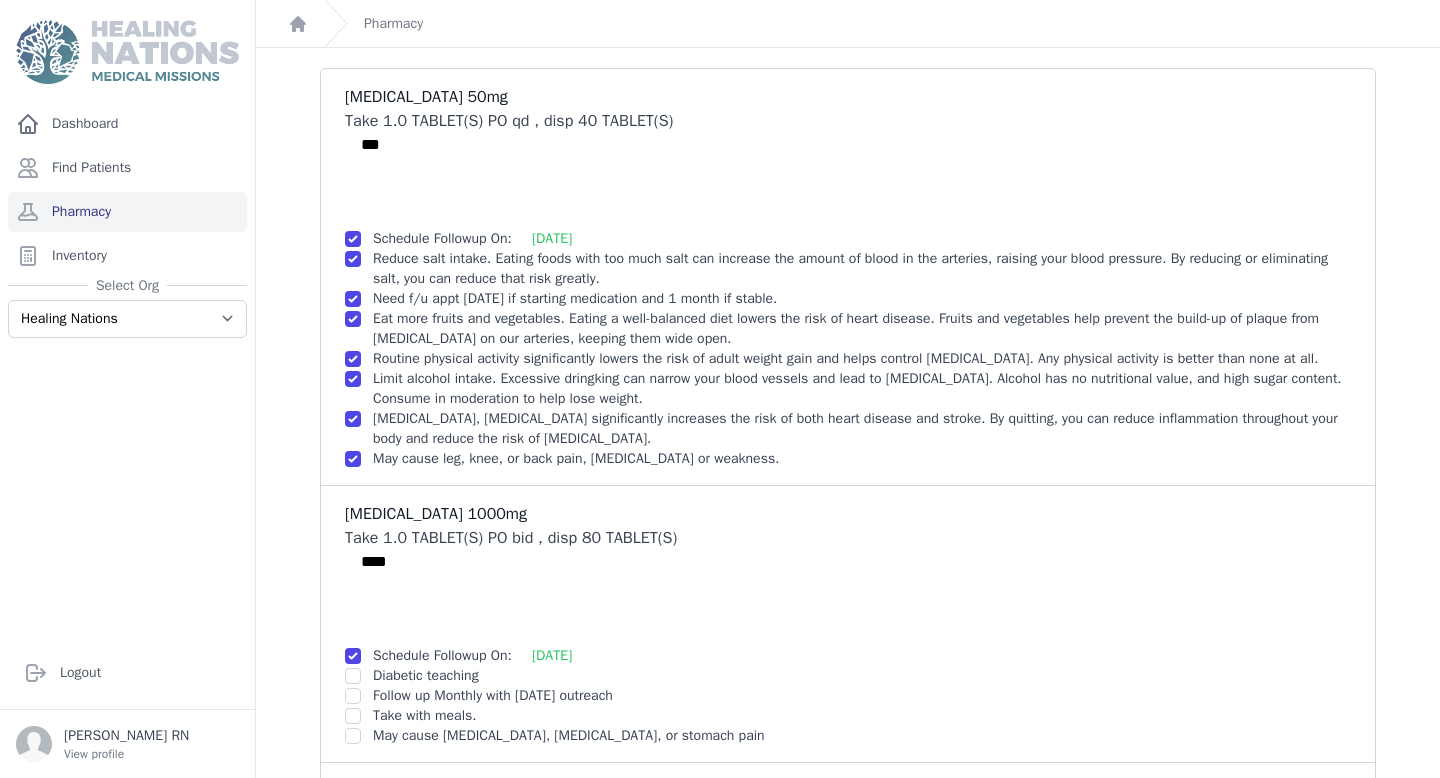 click at bounding box center (353, 676) 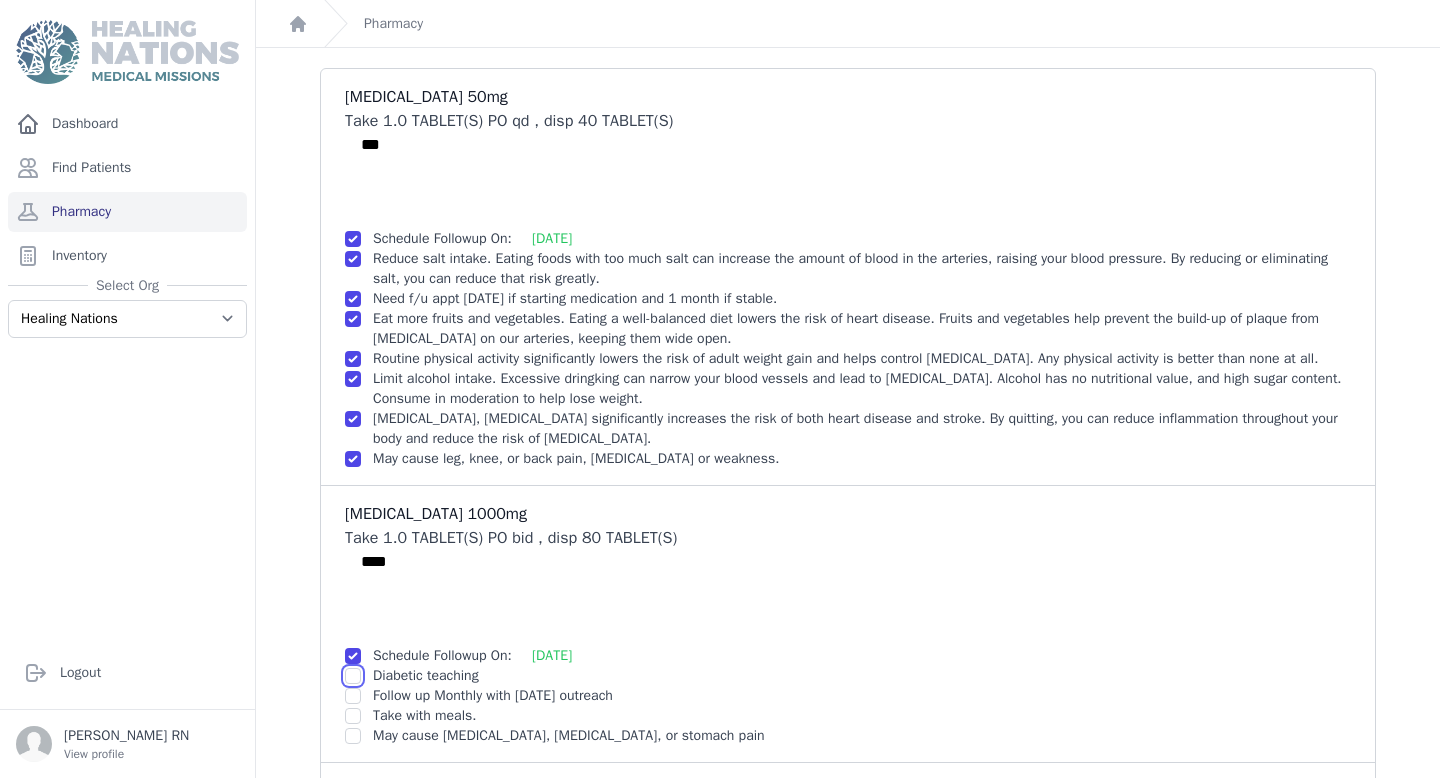 click at bounding box center [353, 259] 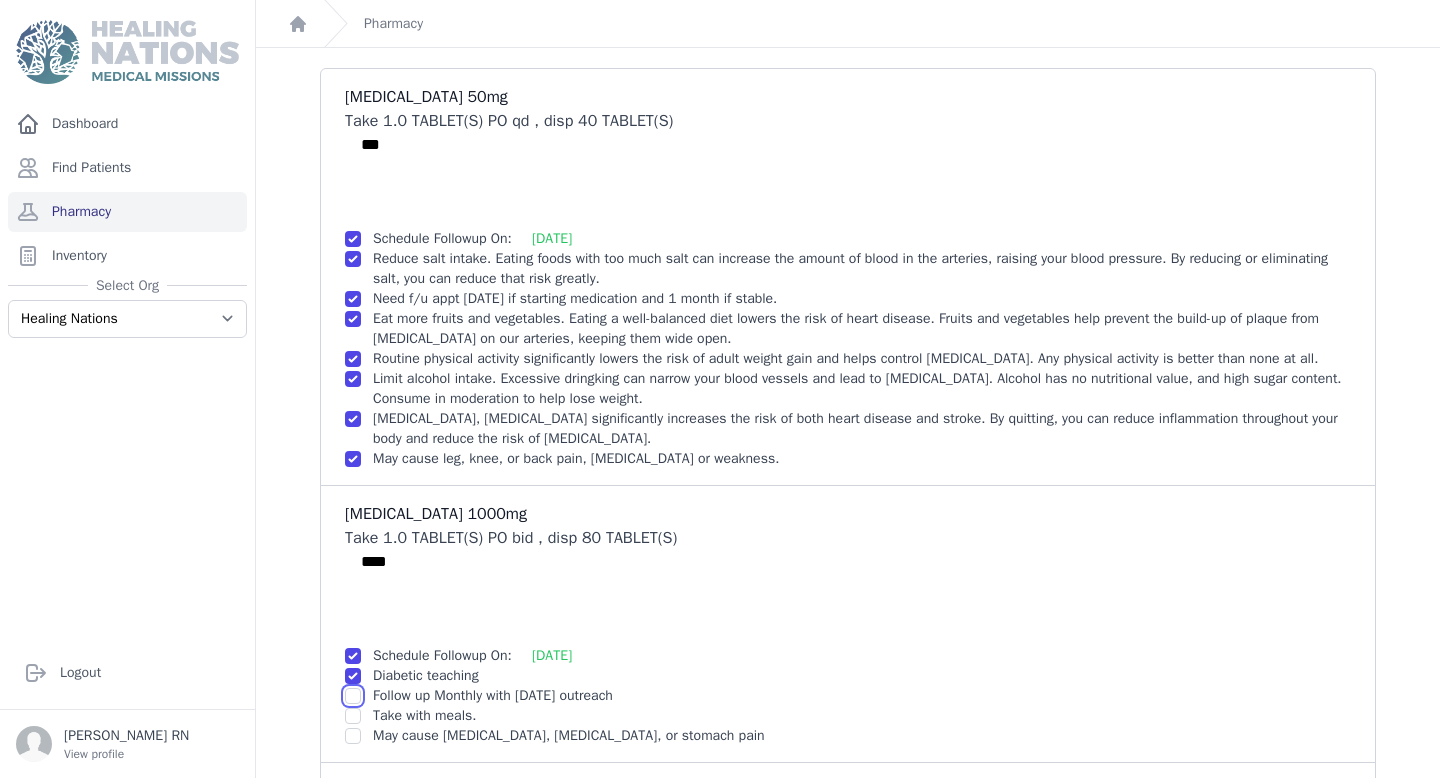 click at bounding box center (353, 259) 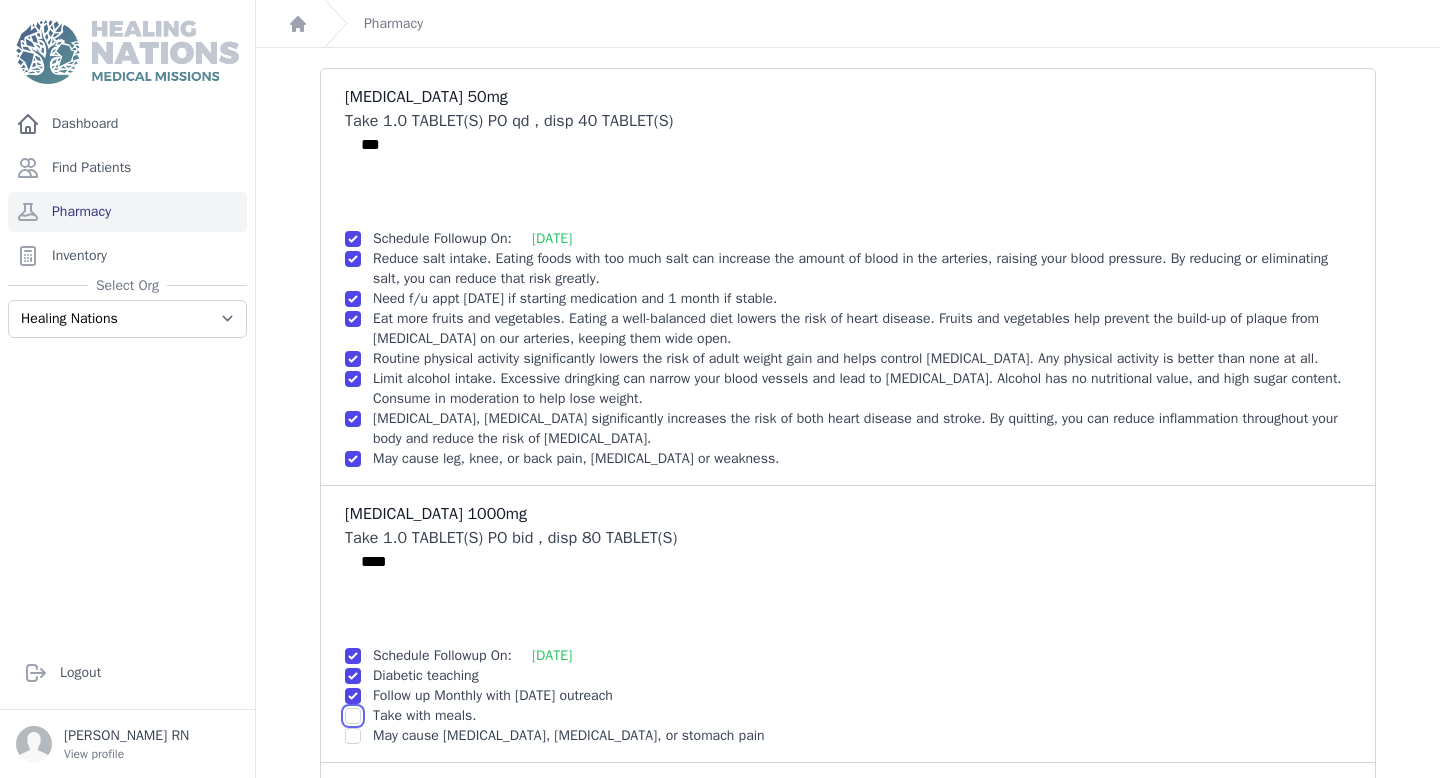 click at bounding box center (353, 259) 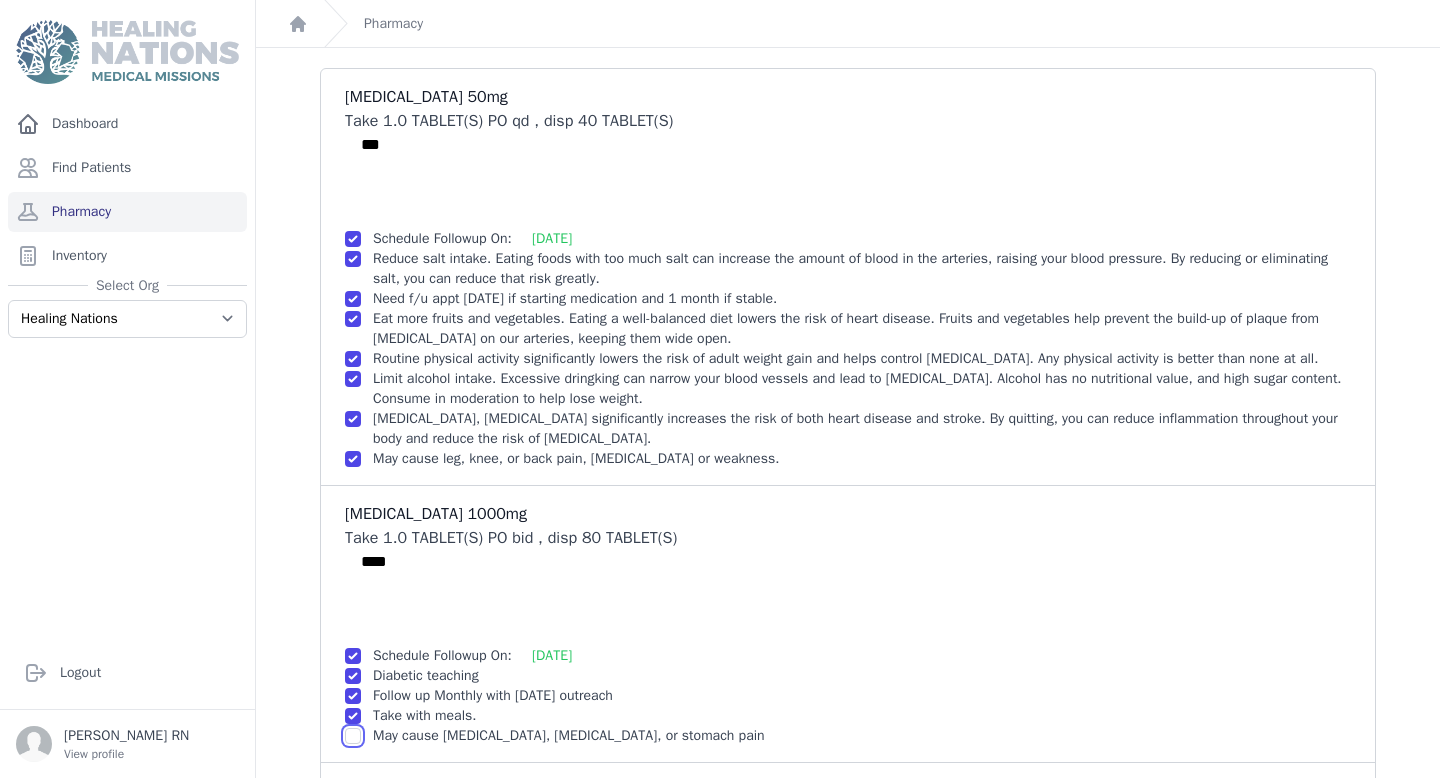 click at bounding box center (353, 259) 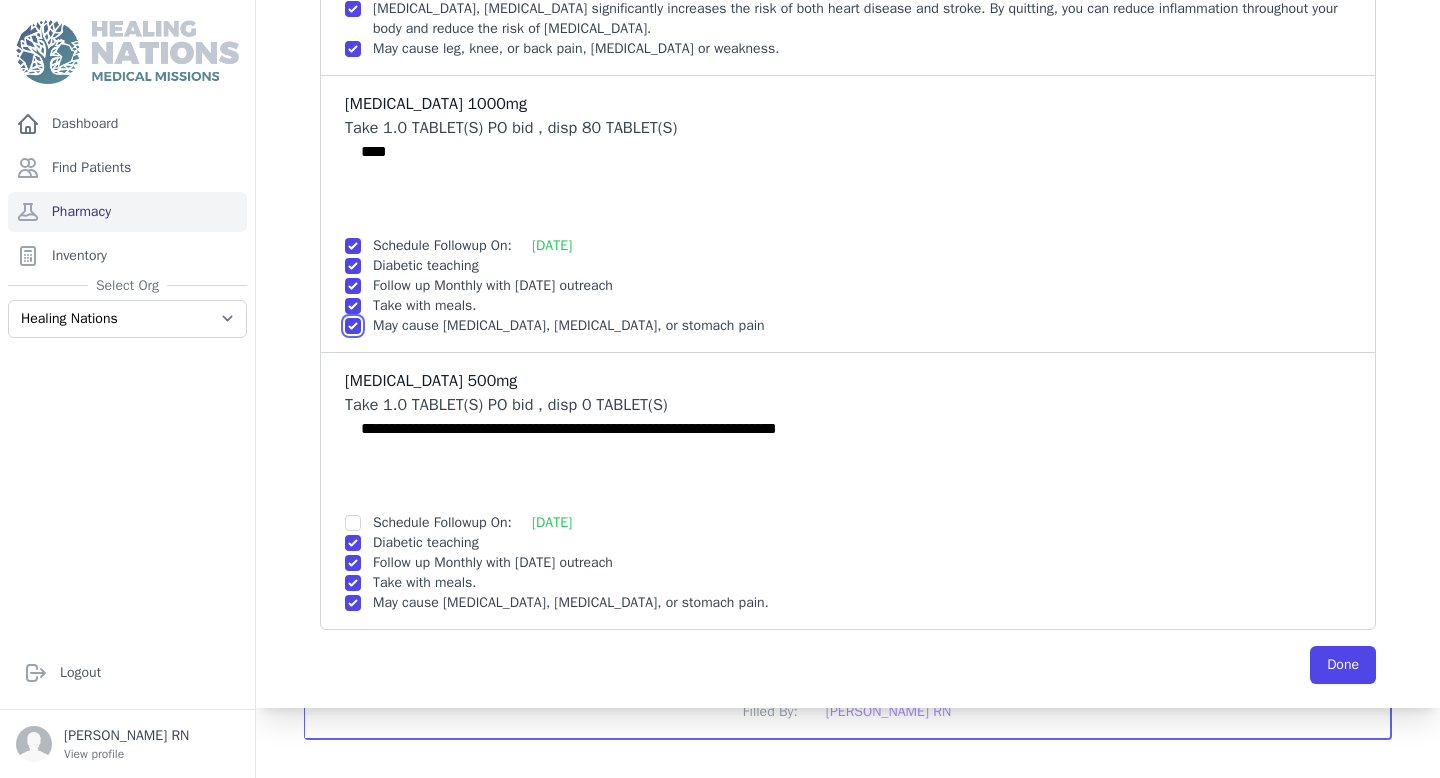 scroll, scrollTop: 420, scrollLeft: 0, axis: vertical 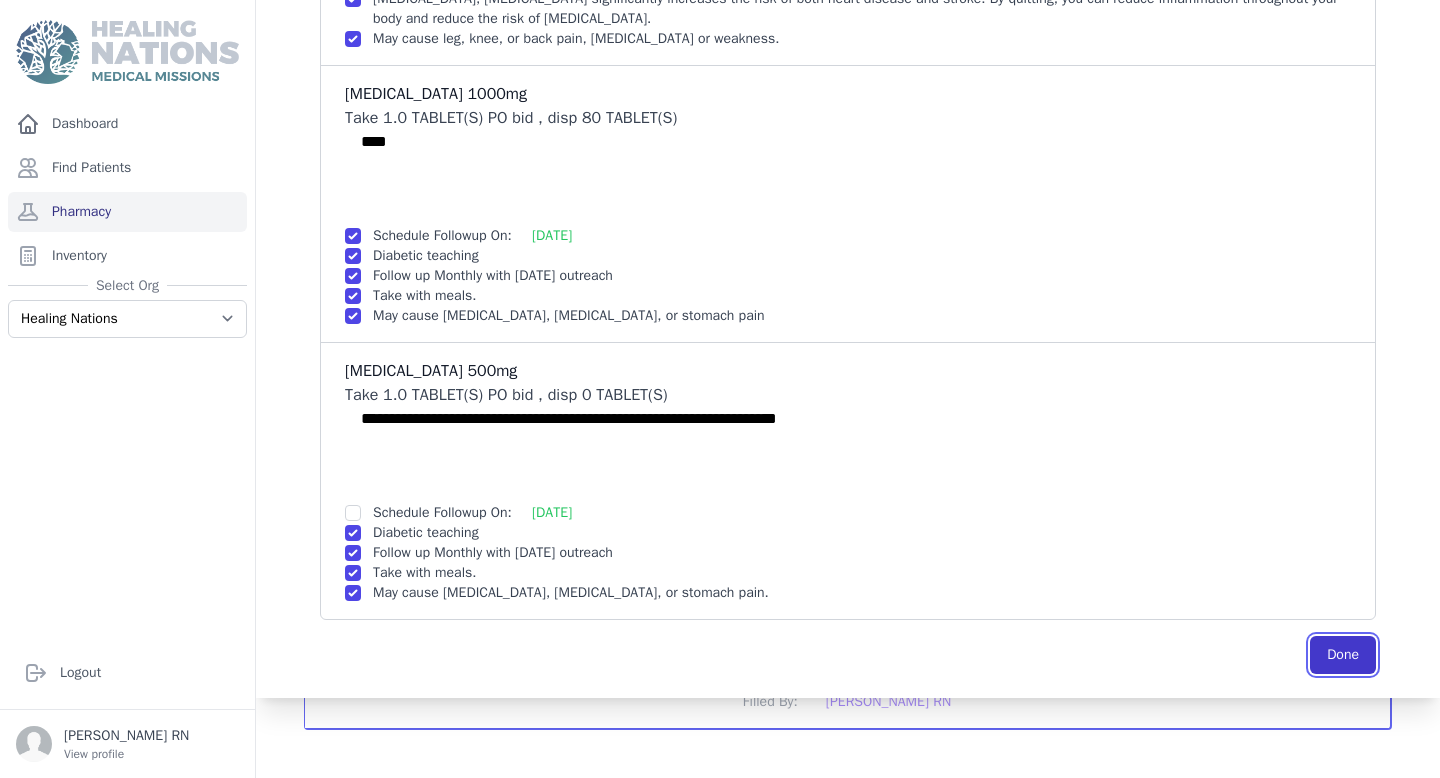 click on "Done" at bounding box center [1343, 655] 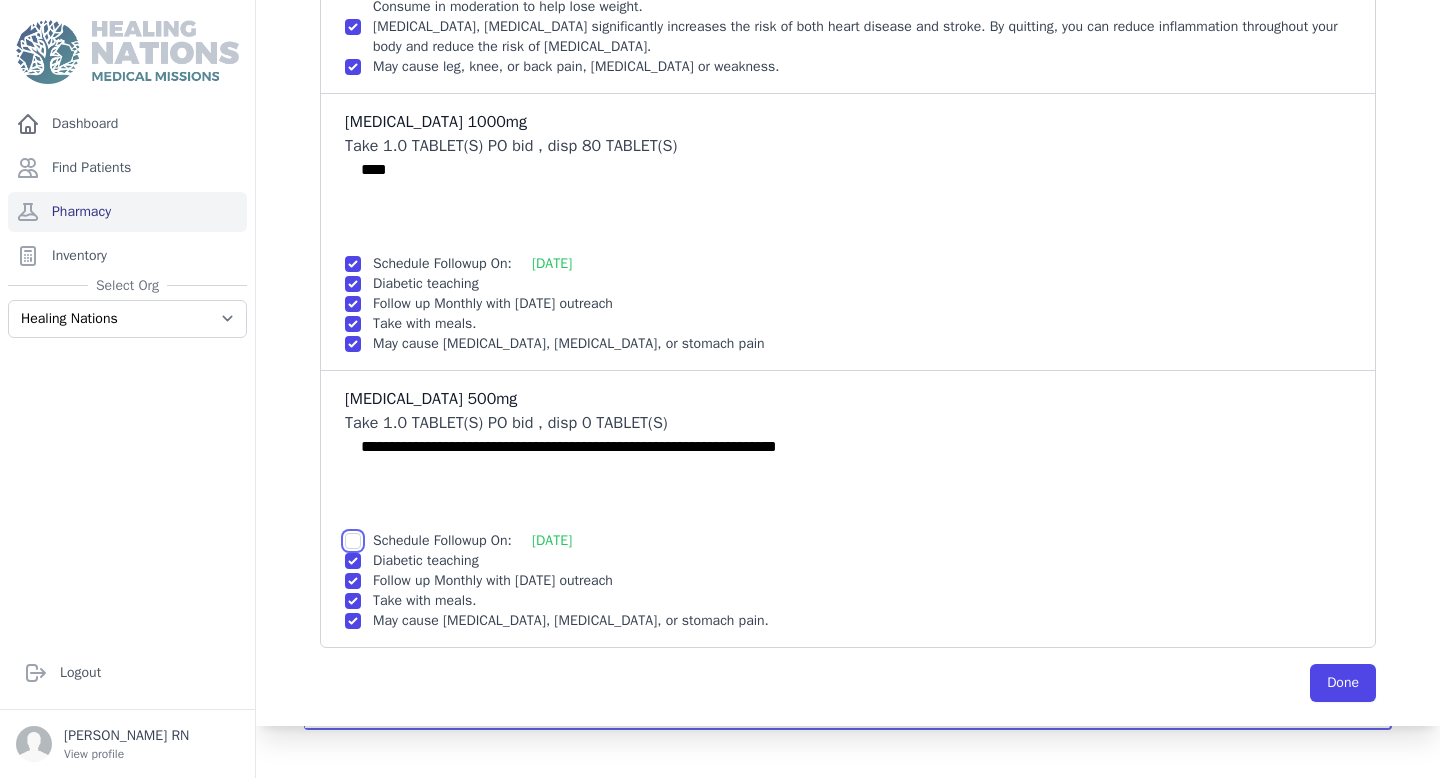 click at bounding box center [353, -153] 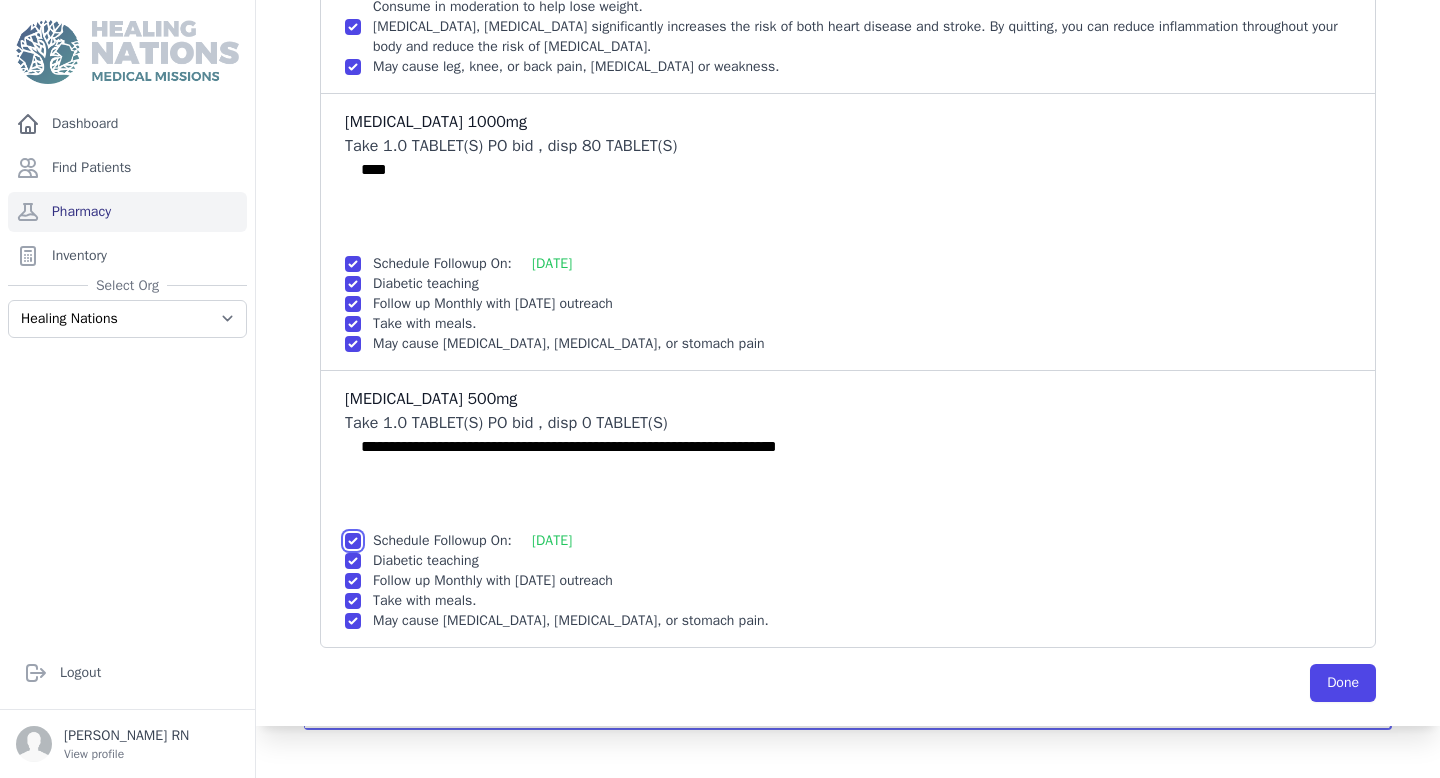 scroll, scrollTop: 0, scrollLeft: 0, axis: both 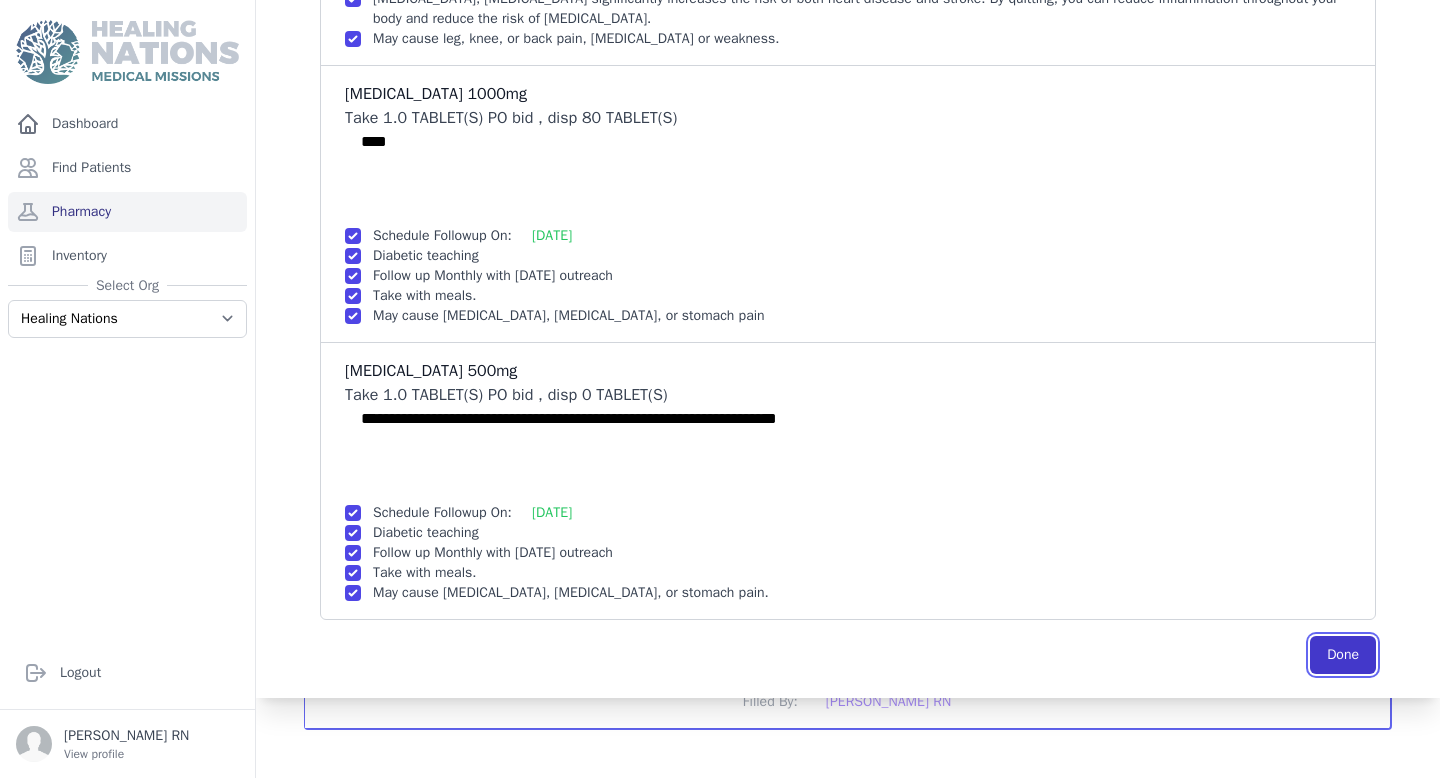 click on "Done" at bounding box center [1343, 655] 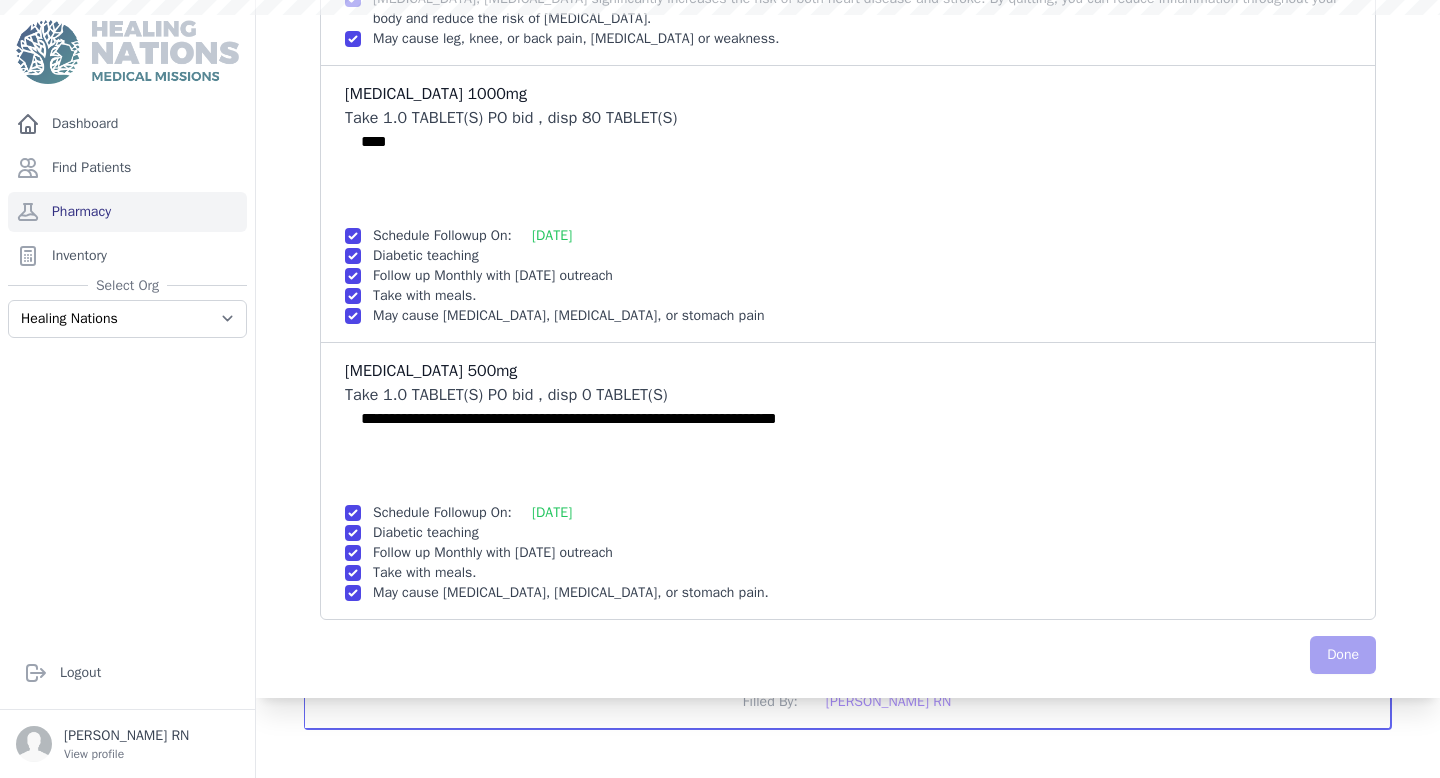 scroll, scrollTop: 0, scrollLeft: 0, axis: both 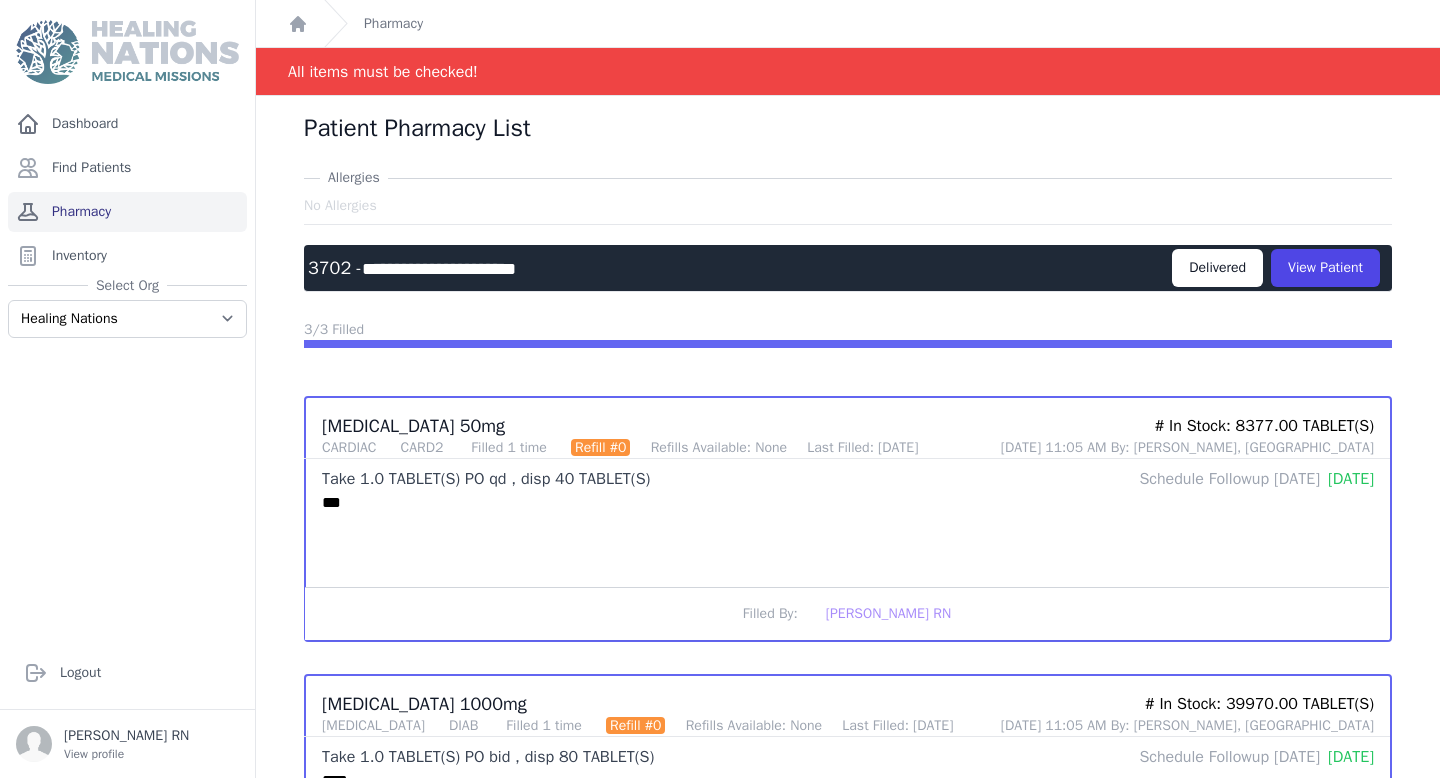 click on "Pharmacy" at bounding box center [127, 212] 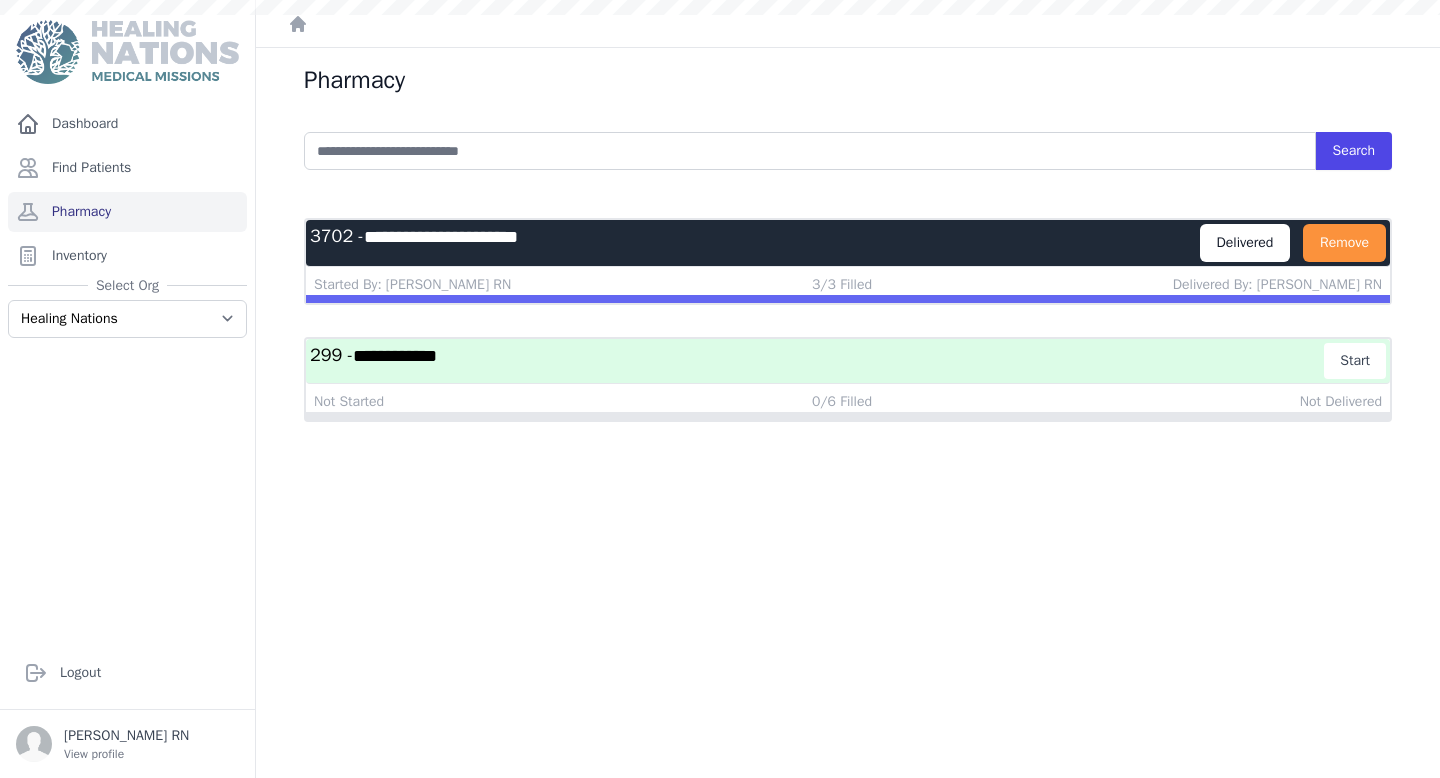 scroll, scrollTop: 0, scrollLeft: 0, axis: both 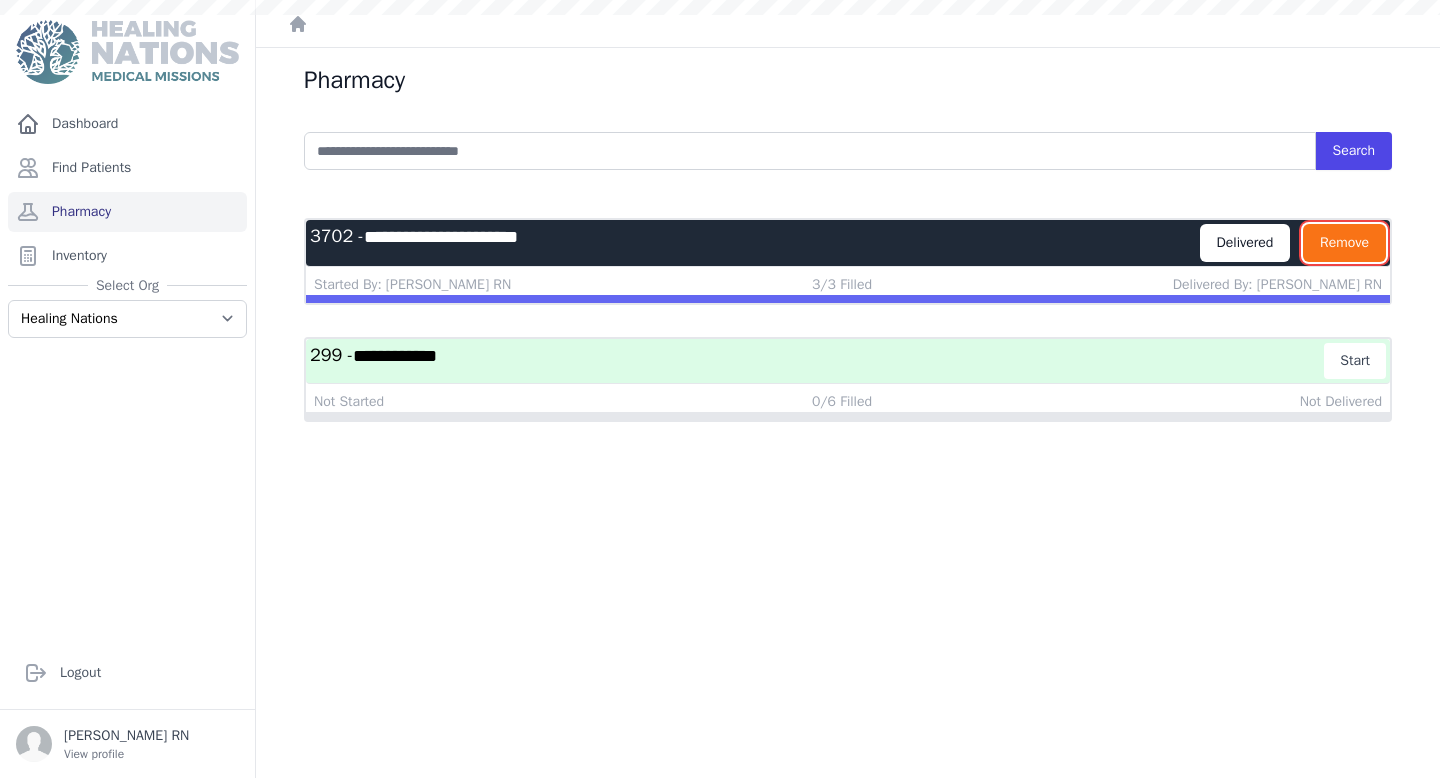 click on "Remove" at bounding box center (1344, 243) 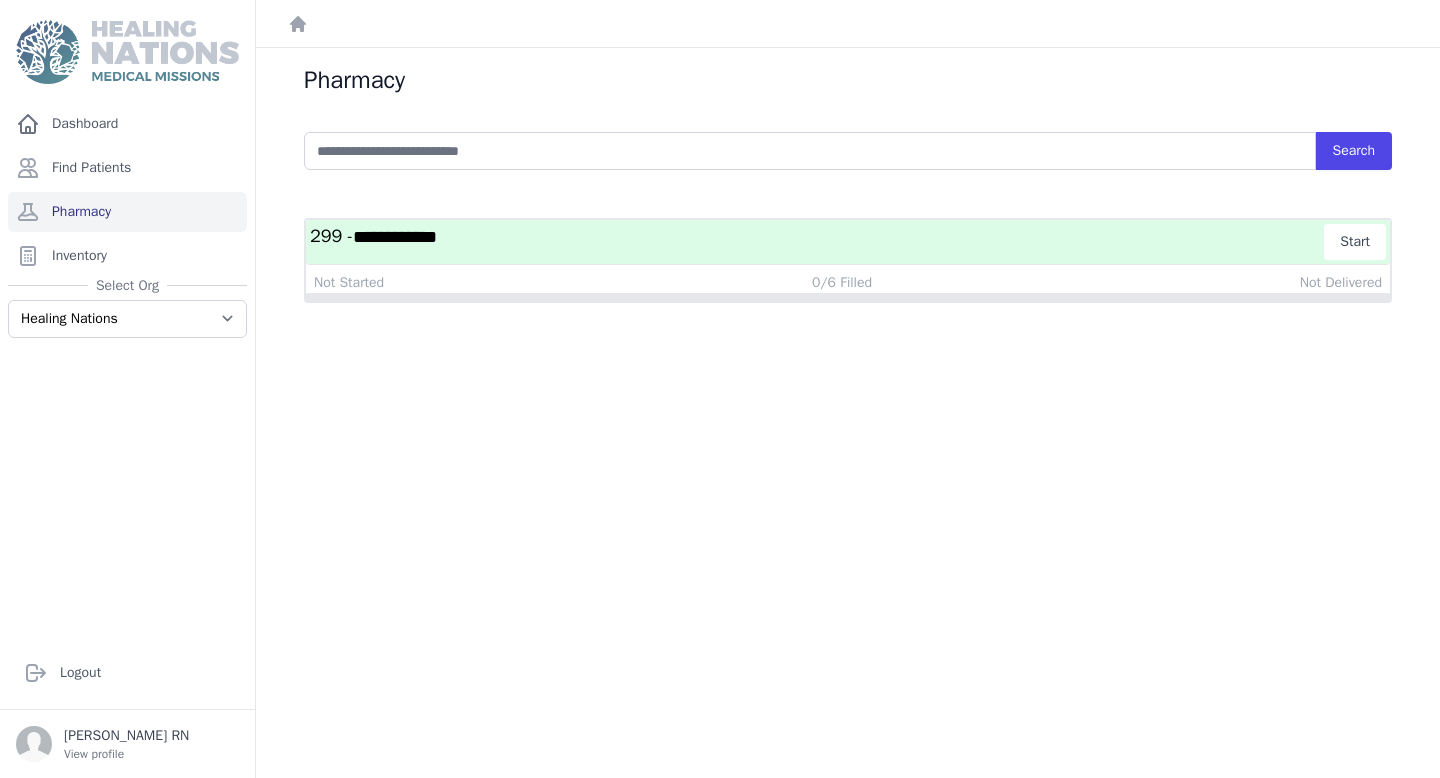 scroll, scrollTop: 0, scrollLeft: 0, axis: both 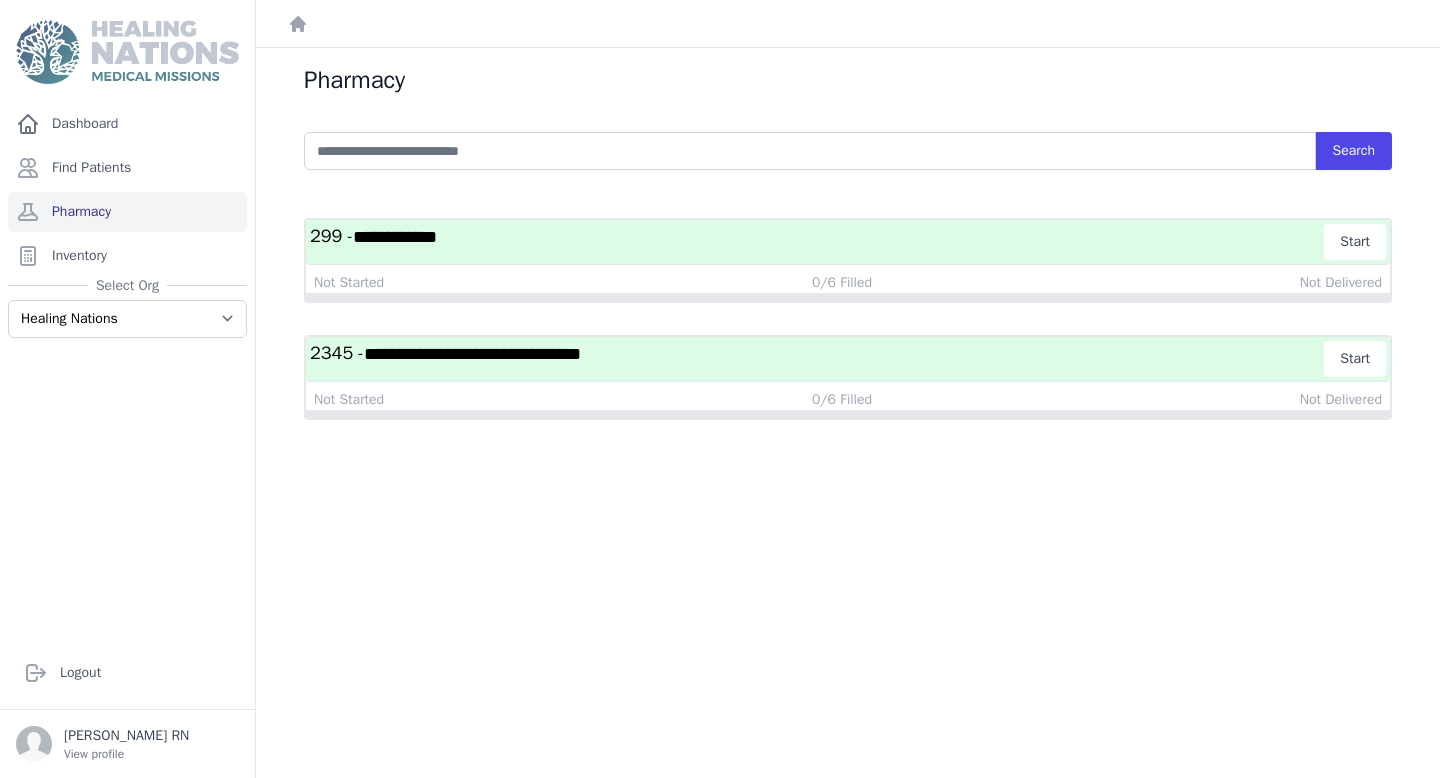 click on "**********" at bounding box center (472, 354) 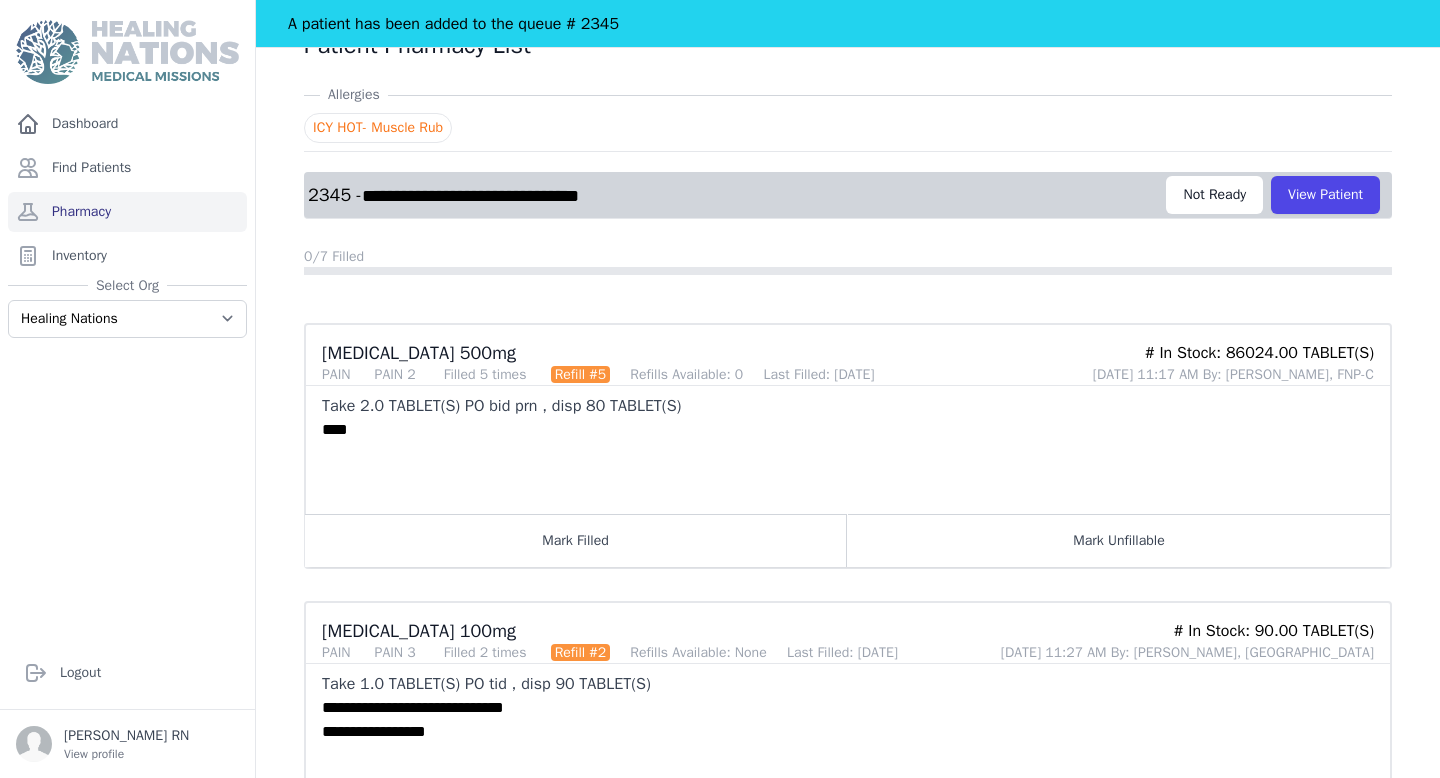 scroll, scrollTop: 0, scrollLeft: 0, axis: both 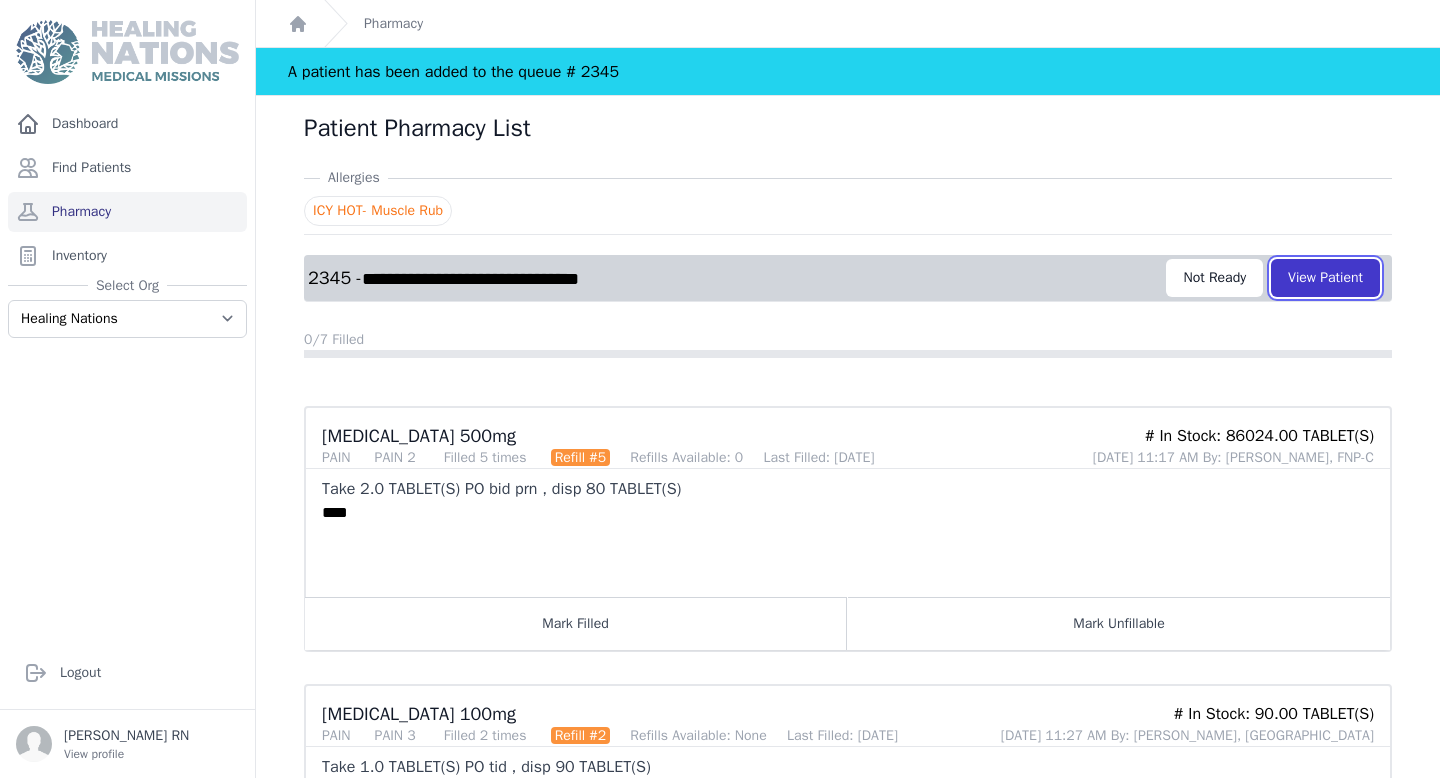 click on "View Patient" at bounding box center [1325, 278] 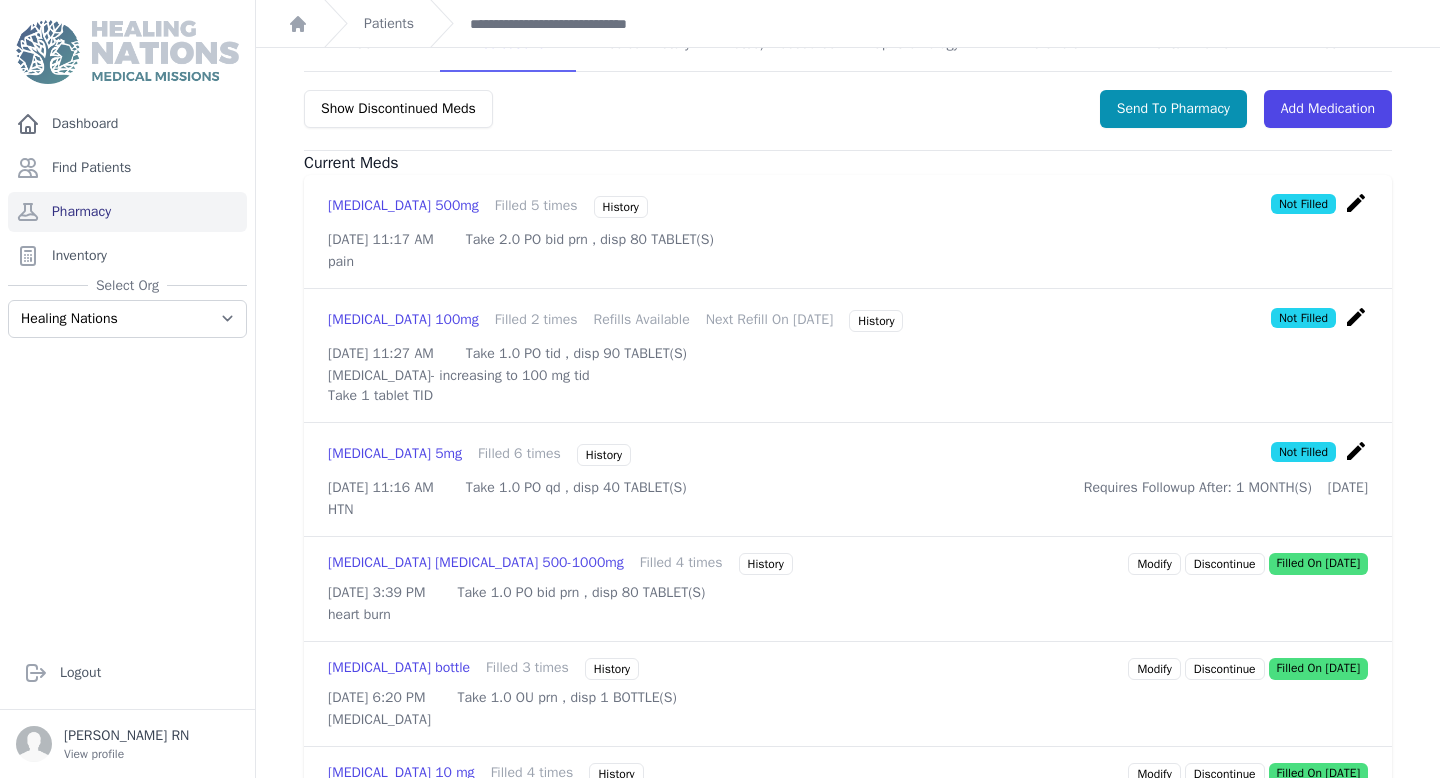 scroll, scrollTop: 374, scrollLeft: 0, axis: vertical 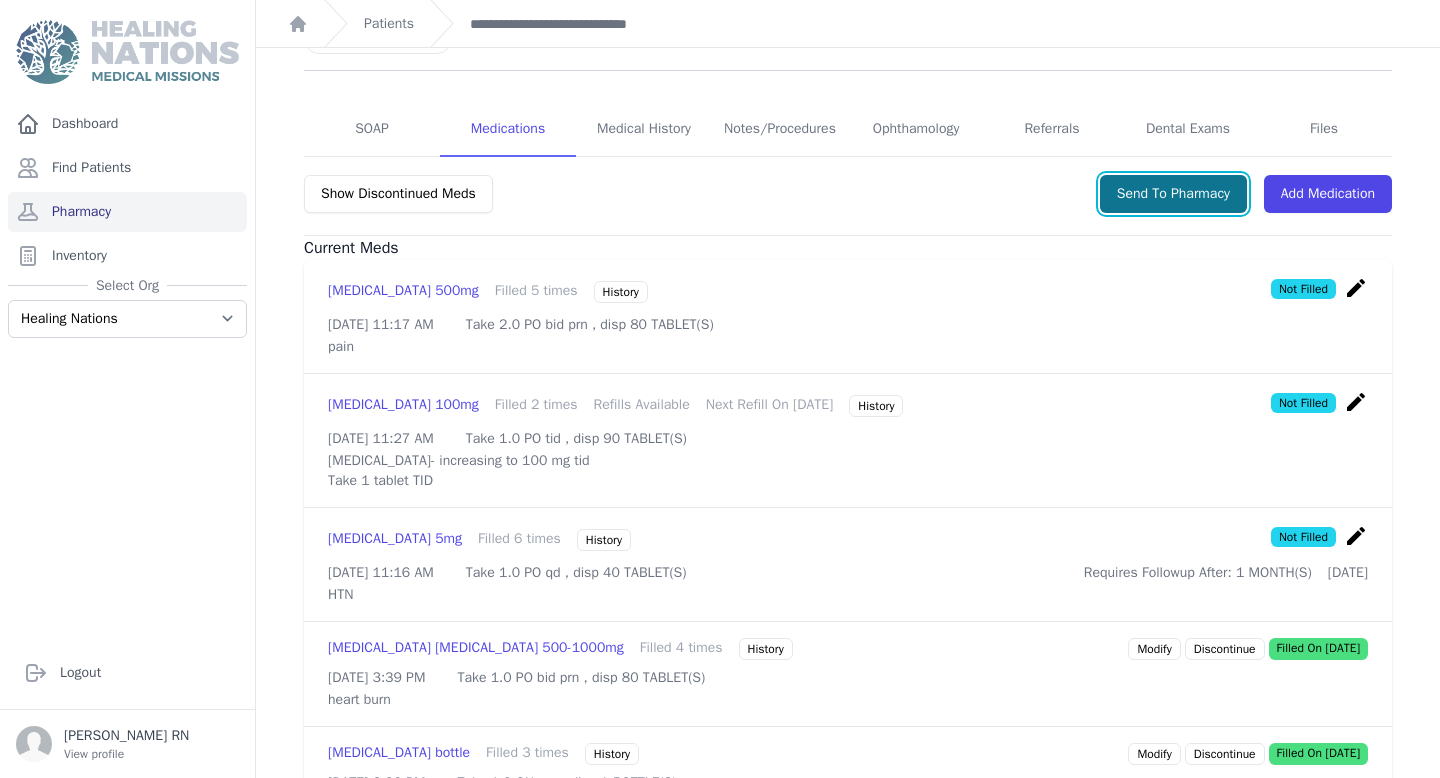click on "Send To Pharmacy" at bounding box center [1173, 194] 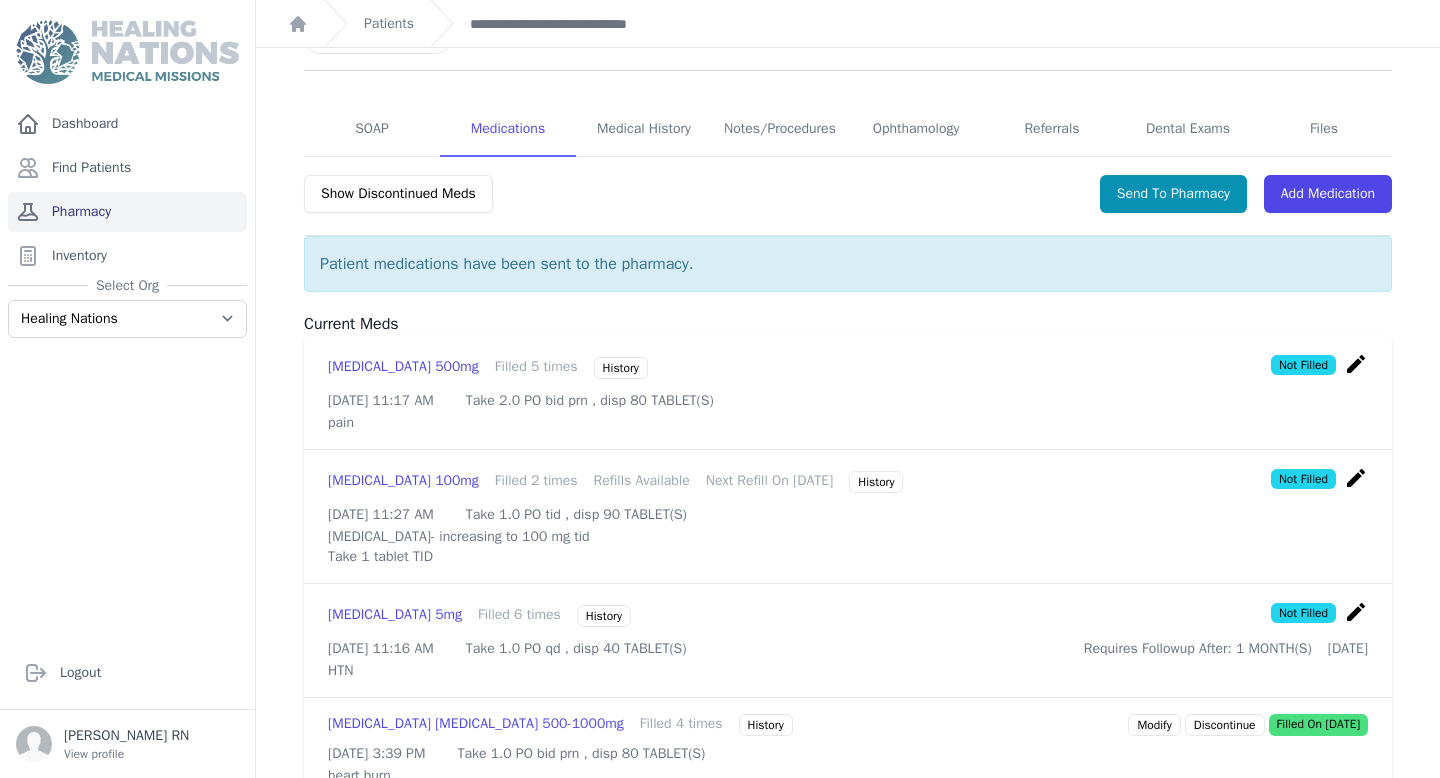 click on "Pharmacy" at bounding box center (127, 212) 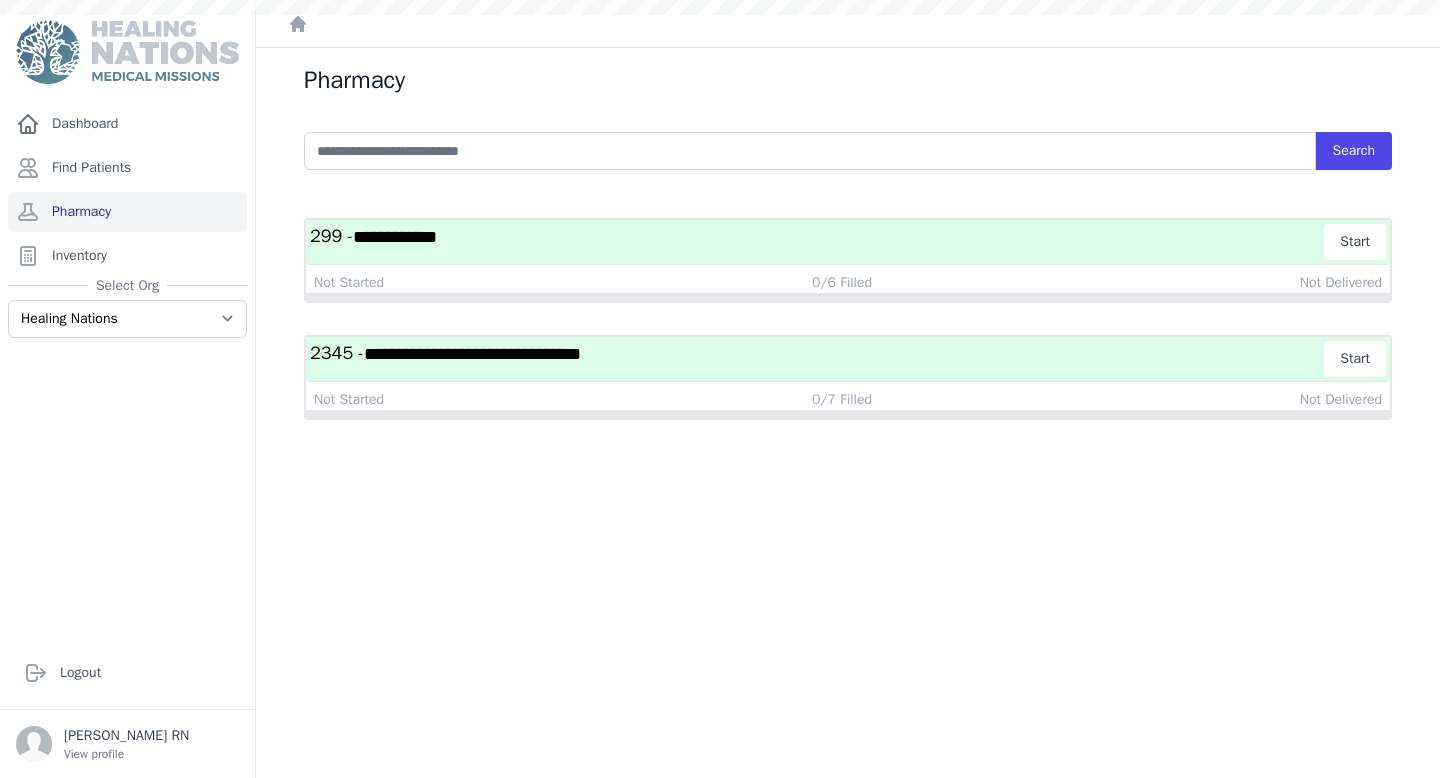 scroll, scrollTop: 0, scrollLeft: 0, axis: both 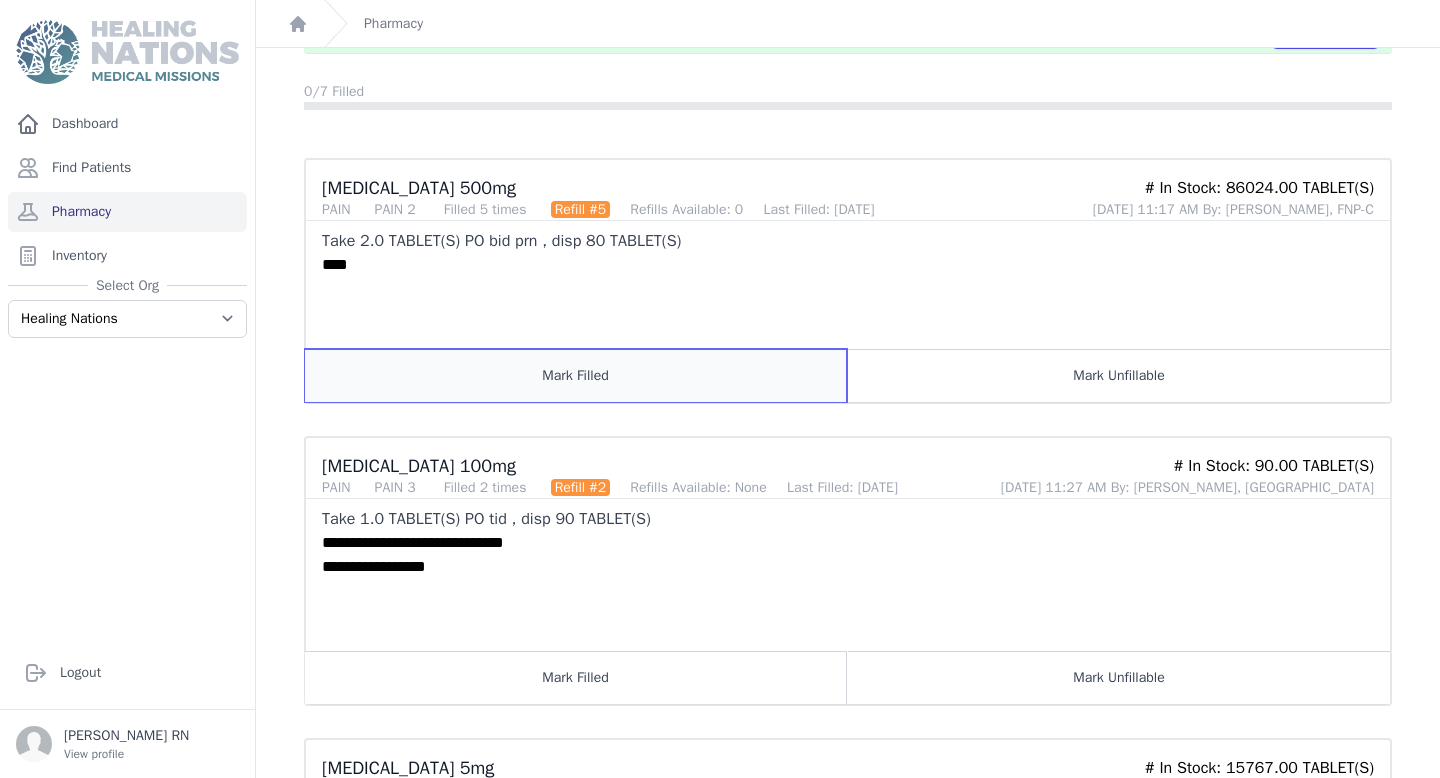 click on "Mark Filled" at bounding box center [576, 375] 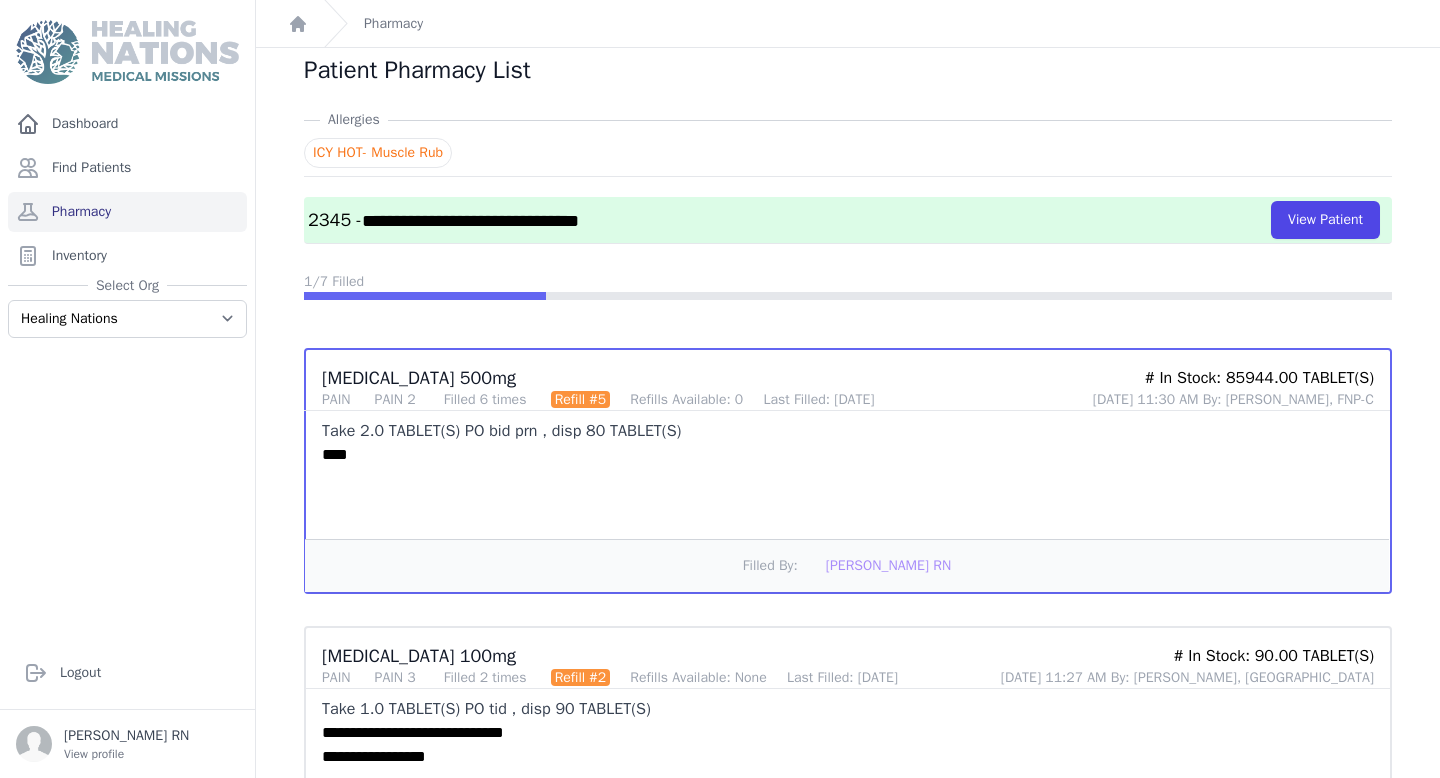 scroll, scrollTop: 199, scrollLeft: 0, axis: vertical 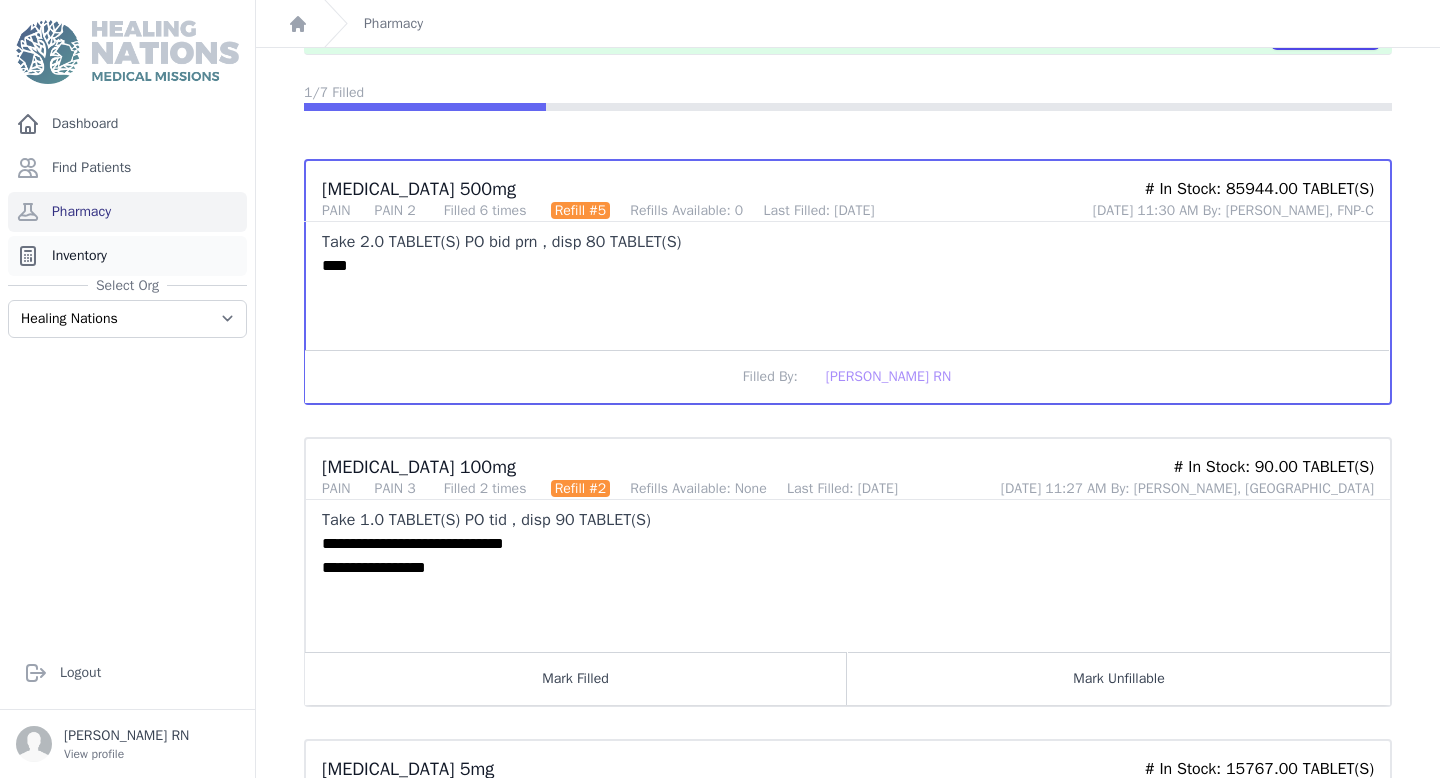 click on "Inventory" at bounding box center (127, 256) 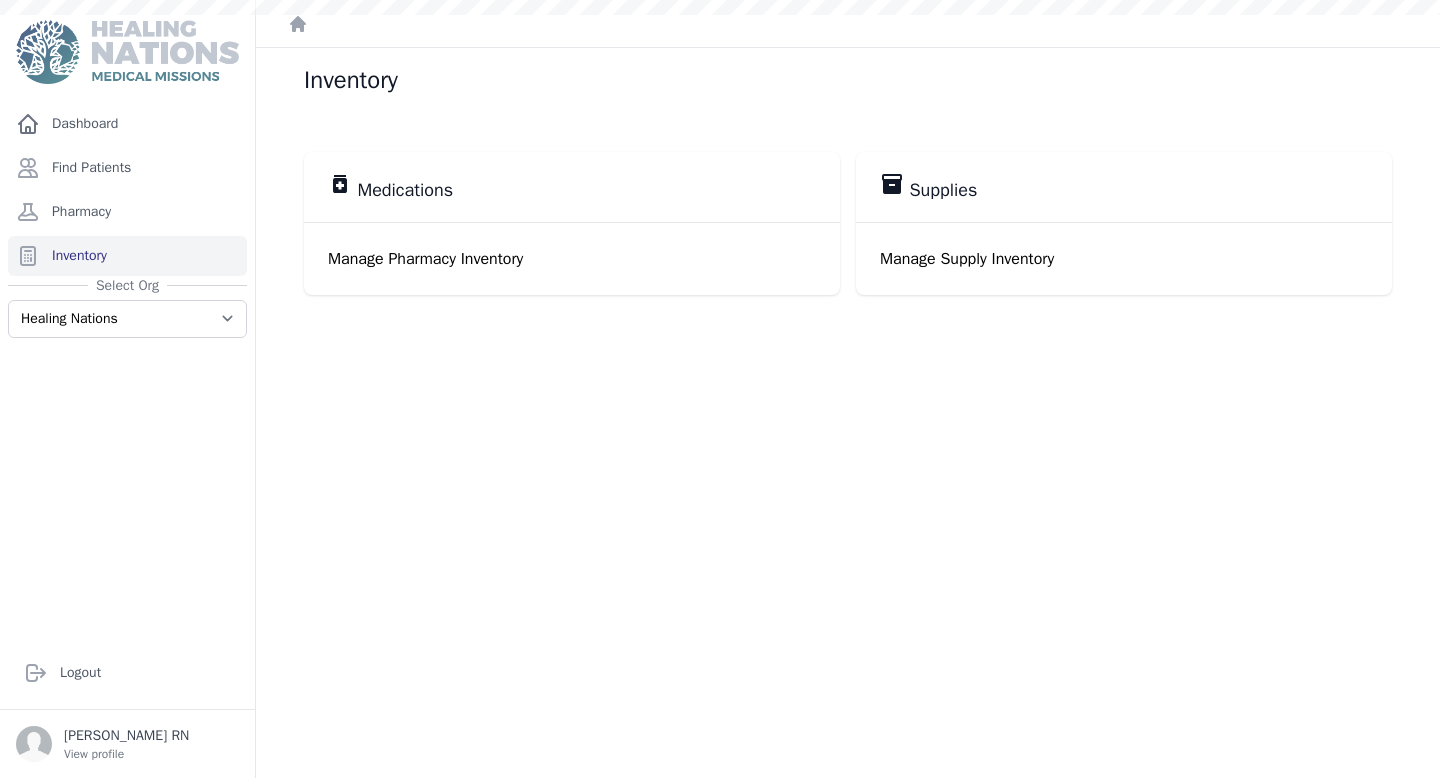 scroll, scrollTop: 0, scrollLeft: 0, axis: both 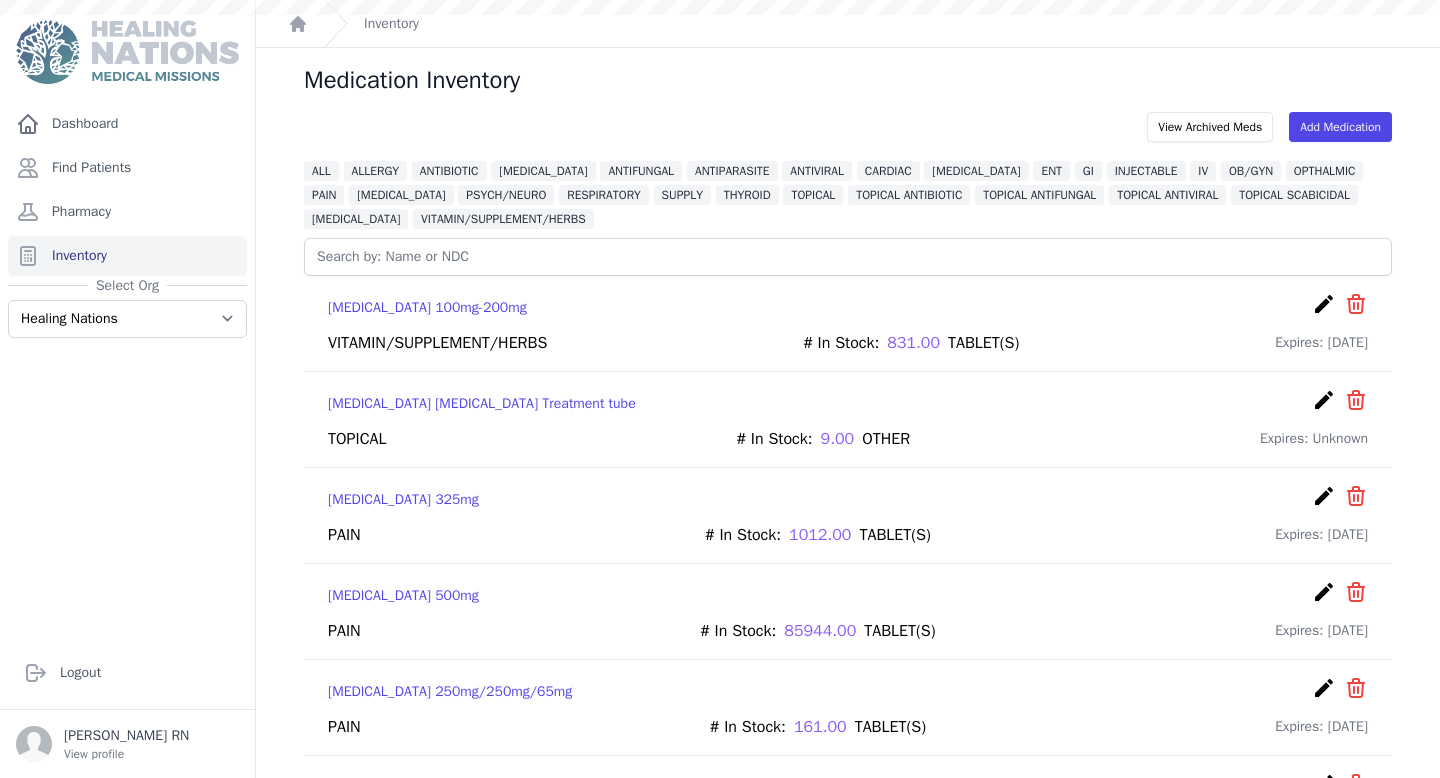 click at bounding box center [848, 257] 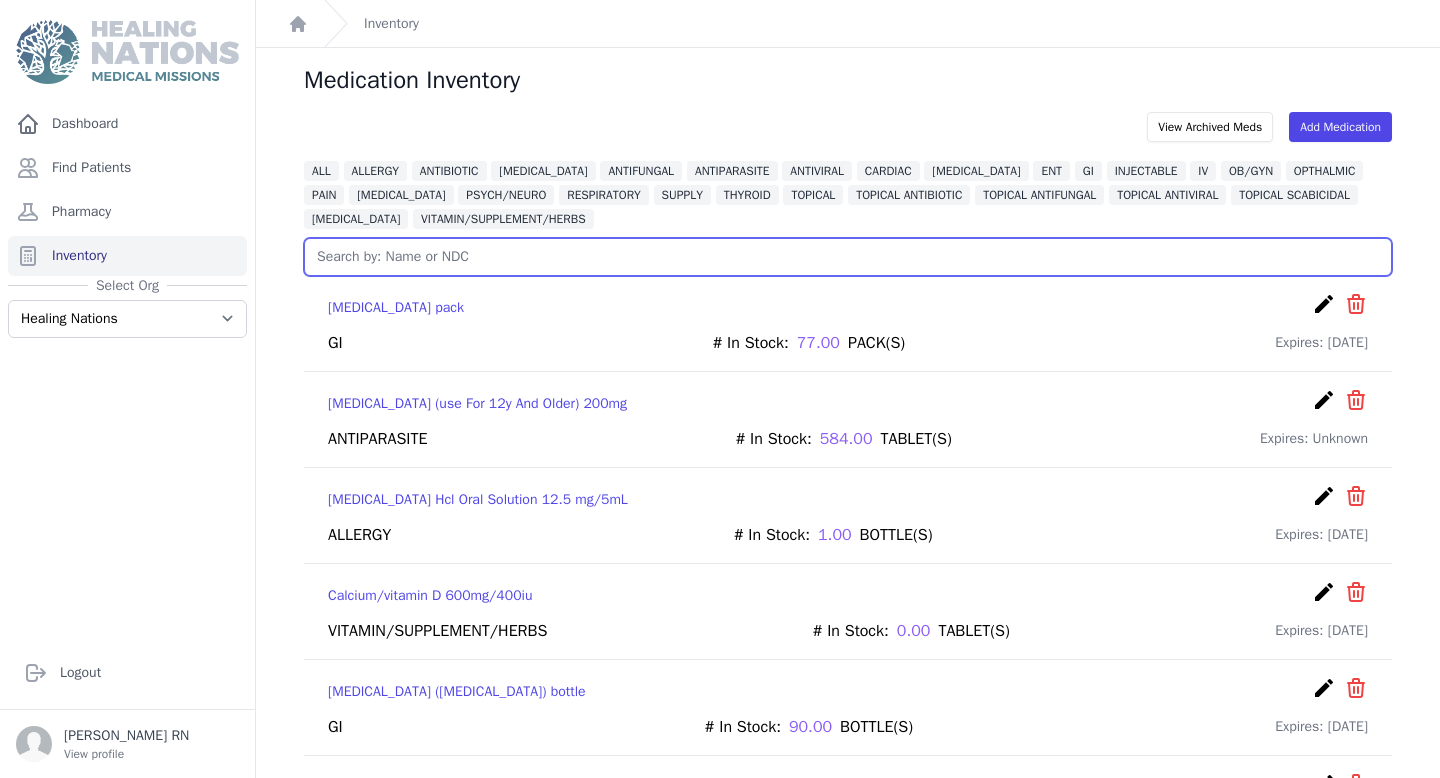 click at bounding box center (848, 257) 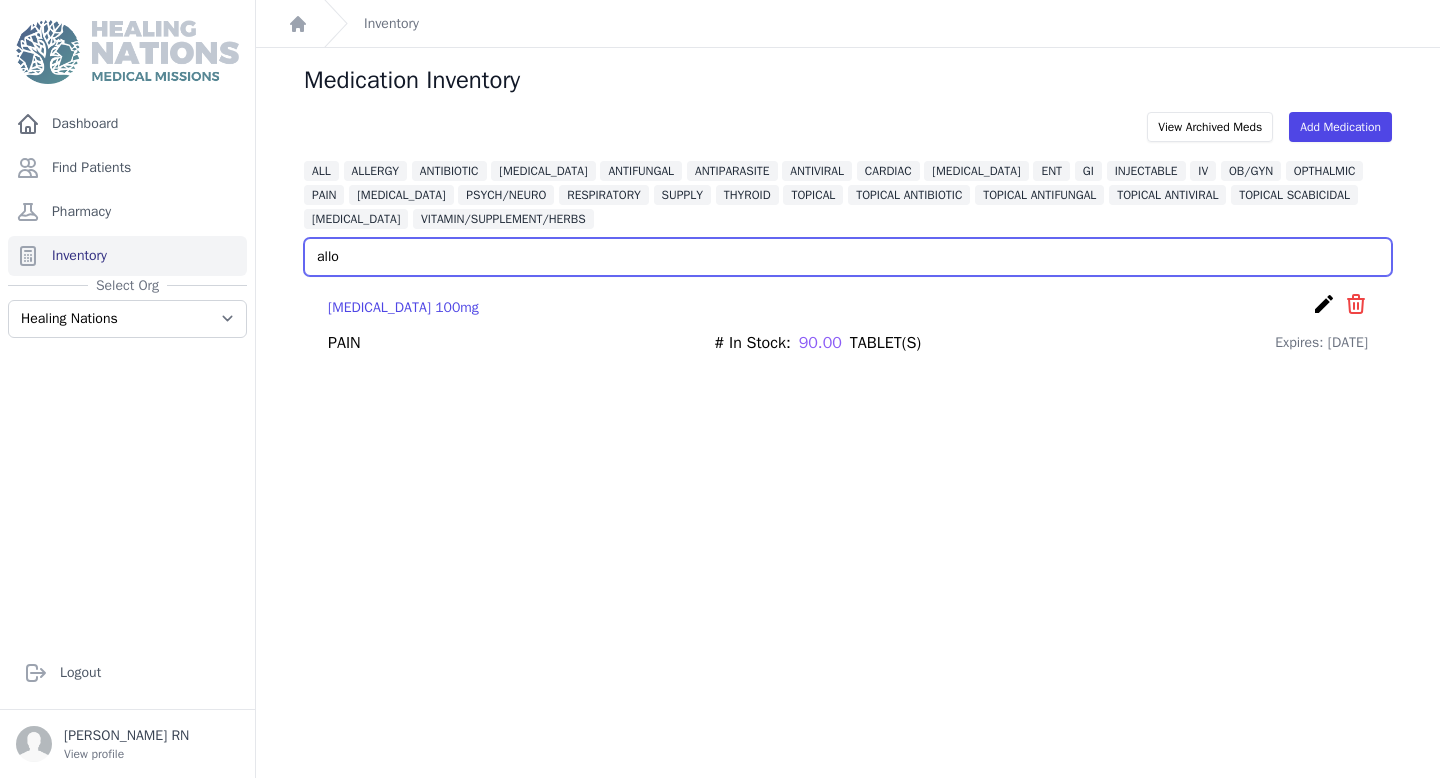 type on "allo" 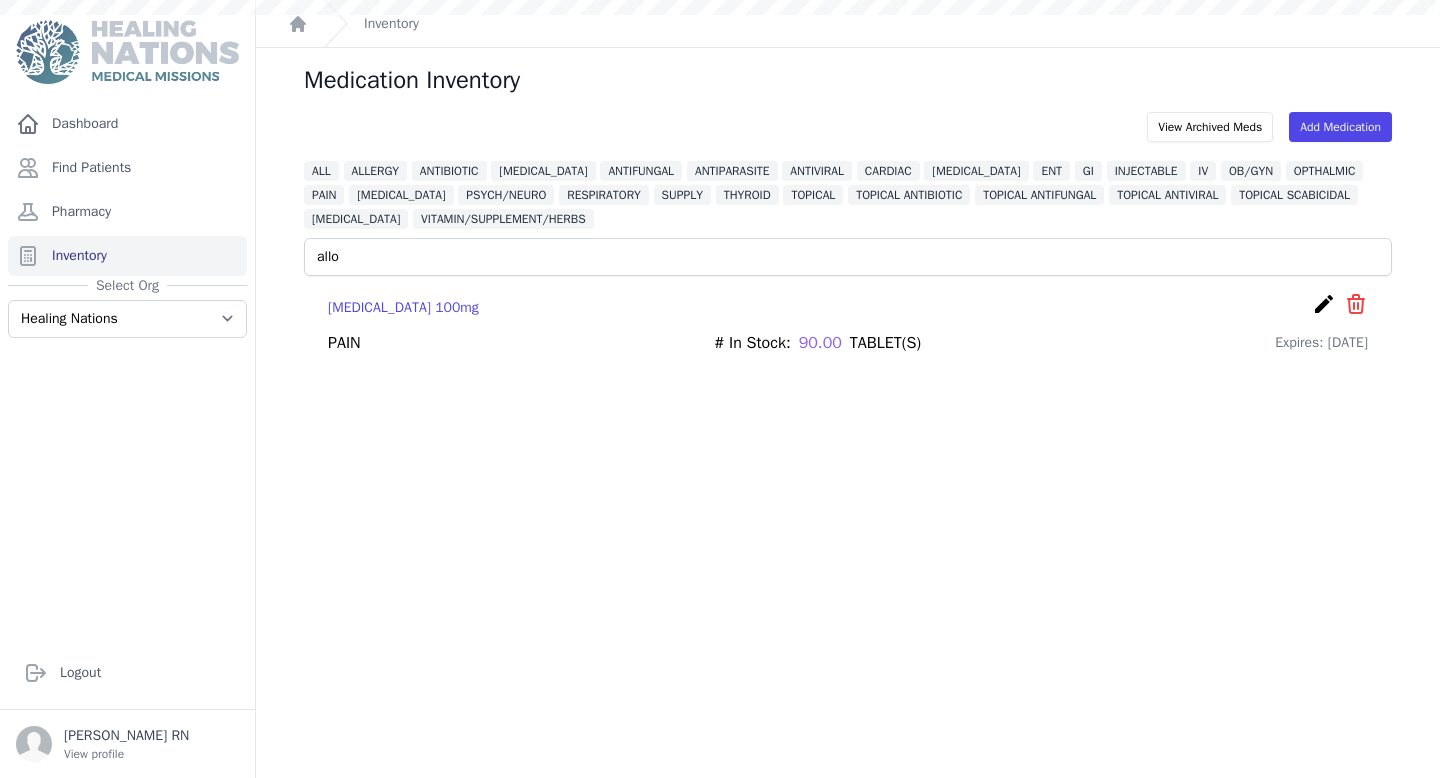 type 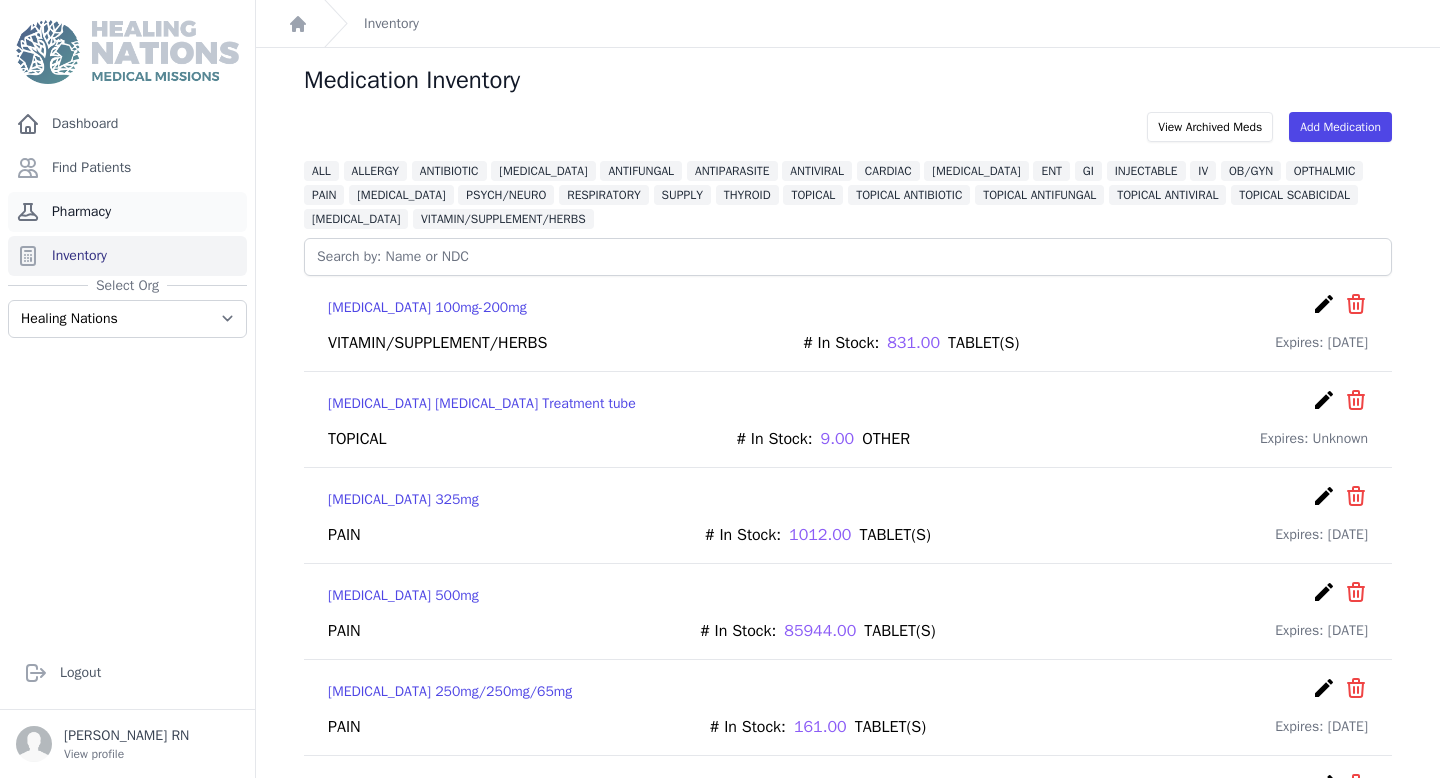 click on "Pharmacy" at bounding box center [127, 212] 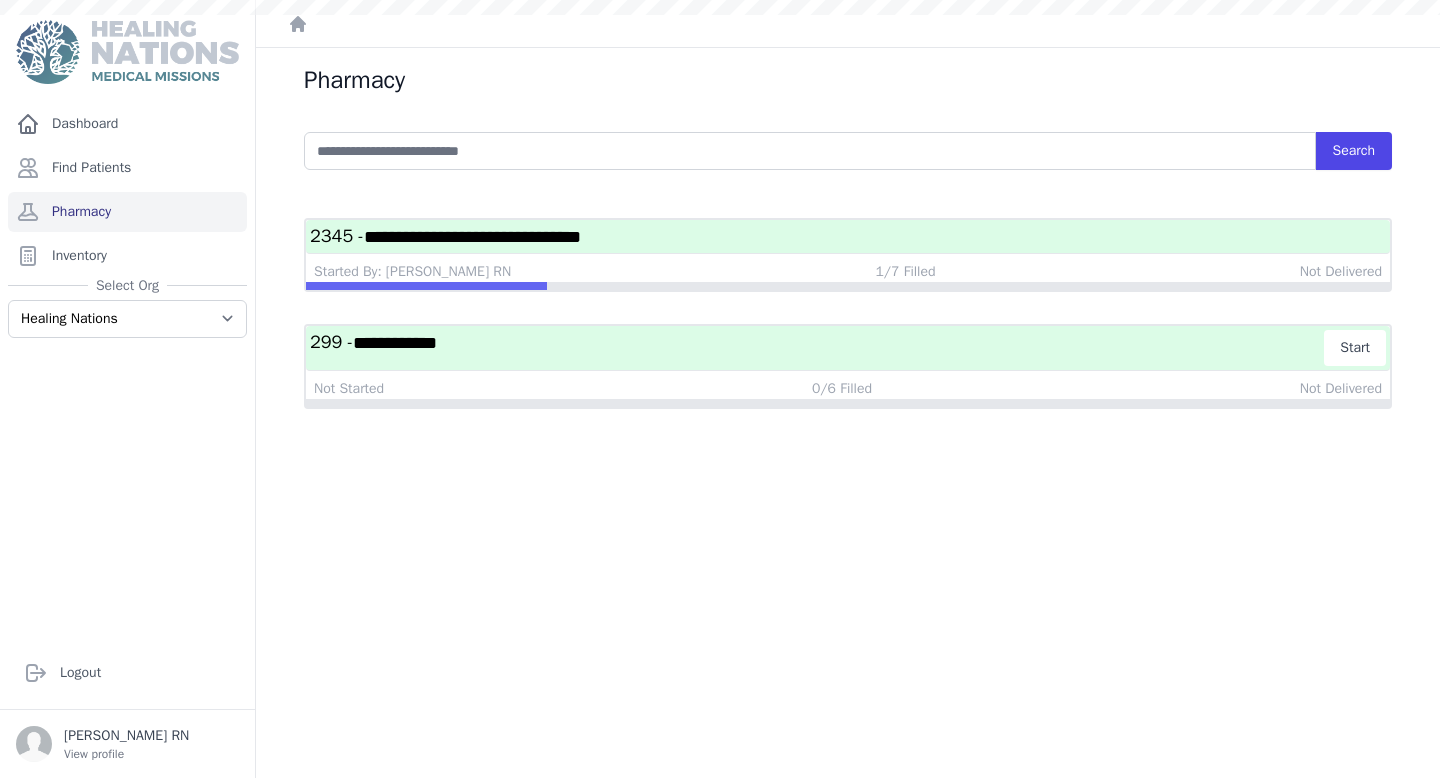 scroll, scrollTop: 0, scrollLeft: 0, axis: both 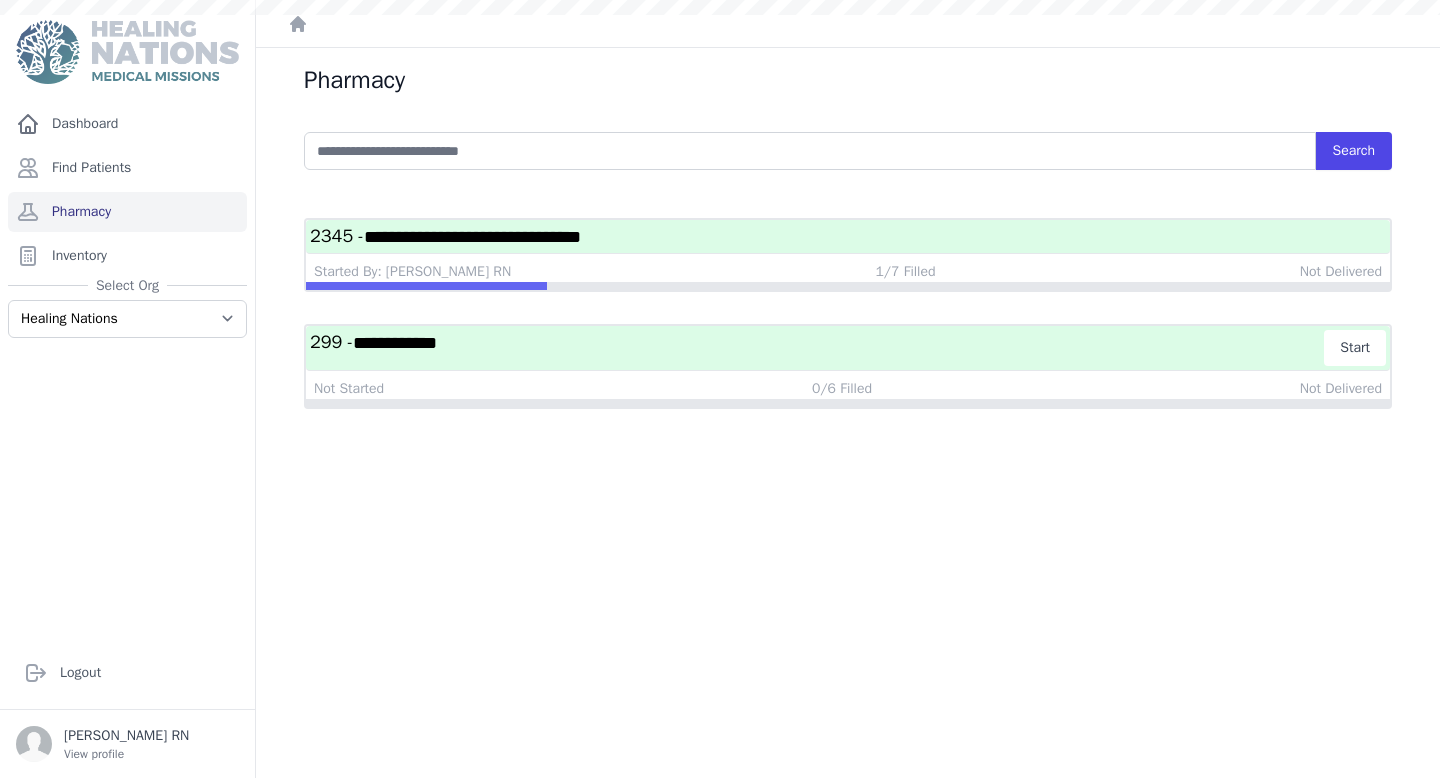 click on "**********" at bounding box center (472, 237) 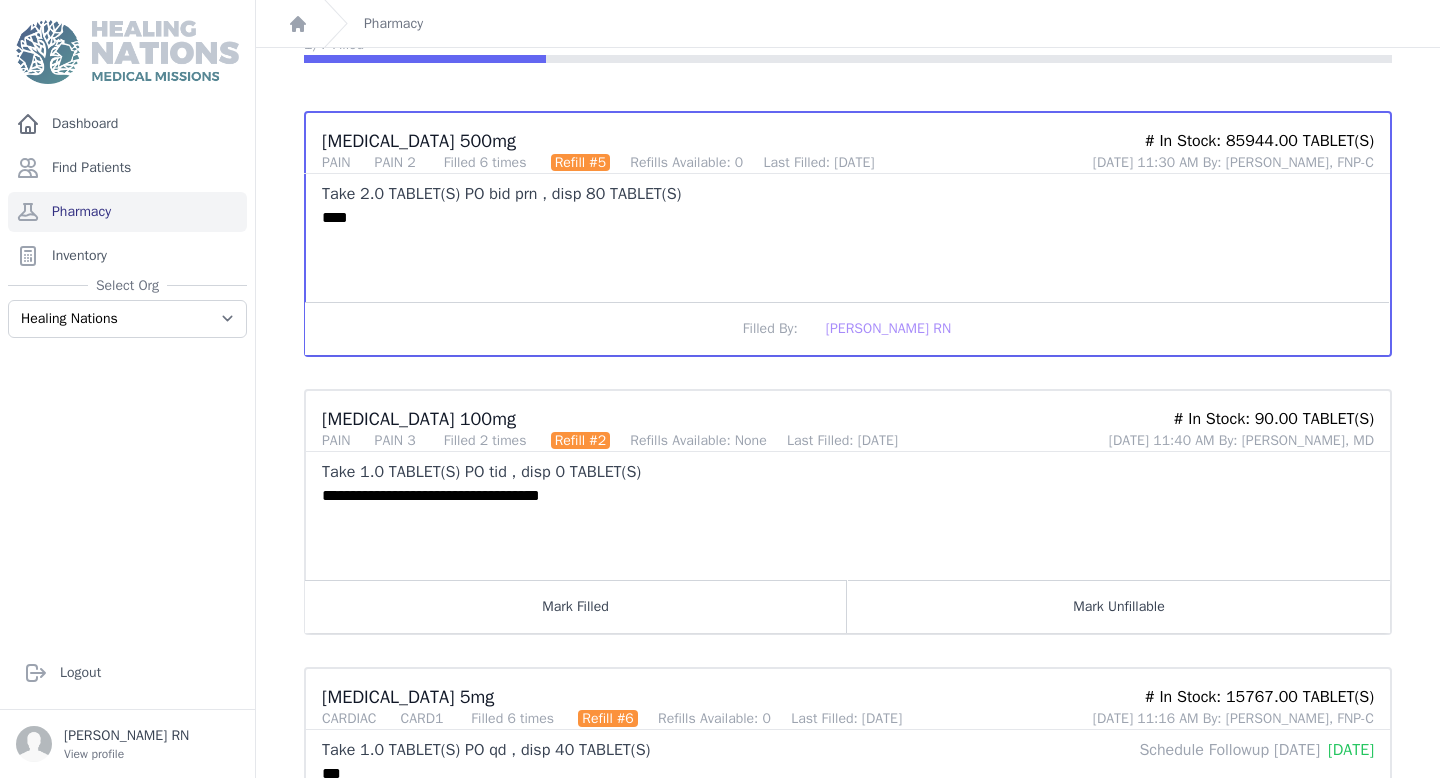 scroll, scrollTop: 258, scrollLeft: 0, axis: vertical 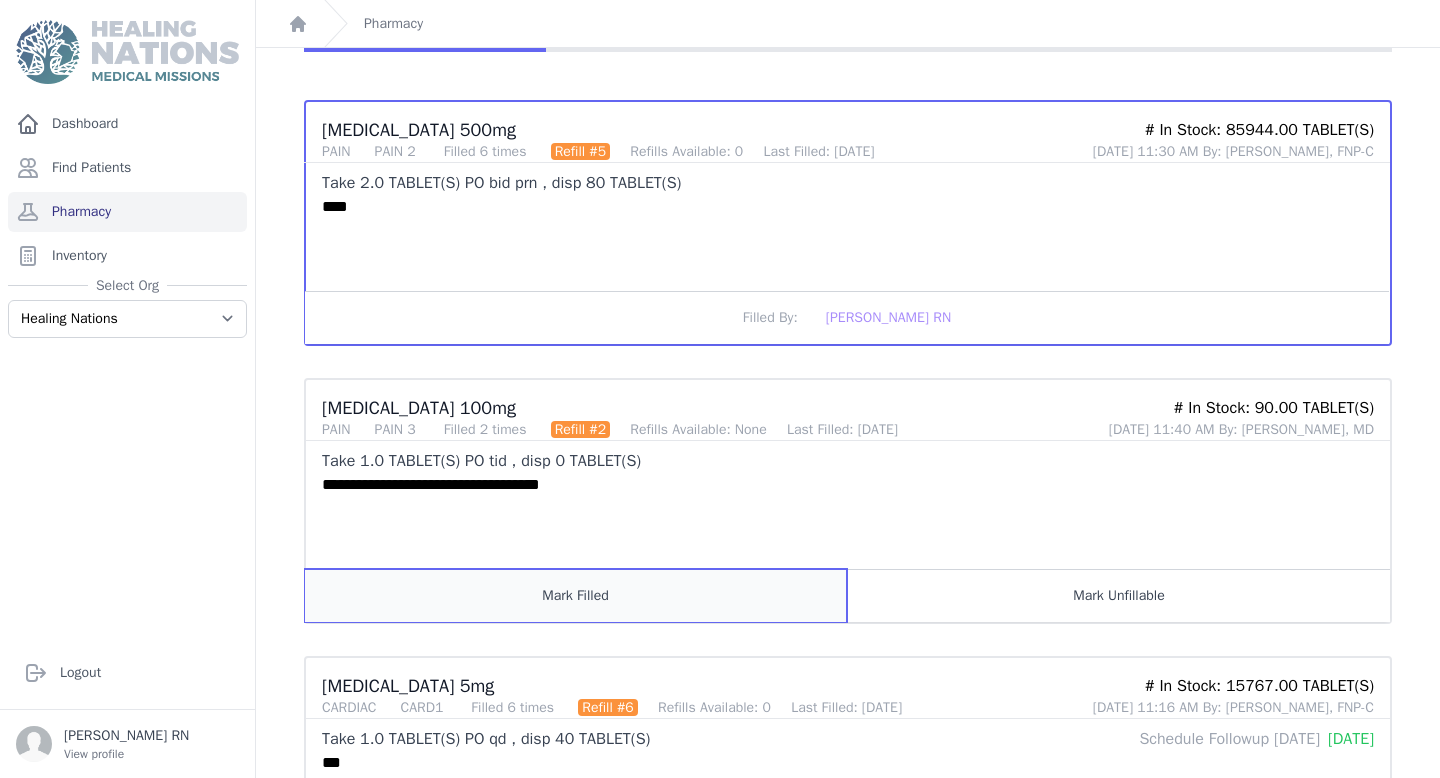 click on "Mark Filled" at bounding box center [576, 595] 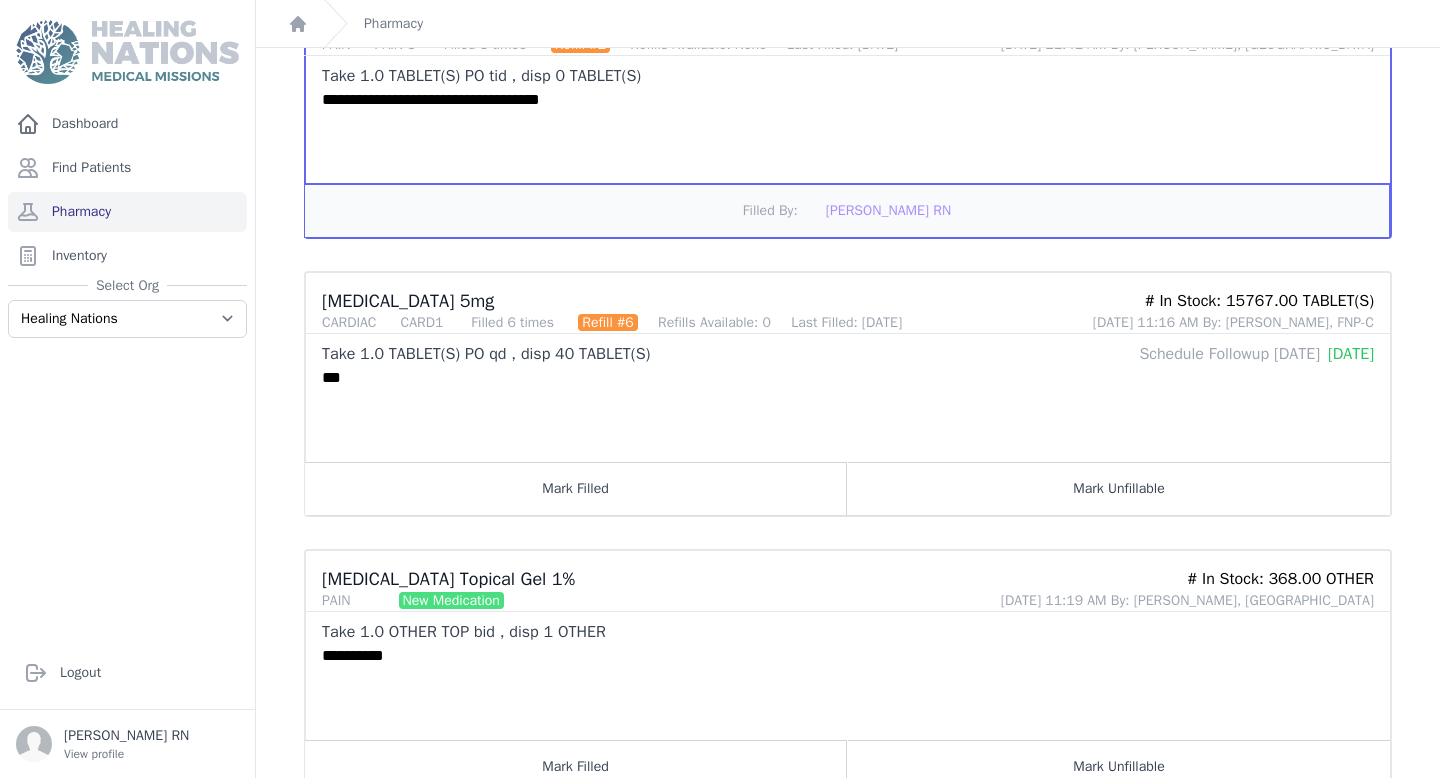 scroll, scrollTop: 651, scrollLeft: 0, axis: vertical 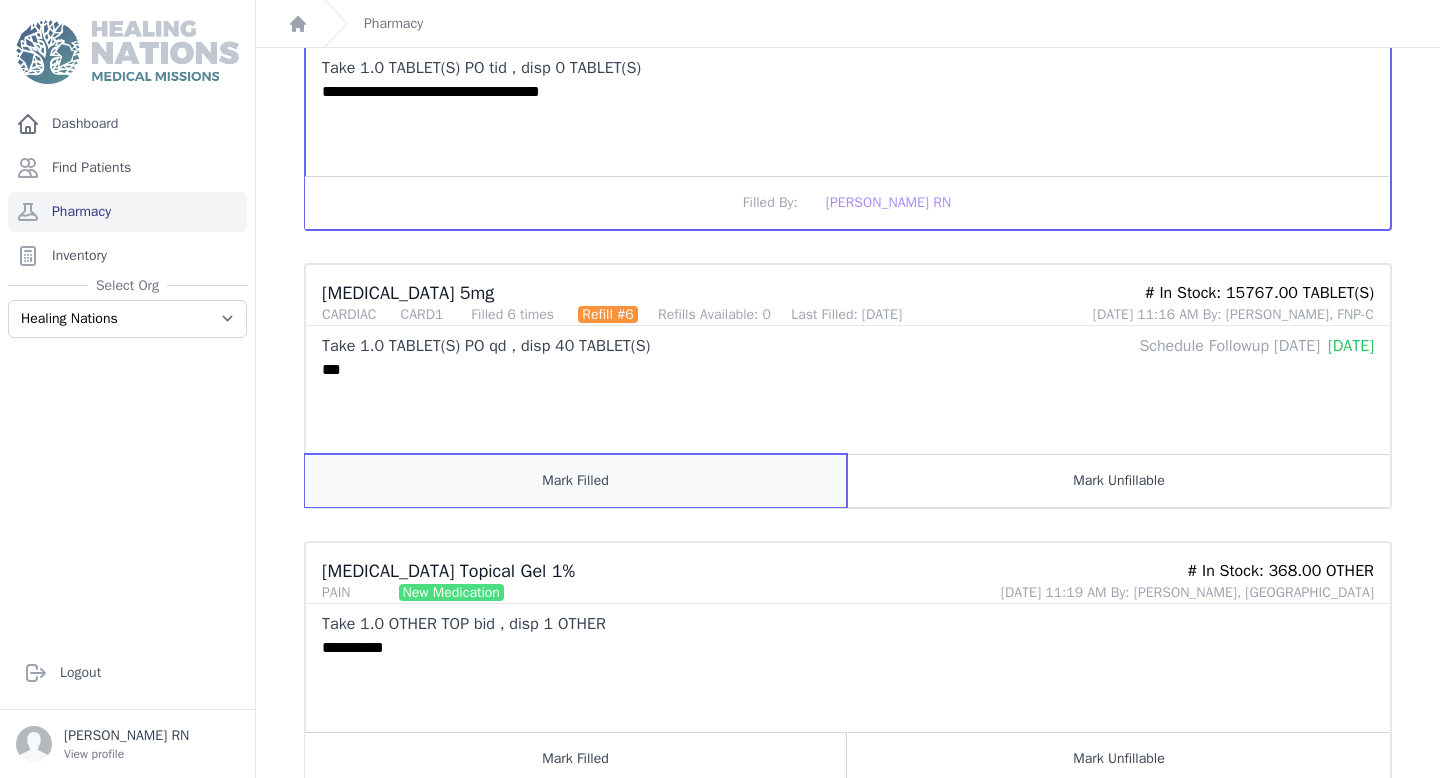 click on "Mark Filled" at bounding box center [576, 480] 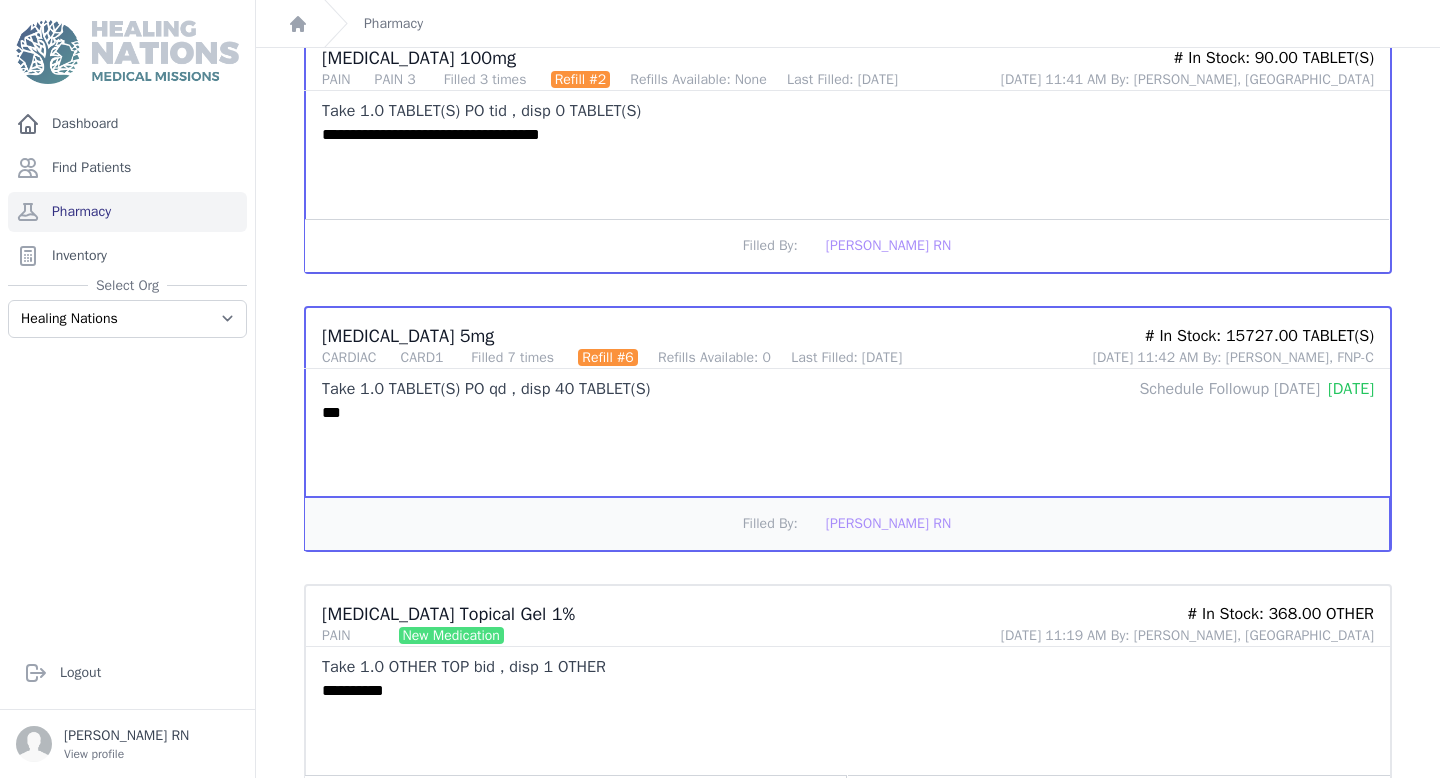 scroll, scrollTop: 54, scrollLeft: 0, axis: vertical 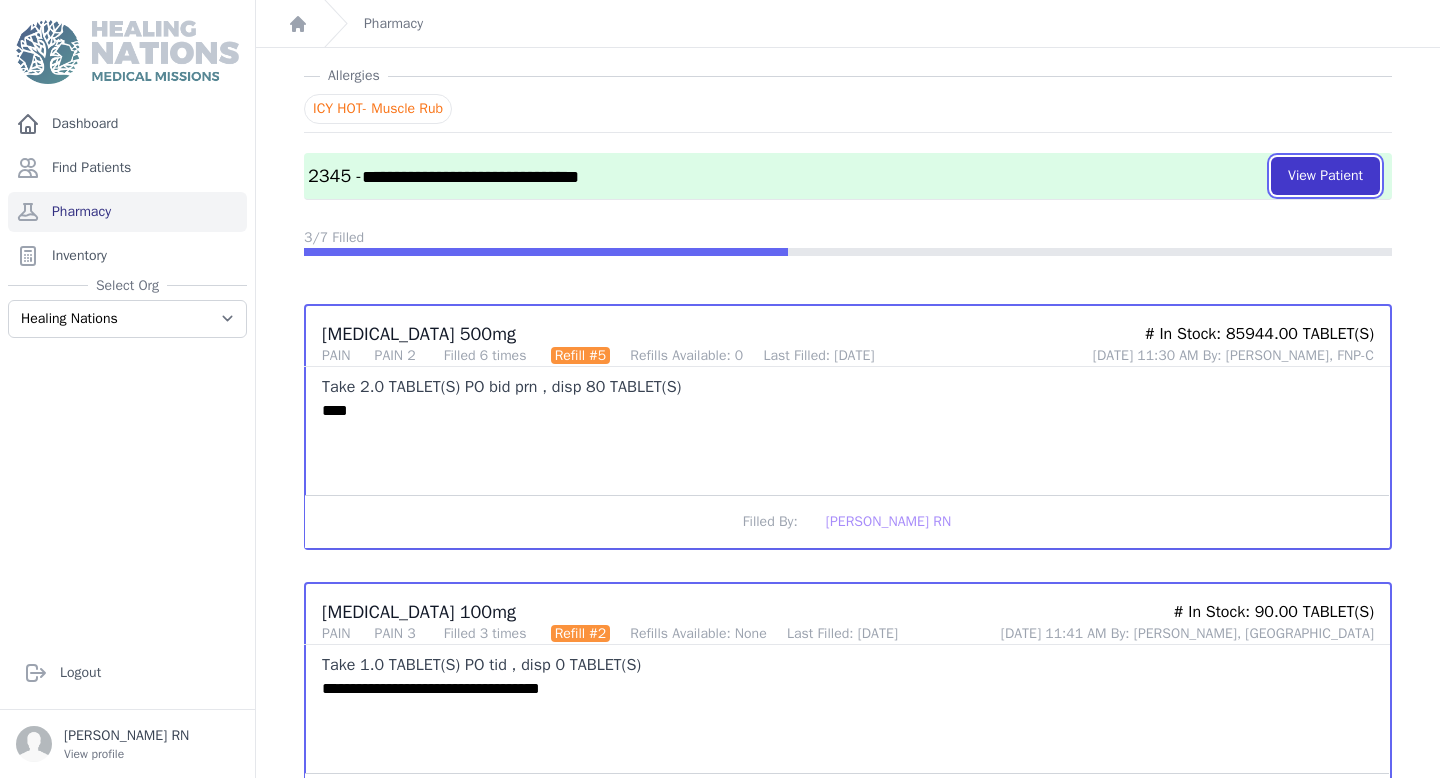 click on "View Patient" at bounding box center [1325, 176] 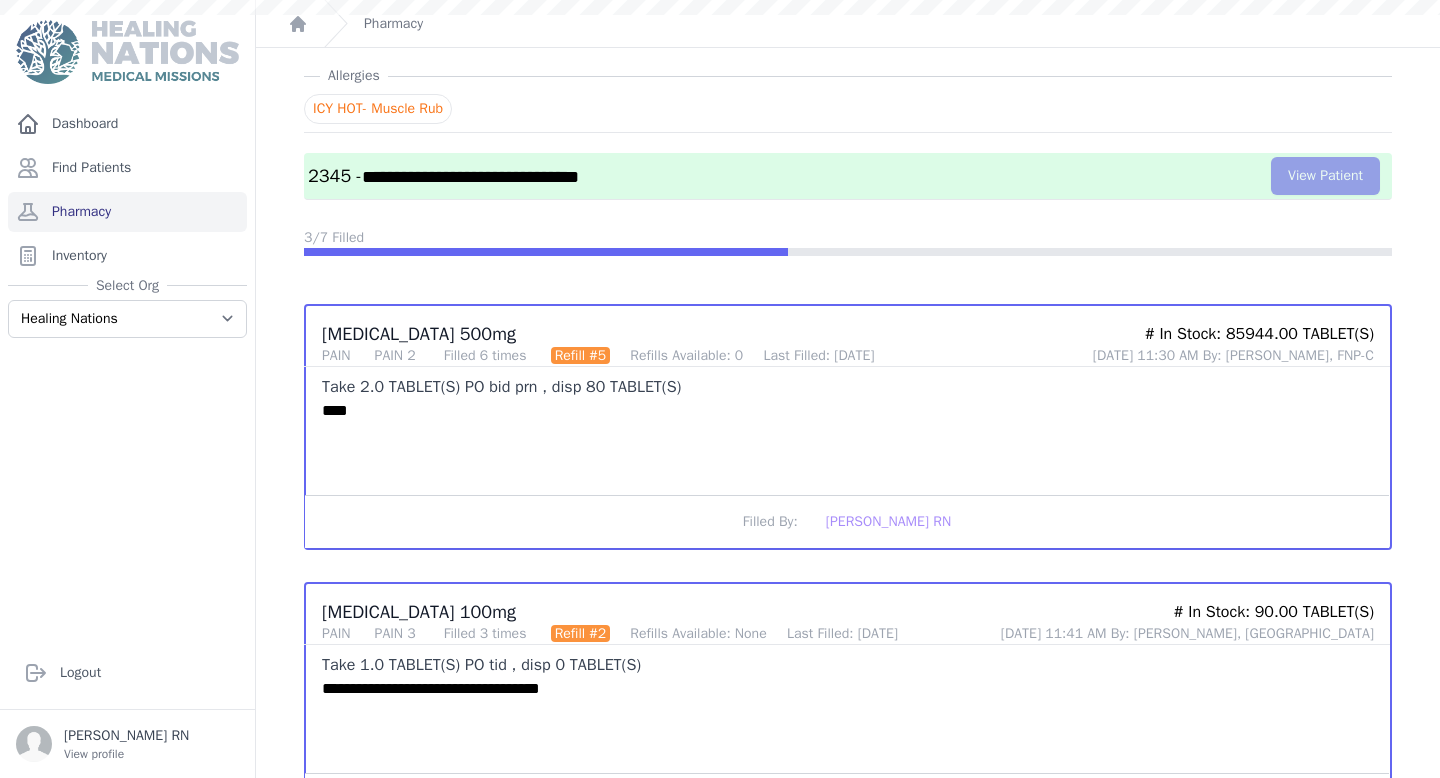 scroll, scrollTop: 0, scrollLeft: 0, axis: both 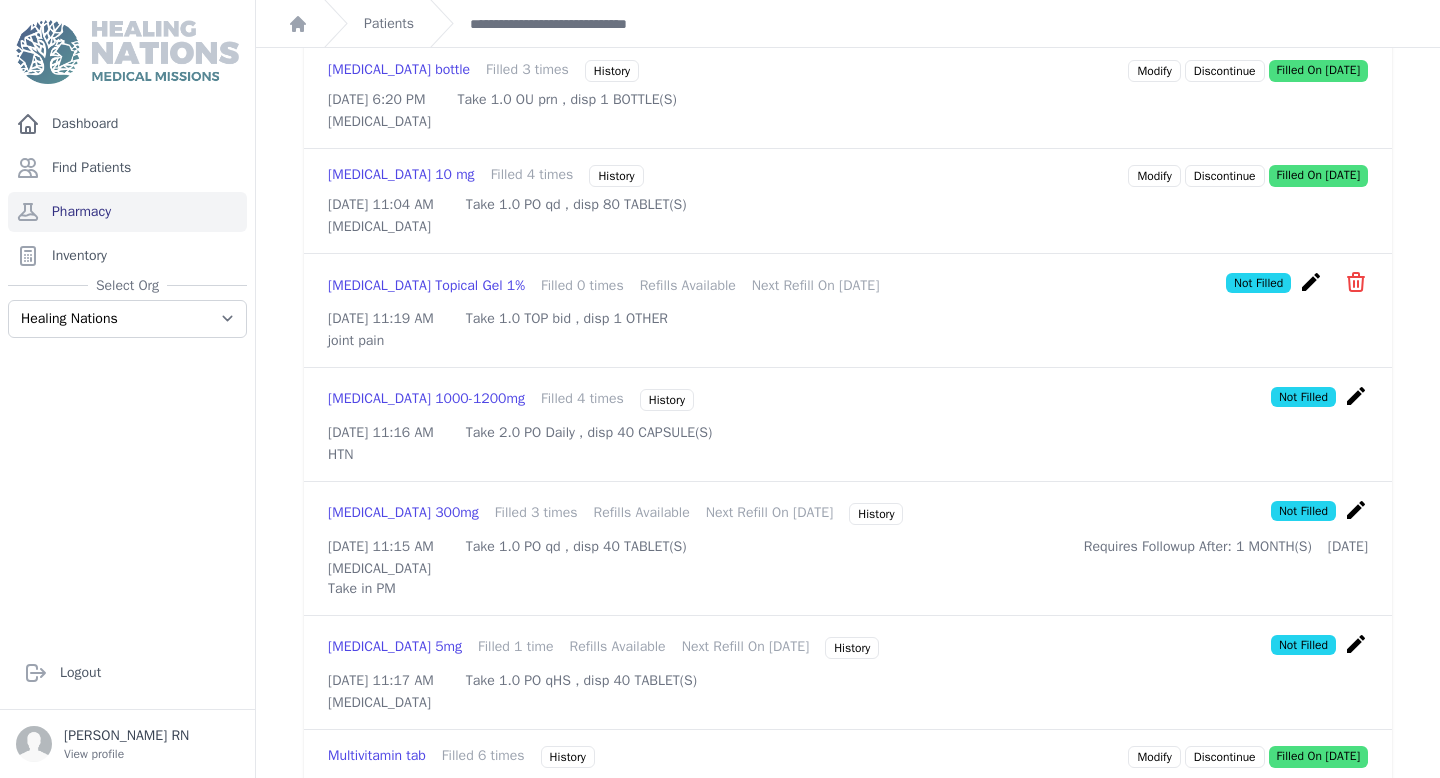 click on "History" at bounding box center [667, 400] 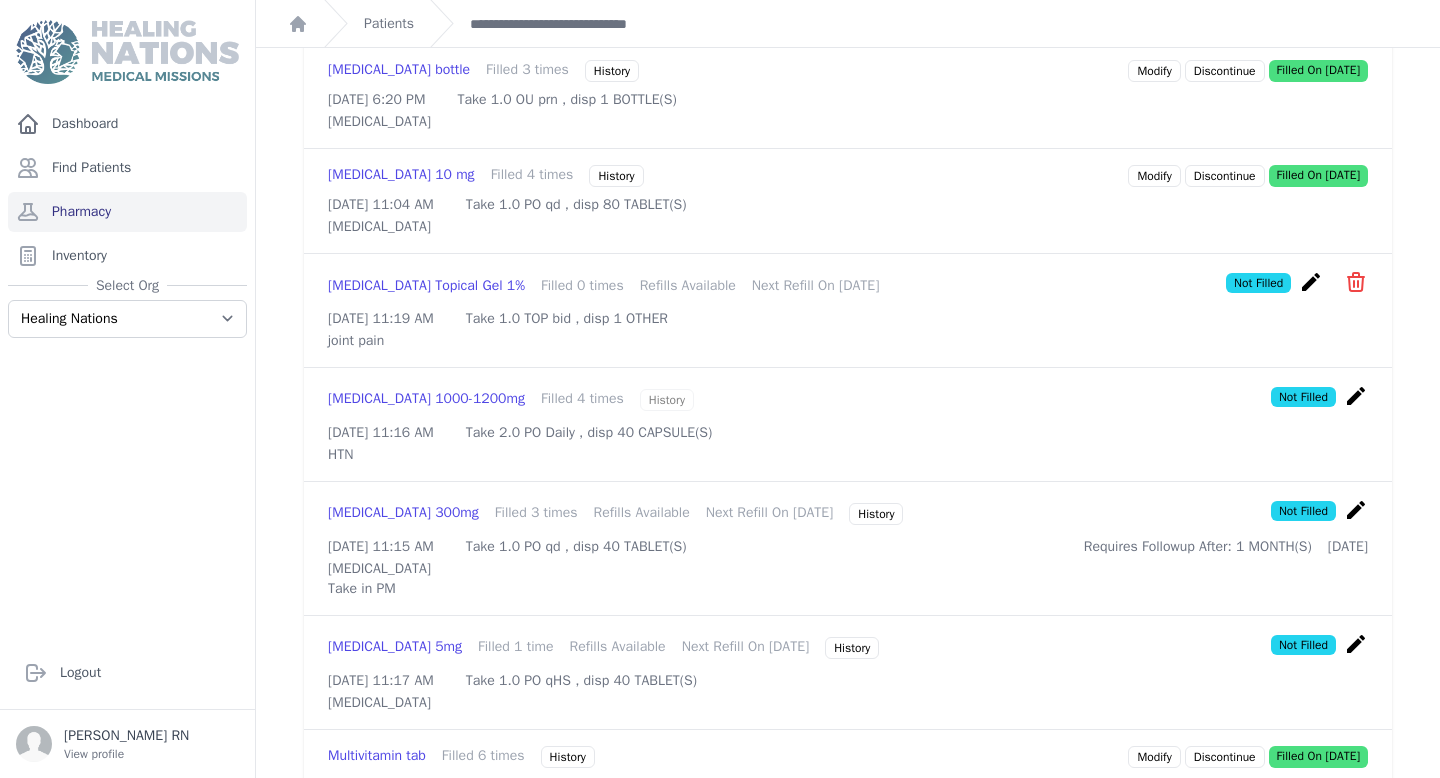 scroll, scrollTop: 0, scrollLeft: 0, axis: both 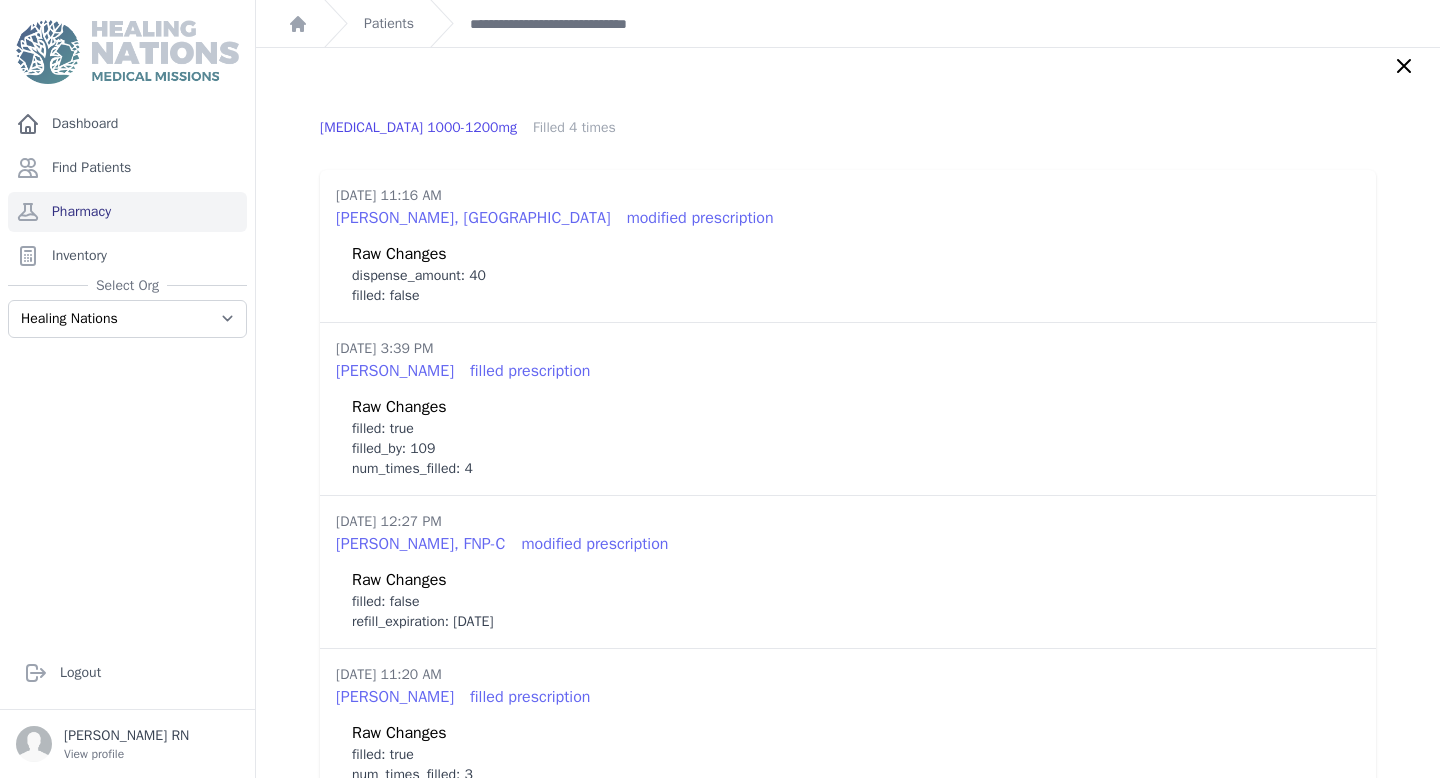 click 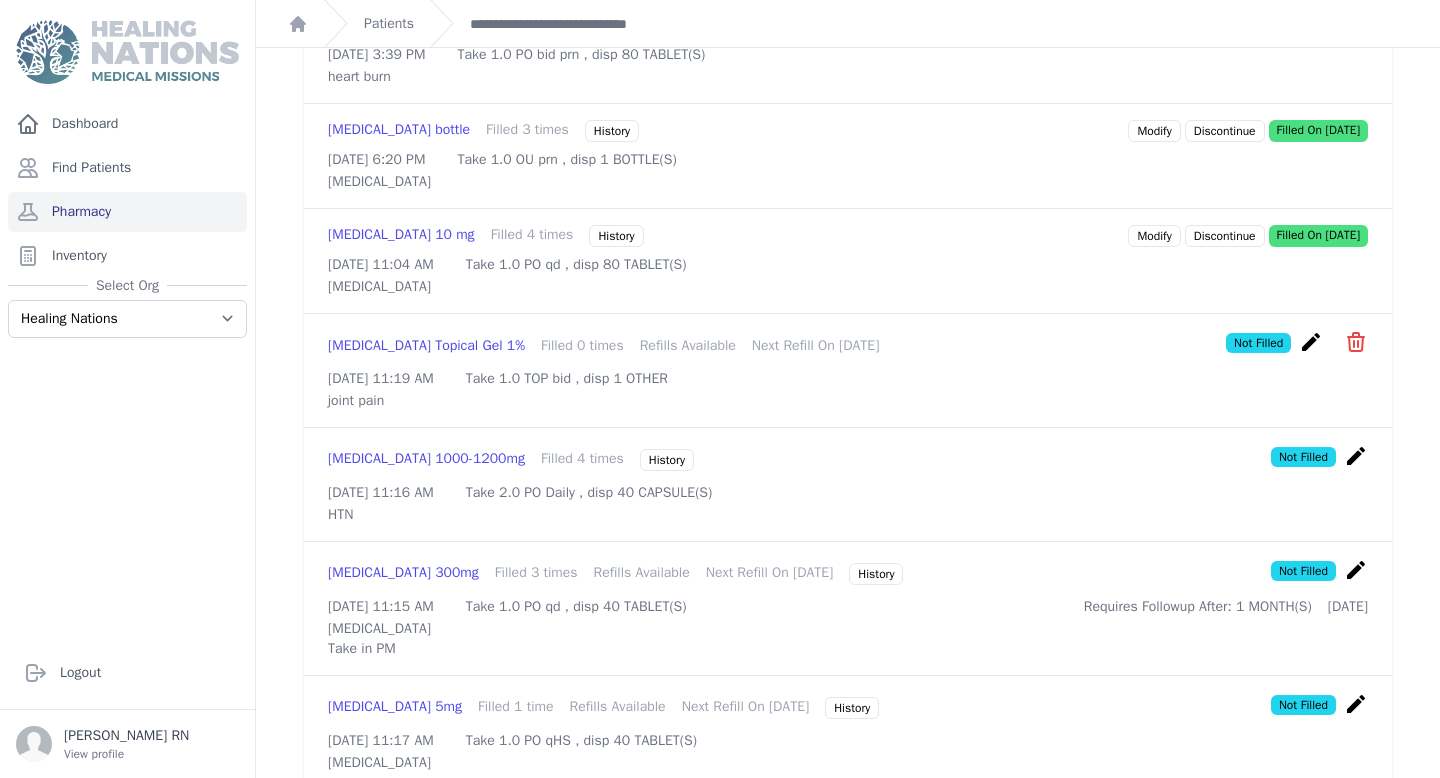 scroll, scrollTop: 960, scrollLeft: 0, axis: vertical 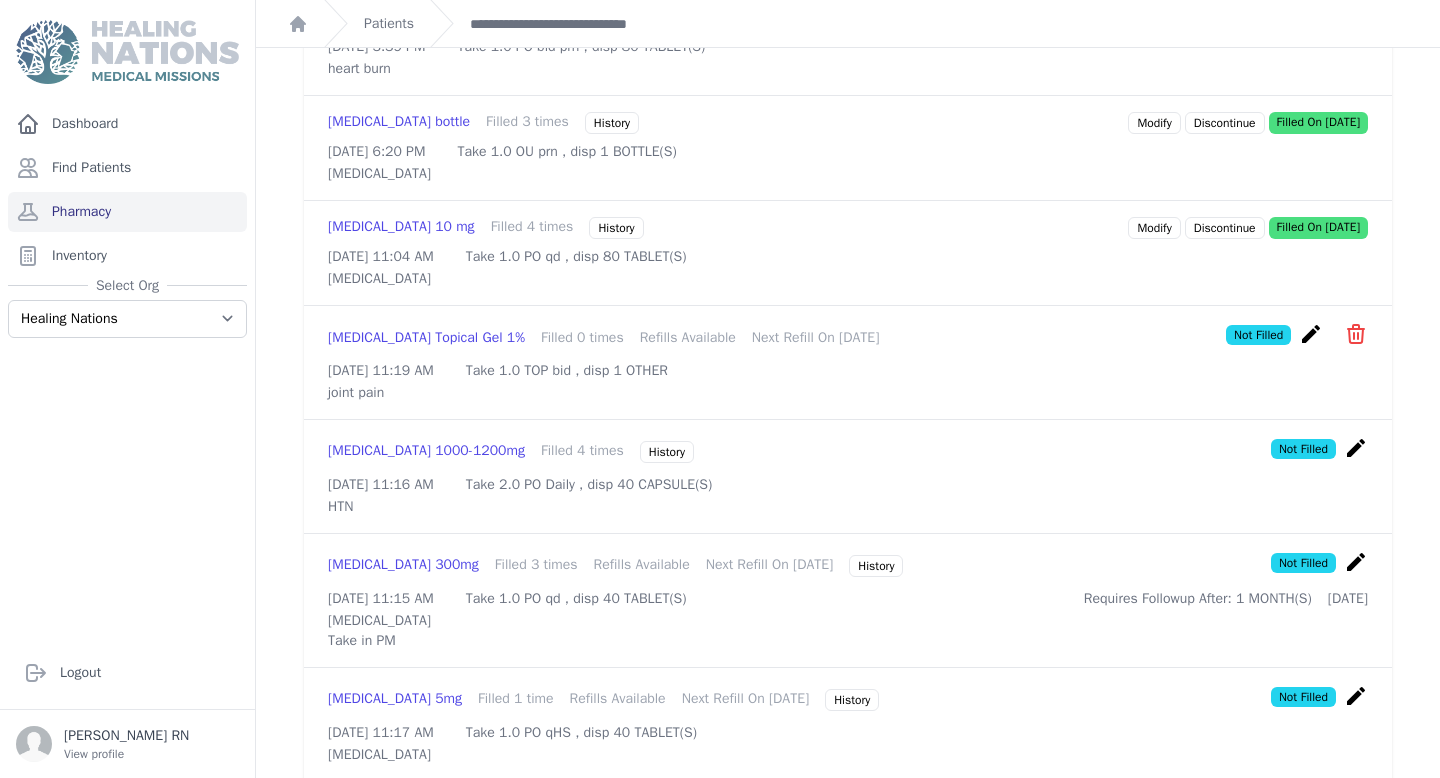 click on "create" at bounding box center [1356, 448] 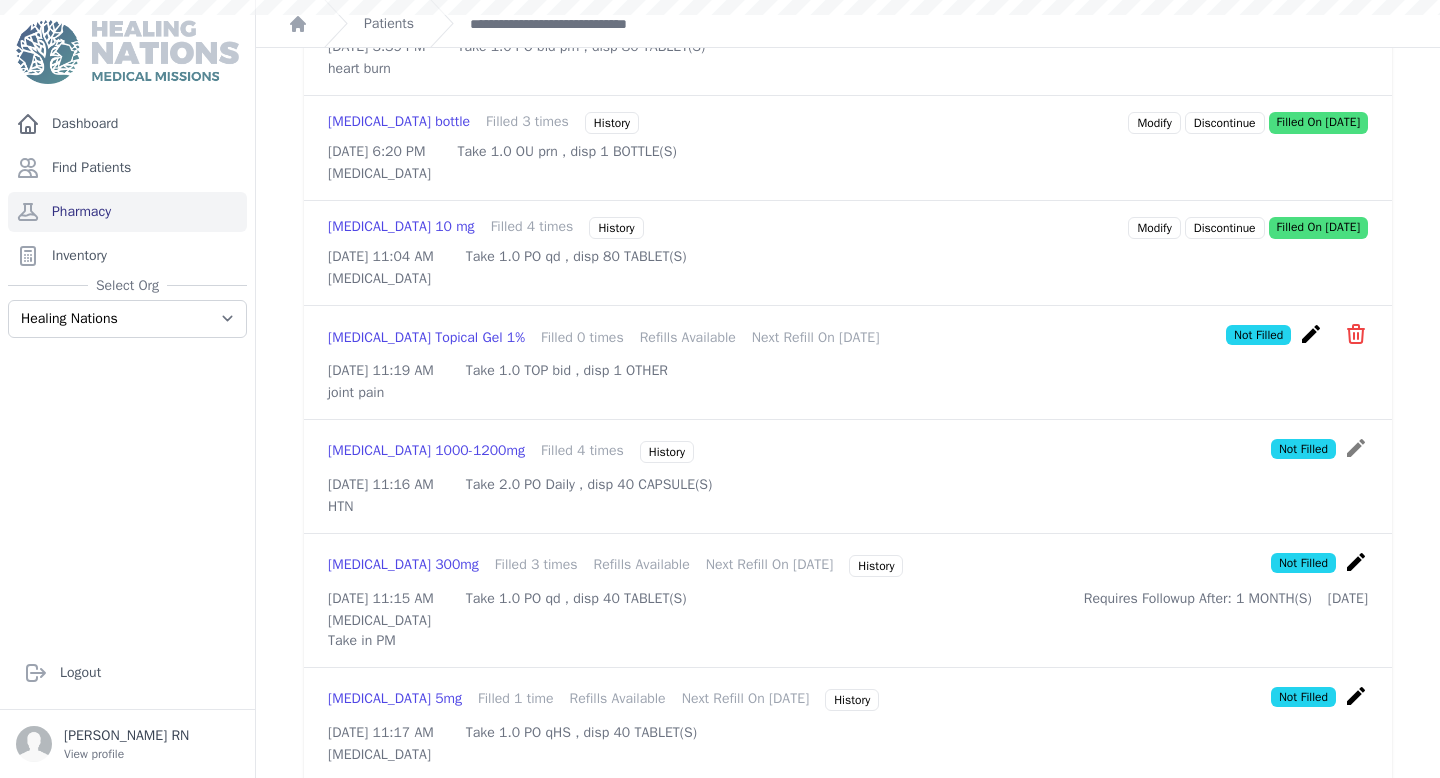 scroll, scrollTop: 0, scrollLeft: 0, axis: both 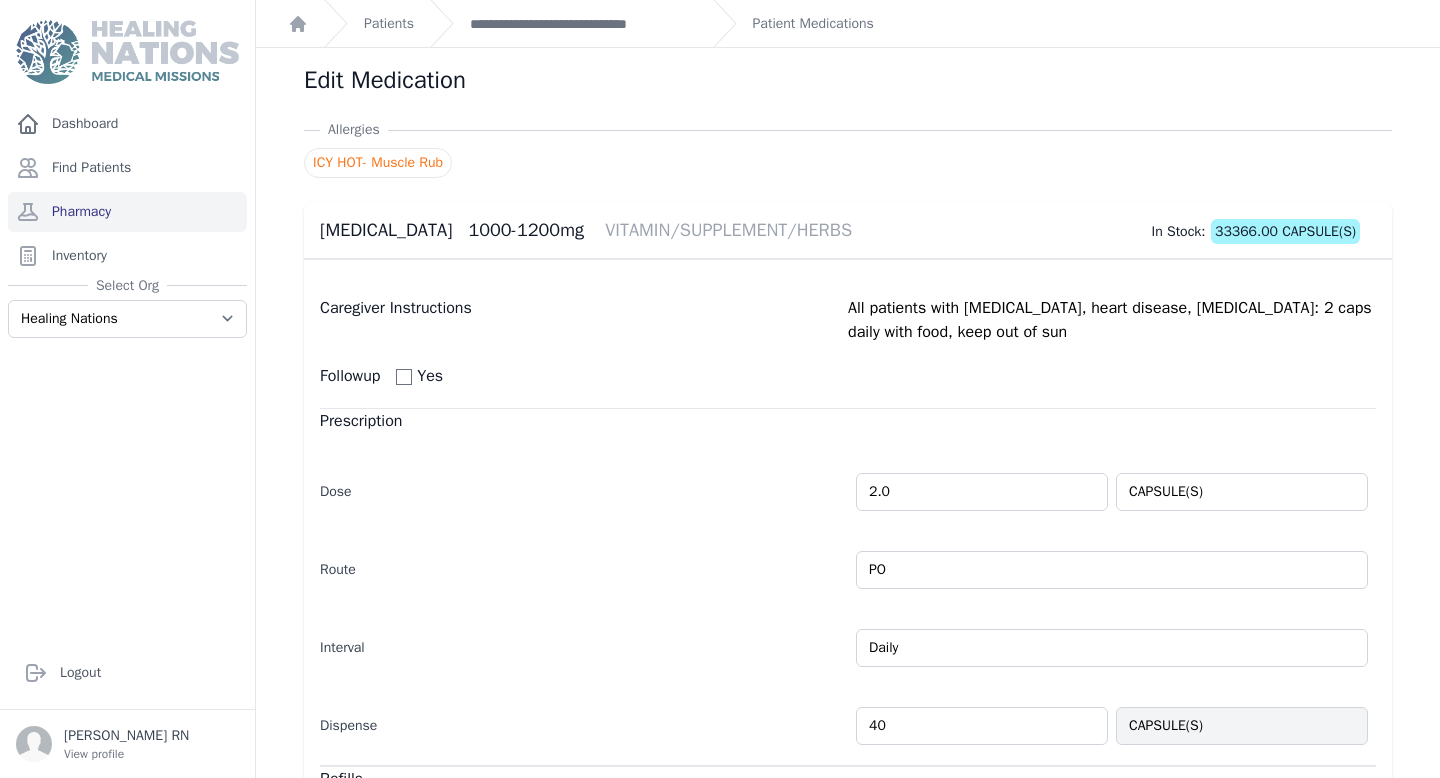 drag, startPoint x: 894, startPoint y: 727, endPoint x: 763, endPoint y: 721, distance: 131.13733 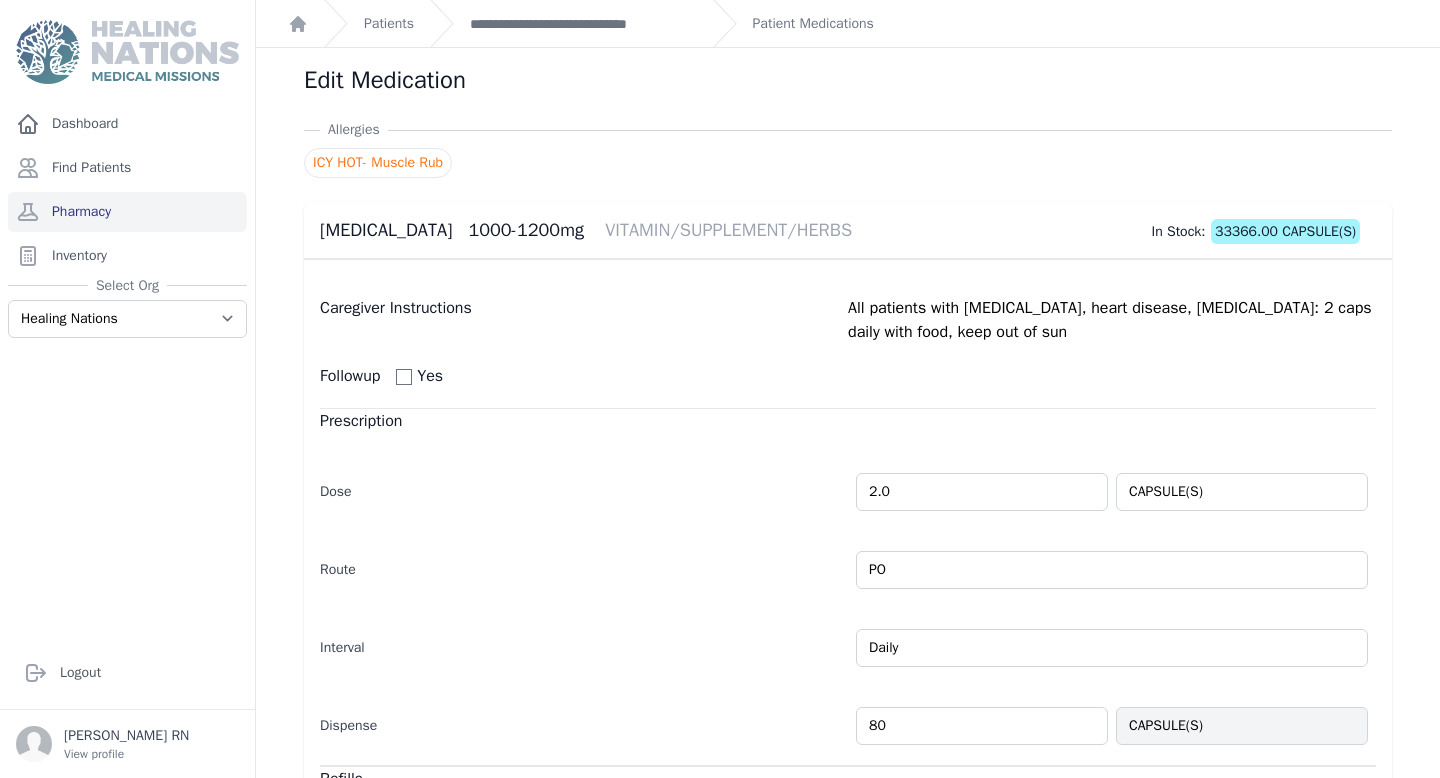type on "80" 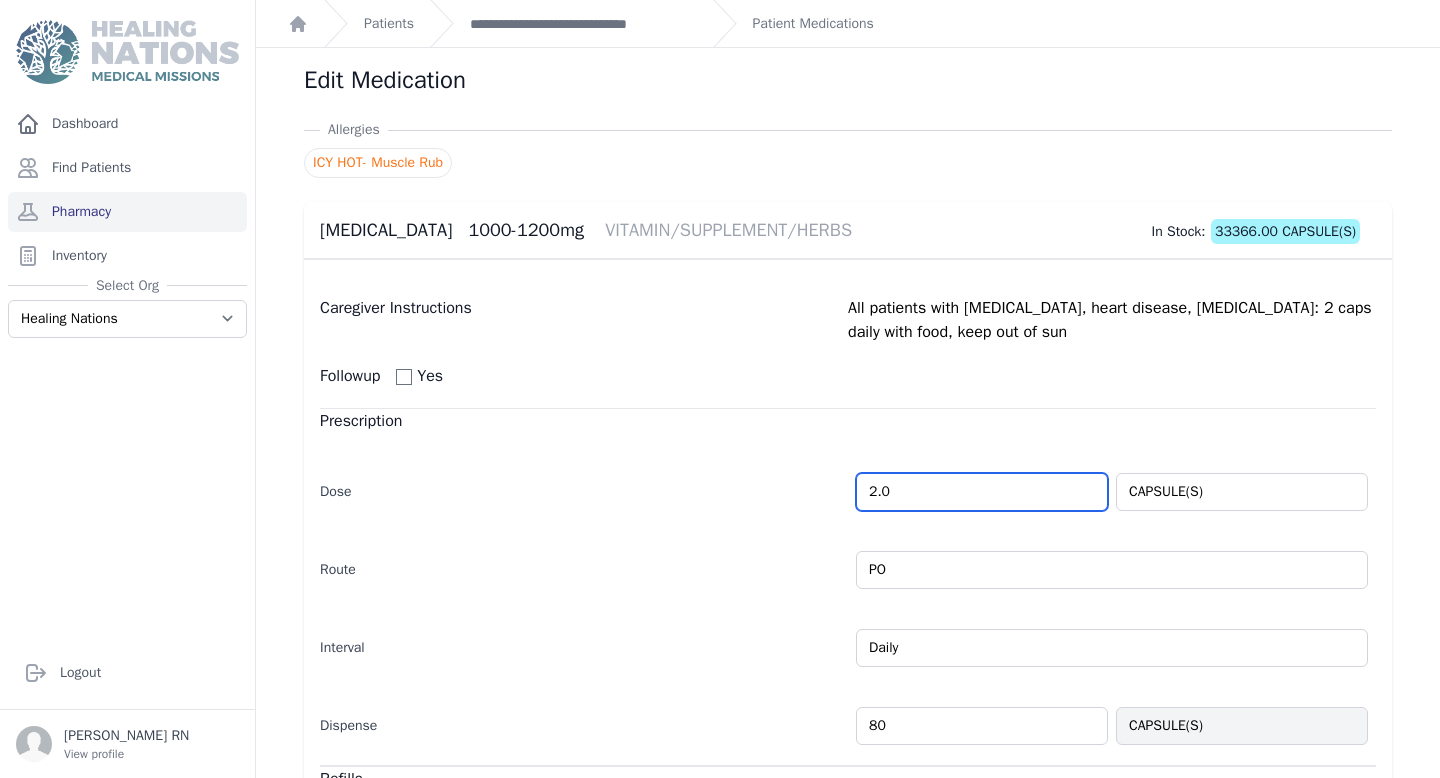 click on "2.0" at bounding box center (982, 492) 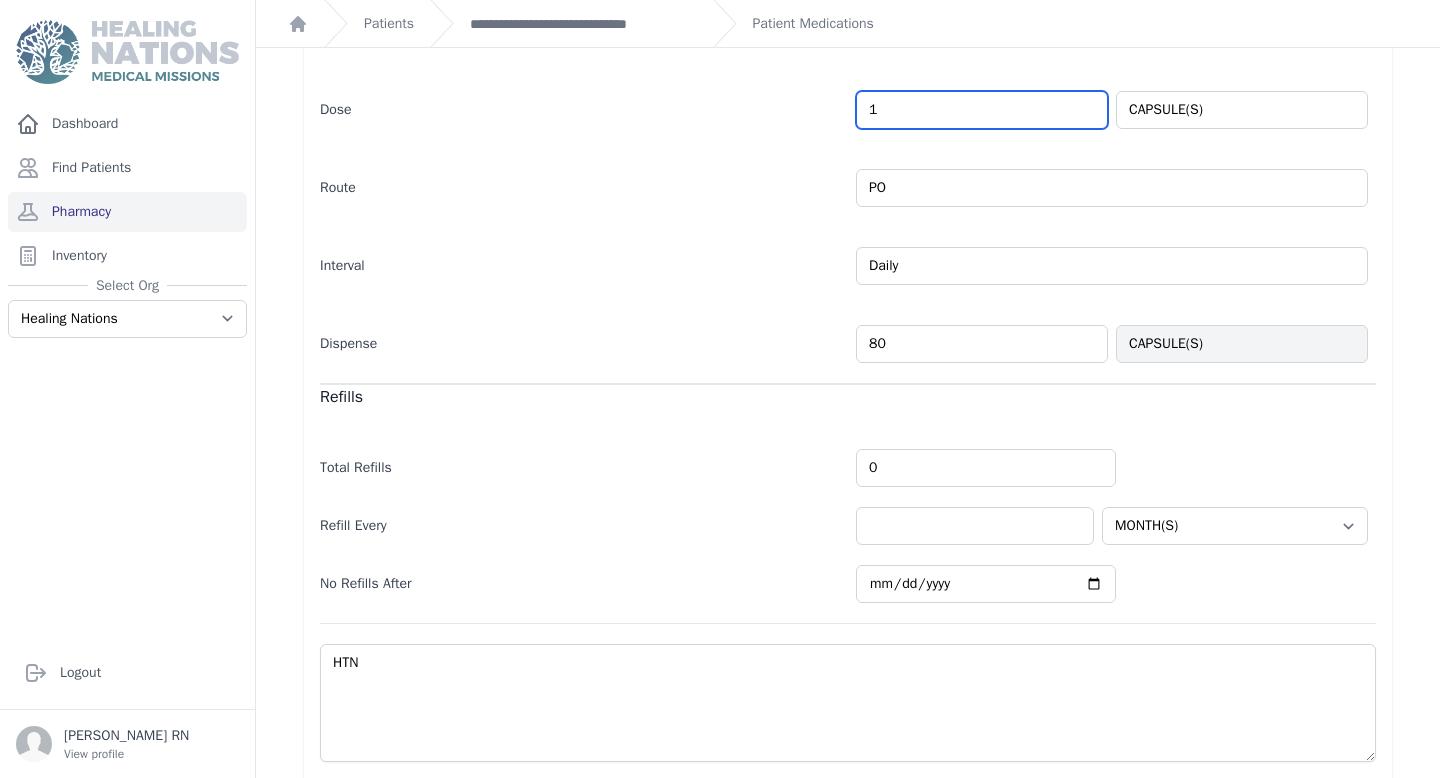 scroll, scrollTop: 397, scrollLeft: 0, axis: vertical 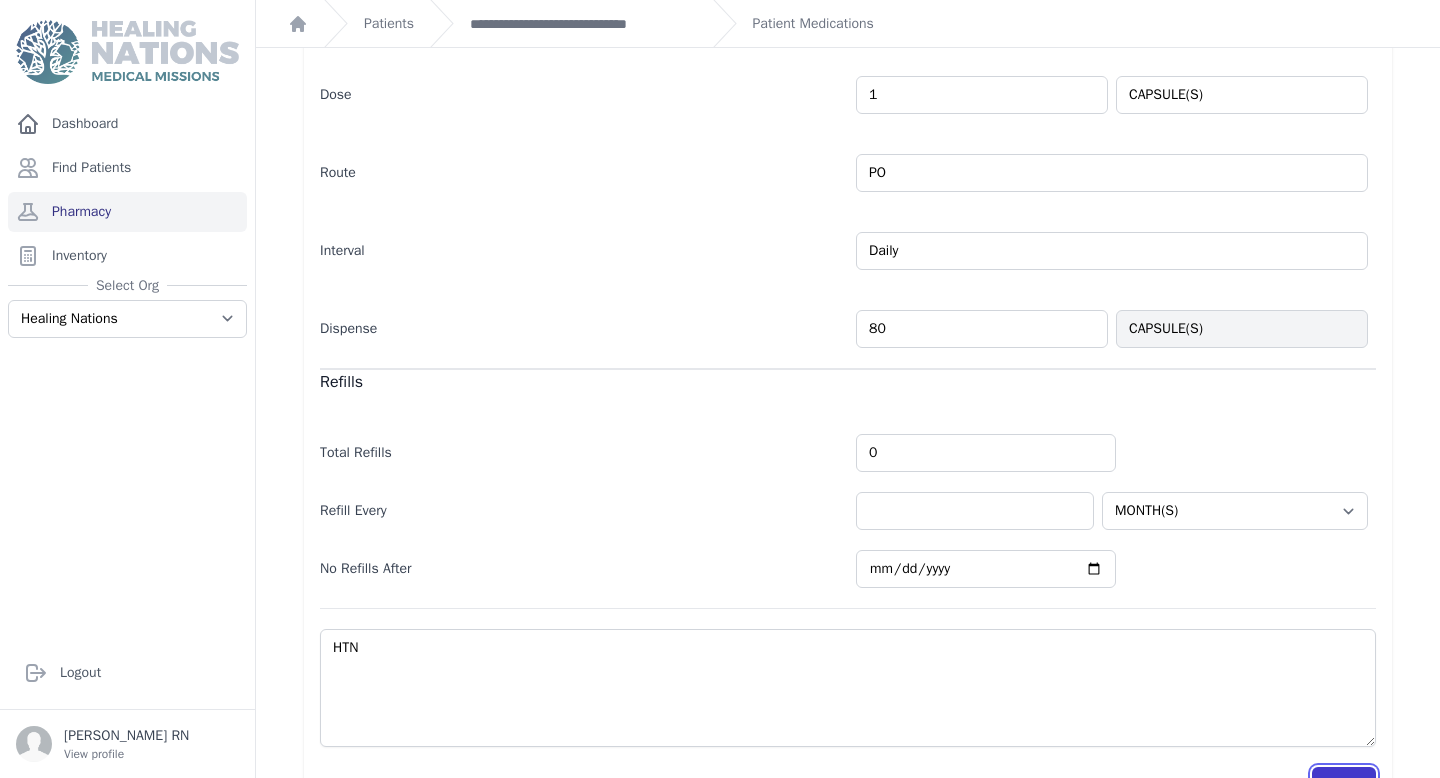 type on "1.0" 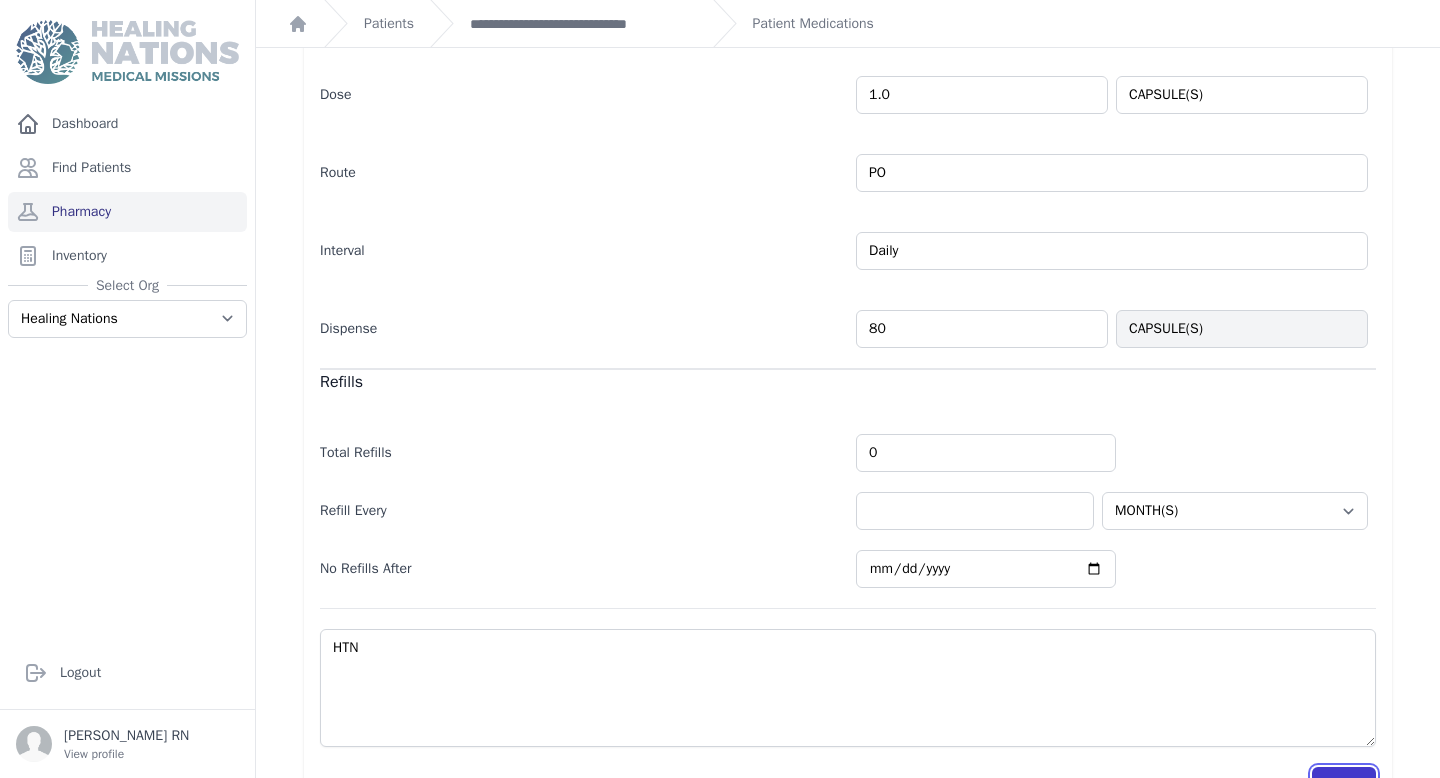click on "Save" at bounding box center (1344, 786) 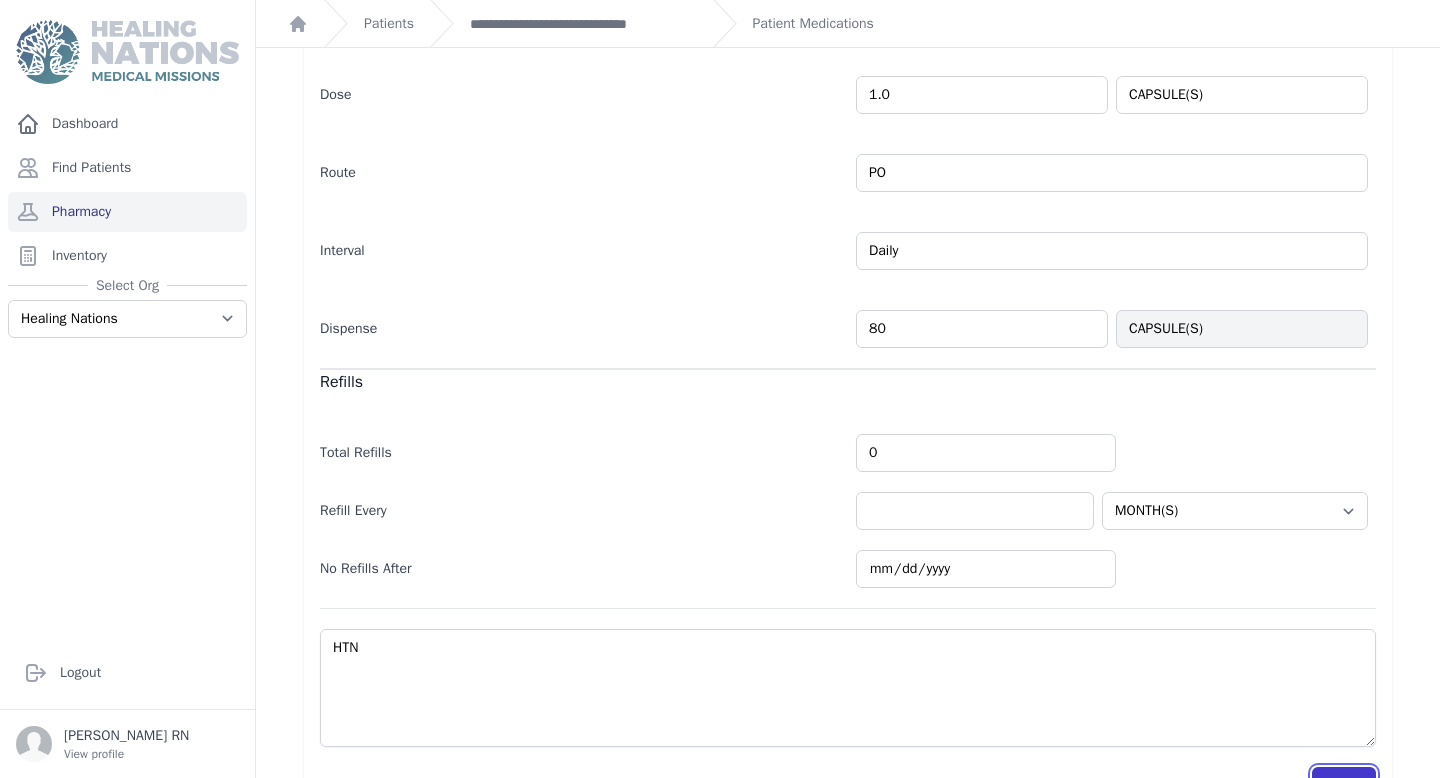 scroll, scrollTop: 456, scrollLeft: 0, axis: vertical 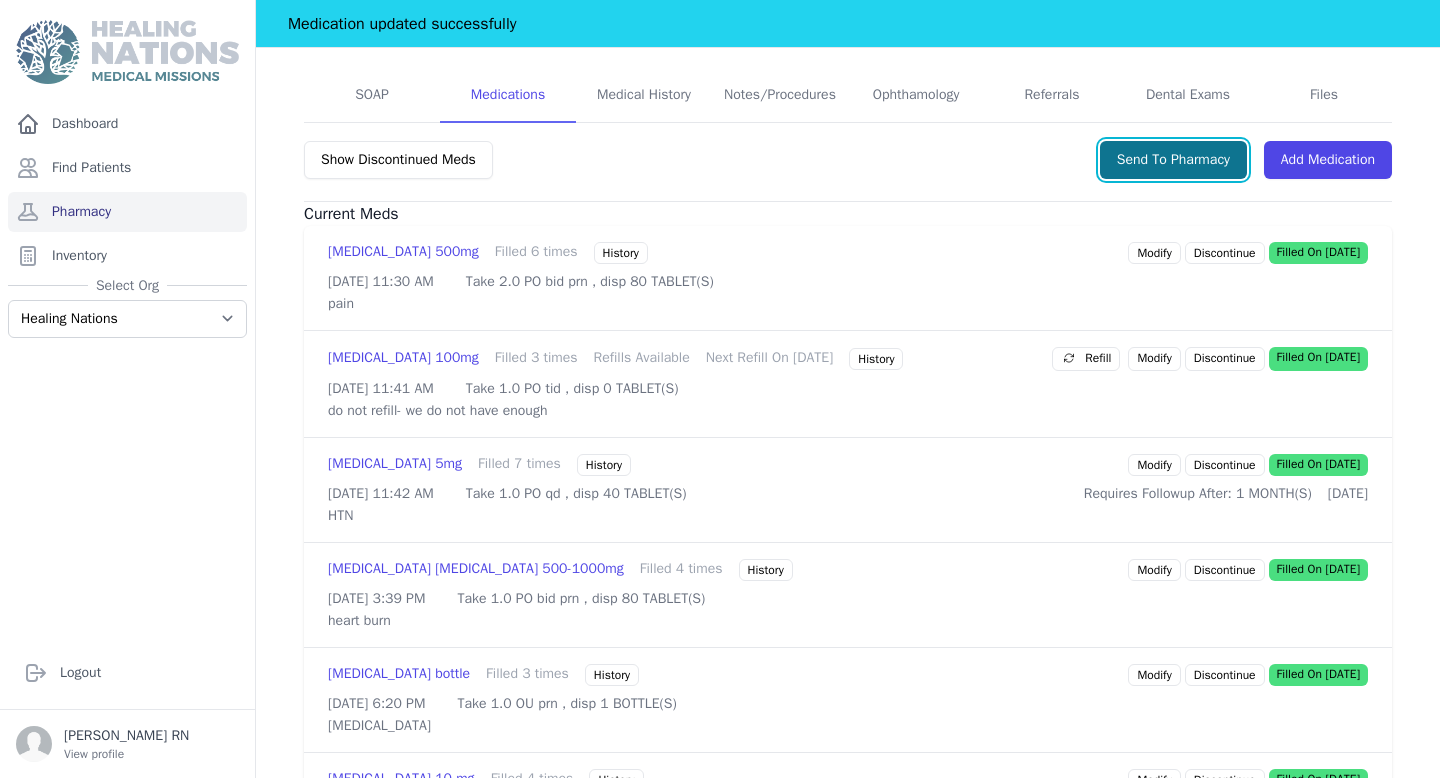click on "Send To Pharmacy" at bounding box center (1173, 160) 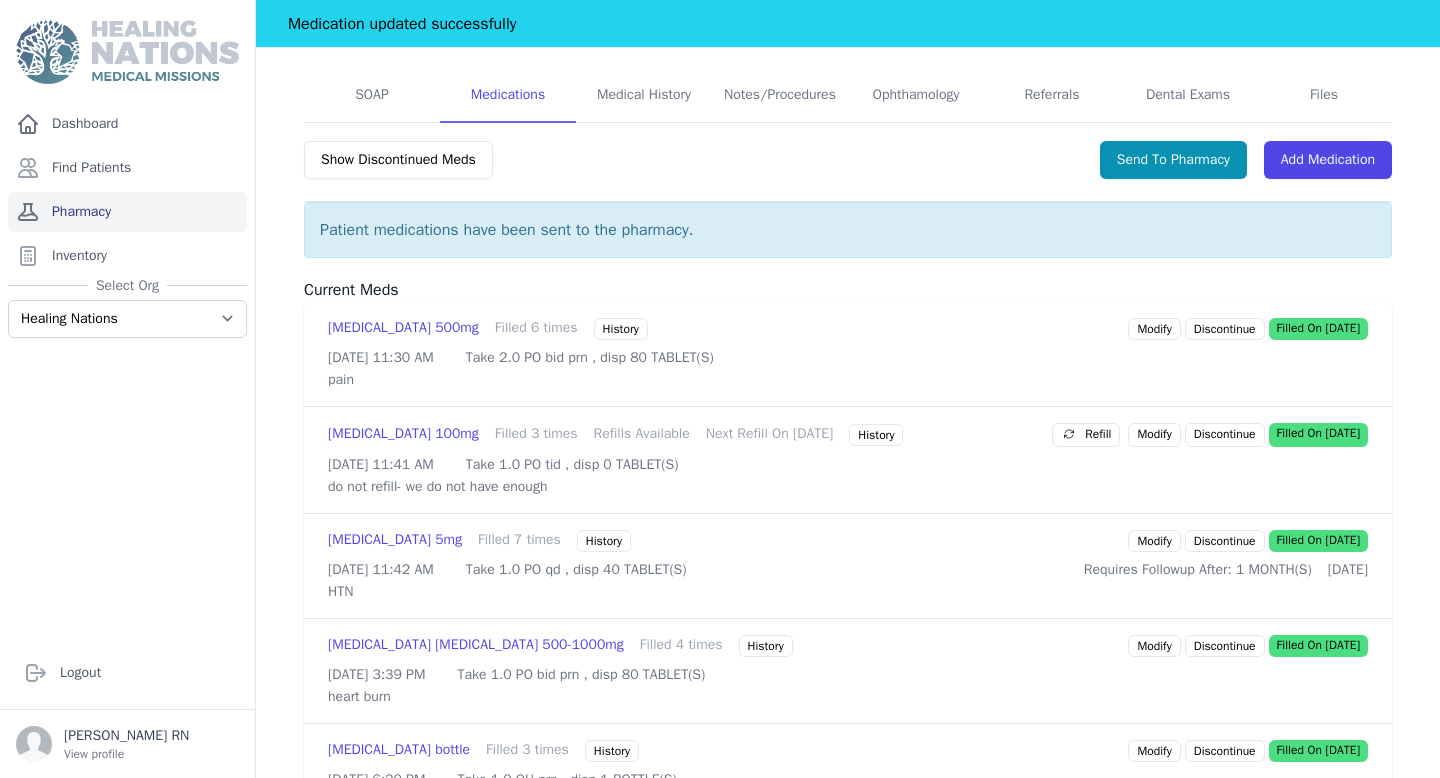 click on "Pharmacy" at bounding box center (127, 212) 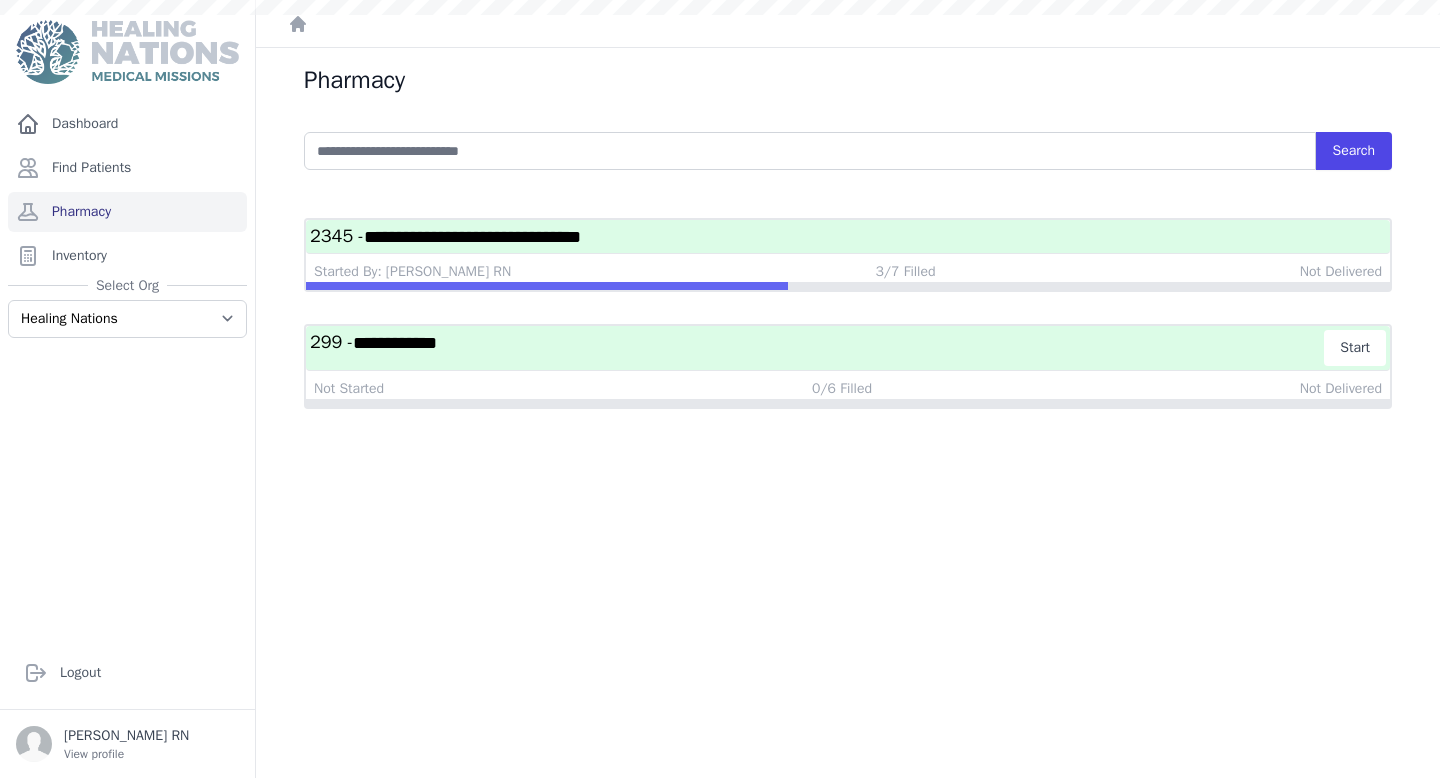 scroll, scrollTop: 0, scrollLeft: 0, axis: both 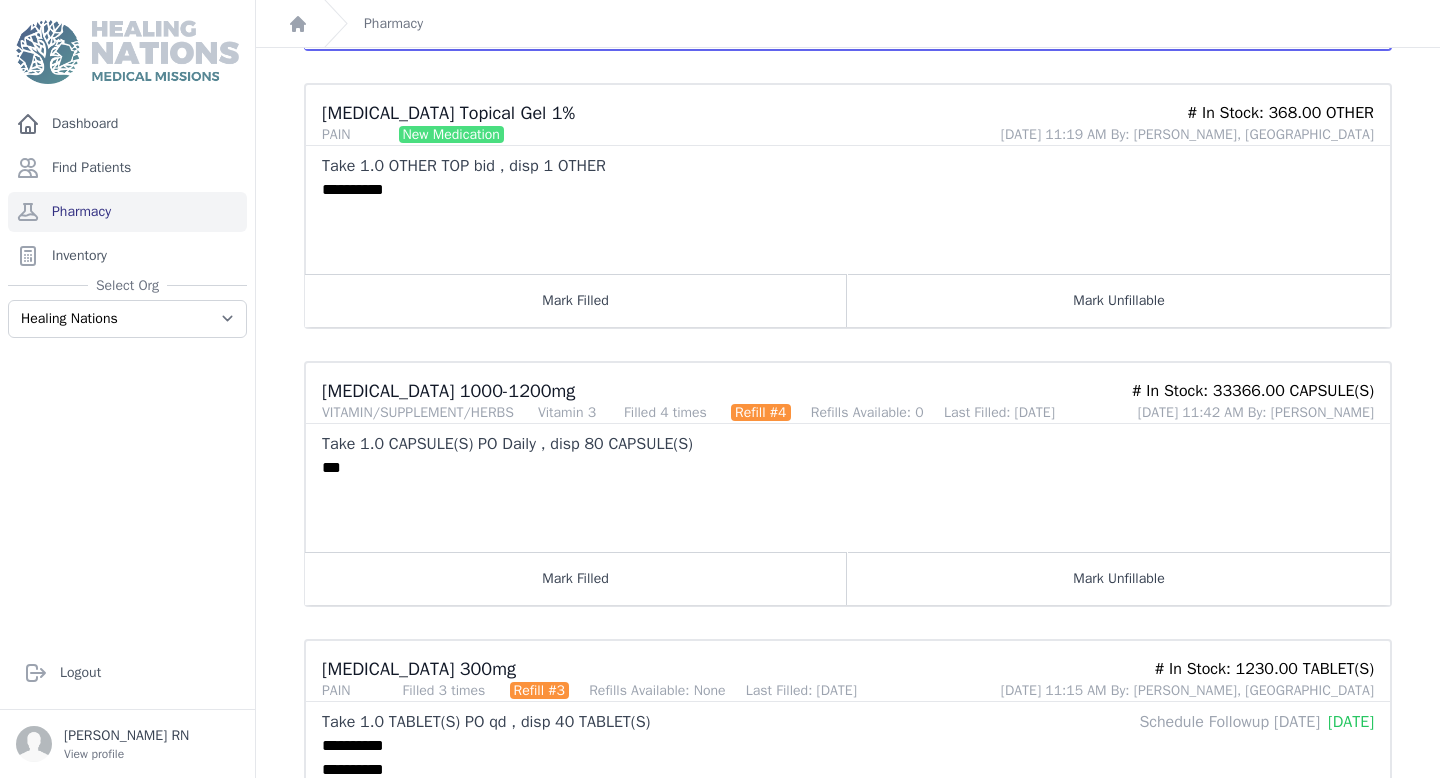 click on "***" at bounding box center (848, 504) 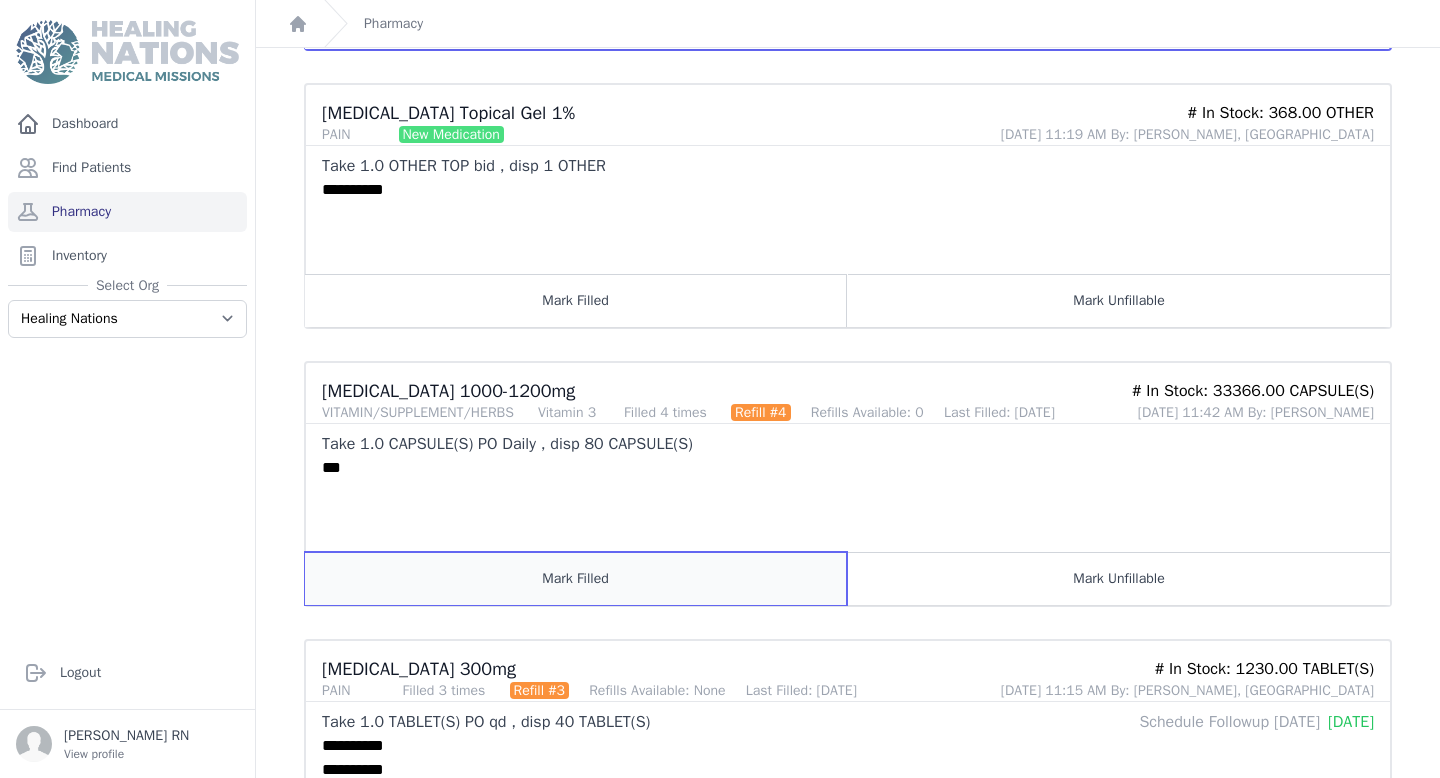 click on "Mark Filled" at bounding box center (576, 578) 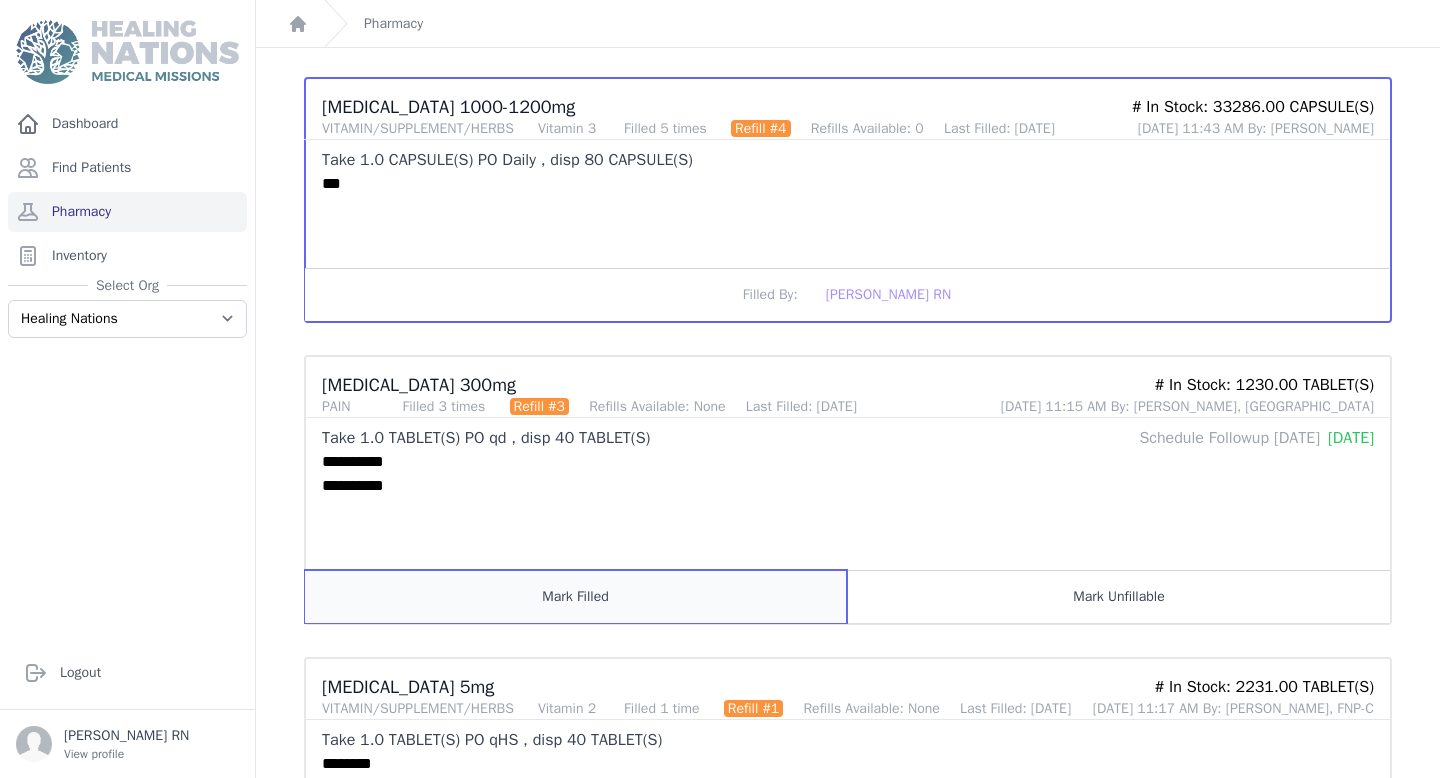 click on "Mark Filled" at bounding box center [576, 596] 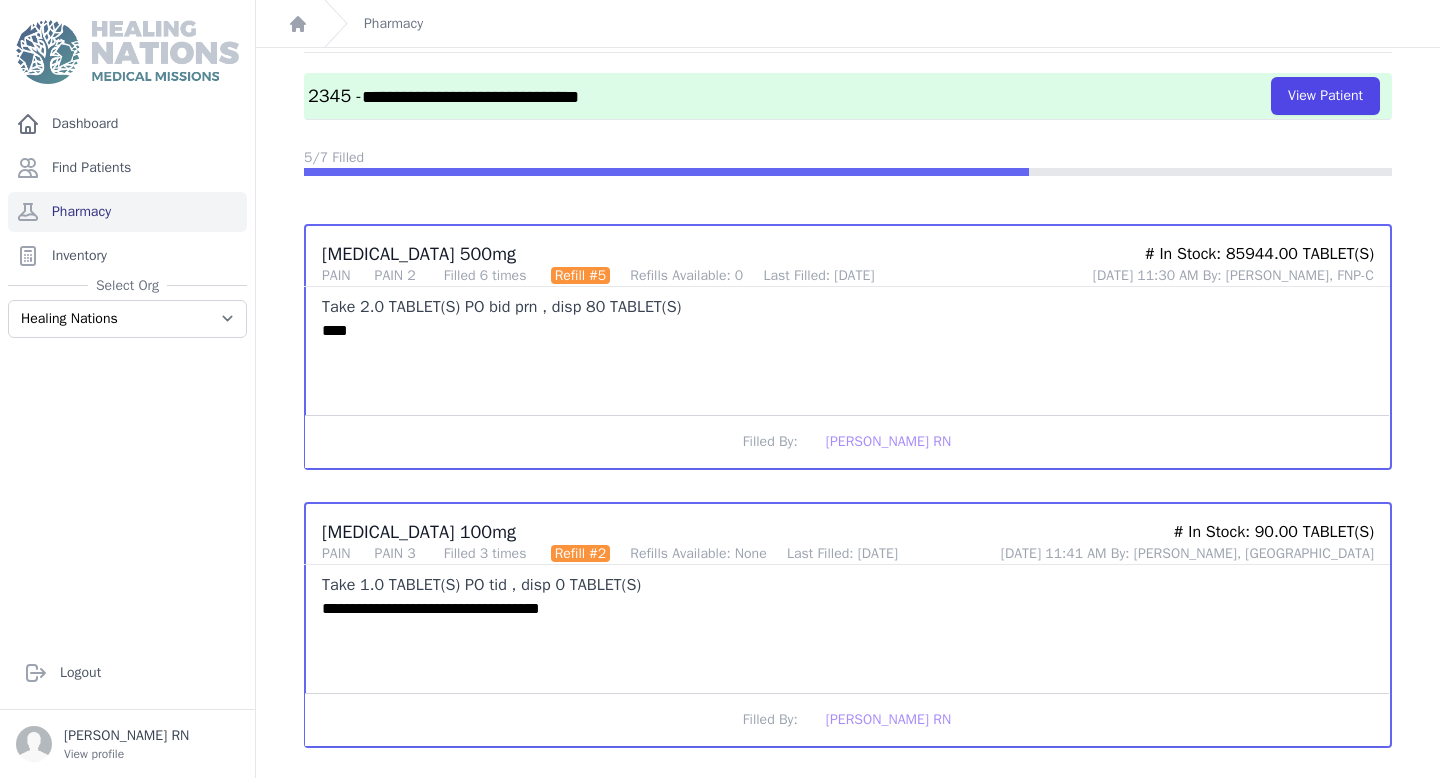 scroll, scrollTop: 10, scrollLeft: 0, axis: vertical 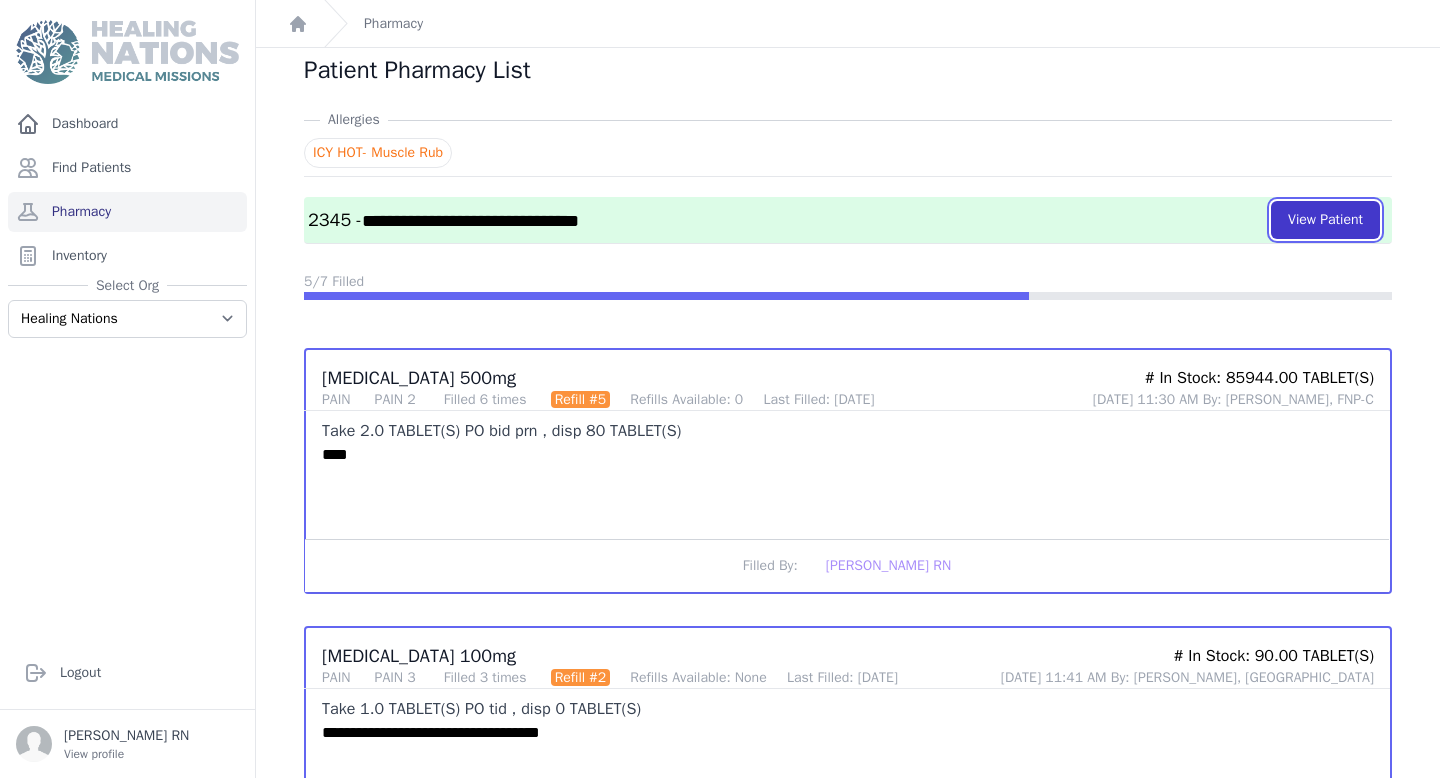 click on "View Patient" at bounding box center (1325, 220) 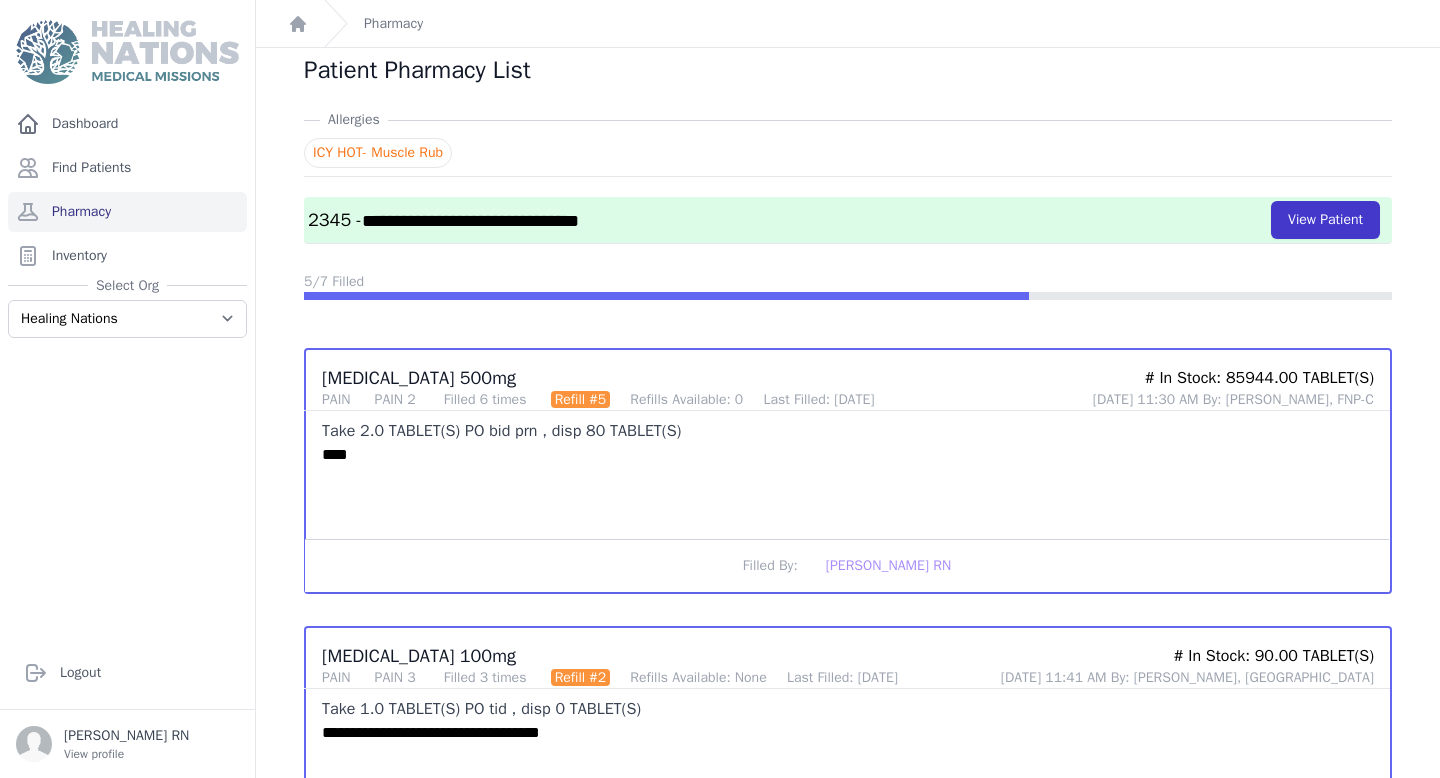 scroll, scrollTop: 0, scrollLeft: 0, axis: both 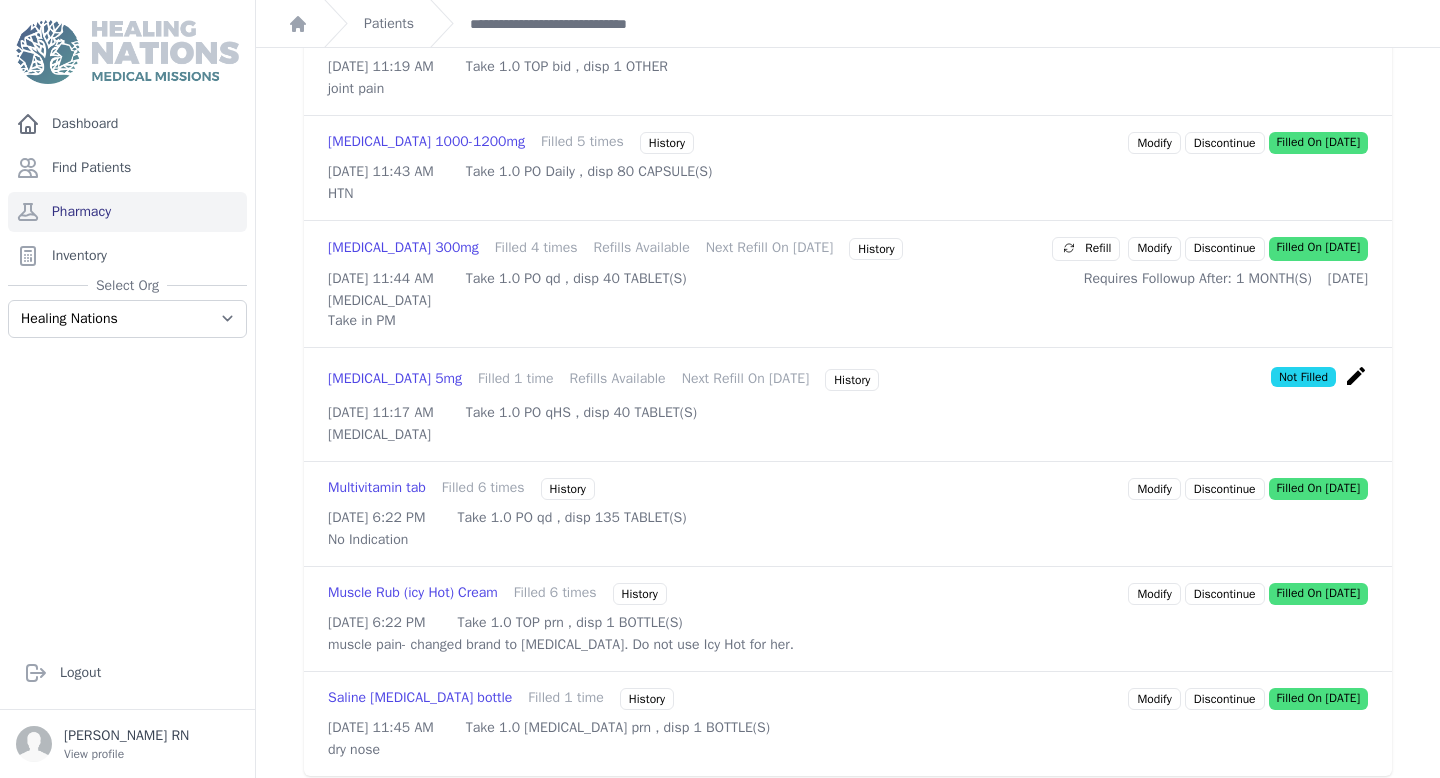click on "History" at bounding box center (852, 380) 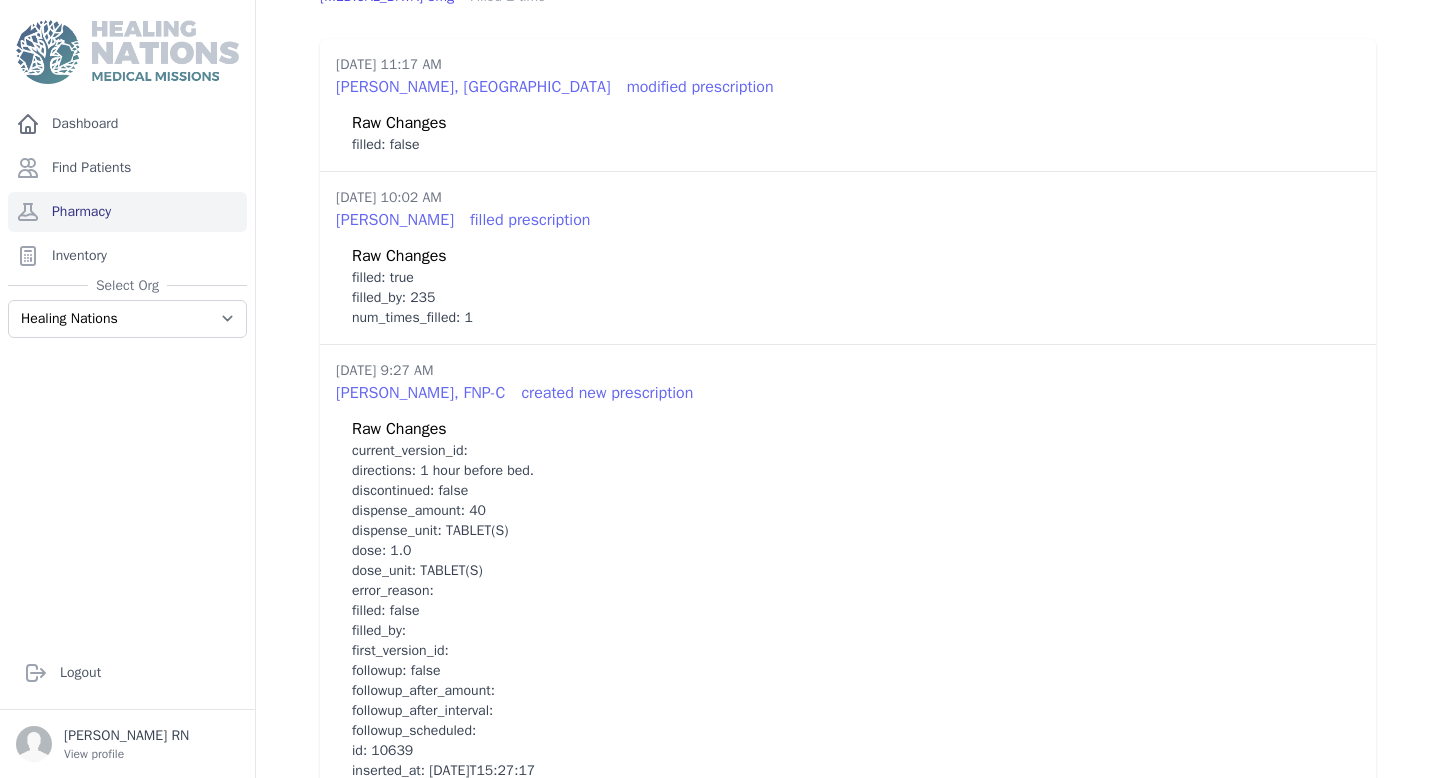 scroll, scrollTop: 0, scrollLeft: 0, axis: both 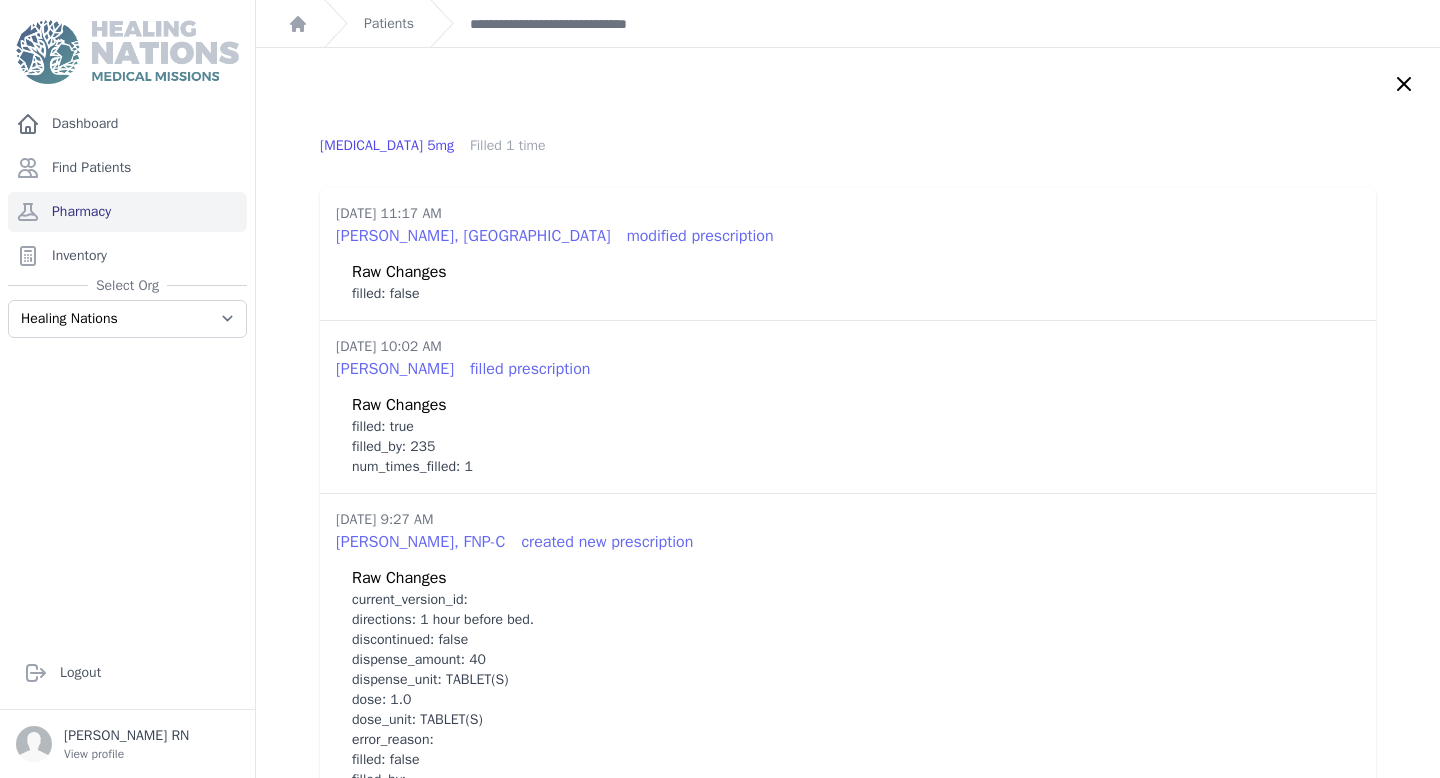 click 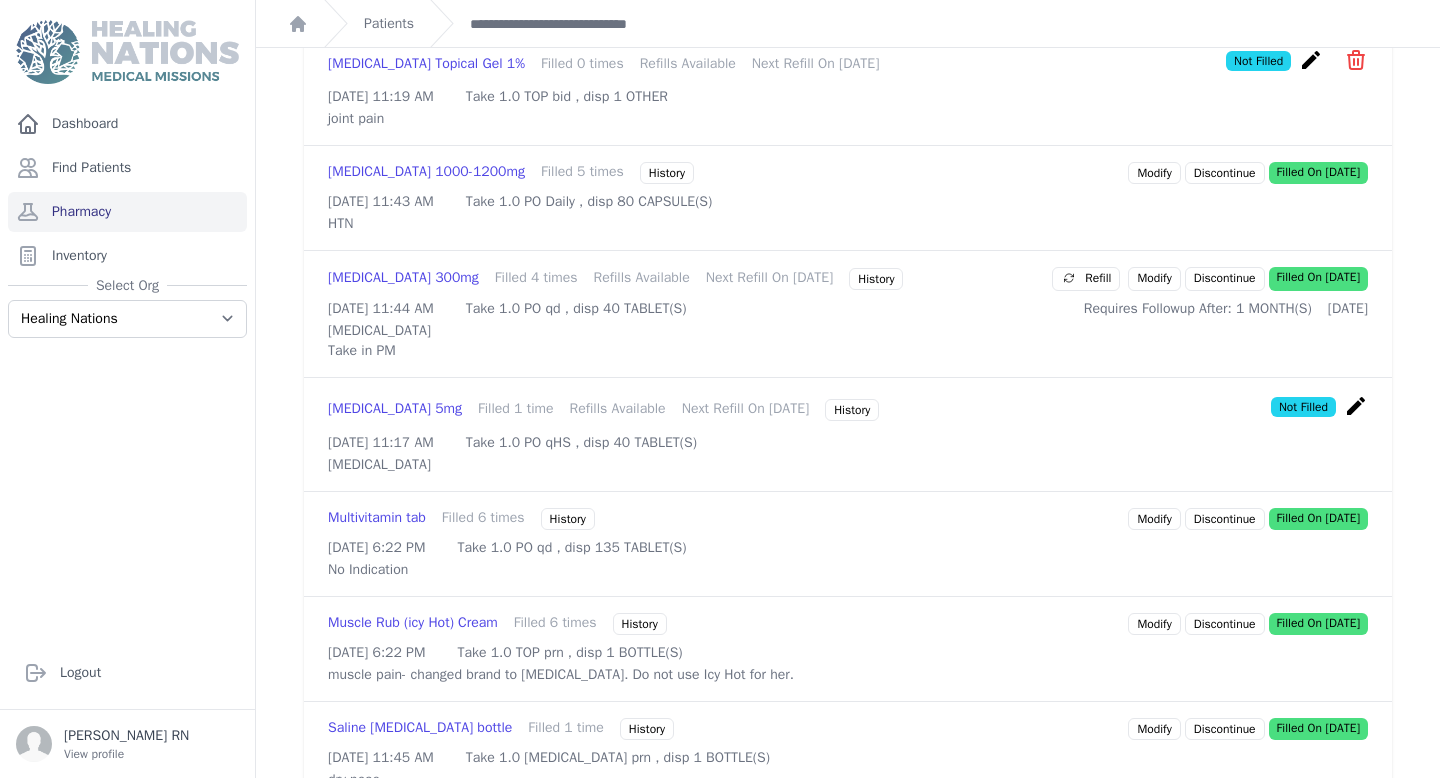 scroll, scrollTop: 1249, scrollLeft: 0, axis: vertical 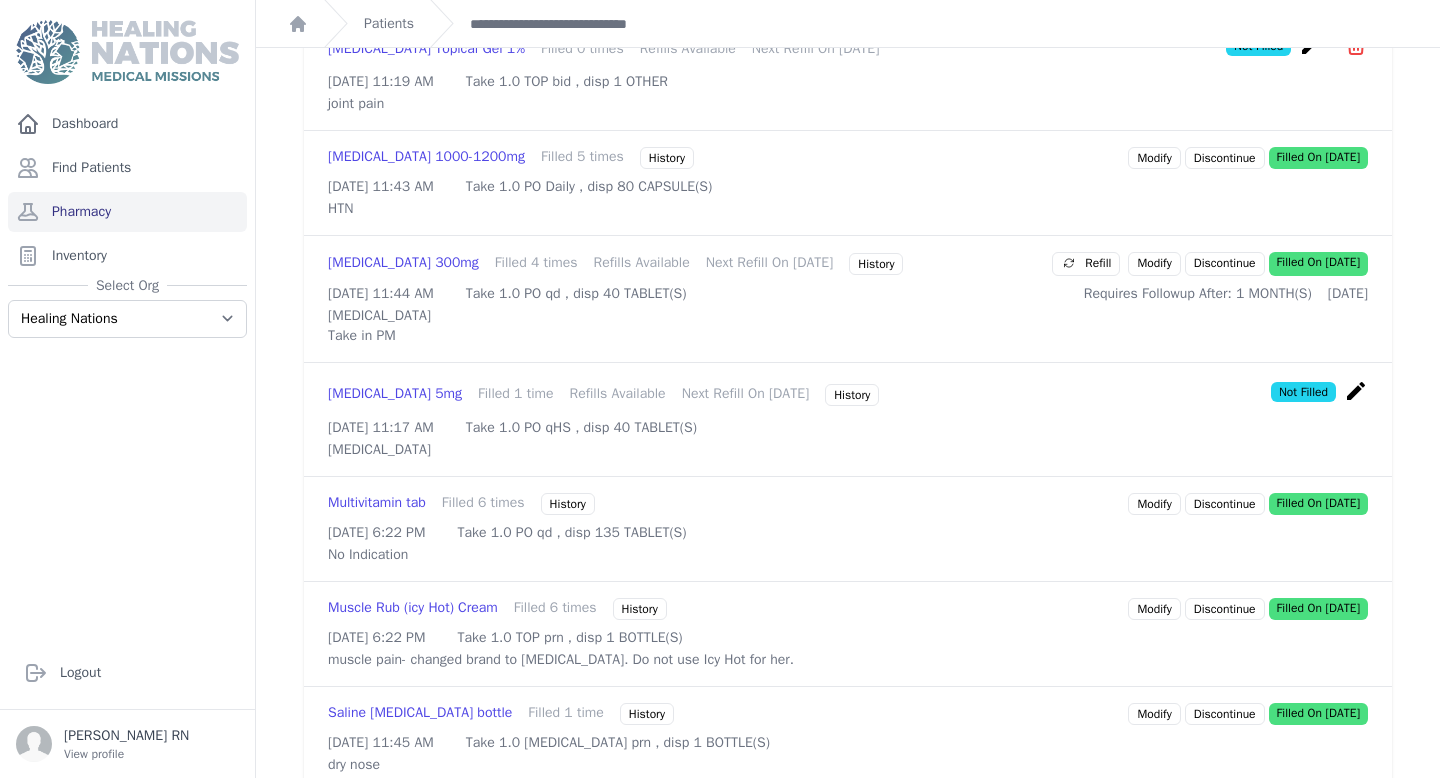 click on "create" at bounding box center (1356, 391) 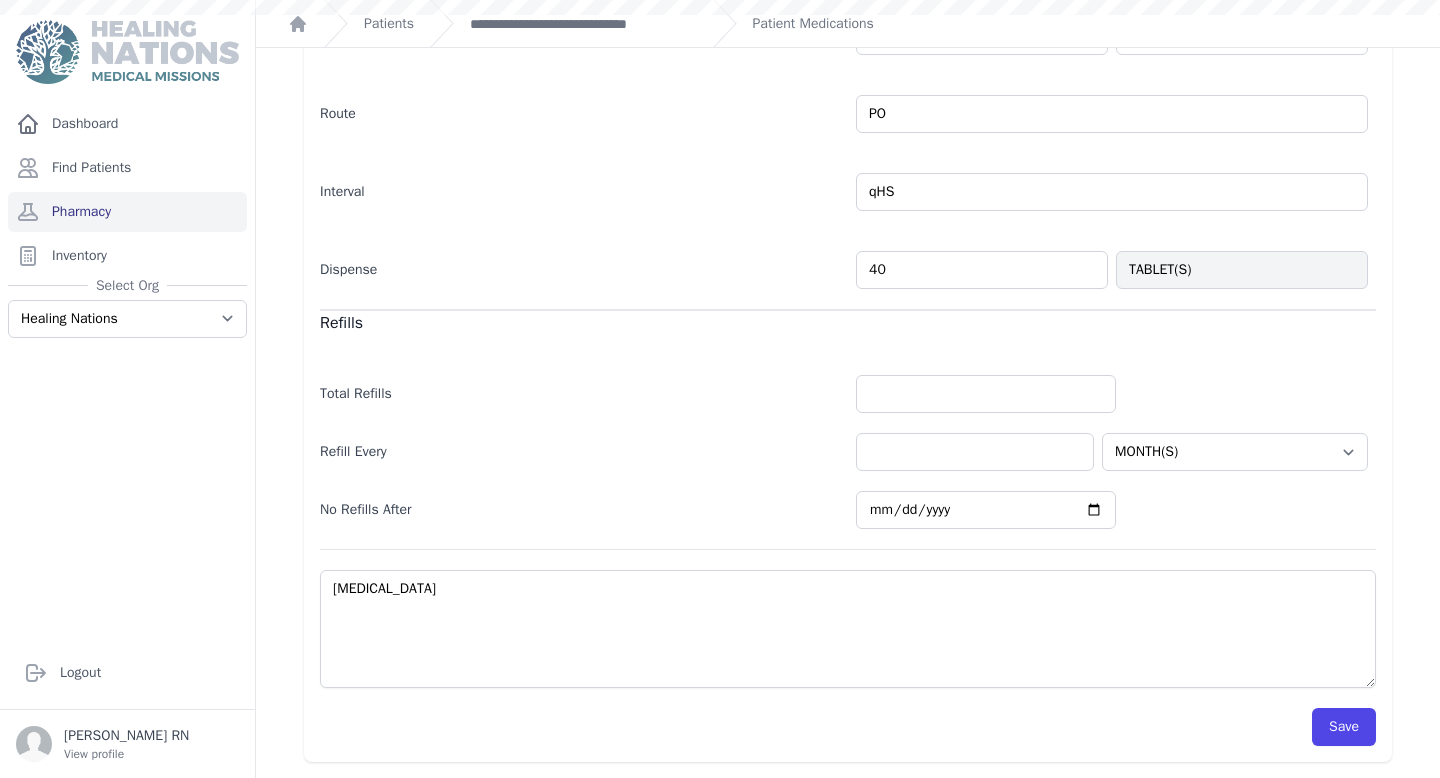 scroll, scrollTop: 0, scrollLeft: 0, axis: both 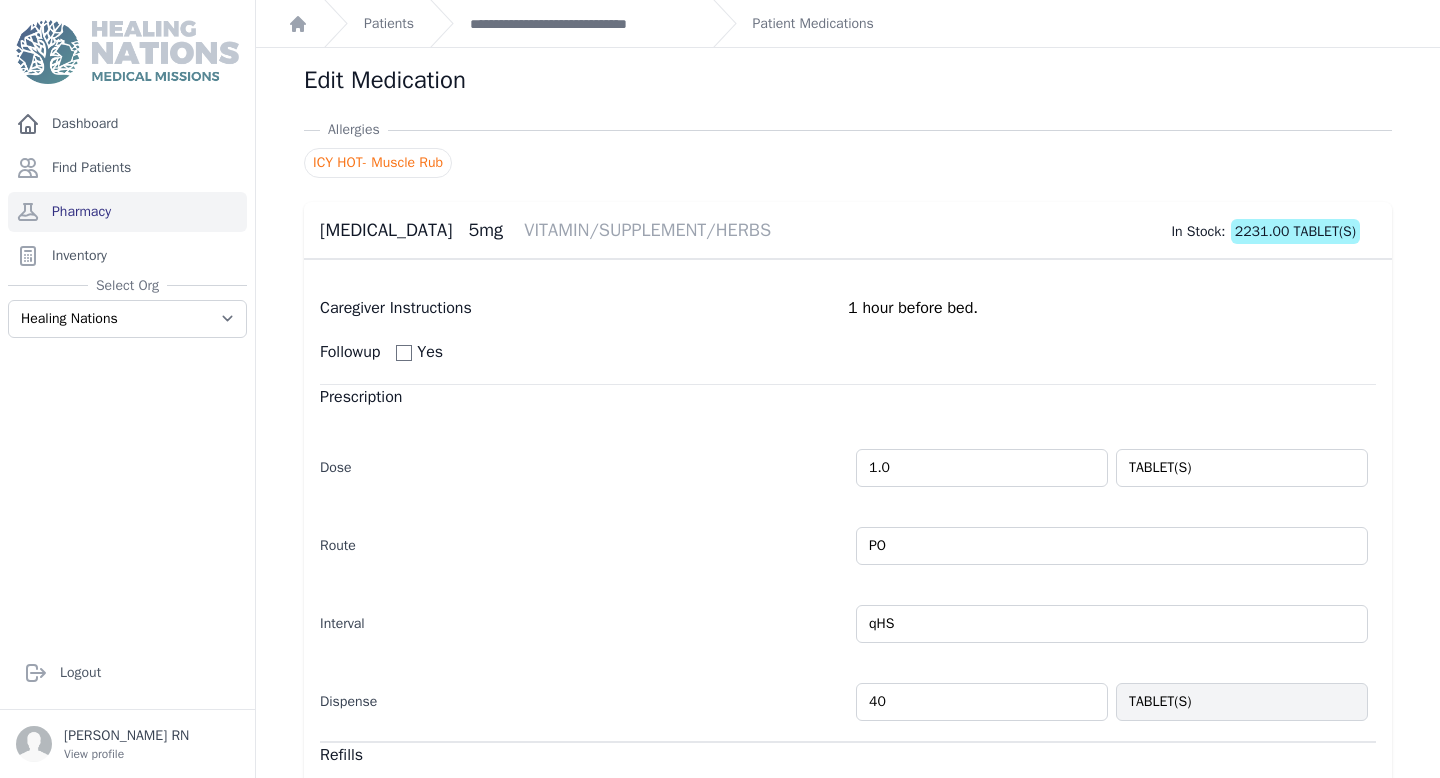 click on "40" at bounding box center [982, 702] 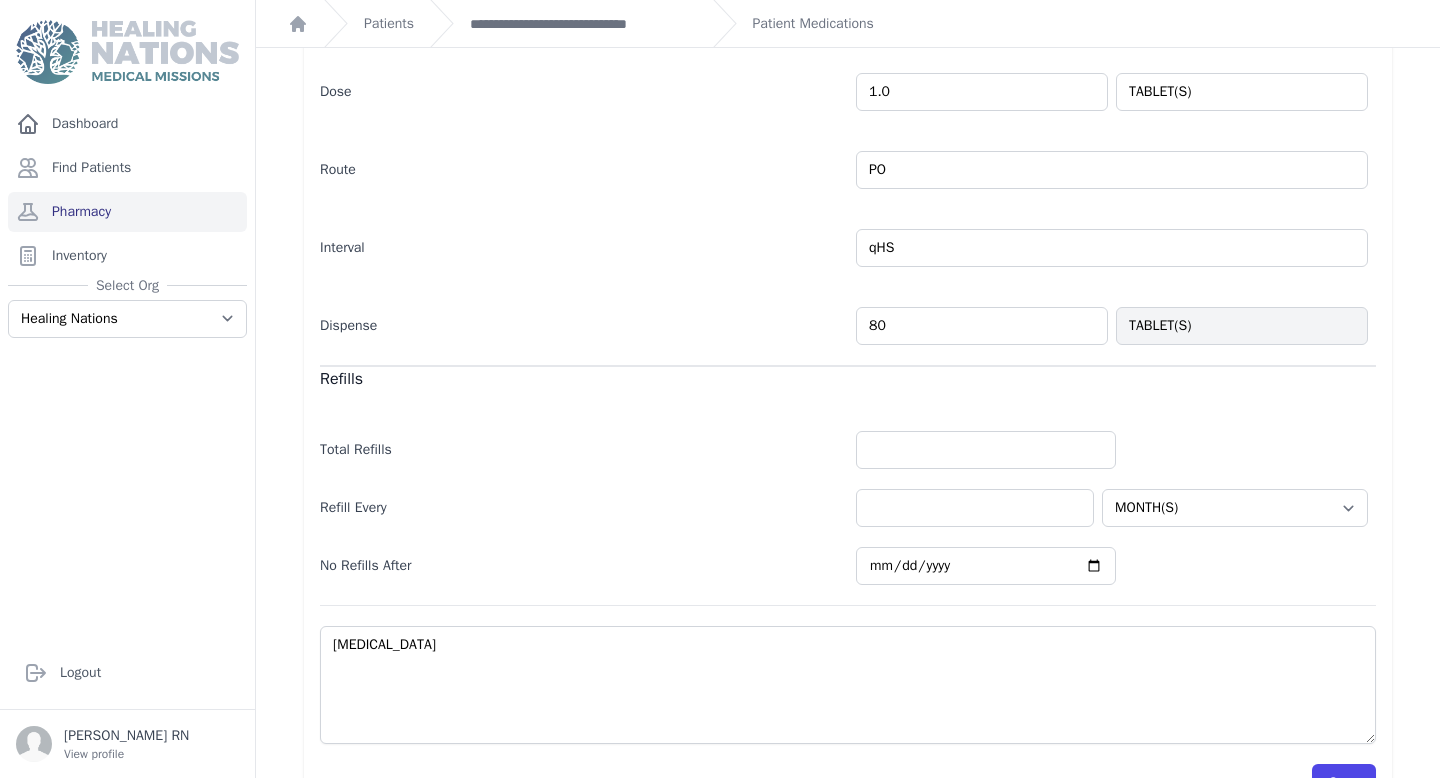scroll, scrollTop: 432, scrollLeft: 0, axis: vertical 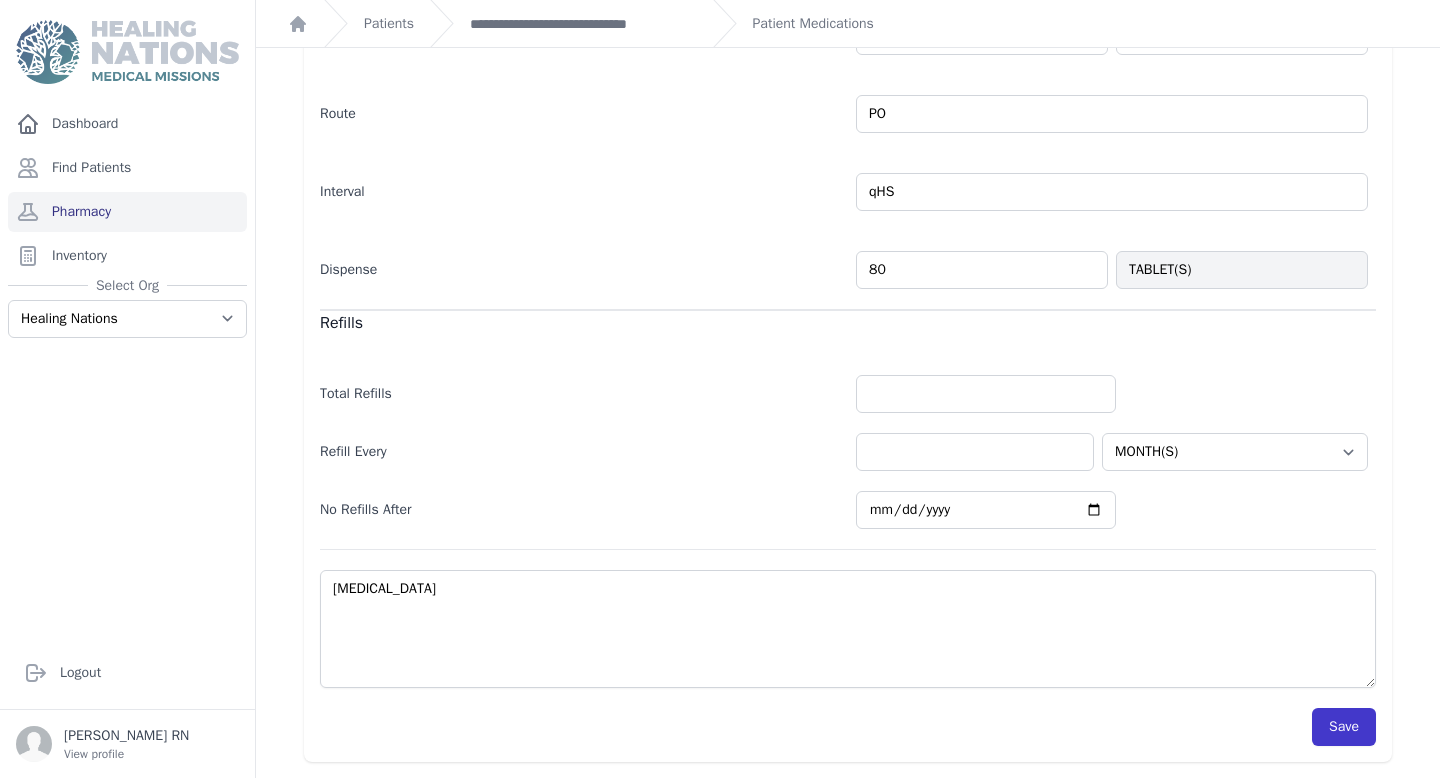 type on "80" 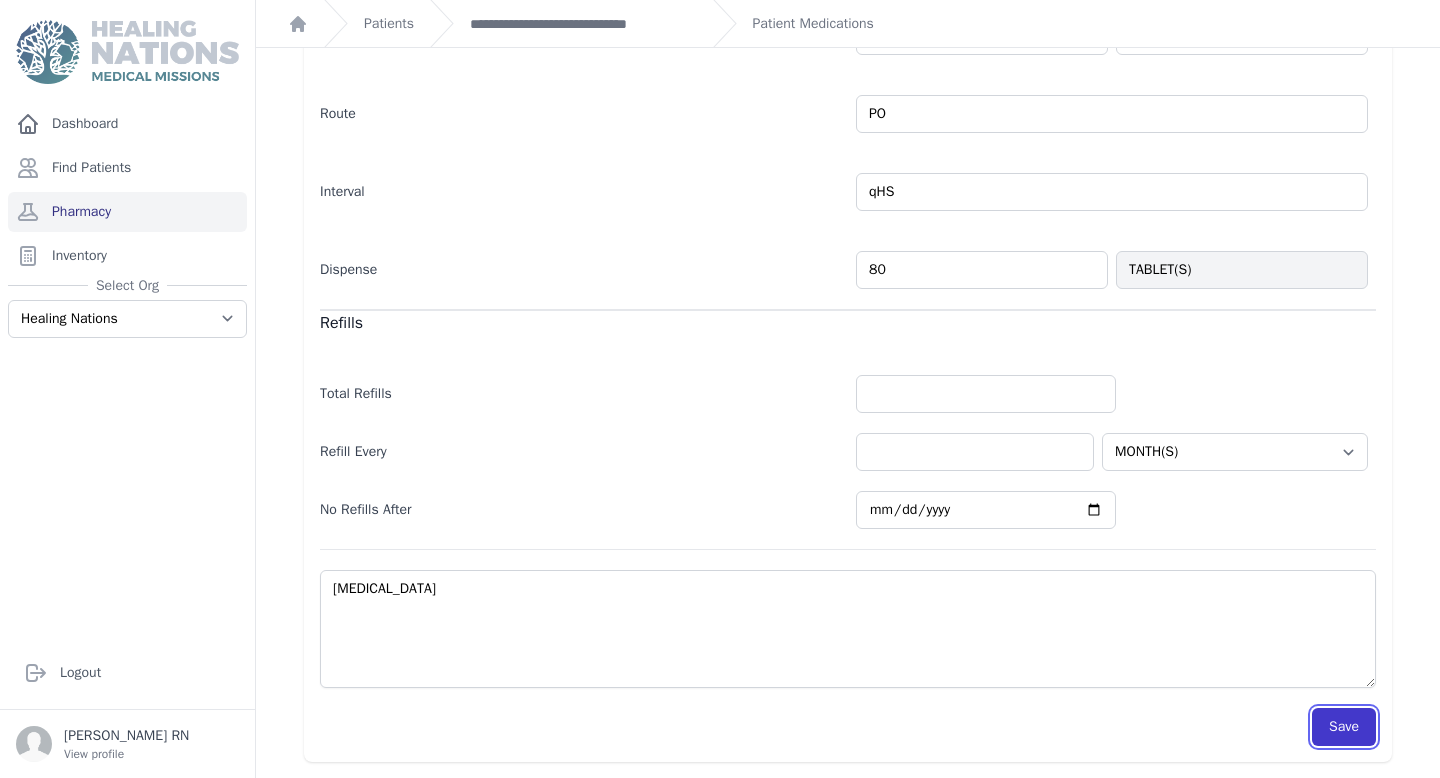 select on "MONTH(S)" 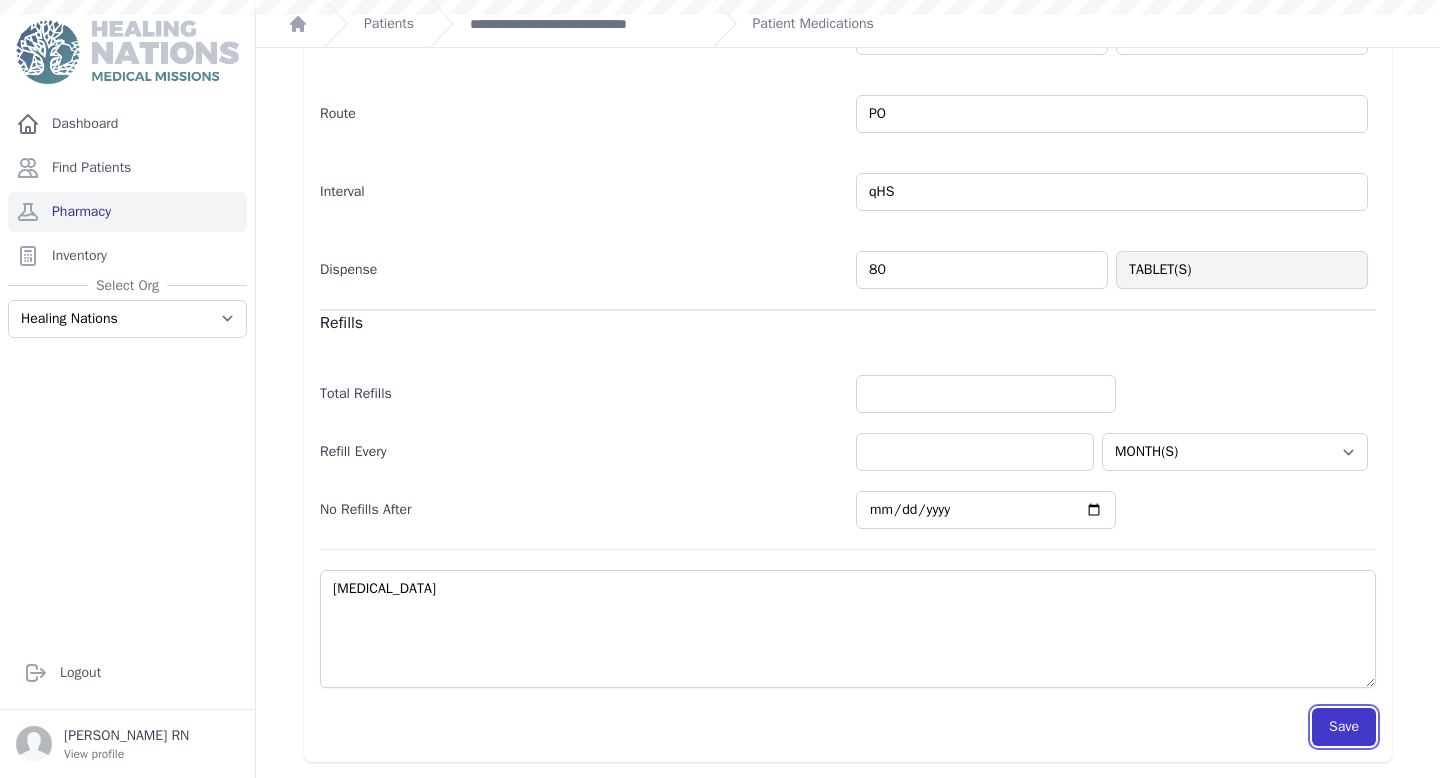 scroll, scrollTop: 432, scrollLeft: 0, axis: vertical 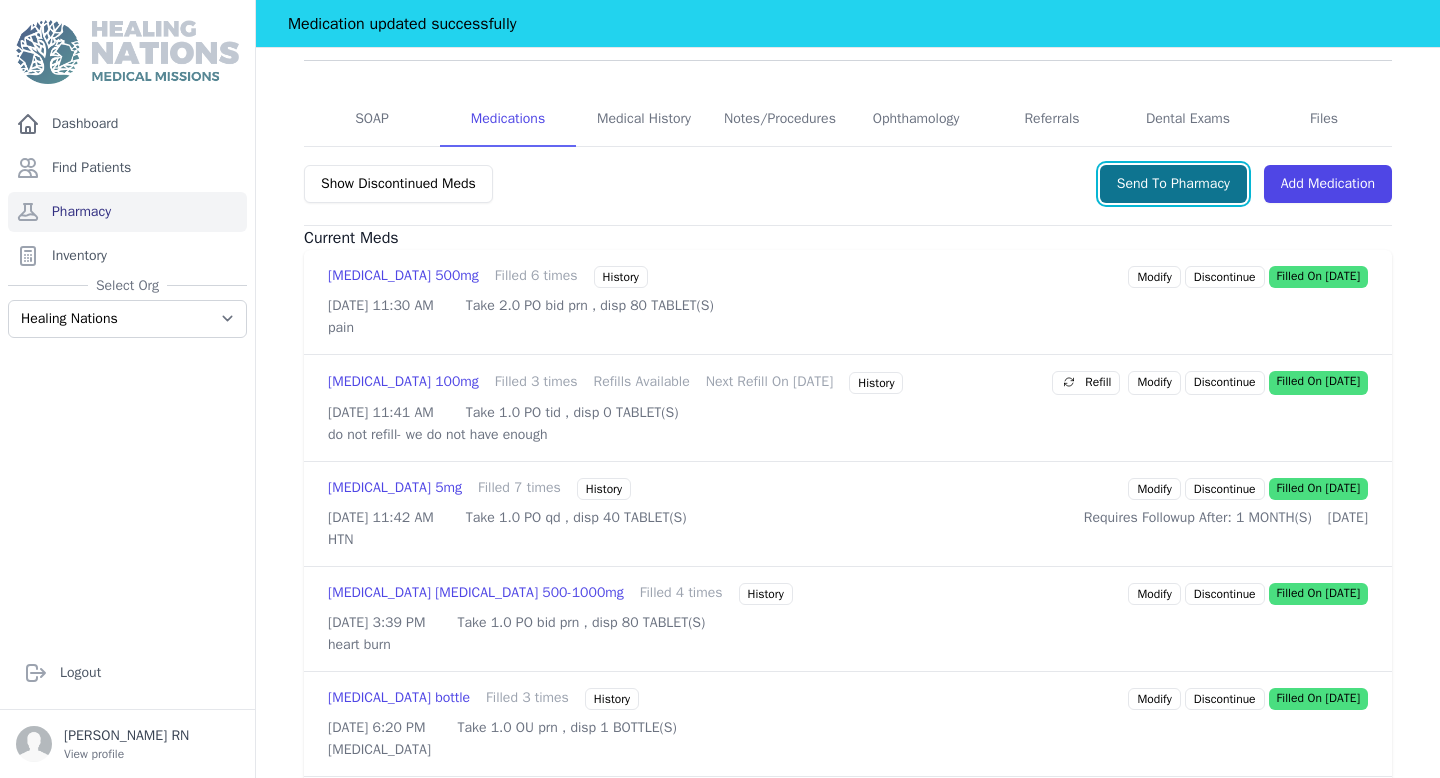 click on "Send To Pharmacy" at bounding box center [1173, 184] 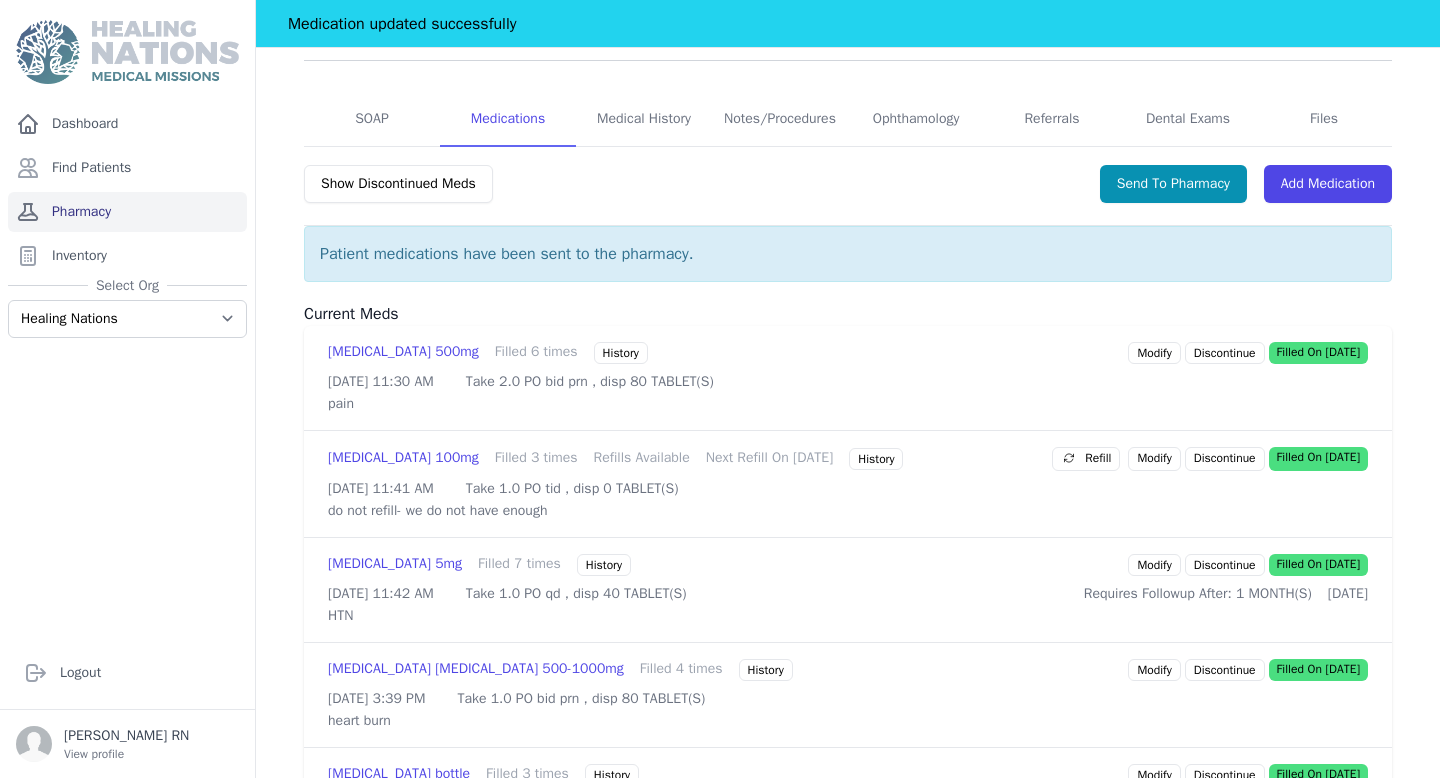 click on "Pharmacy" at bounding box center [127, 212] 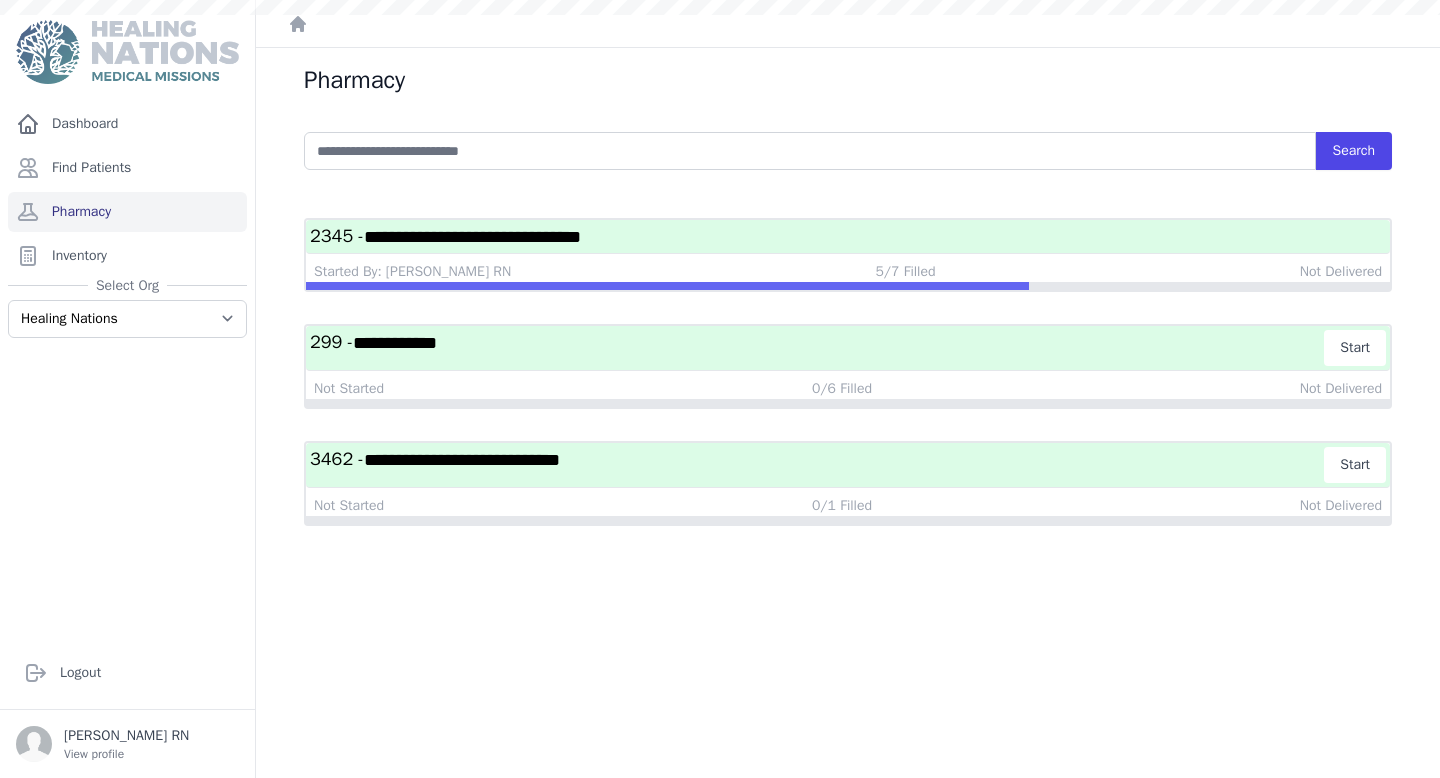 scroll, scrollTop: 0, scrollLeft: 0, axis: both 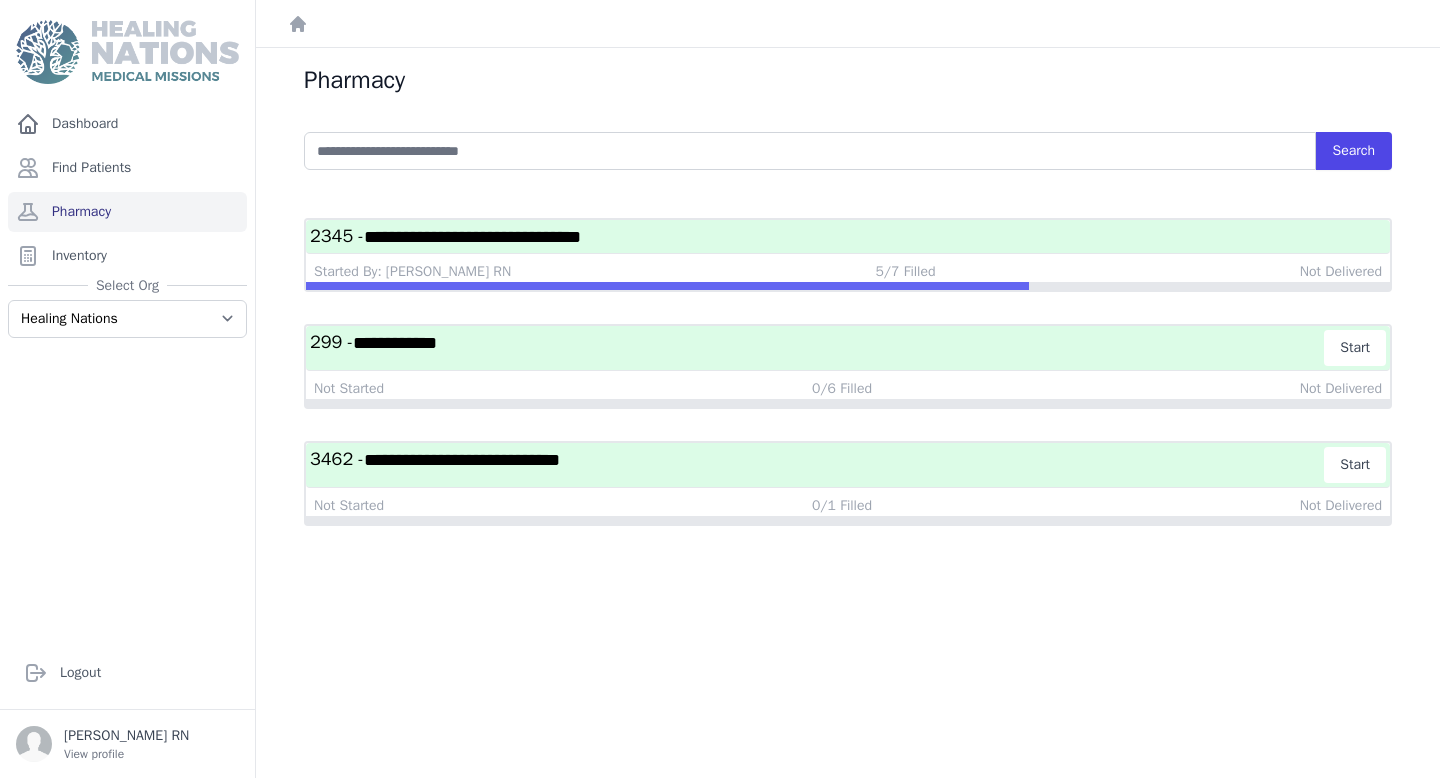 click on "**********" at bounding box center [848, 372] 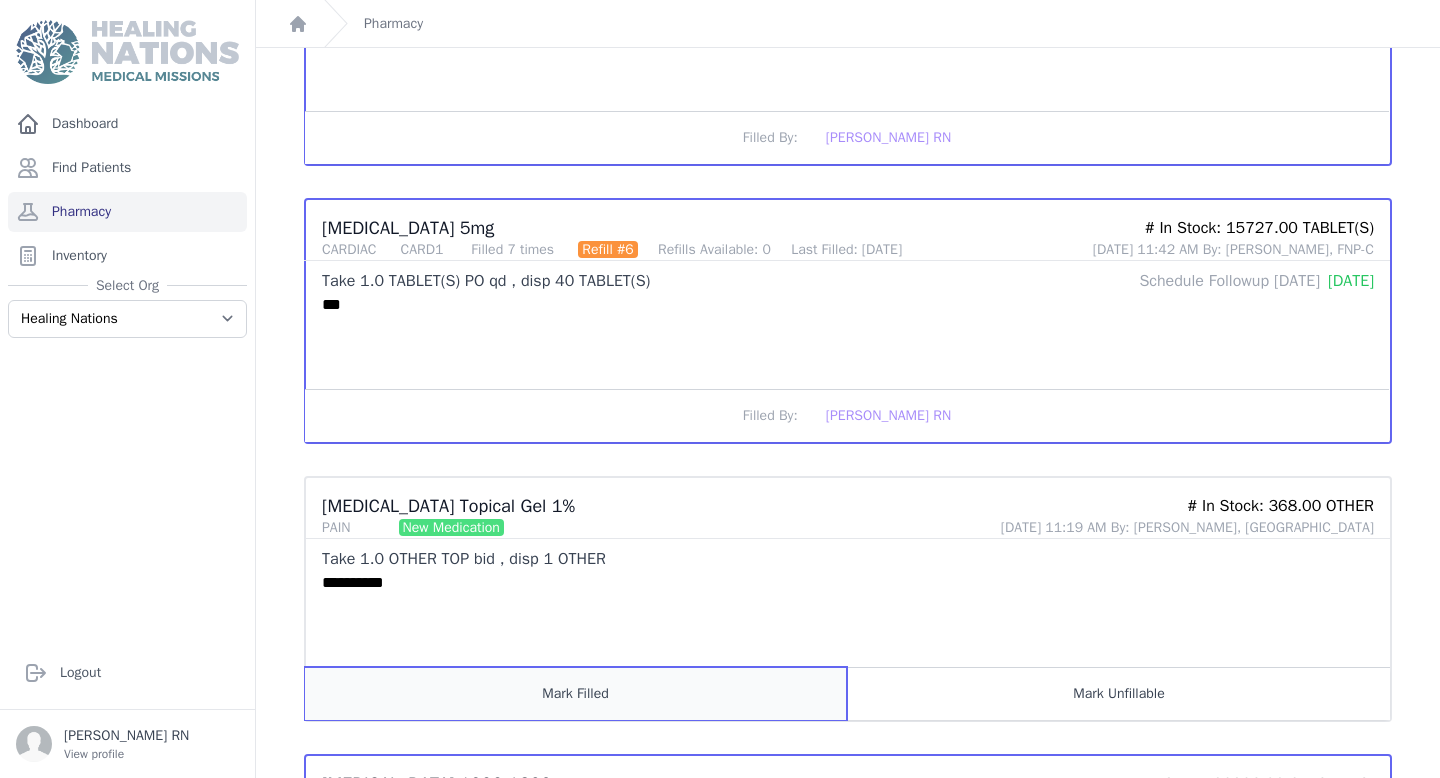 click on "Mark Filled" at bounding box center [576, 693] 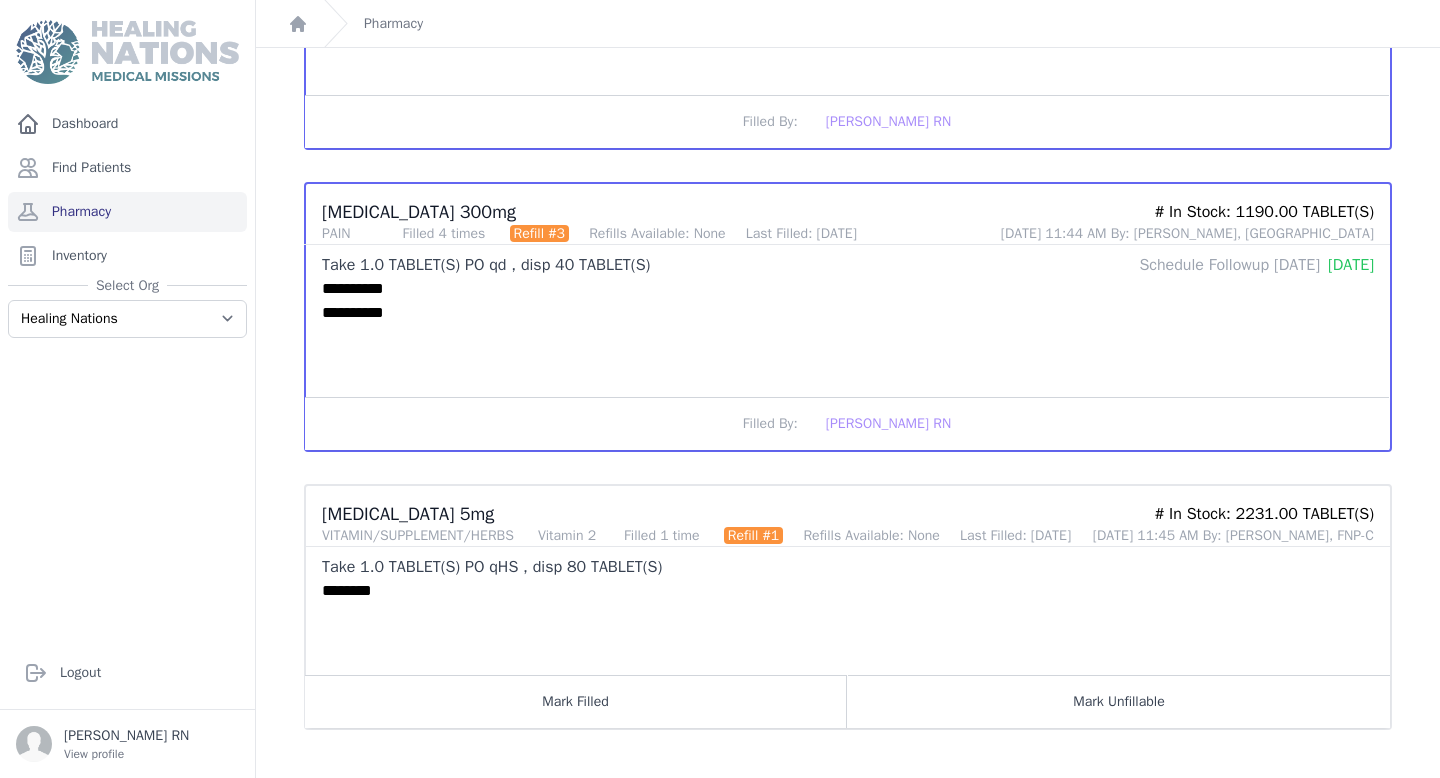 scroll, scrollTop: 1670, scrollLeft: 0, axis: vertical 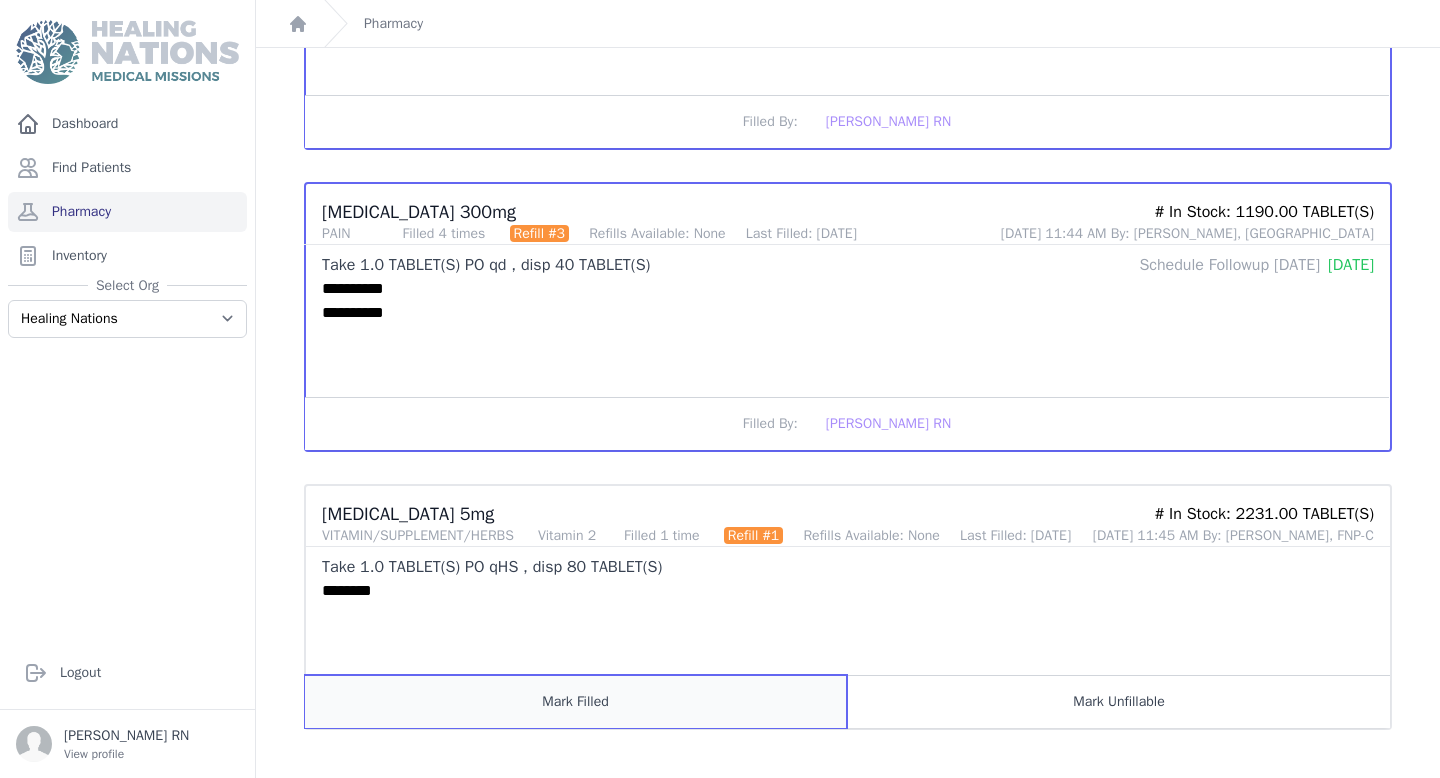 click on "Mark Filled" at bounding box center (576, 701) 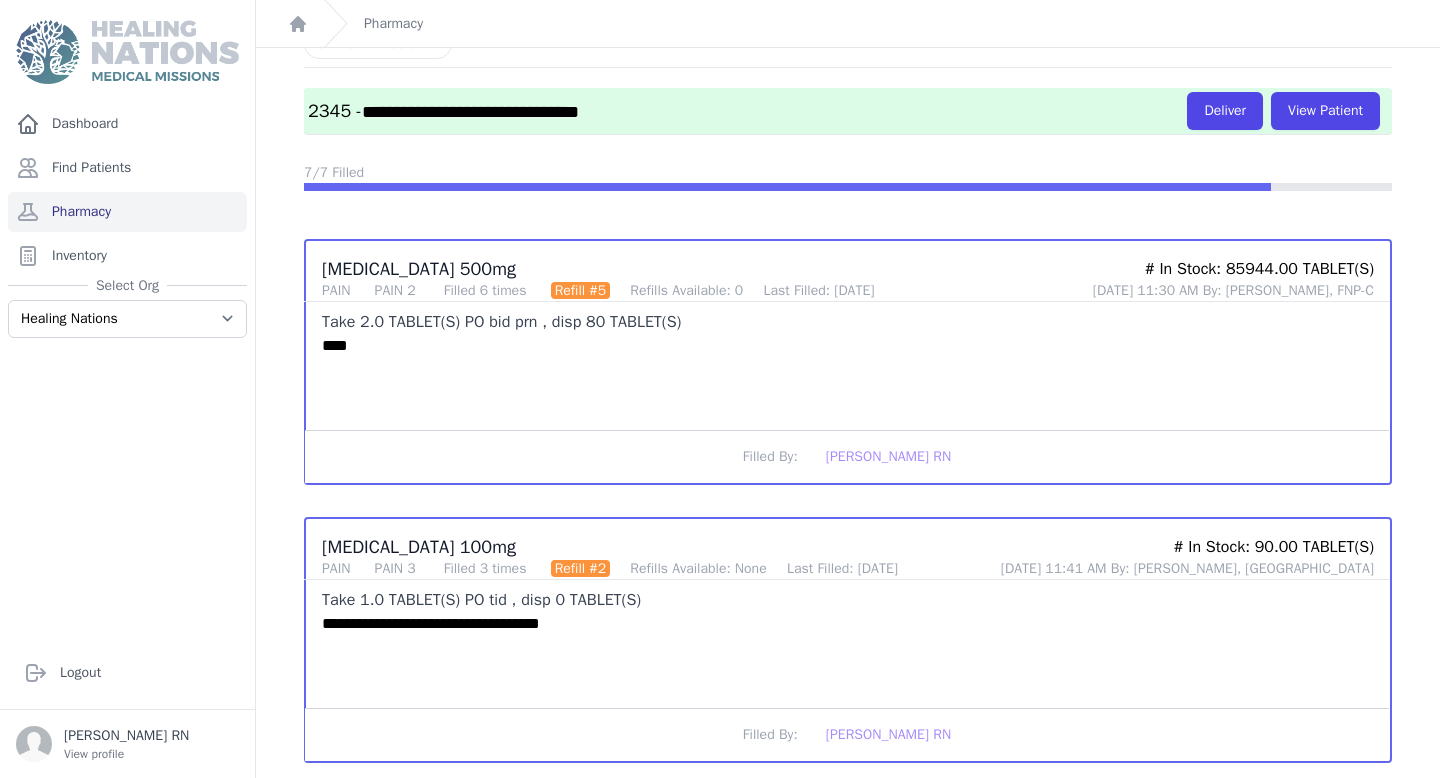 scroll, scrollTop: 92, scrollLeft: 0, axis: vertical 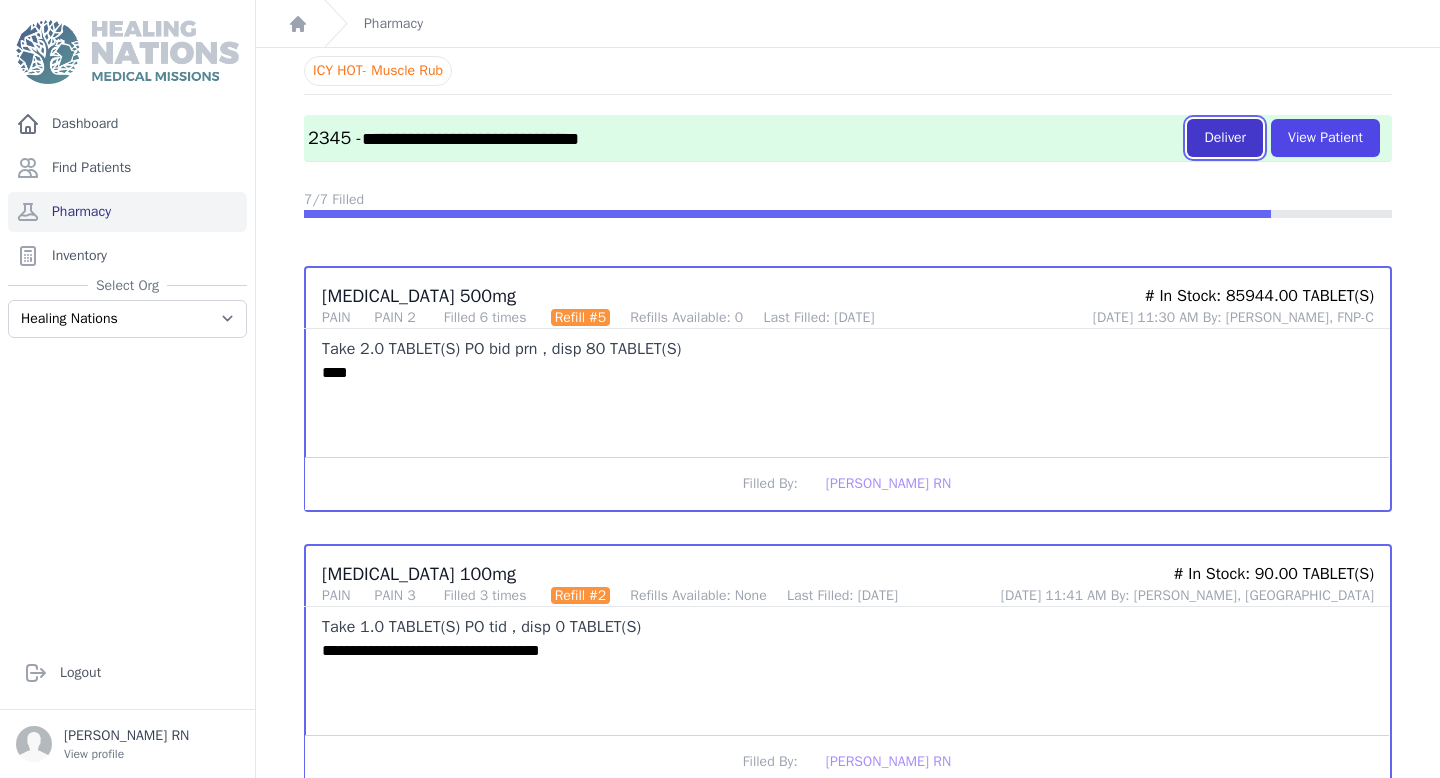 click on "Deliver" at bounding box center (1225, 138) 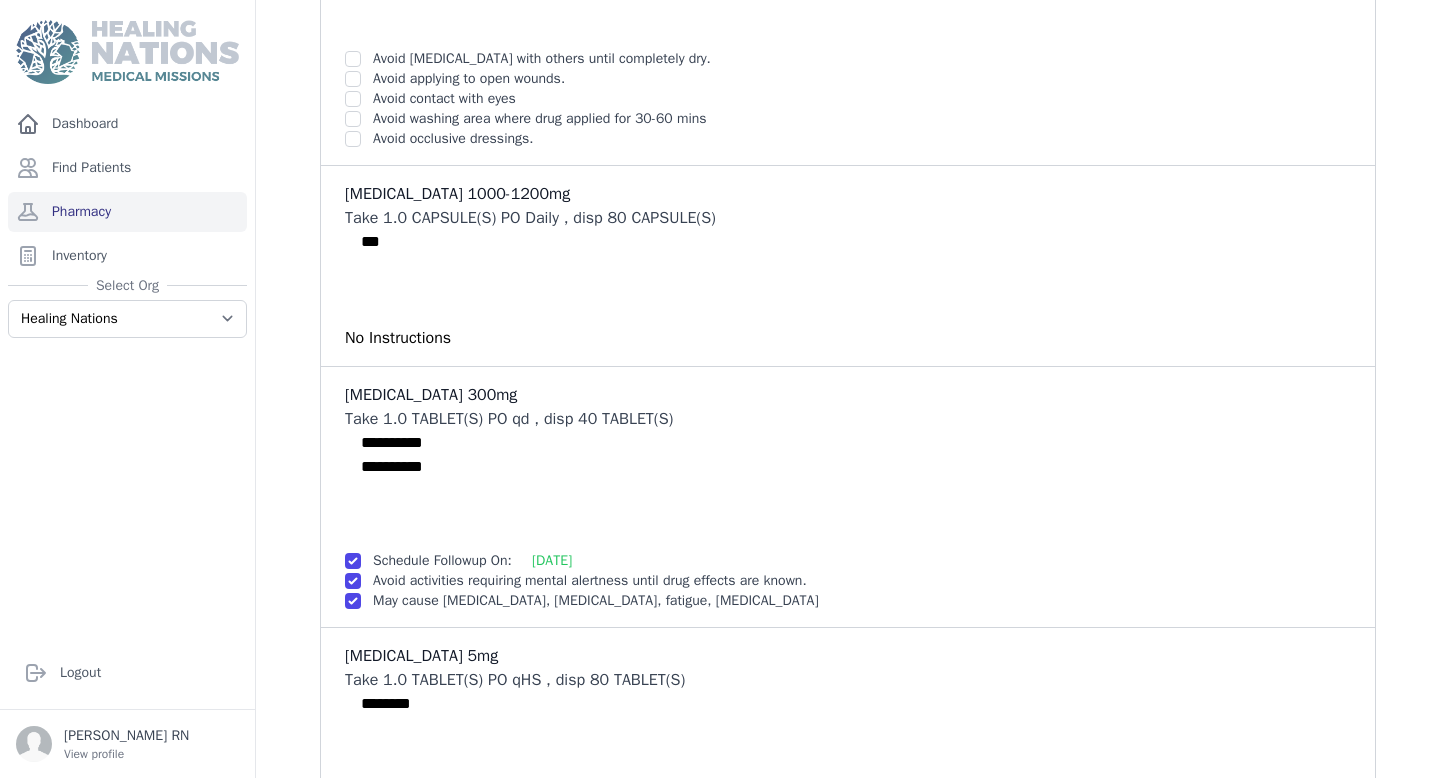 scroll, scrollTop: 1280, scrollLeft: 0, axis: vertical 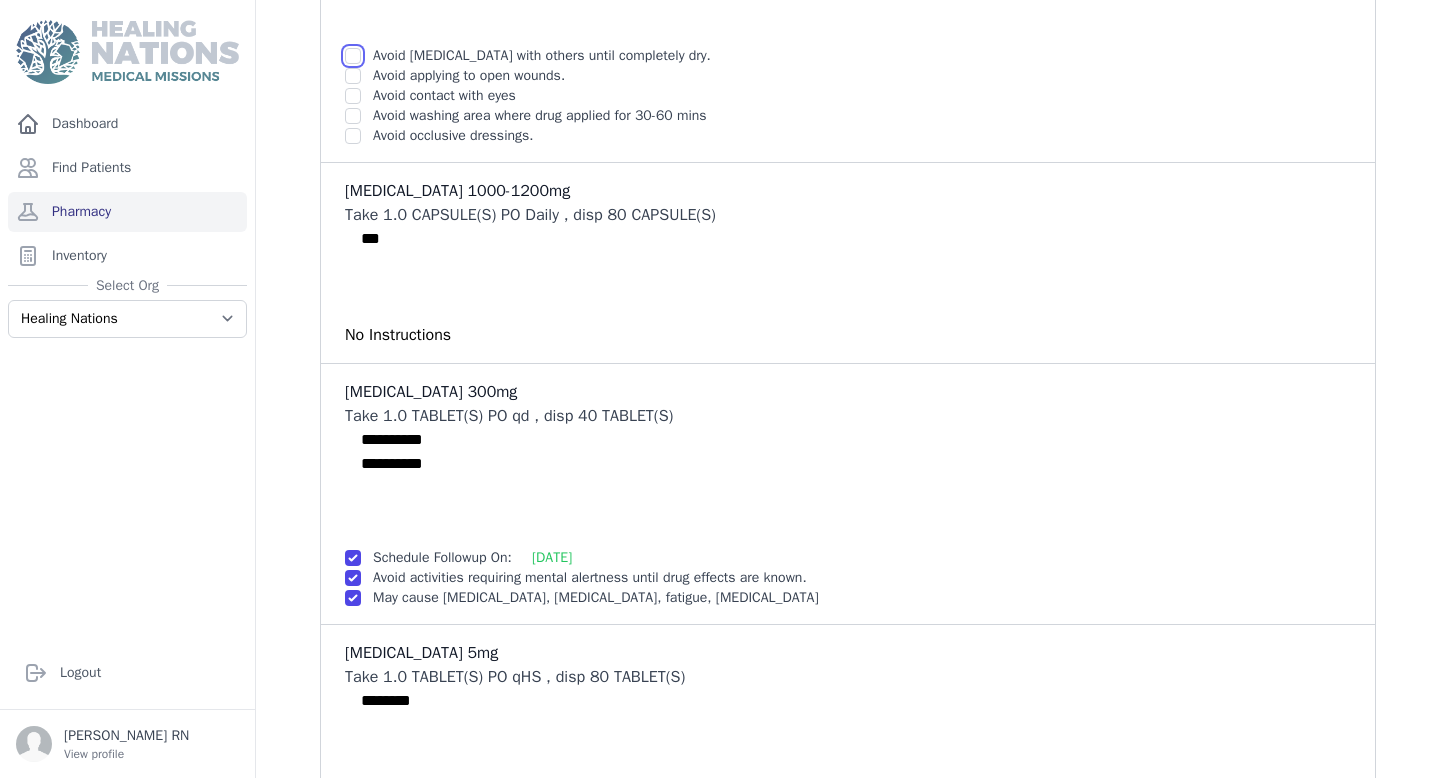 click at bounding box center (353, -795) 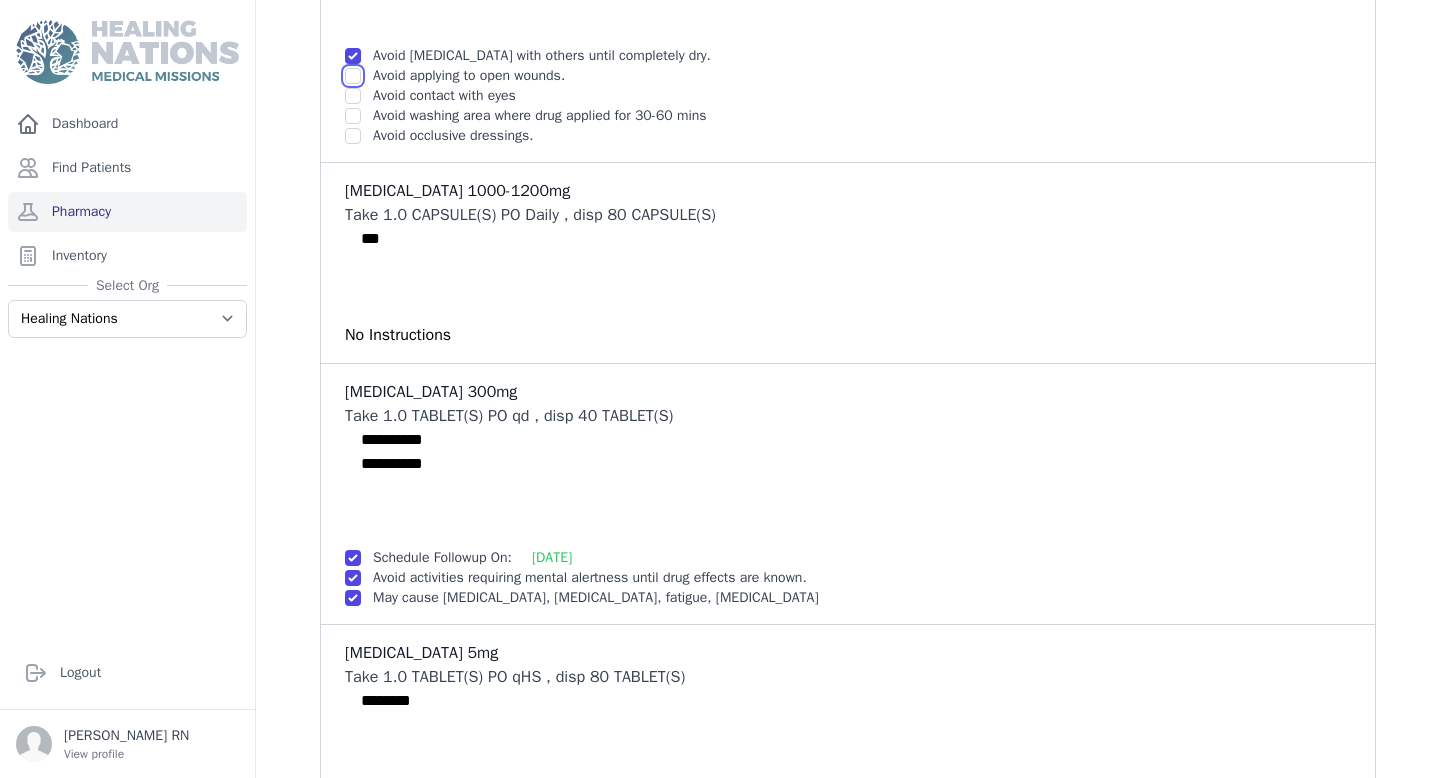 click at bounding box center (353, -795) 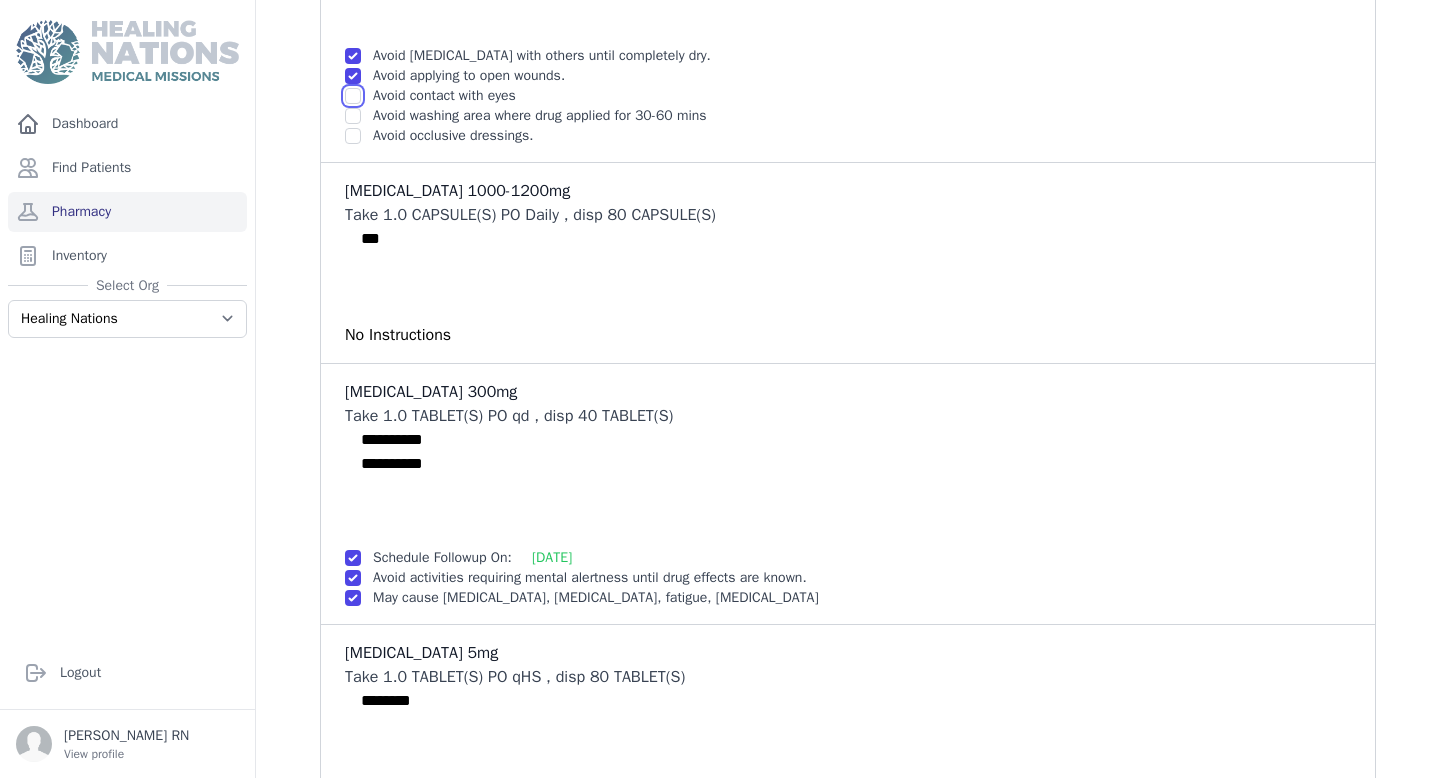 click at bounding box center [353, 96] 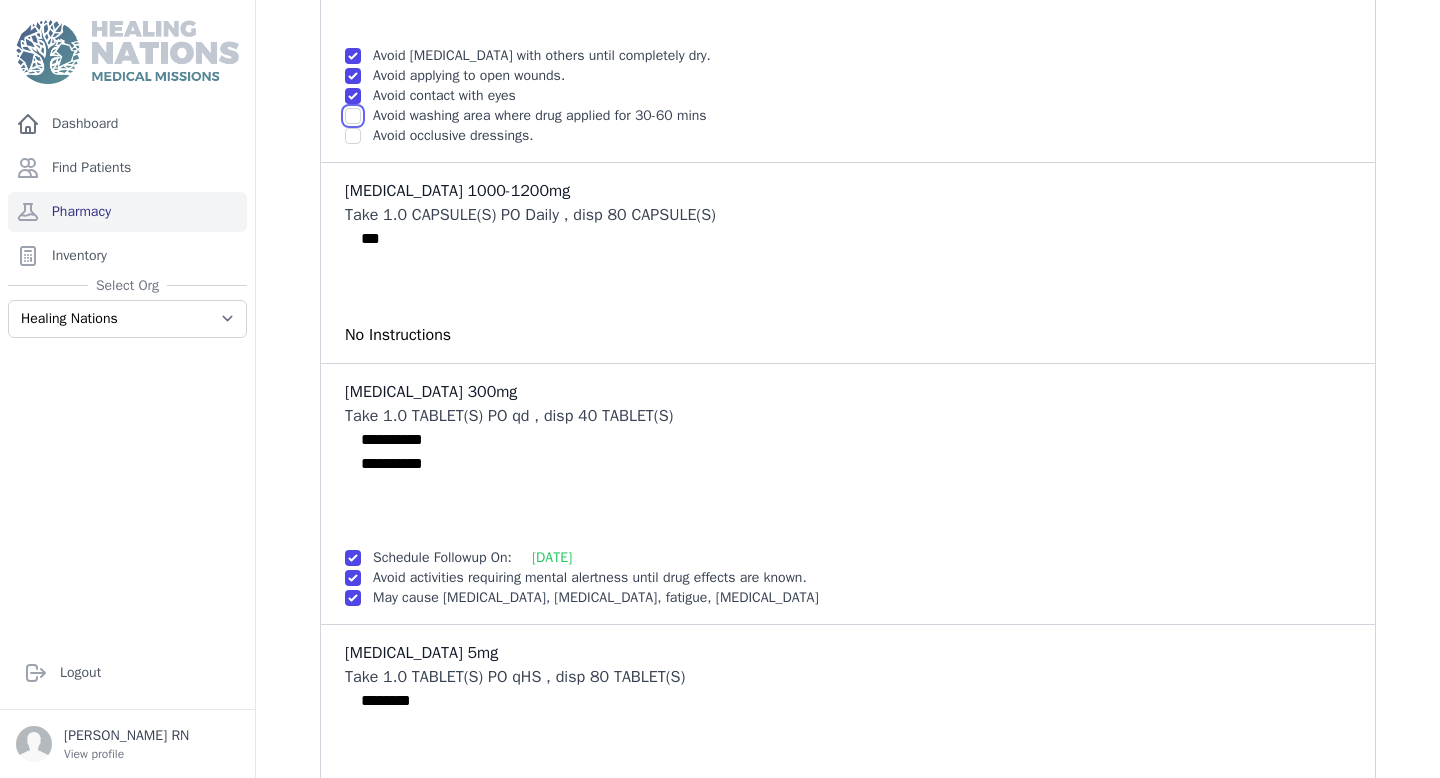 click at bounding box center (353, -795) 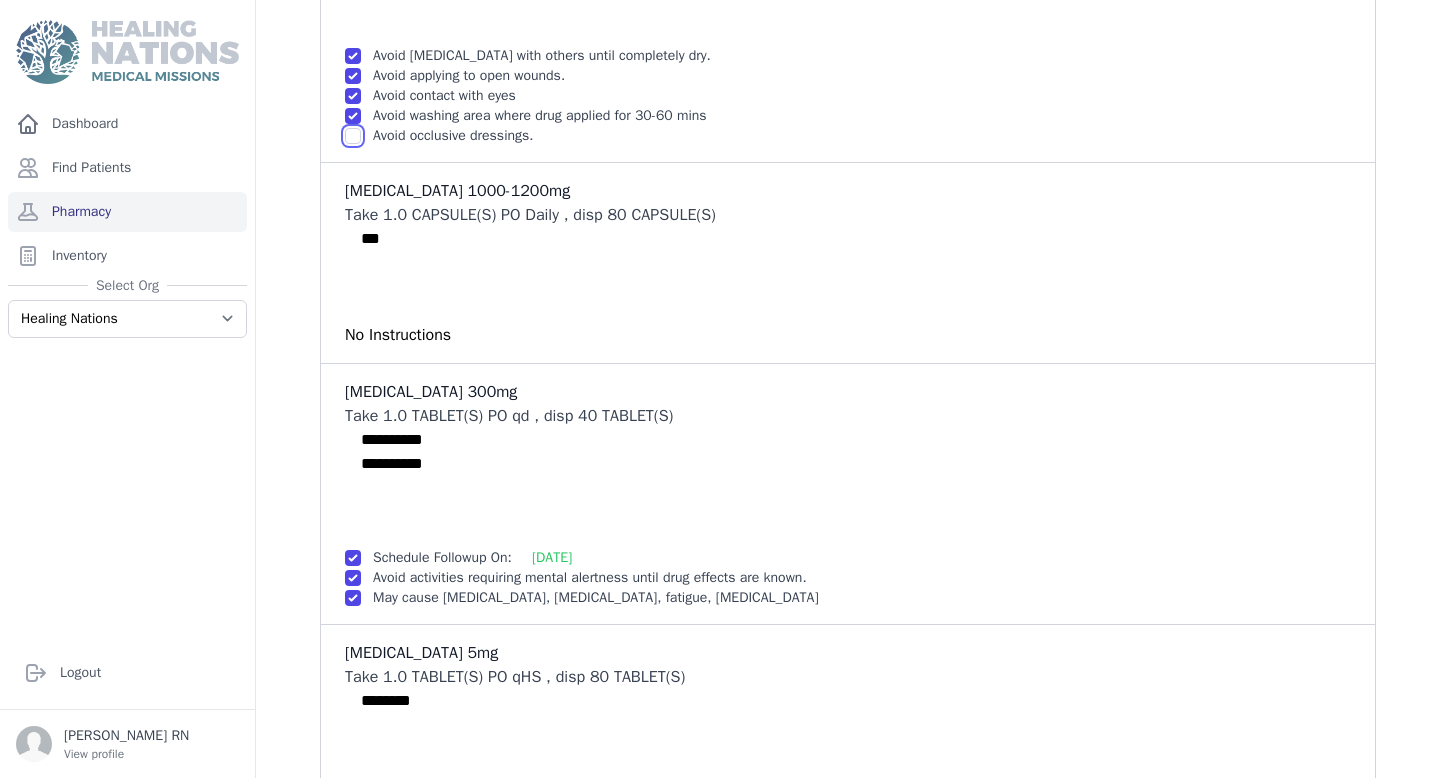 click at bounding box center [353, -795] 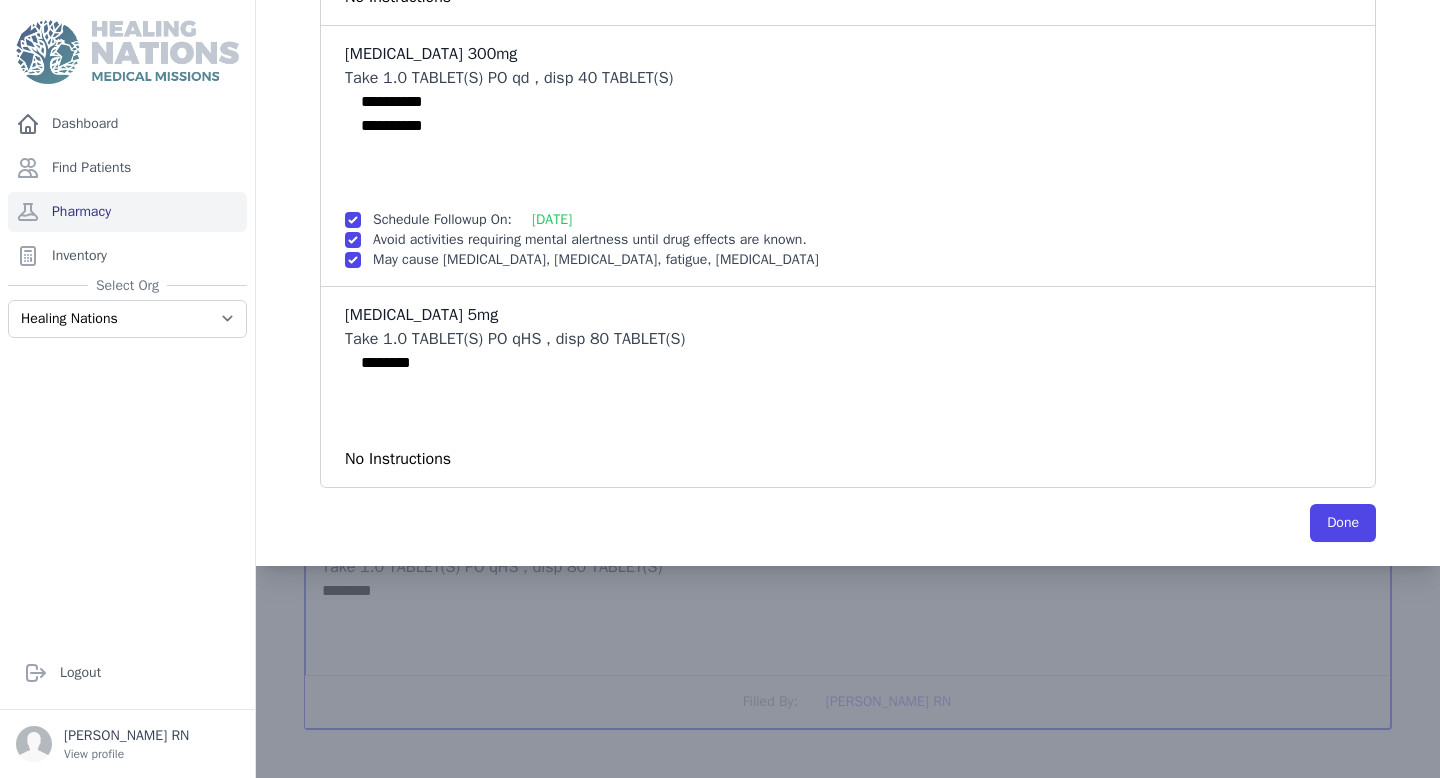 scroll, scrollTop: 1670, scrollLeft: 0, axis: vertical 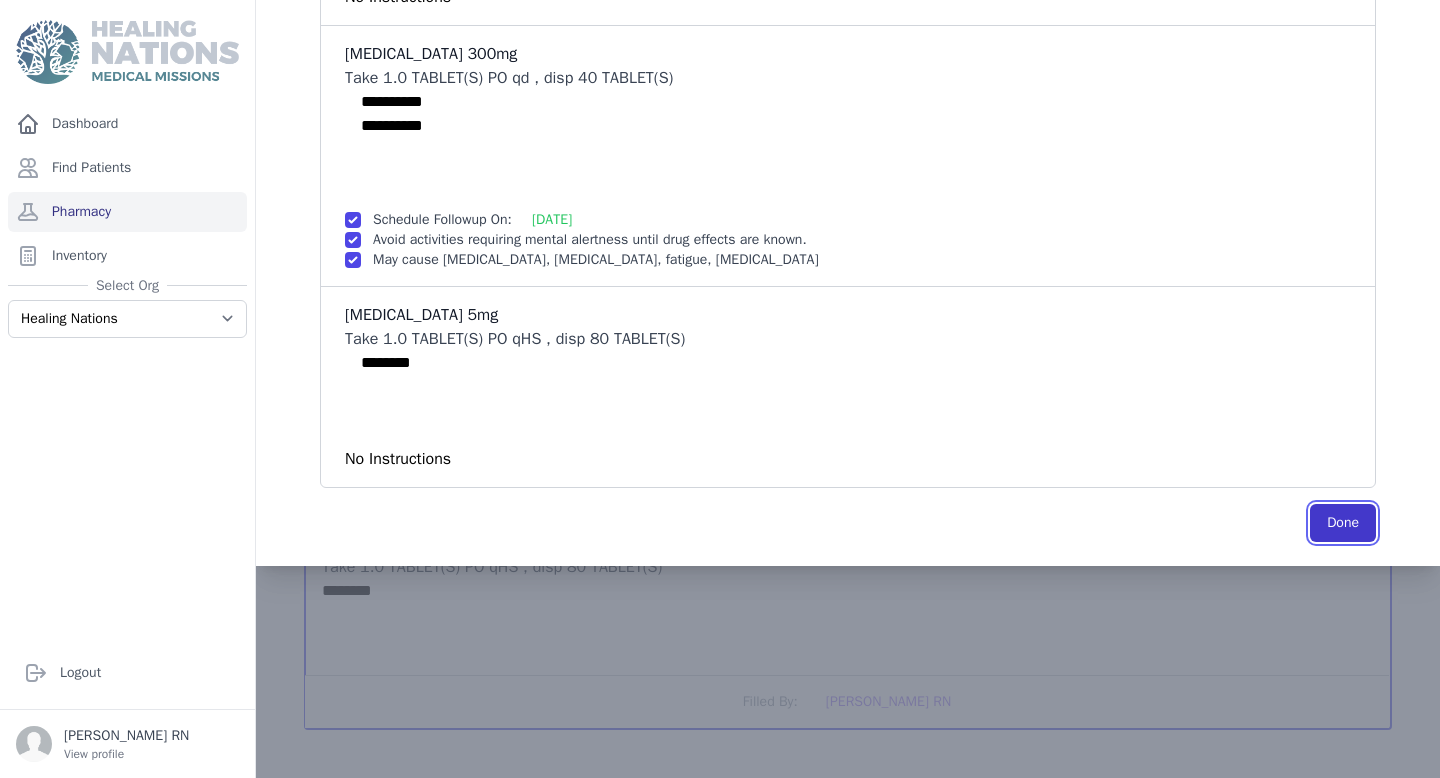 click on "Done" at bounding box center (1343, 523) 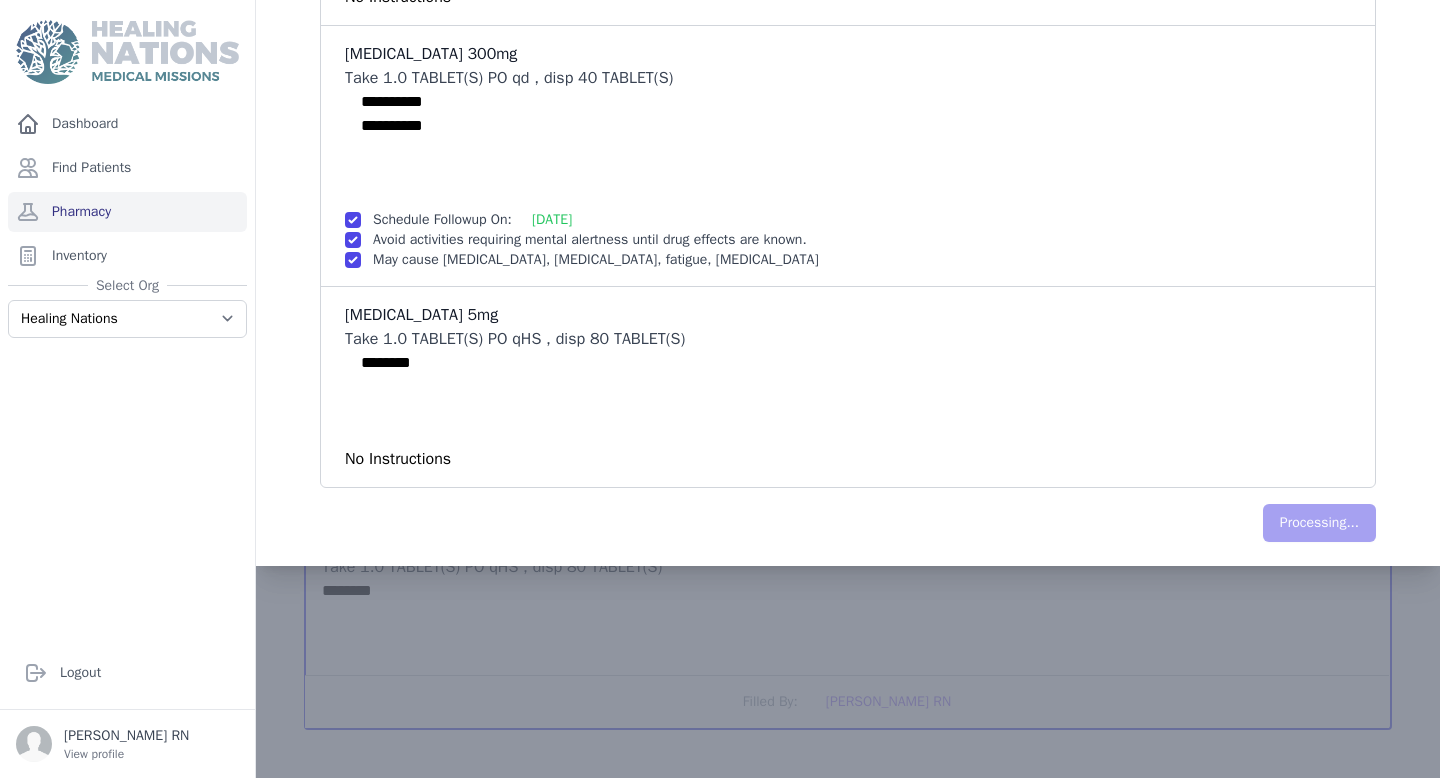 scroll, scrollTop: 0, scrollLeft: 0, axis: both 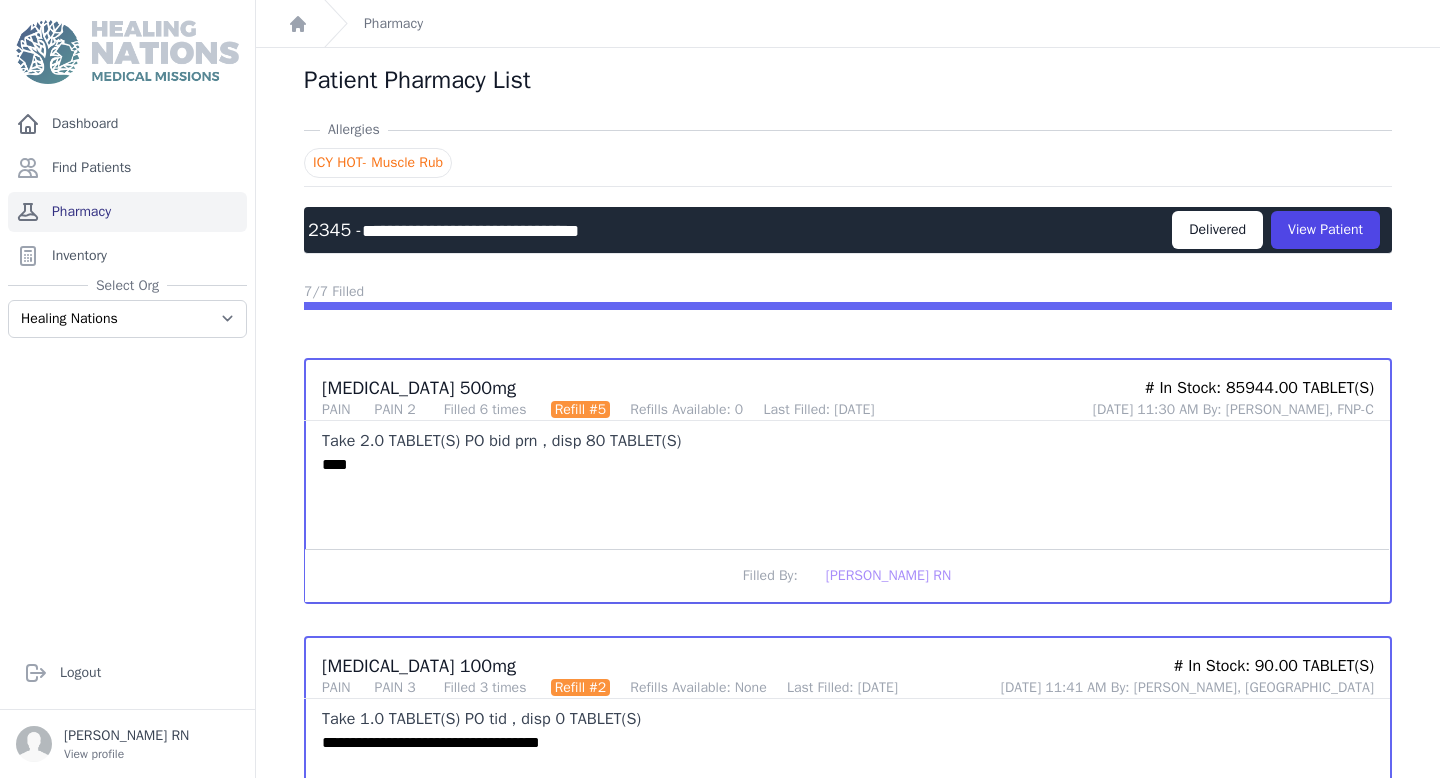 click on "Pharmacy" at bounding box center (127, 212) 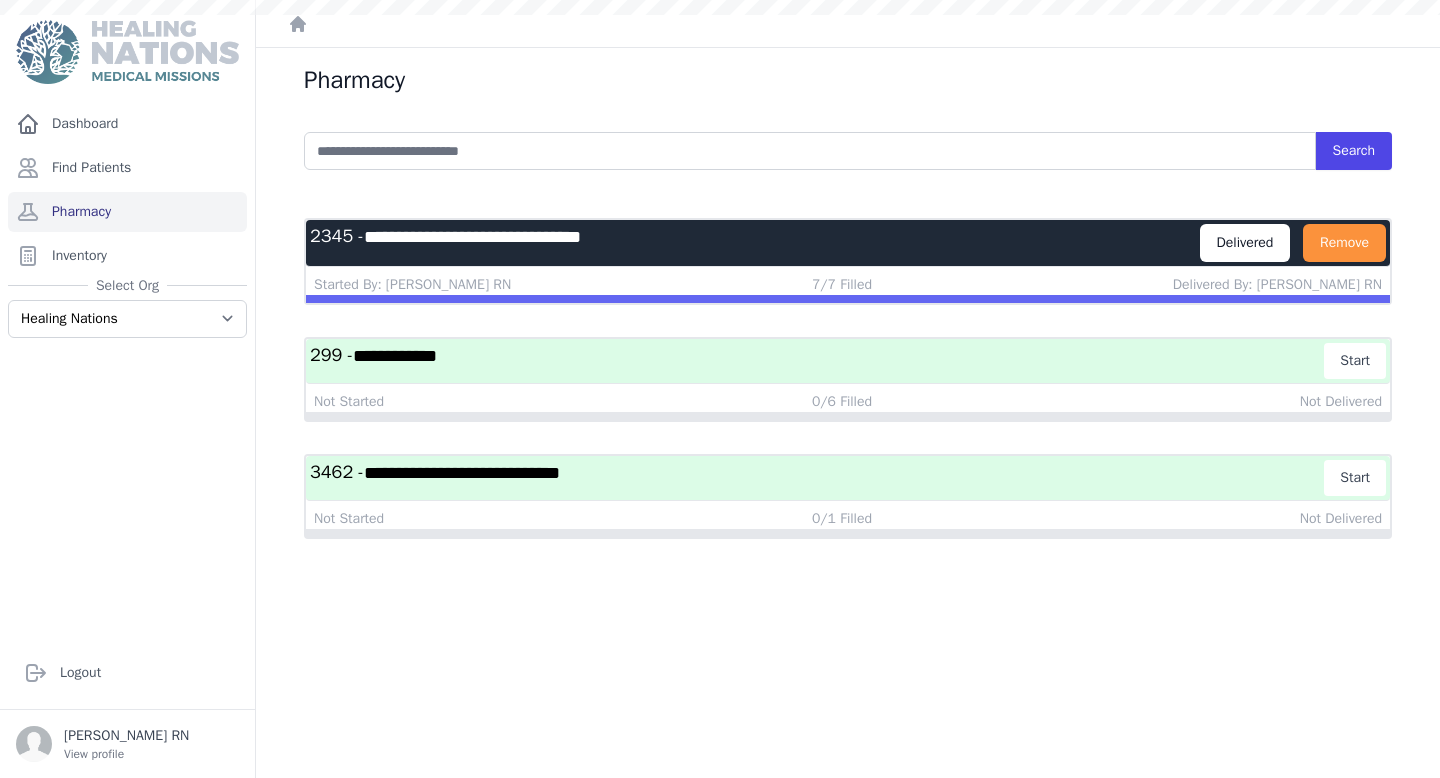 scroll, scrollTop: 0, scrollLeft: 0, axis: both 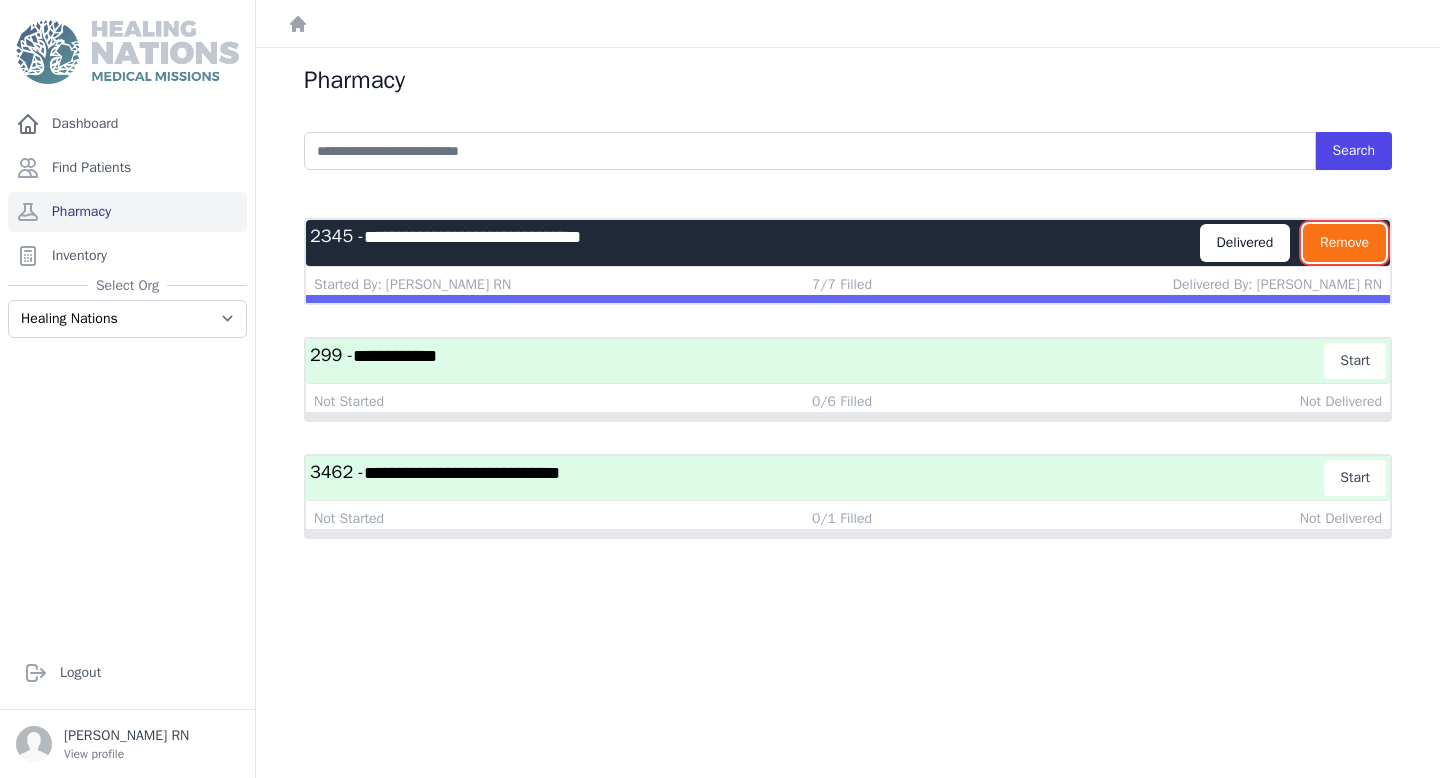click on "Remove" at bounding box center [1344, 243] 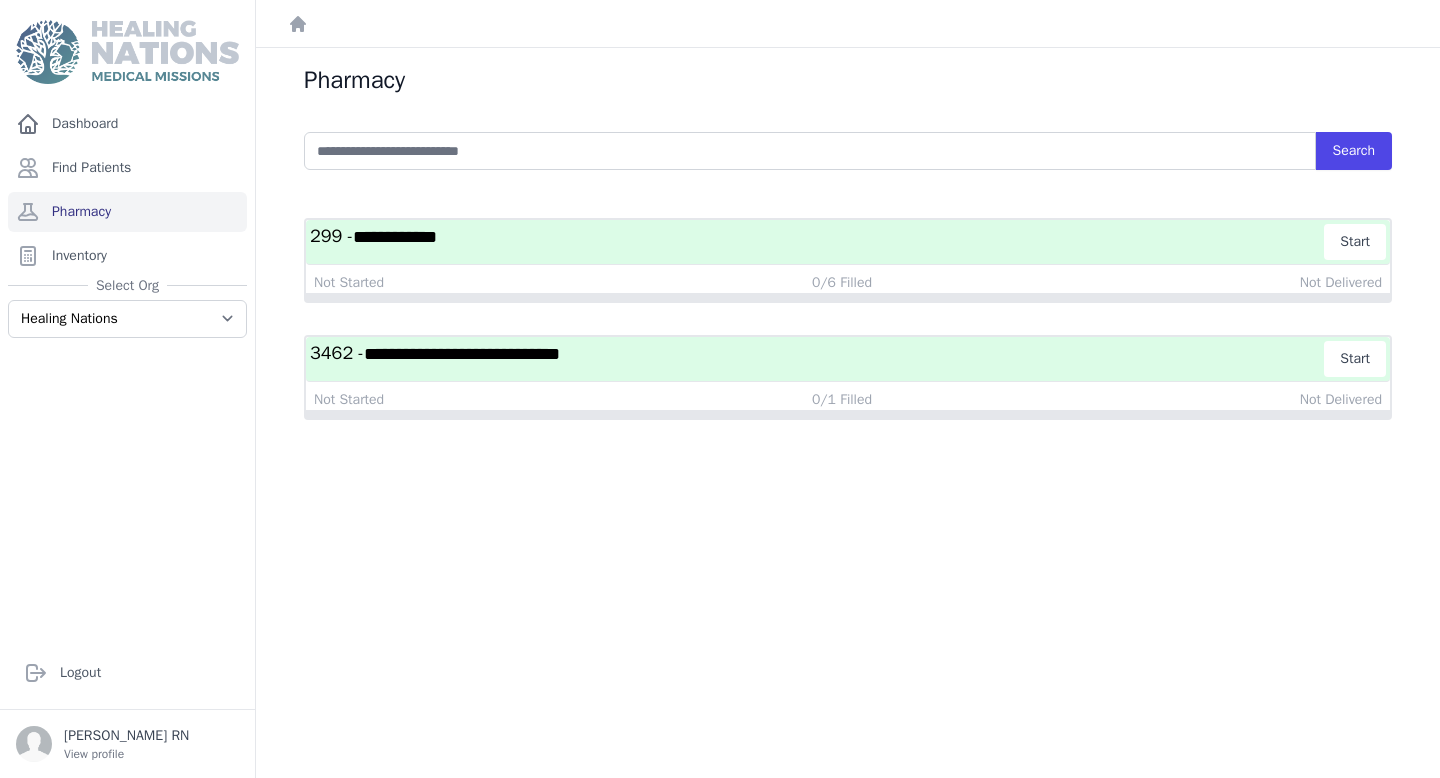 click on "**********" at bounding box center [462, 354] 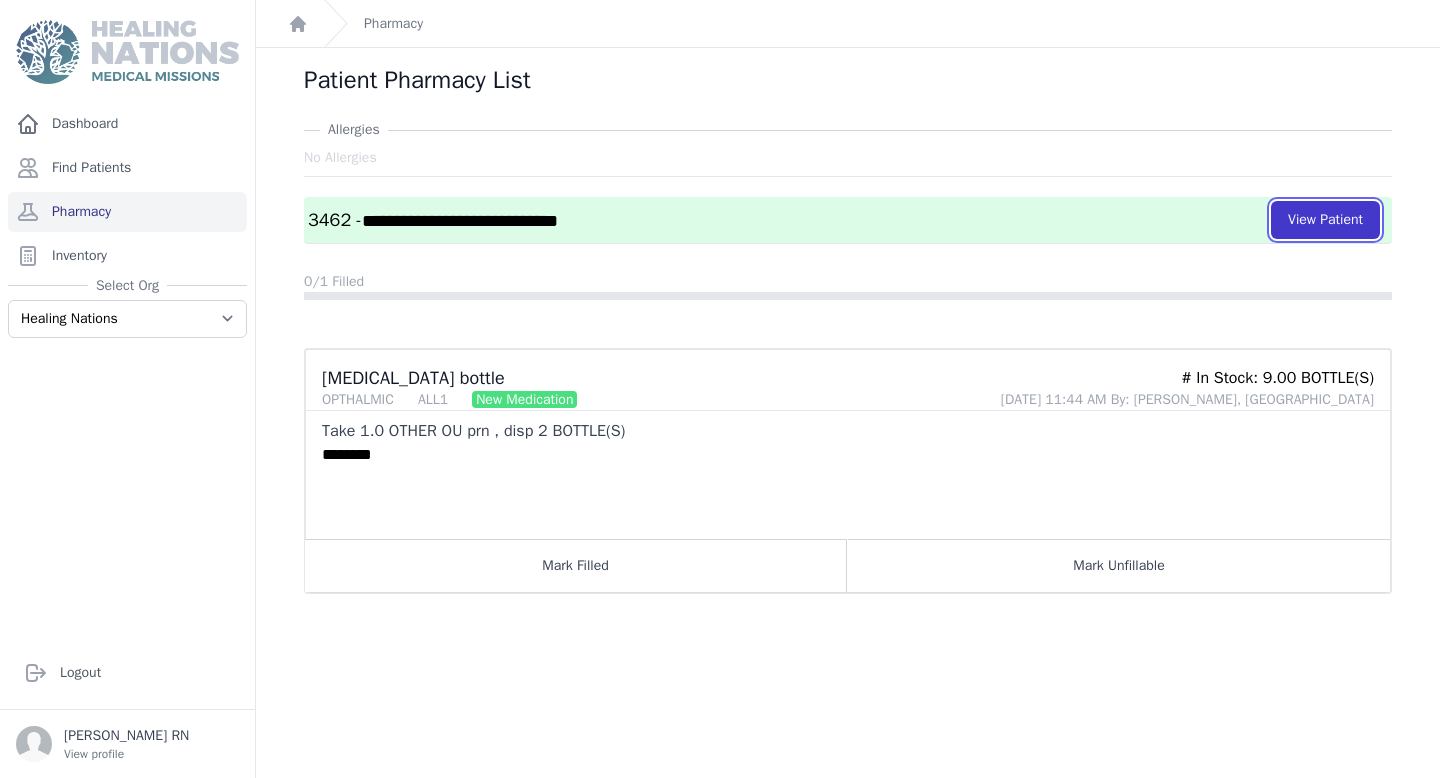 click on "View Patient" at bounding box center [1325, 220] 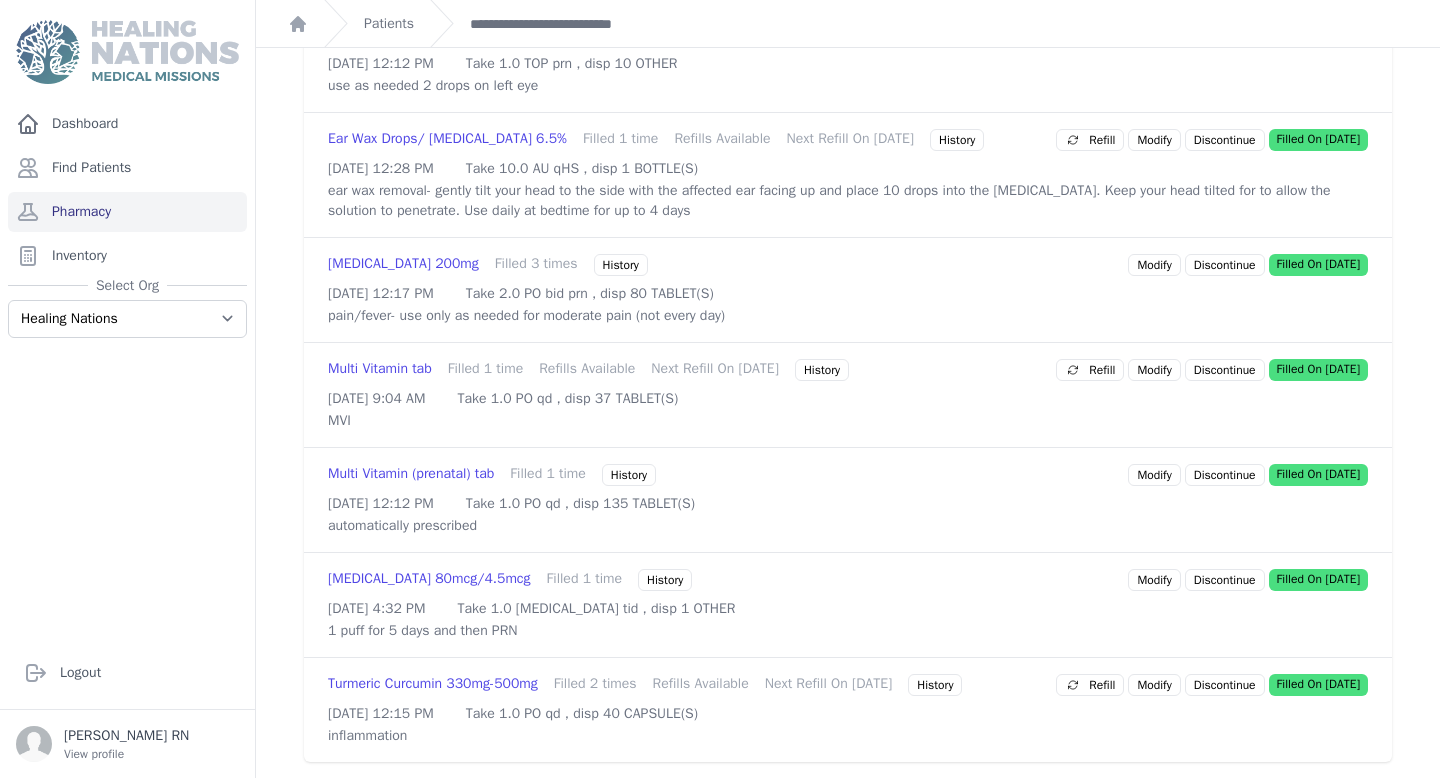 scroll, scrollTop: 1020, scrollLeft: 0, axis: vertical 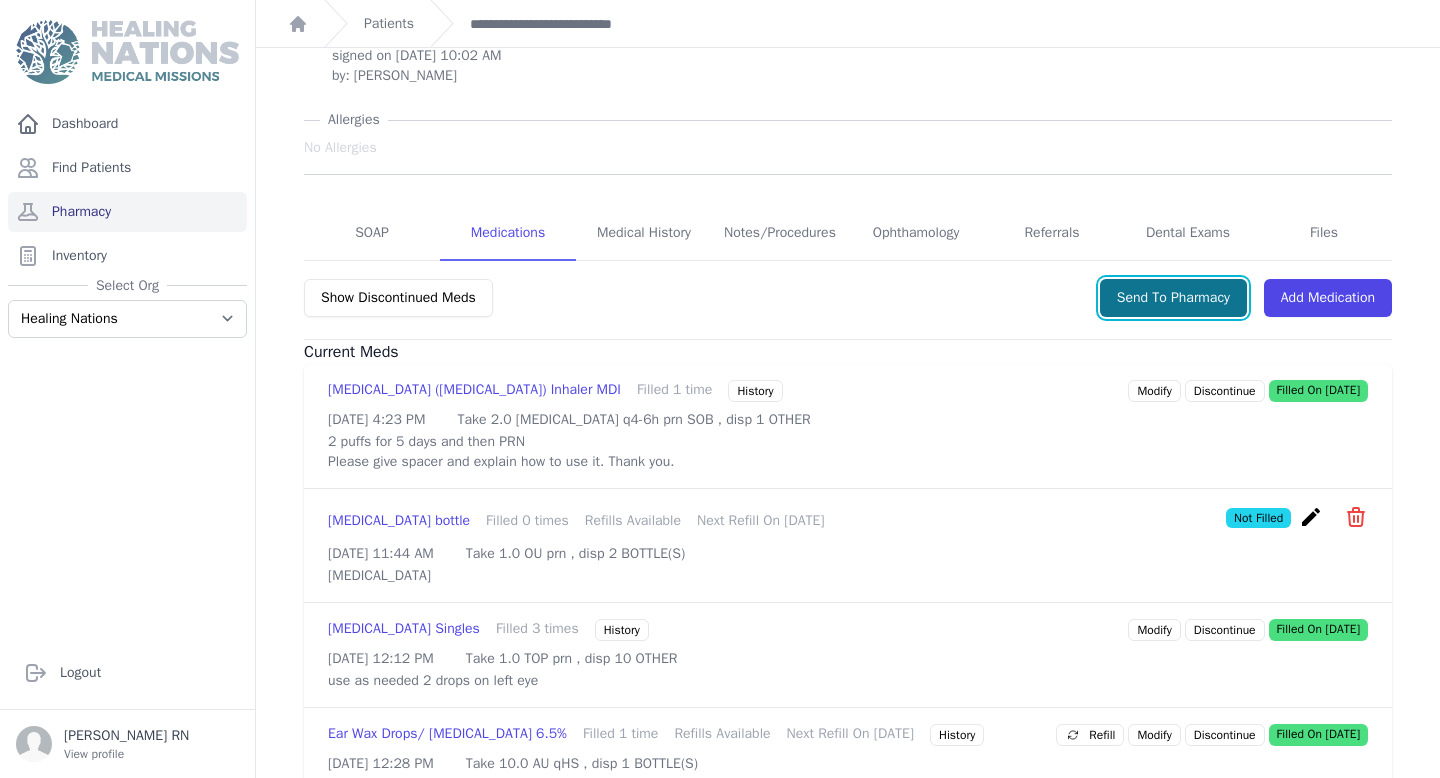click on "Send To Pharmacy" at bounding box center [1173, 298] 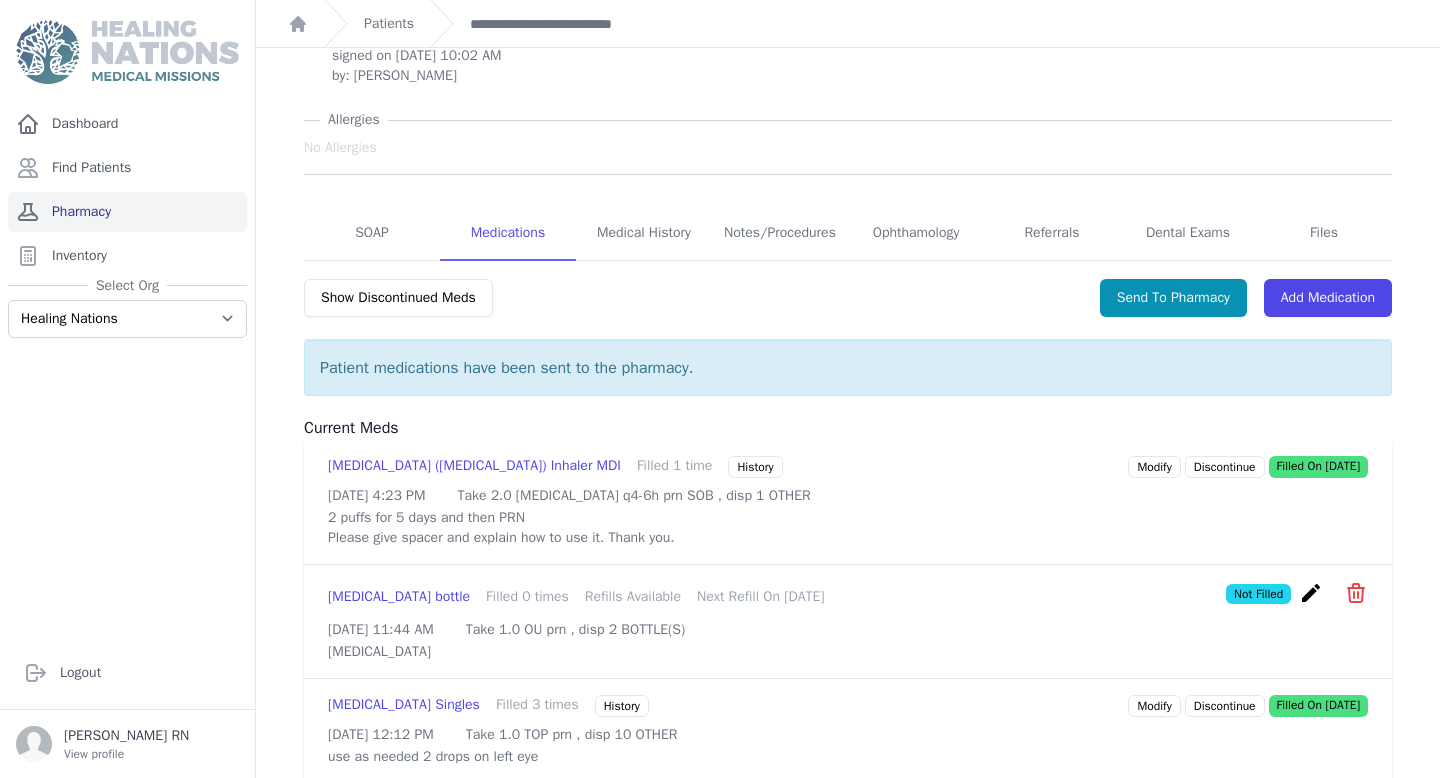 click on "Pharmacy" at bounding box center (127, 212) 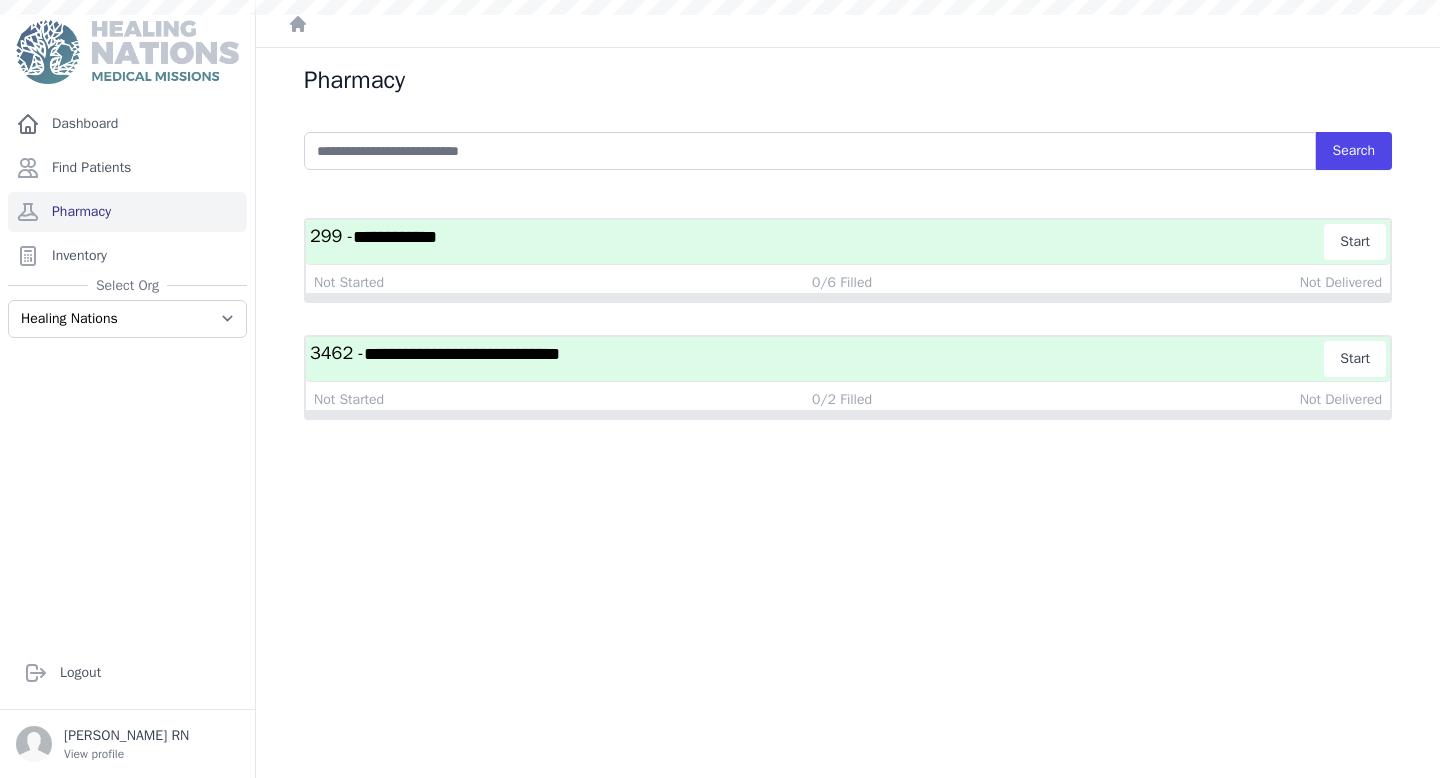 scroll, scrollTop: 0, scrollLeft: 0, axis: both 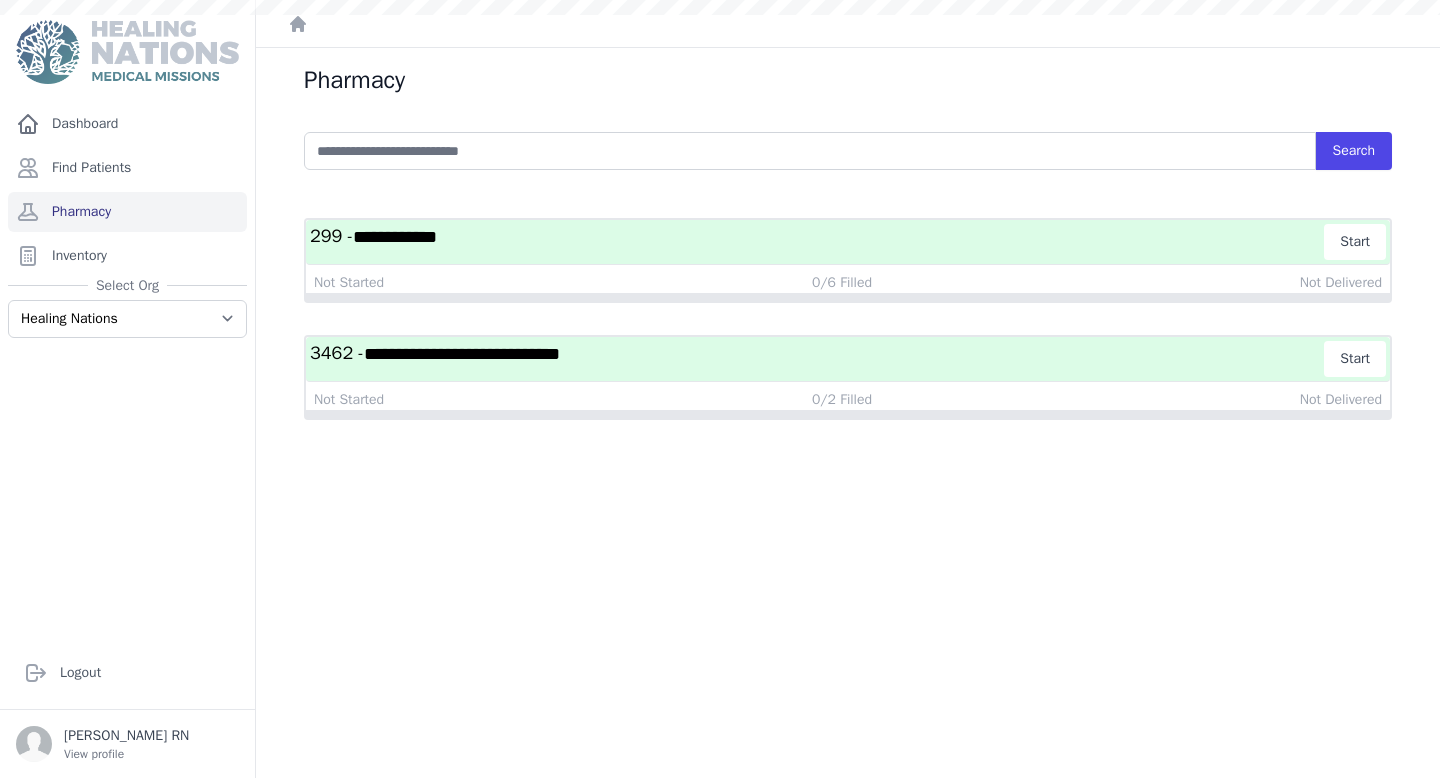 click on "**********" at bounding box center [462, 354] 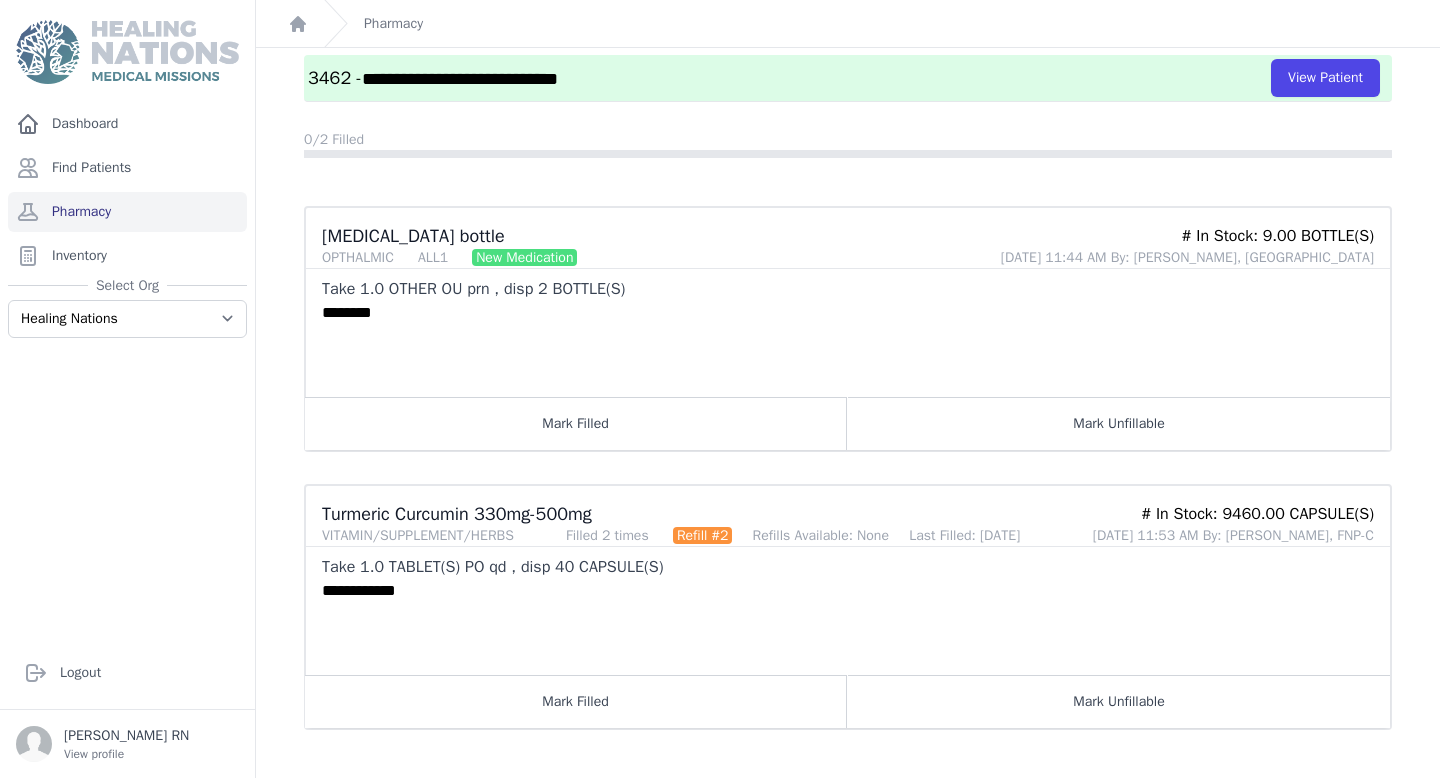 scroll, scrollTop: 0, scrollLeft: 0, axis: both 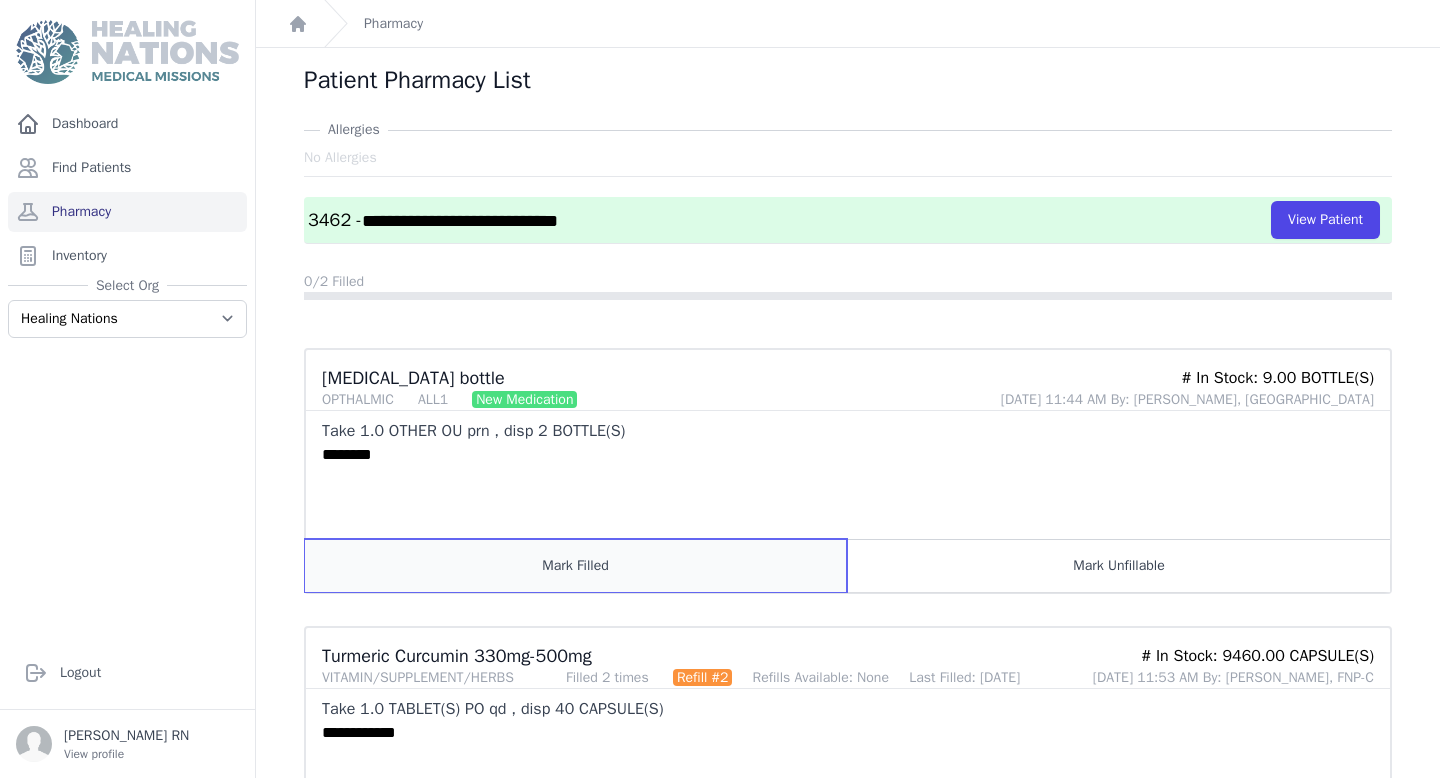 click on "Mark Filled" at bounding box center (576, 565) 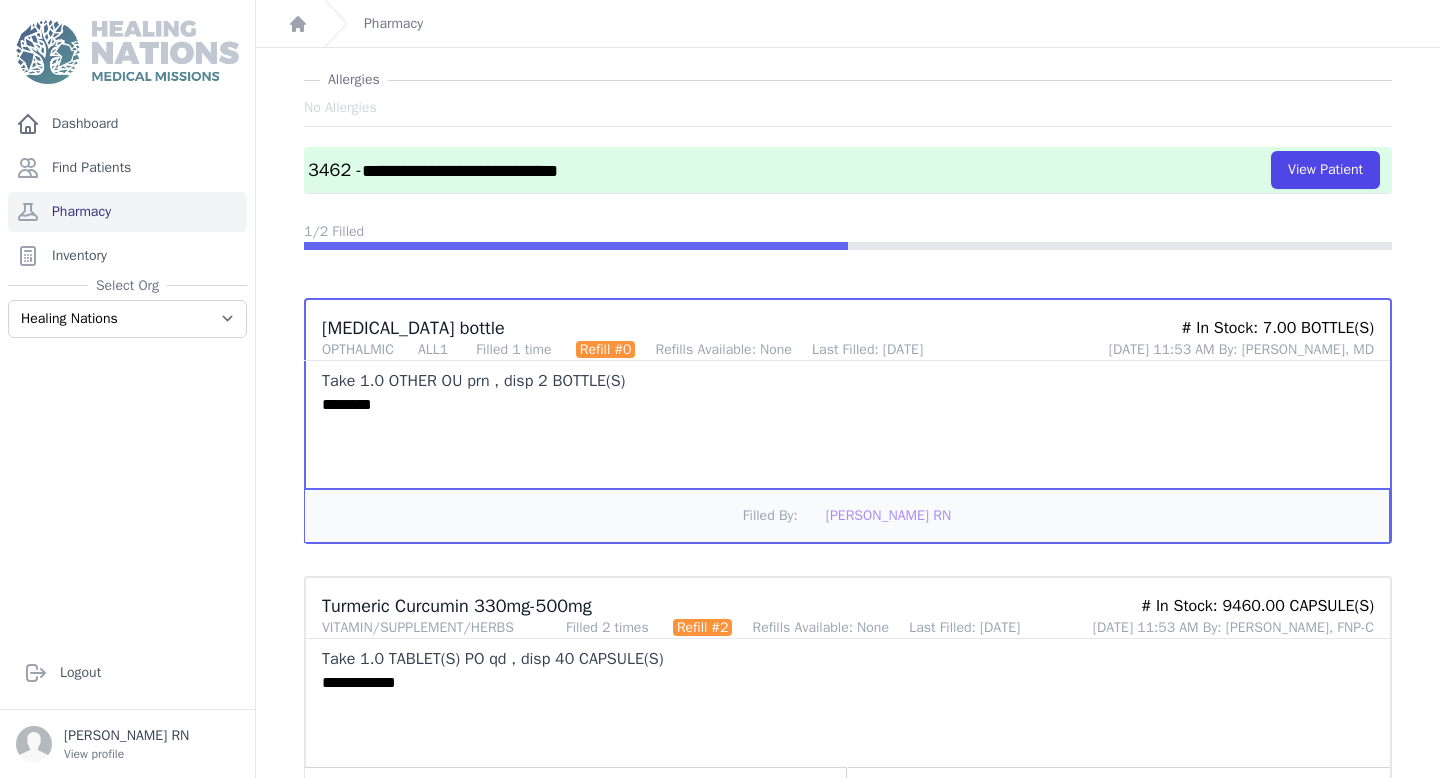 scroll, scrollTop: 194, scrollLeft: 0, axis: vertical 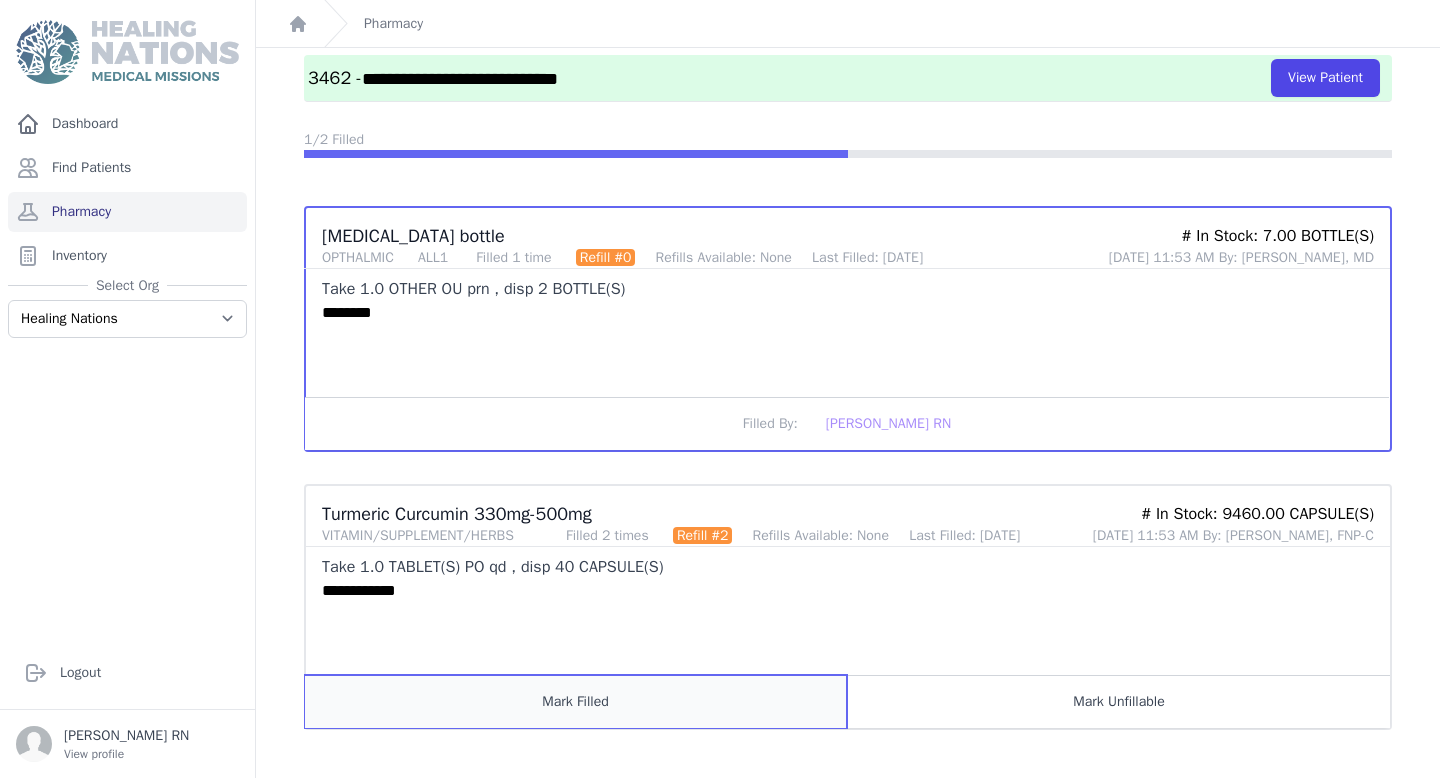 click on "Mark Filled" at bounding box center [576, 701] 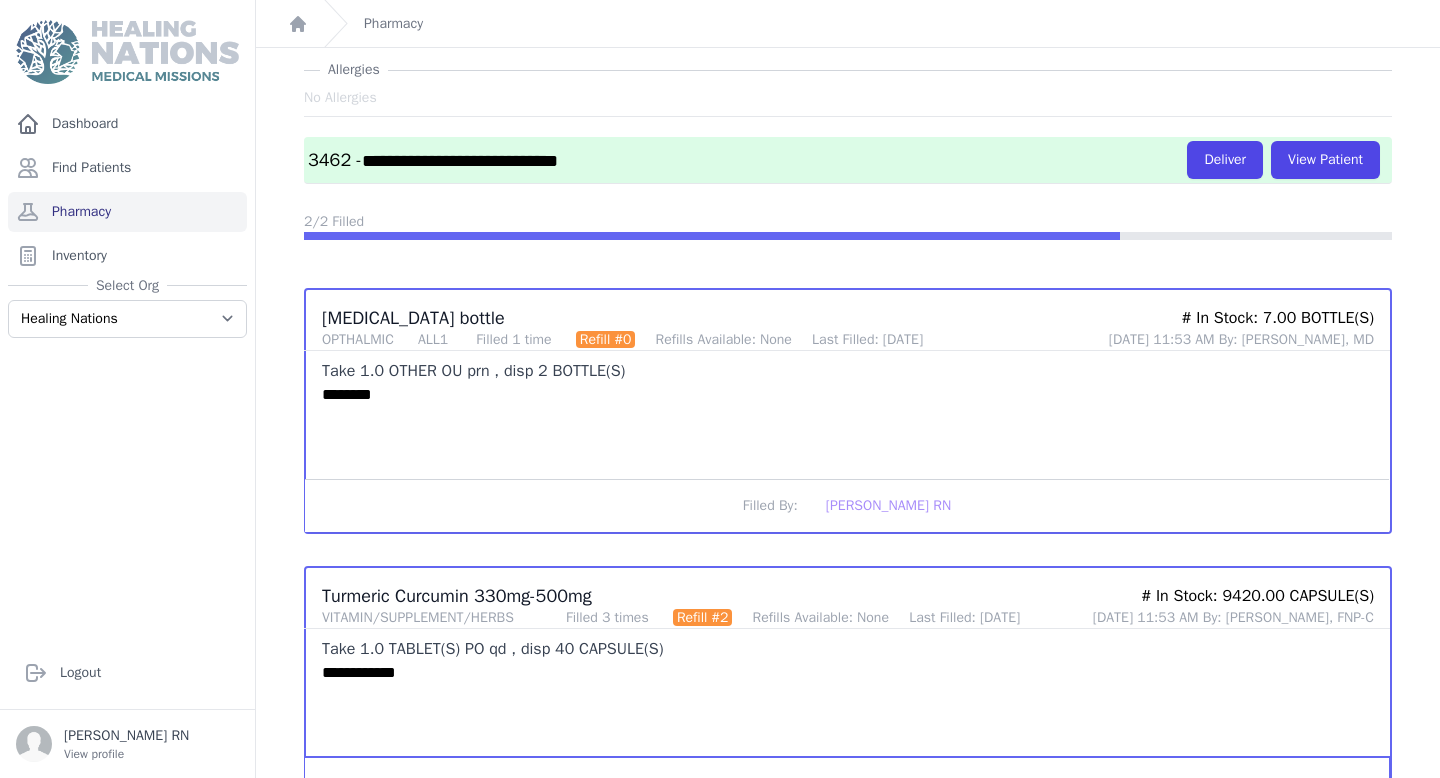 scroll, scrollTop: 0, scrollLeft: 0, axis: both 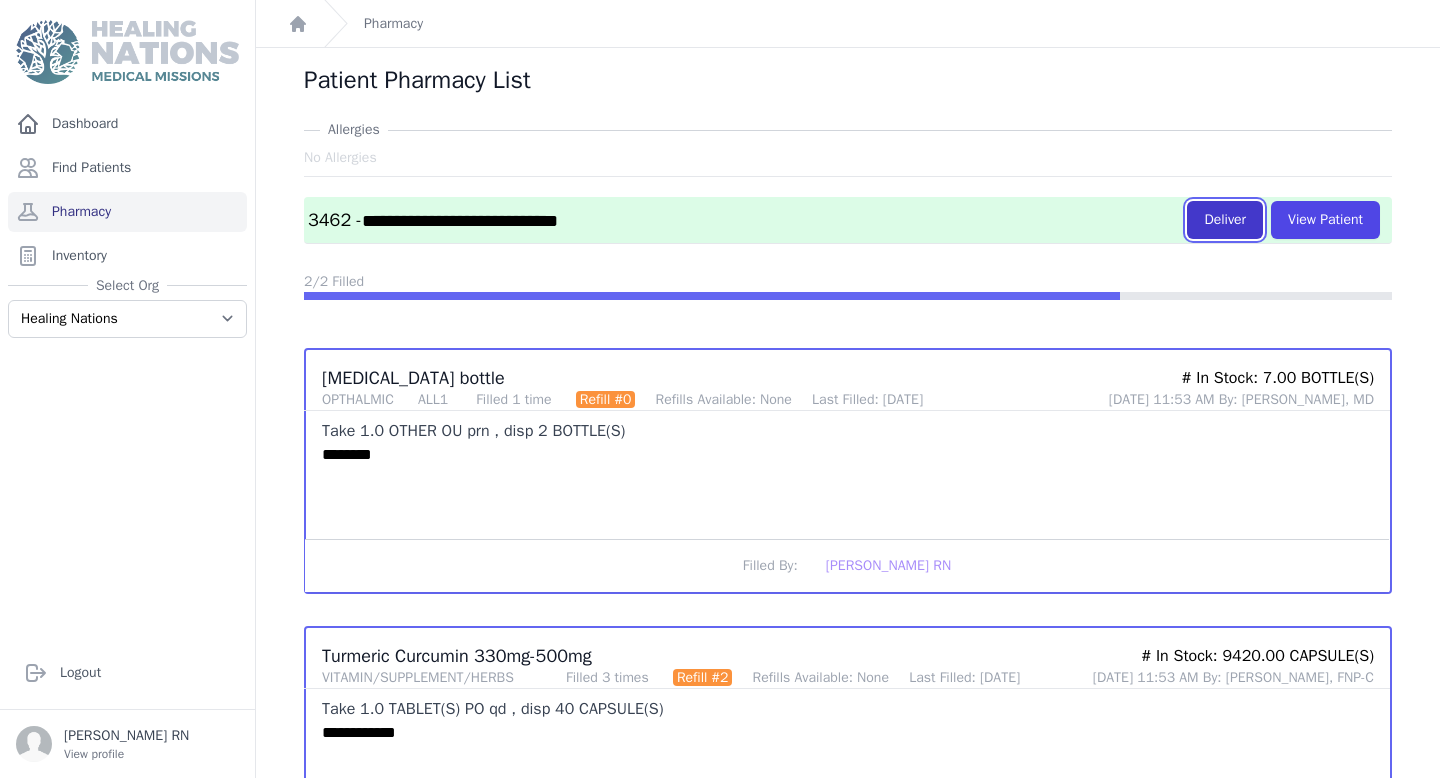 click on "Deliver" at bounding box center (1225, 220) 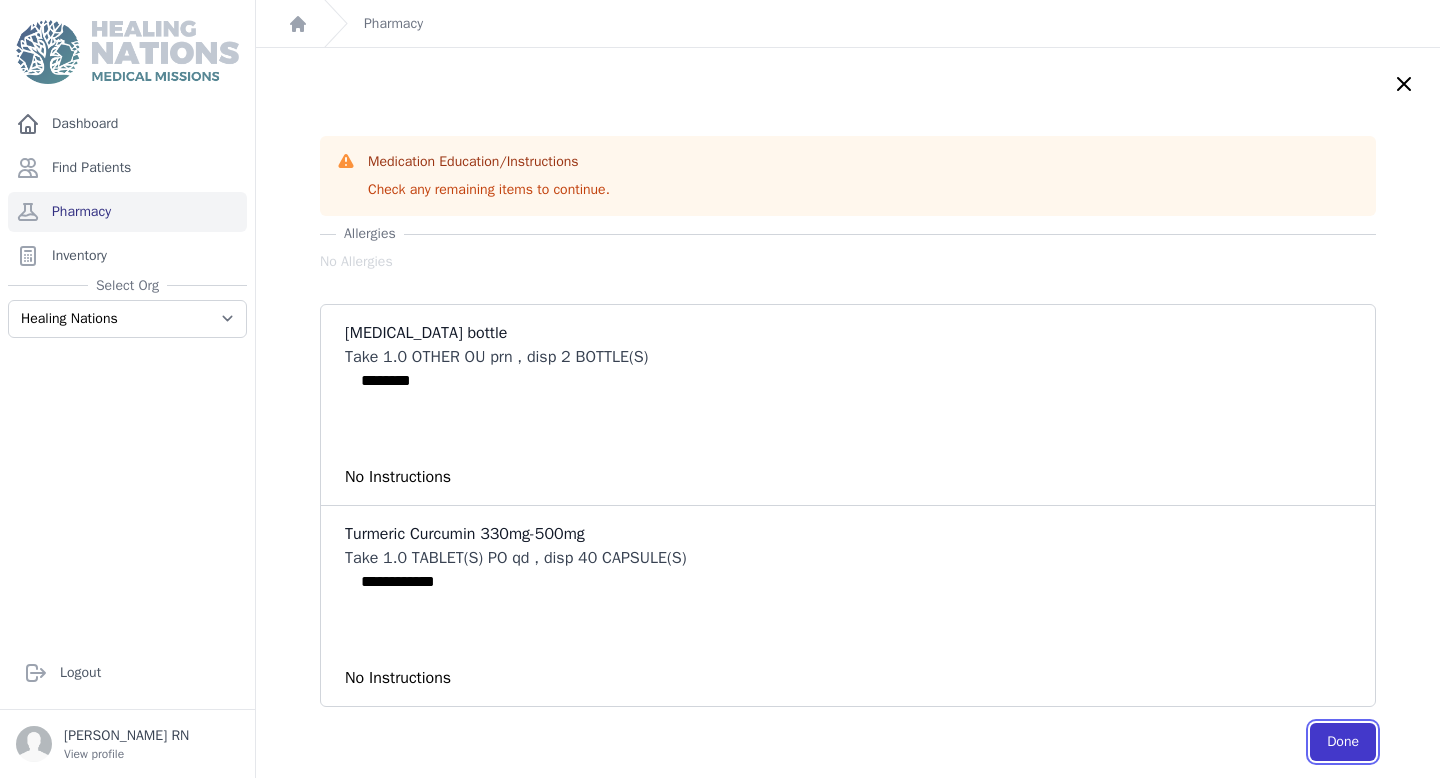 click on "Done" at bounding box center (1343, 742) 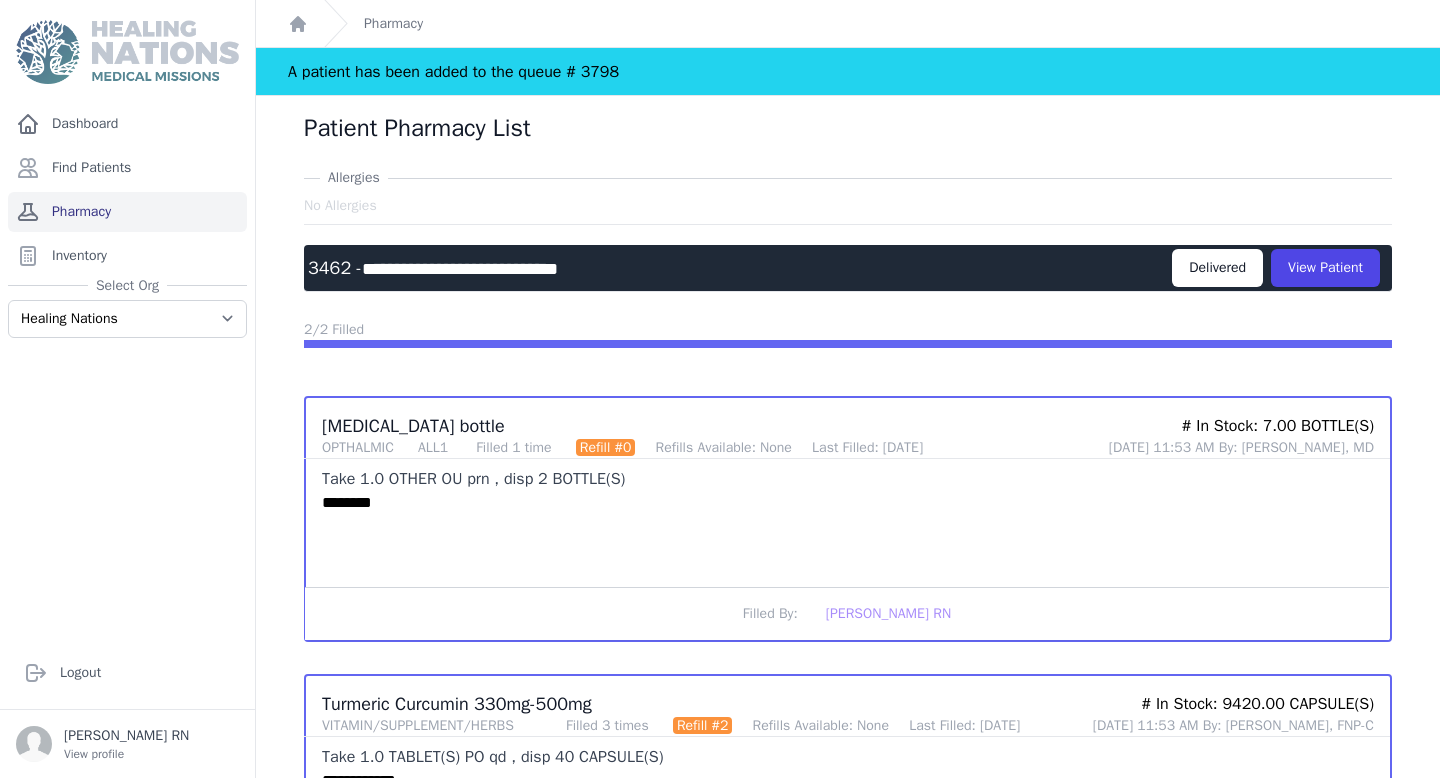 click on "Pharmacy" at bounding box center (127, 212) 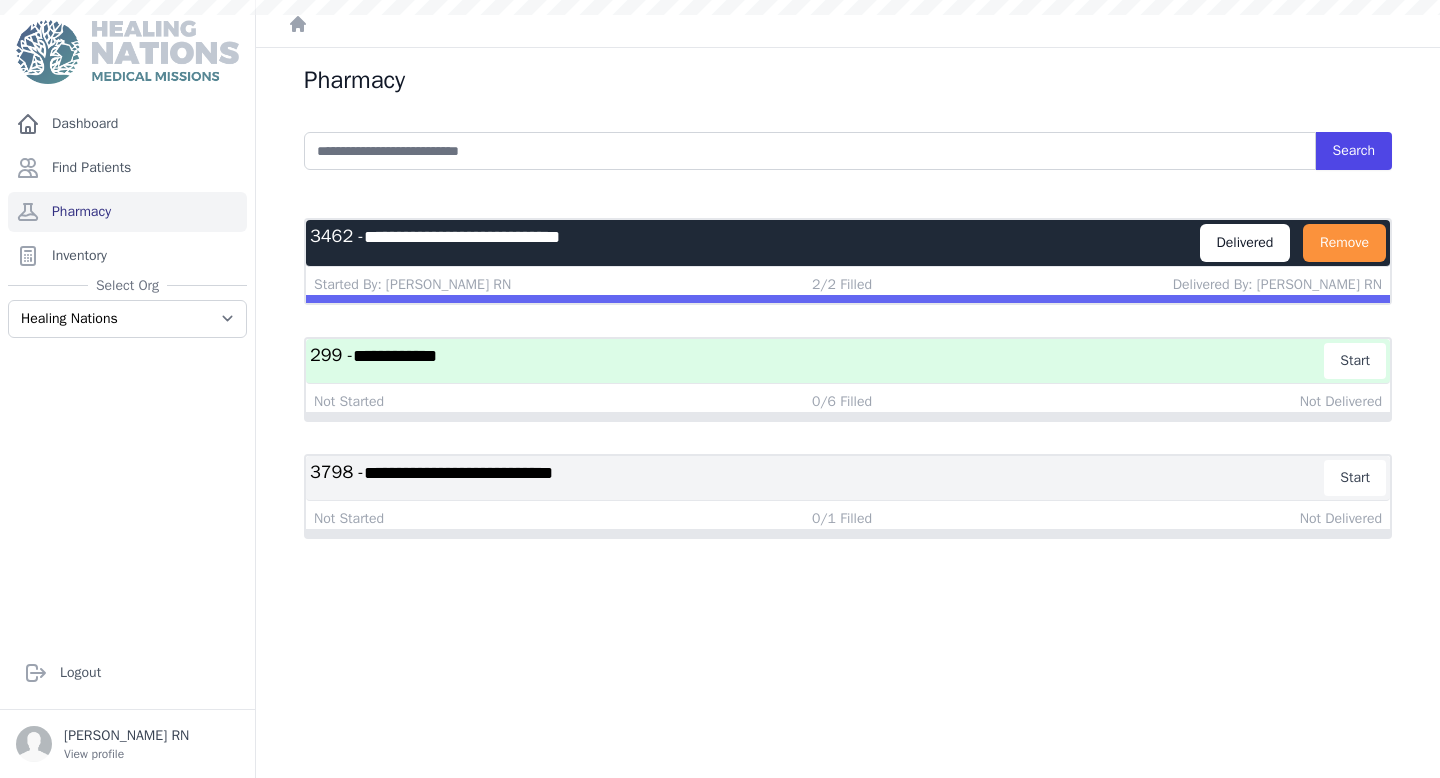 scroll, scrollTop: 0, scrollLeft: 0, axis: both 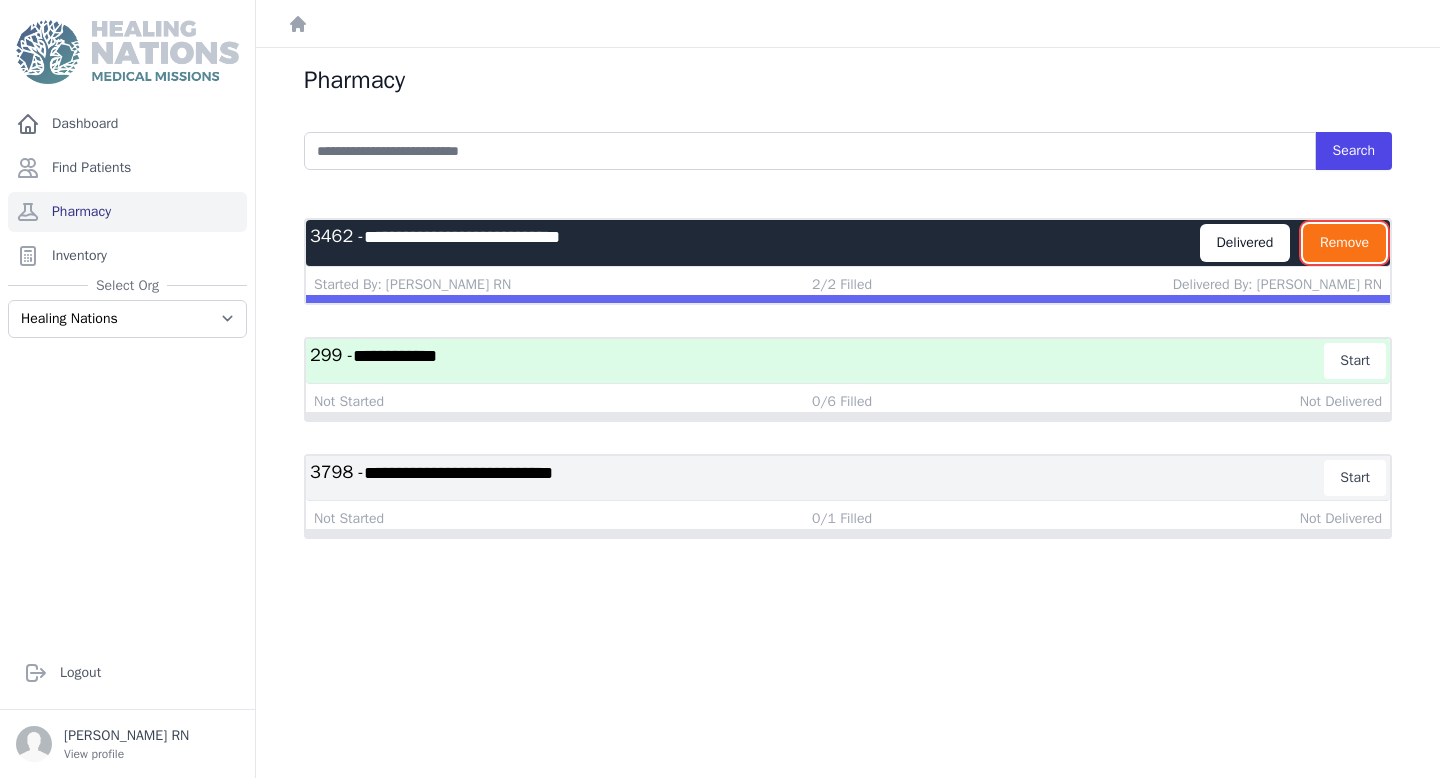 click on "Remove" at bounding box center [1344, 243] 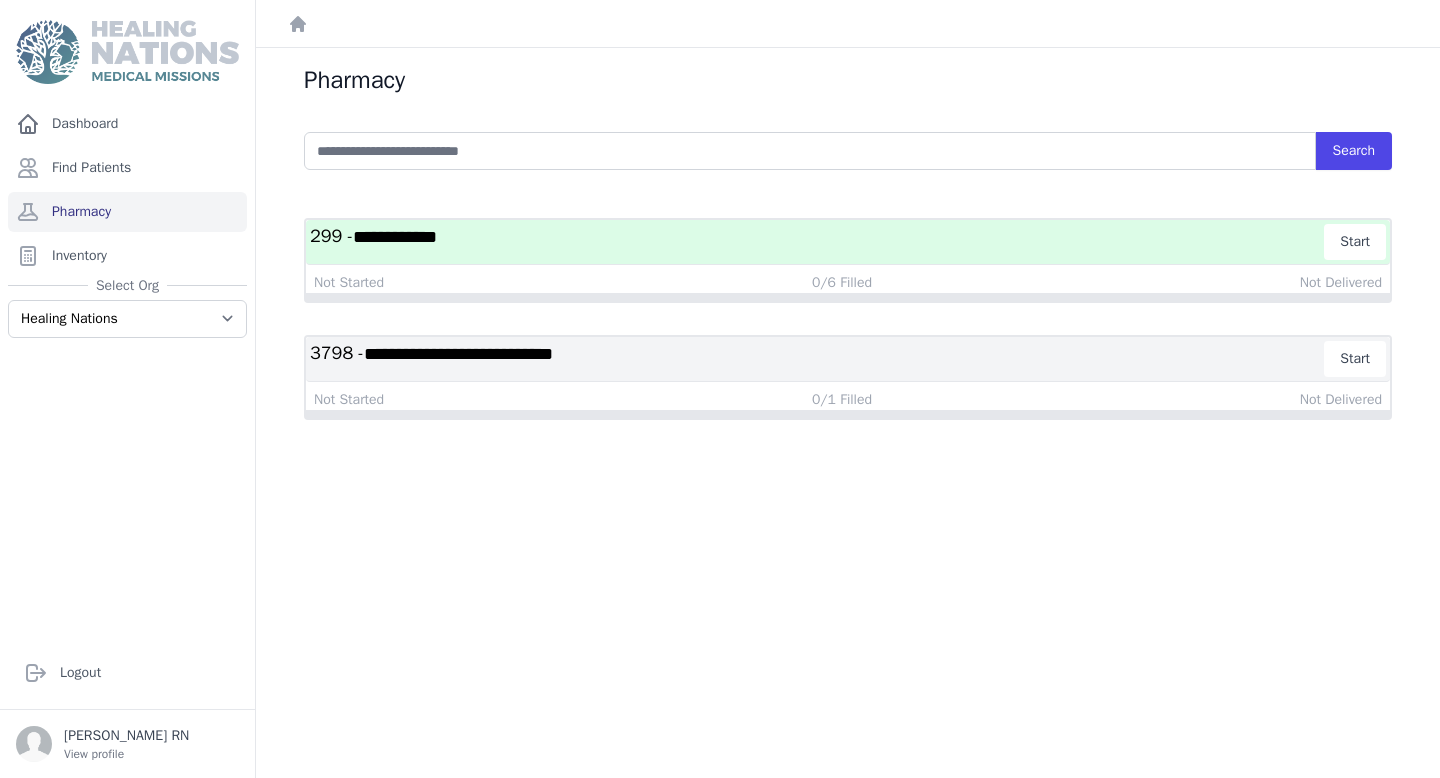click on "**********" at bounding box center (817, 359) 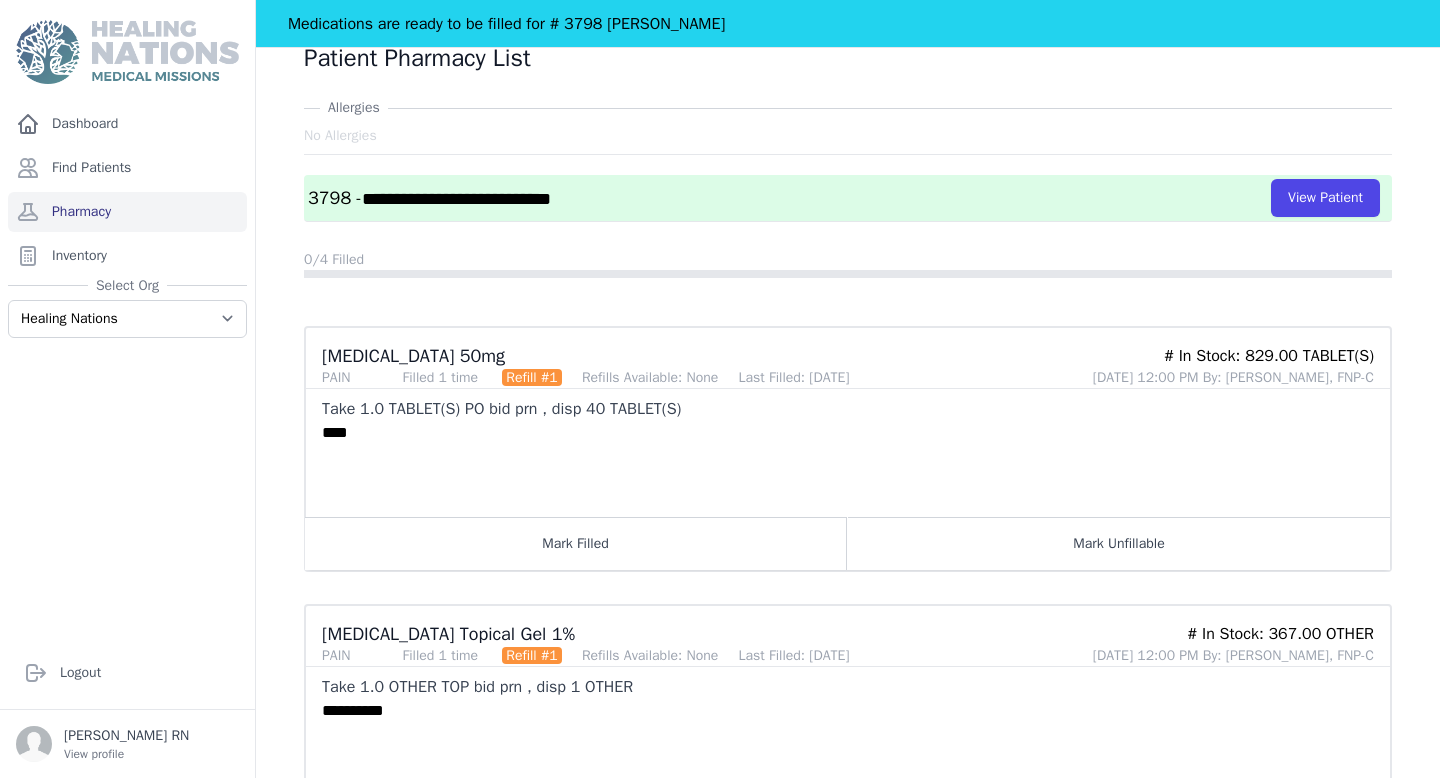 scroll, scrollTop: 0, scrollLeft: 0, axis: both 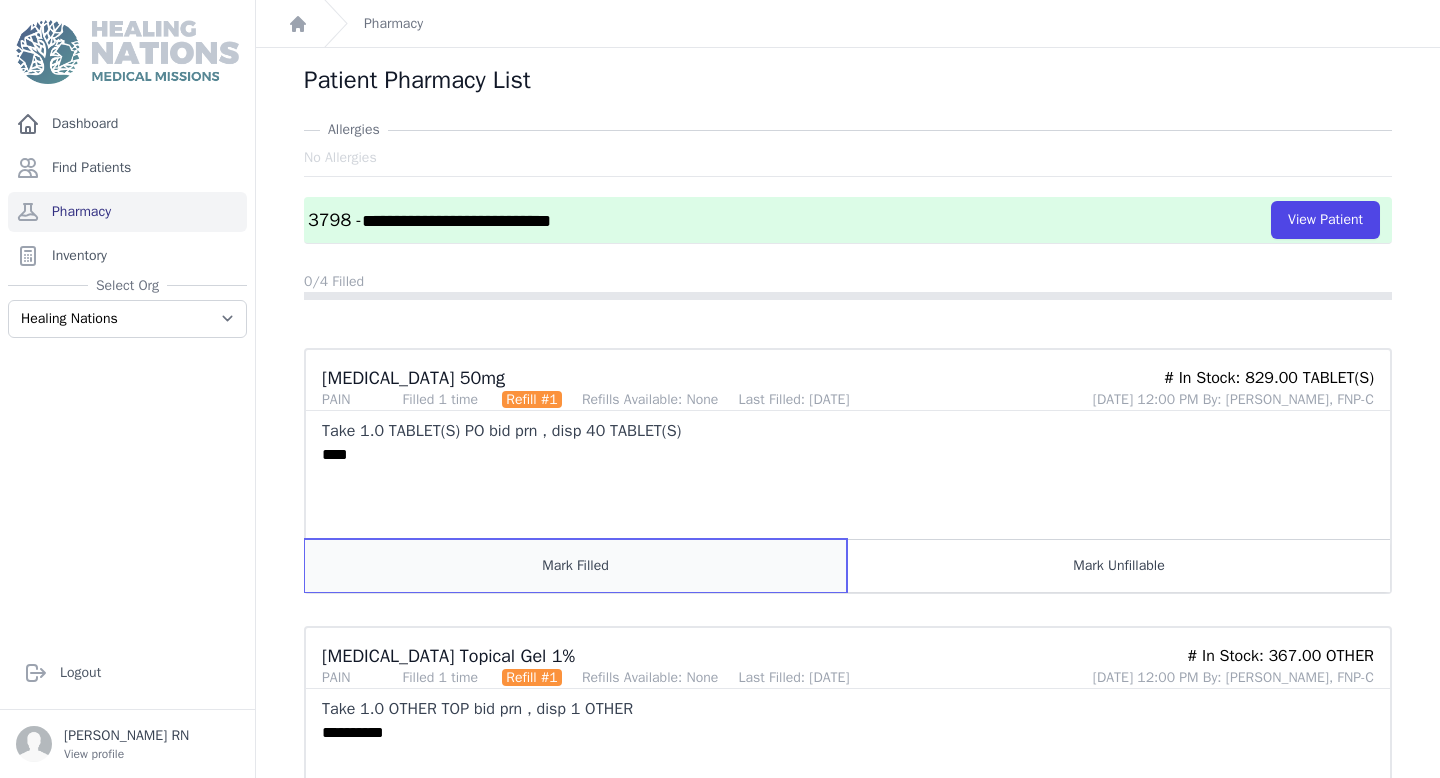 click on "Mark Filled" at bounding box center (576, 565) 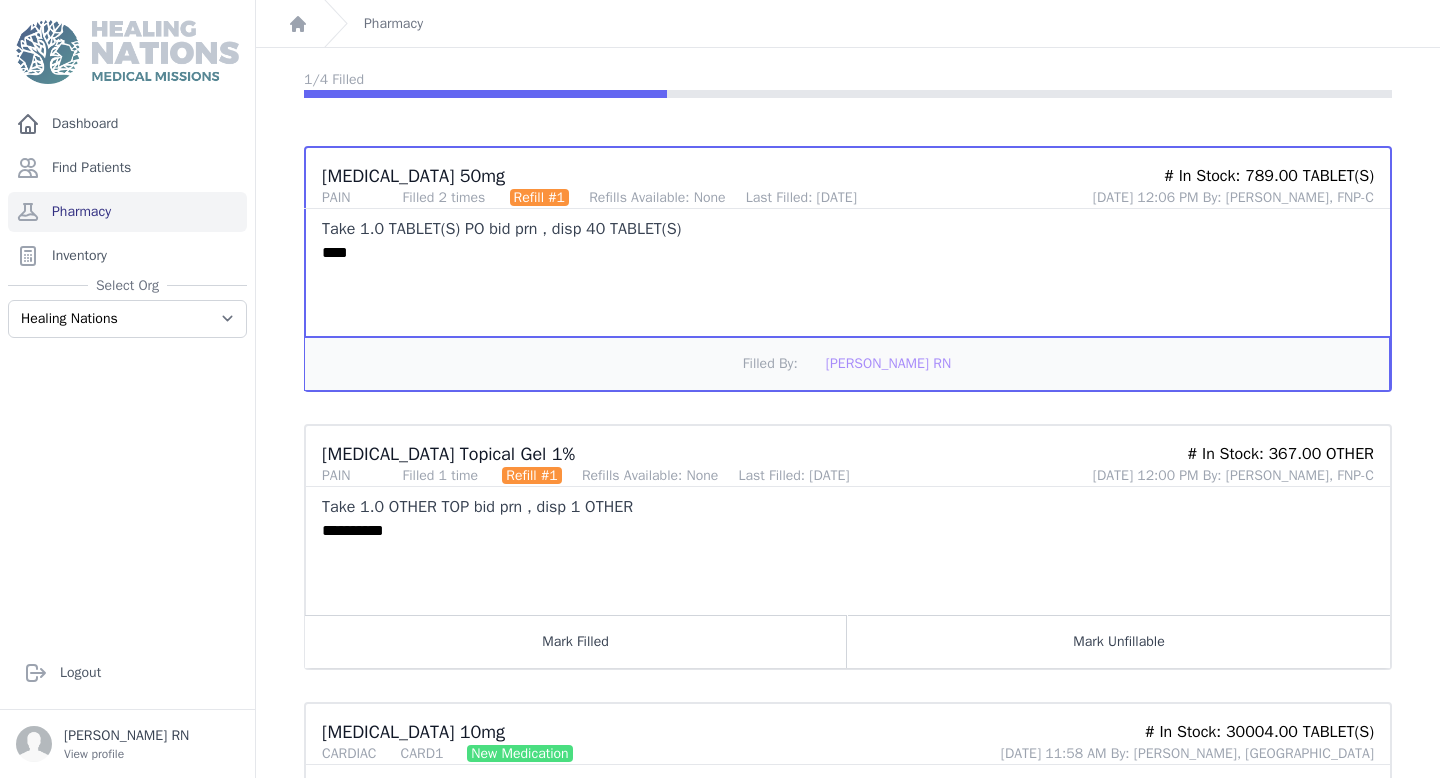 scroll, scrollTop: 223, scrollLeft: 0, axis: vertical 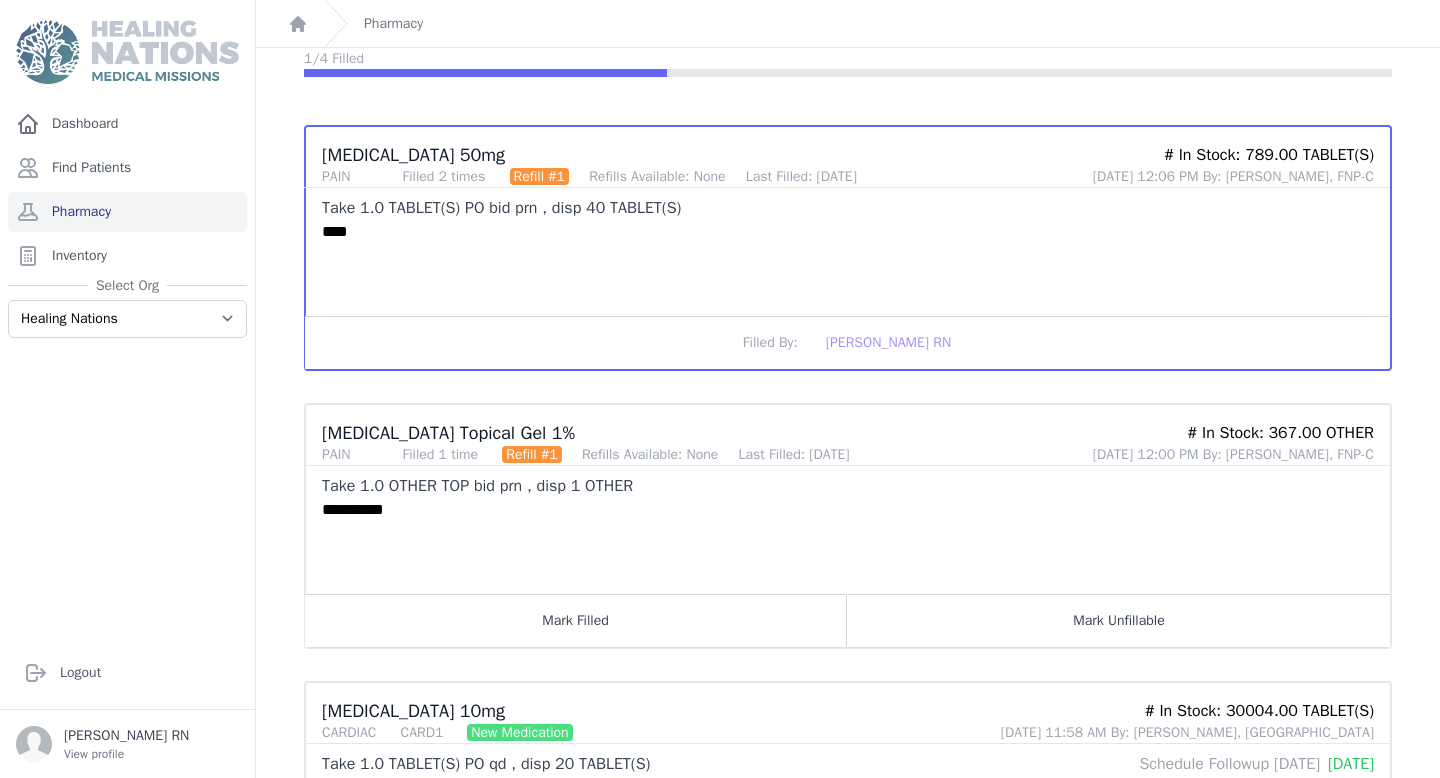 click on "**********" at bounding box center (848, 526) 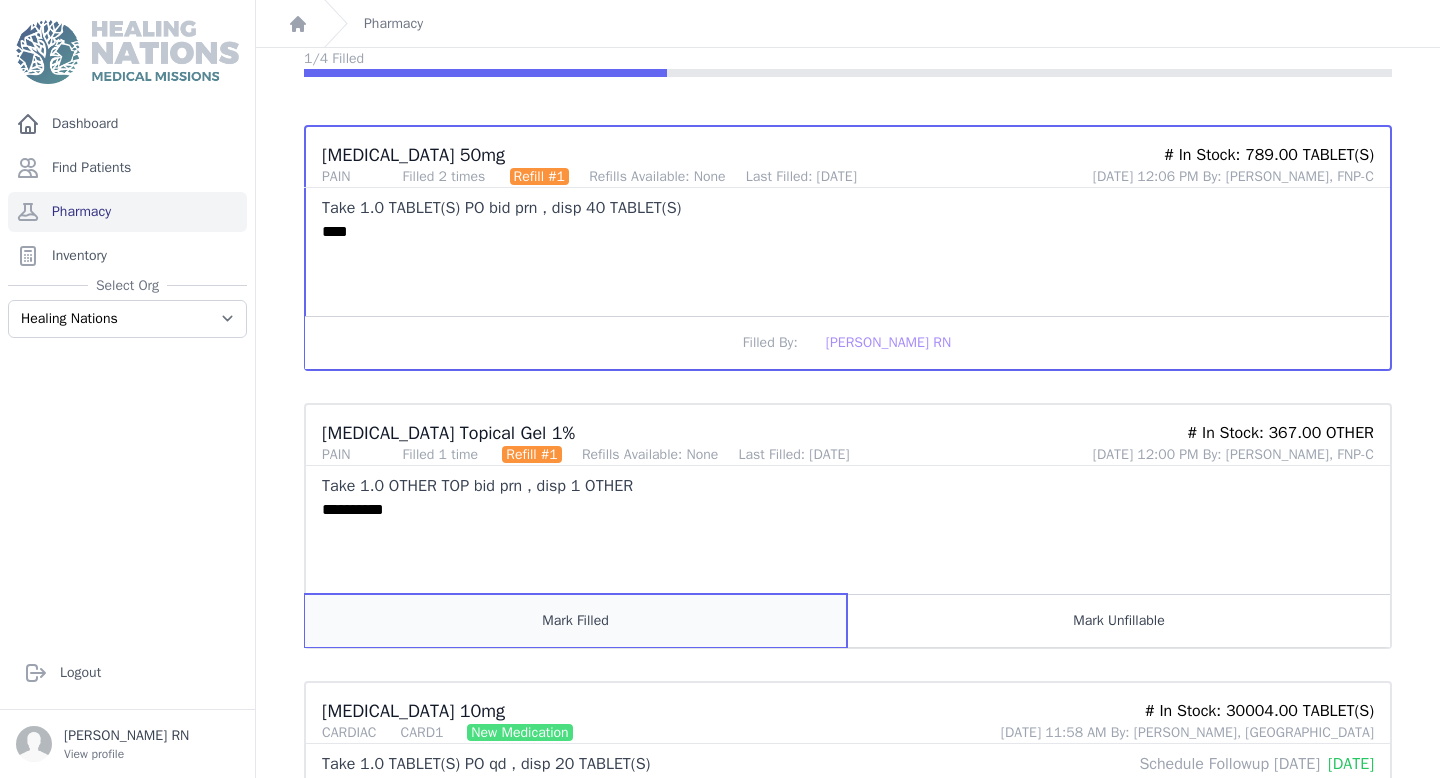 click on "Mark Filled" at bounding box center (576, 620) 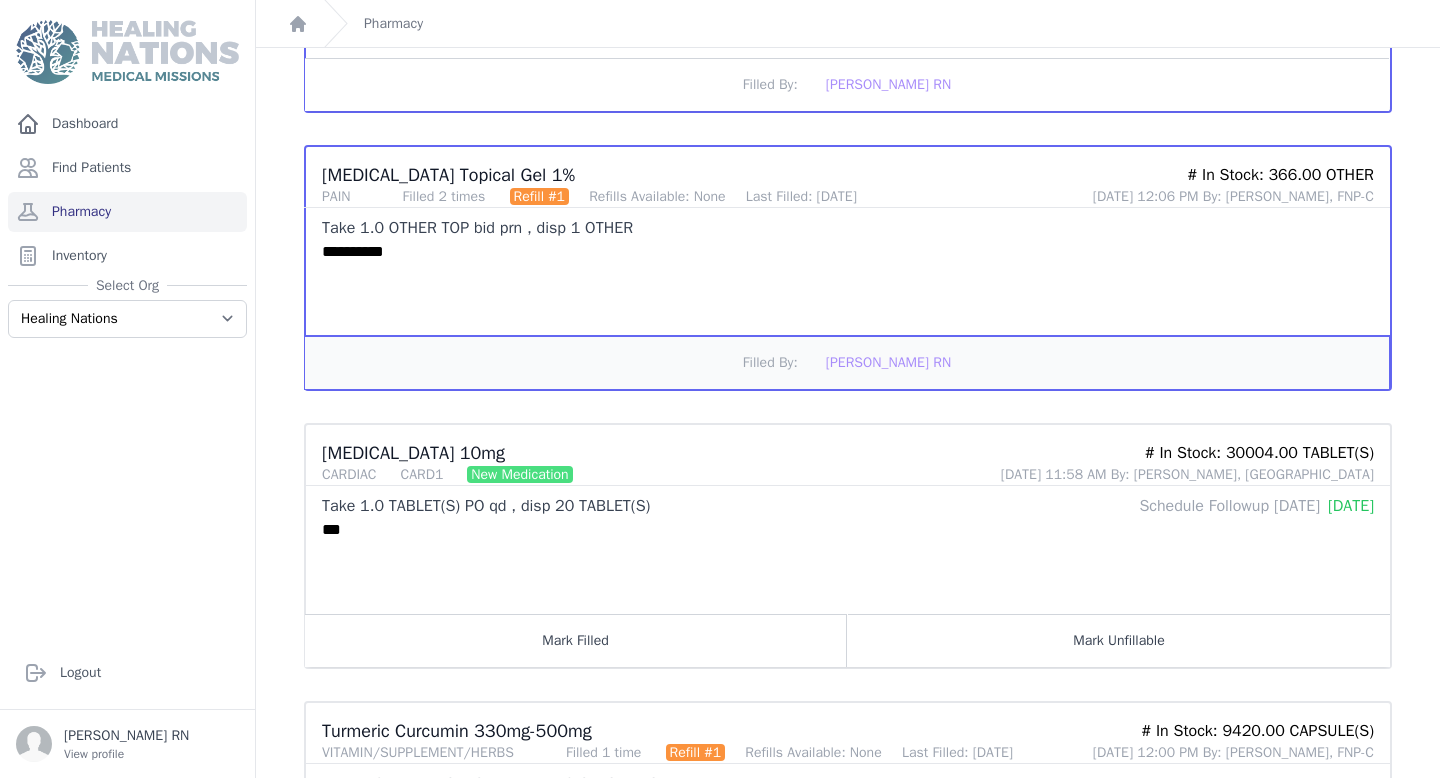 scroll, scrollTop: 0, scrollLeft: 0, axis: both 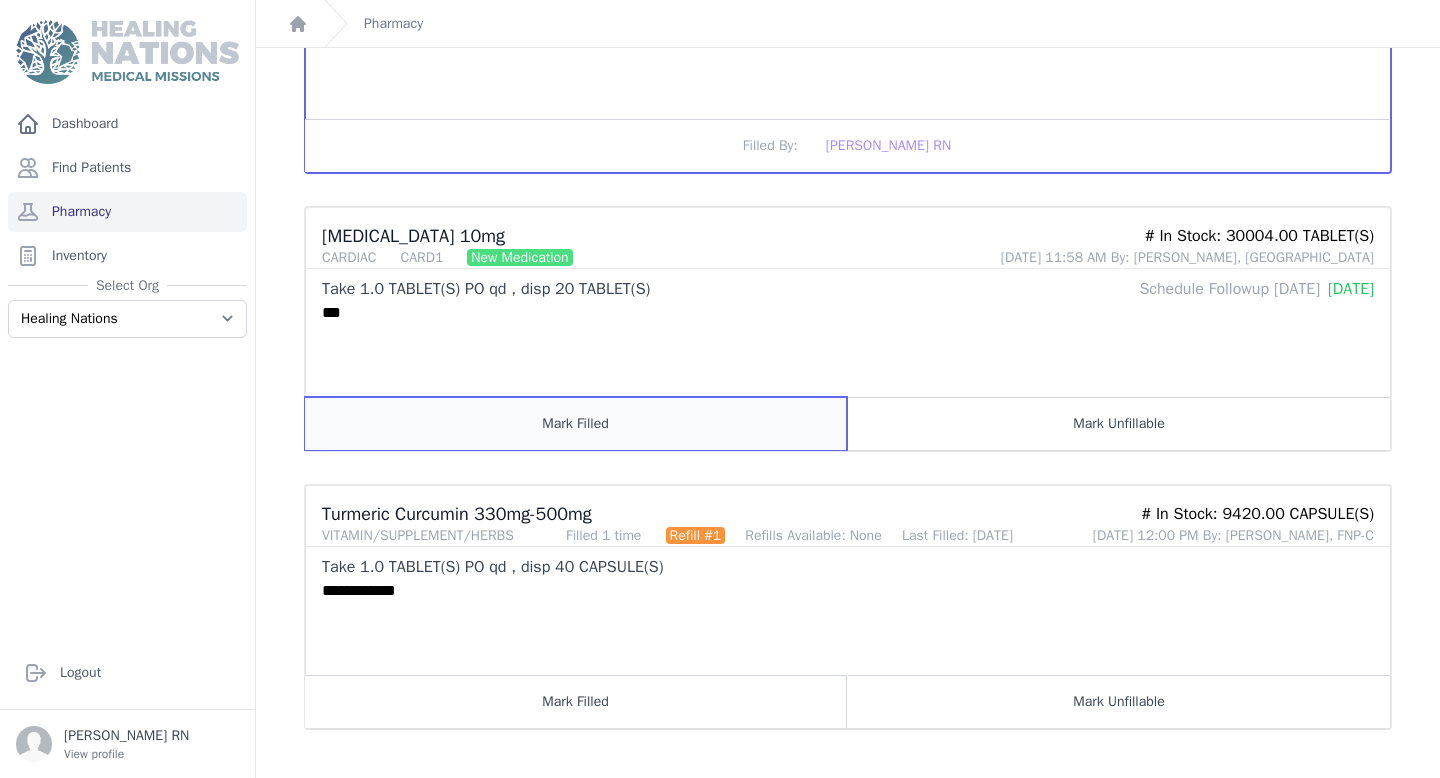 click on "Mark Filled" at bounding box center (576, 423) 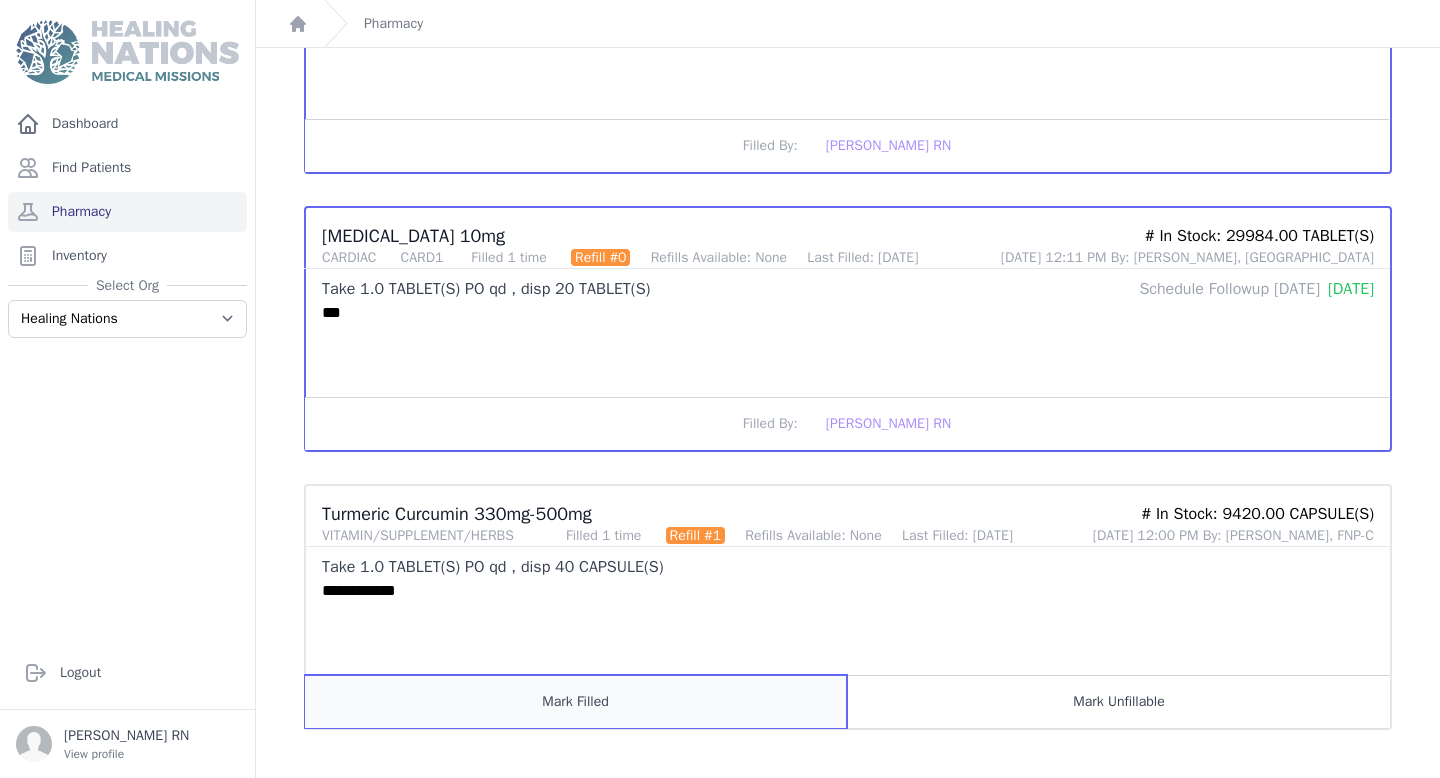 click on "Mark Filled" at bounding box center (576, 701) 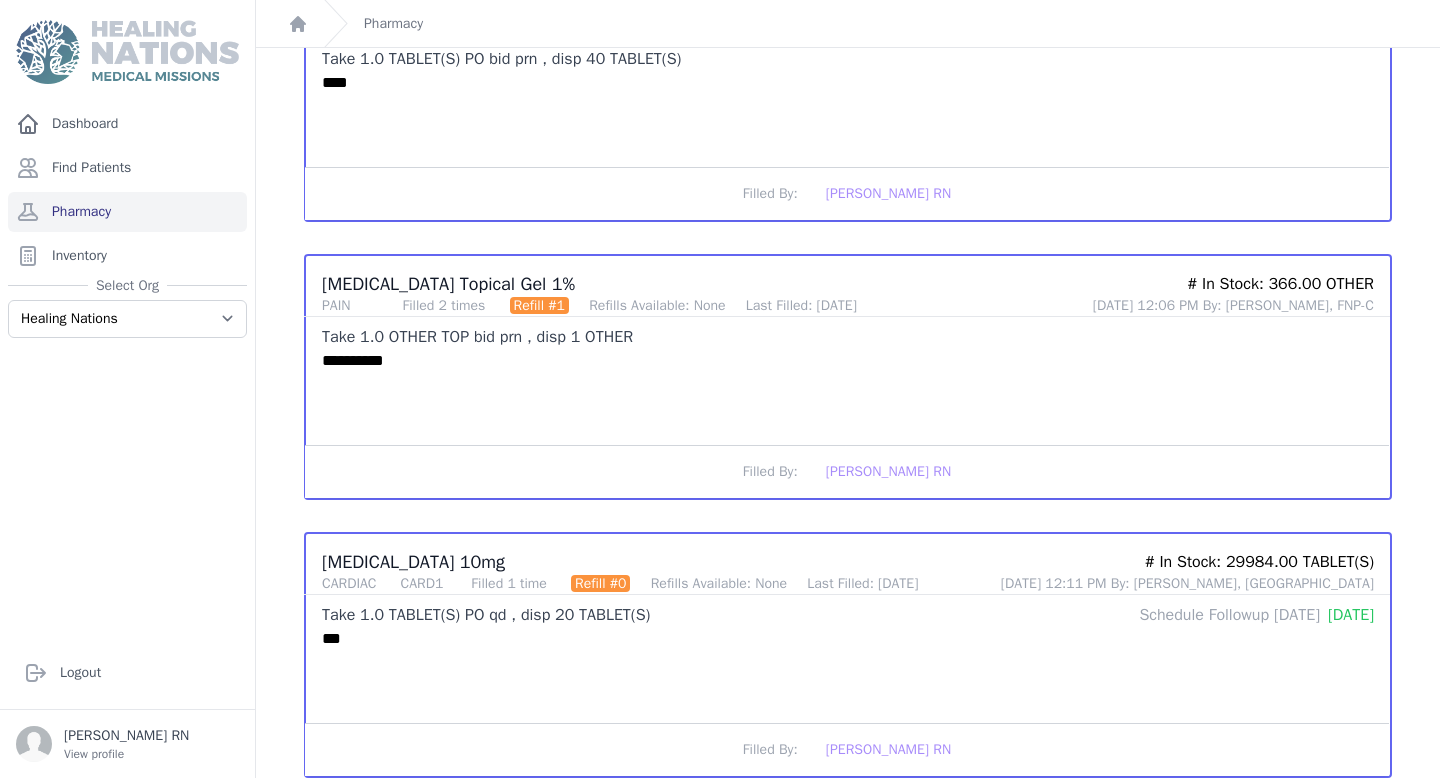 scroll, scrollTop: 0, scrollLeft: 0, axis: both 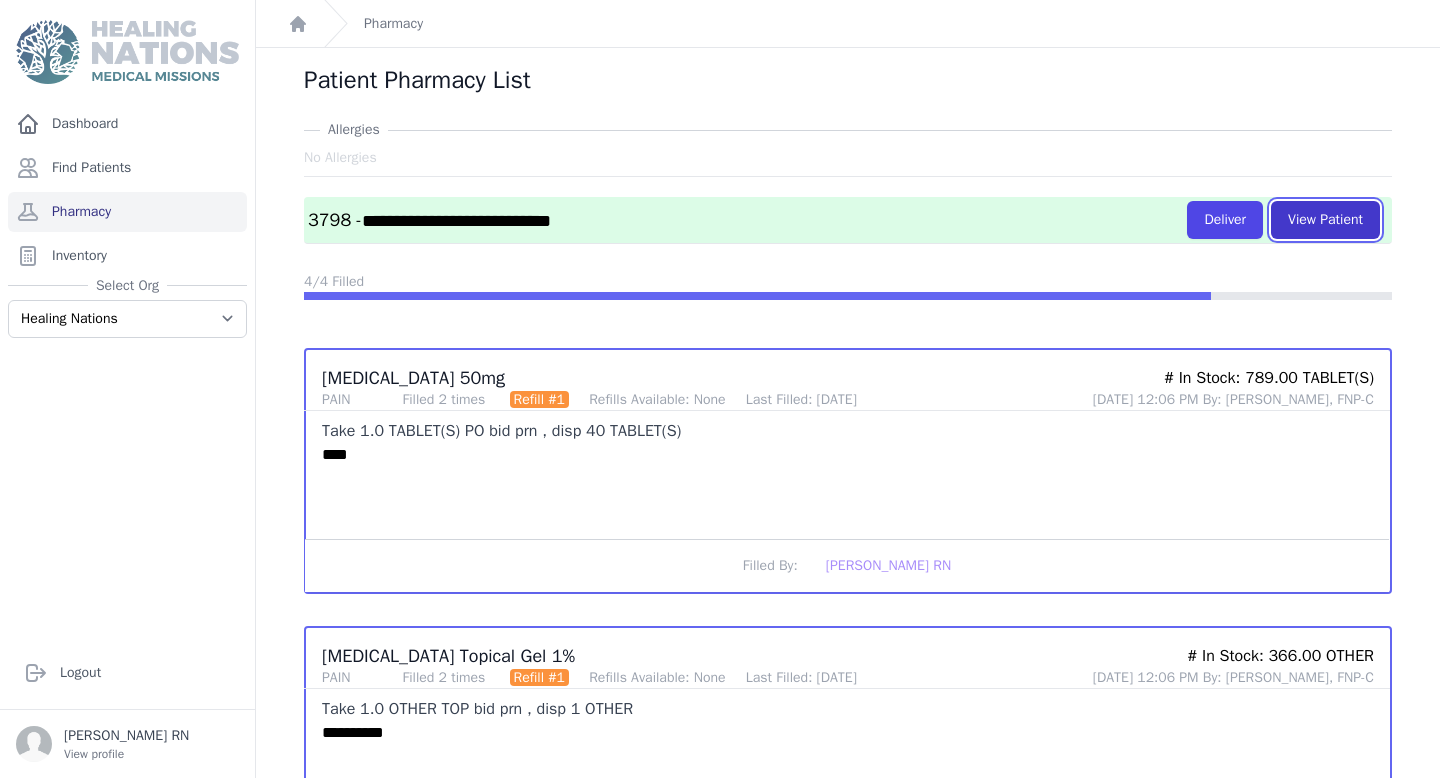 click on "View Patient" at bounding box center [1325, 220] 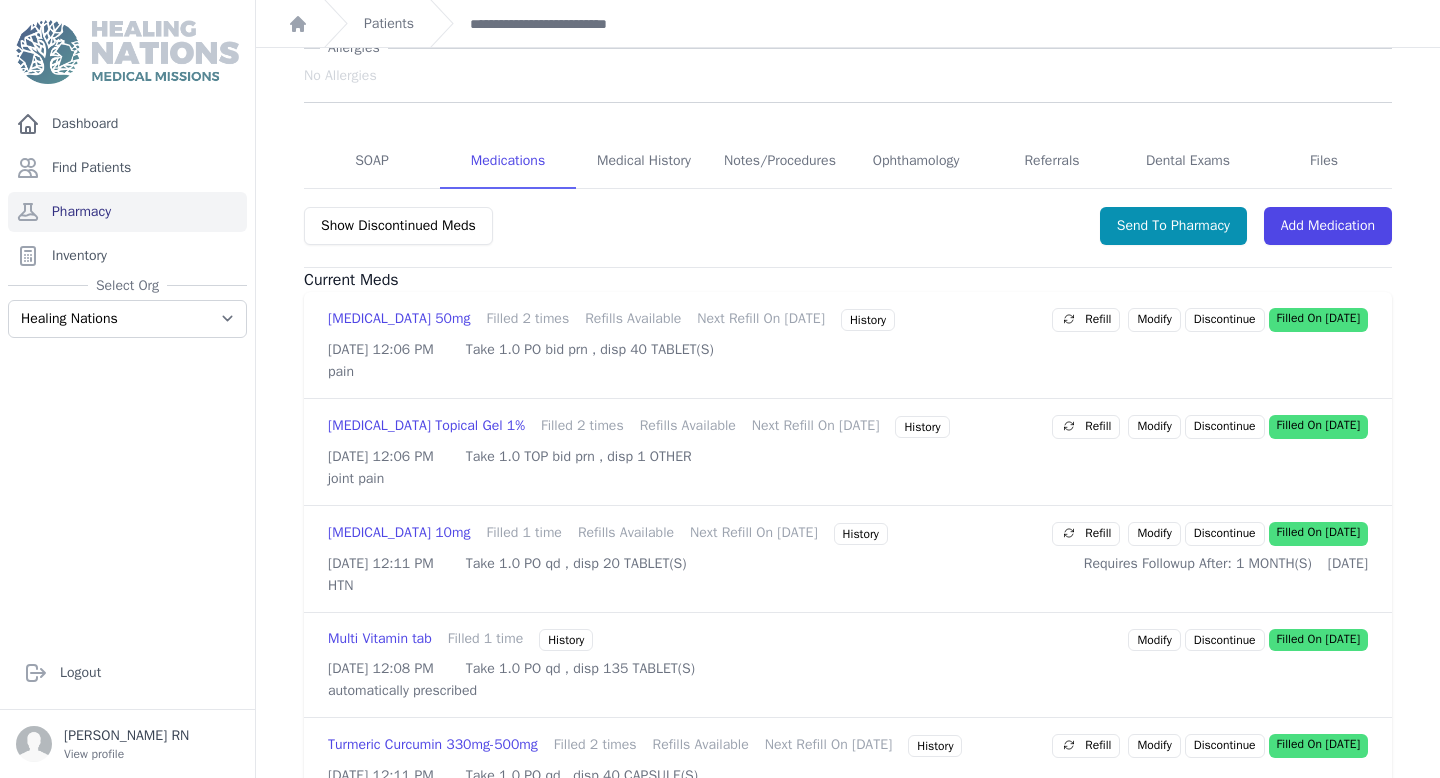 scroll, scrollTop: 0, scrollLeft: 0, axis: both 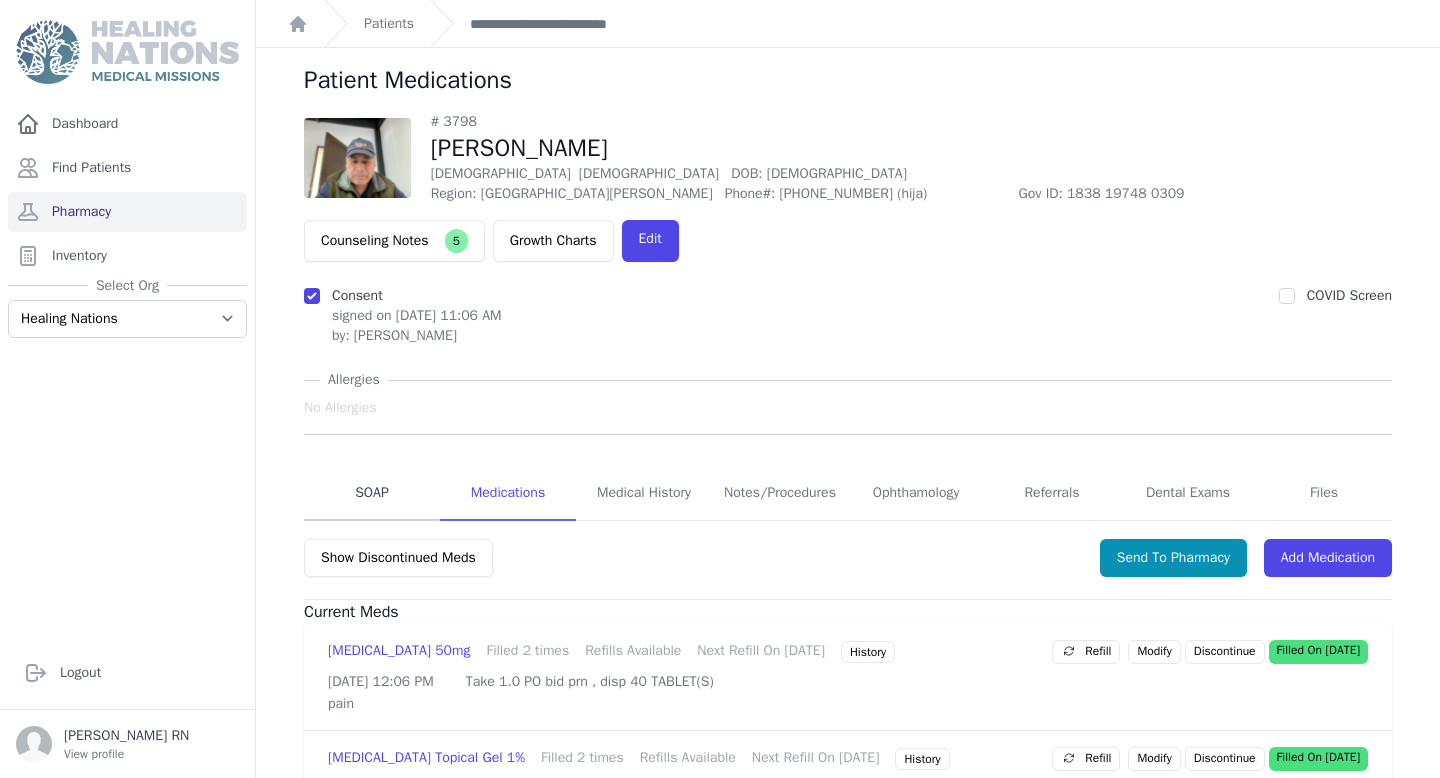 click on "SOAP" at bounding box center [372, 494] 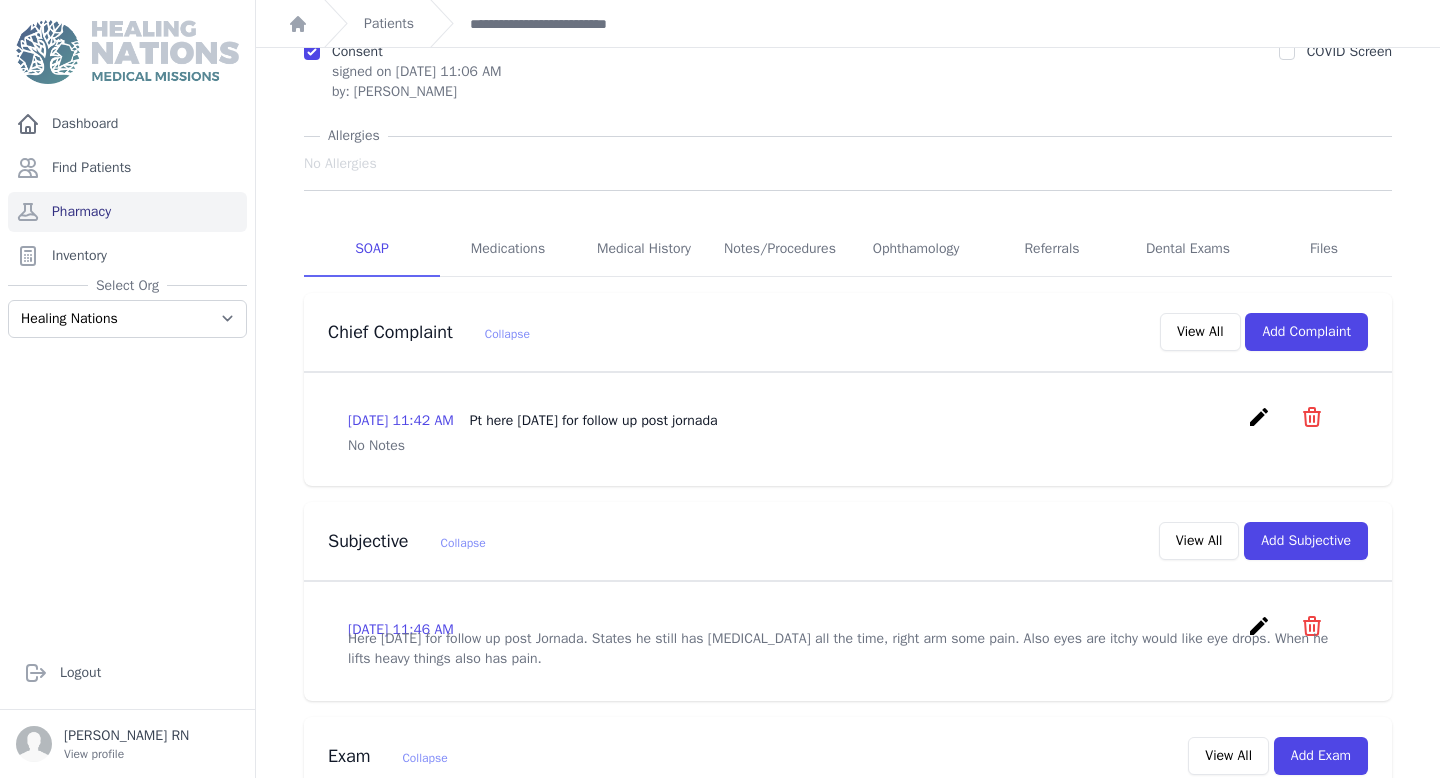 scroll, scrollTop: 0, scrollLeft: 0, axis: both 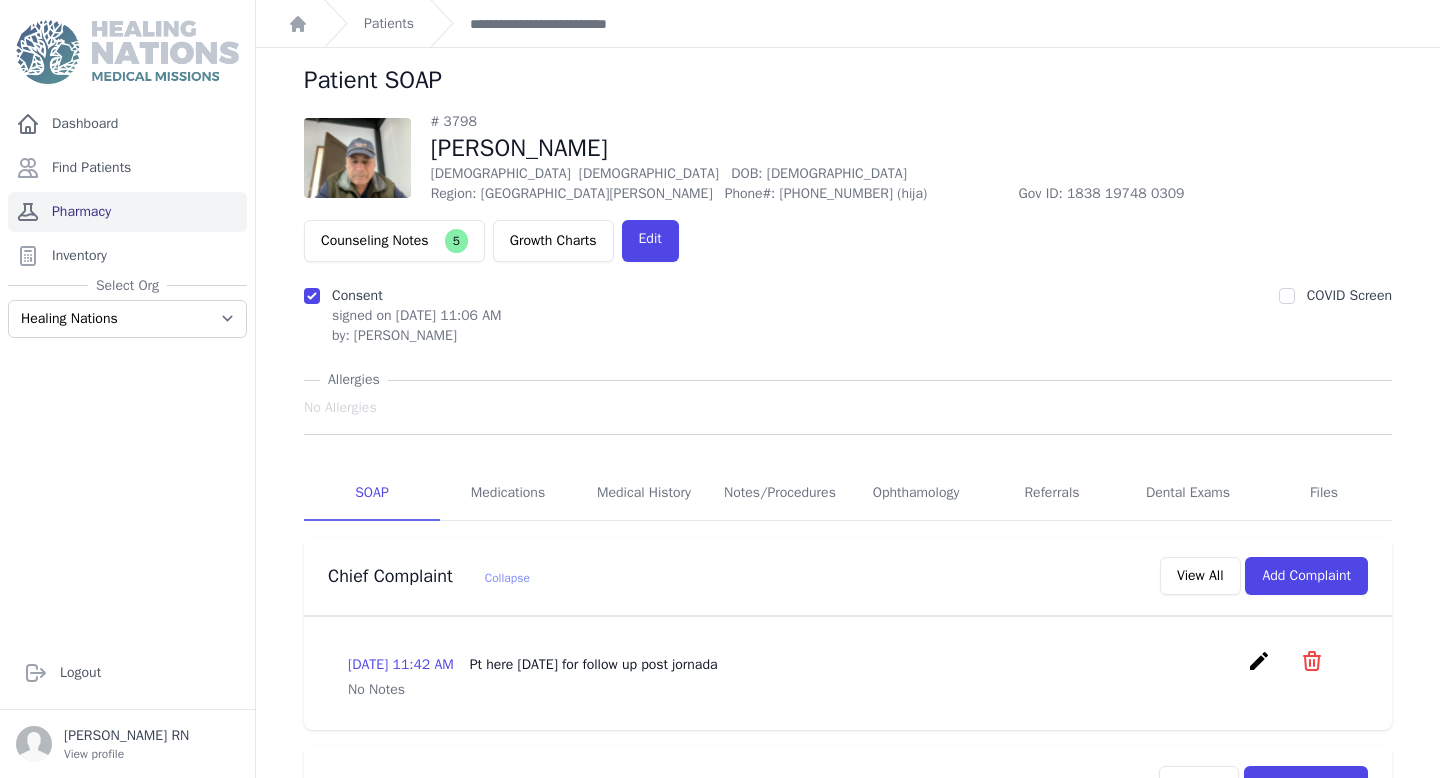 click on "Pharmacy" at bounding box center [127, 212] 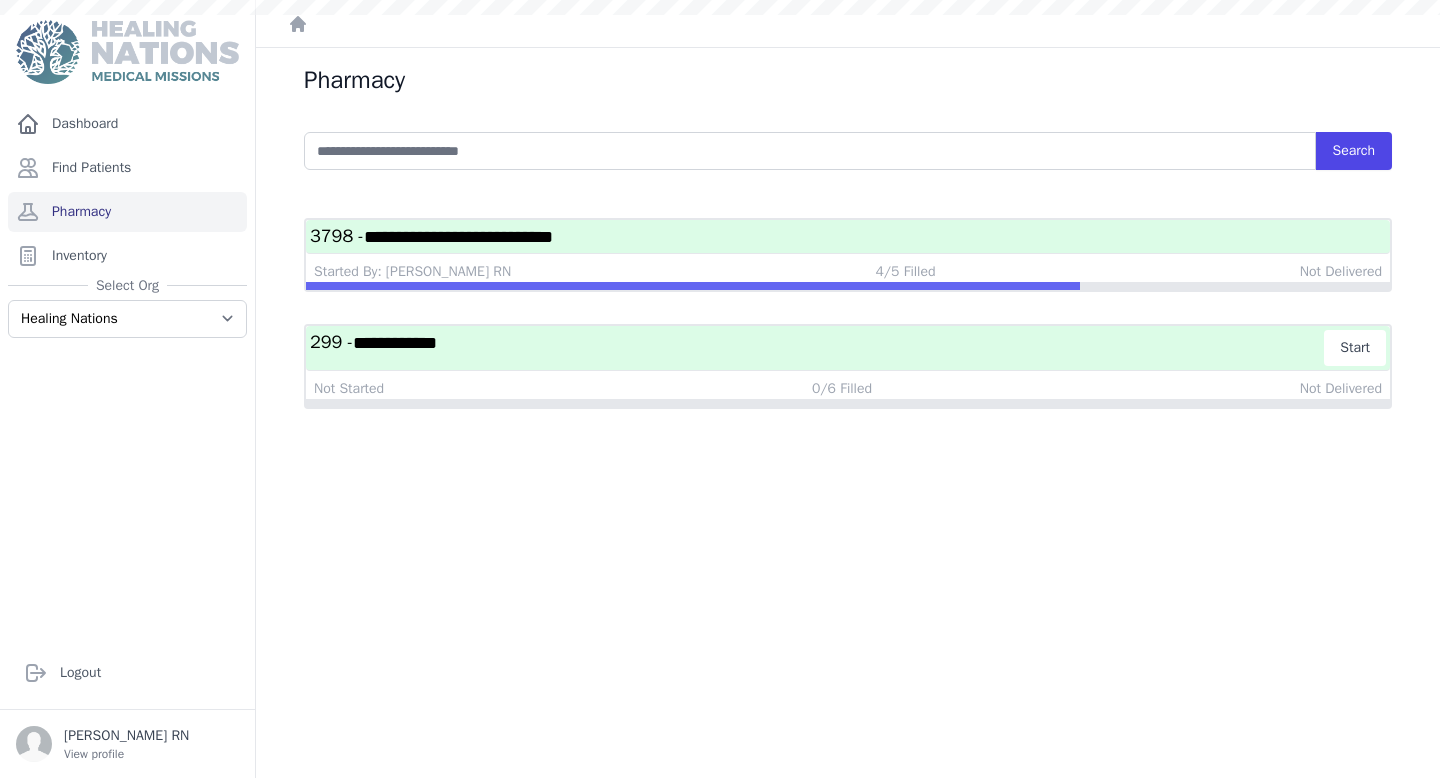 scroll, scrollTop: 0, scrollLeft: 0, axis: both 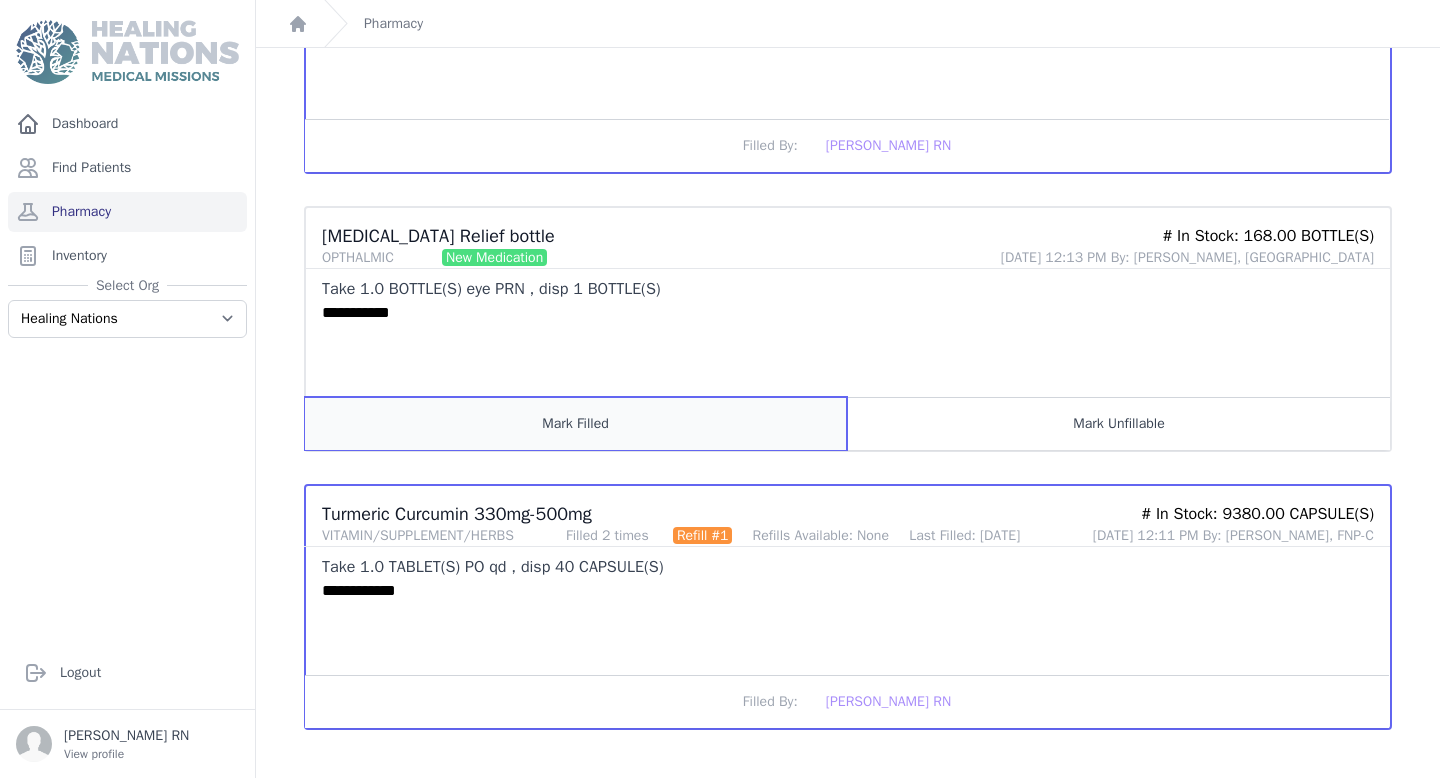 click on "Mark Filled" at bounding box center [576, 423] 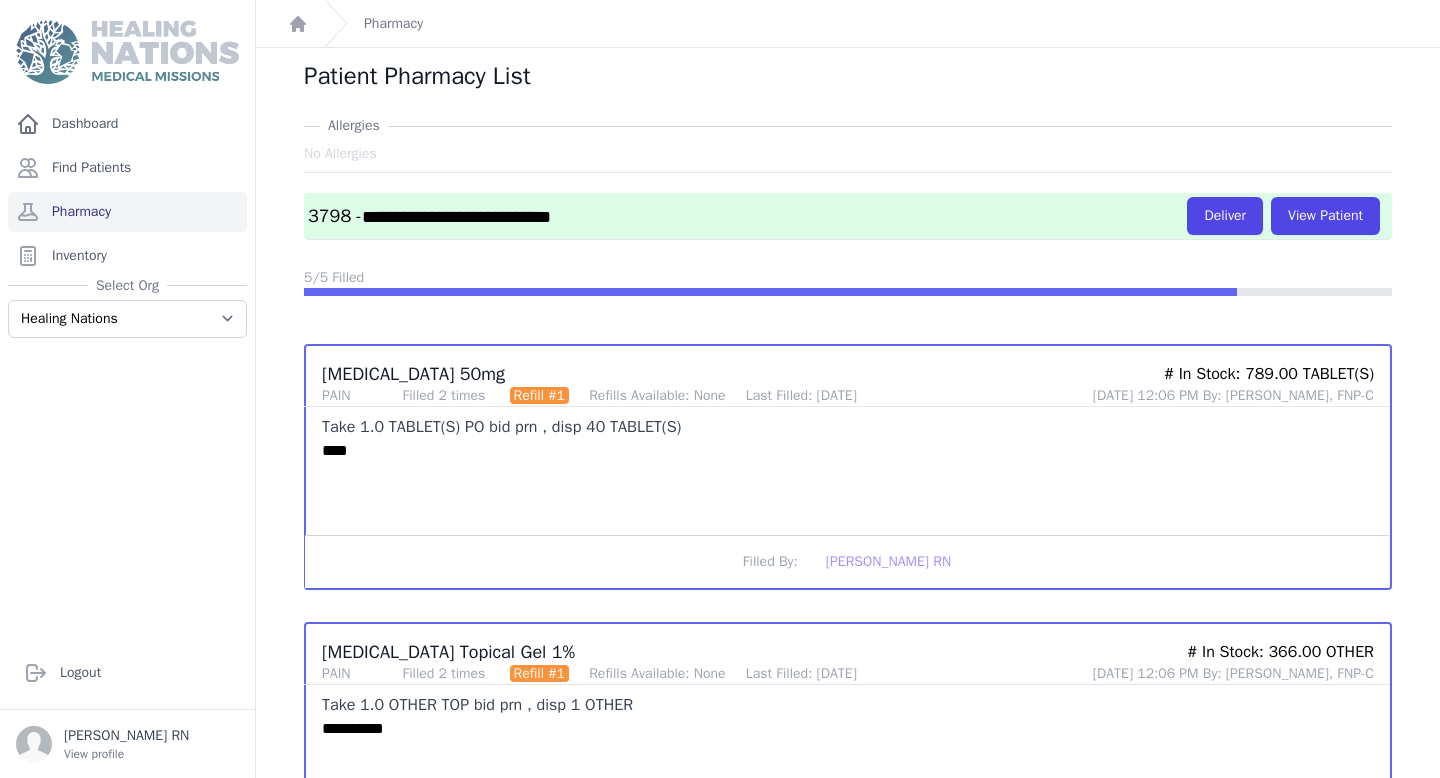 scroll, scrollTop: 0, scrollLeft: 0, axis: both 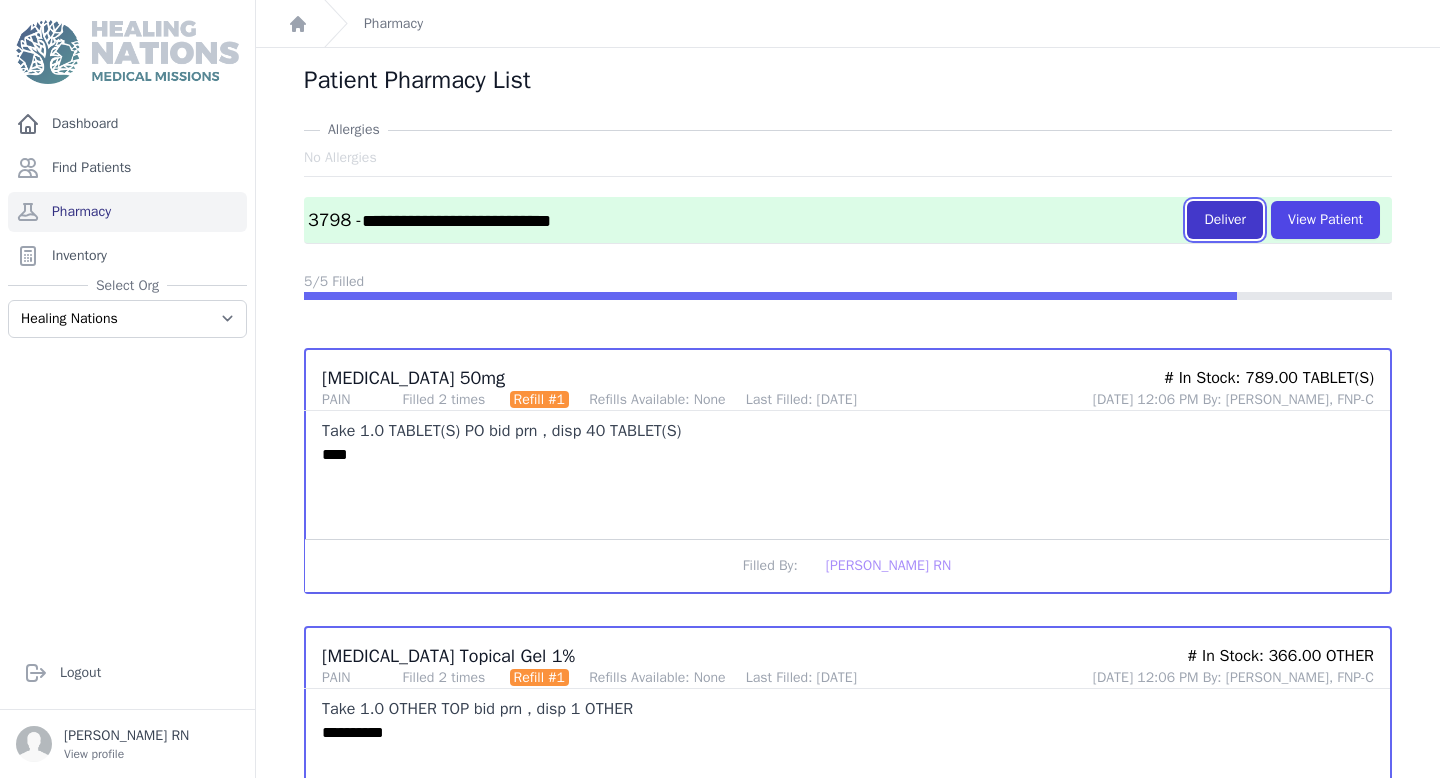 click on "Deliver" at bounding box center (1225, 220) 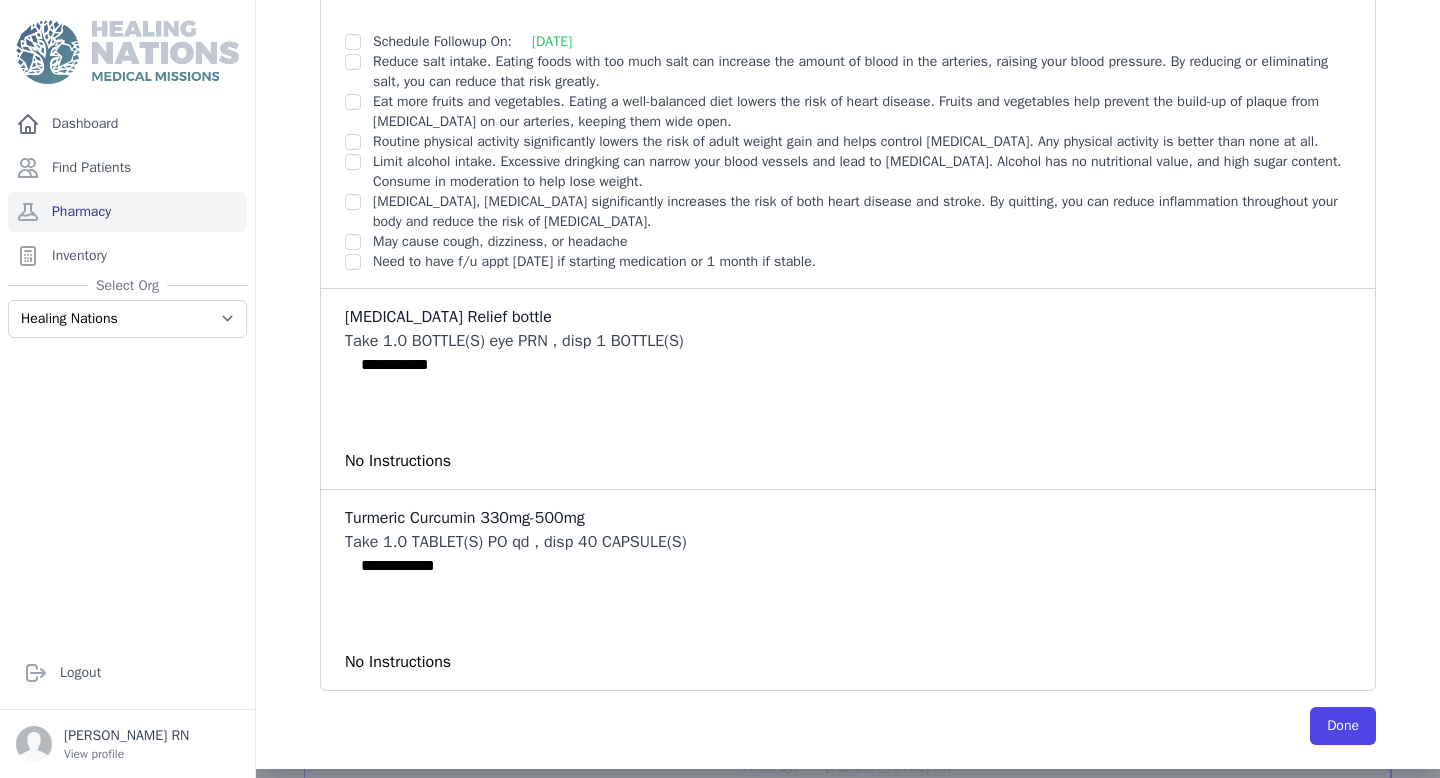 scroll, scrollTop: 912, scrollLeft: 0, axis: vertical 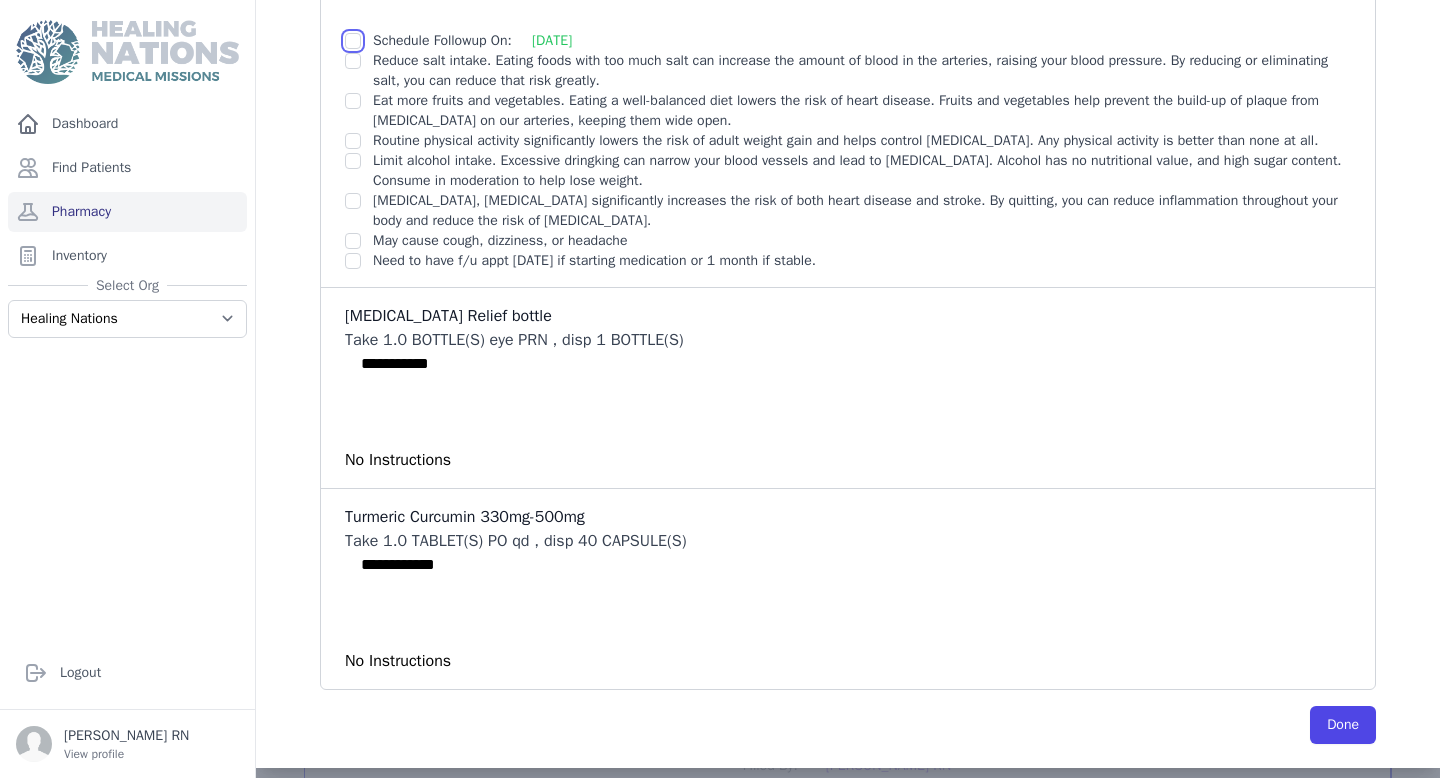 click at bounding box center [353, 41] 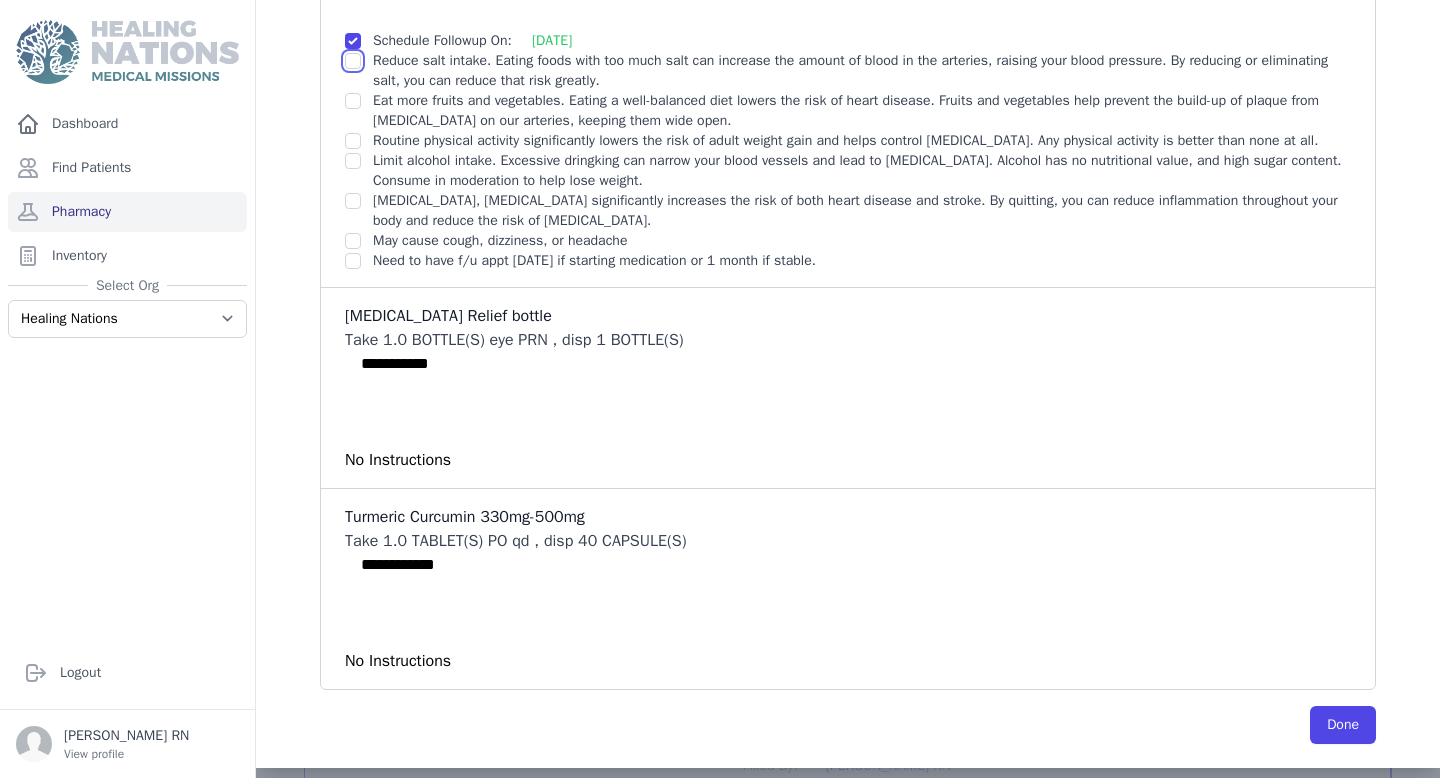 click at bounding box center (353, -236) 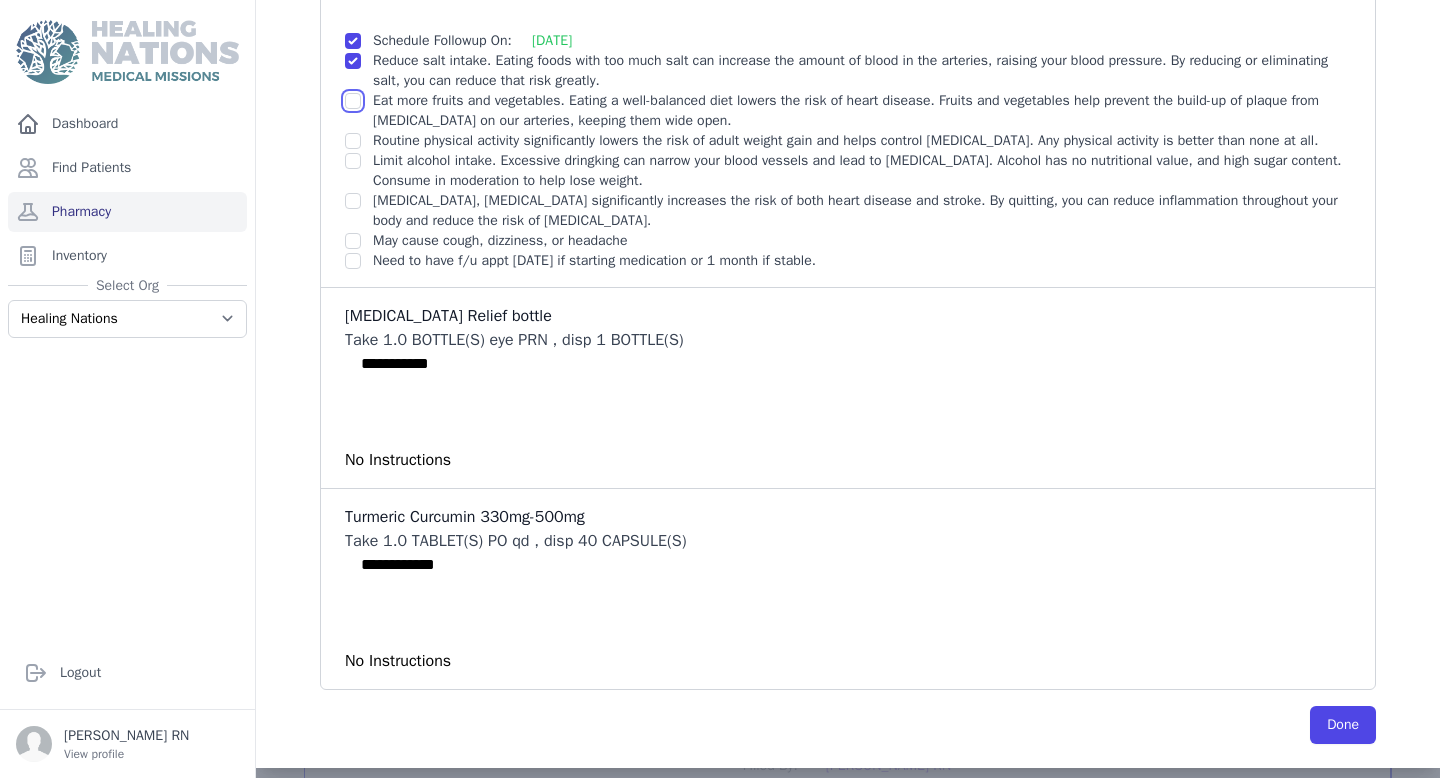 click at bounding box center [353, -236] 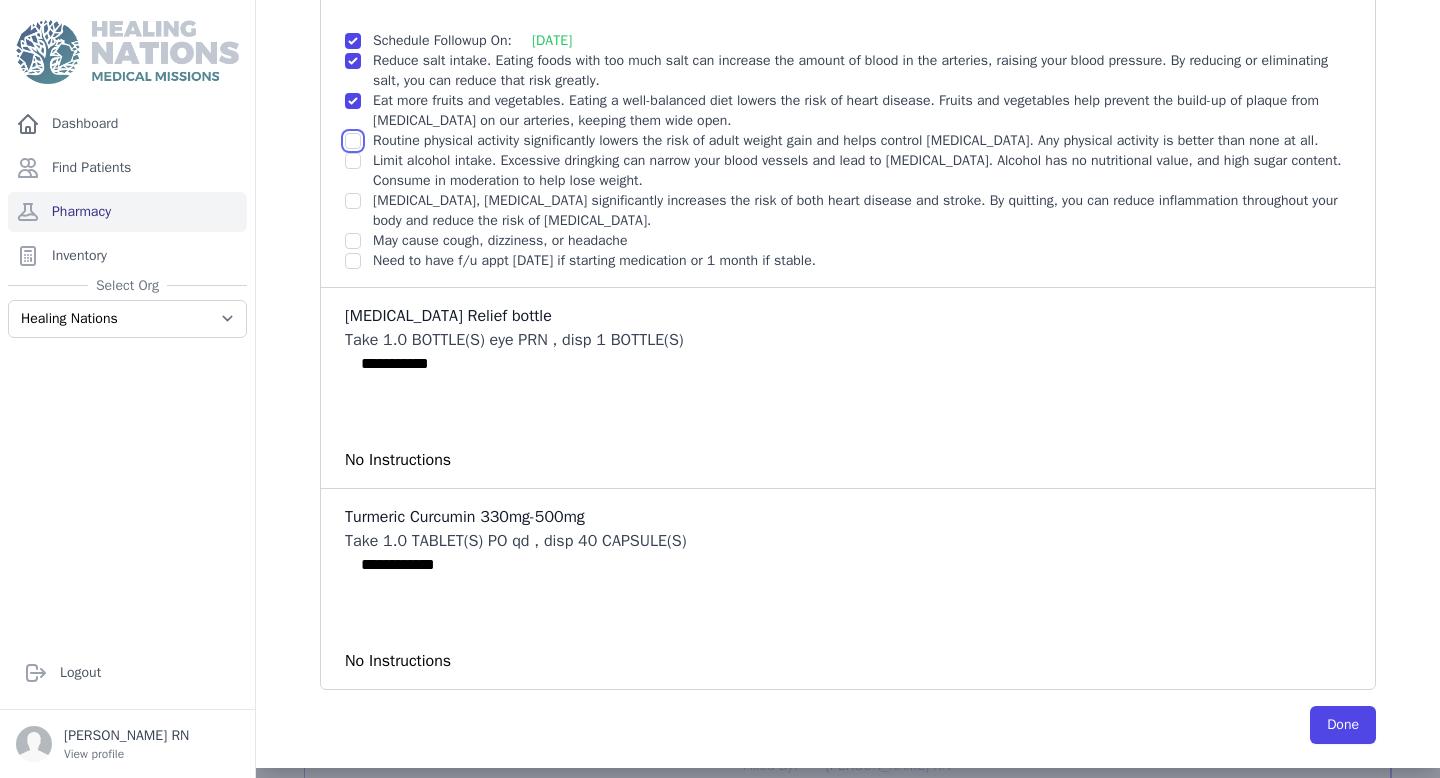 click at bounding box center [353, -236] 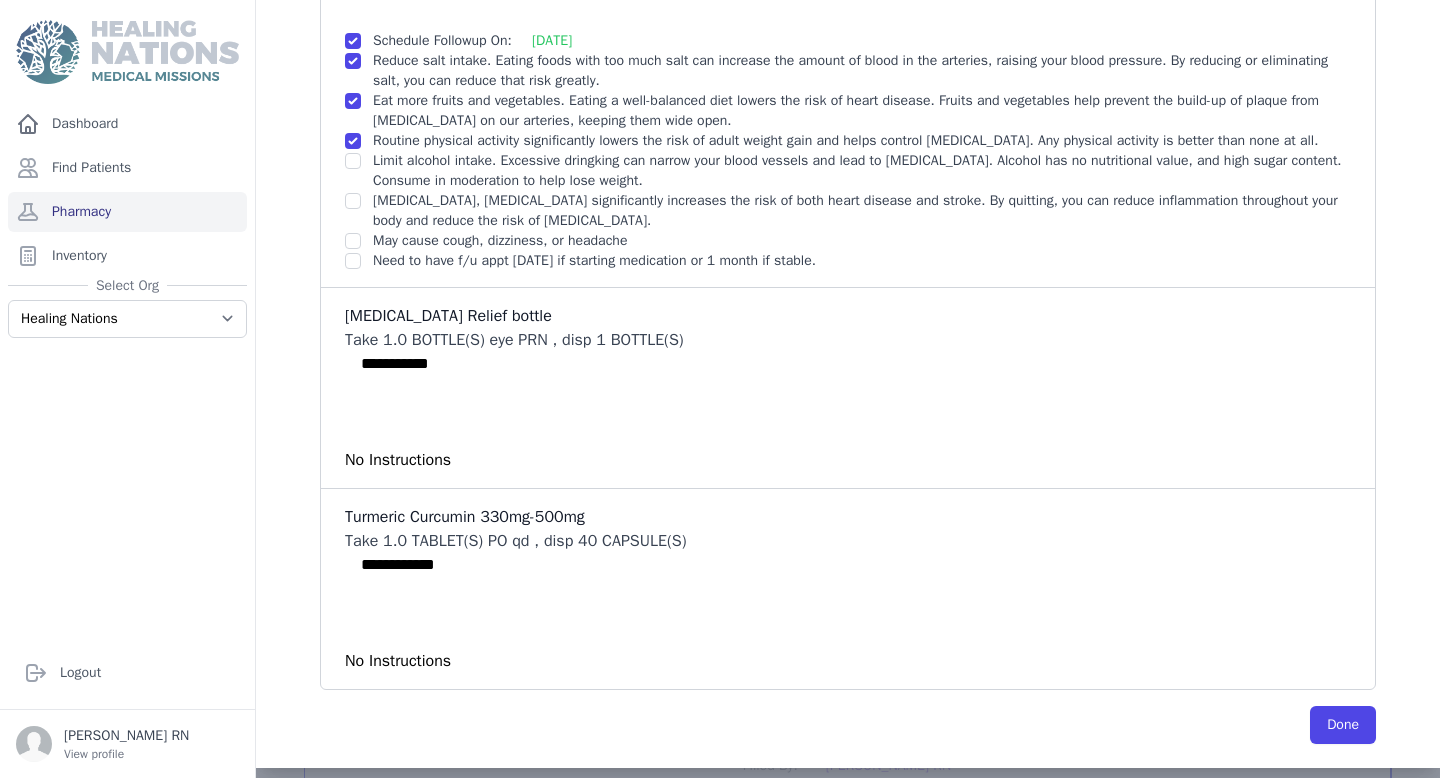 click at bounding box center [353, 161] 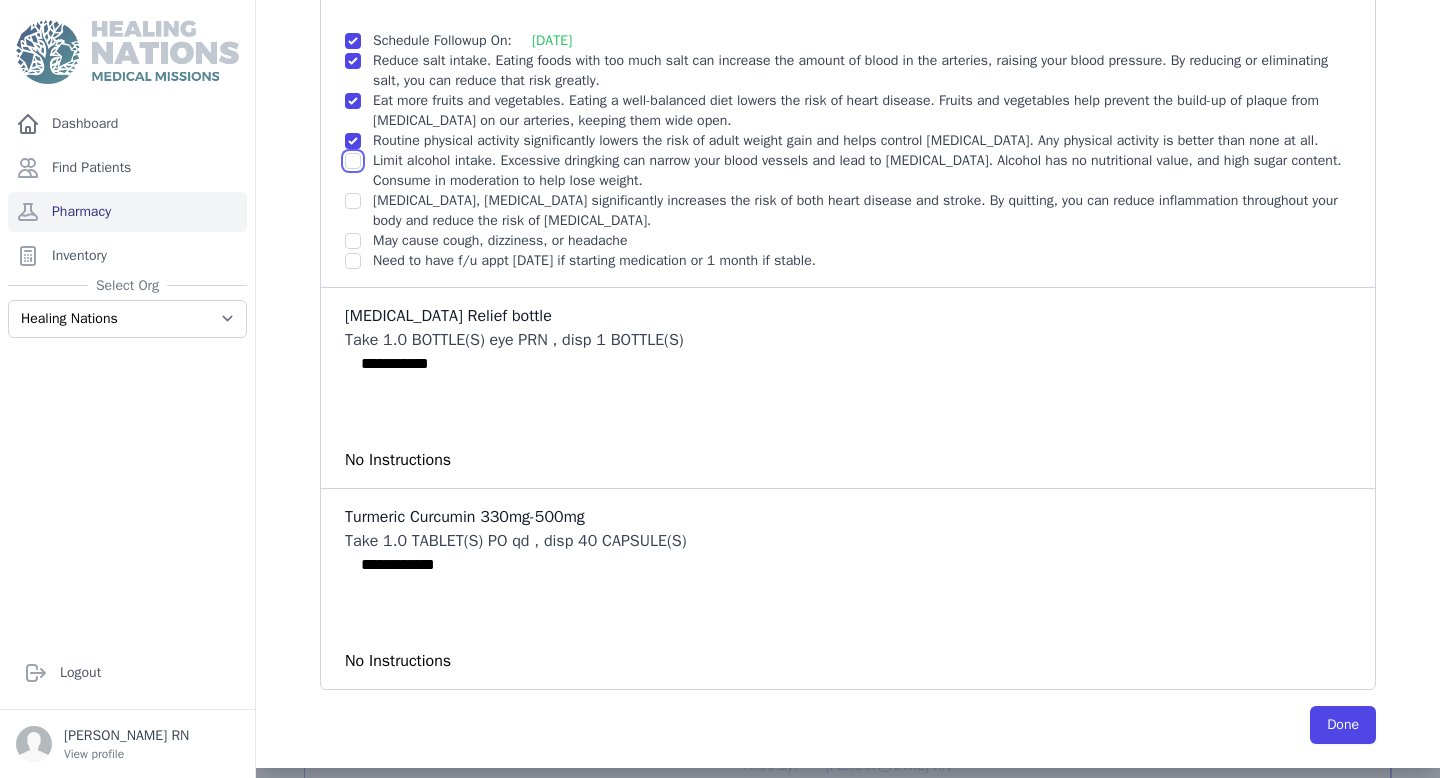 click at bounding box center (353, -236) 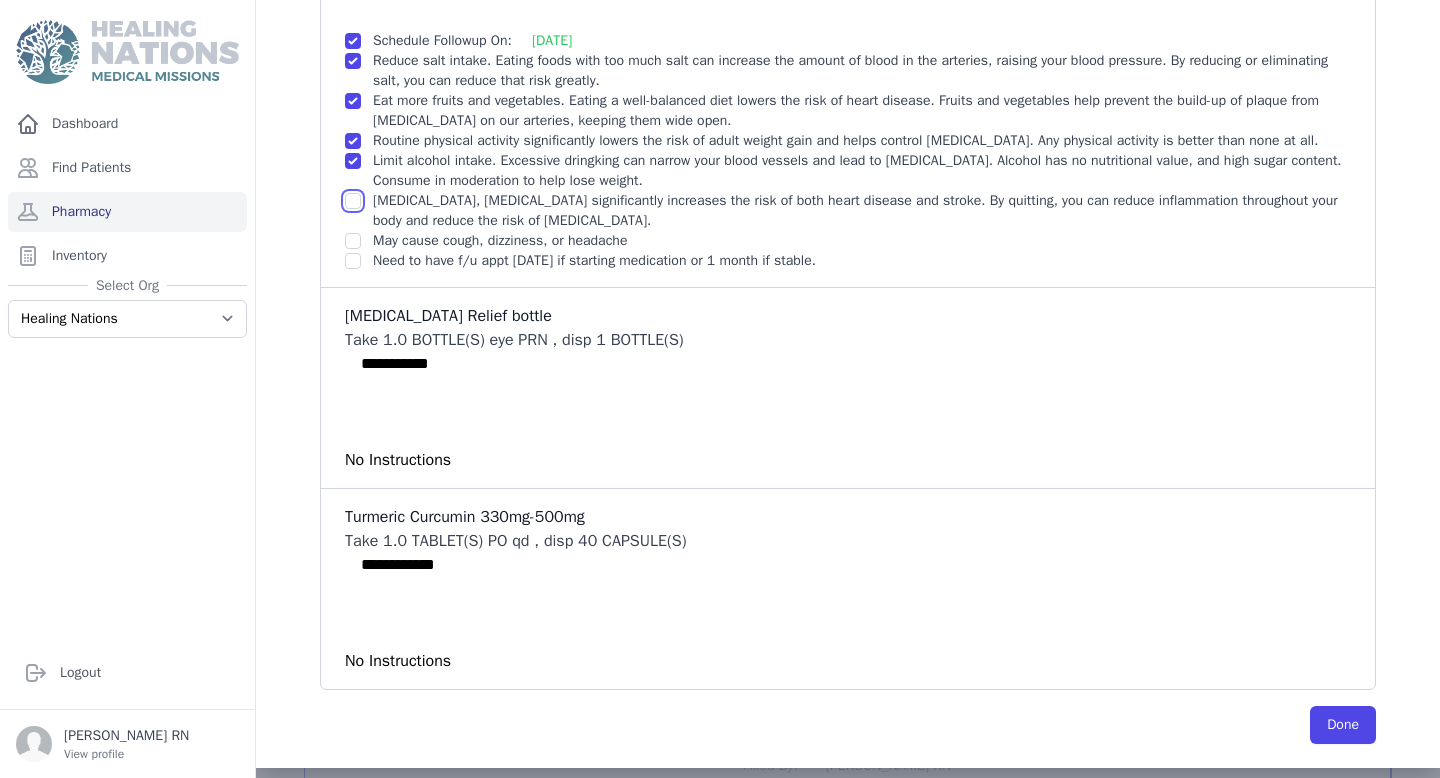 click at bounding box center [353, -236] 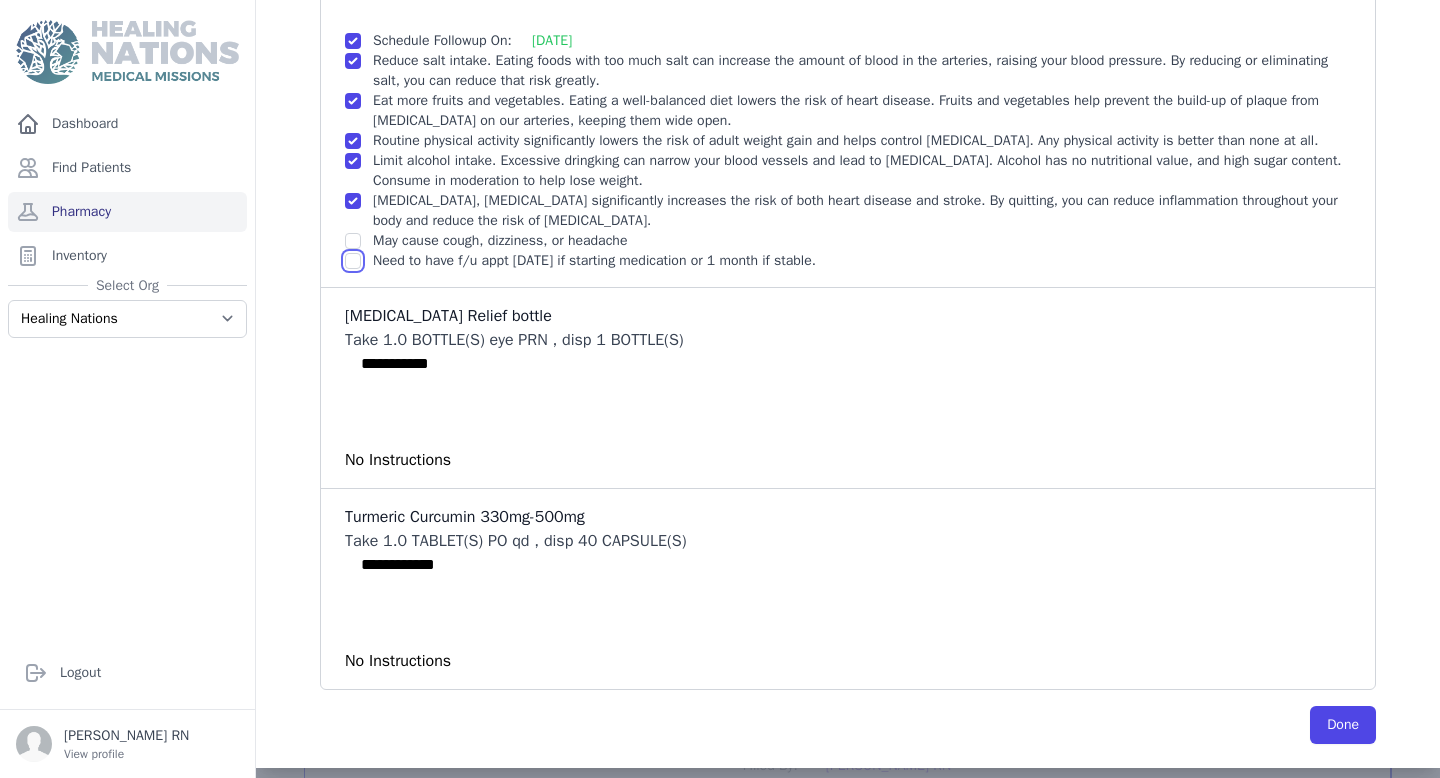 click at bounding box center [353, -236] 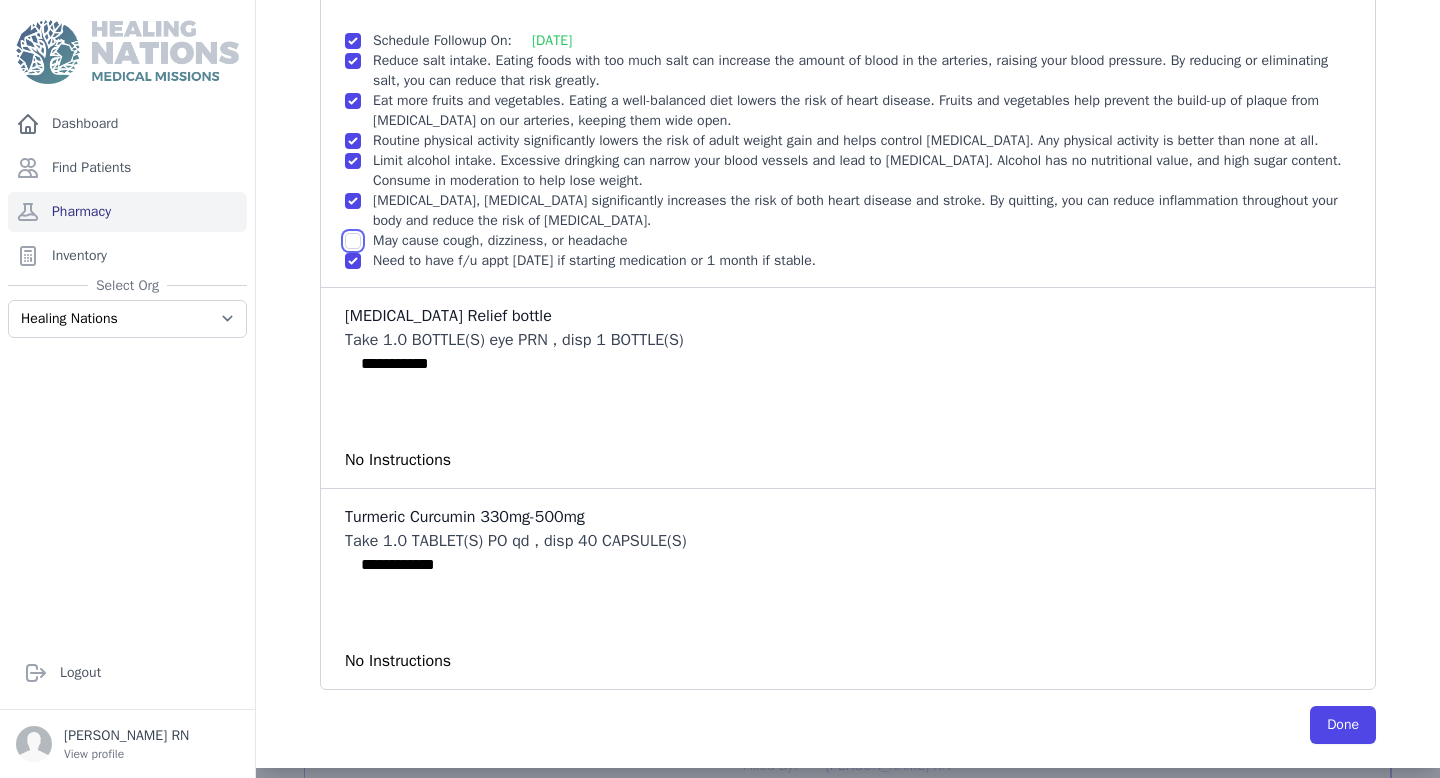 click at bounding box center (353, -236) 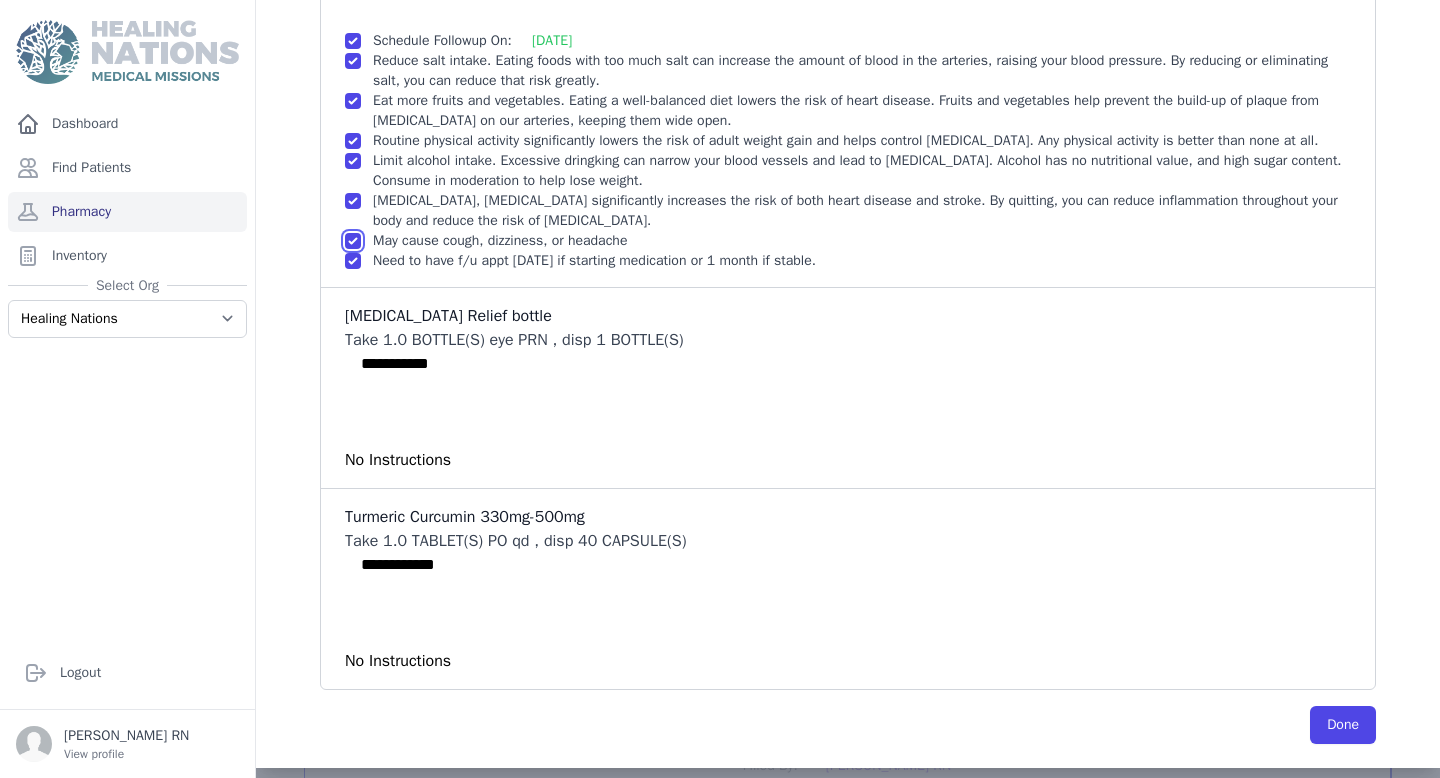 scroll, scrollTop: 1028, scrollLeft: 0, axis: vertical 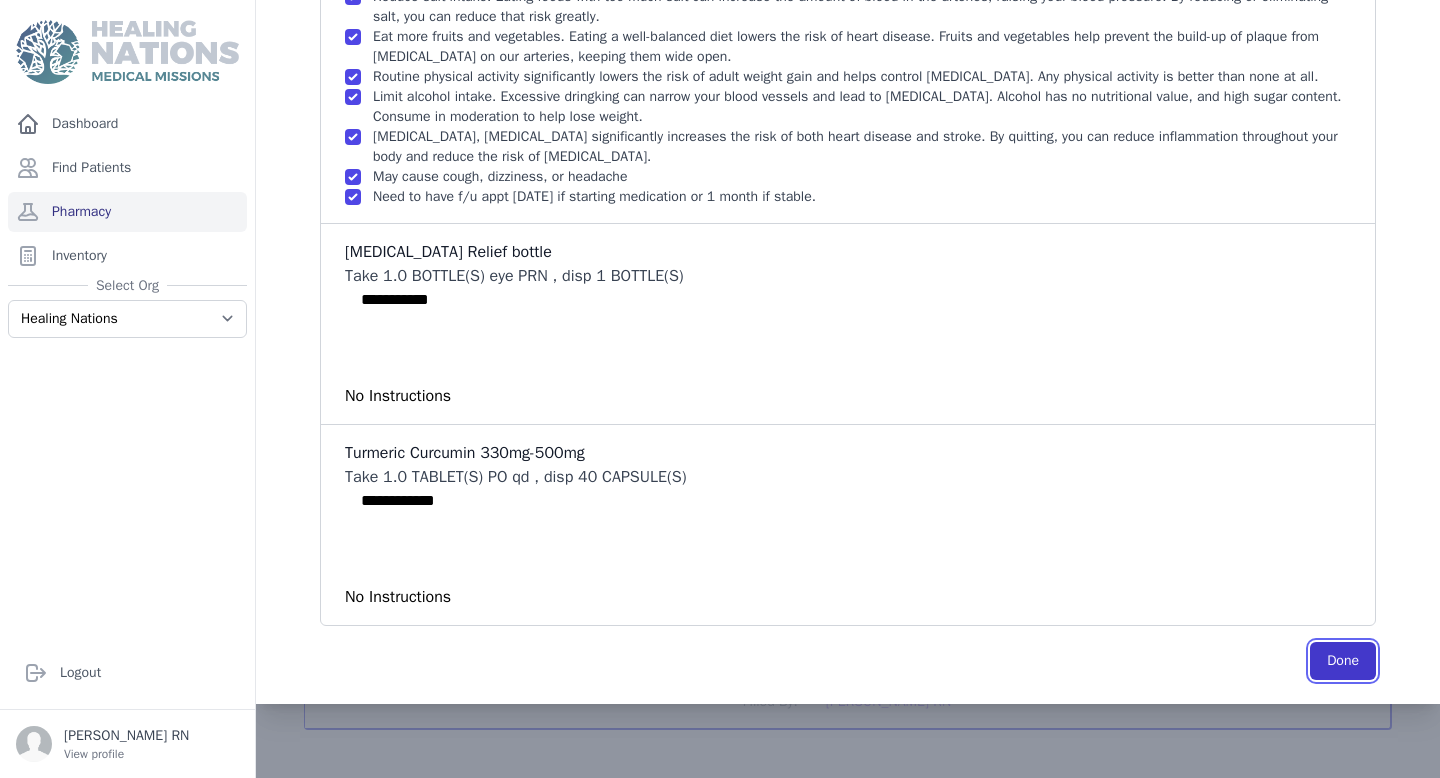 click on "Done" at bounding box center (1343, 661) 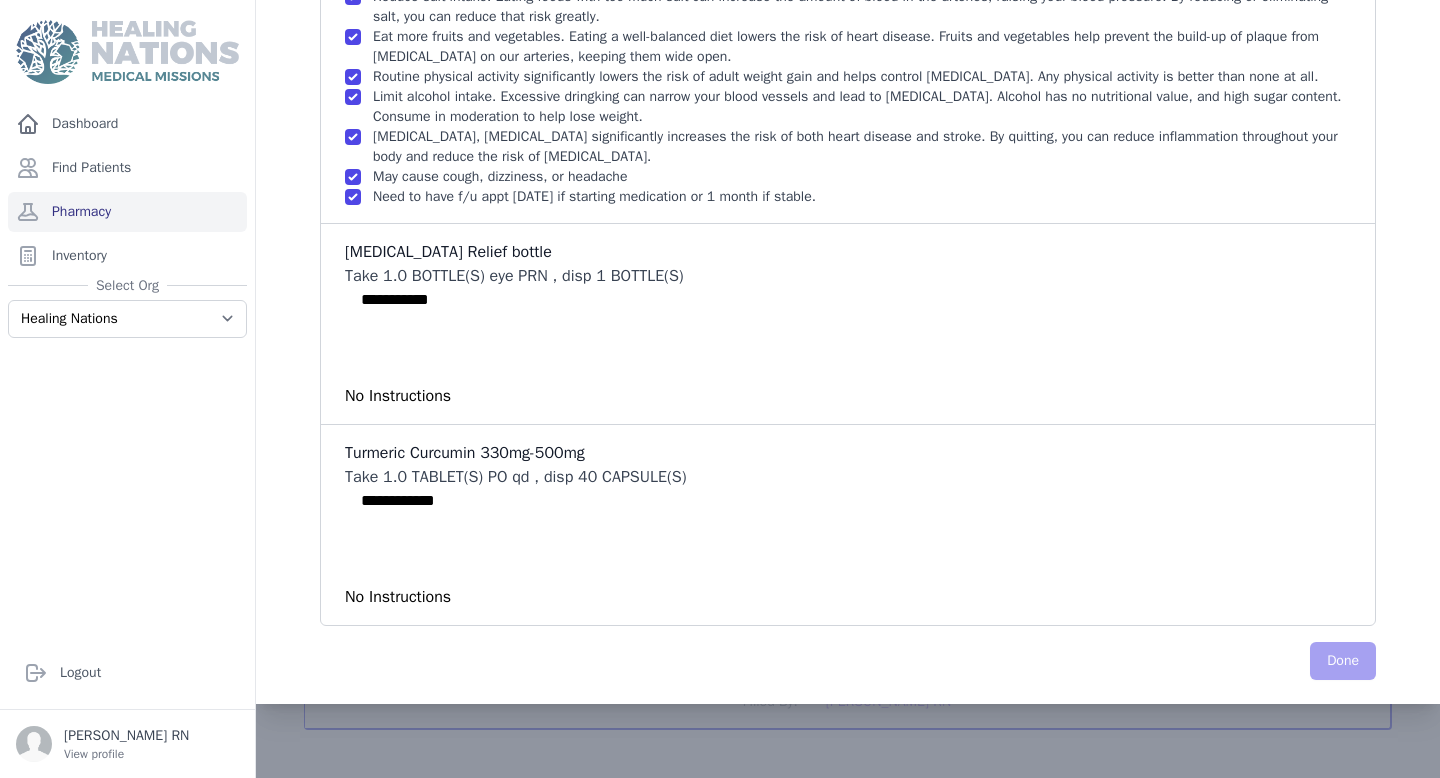 scroll, scrollTop: 0, scrollLeft: 0, axis: both 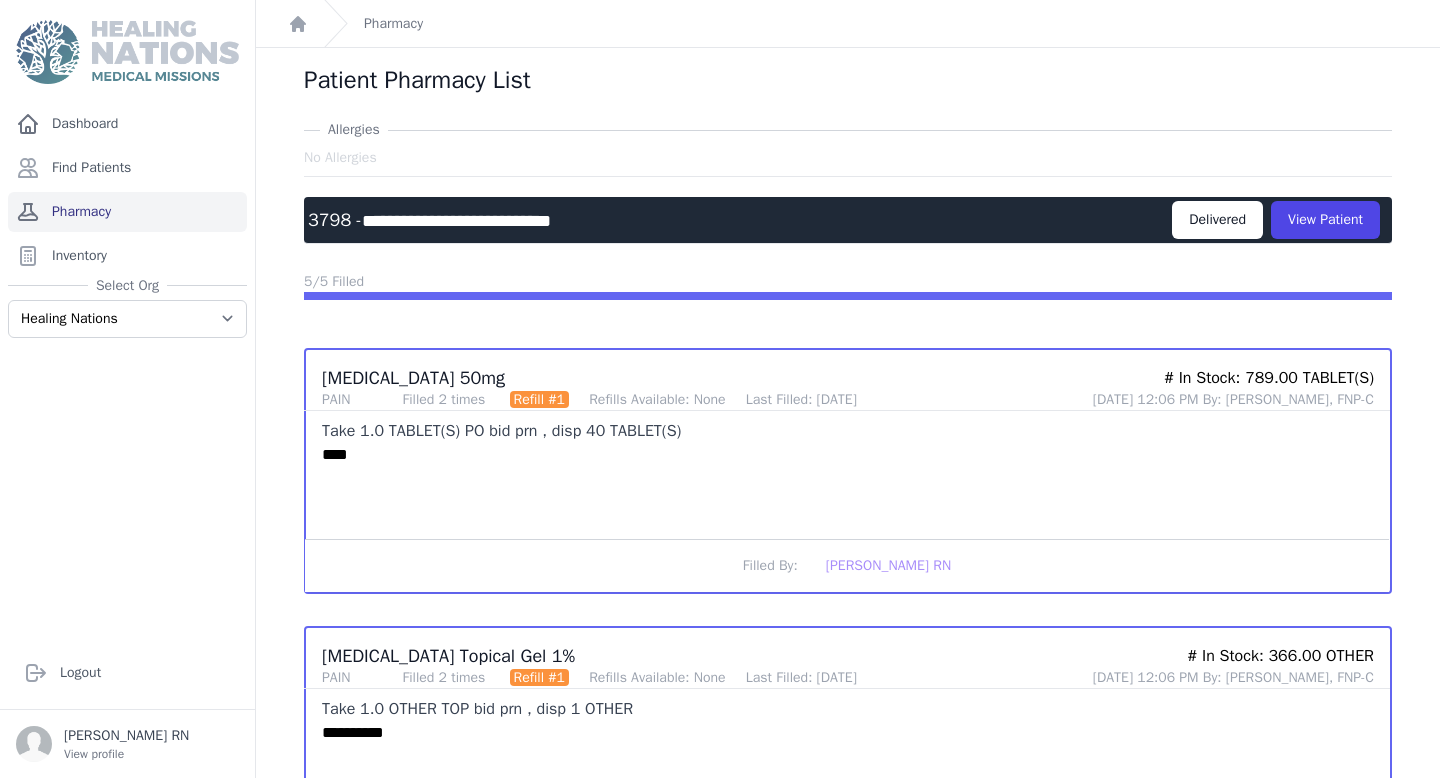 click on "Pharmacy" at bounding box center (127, 212) 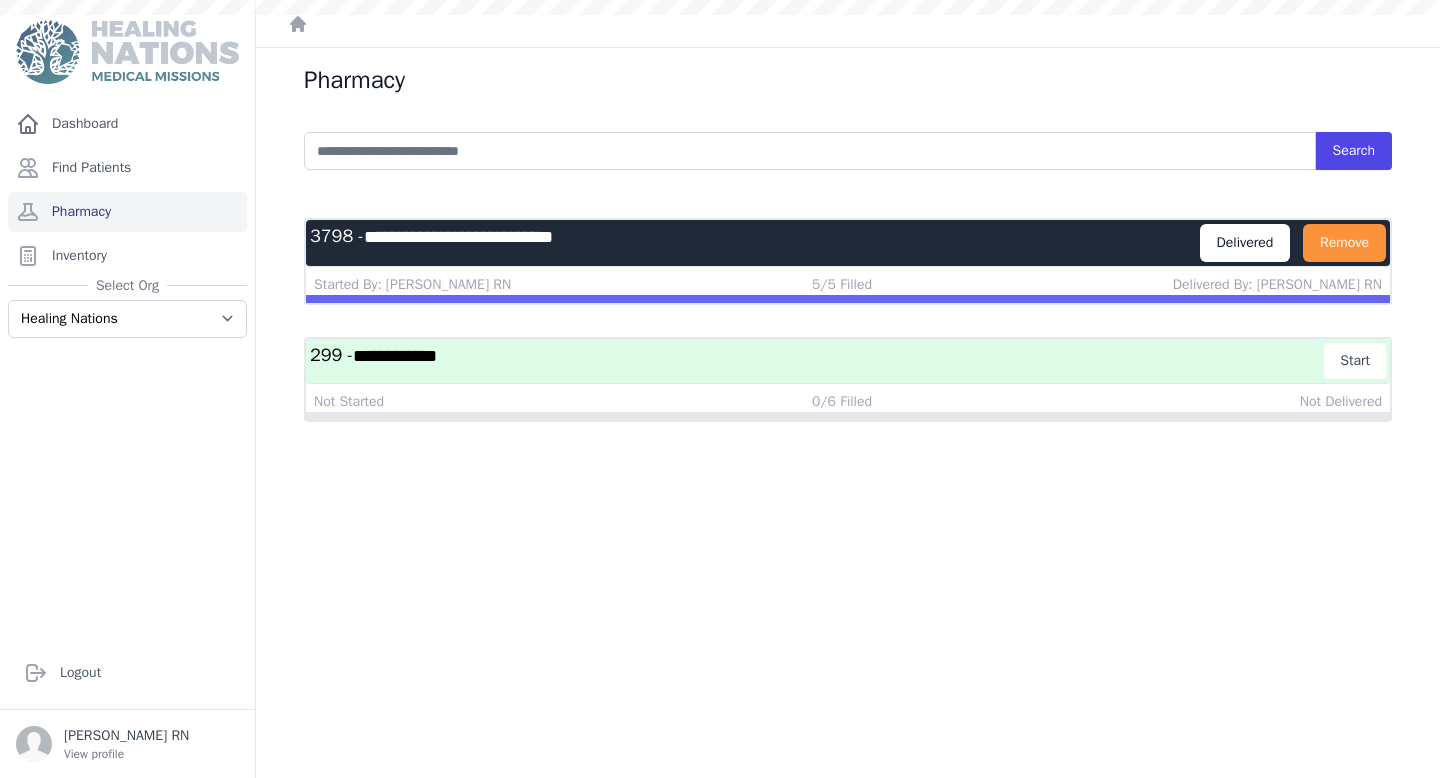 scroll, scrollTop: 0, scrollLeft: 0, axis: both 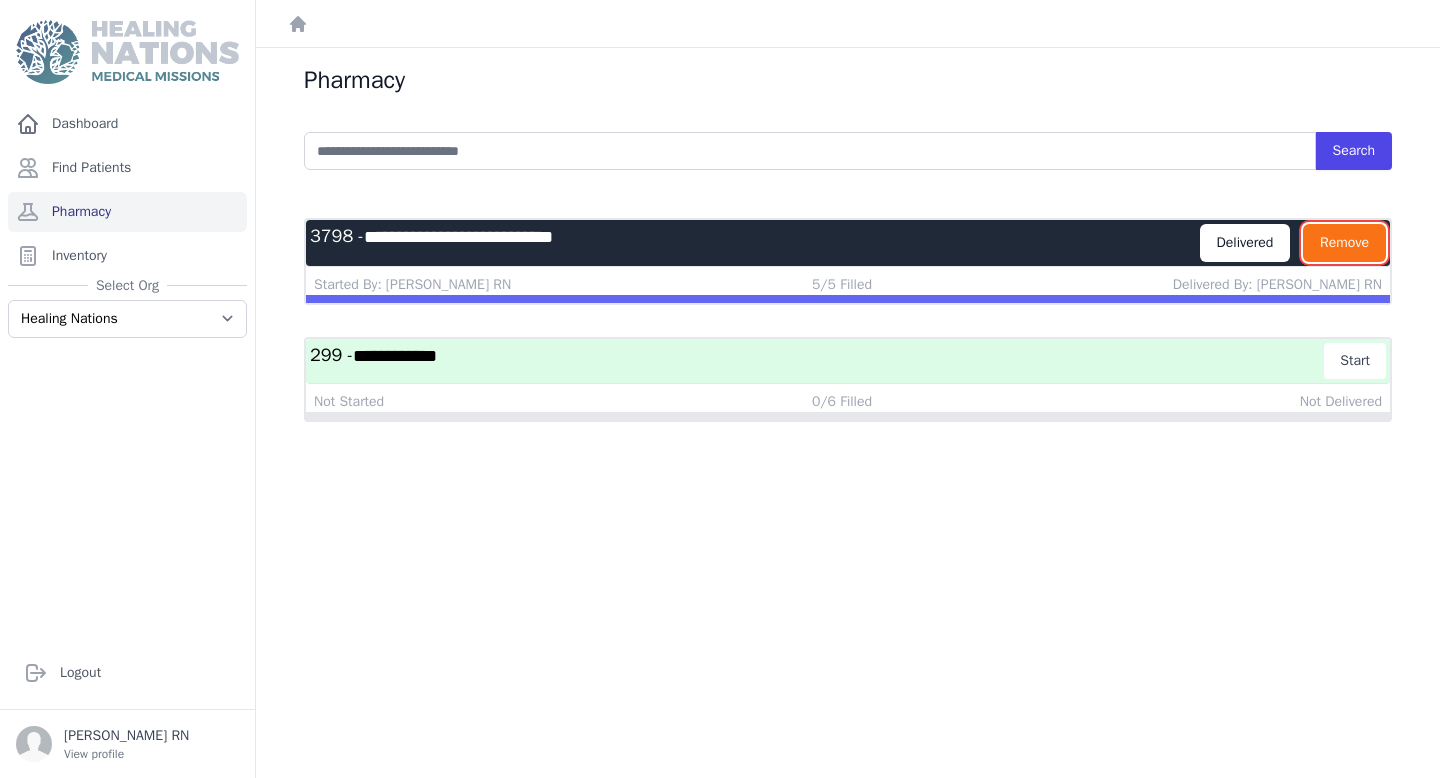 click on "Remove" at bounding box center [1344, 243] 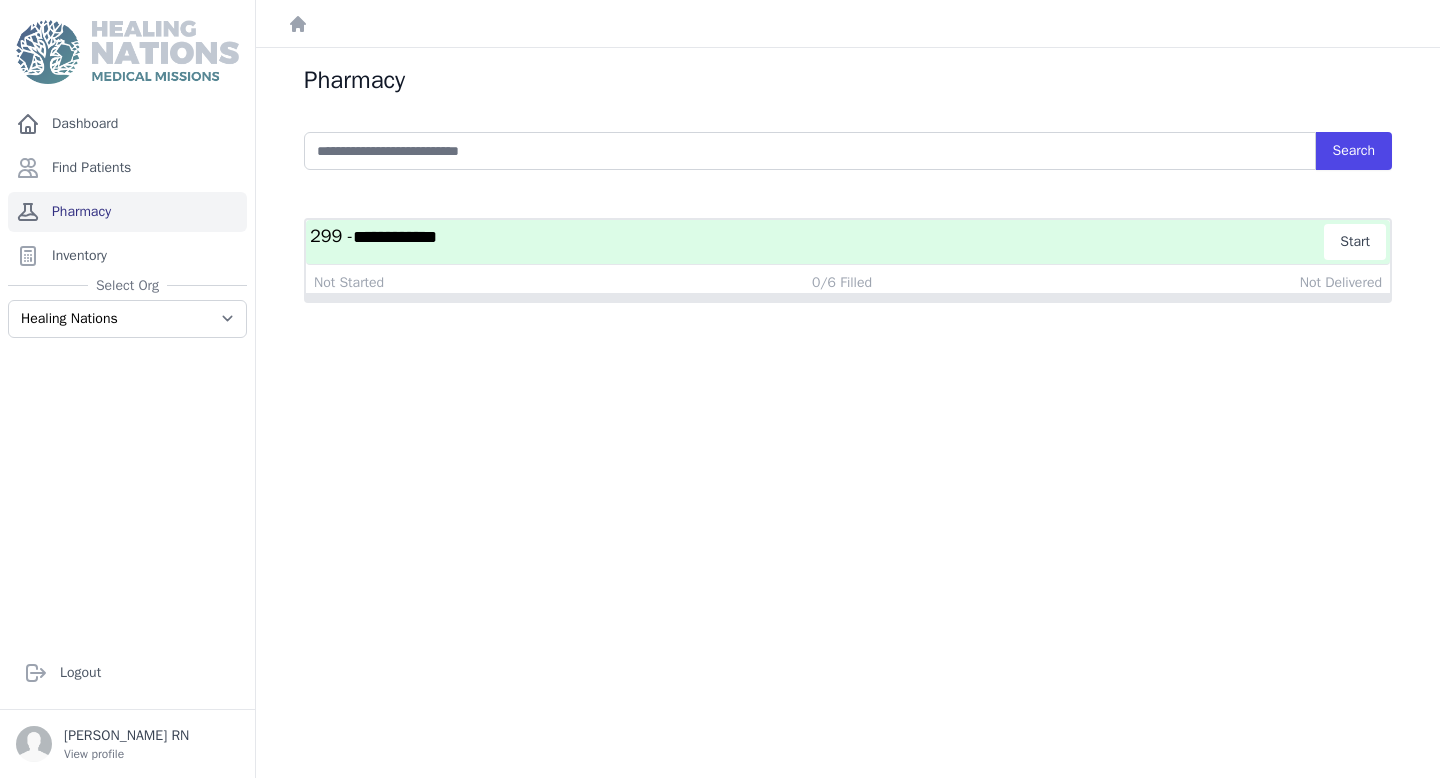 click on "Pharmacy" at bounding box center (127, 212) 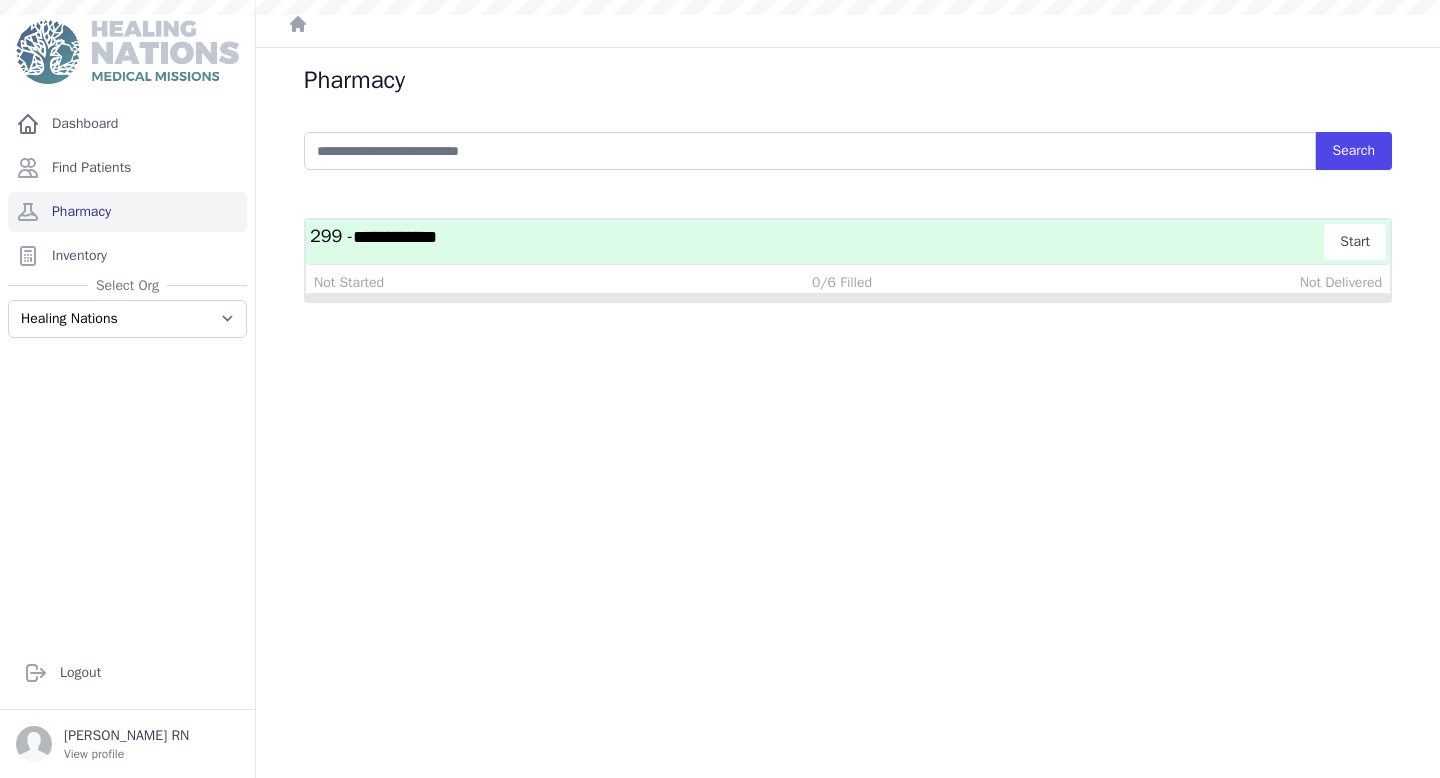 scroll, scrollTop: 0, scrollLeft: 0, axis: both 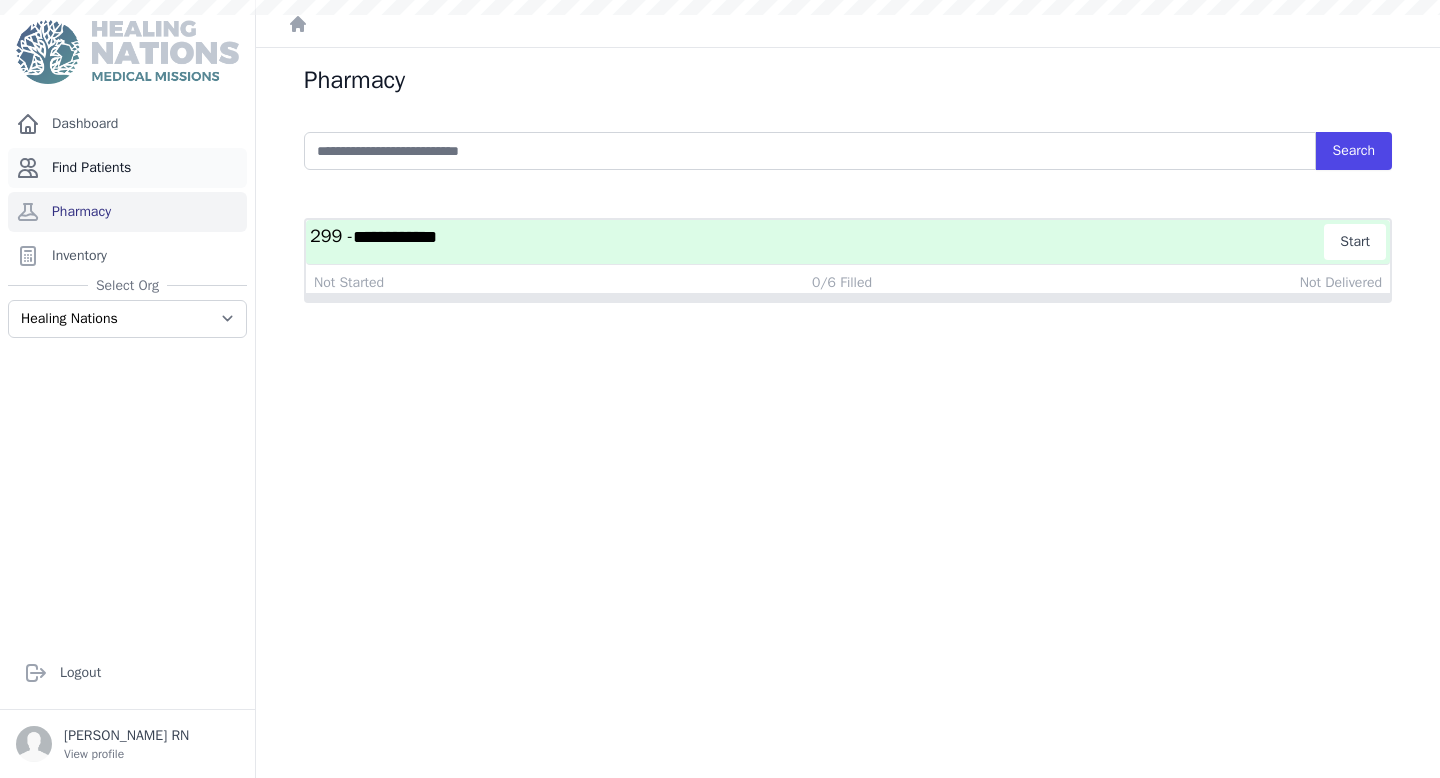 click on "Find Patients" at bounding box center (127, 168) 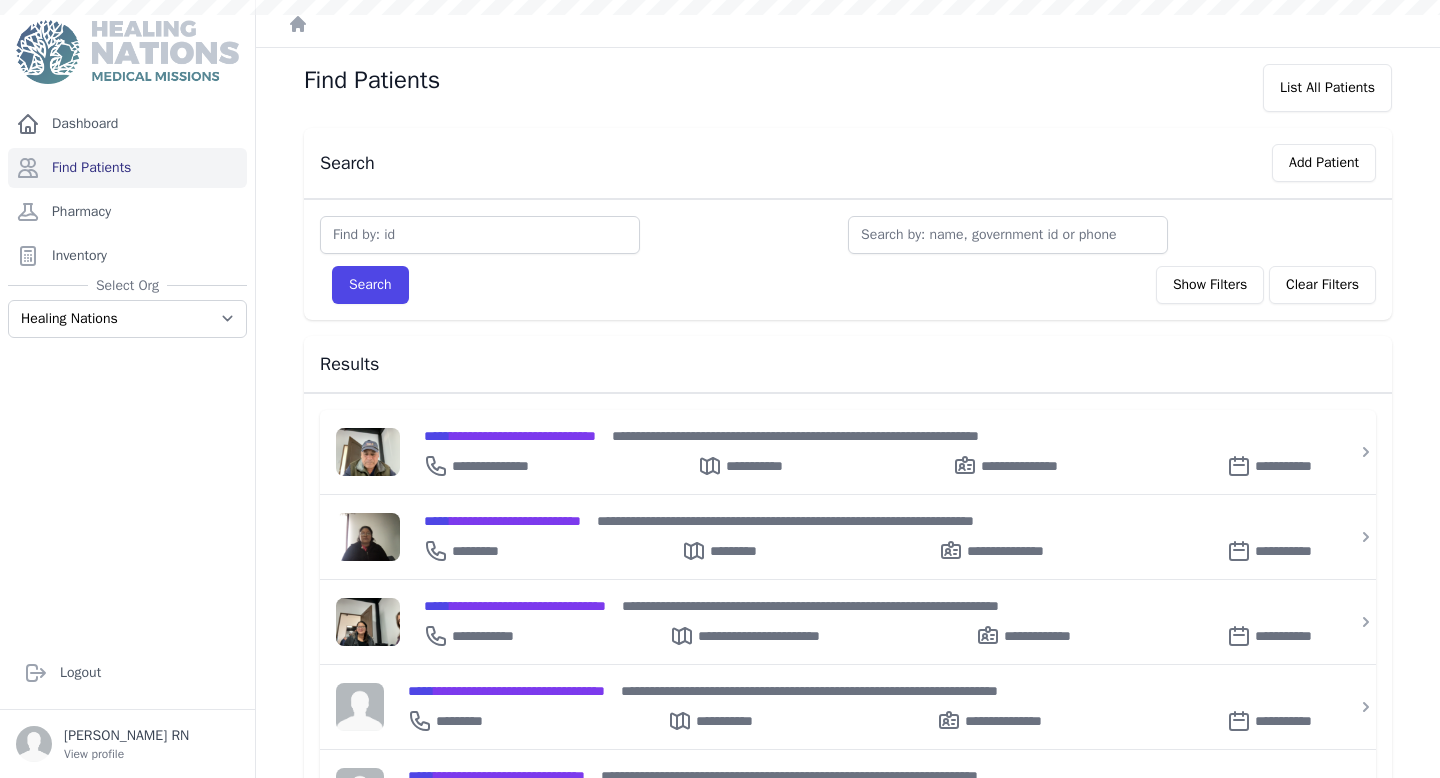 scroll, scrollTop: 0, scrollLeft: 0, axis: both 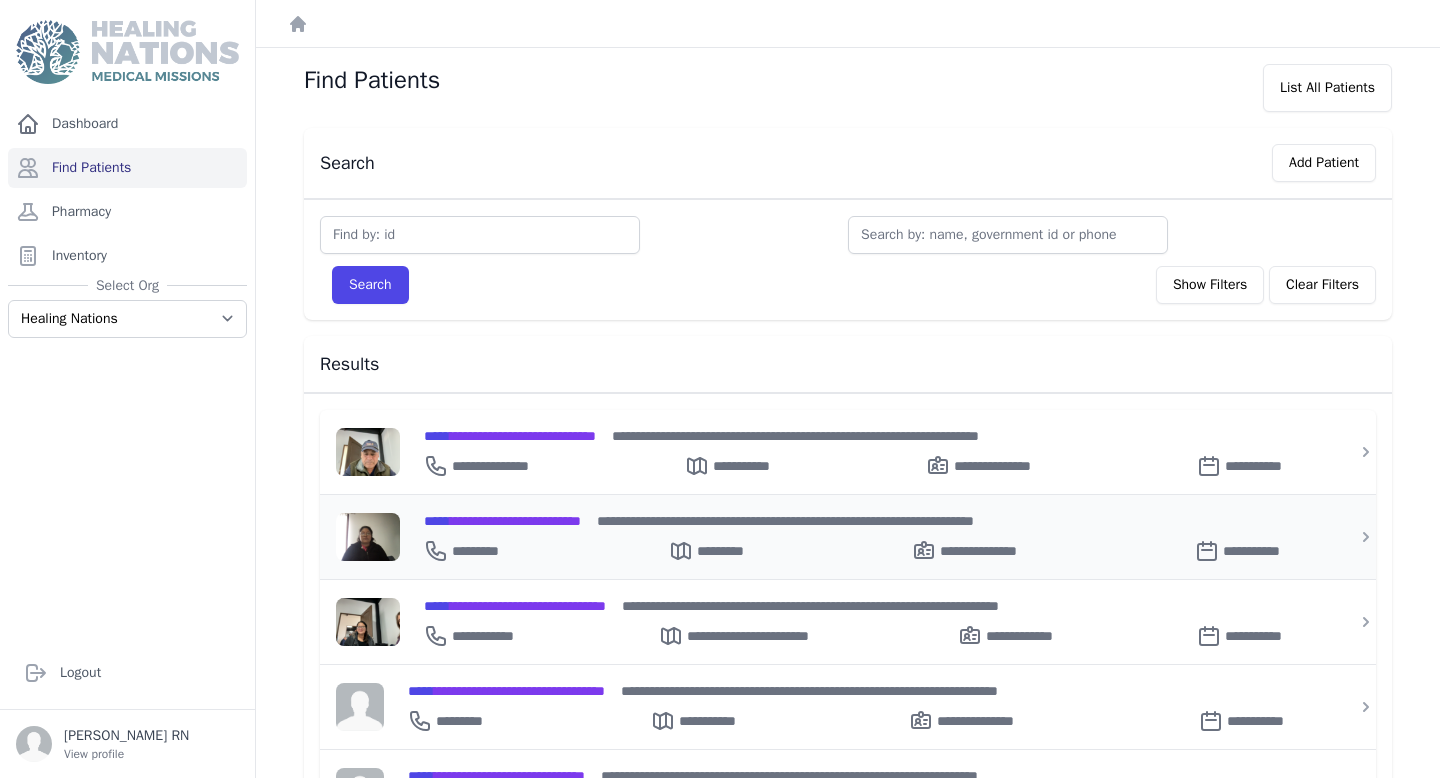 click on "**********" at bounding box center [502, 521] 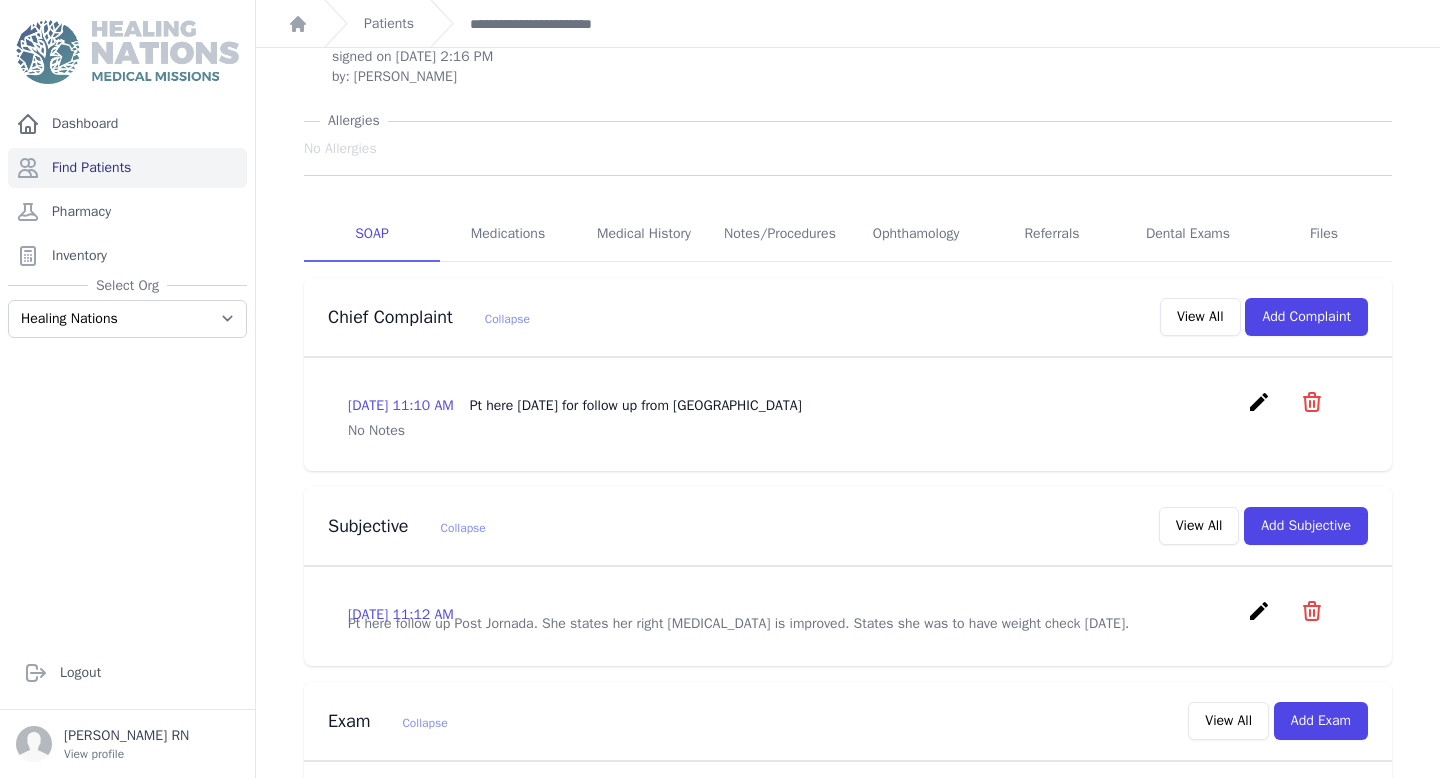 scroll, scrollTop: 0, scrollLeft: 0, axis: both 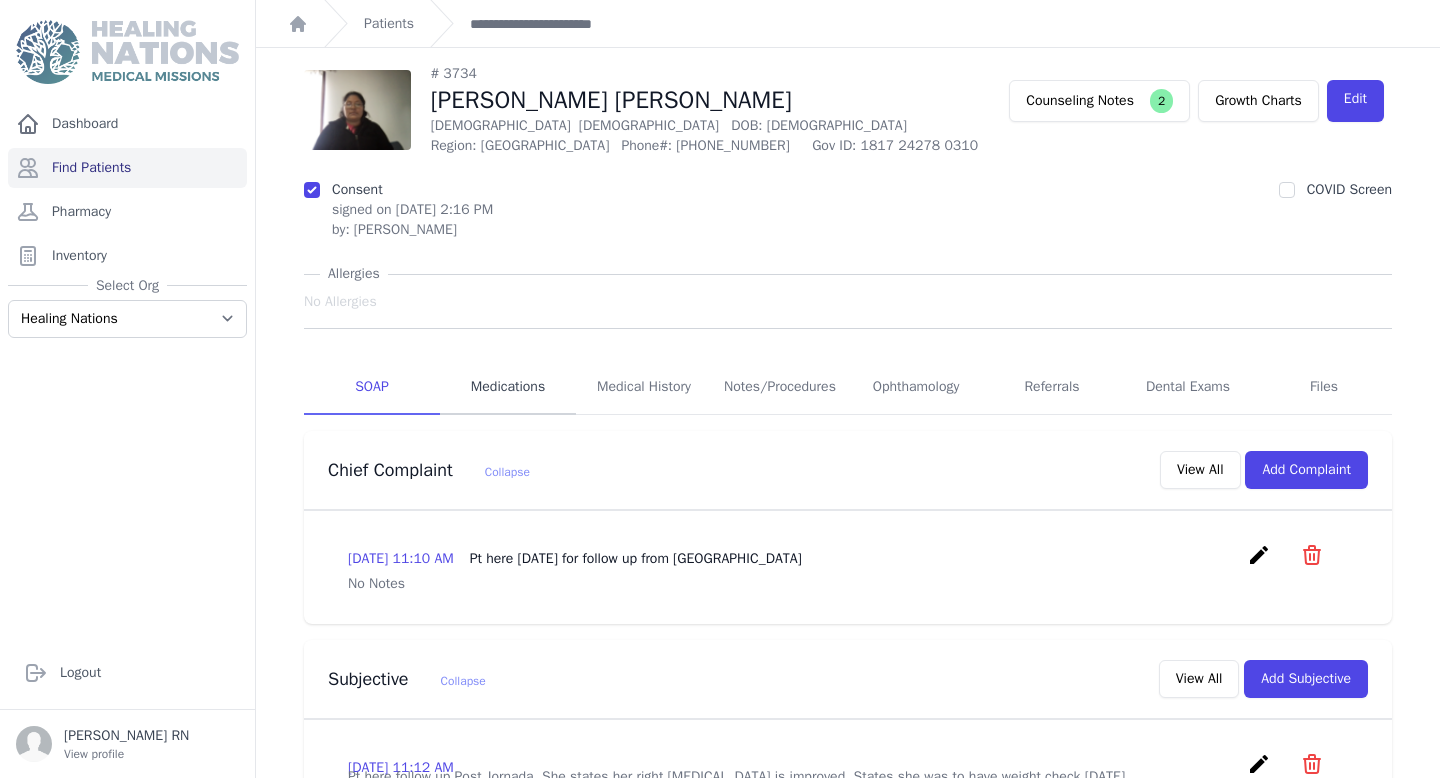 click on "Medications" at bounding box center (508, 388) 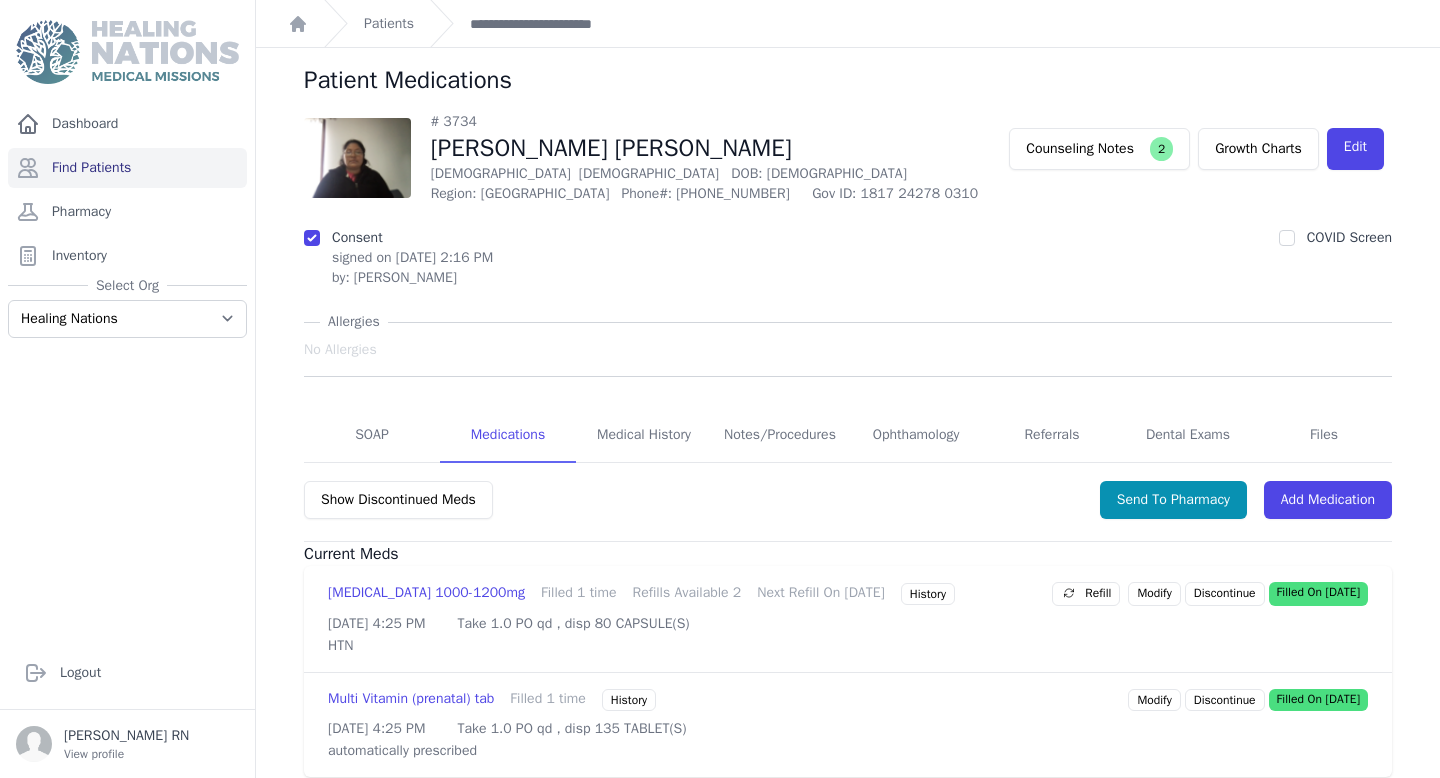 scroll, scrollTop: 54, scrollLeft: 0, axis: vertical 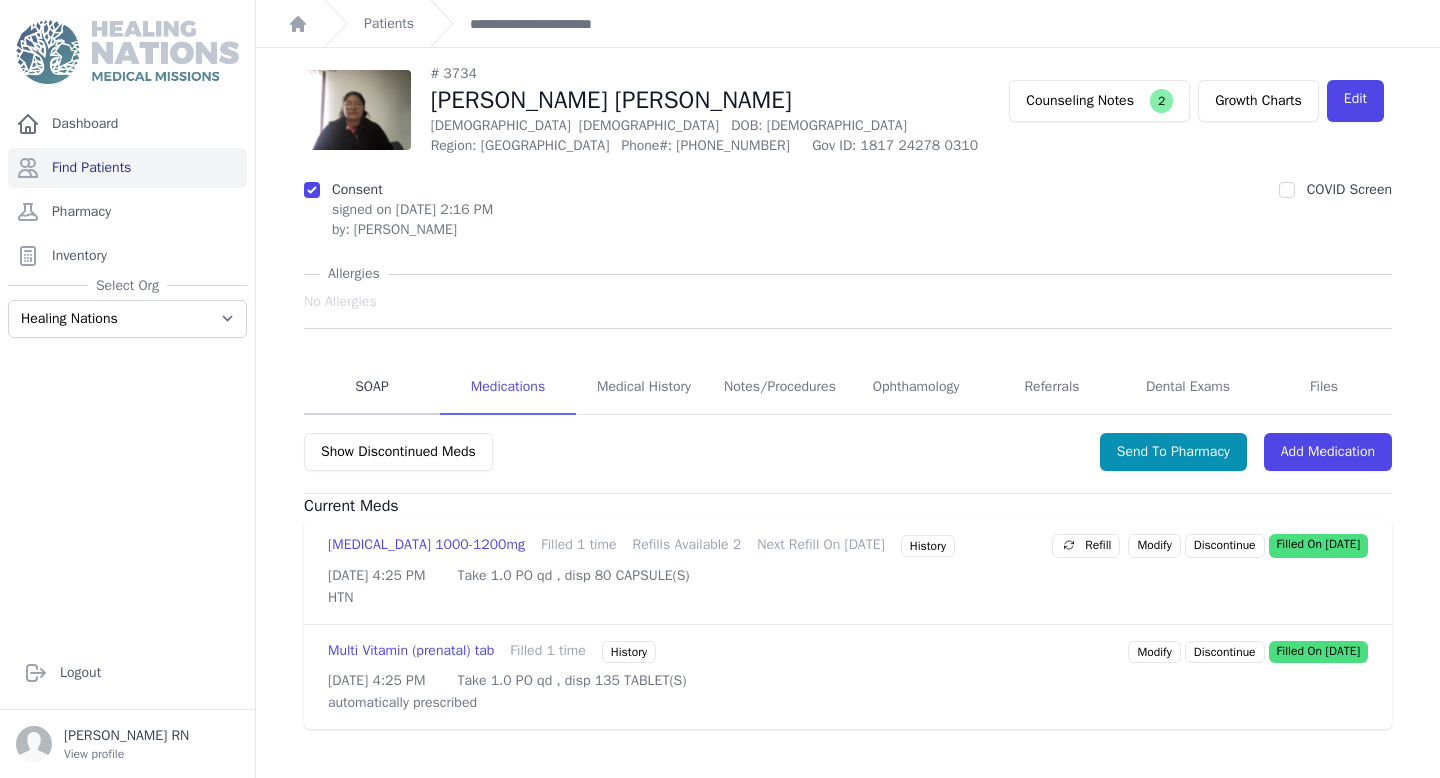 click on "SOAP" at bounding box center (372, 388) 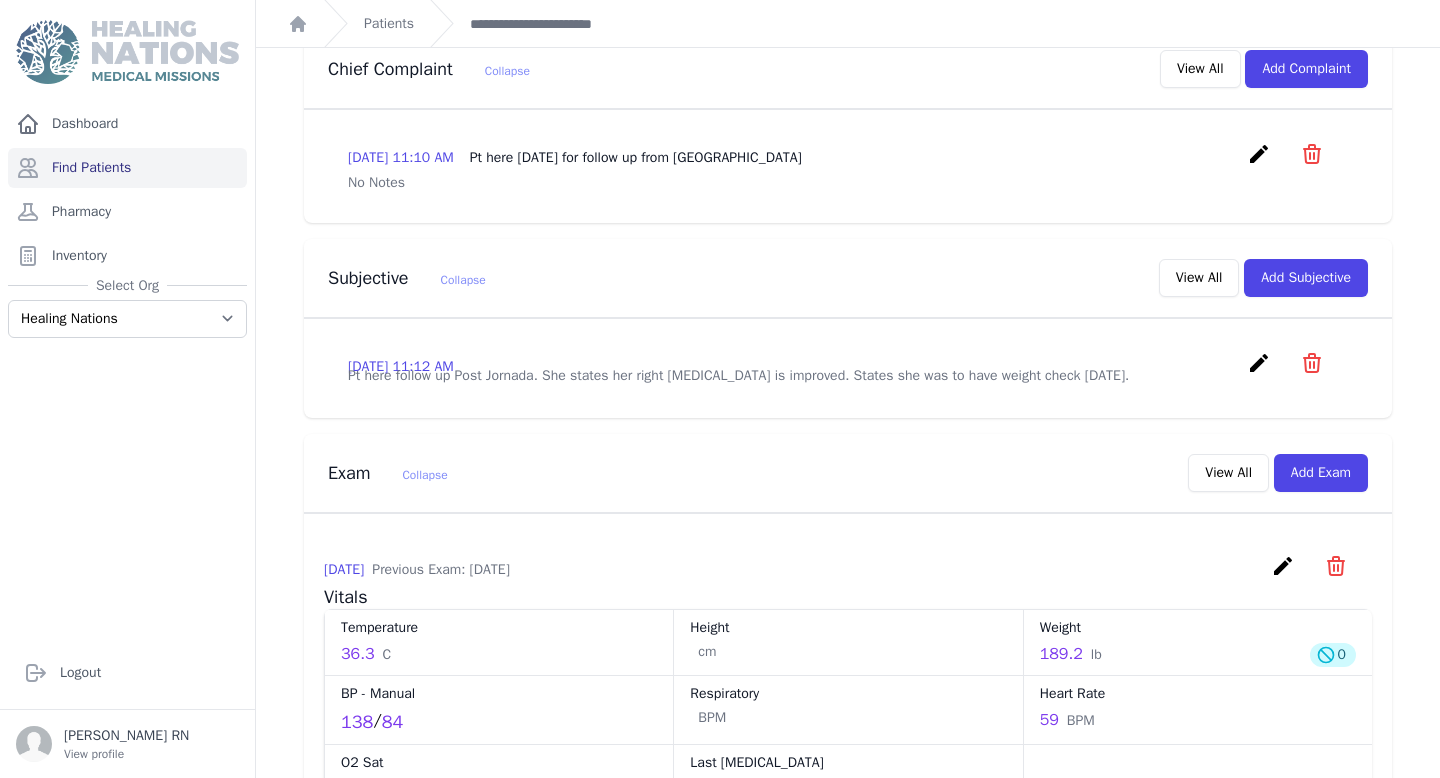 scroll, scrollTop: 394, scrollLeft: 0, axis: vertical 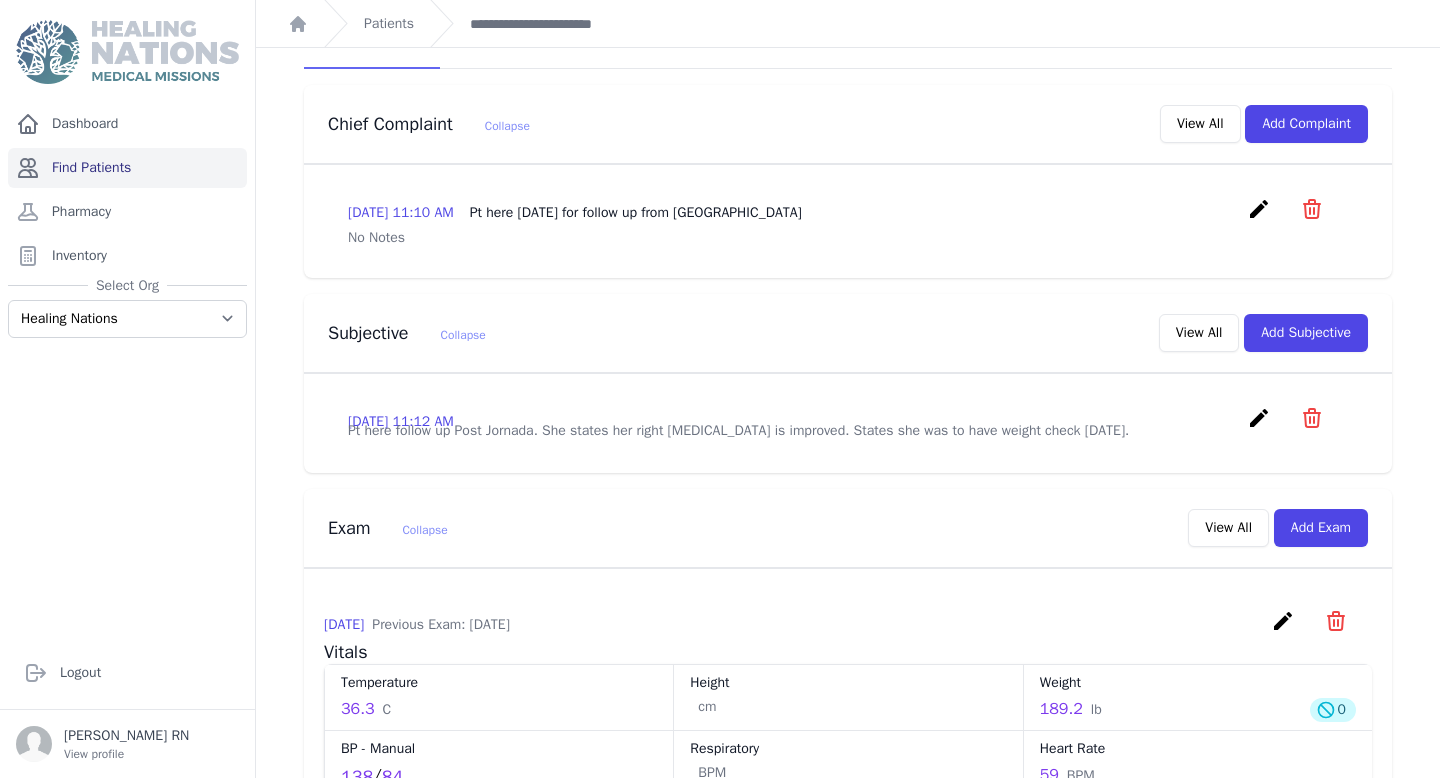 click on "Find Patients" at bounding box center (127, 168) 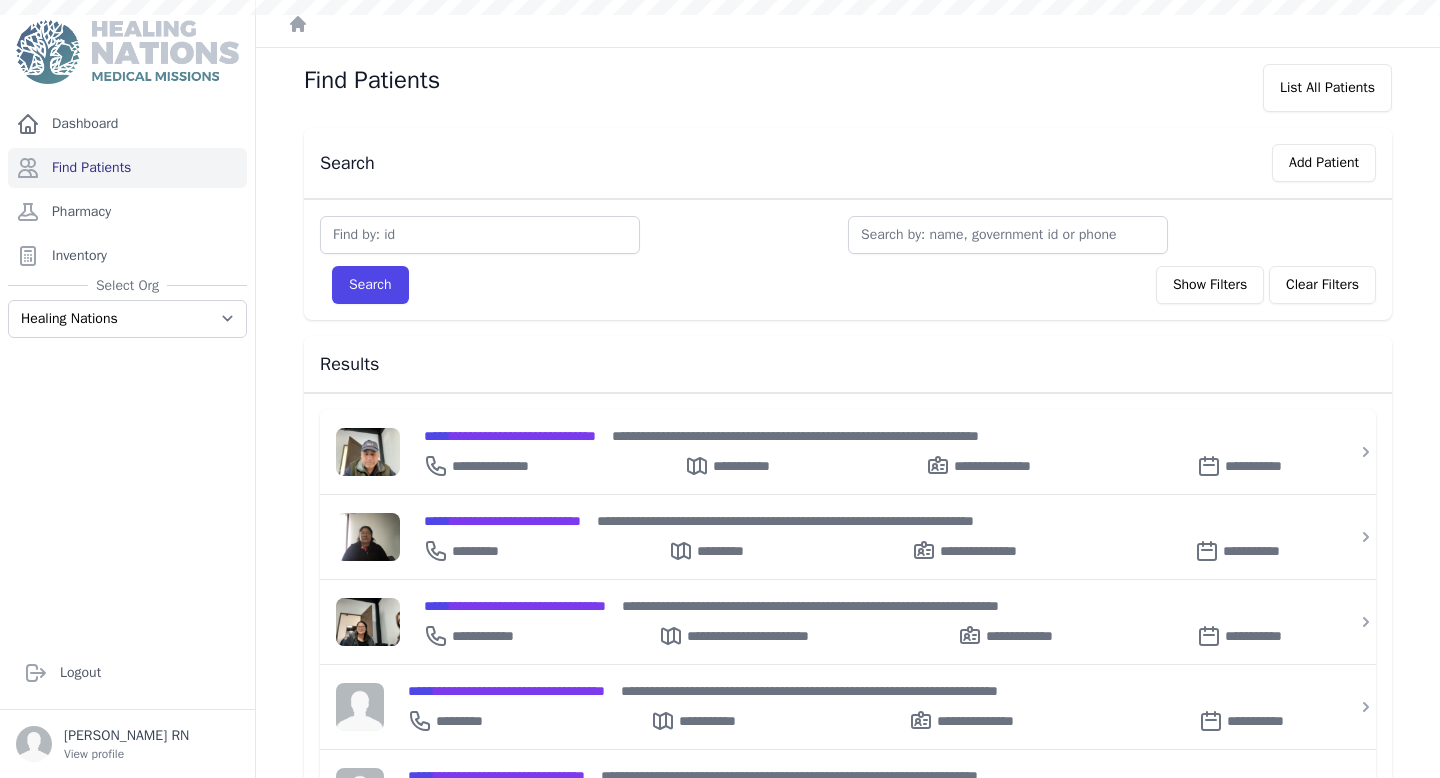 click on "Pharmacy" at bounding box center [127, 212] 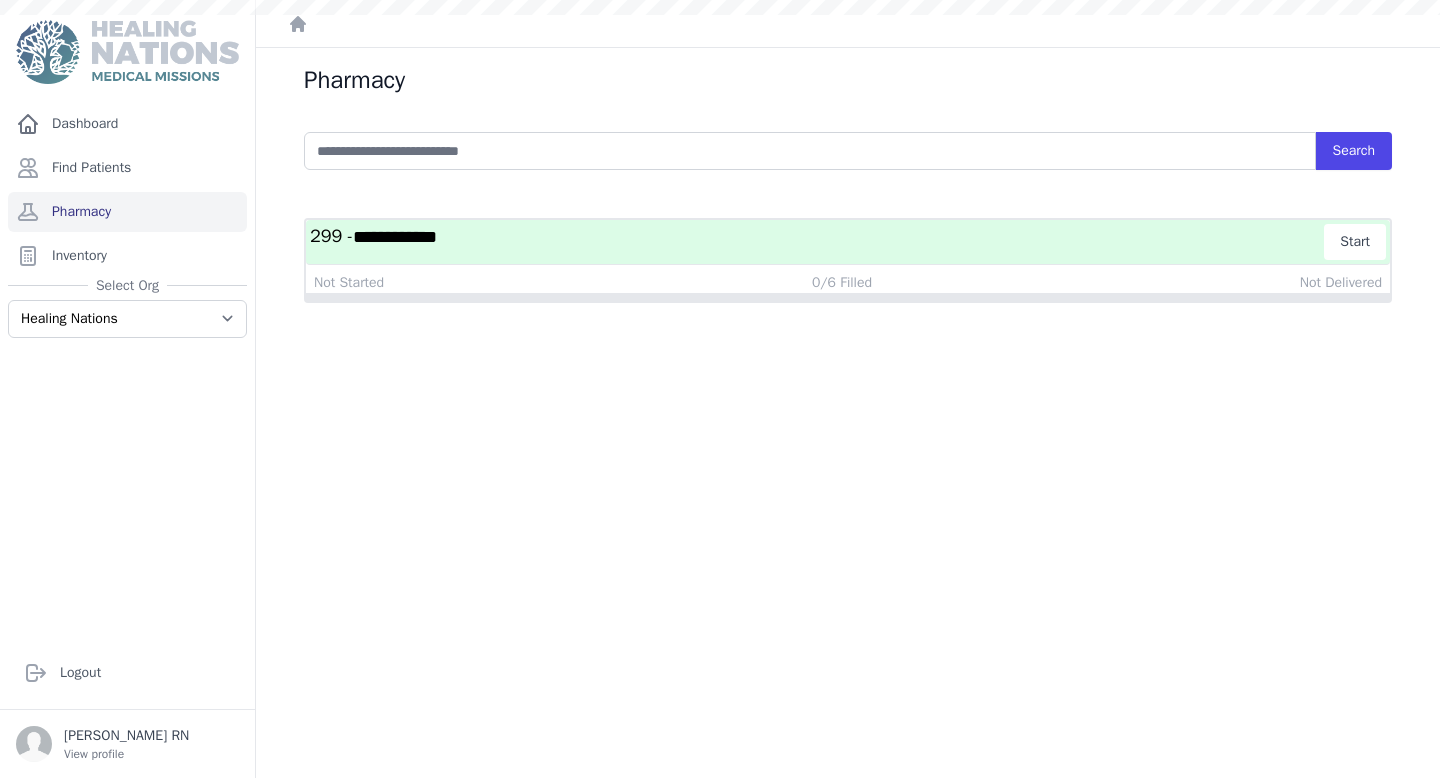 scroll, scrollTop: 0, scrollLeft: 0, axis: both 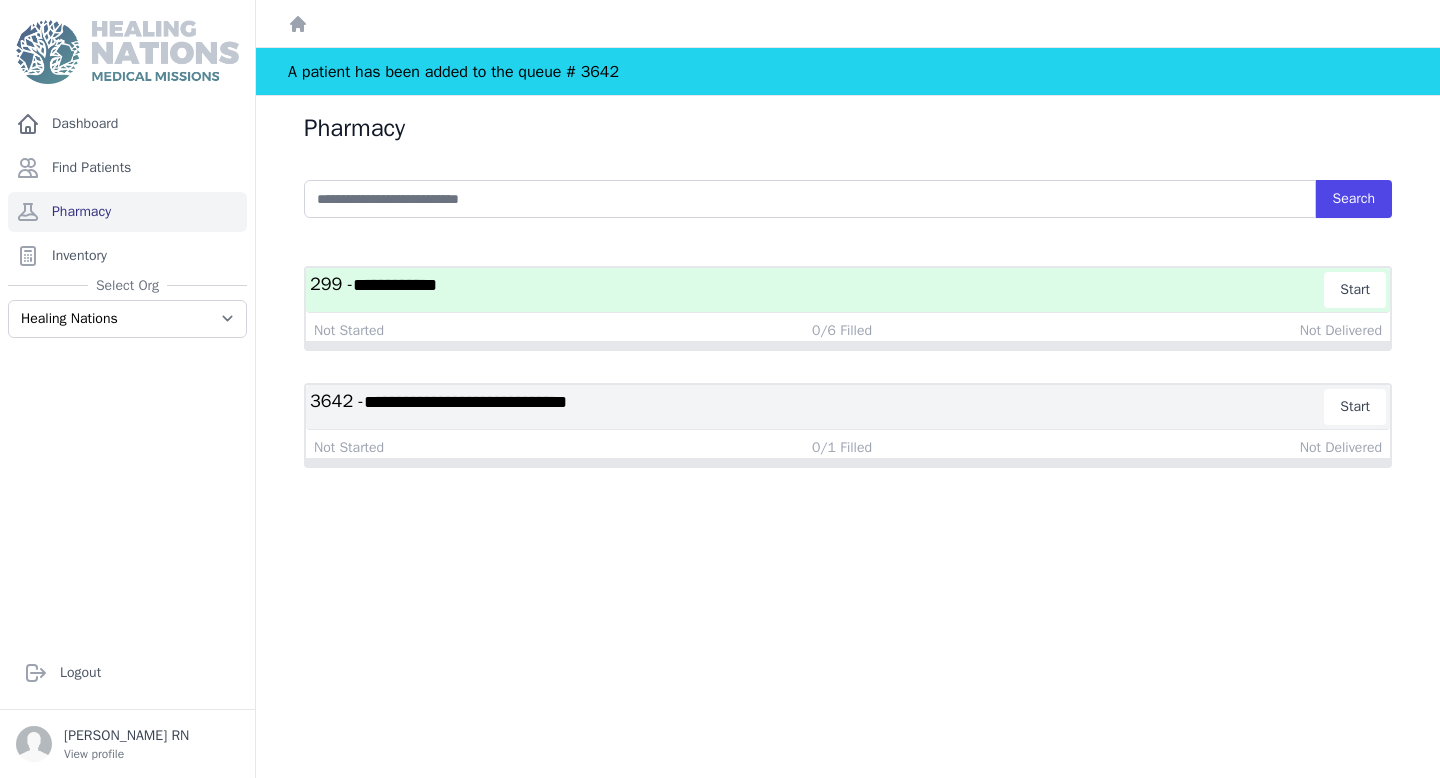 click on "**********" at bounding box center (817, 407) 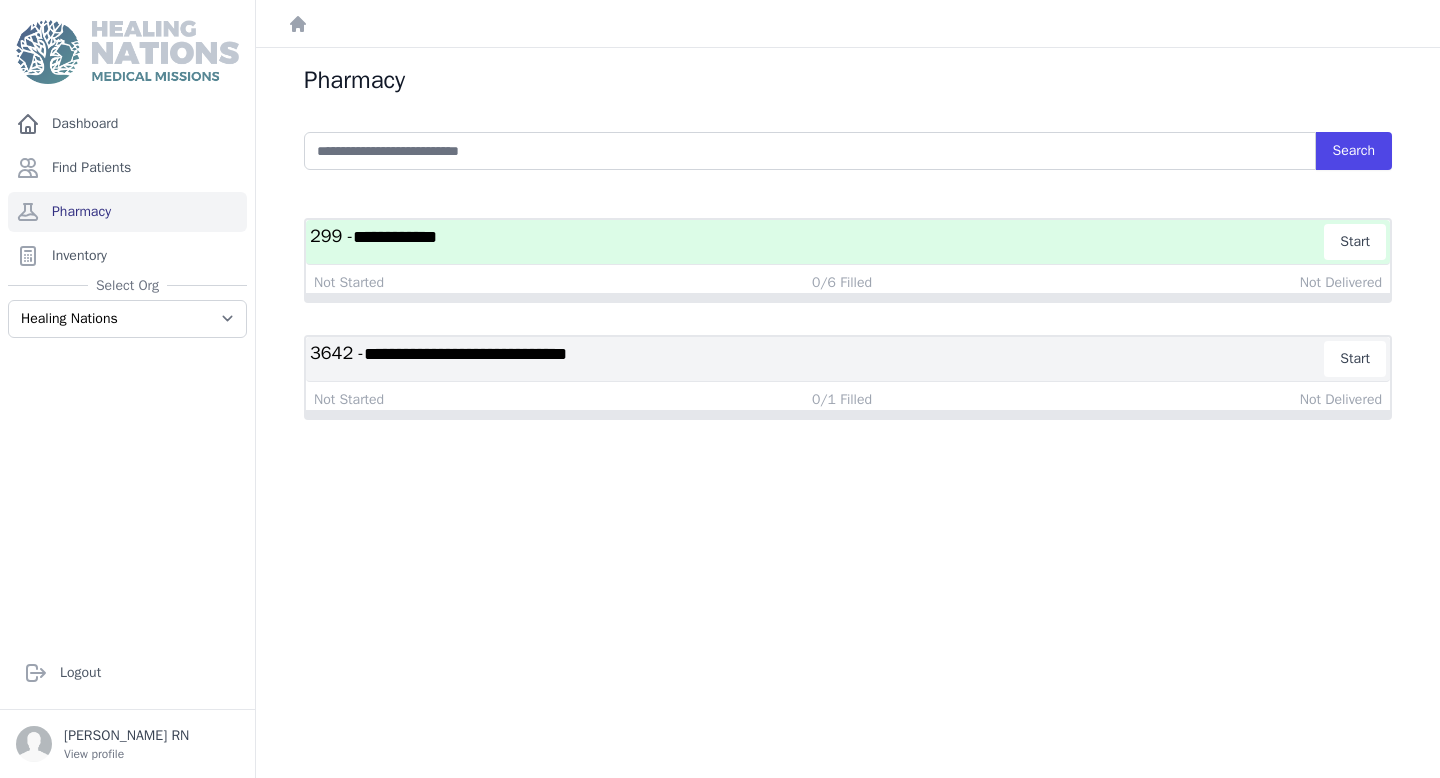 click on "**********" at bounding box center (817, 359) 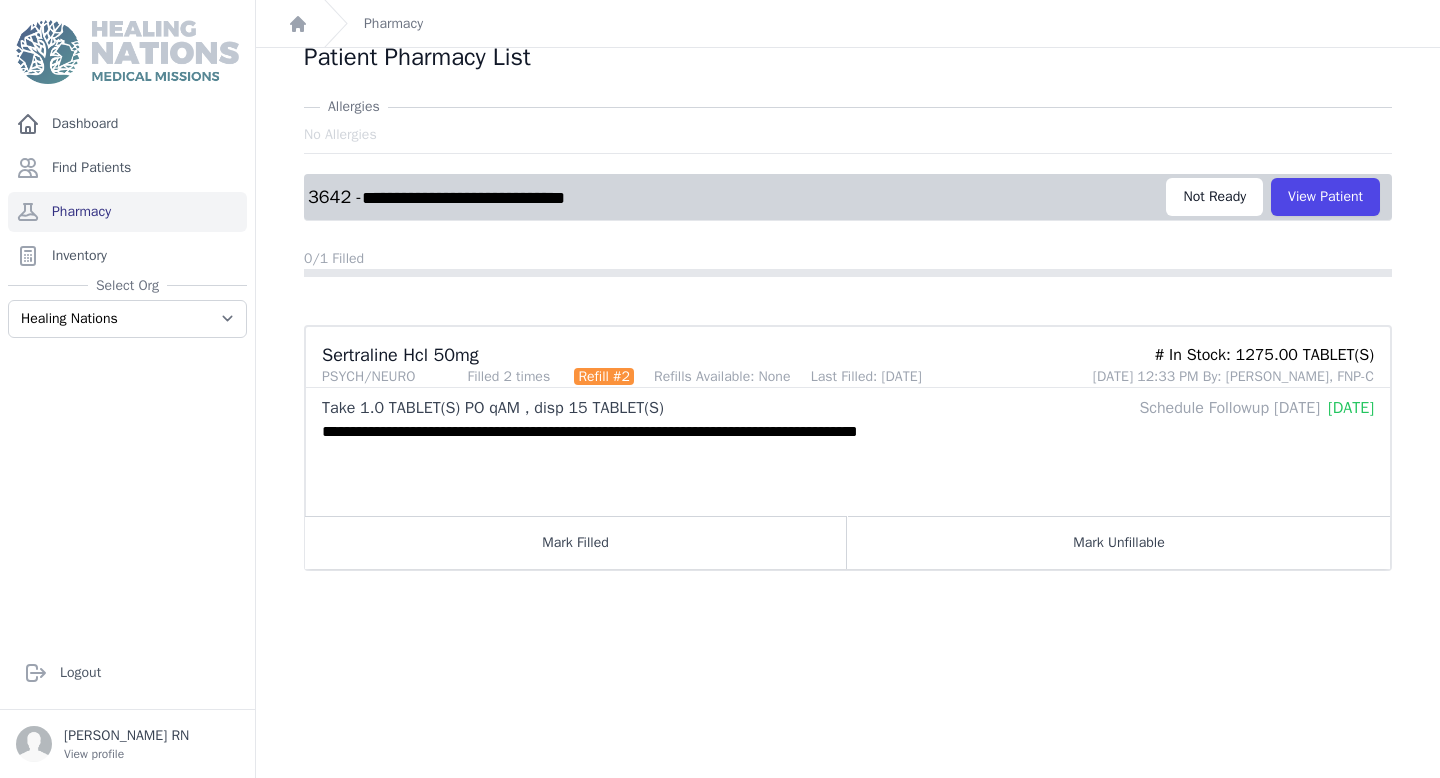 scroll, scrollTop: 48, scrollLeft: 0, axis: vertical 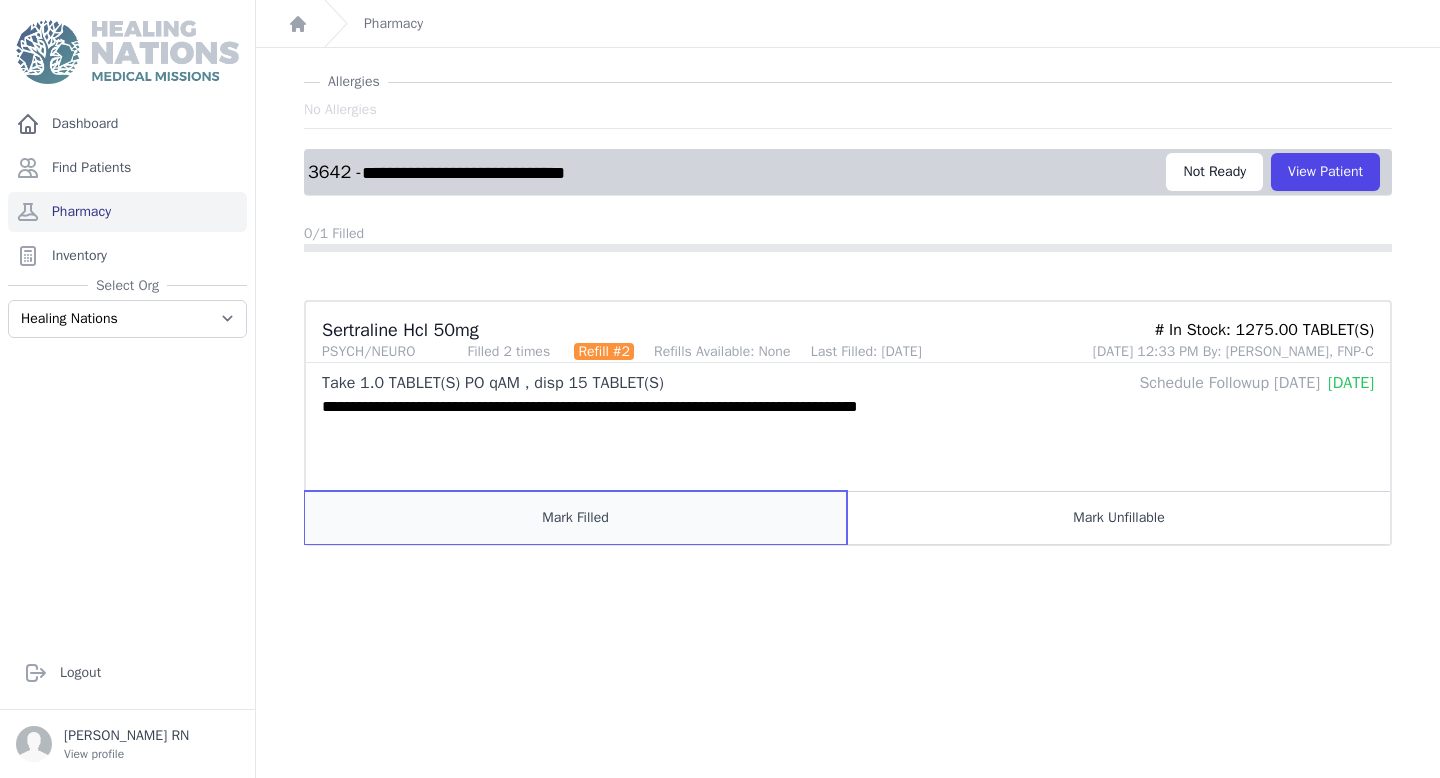 click on "Mark Filled" at bounding box center [576, 517] 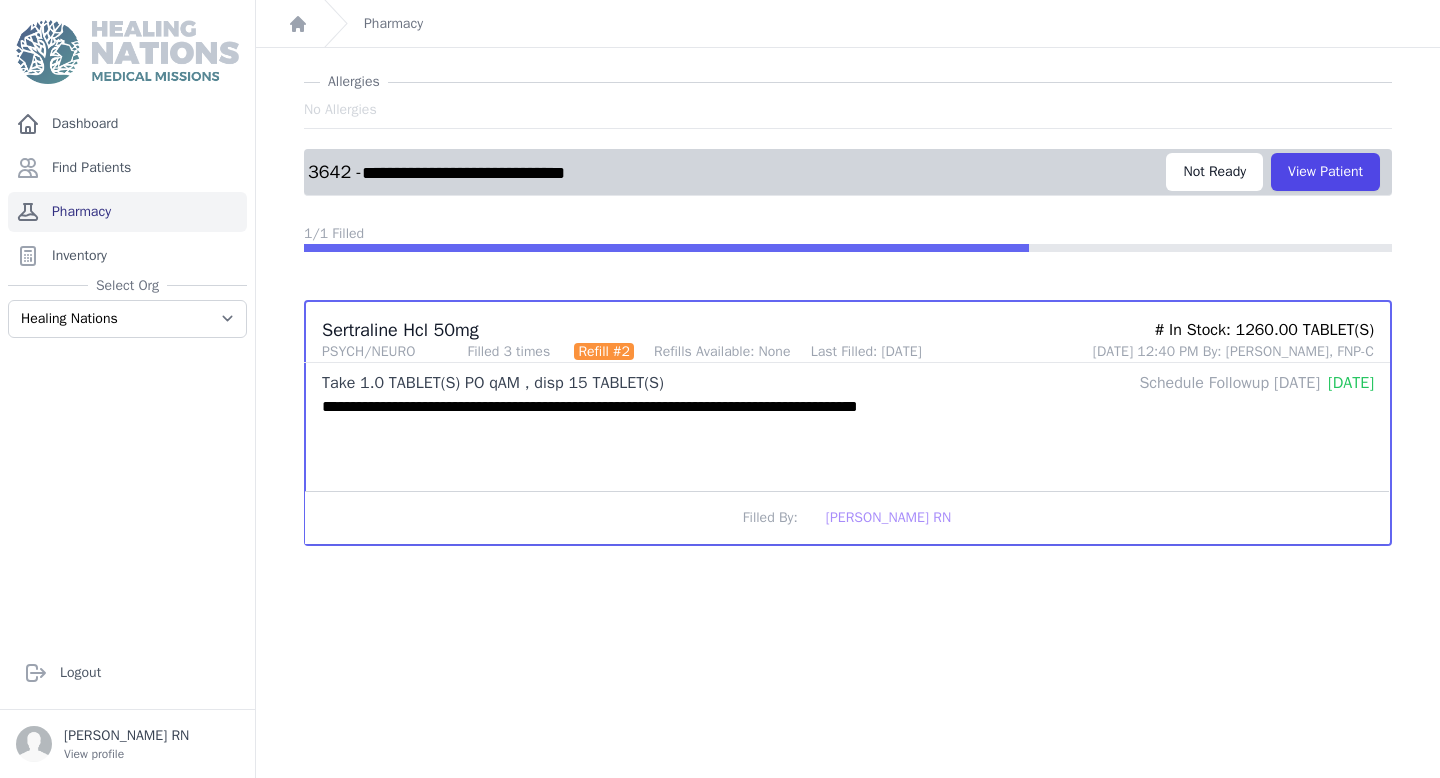 click on "Pharmacy" at bounding box center [127, 212] 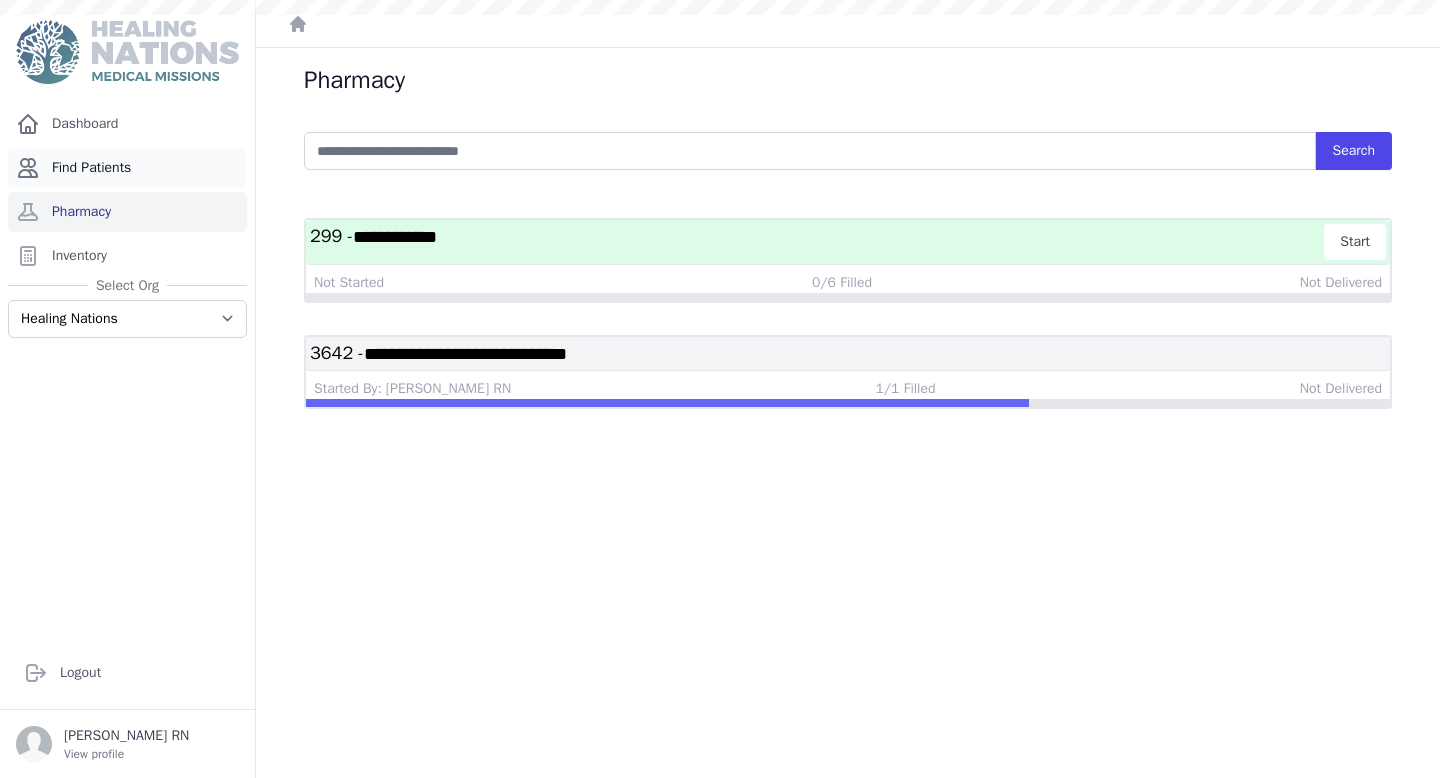 scroll, scrollTop: 0, scrollLeft: 0, axis: both 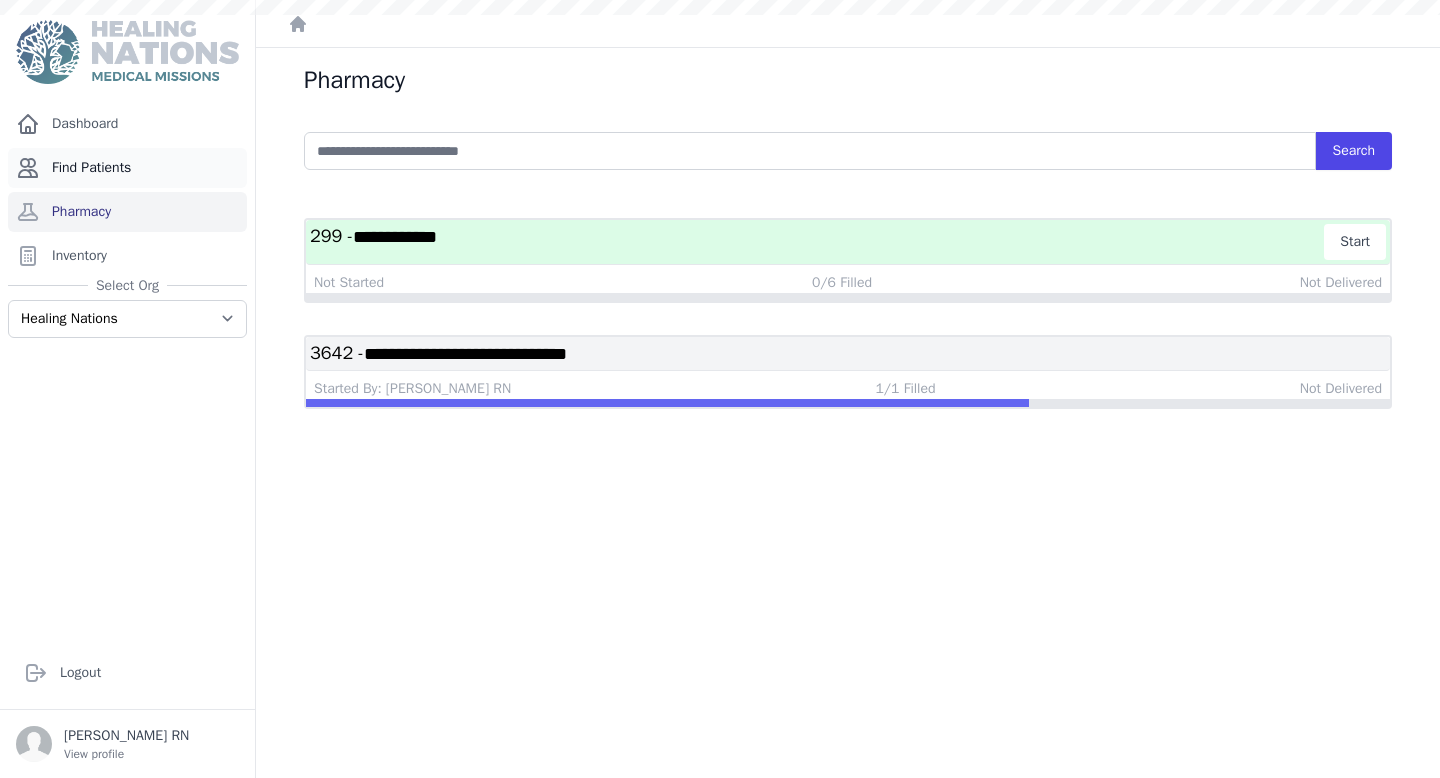 click on "Find Patients" at bounding box center [127, 168] 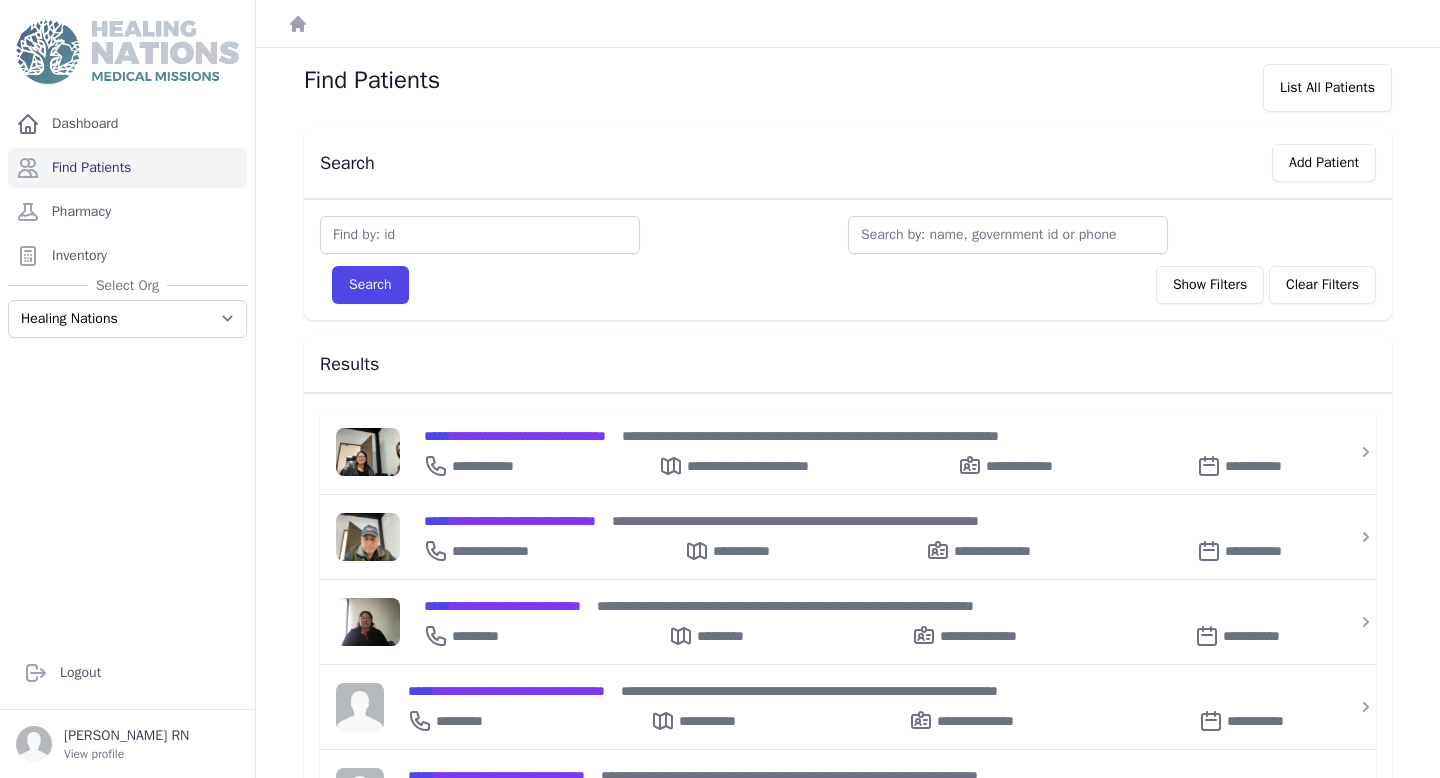 scroll, scrollTop: 0, scrollLeft: 0, axis: both 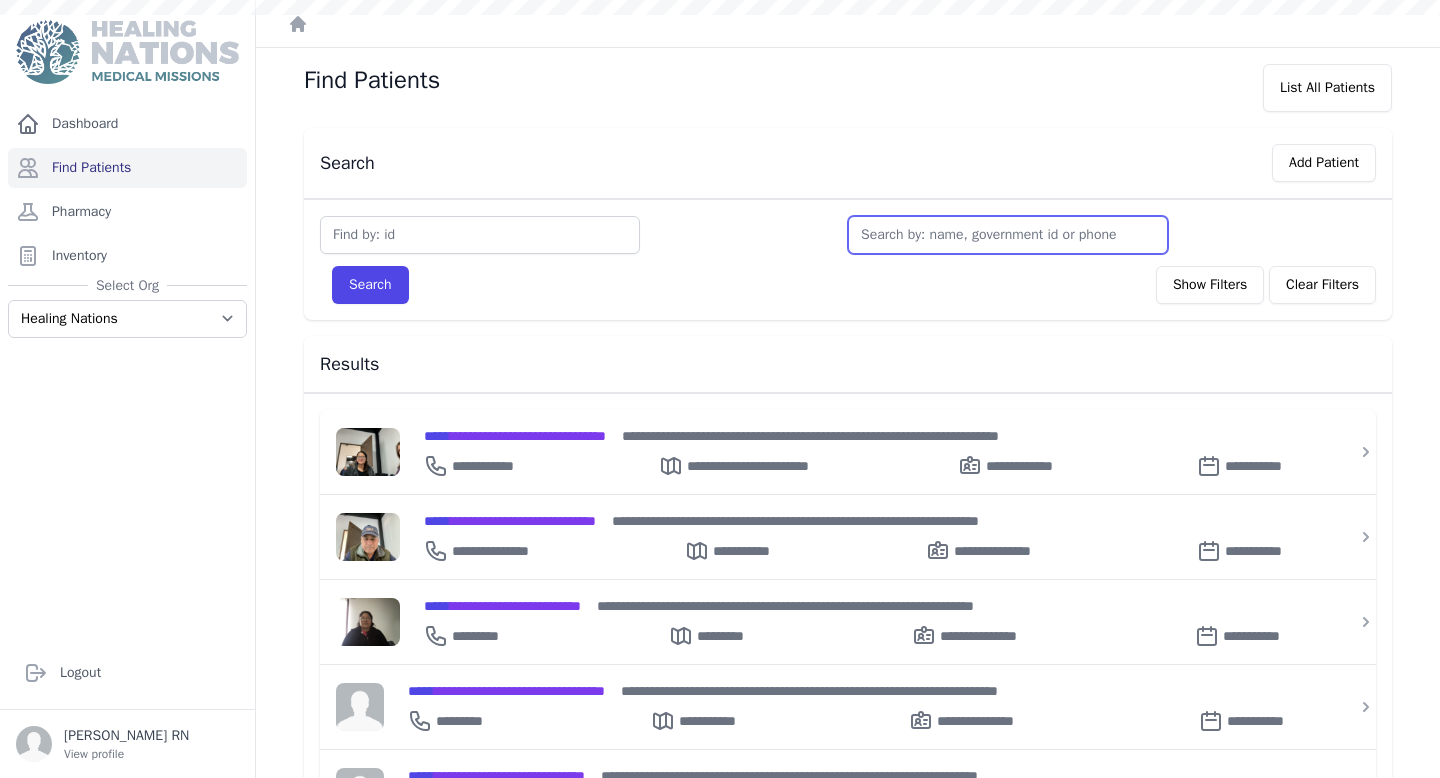 click at bounding box center (1008, 235) 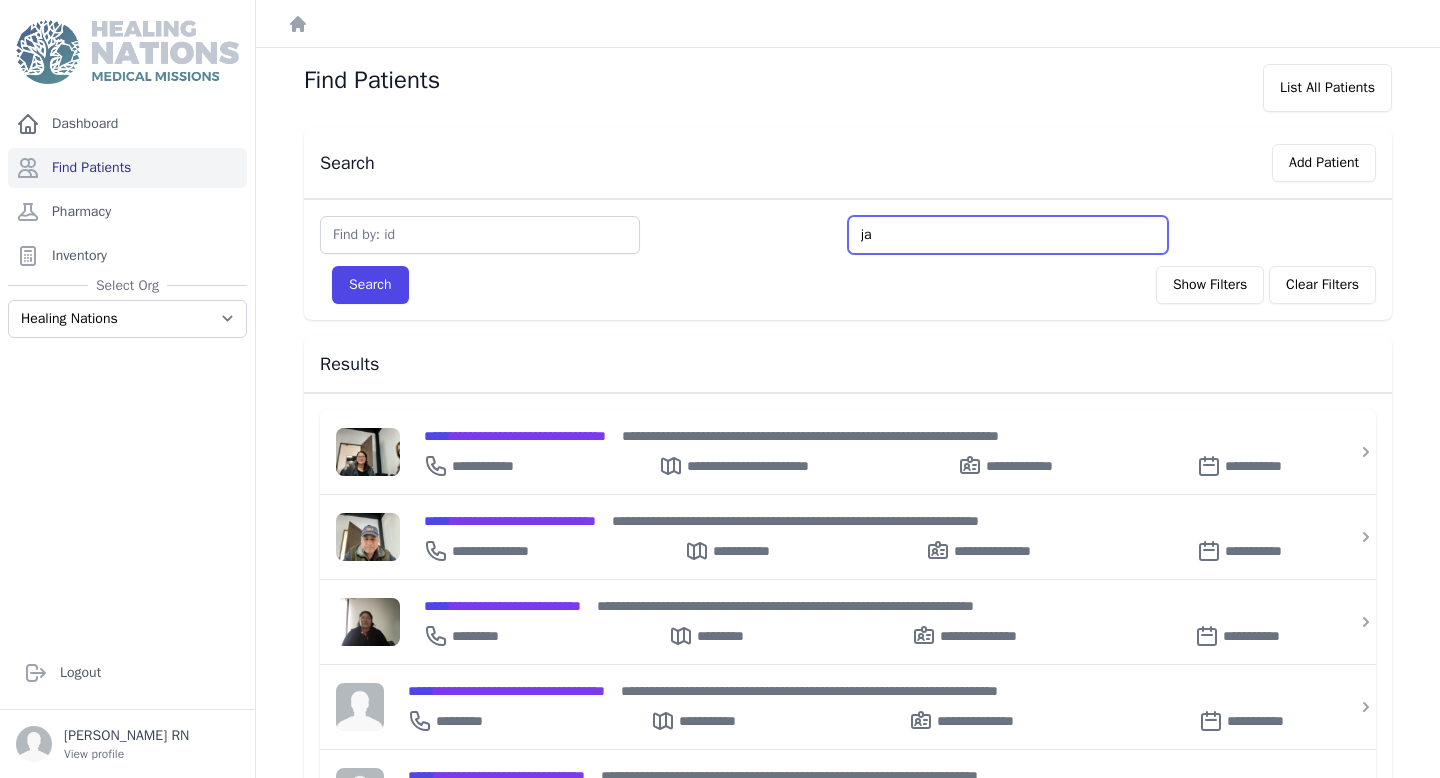 type on "ja" 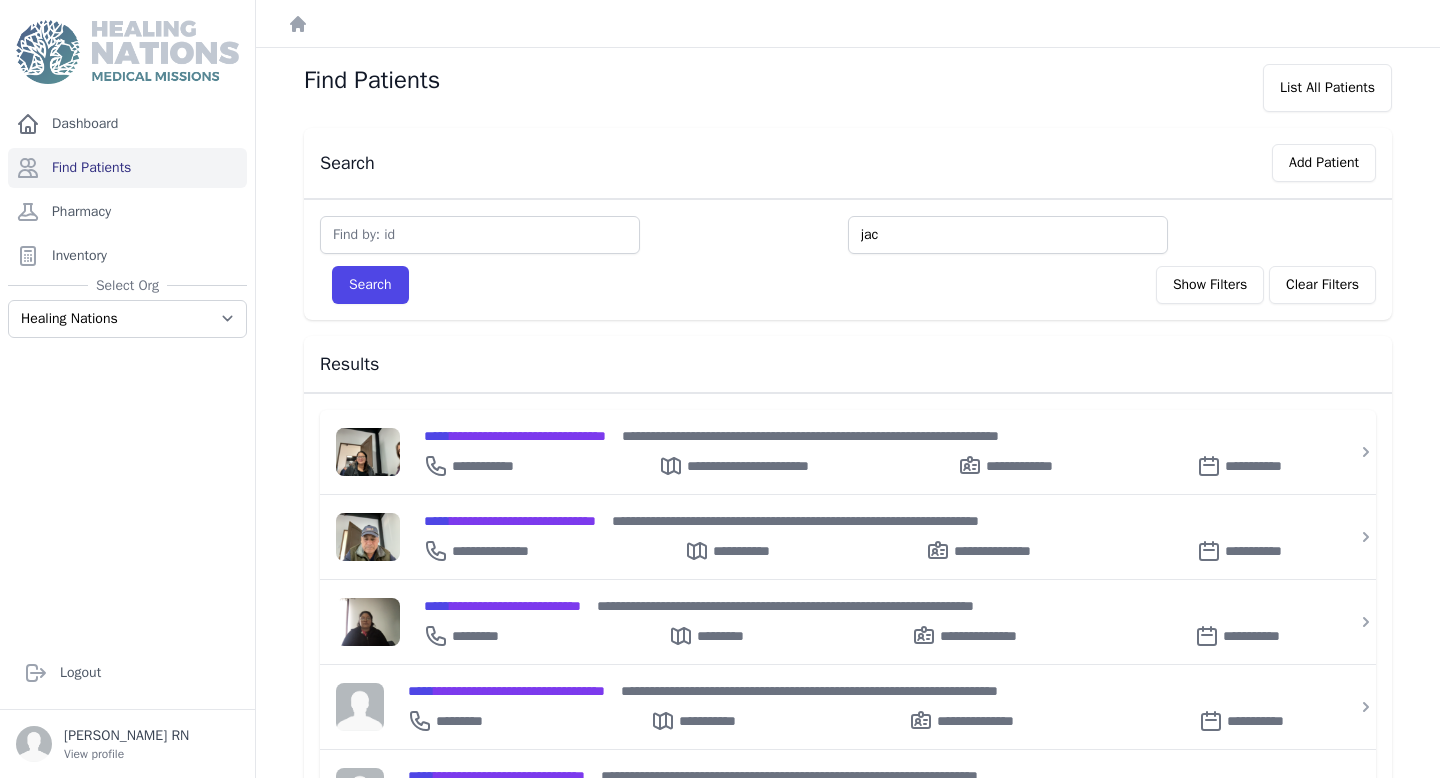 type on "jac" 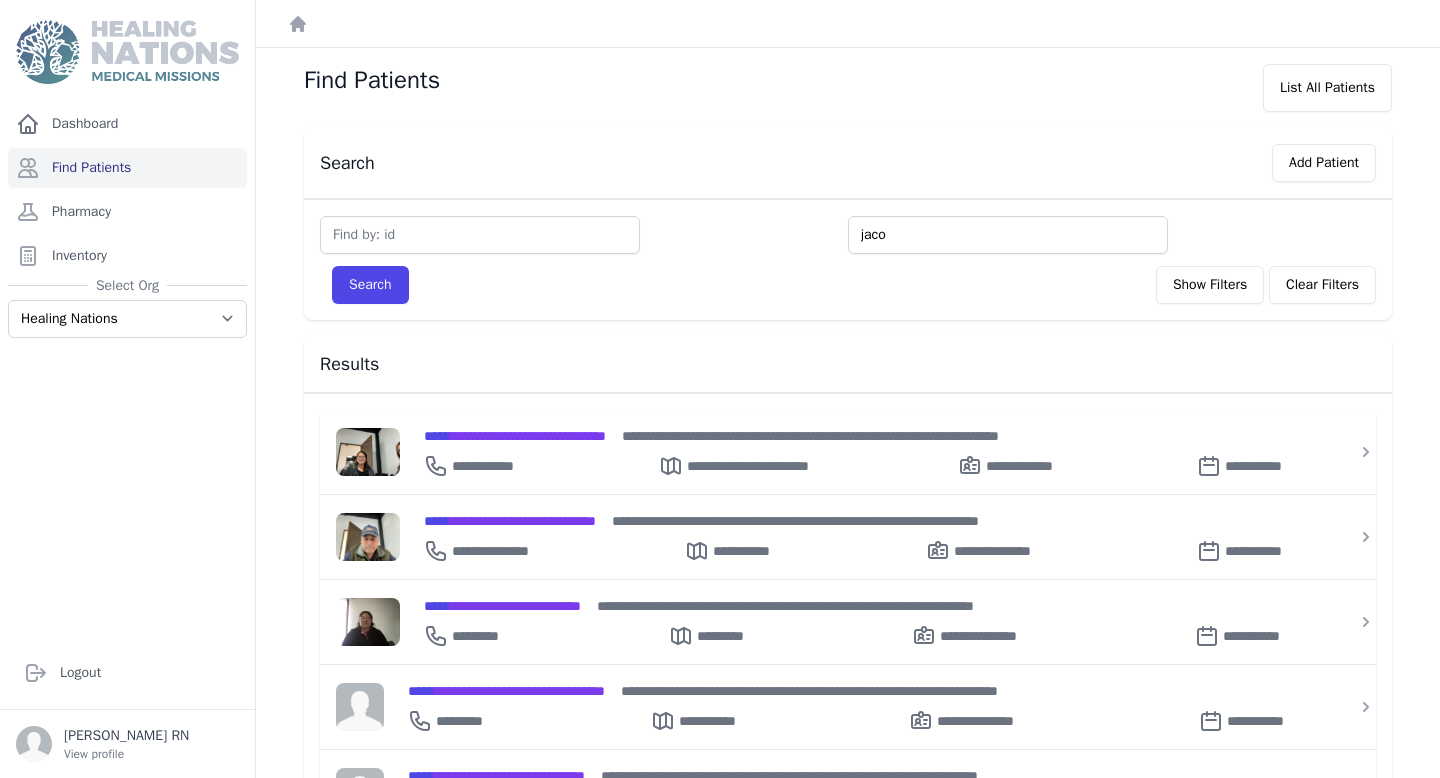 type on "jaco" 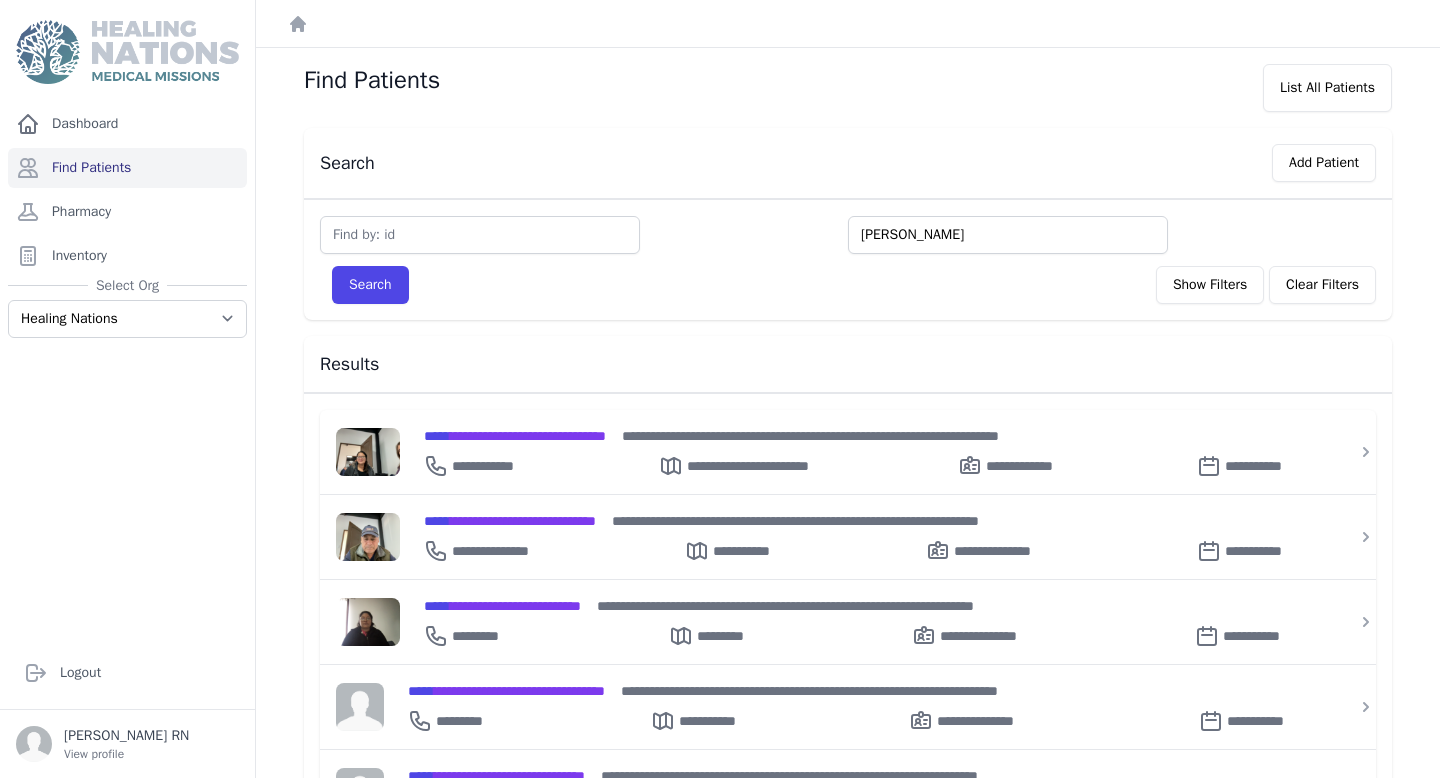type on "jacob" 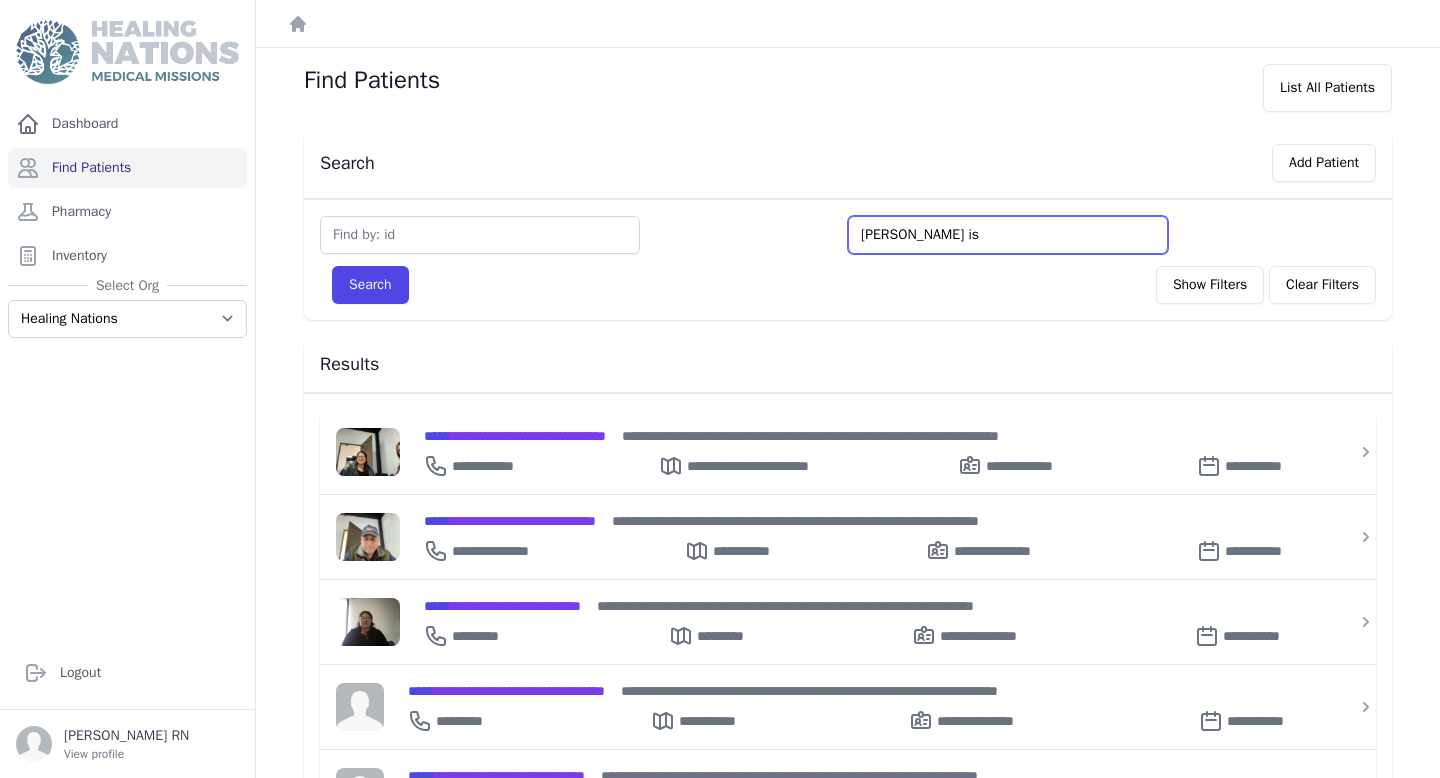 type on "jacob is" 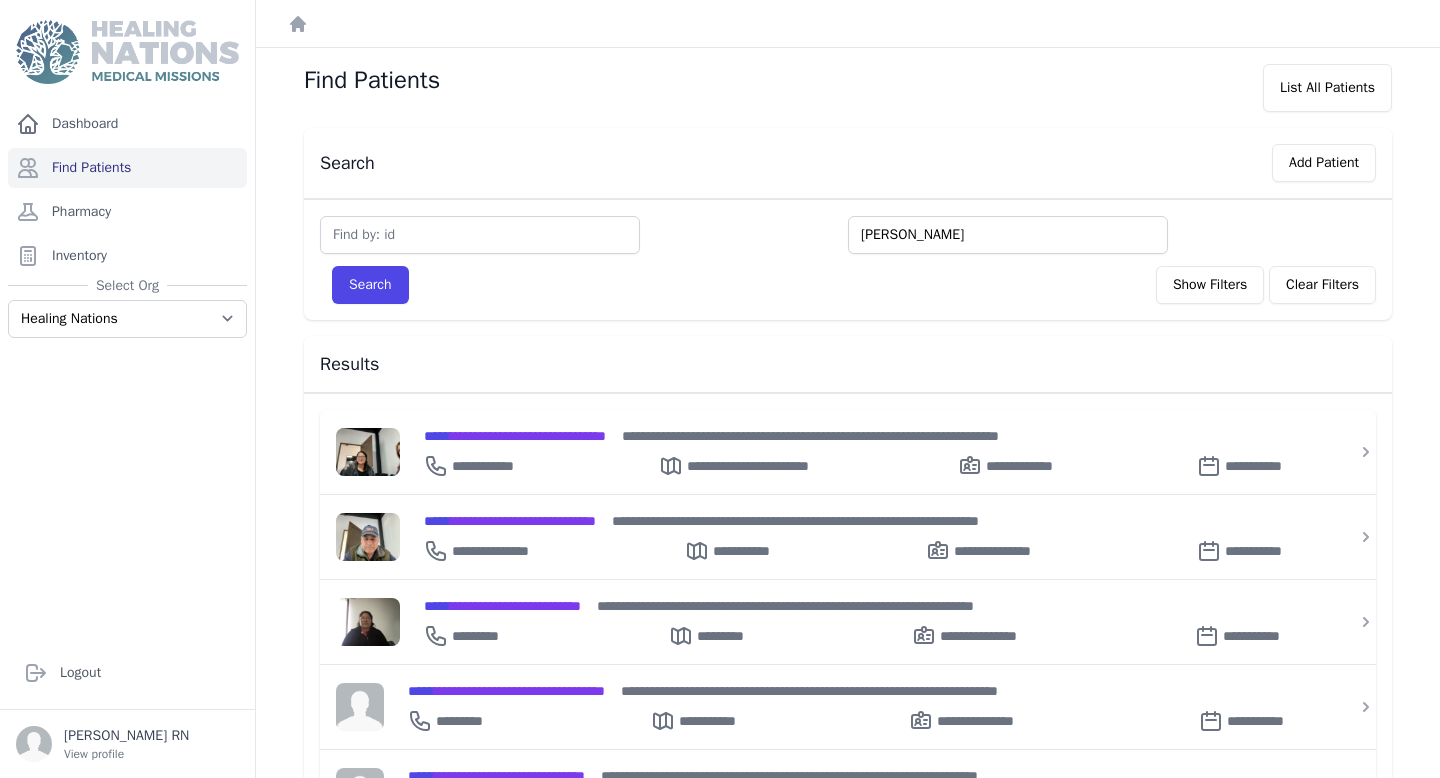type on "jacob isa" 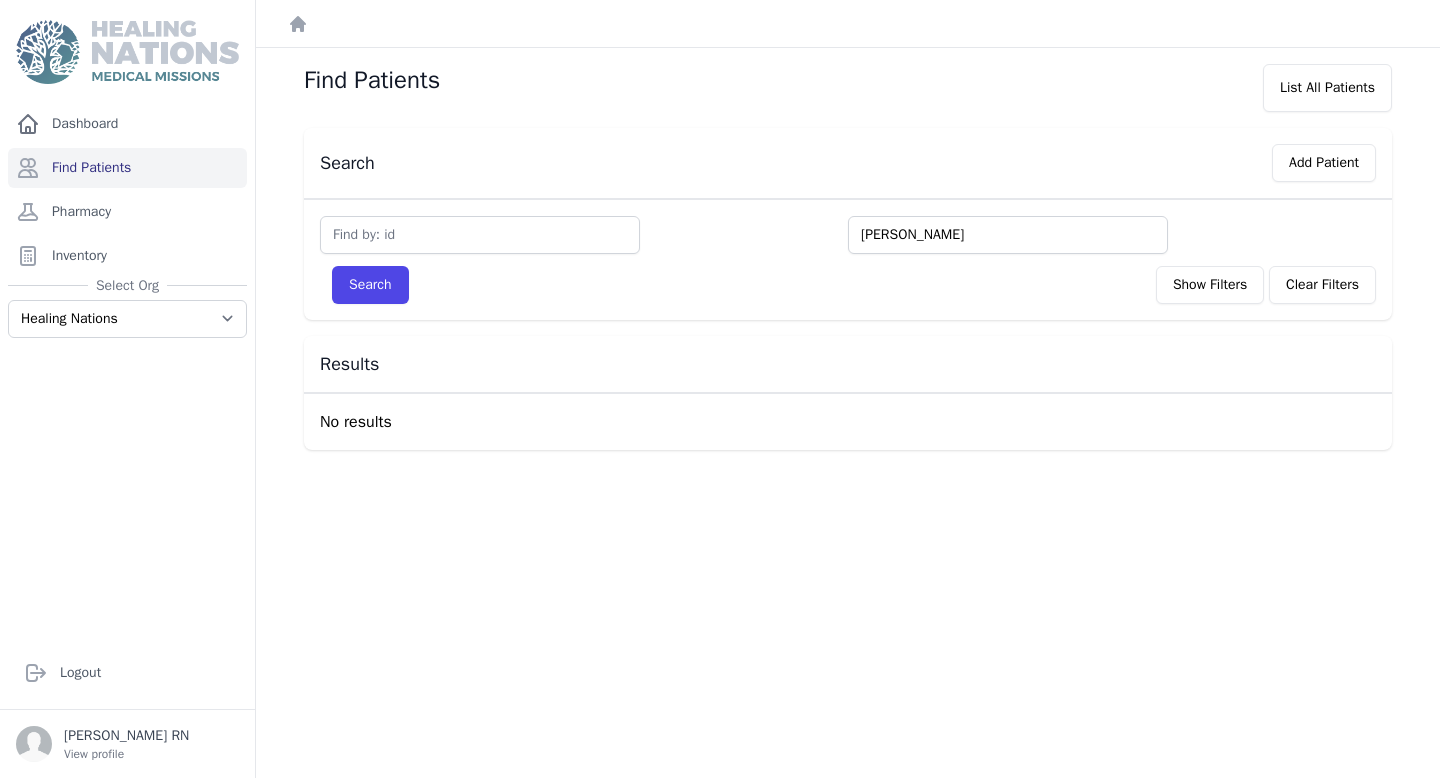 type on "jacob isa" 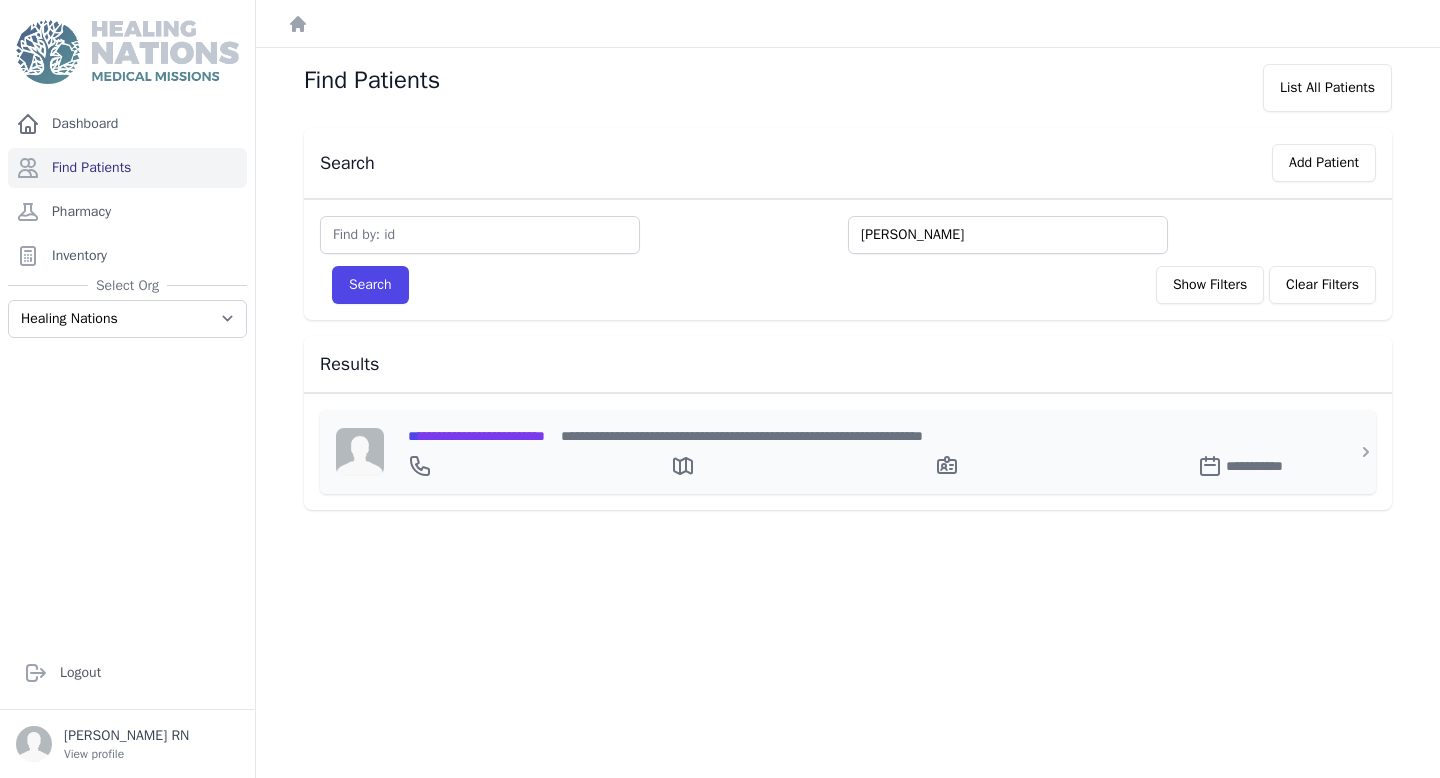 click on "**********" at bounding box center [476, 436] 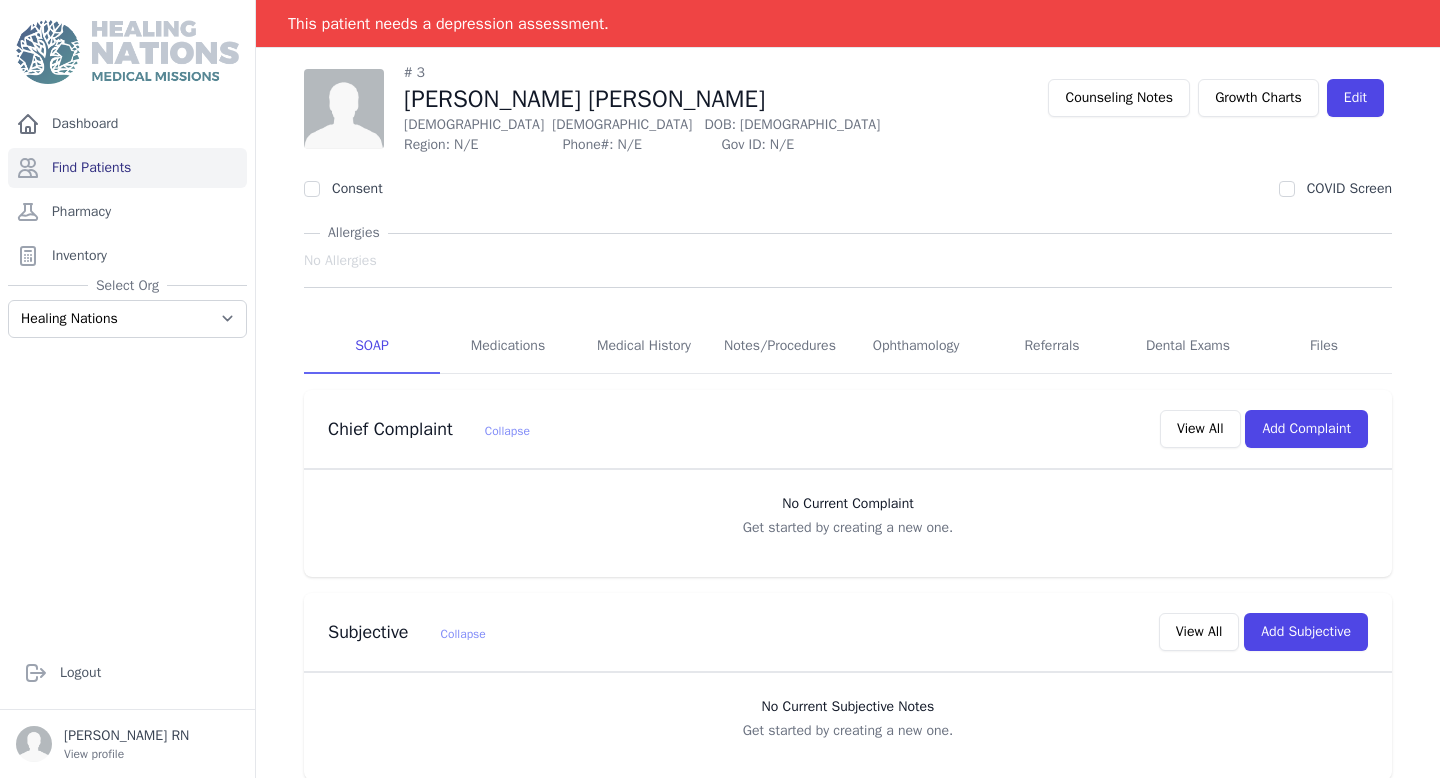 scroll, scrollTop: 0, scrollLeft: 0, axis: both 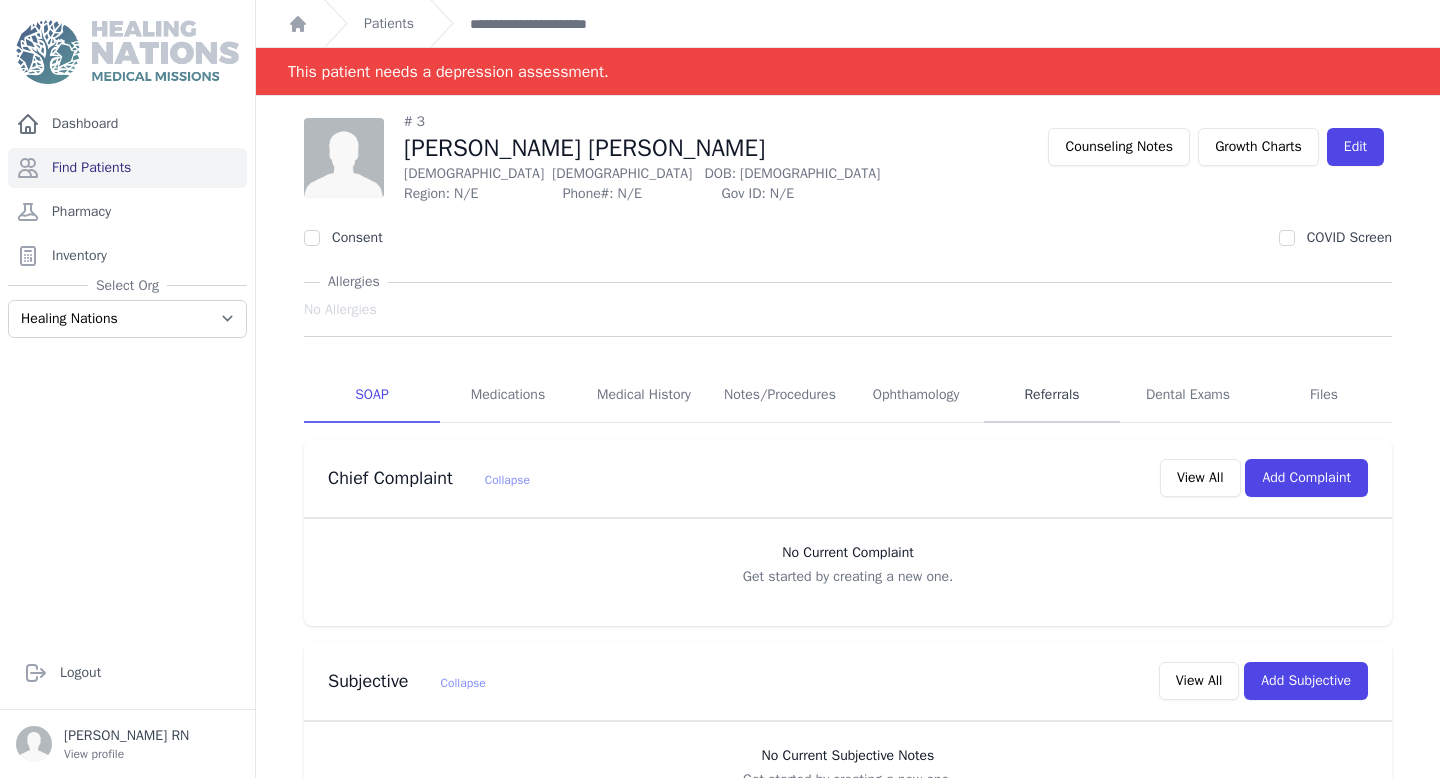 click on "Referrals" at bounding box center [1052, 396] 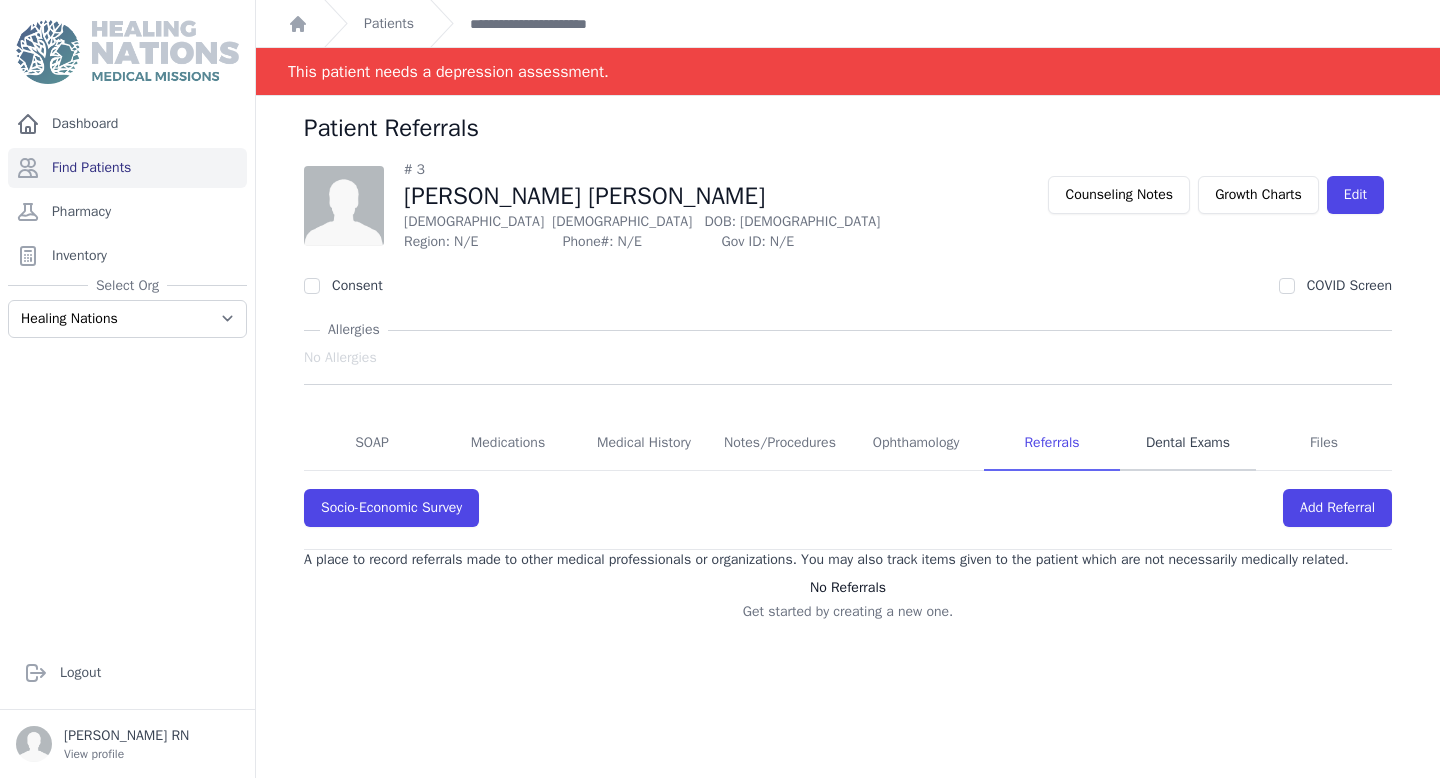 click on "Dental Exams" at bounding box center (1188, 444) 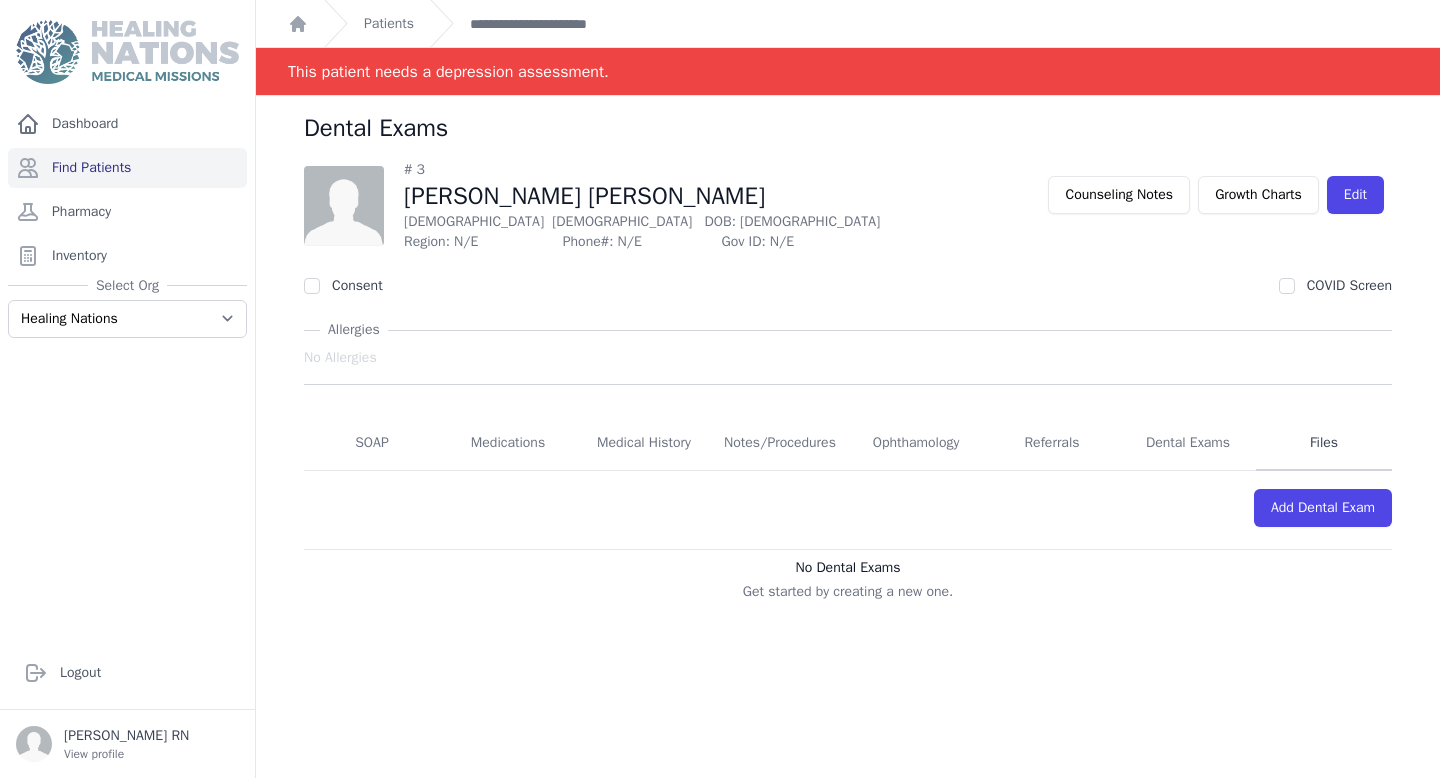 click on "Files" at bounding box center (1324, 444) 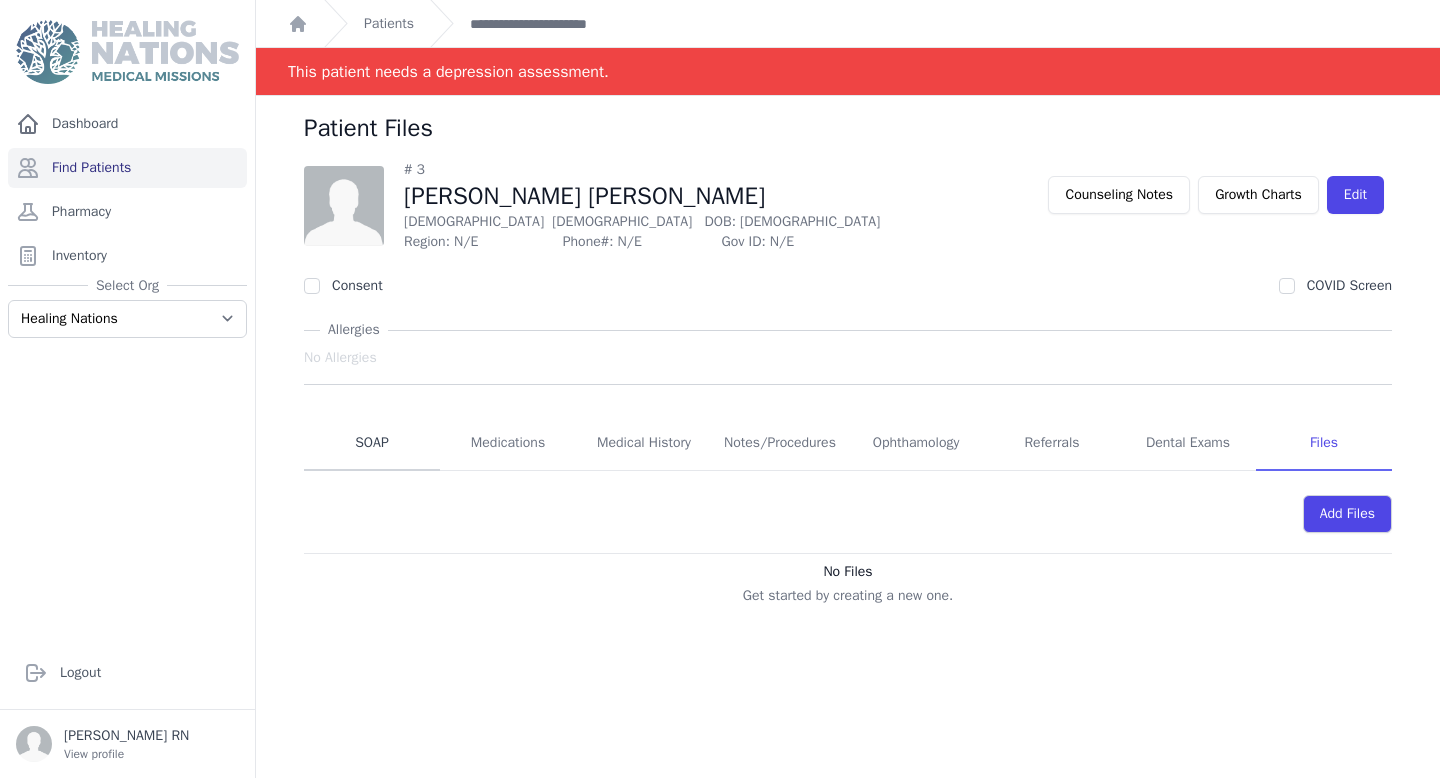 click on "SOAP" at bounding box center [372, 444] 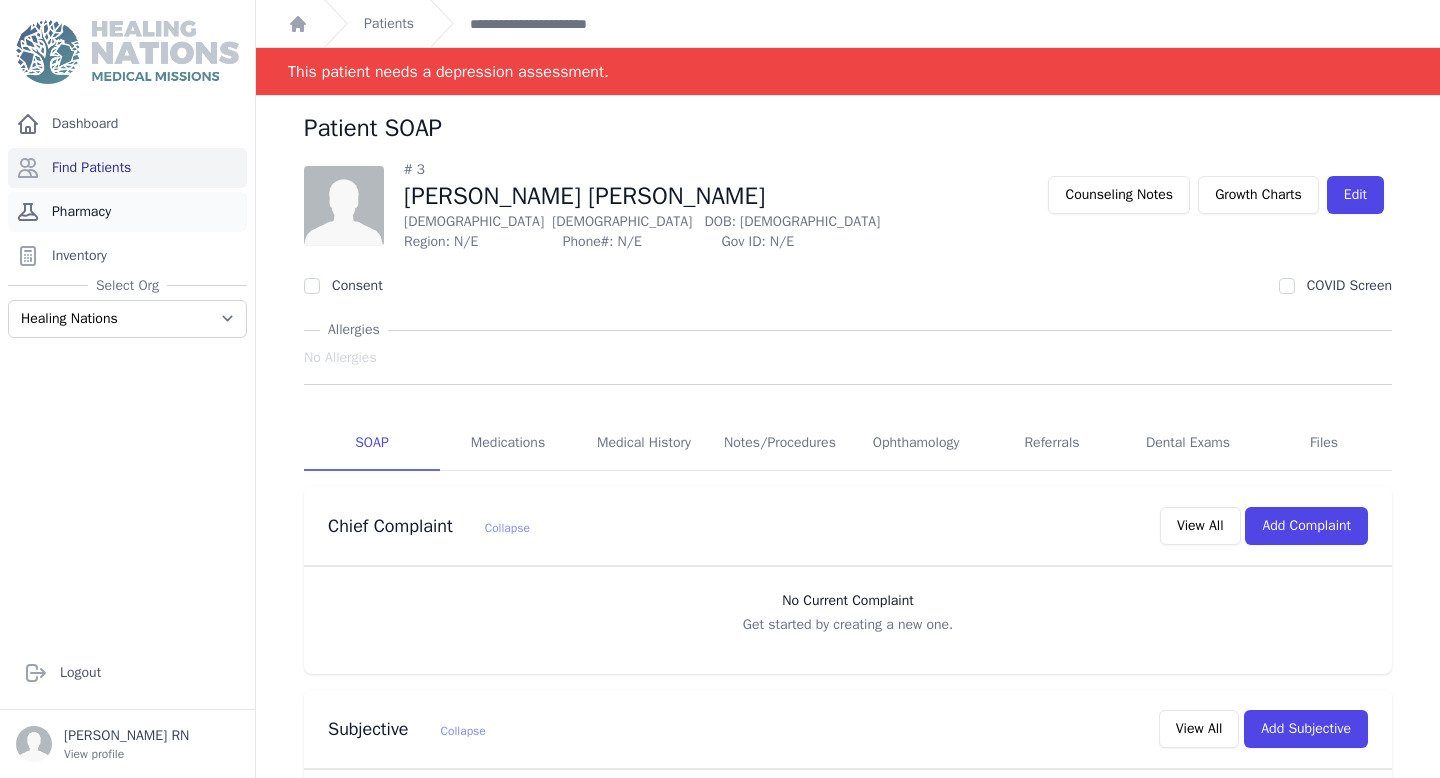 click on "Pharmacy" at bounding box center (127, 212) 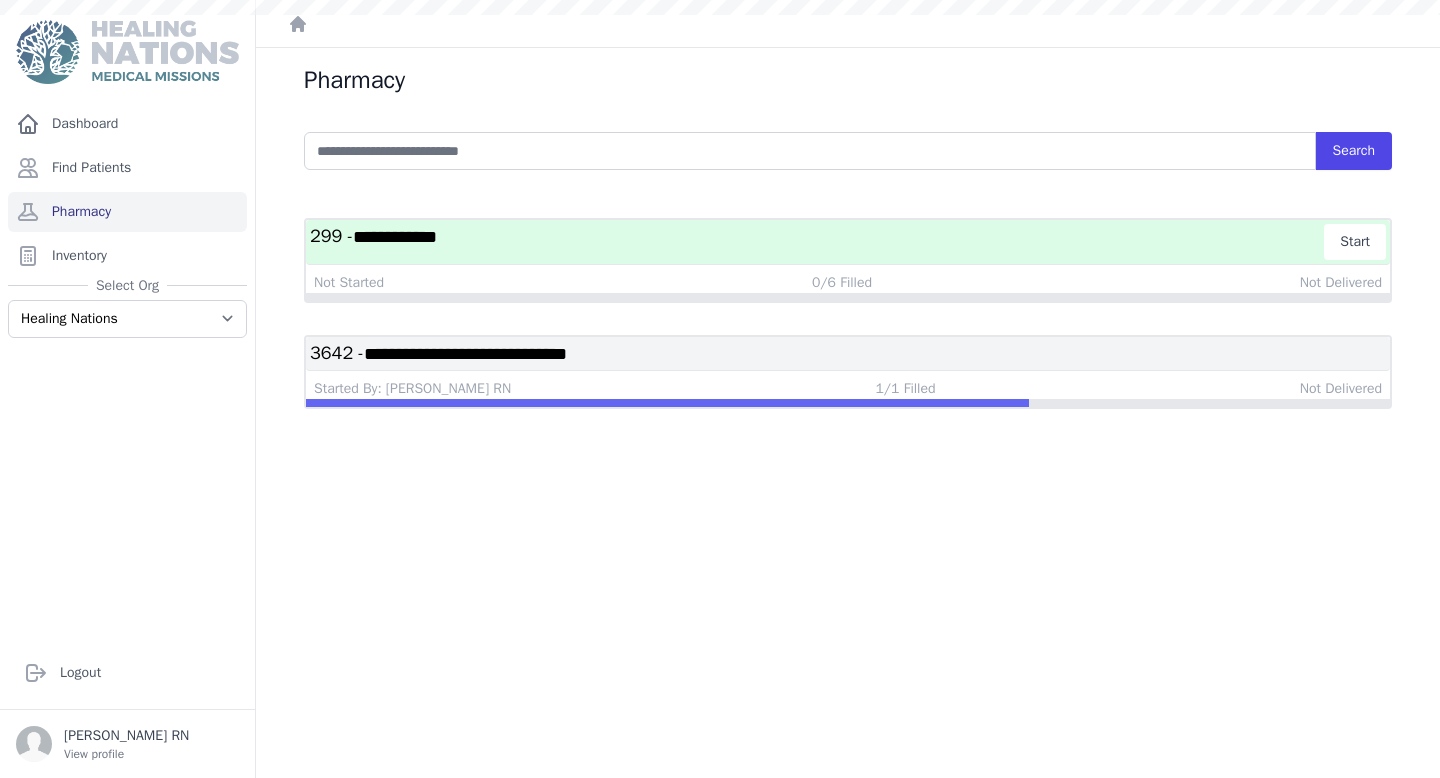 scroll, scrollTop: 0, scrollLeft: 0, axis: both 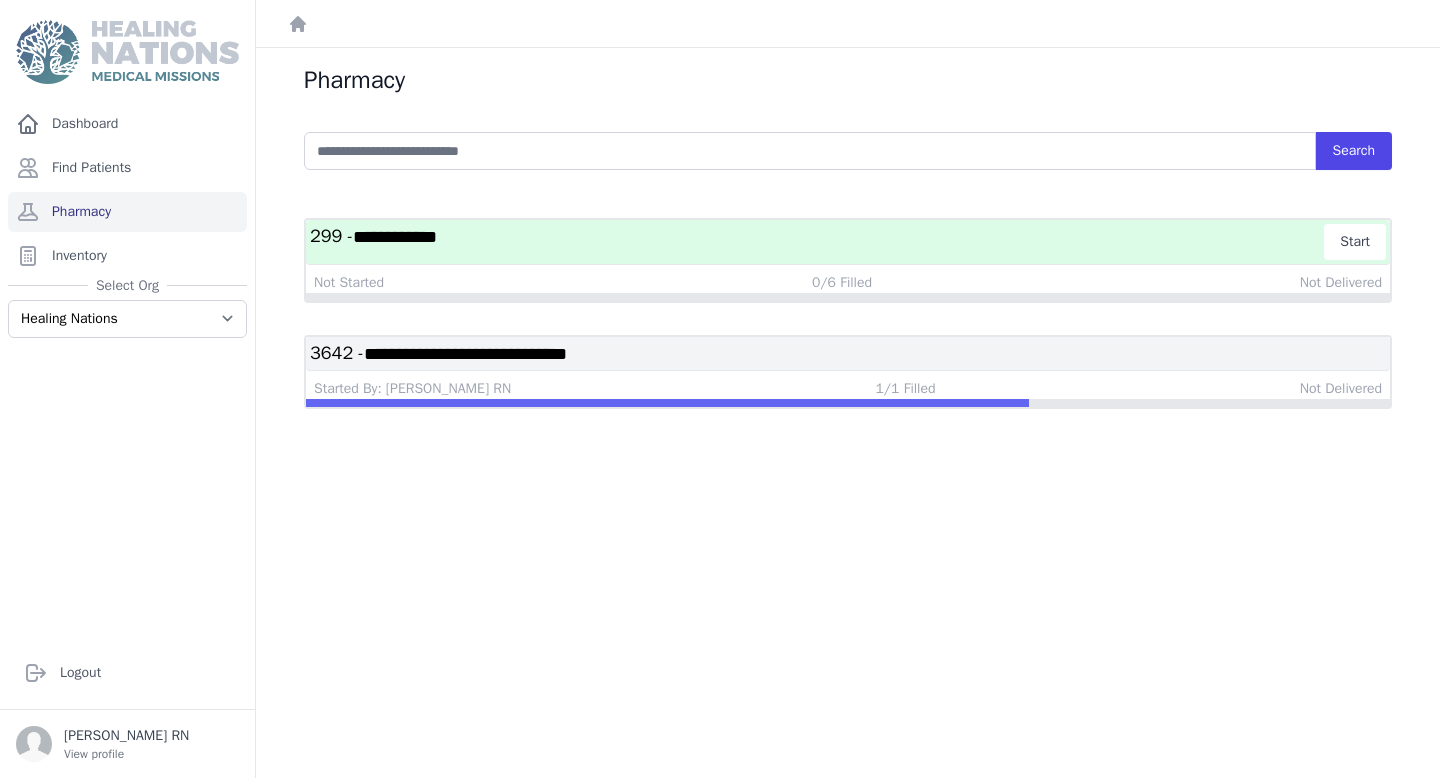 click on "**********" at bounding box center (465, 354) 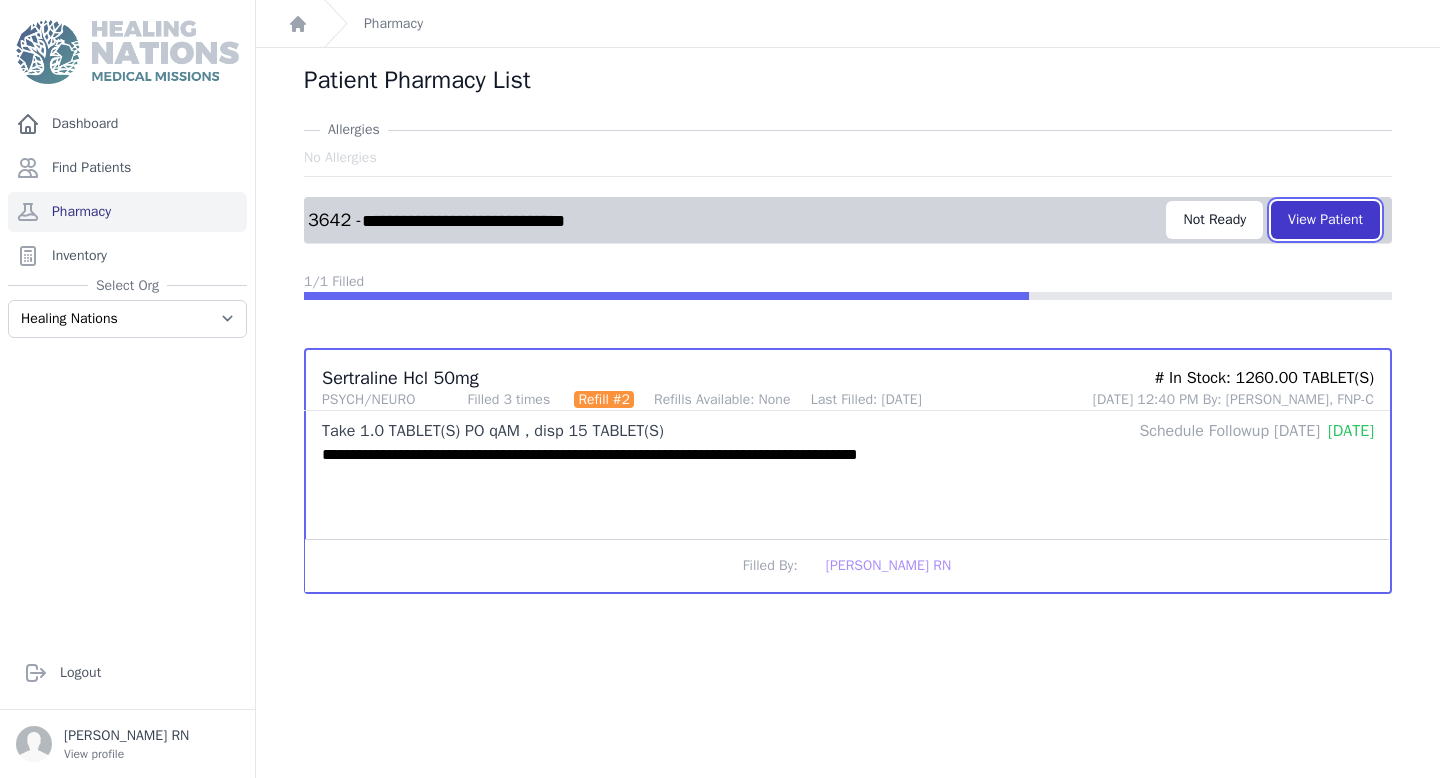 click on "View Patient" at bounding box center (1325, 220) 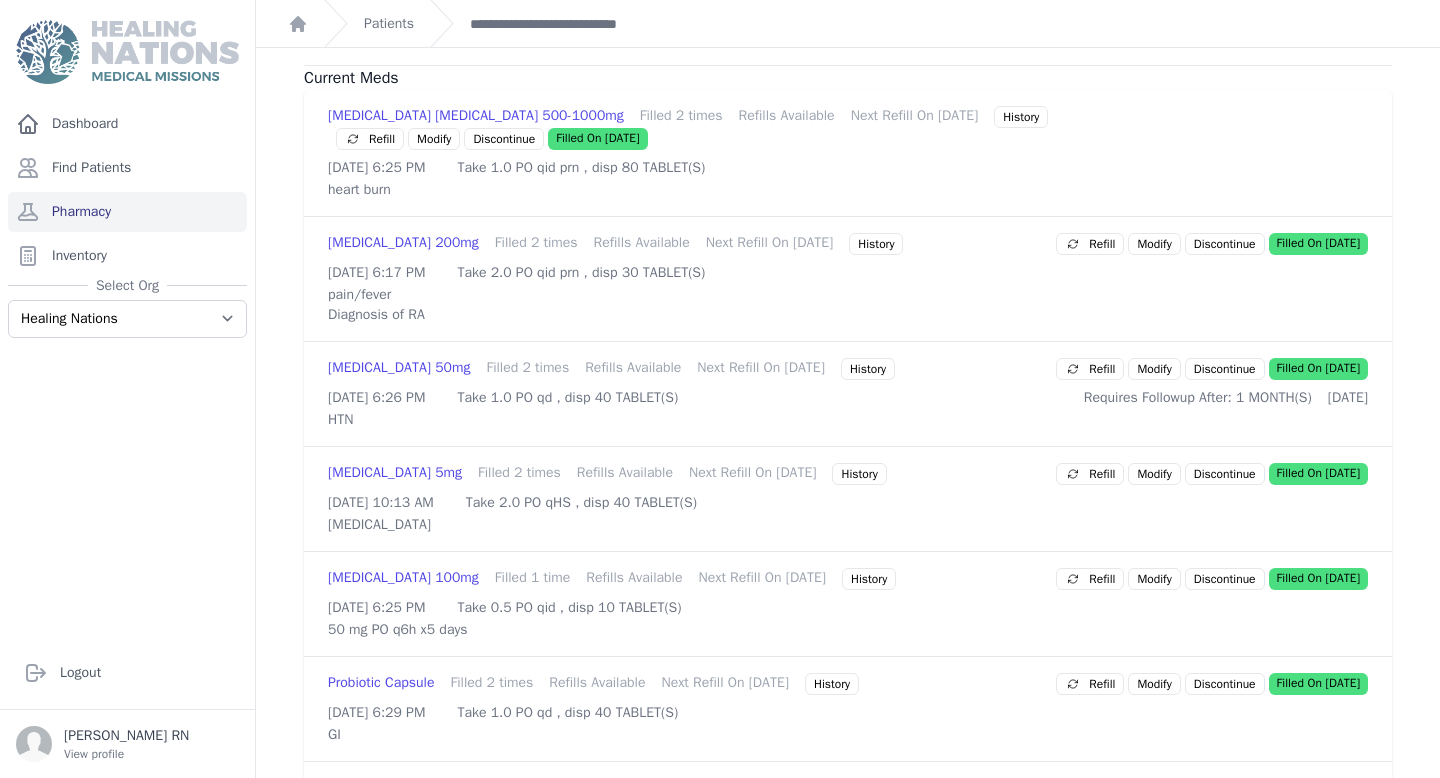 scroll, scrollTop: 414, scrollLeft: 0, axis: vertical 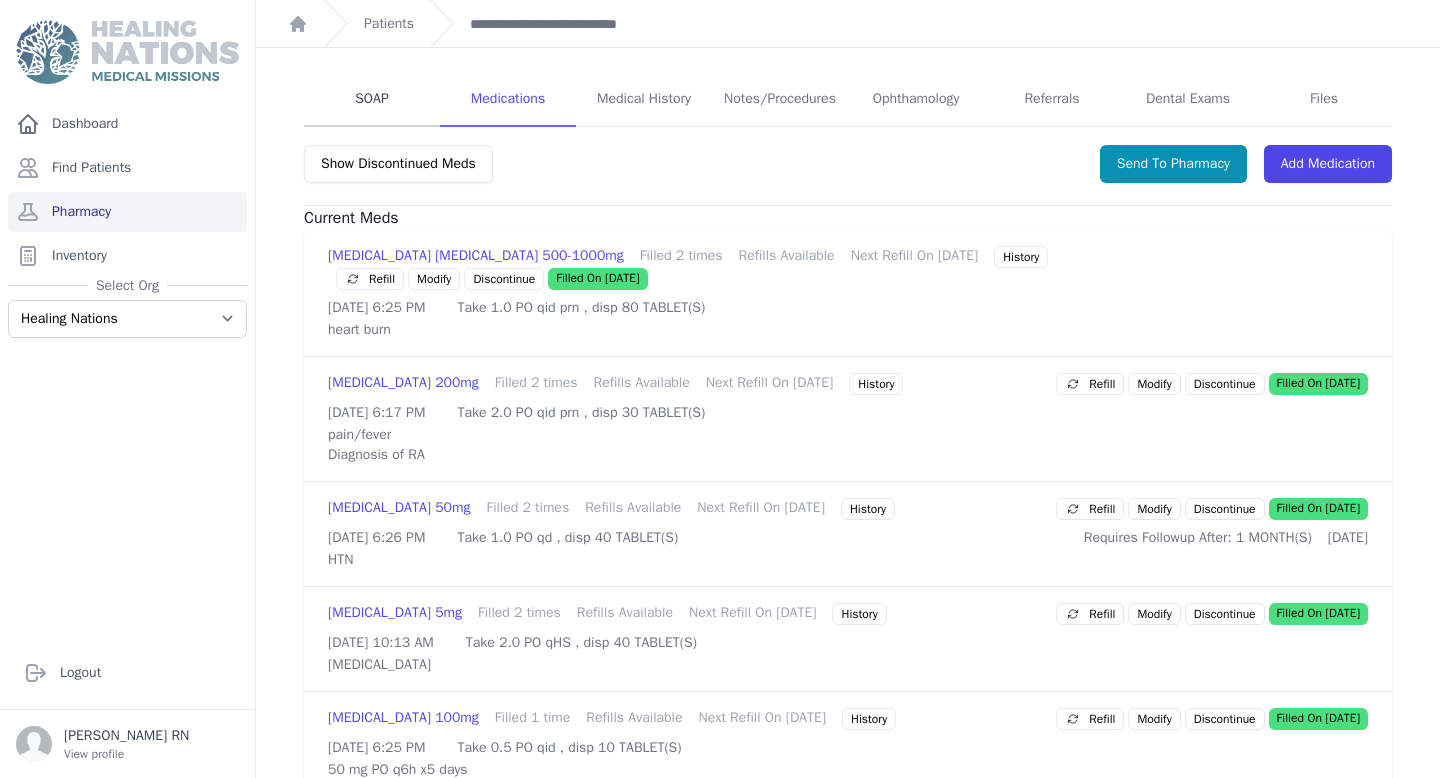 click on "SOAP" at bounding box center (372, 100) 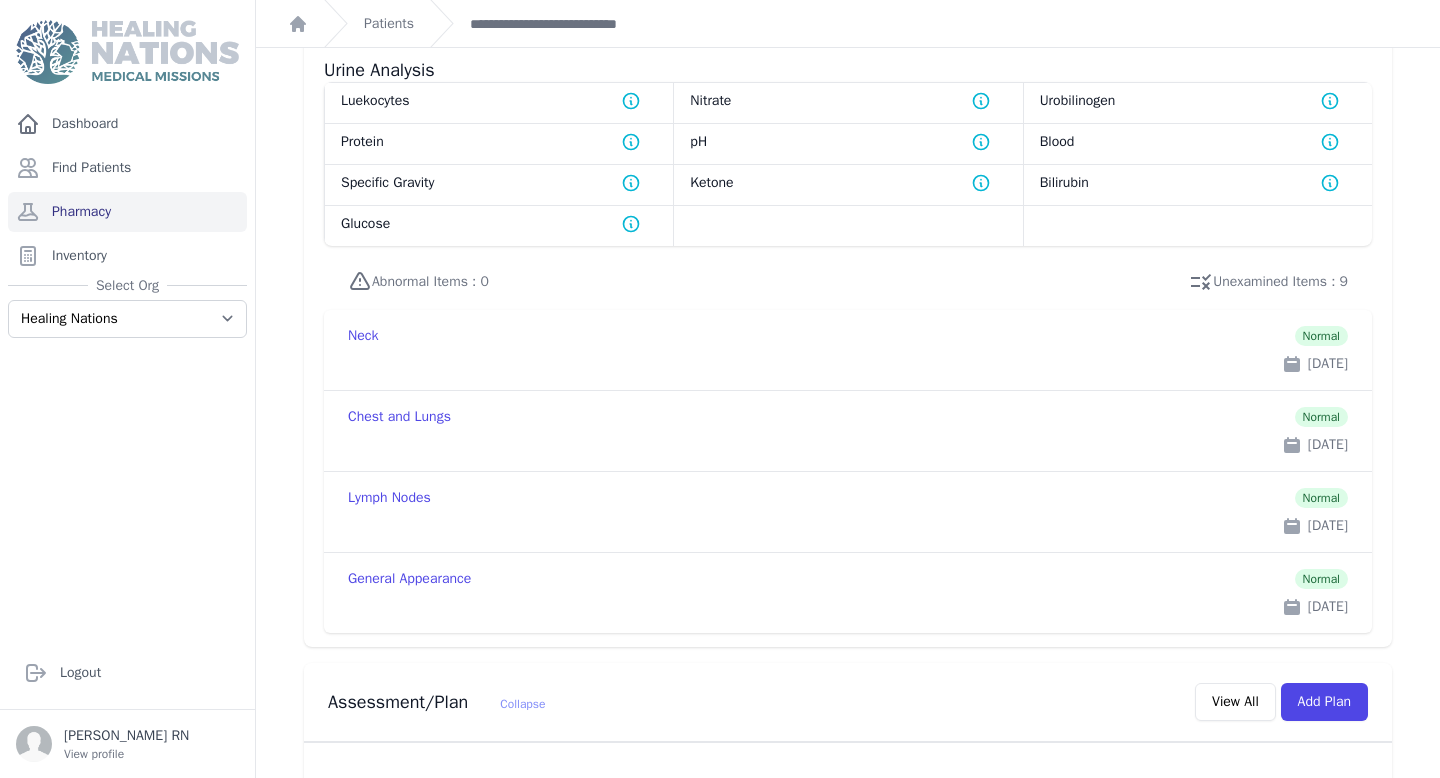 scroll, scrollTop: 2108, scrollLeft: 0, axis: vertical 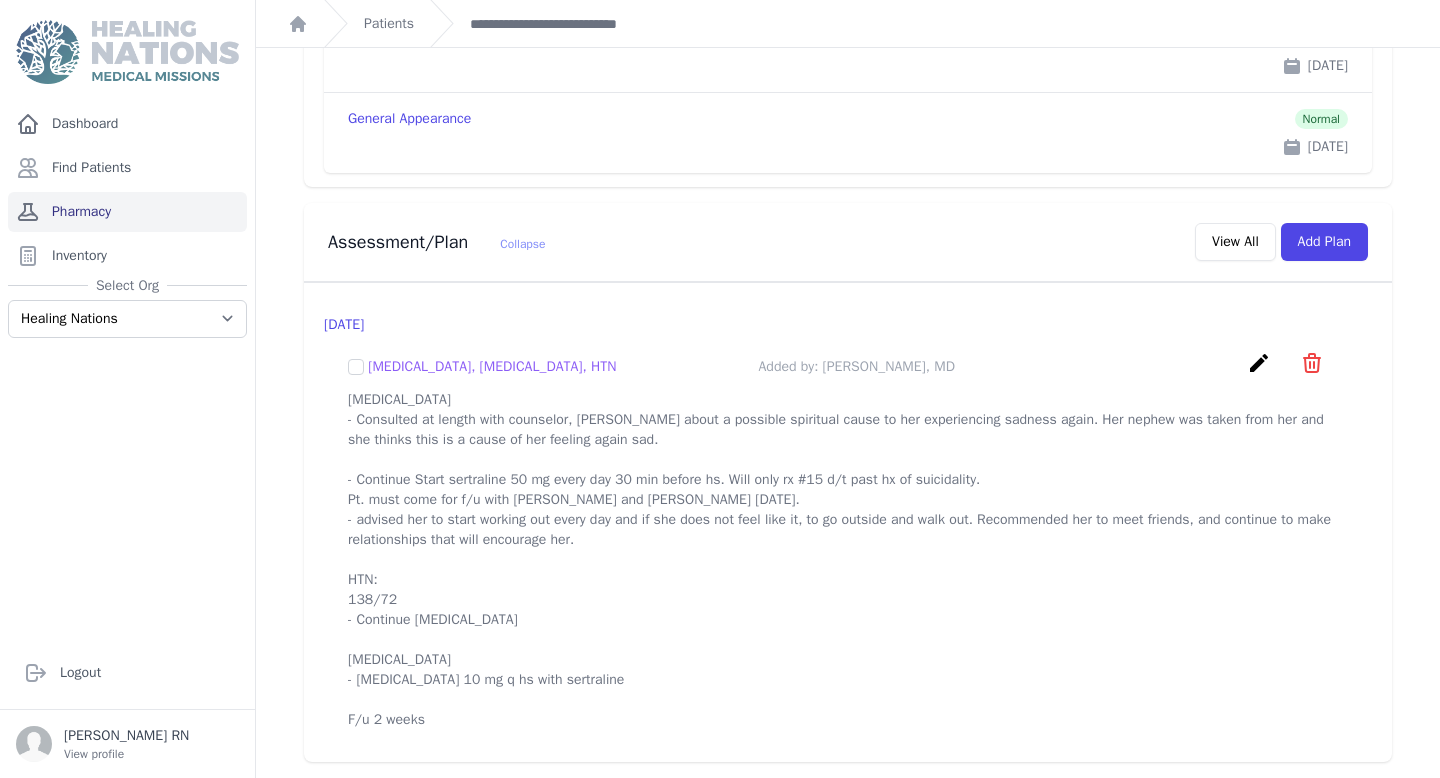 click on "Pharmacy" at bounding box center (127, 212) 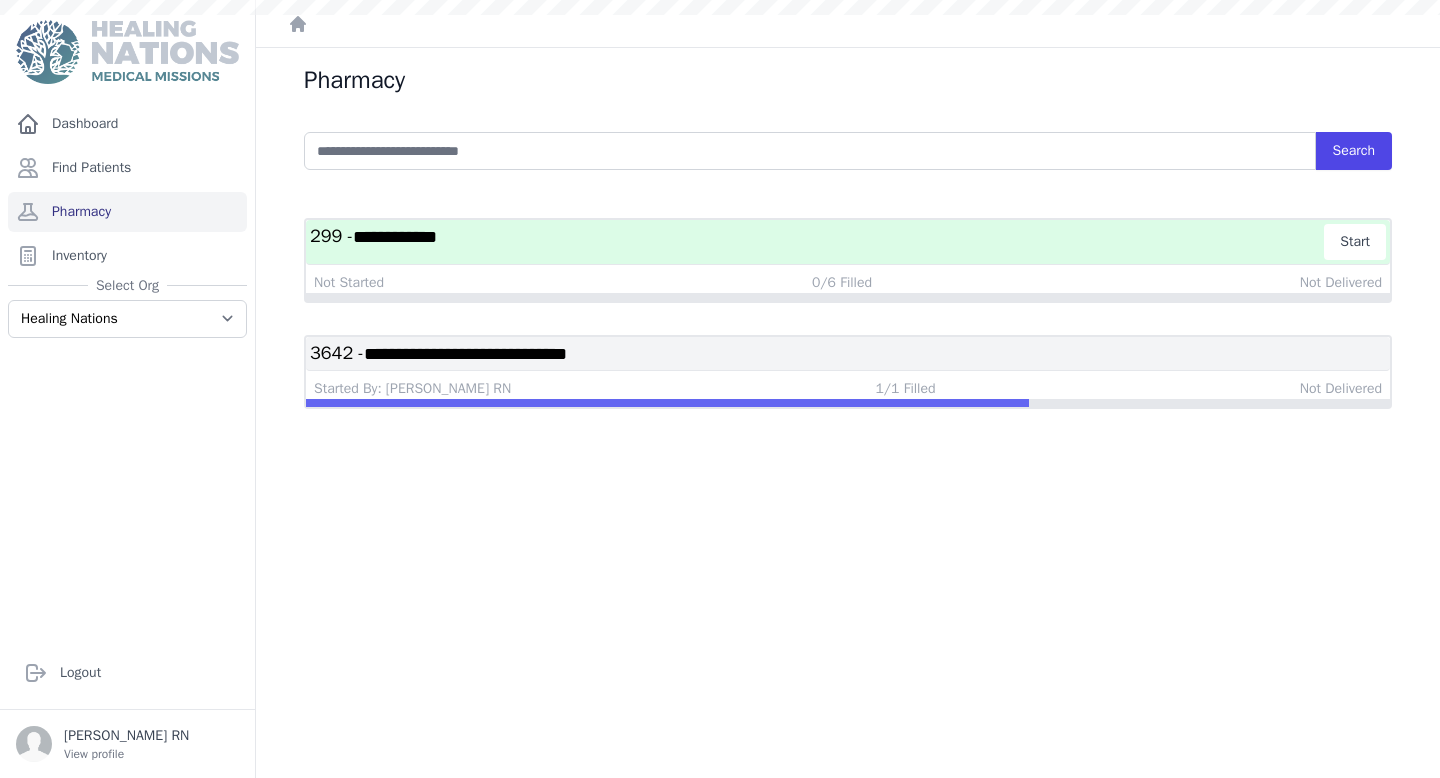 scroll, scrollTop: 0, scrollLeft: 0, axis: both 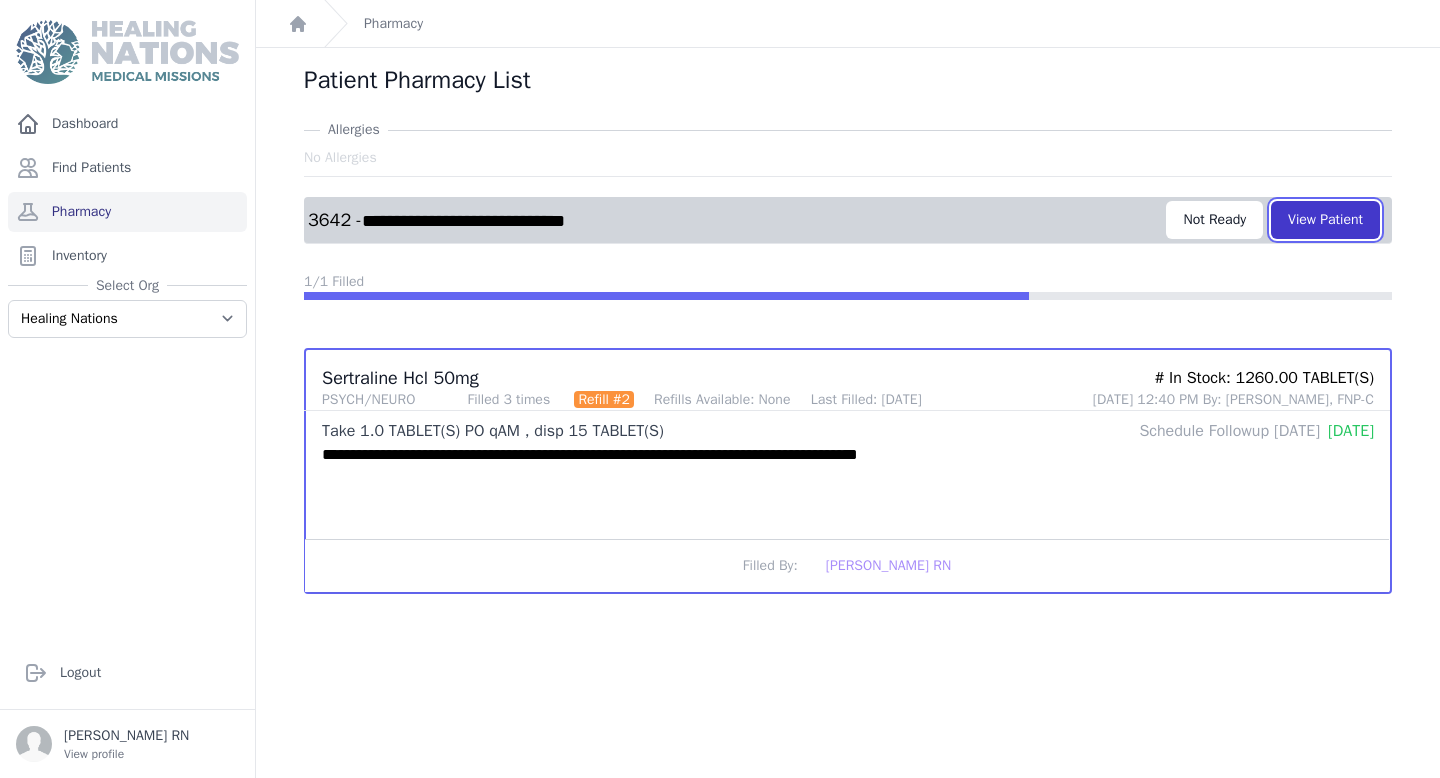 click on "View Patient" at bounding box center (1325, 220) 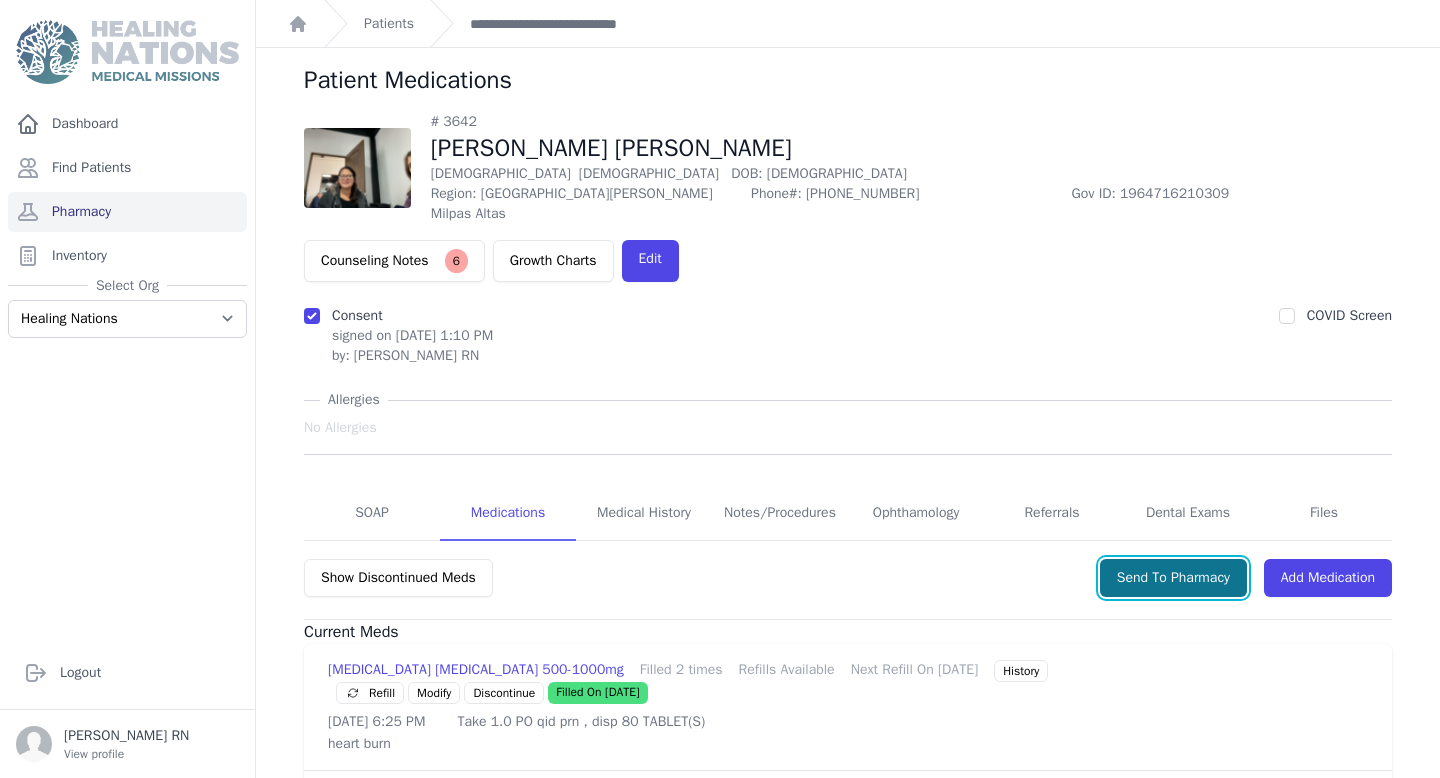 click on "Send To Pharmacy" at bounding box center (1173, 578) 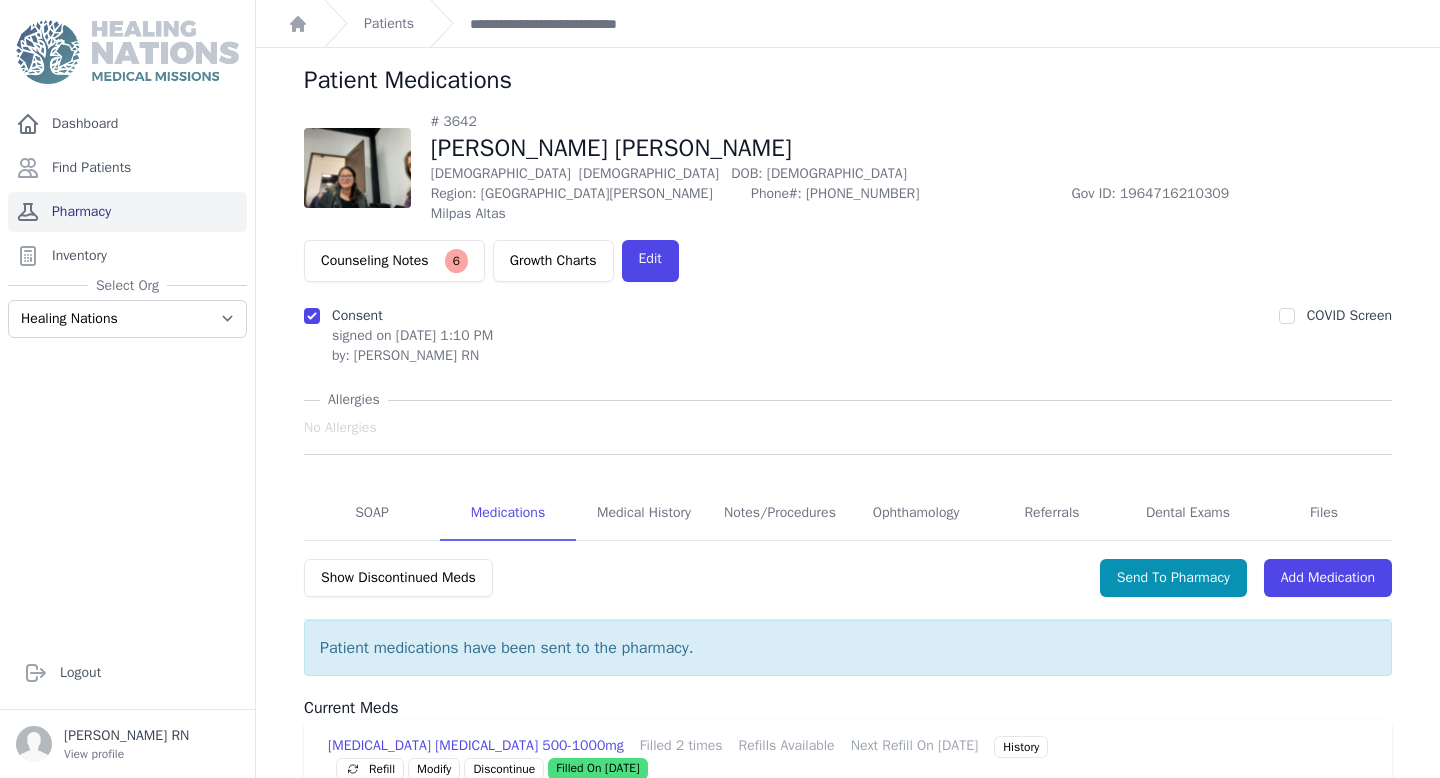 click on "Pharmacy" at bounding box center [127, 212] 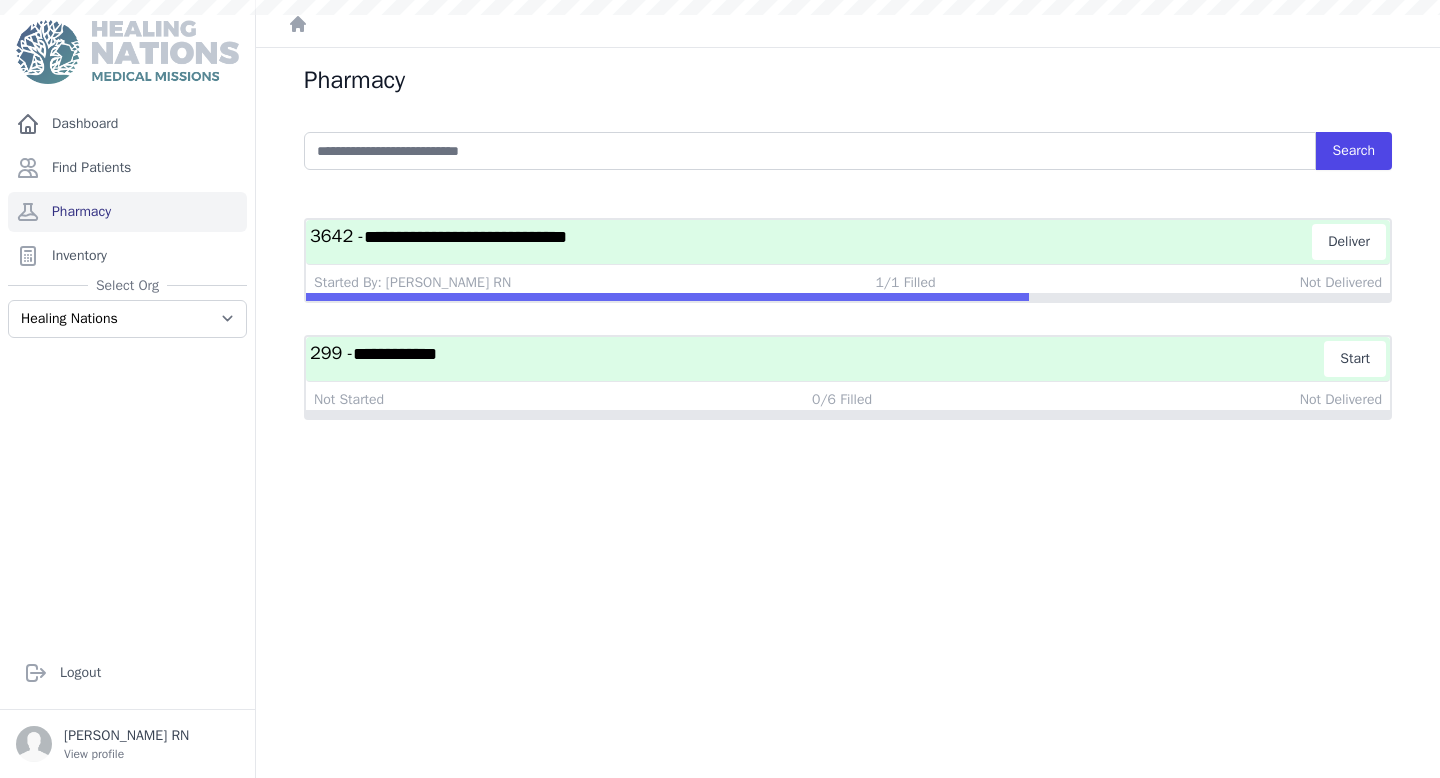 scroll, scrollTop: 0, scrollLeft: 0, axis: both 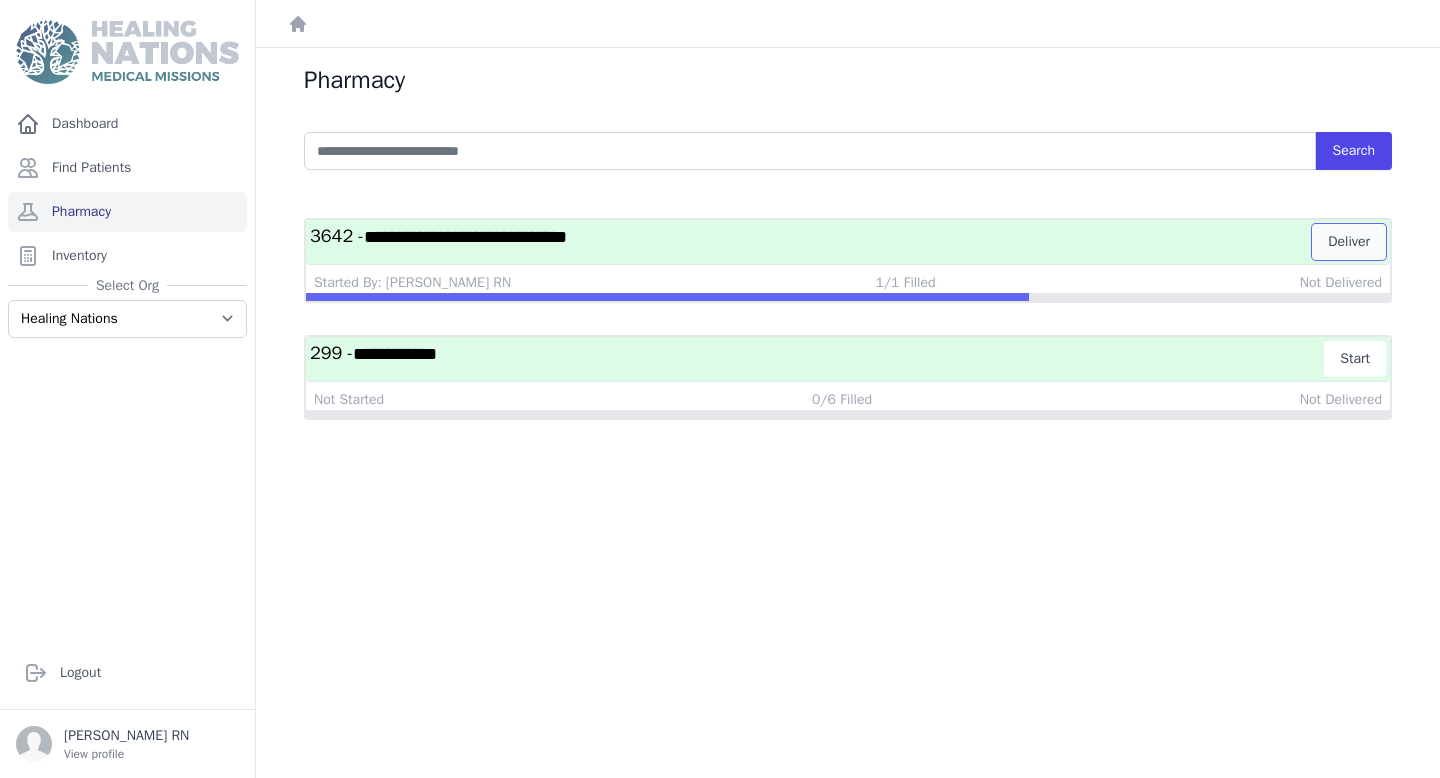 click on "Deliver" at bounding box center [1349, 242] 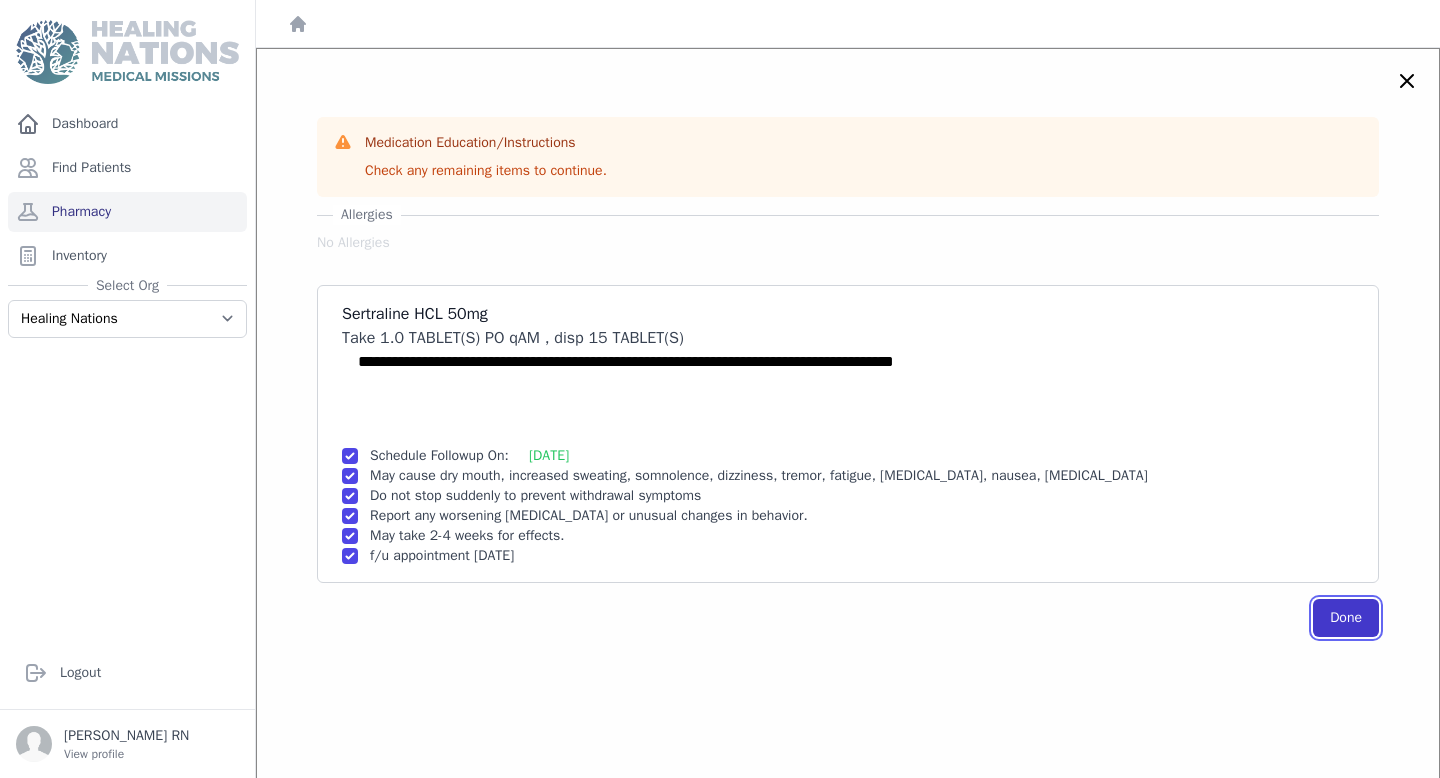 click on "Done" at bounding box center (1346, 618) 